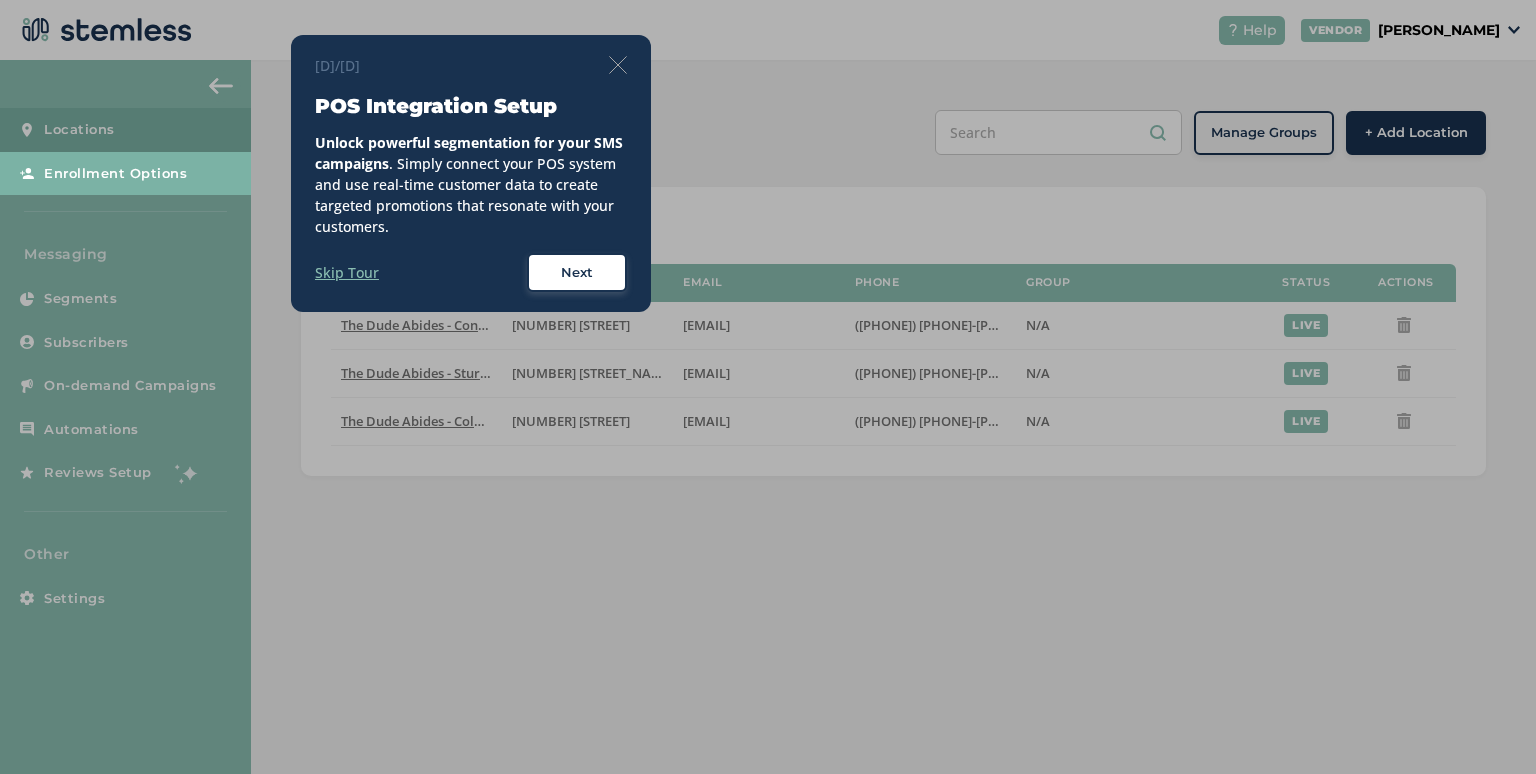 scroll, scrollTop: 0, scrollLeft: 0, axis: both 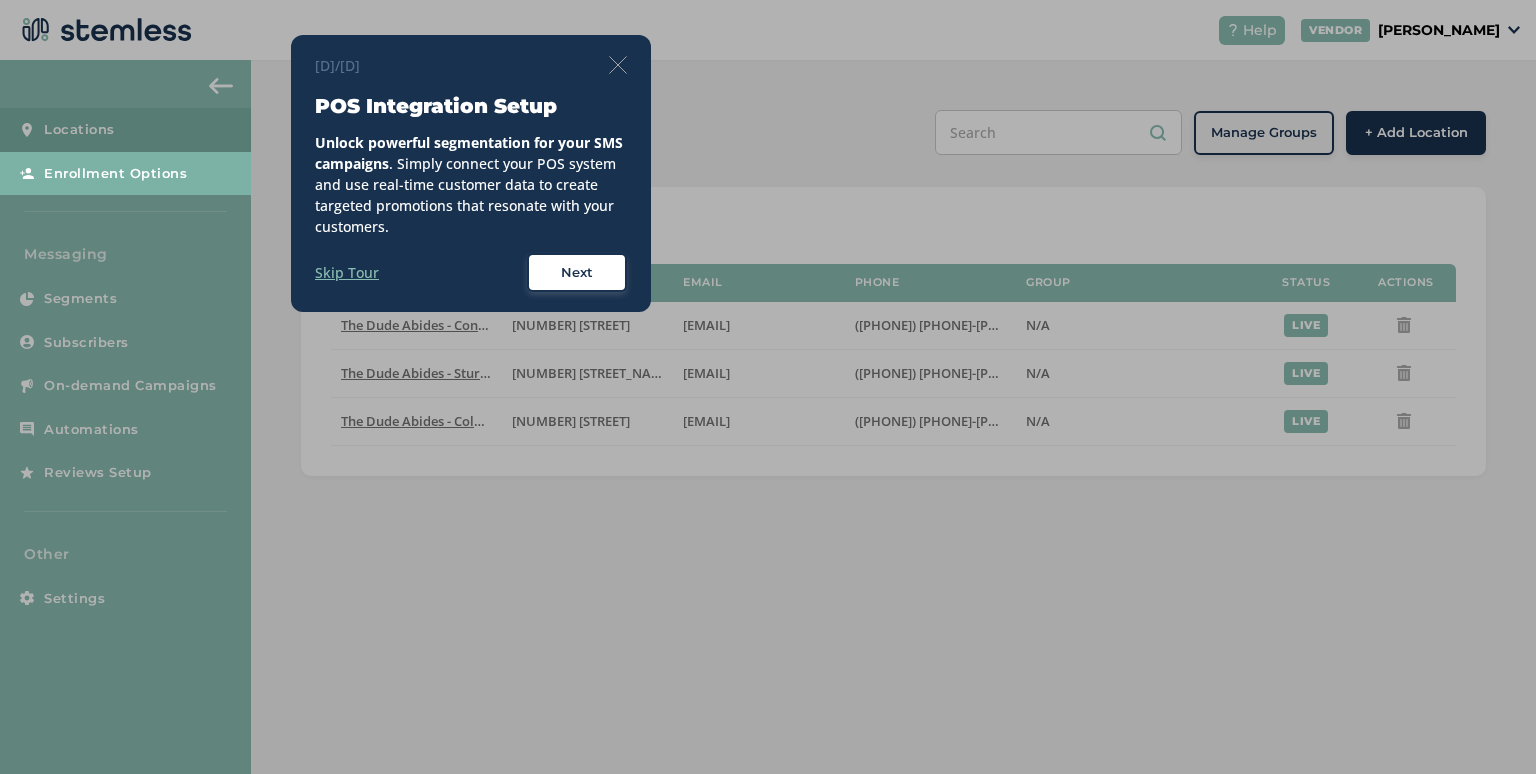 drag, startPoint x: 611, startPoint y: 45, endPoint x: 613, endPoint y: 57, distance: 12.165525 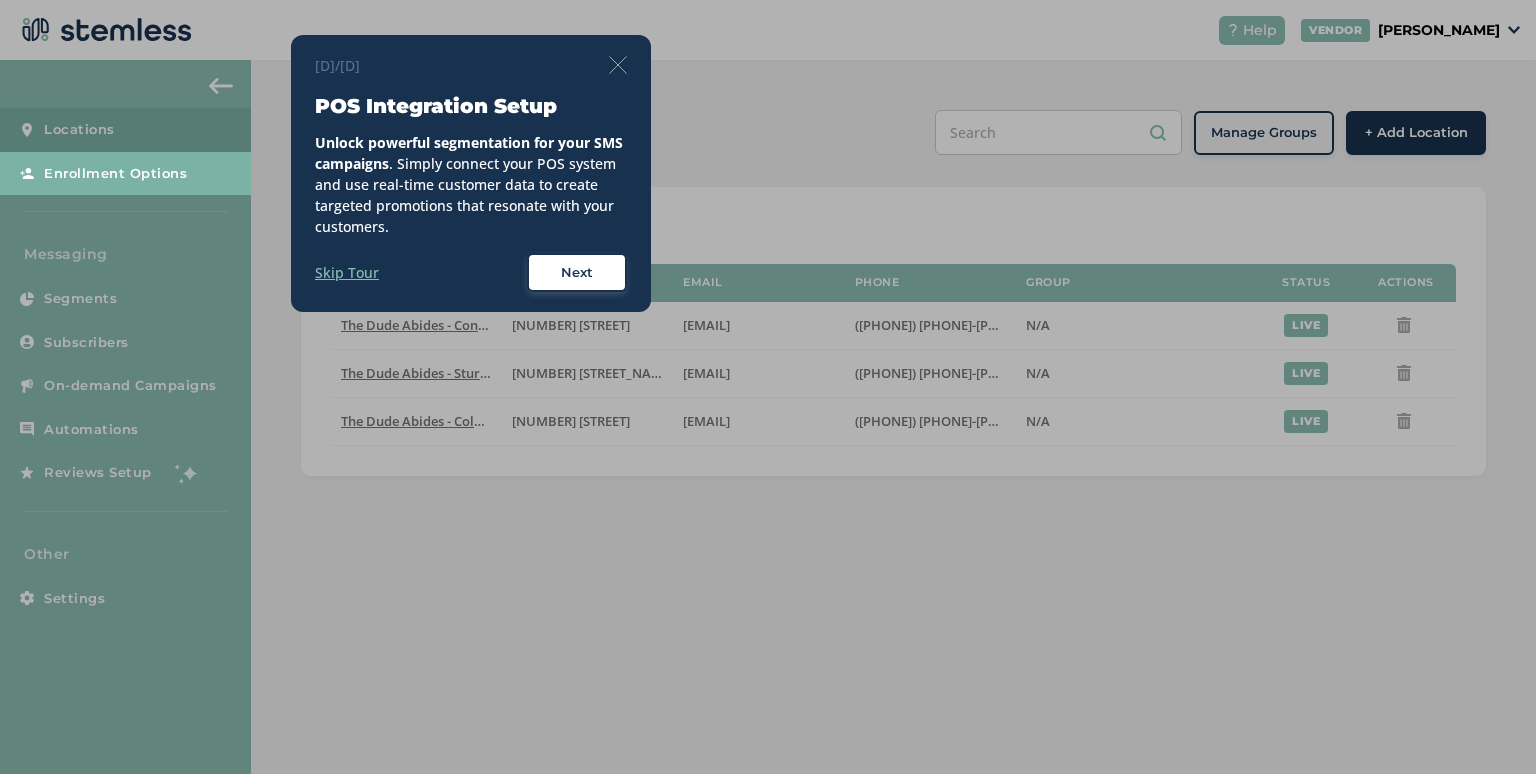 click on "1/8 POS Integration Setup Unlock powerful segmentation for your SMS campaigns . Simply connect your POS system and use real-time customer data to create targeted promotions that resonate with your customers. Skip Tour Next" at bounding box center [471, 174] 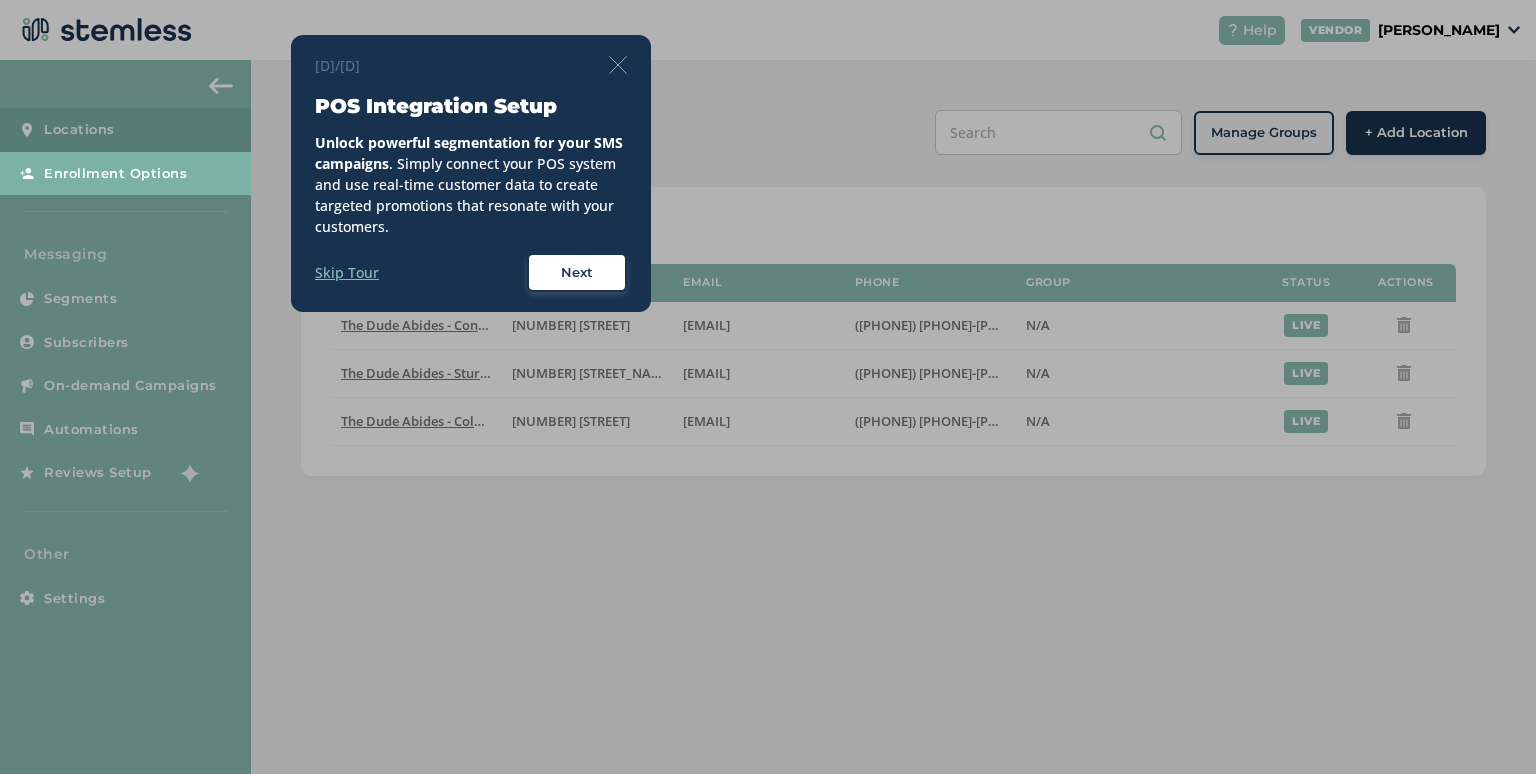 click at bounding box center (618, 65) 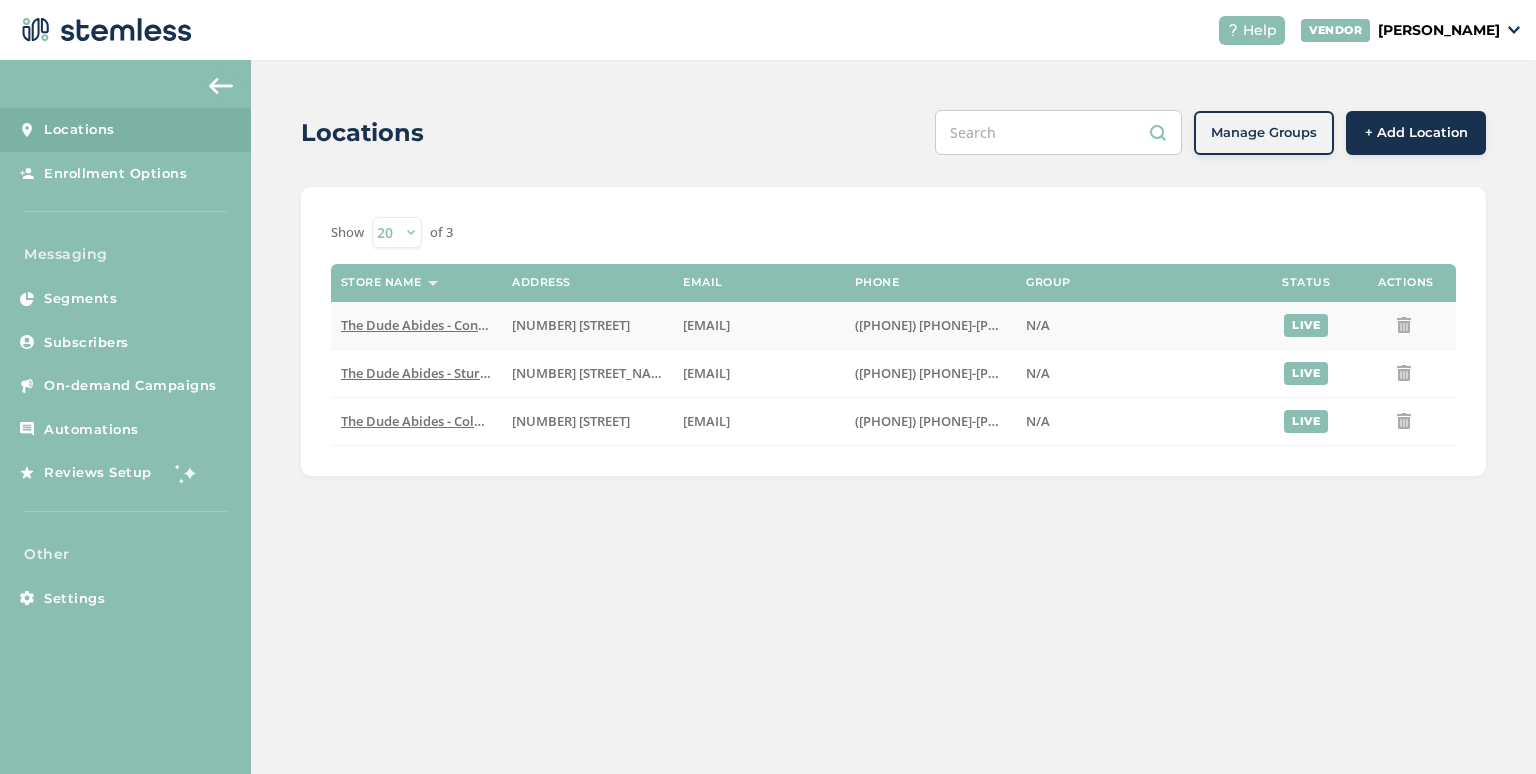 click on "The Dude Abides - Constantine" at bounding box center [435, 325] 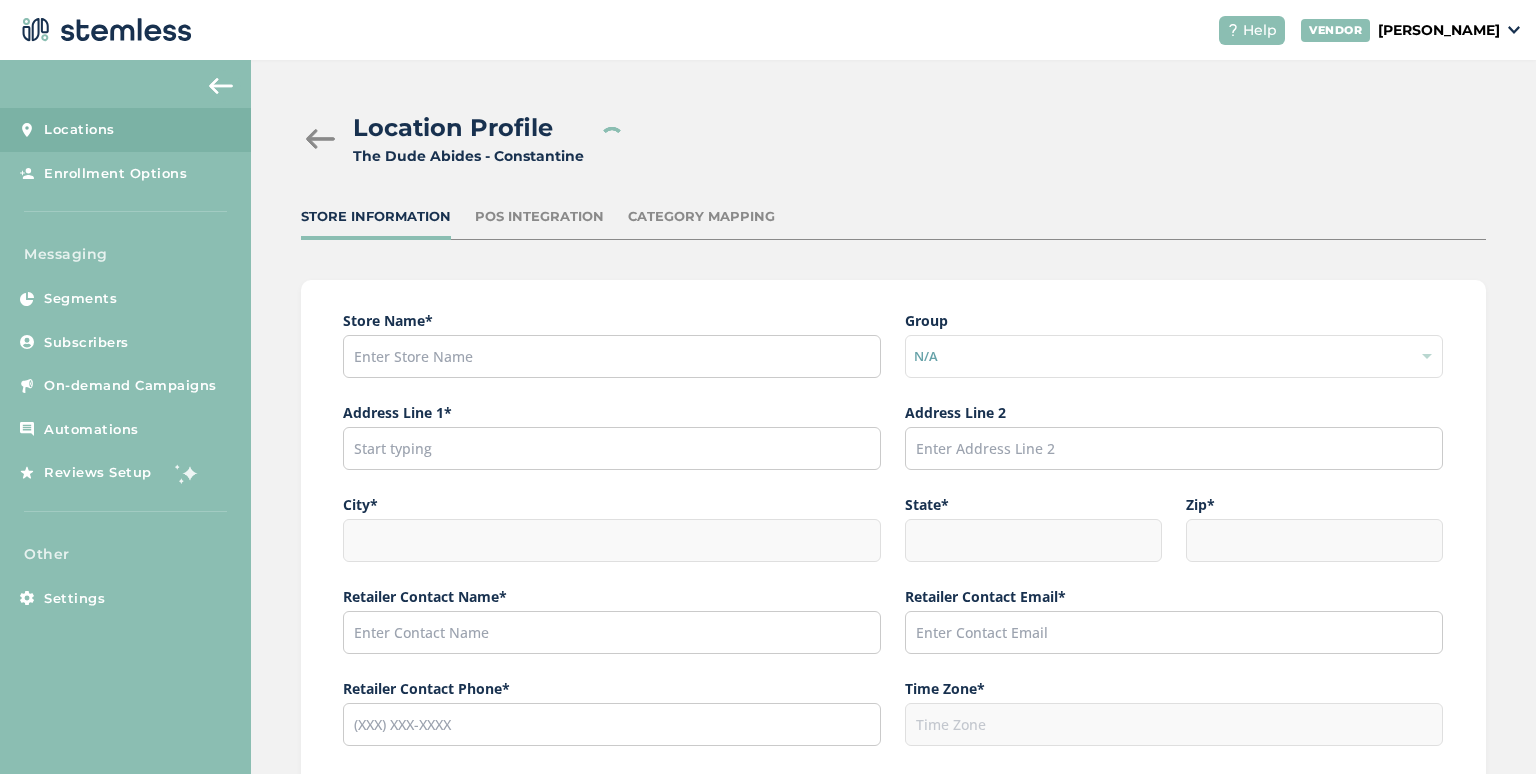 type on "The Dude Abides - Constantine" 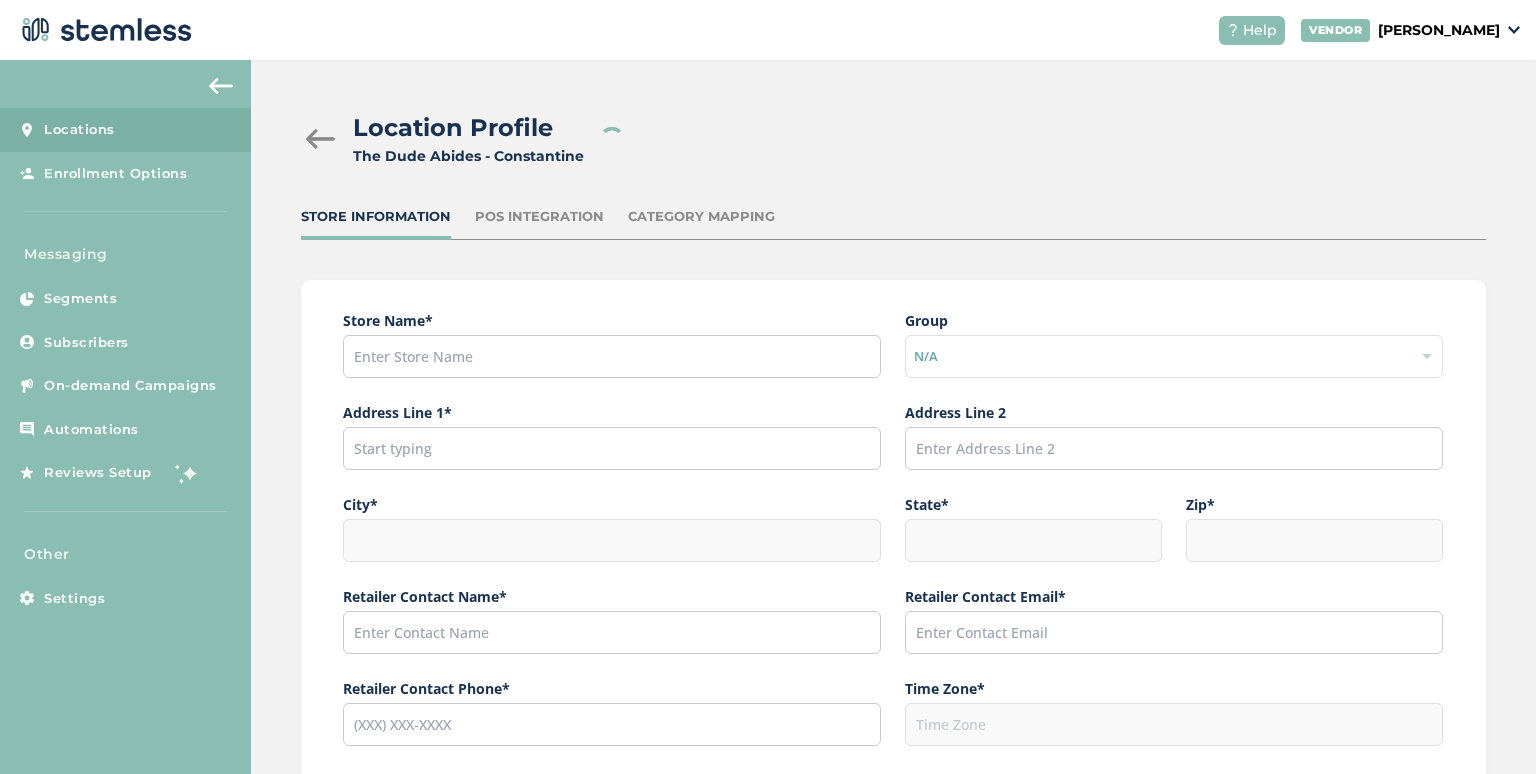type on "[NUMBER] [STREET]" 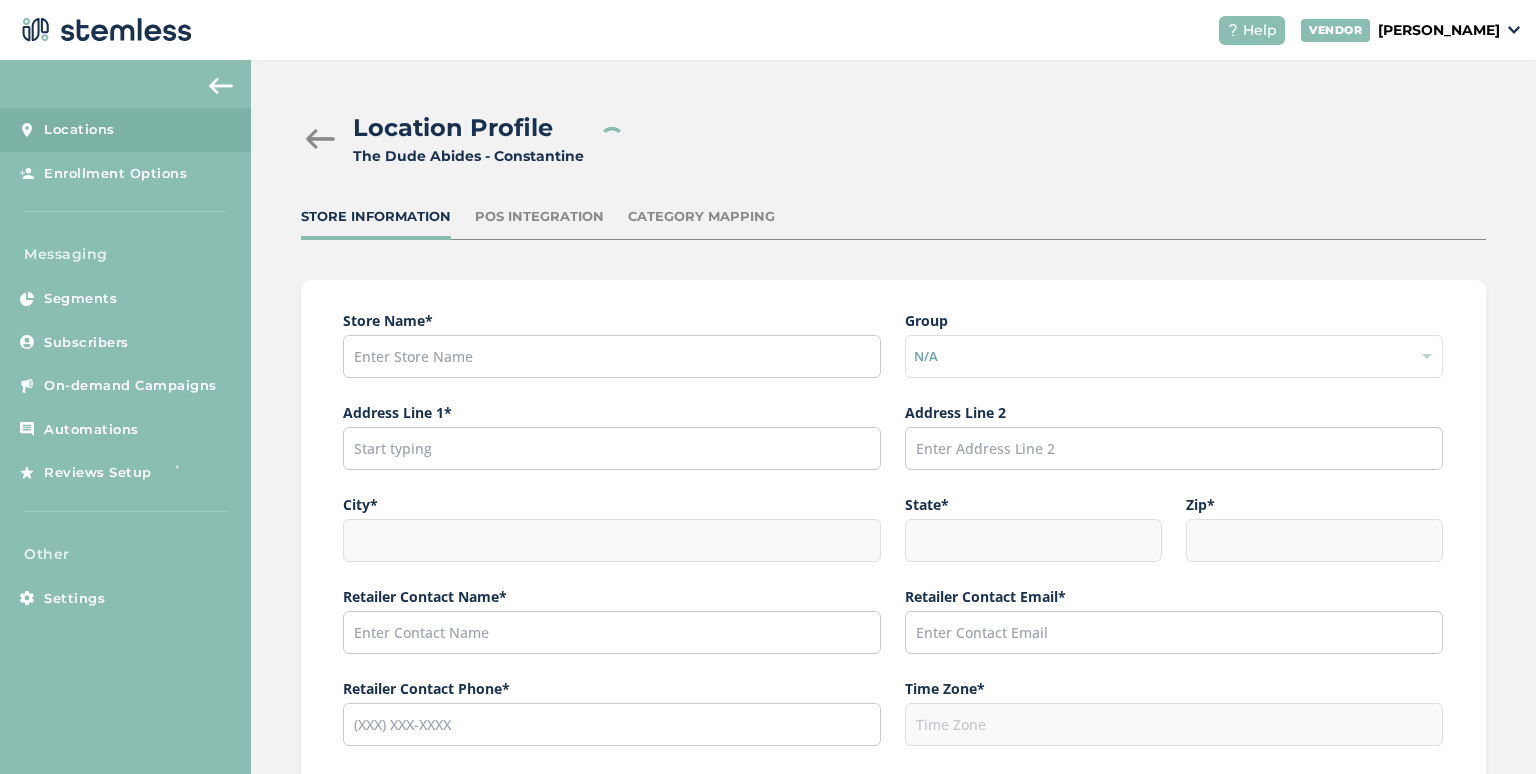 type on "MI" 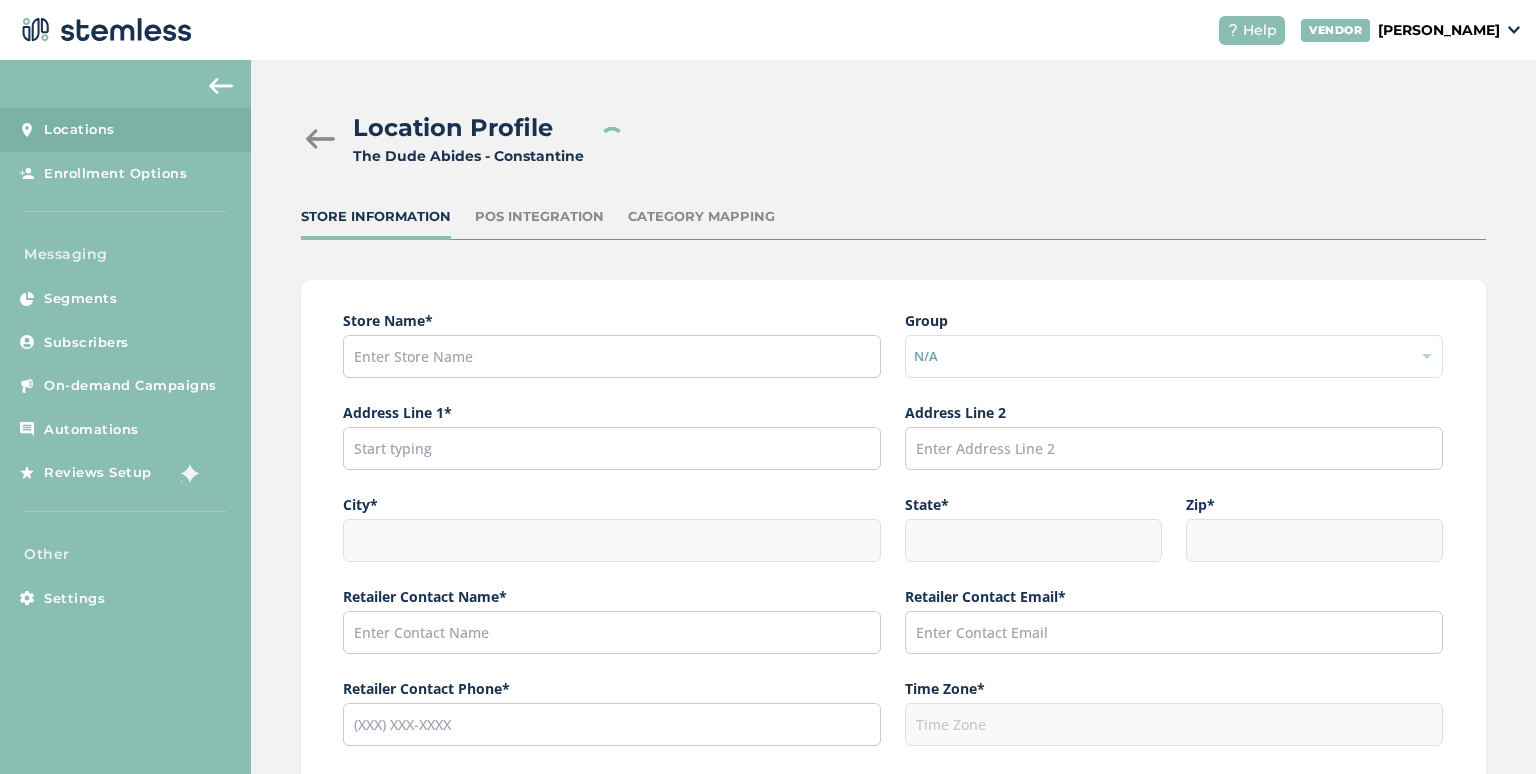 type on "[NUMBER]" 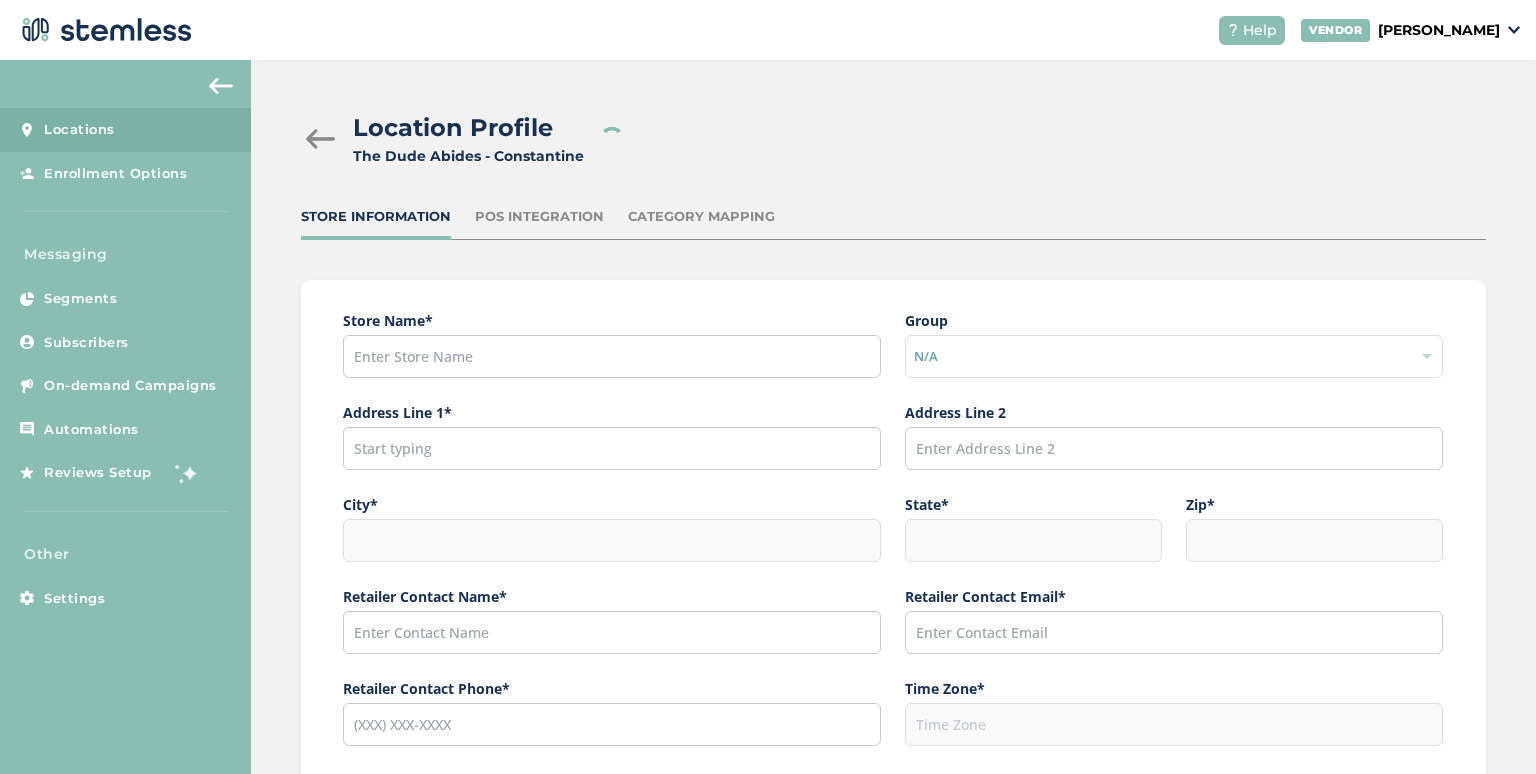 type on "[PERSON_NAME]" 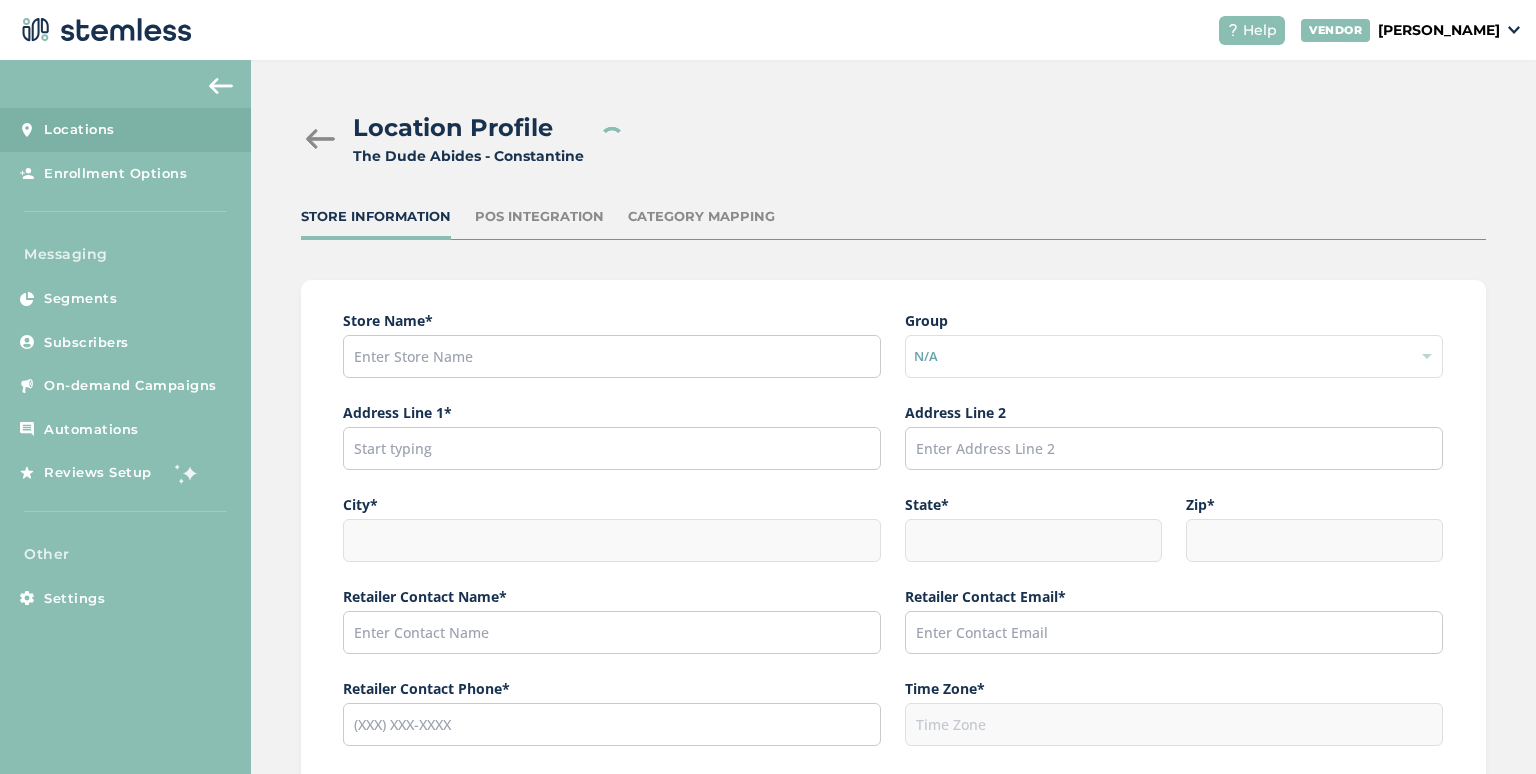 type on "([PHONE]) [PHONE]-[PHONE]" 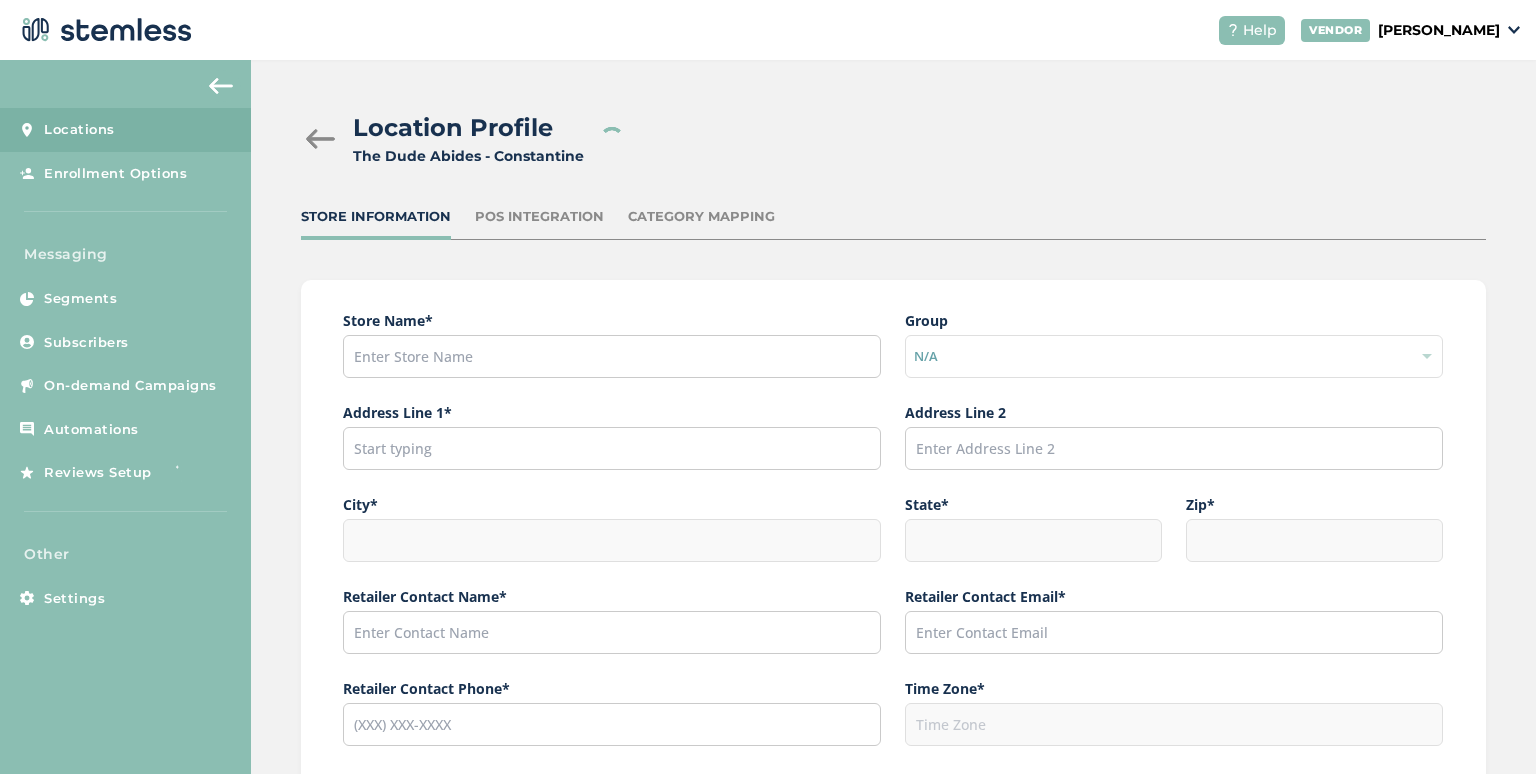 type on "[TIMEZONE]" 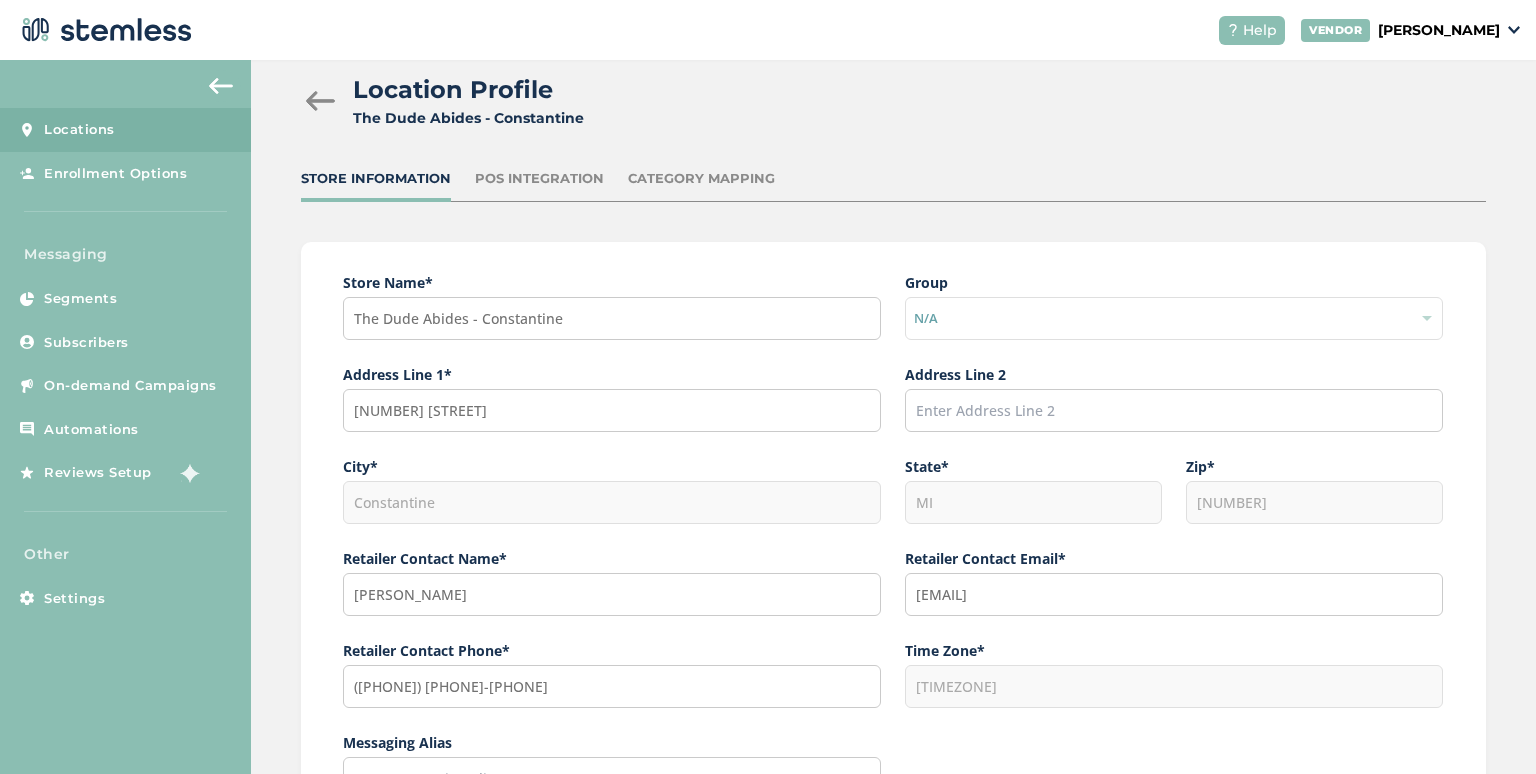 scroll, scrollTop: 100, scrollLeft: 0, axis: vertical 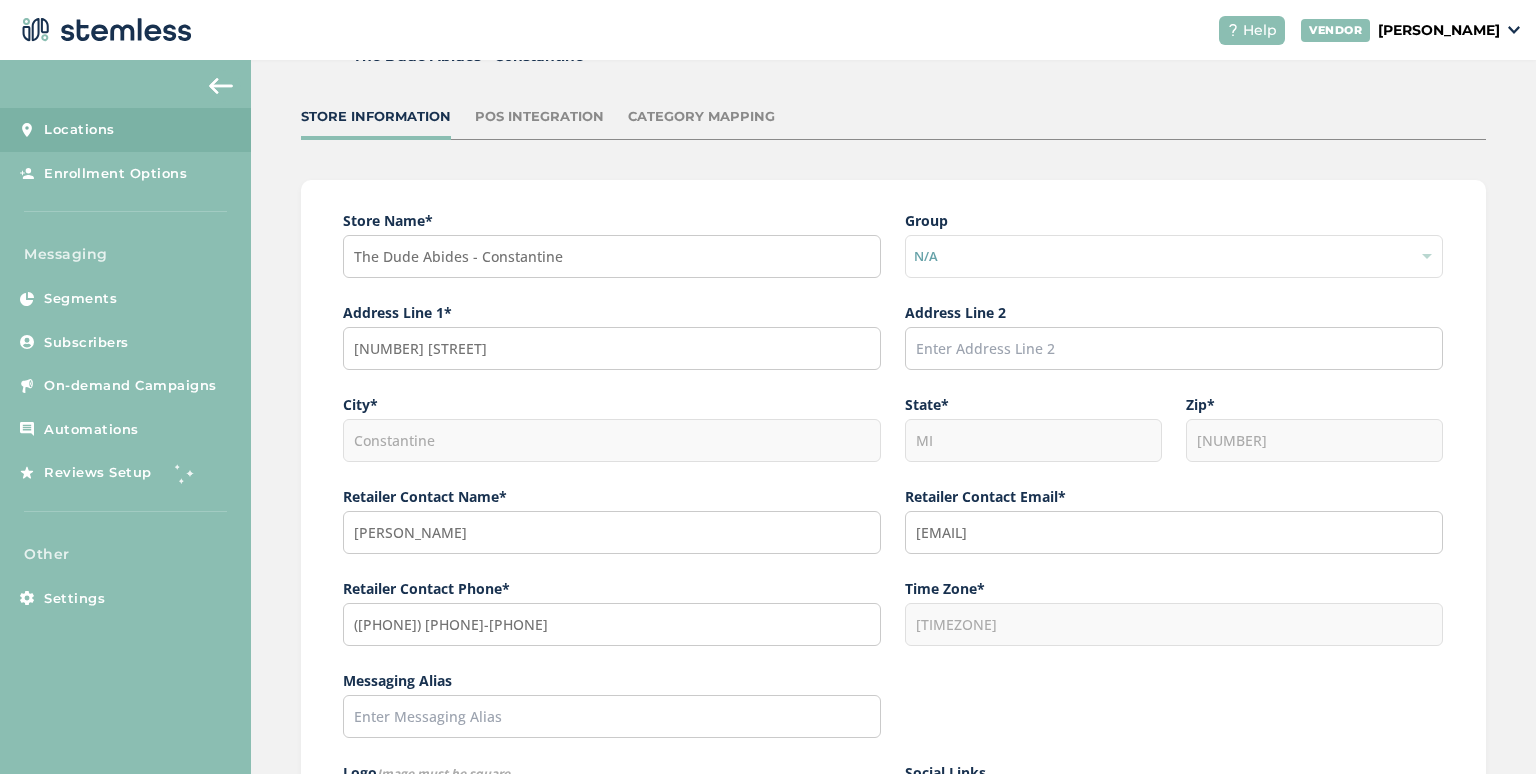 click on "POS Integration" at bounding box center [539, 117] 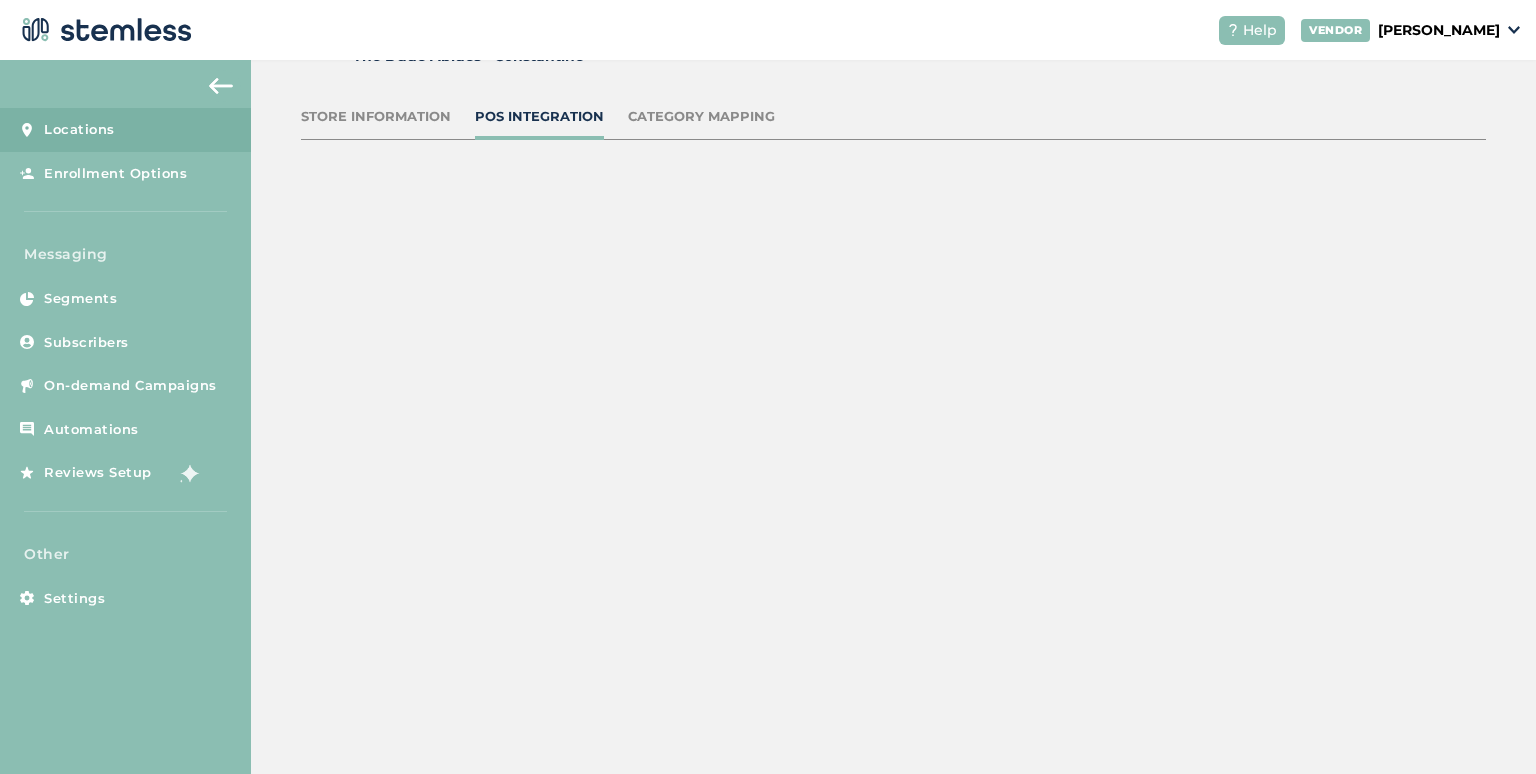 scroll, scrollTop: 0, scrollLeft: 0, axis: both 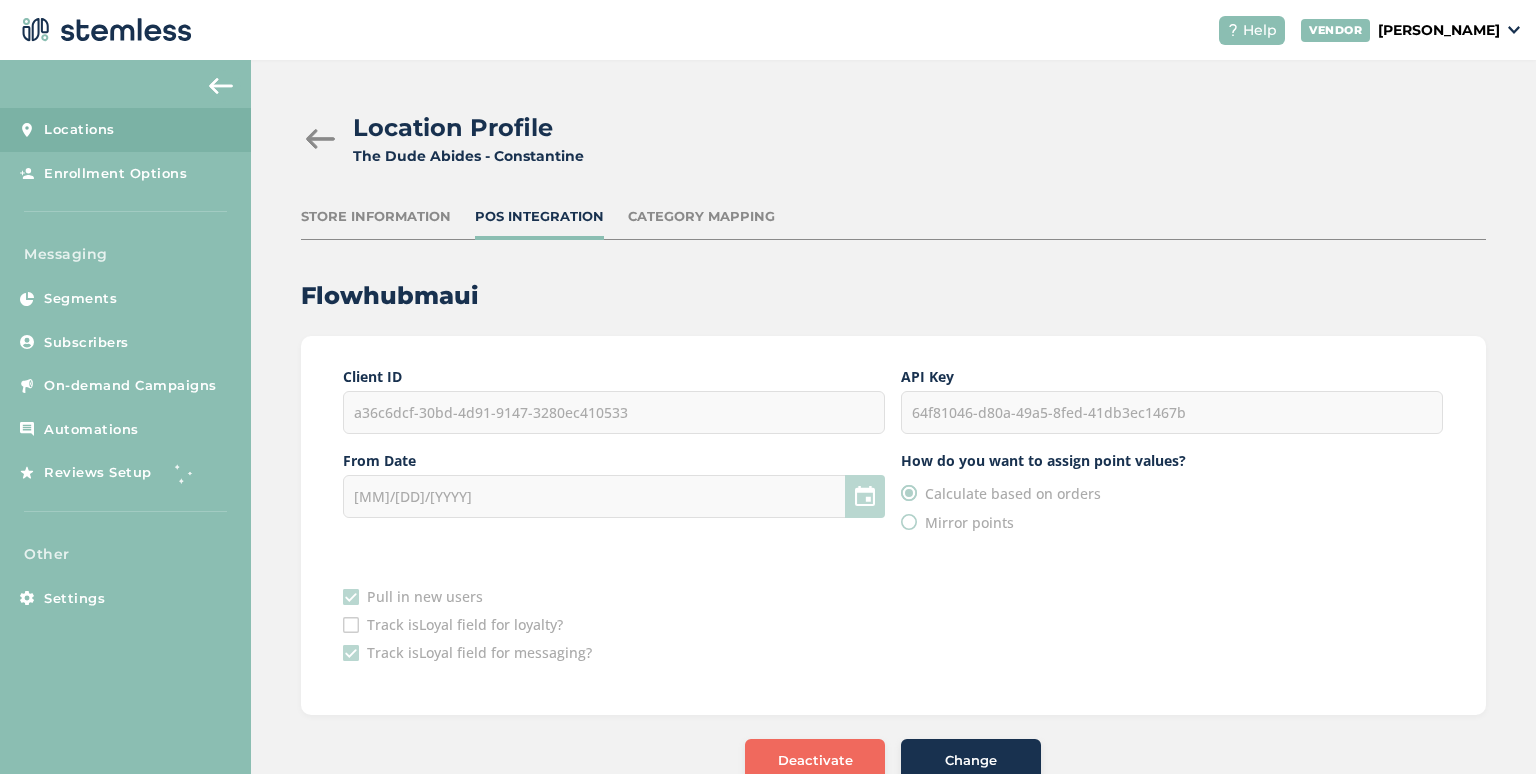 click on "Category Mapping" at bounding box center (701, 217) 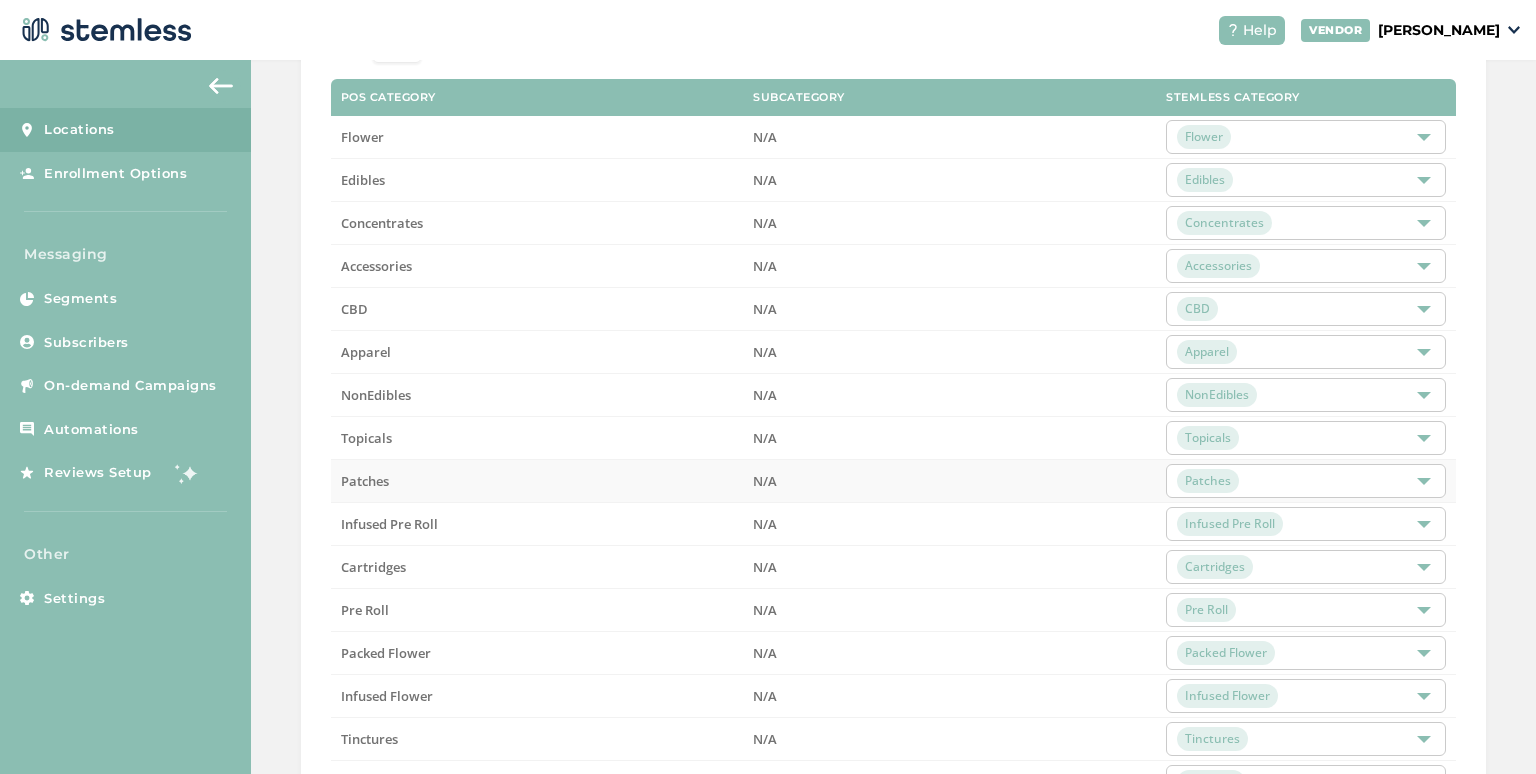 scroll, scrollTop: 264, scrollLeft: 0, axis: vertical 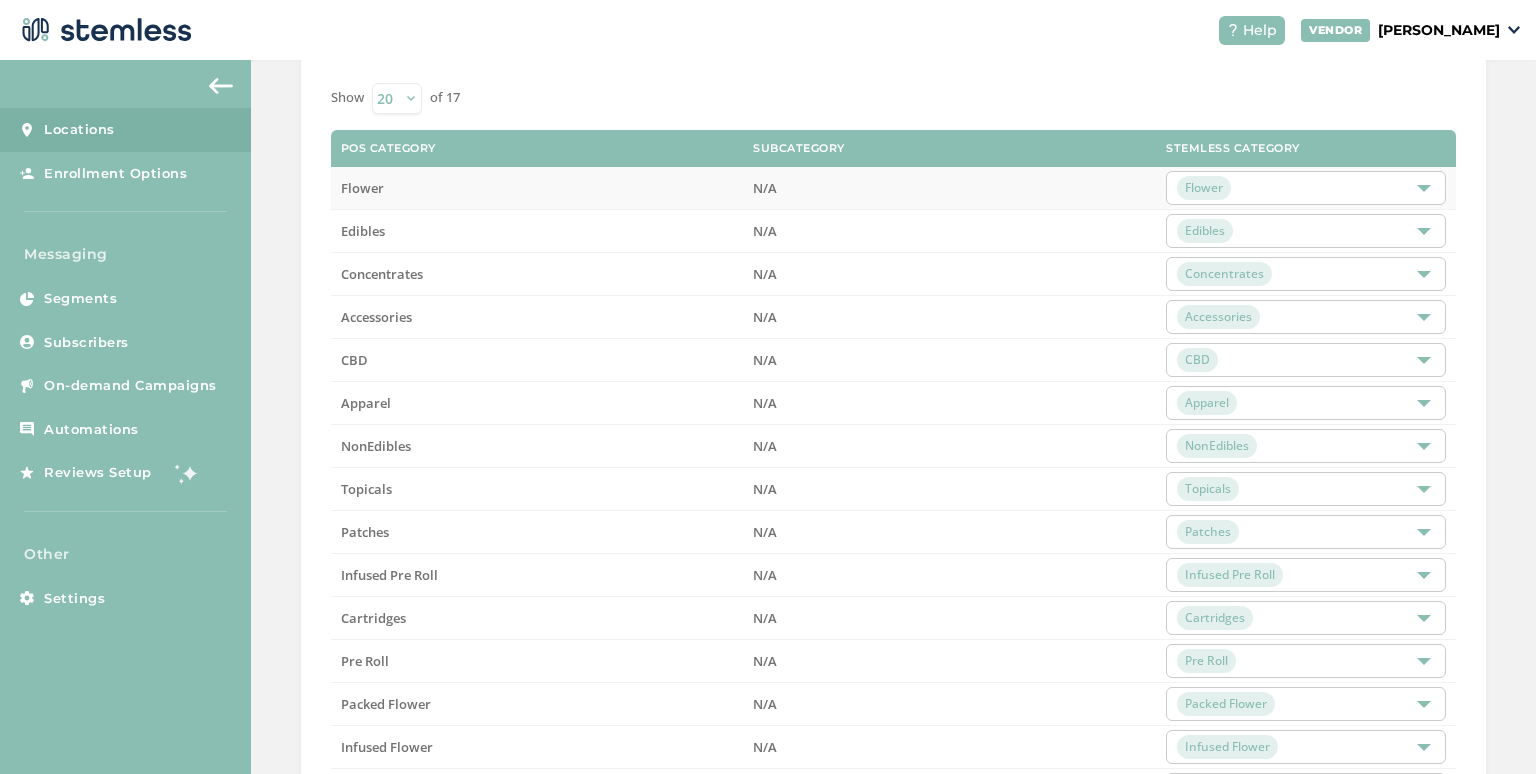 click on "Flower" at bounding box center [1296, 188] 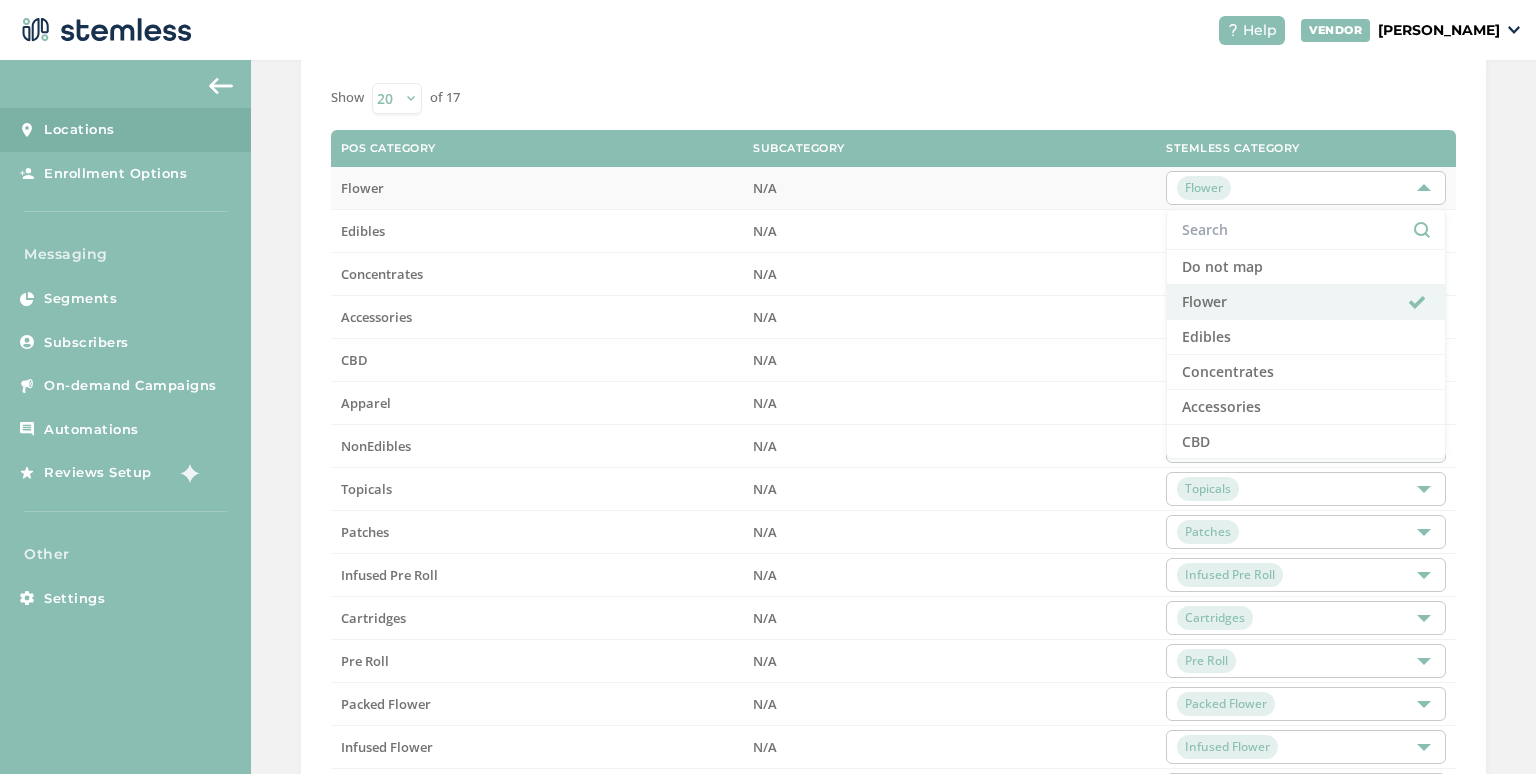 click on "Flower" at bounding box center (1296, 188) 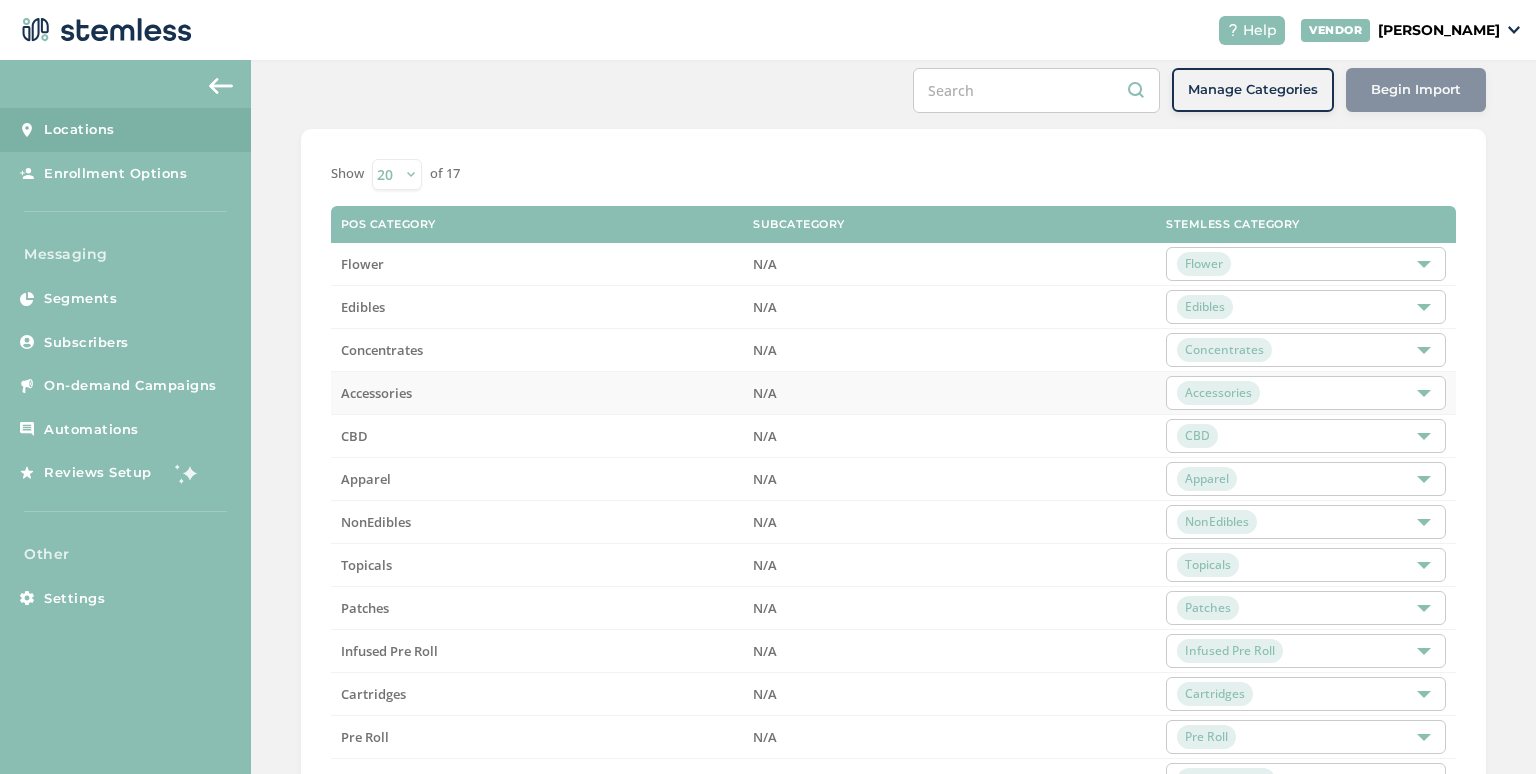 scroll, scrollTop: 200, scrollLeft: 0, axis: vertical 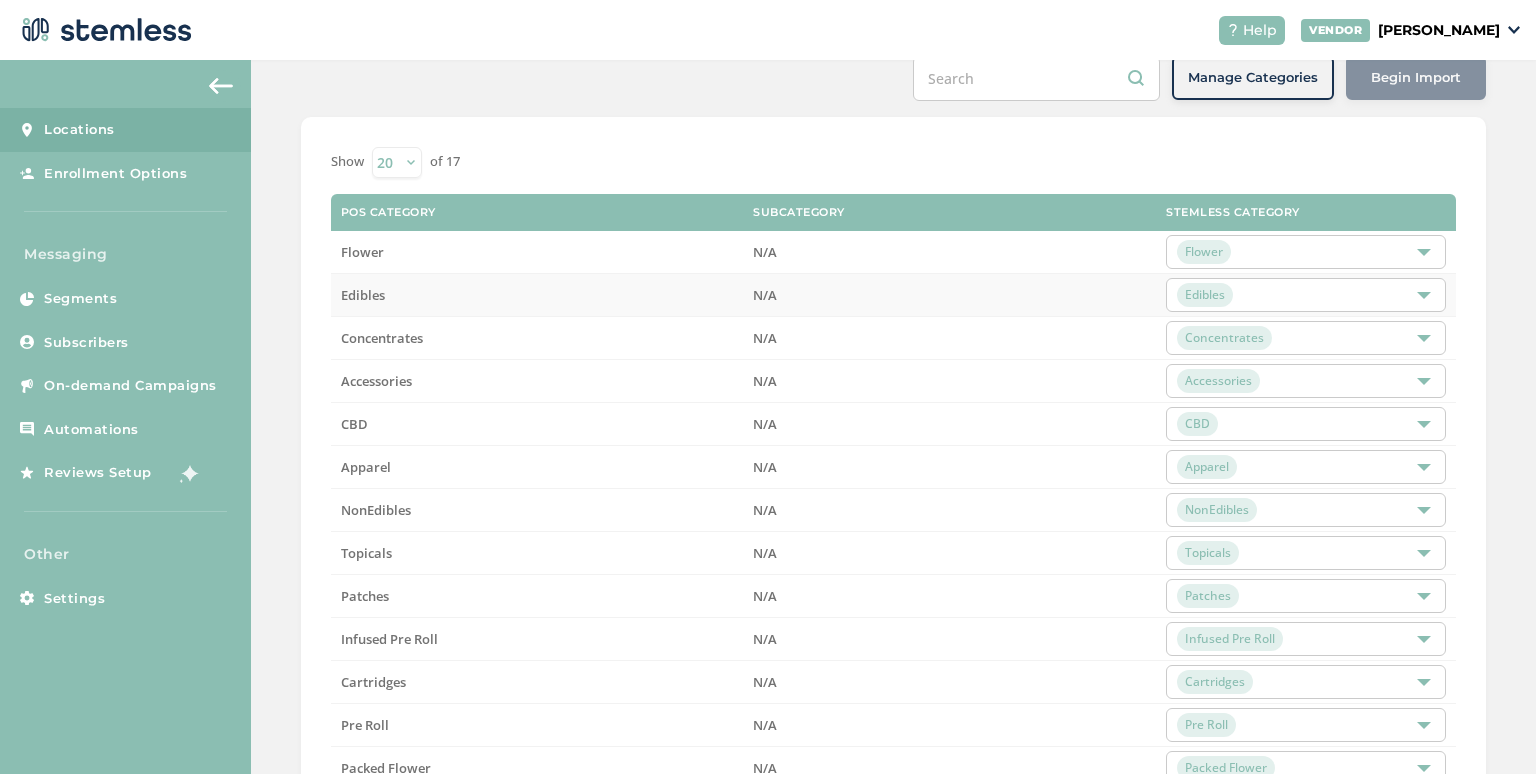 click on "Edibles" at bounding box center (1296, 295) 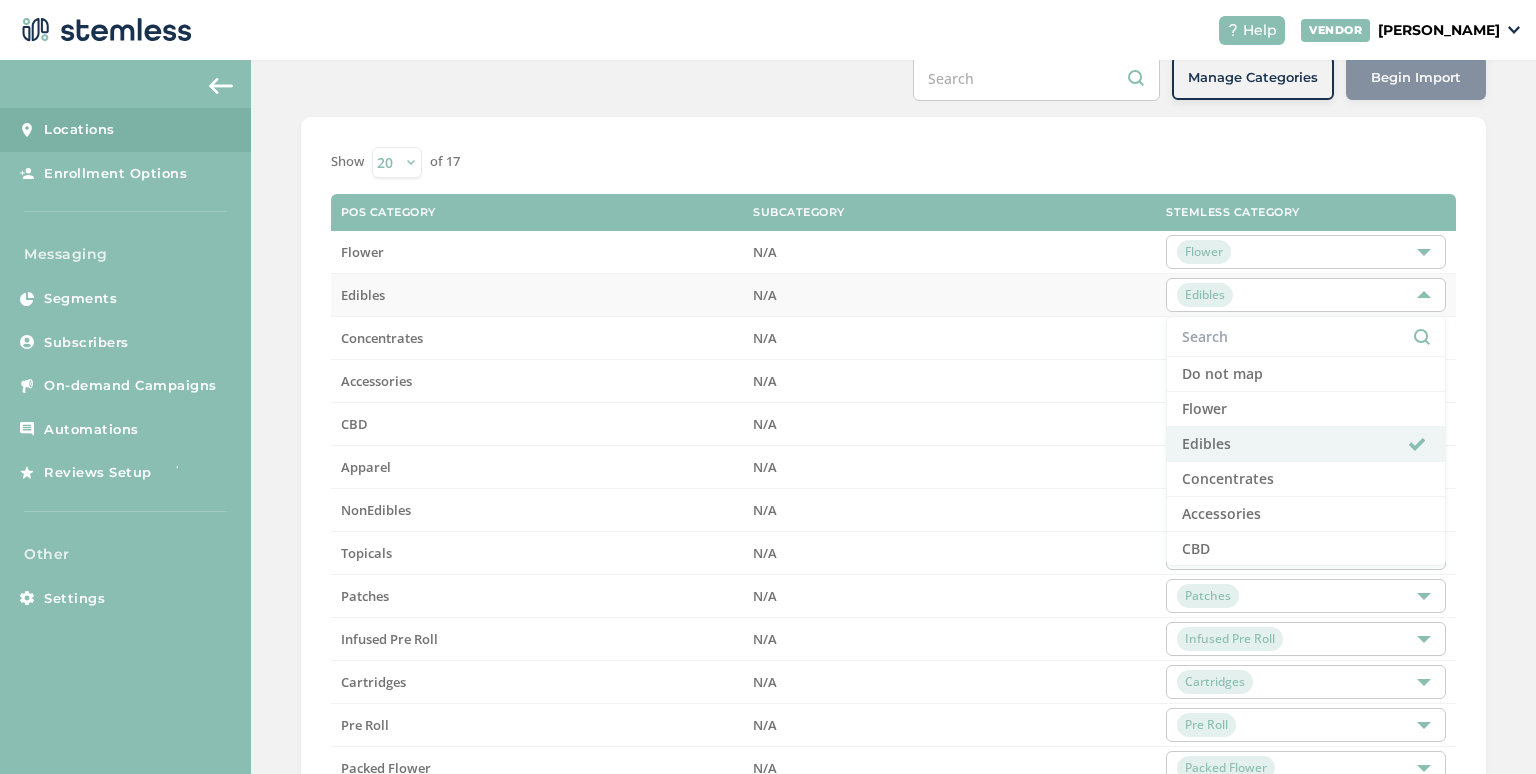 click on "Edibles" at bounding box center [1296, 295] 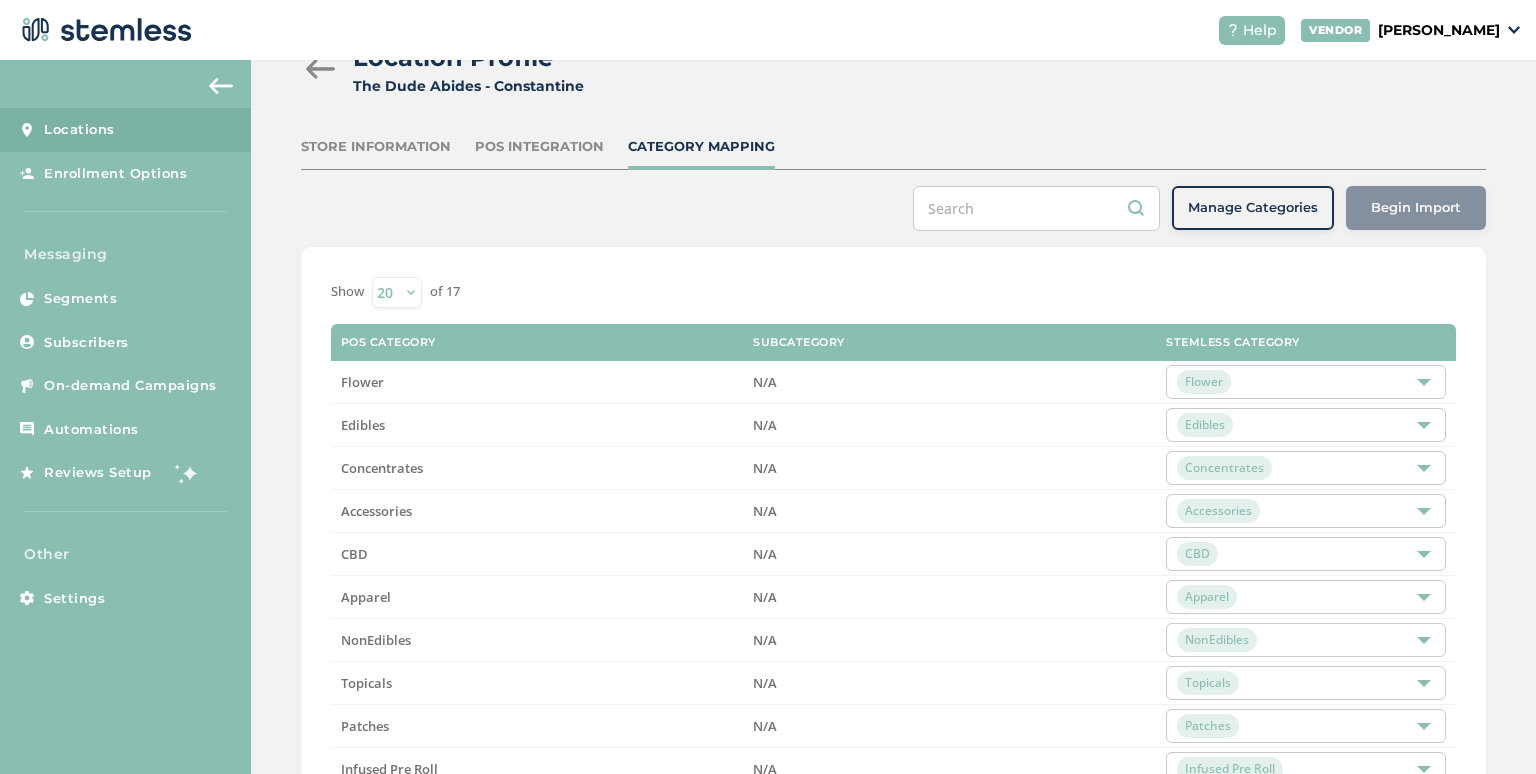 scroll, scrollTop: 0, scrollLeft: 0, axis: both 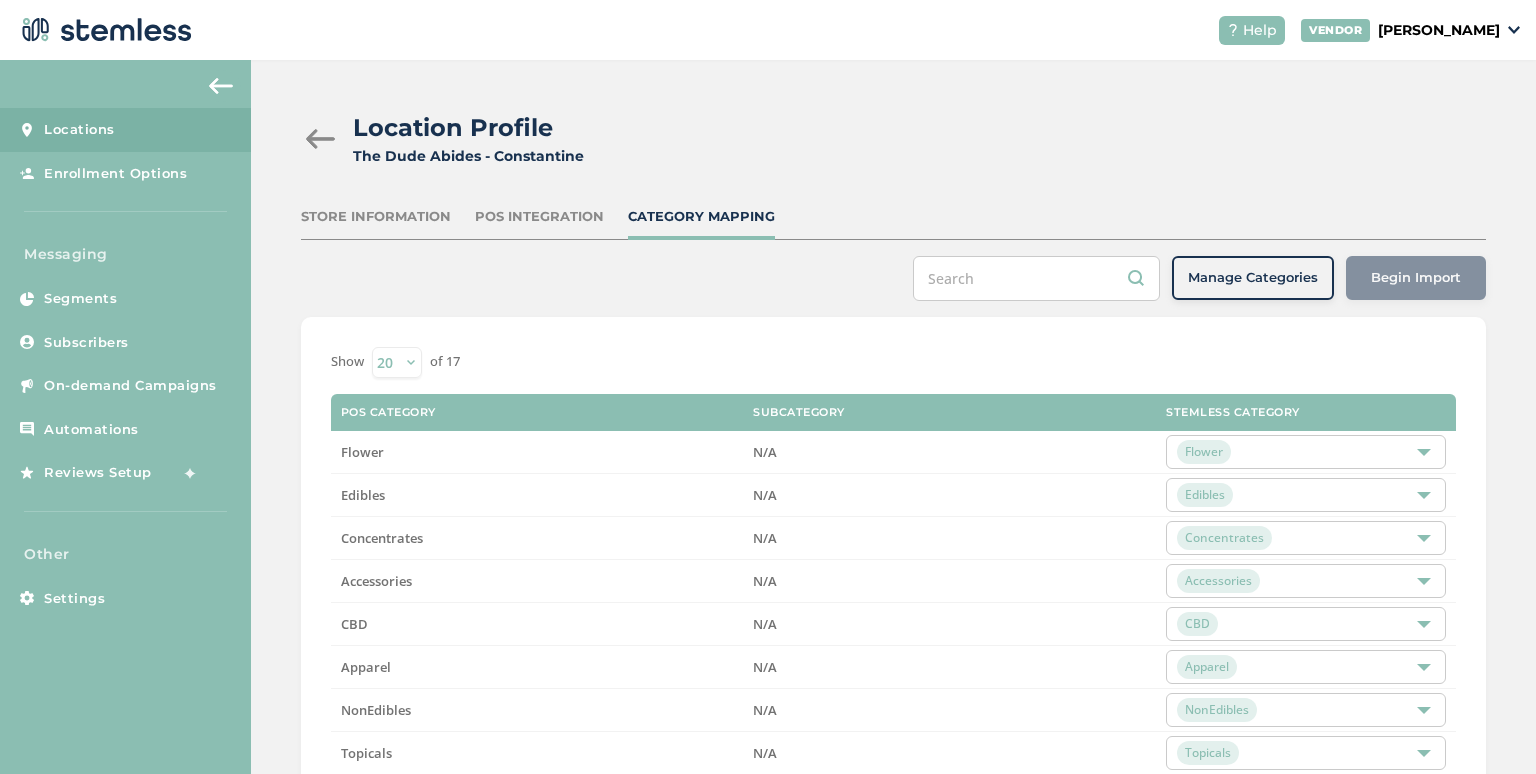 click at bounding box center [321, 139] 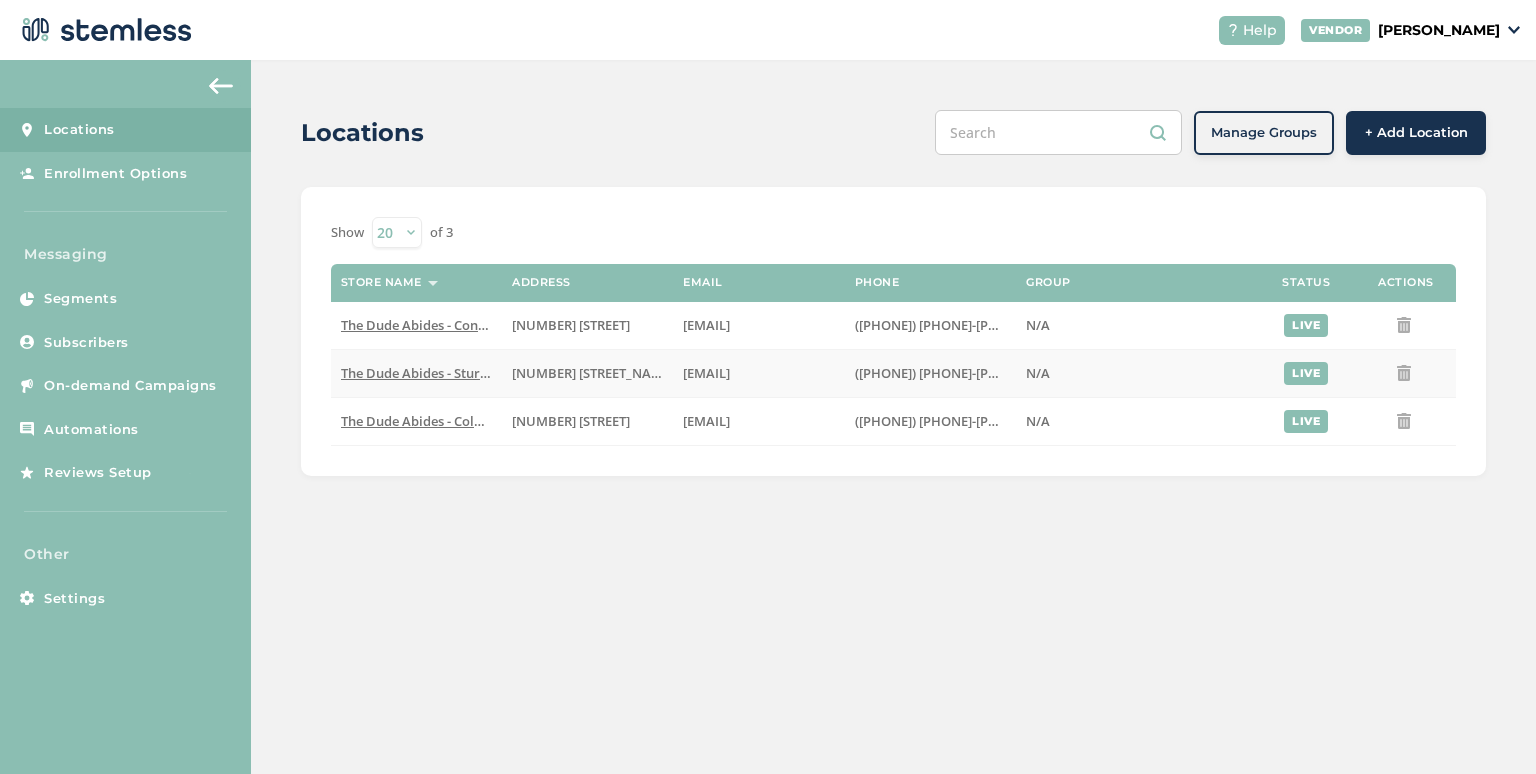 click on "The Dude Abides - Sturgis" at bounding box center (416, 373) 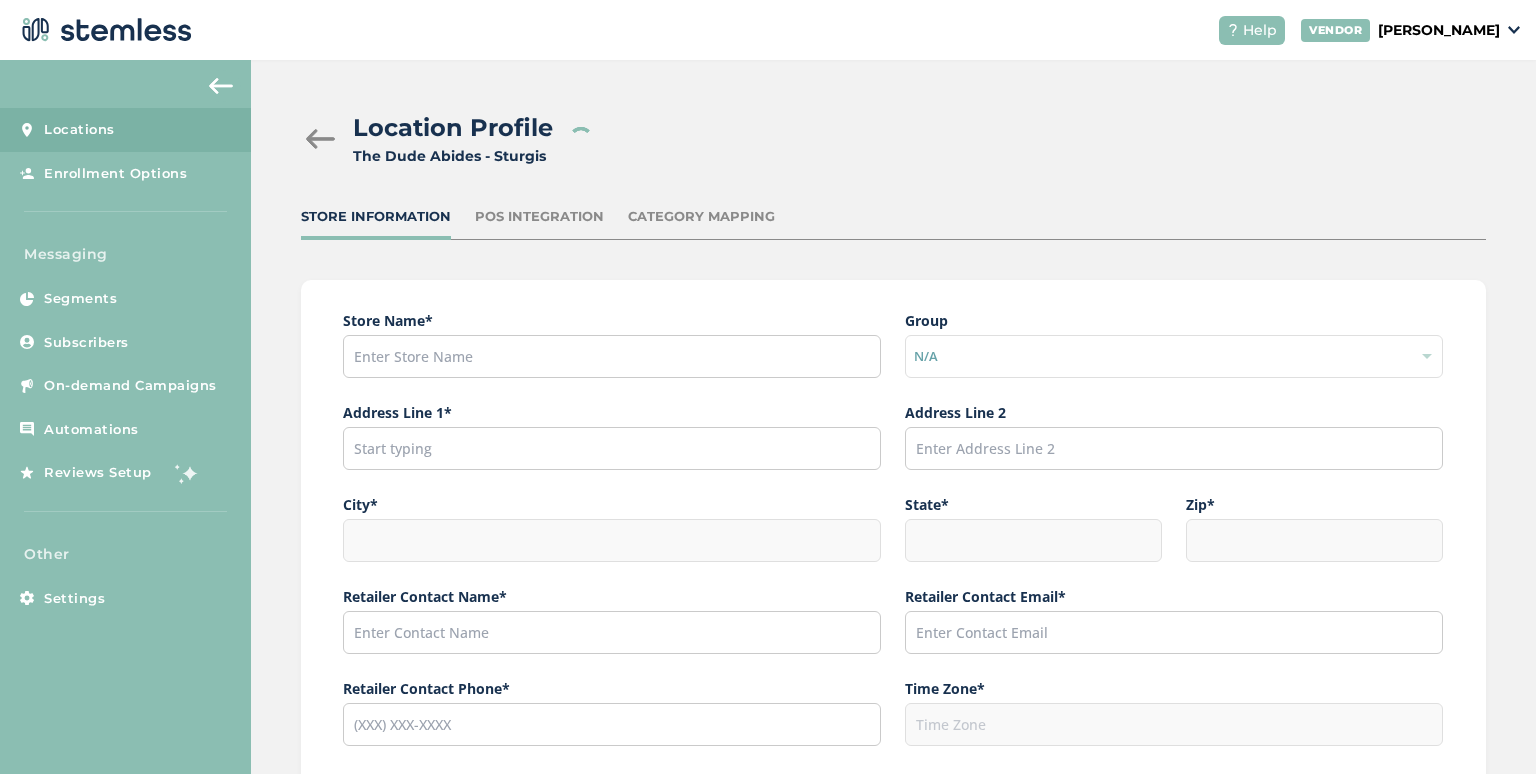 type on "The Dude Abides - Sturgis" 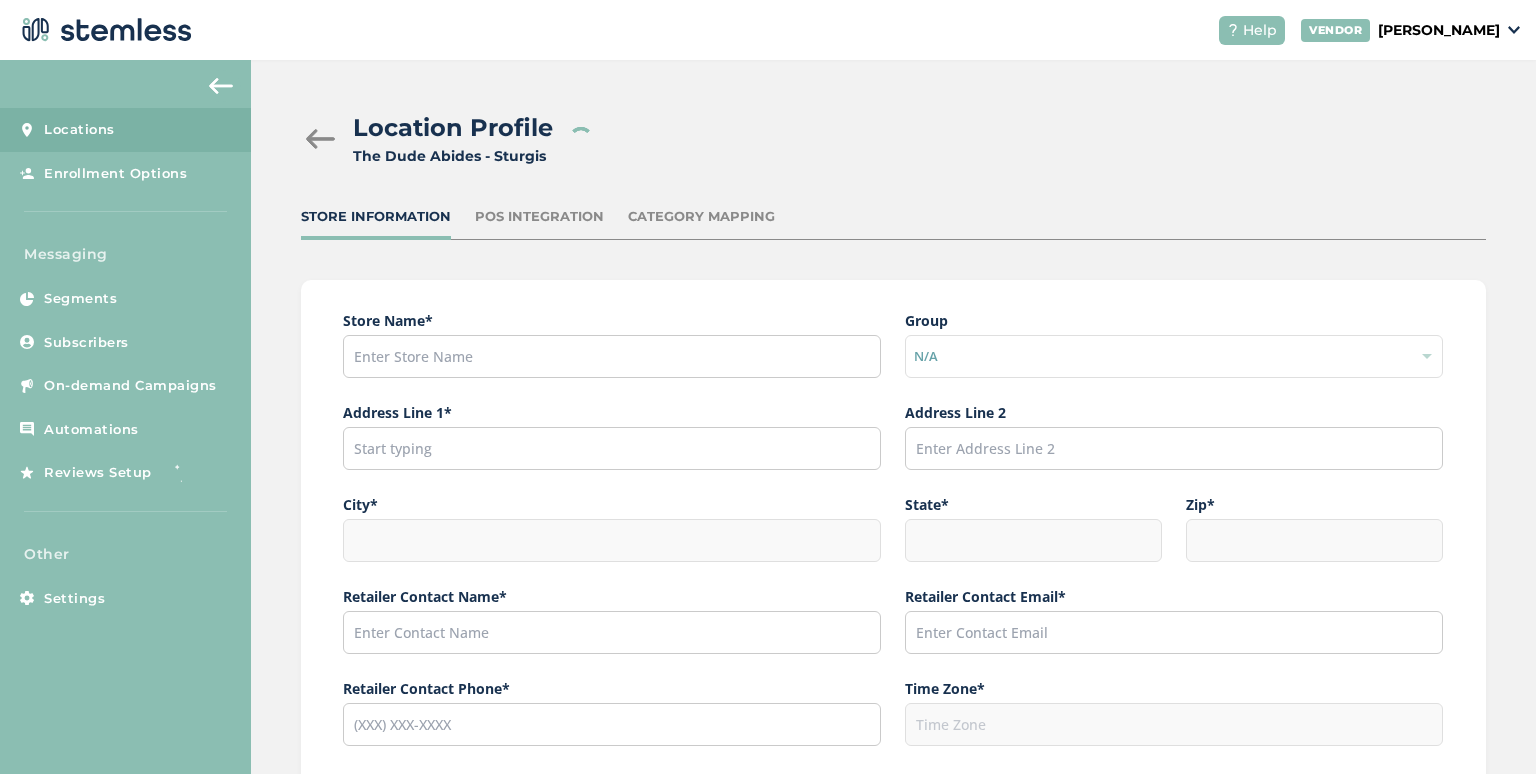 type on "[CITY]" 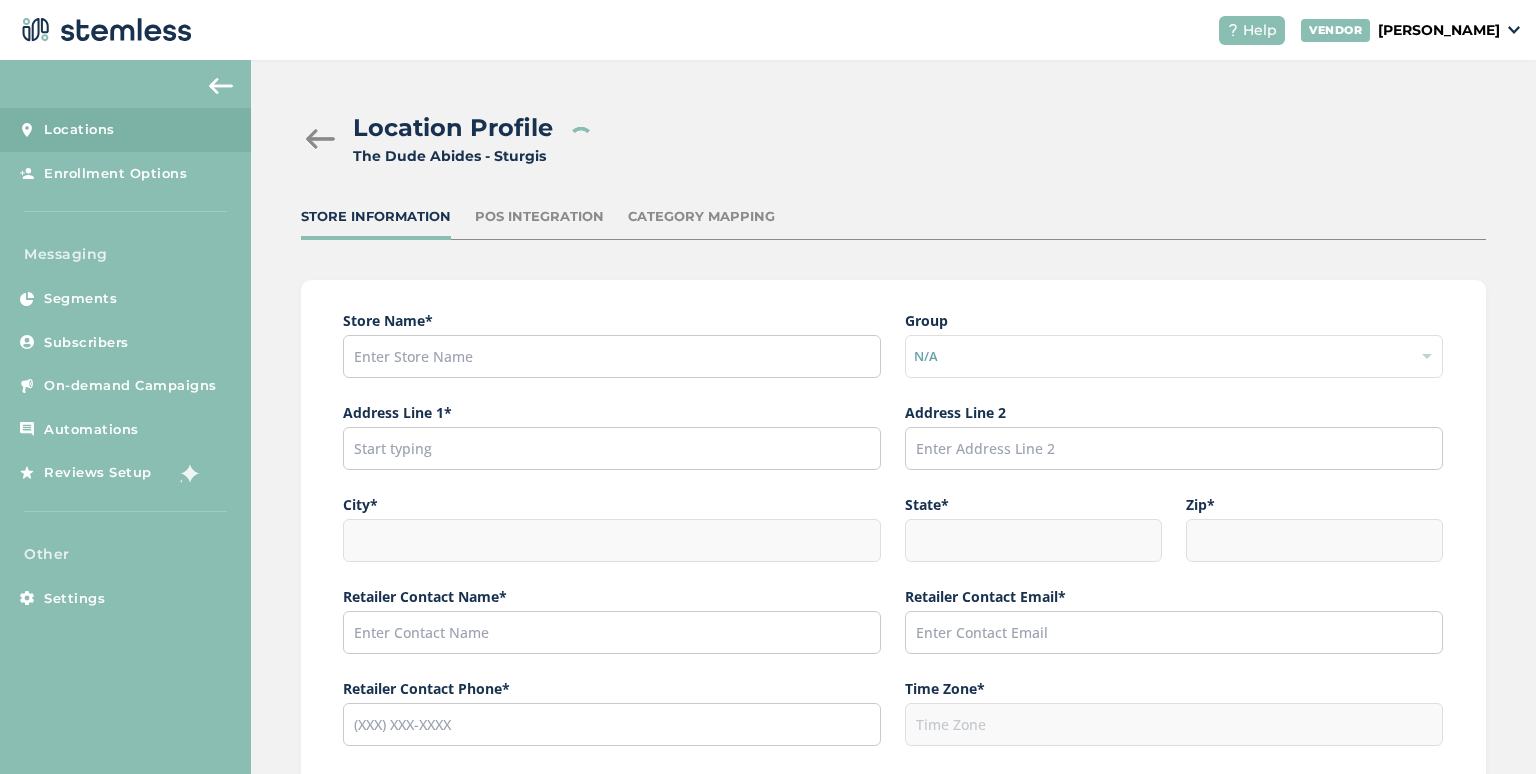 type on "MI" 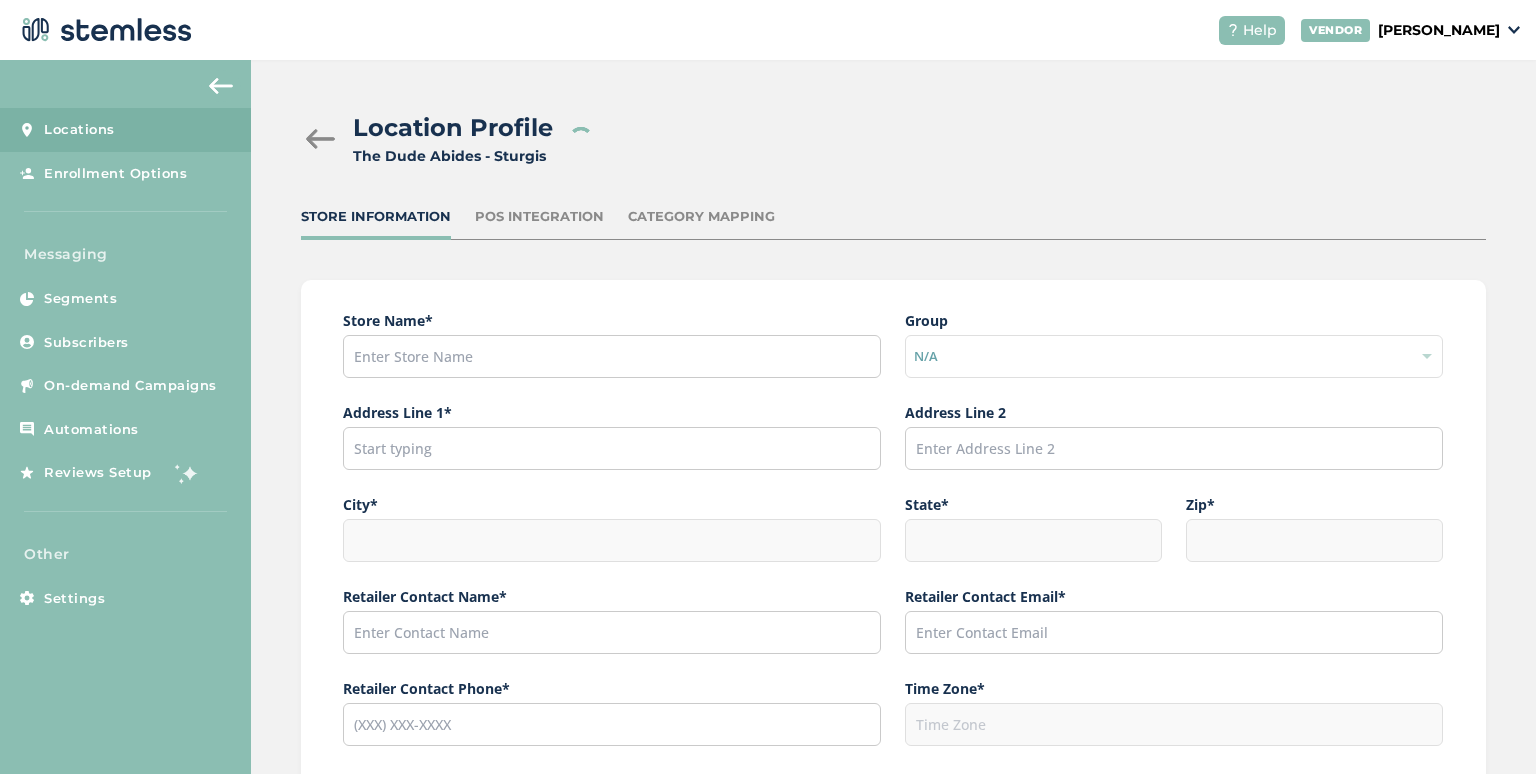 type on "[NUMBER]" 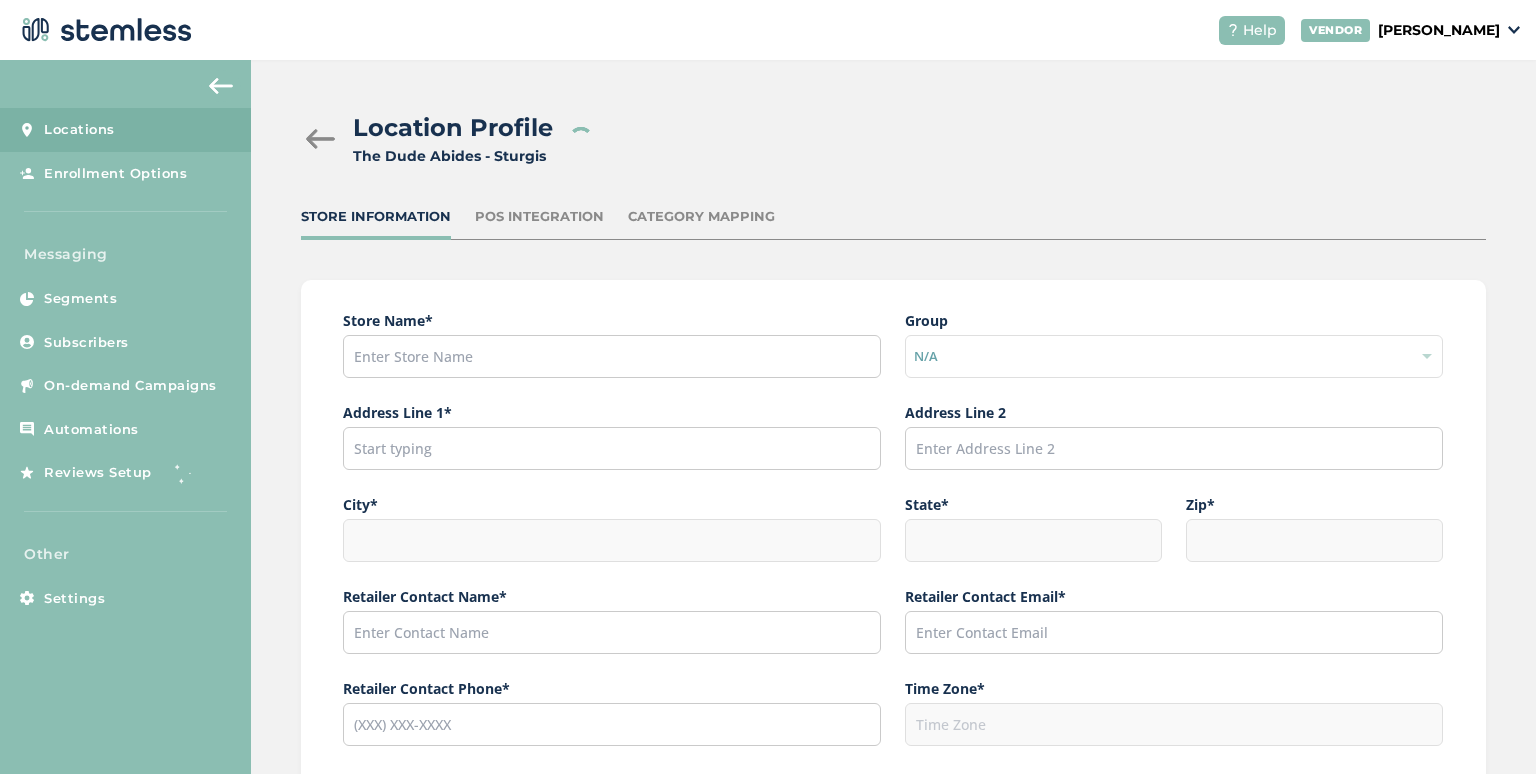 type on "[EMAIL]" 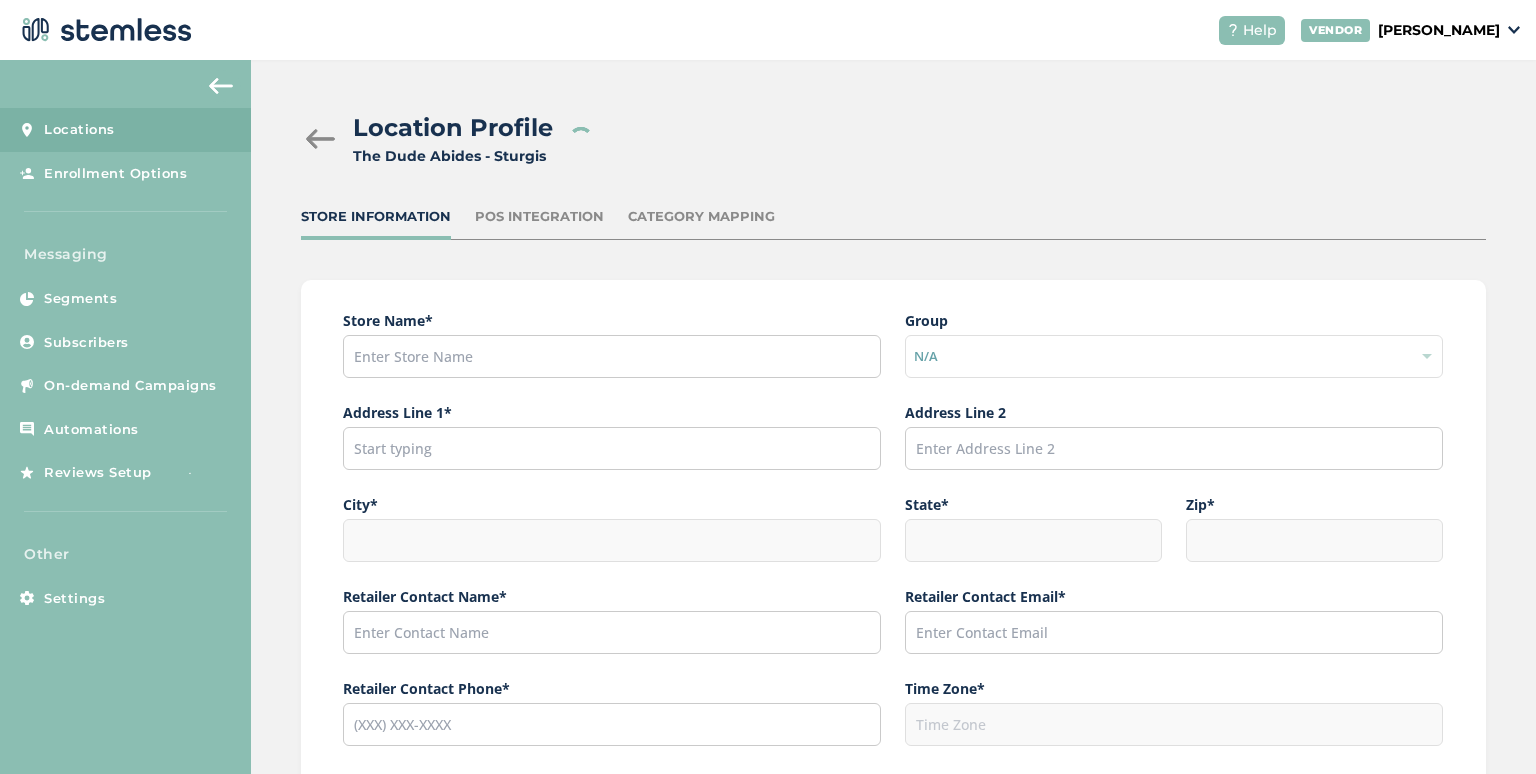 type on "([PHONE]) [PHONE]-[PHONE]" 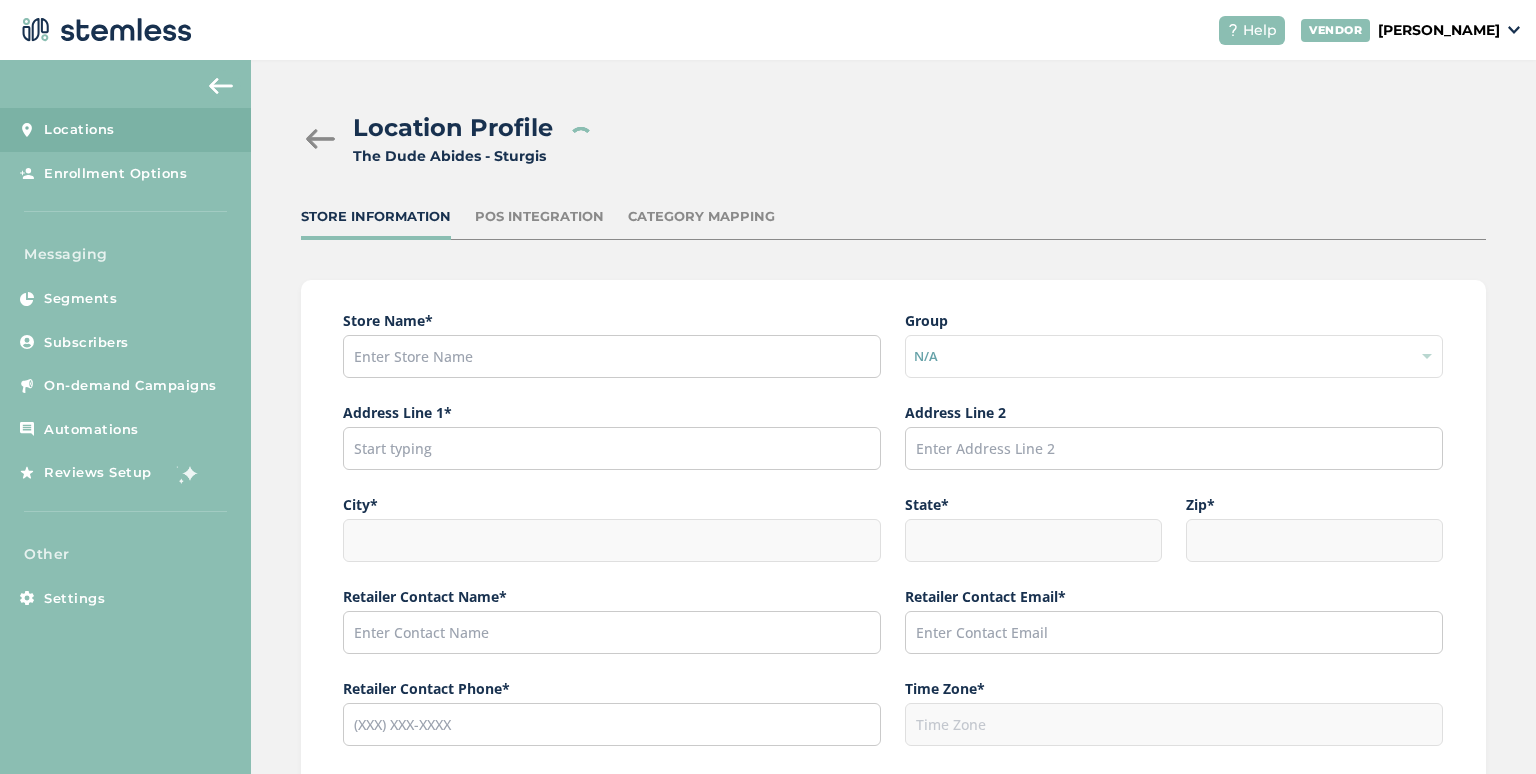 type on "[TIMEZONE]" 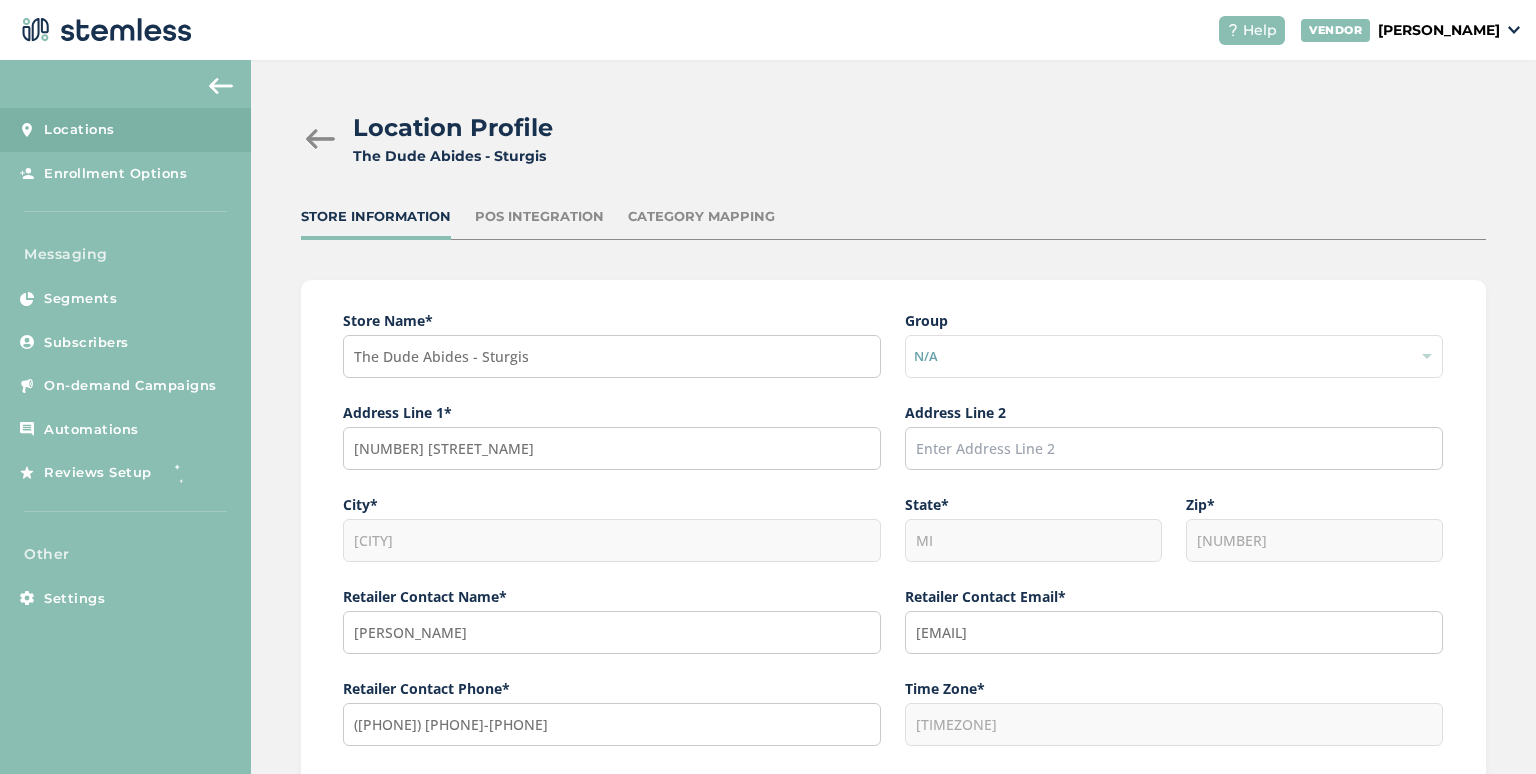 click at bounding box center (321, 139) 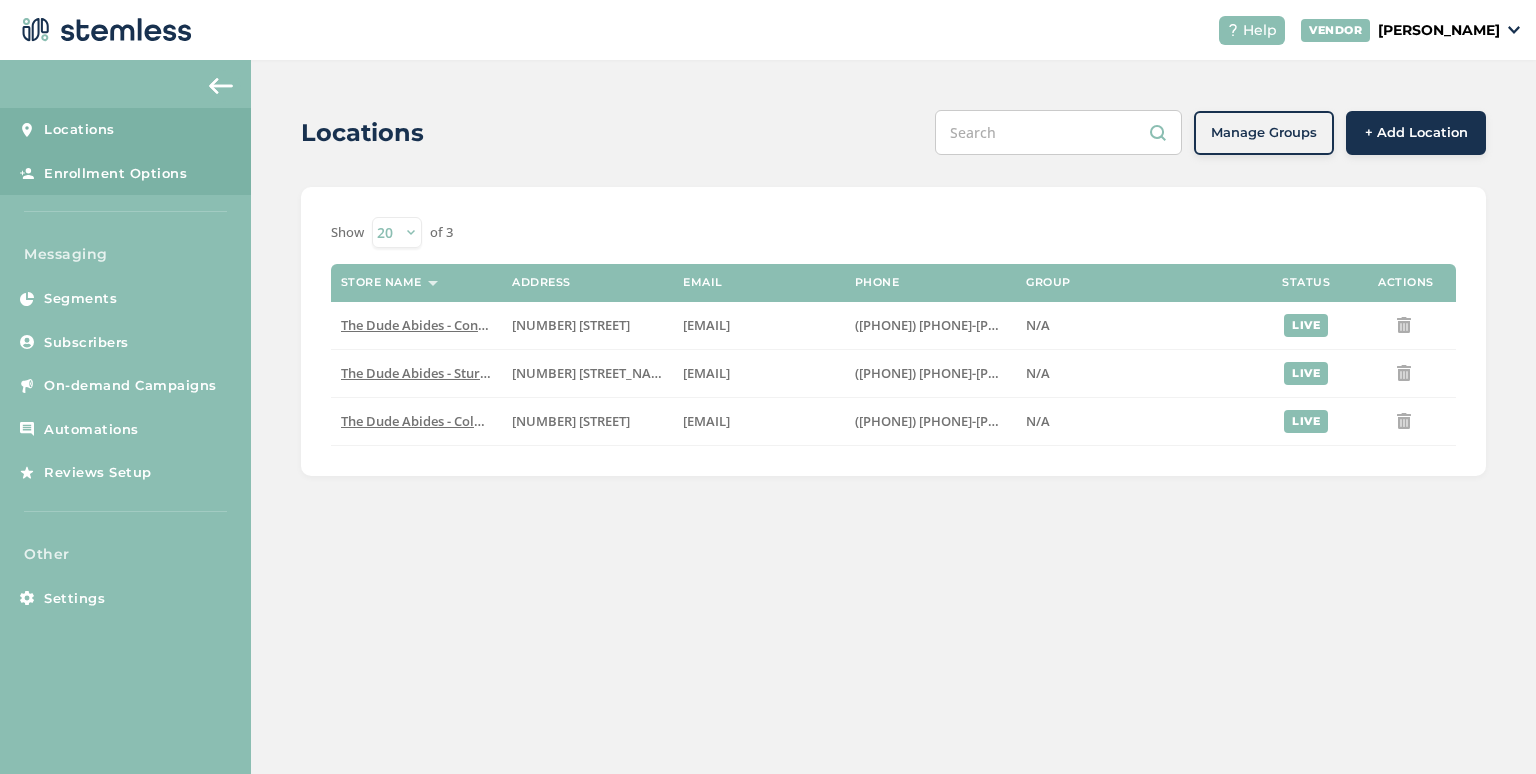 click on "Enrollment Options" at bounding box center (115, 174) 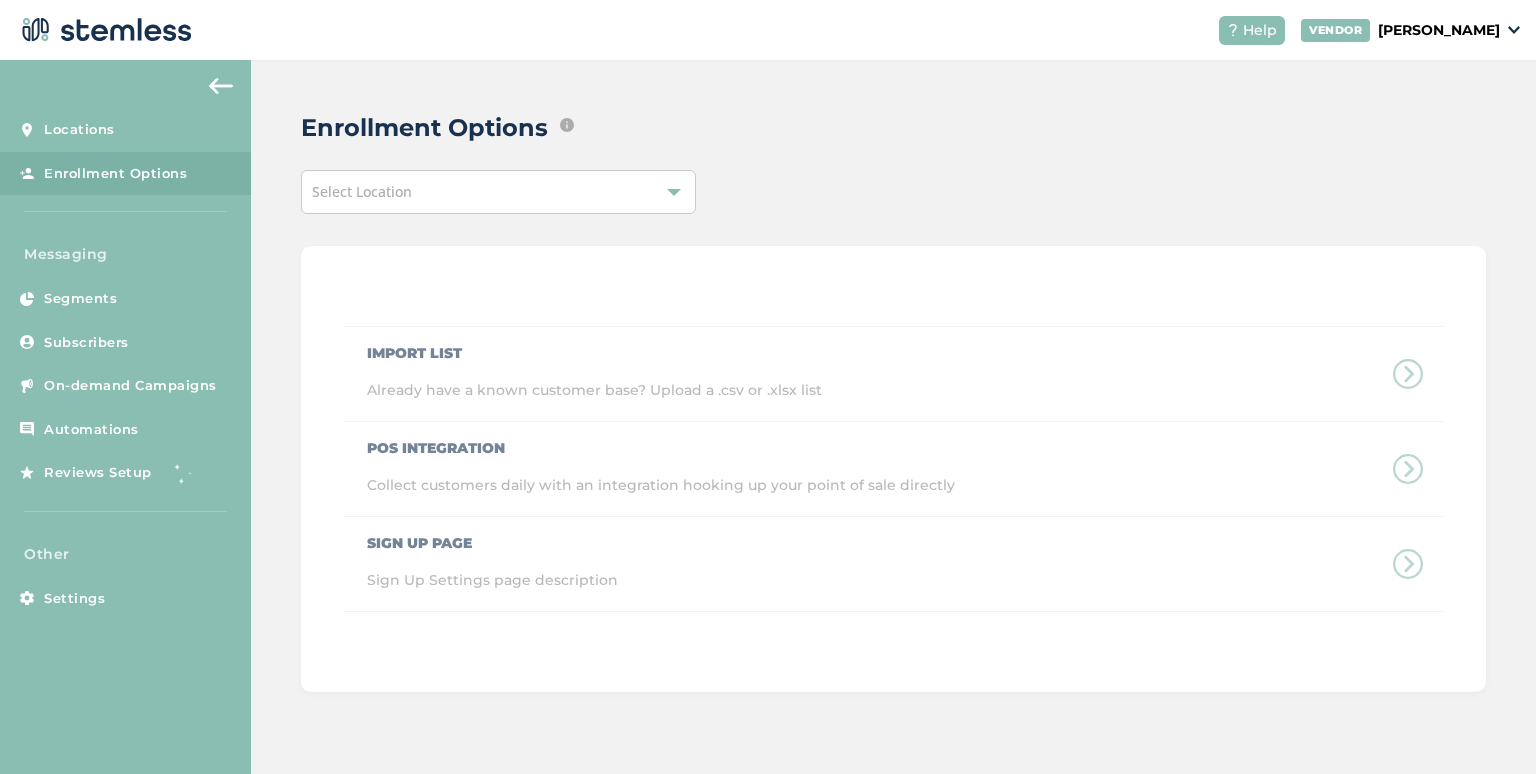 click on "Select Location" at bounding box center (362, 191) 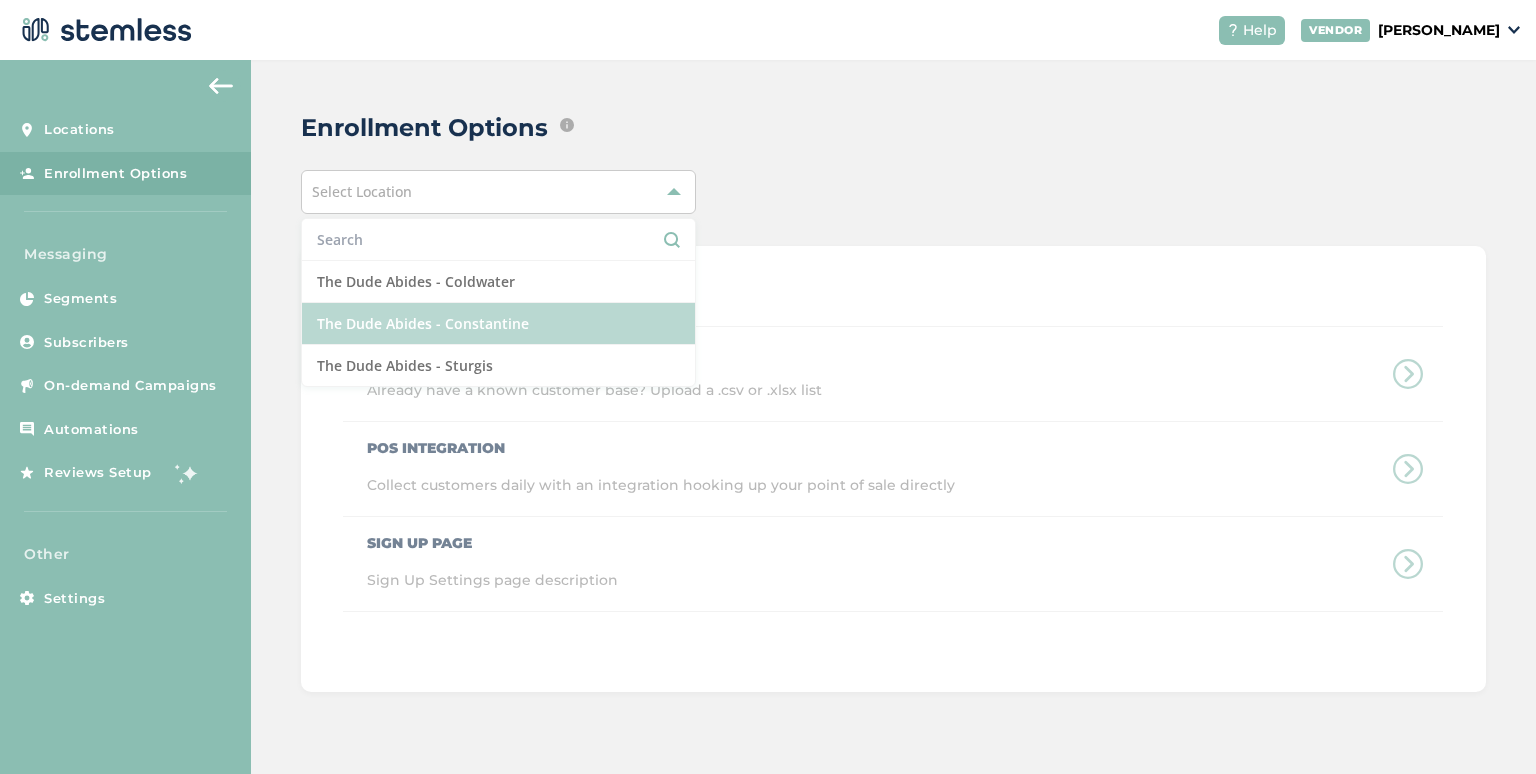 click on "The Dude Abides - Constantine" at bounding box center [498, 324] 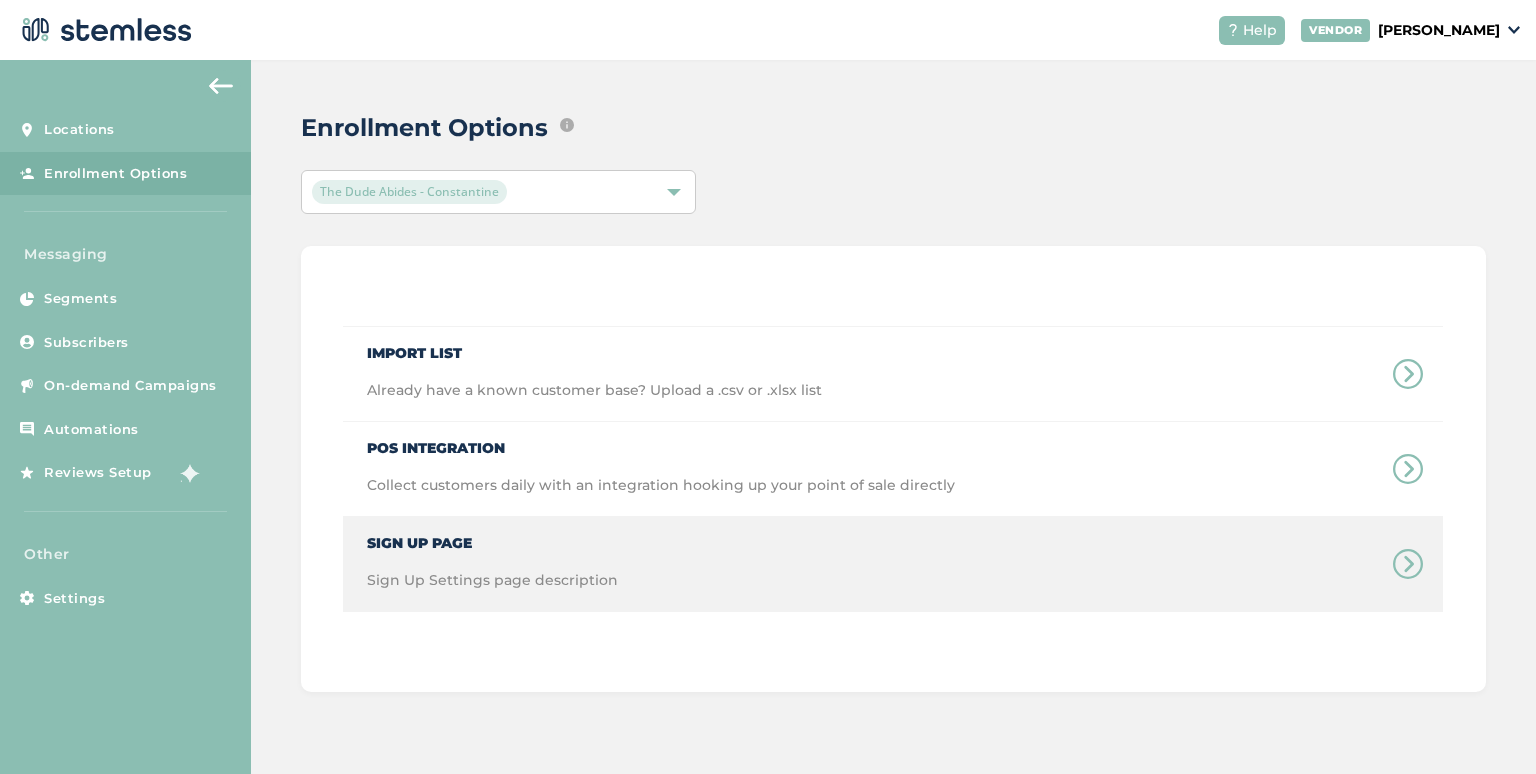 click on "Sign Up Page Sign Up Settings page description" at bounding box center [893, 564] 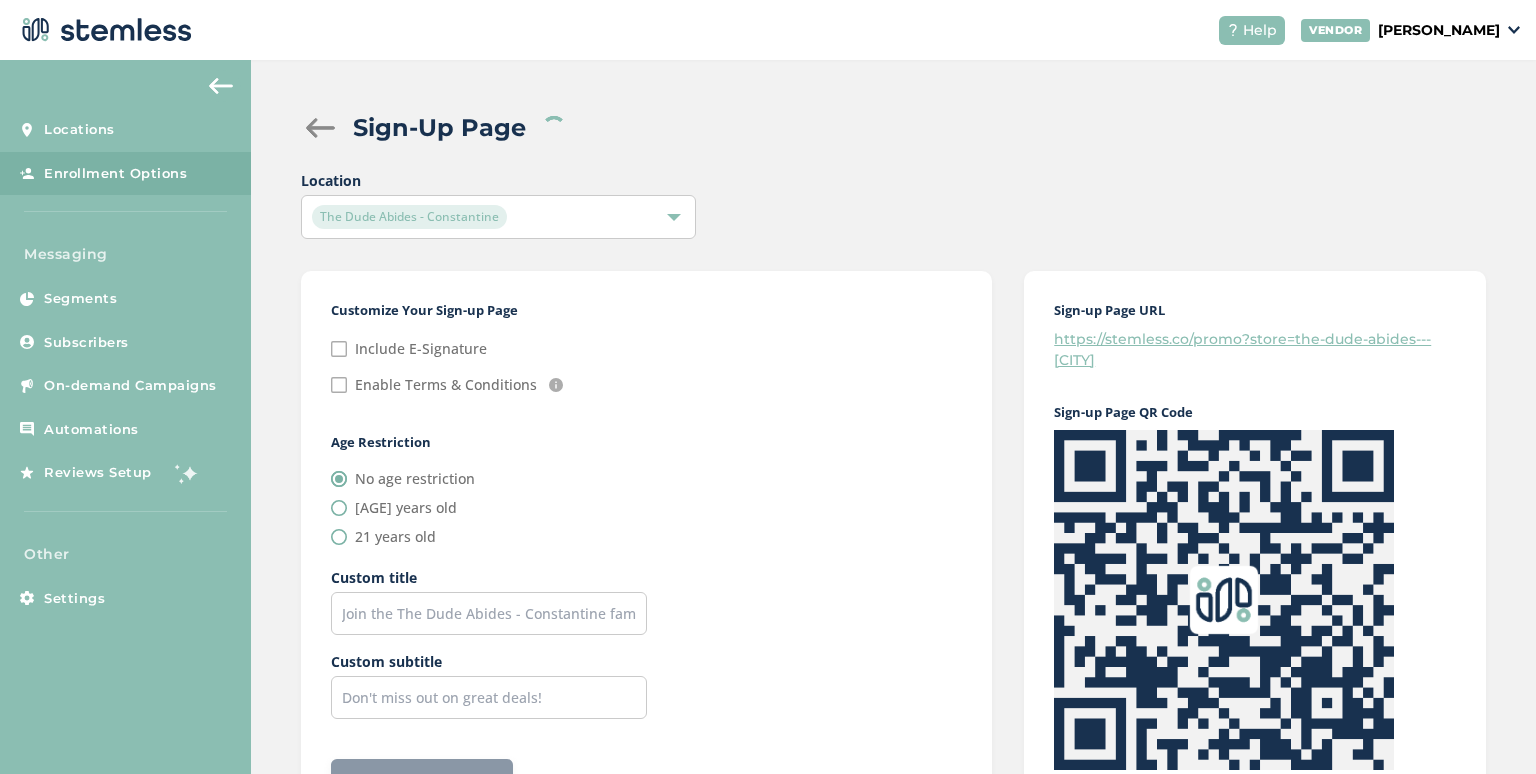 checkbox on "false" 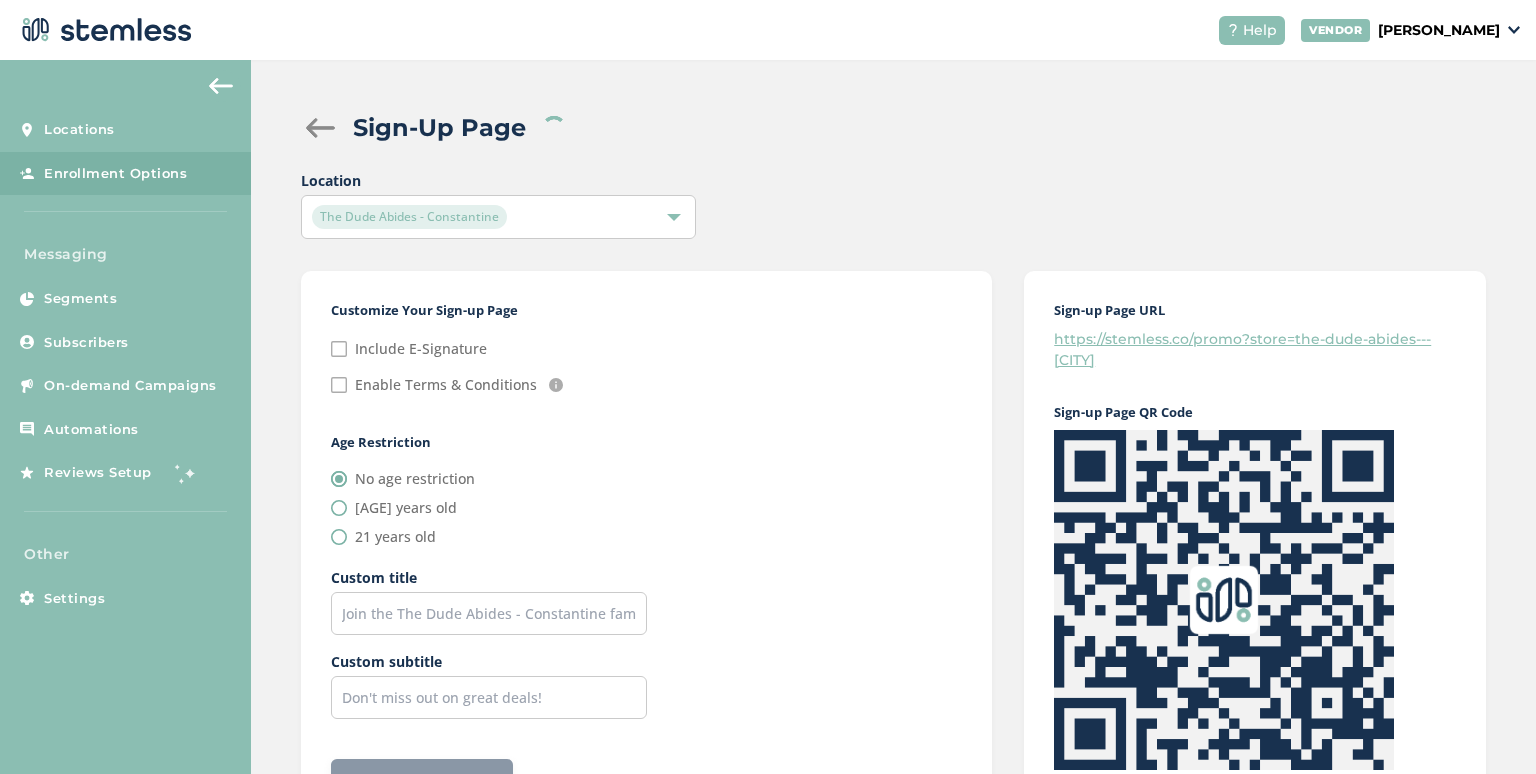 checkbox on "false" 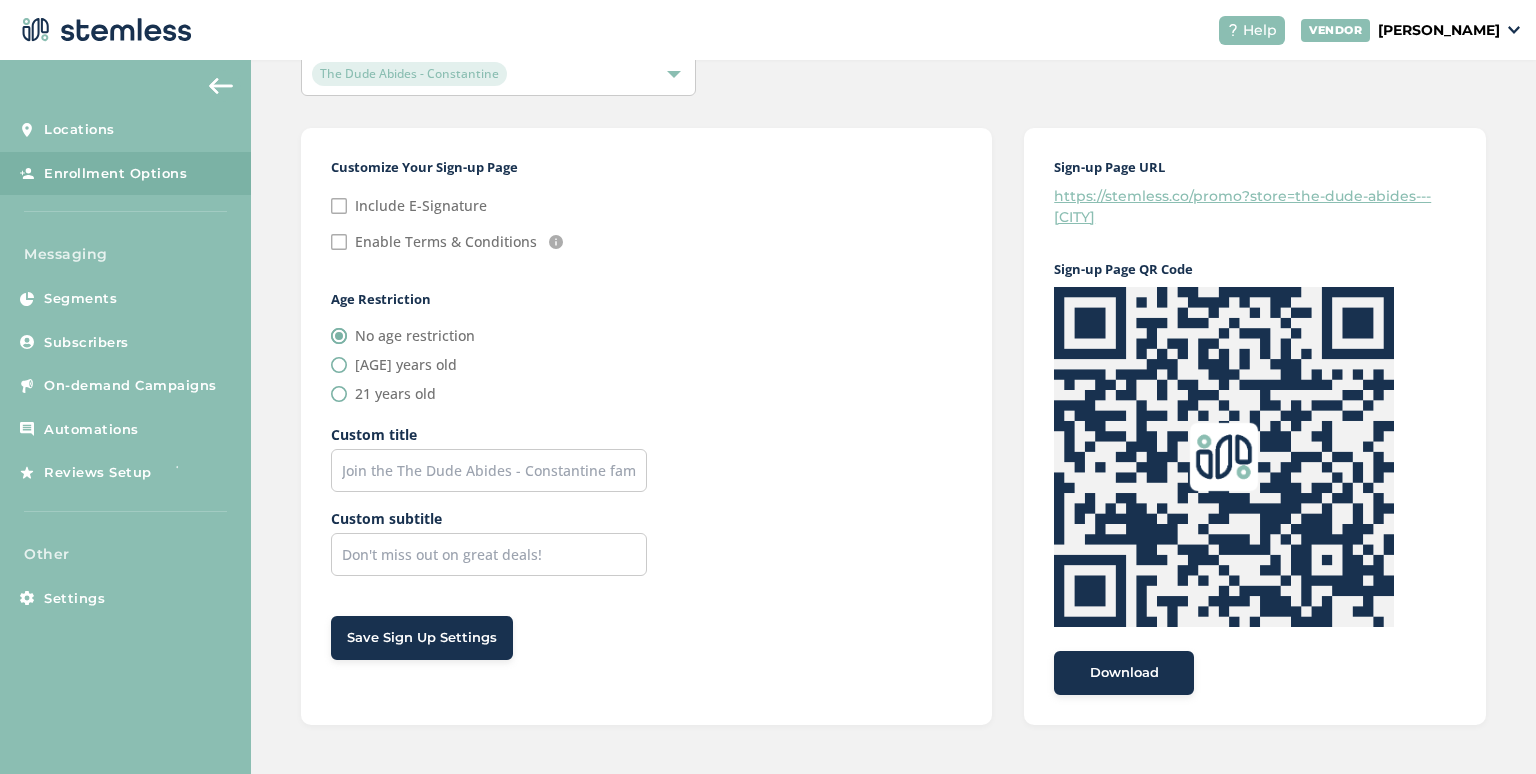 scroll, scrollTop: 144, scrollLeft: 0, axis: vertical 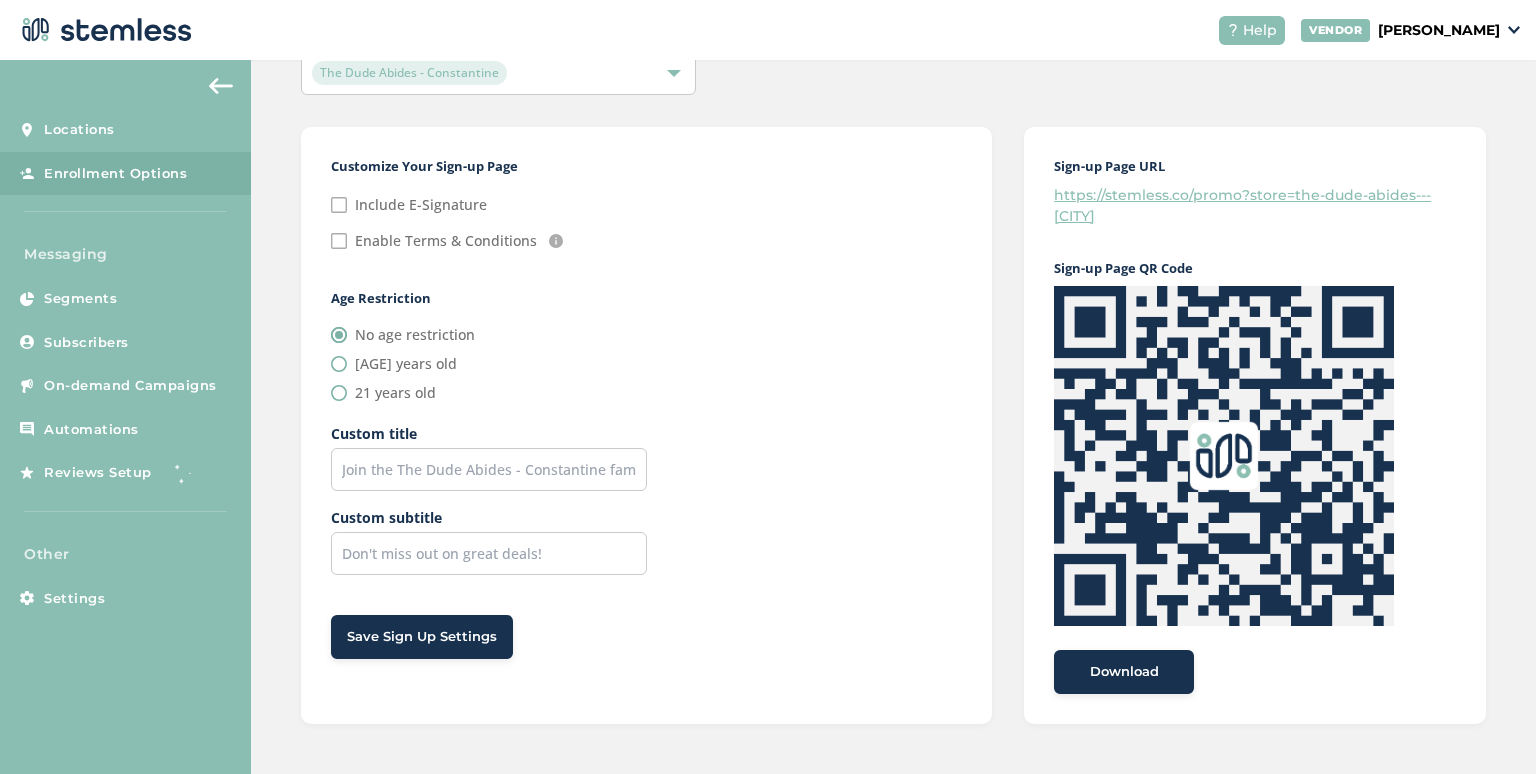 click on "https://stemless.co/promo?store=the-dude-abides---[CITY]" at bounding box center (1242, 205) 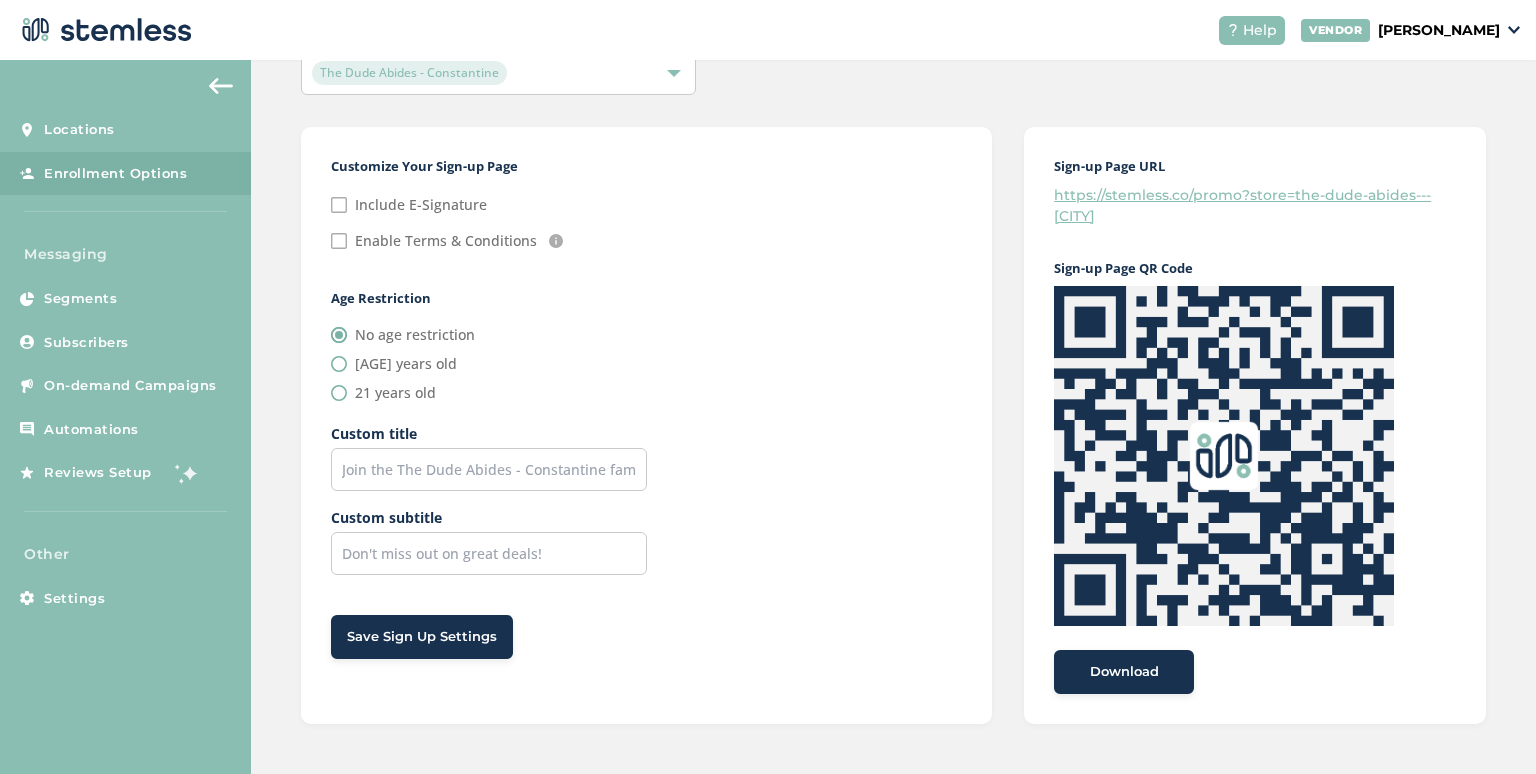 click on "21 years old" at bounding box center [395, 392] 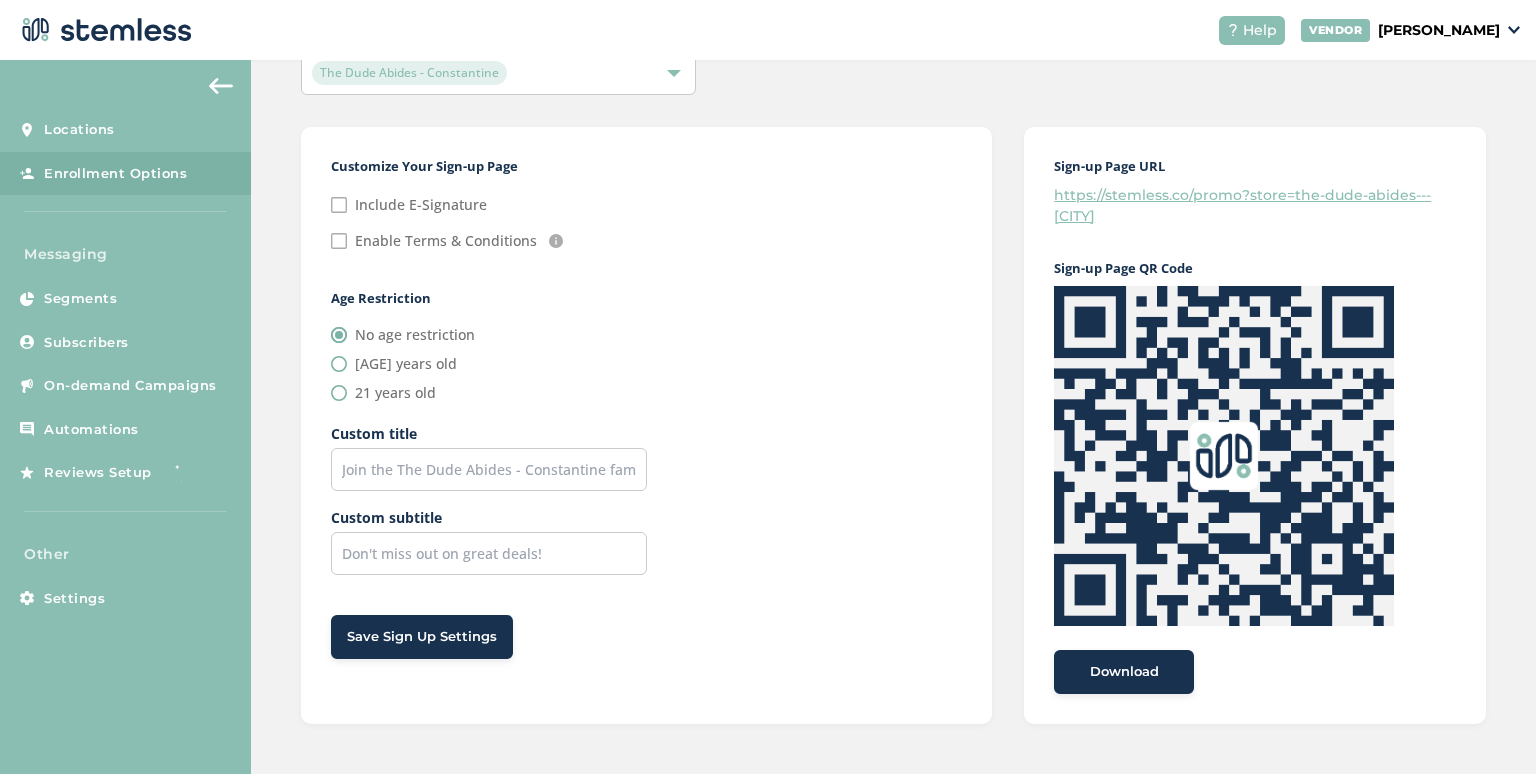 click on "21 years old" at bounding box center [339, 393] 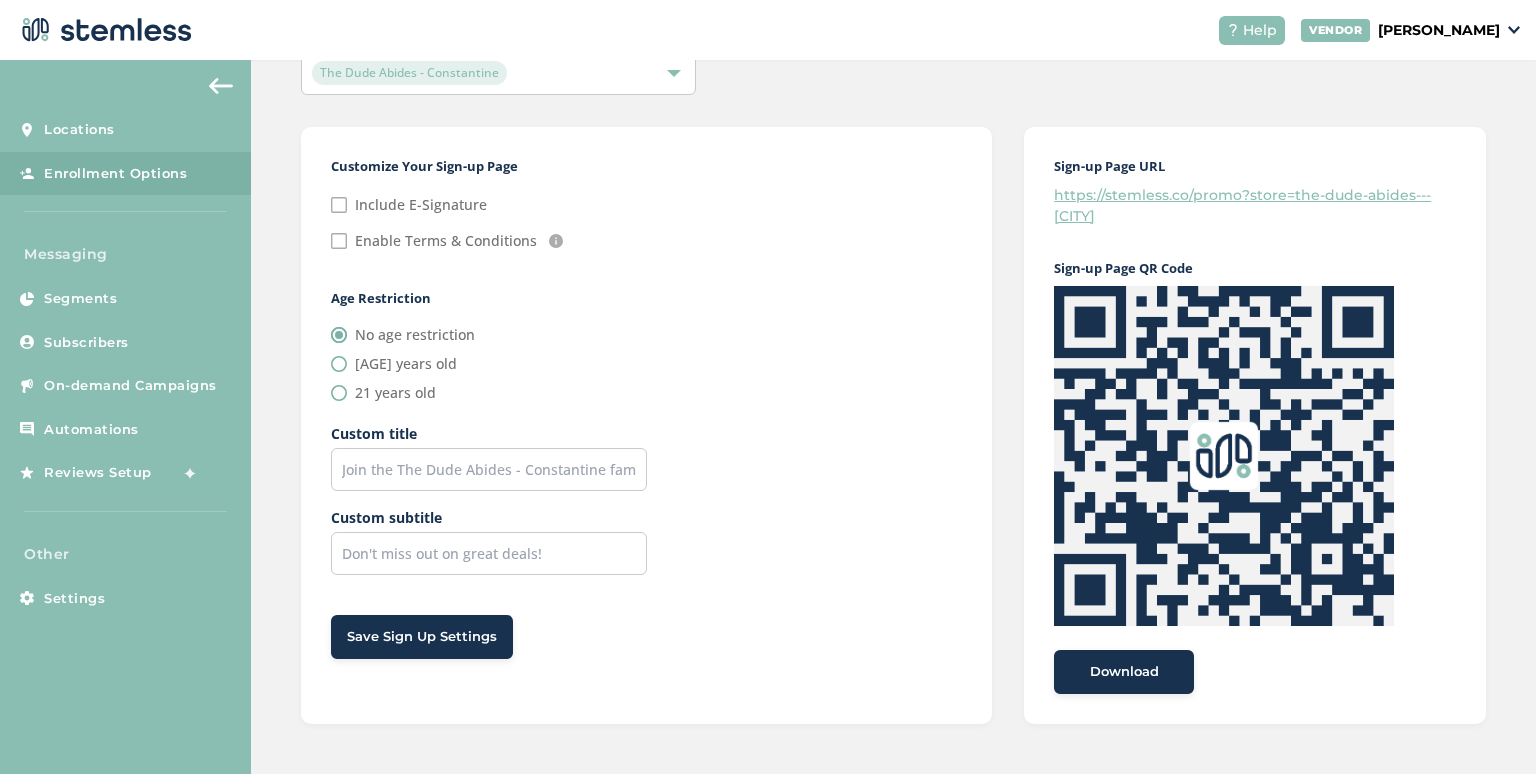 radio on "true" 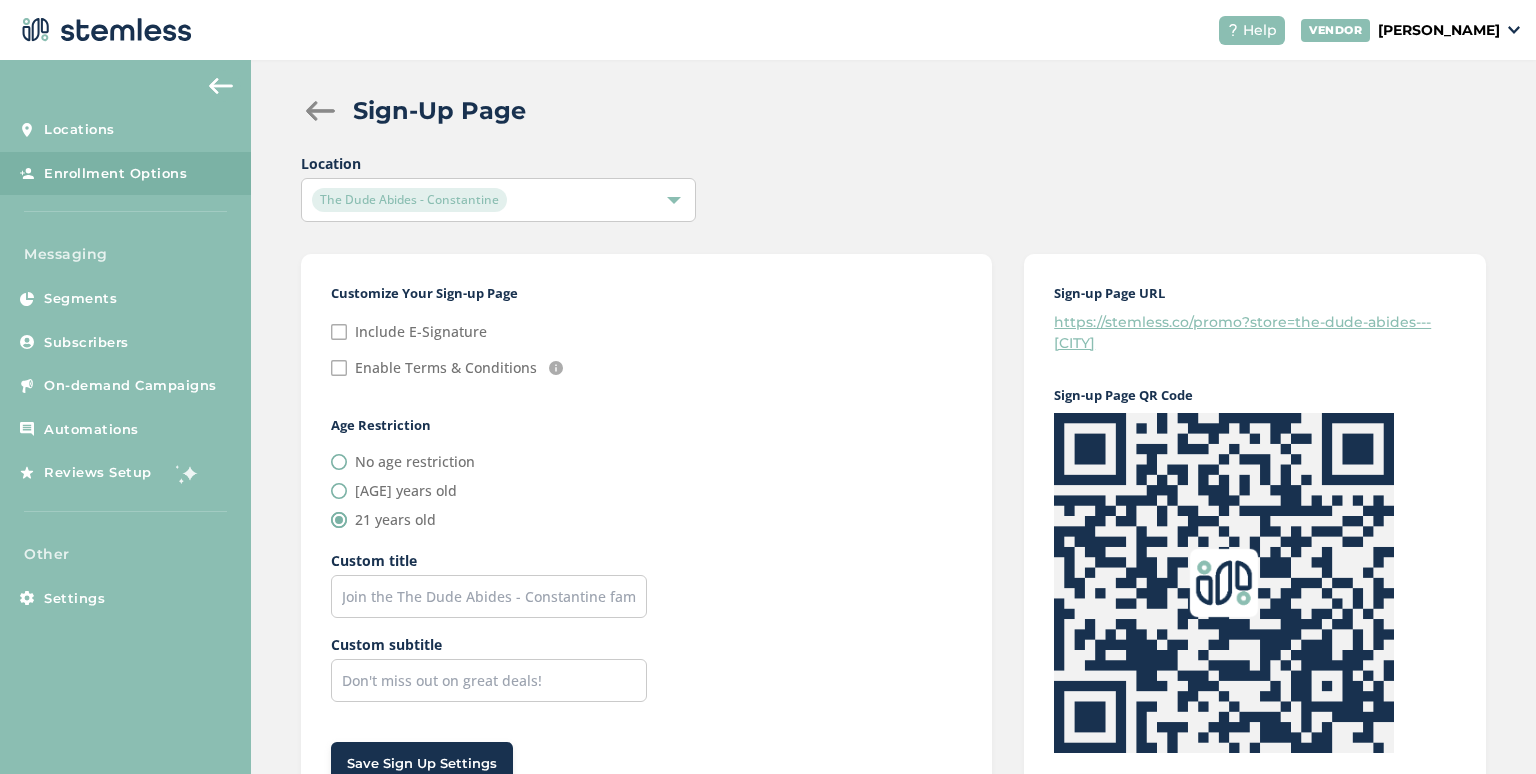 scroll, scrollTop: 0, scrollLeft: 0, axis: both 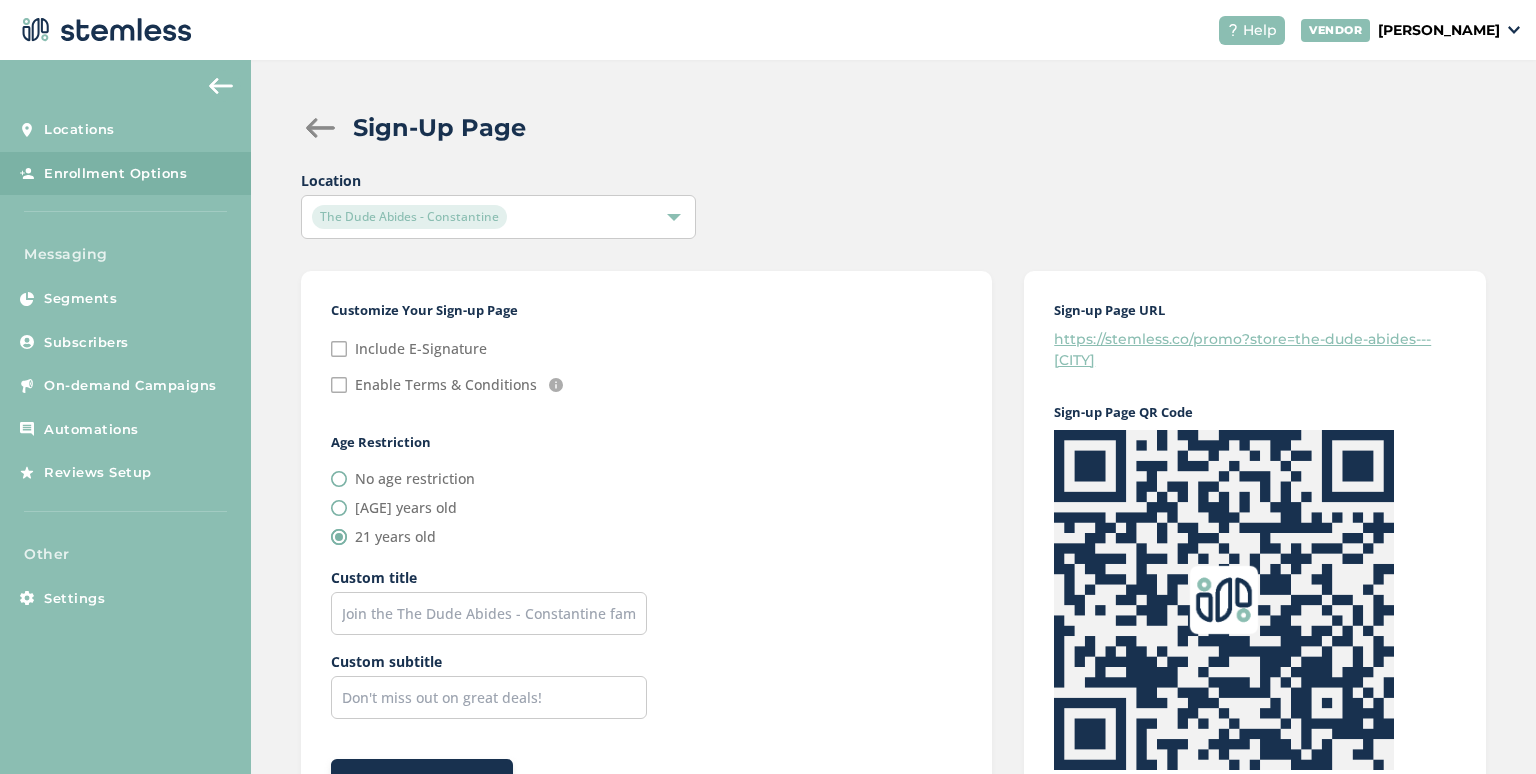 click on "The Dude Abides - Constantine" at bounding box center (488, 217) 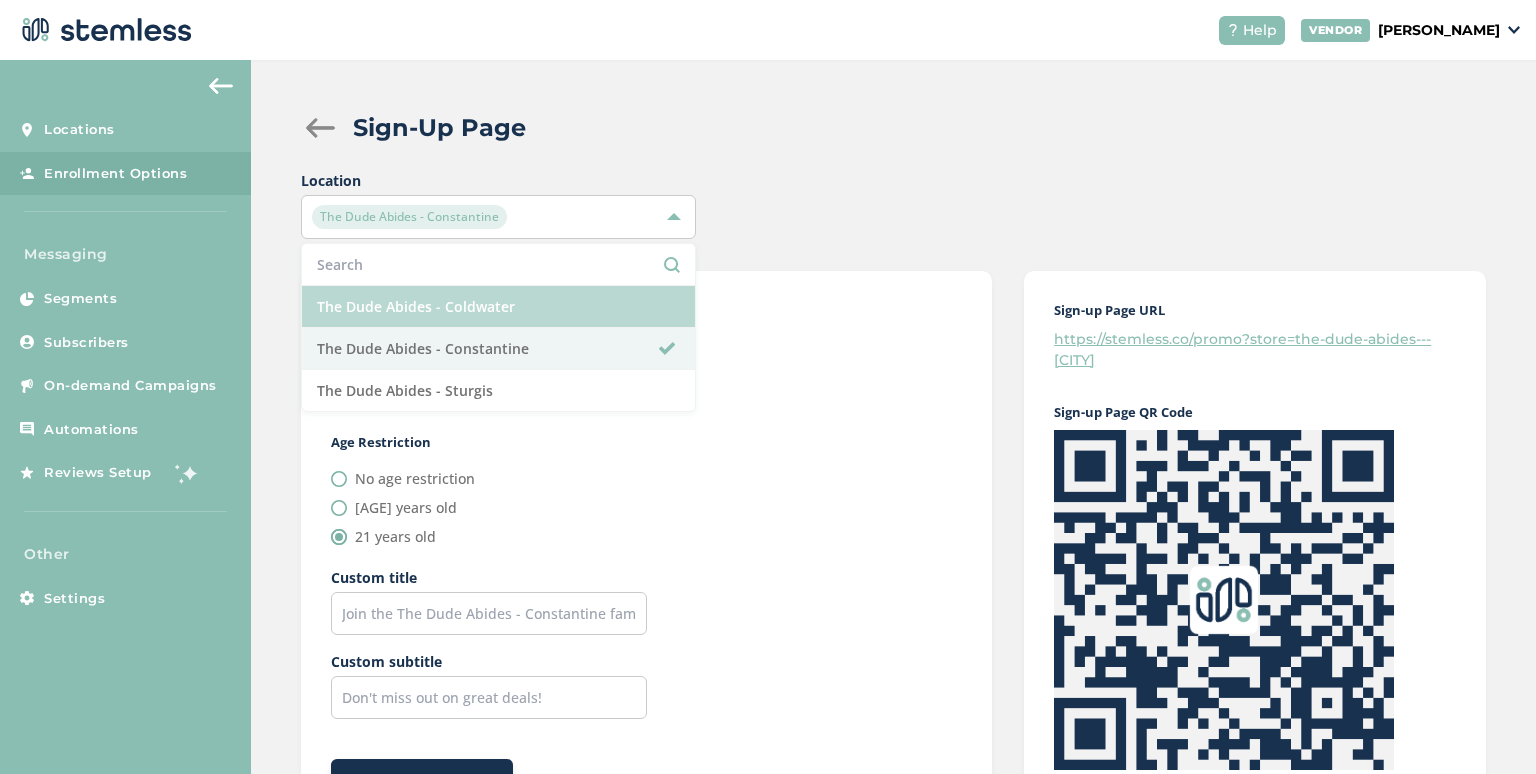 click on "The Dude Abides - Coldwater" at bounding box center [498, 307] 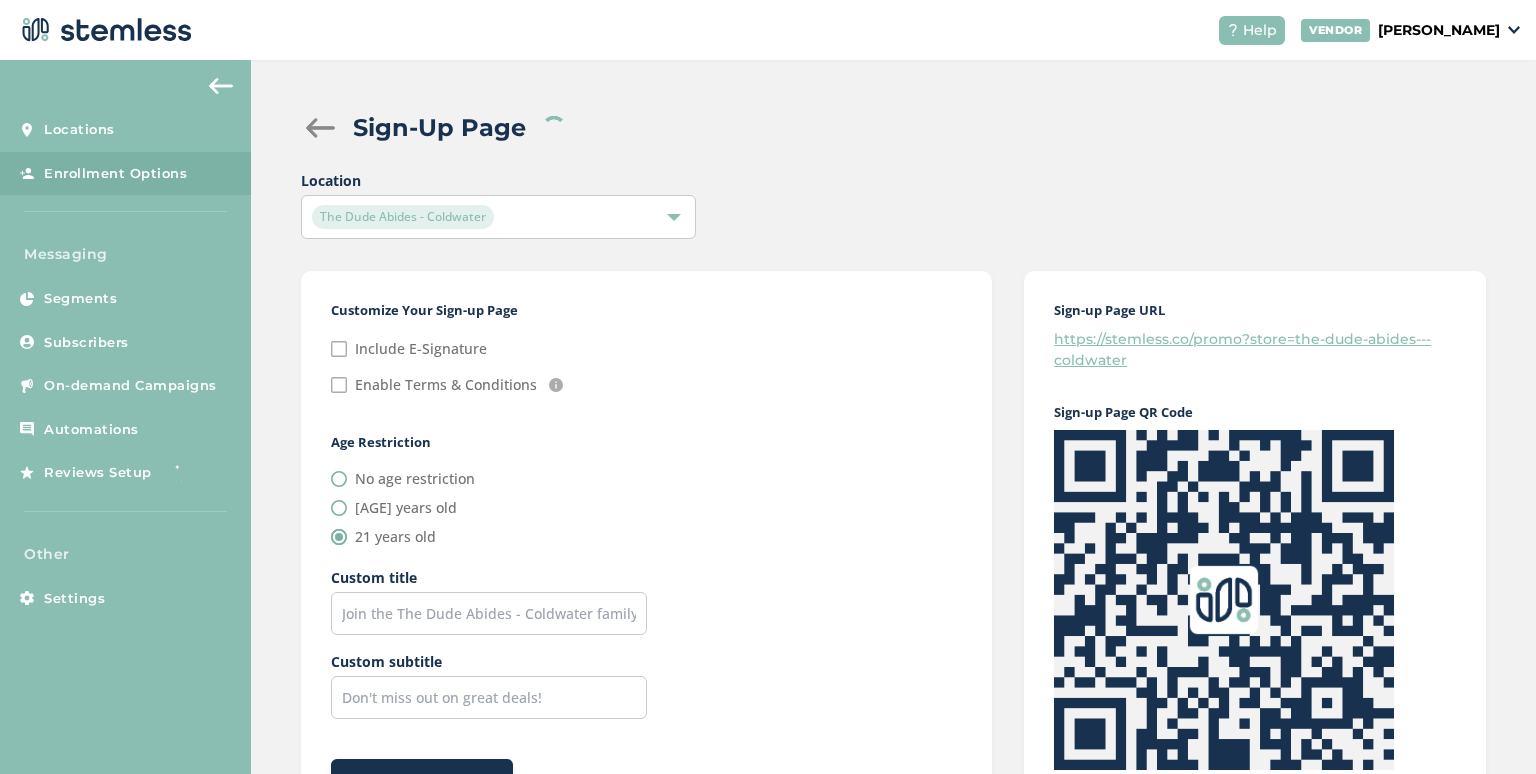 checkbox on "false" 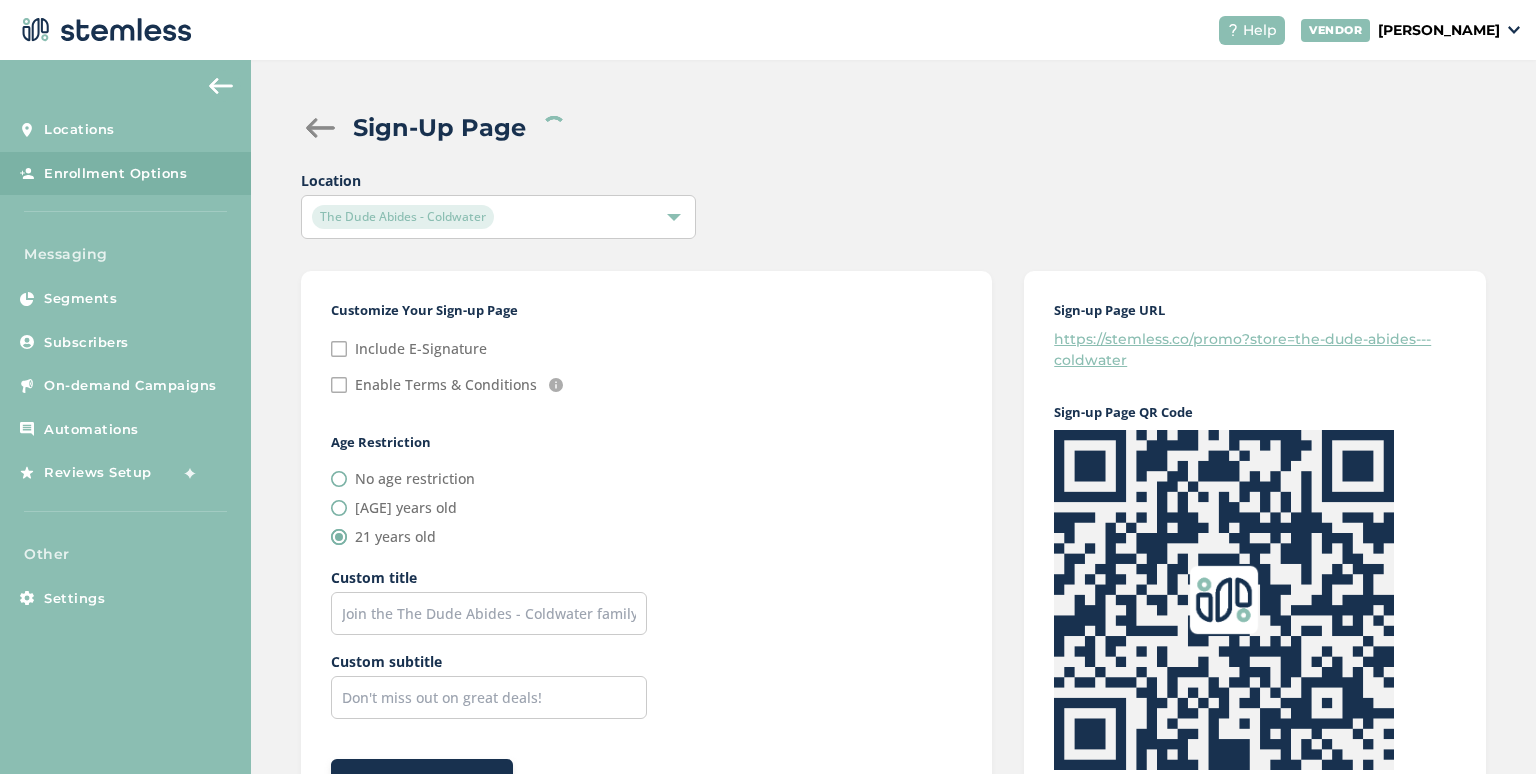 checkbox on "false" 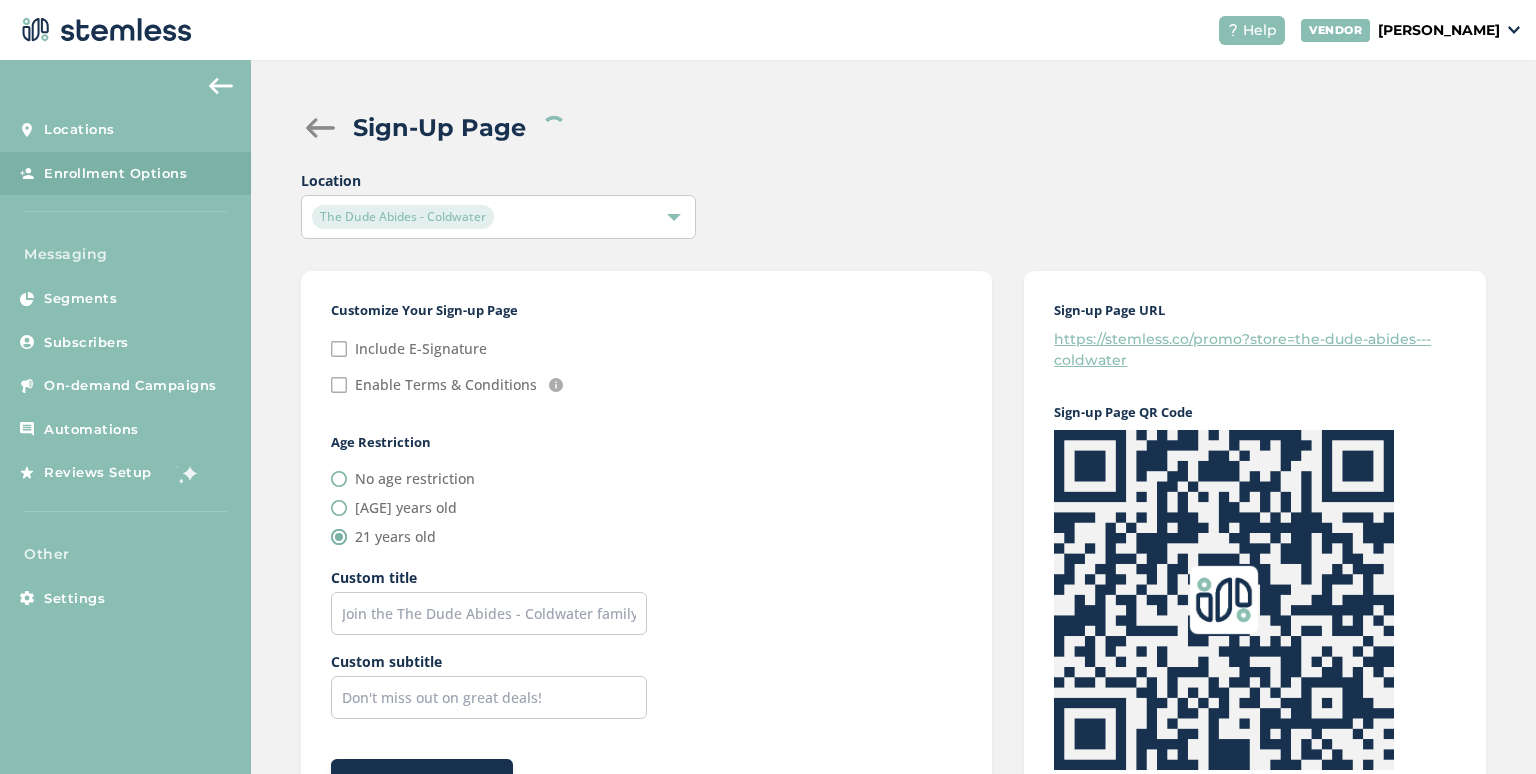 radio on "true" 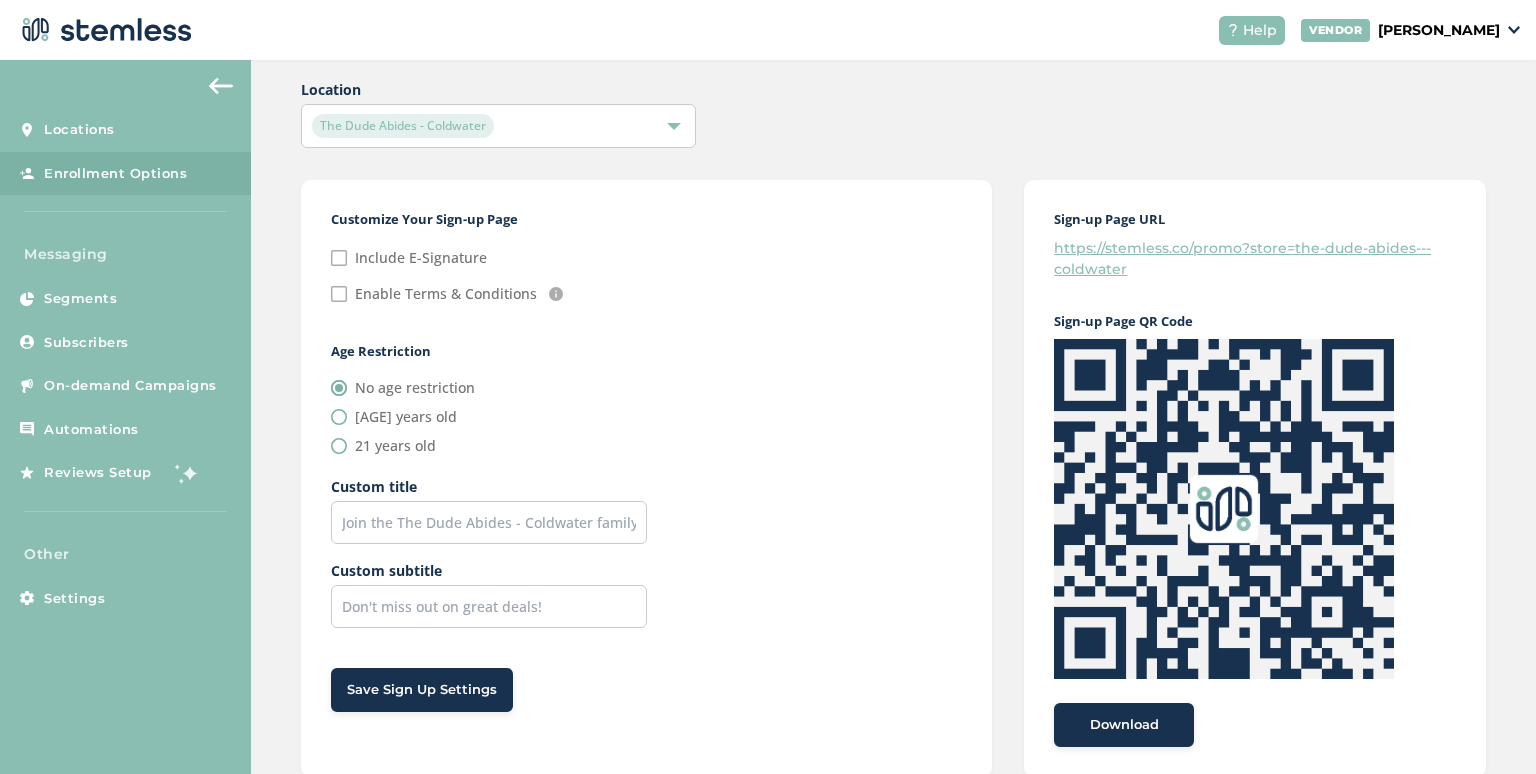 scroll, scrollTop: 100, scrollLeft: 0, axis: vertical 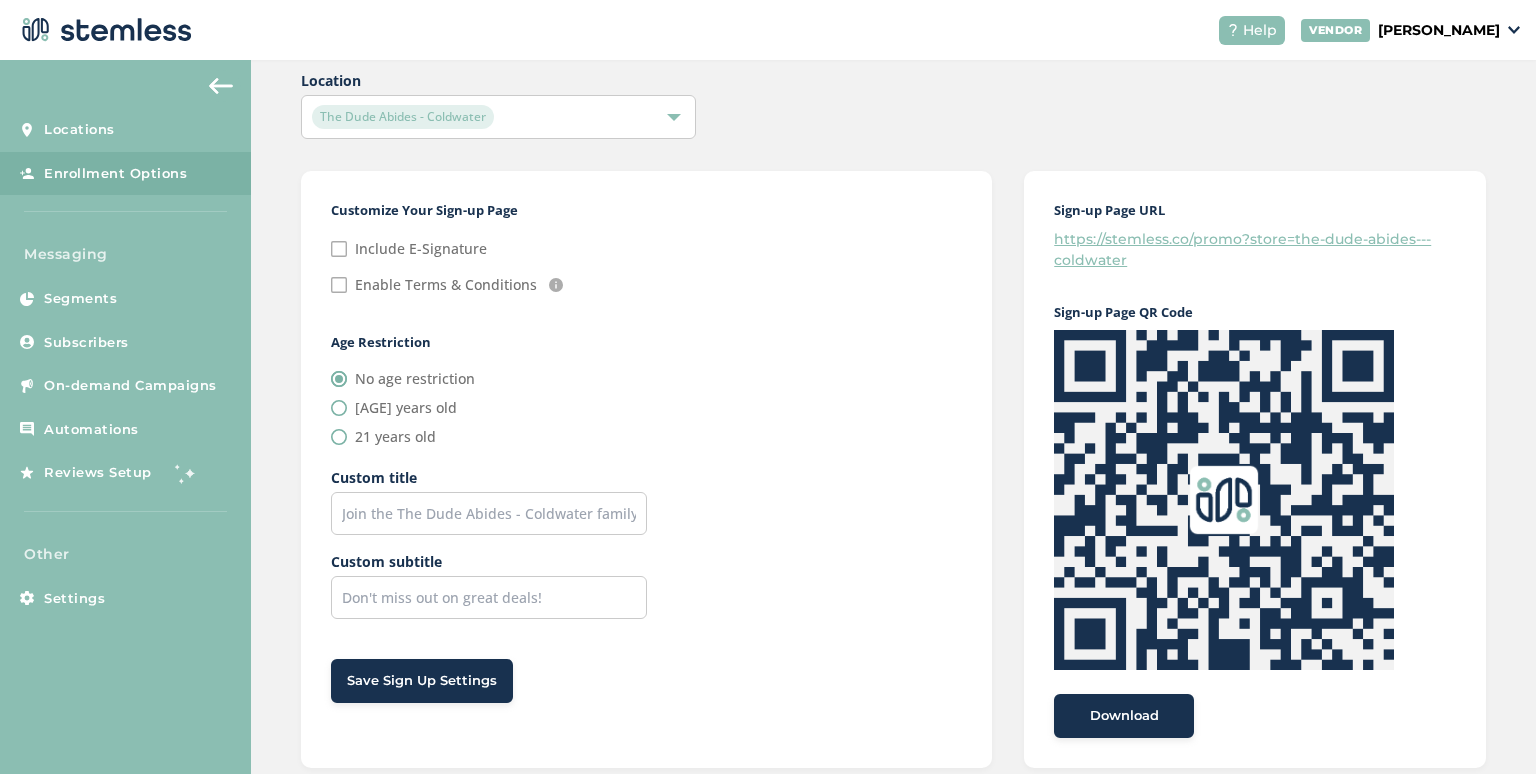 drag, startPoint x: 510, startPoint y: 116, endPoint x: 506, endPoint y: 137, distance: 21.377558 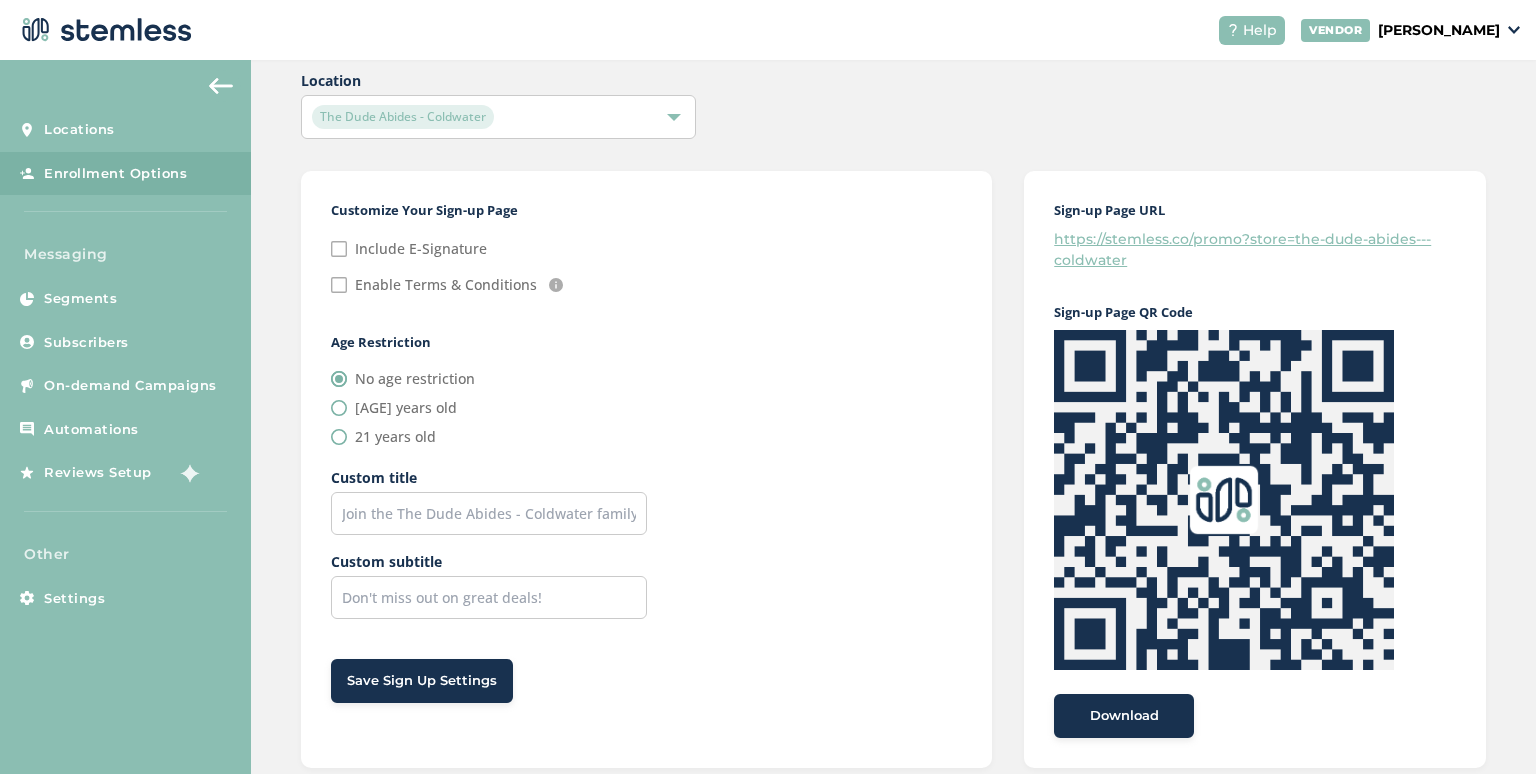 click on "The Dude Abides - Coldwater" at bounding box center (488, 117) 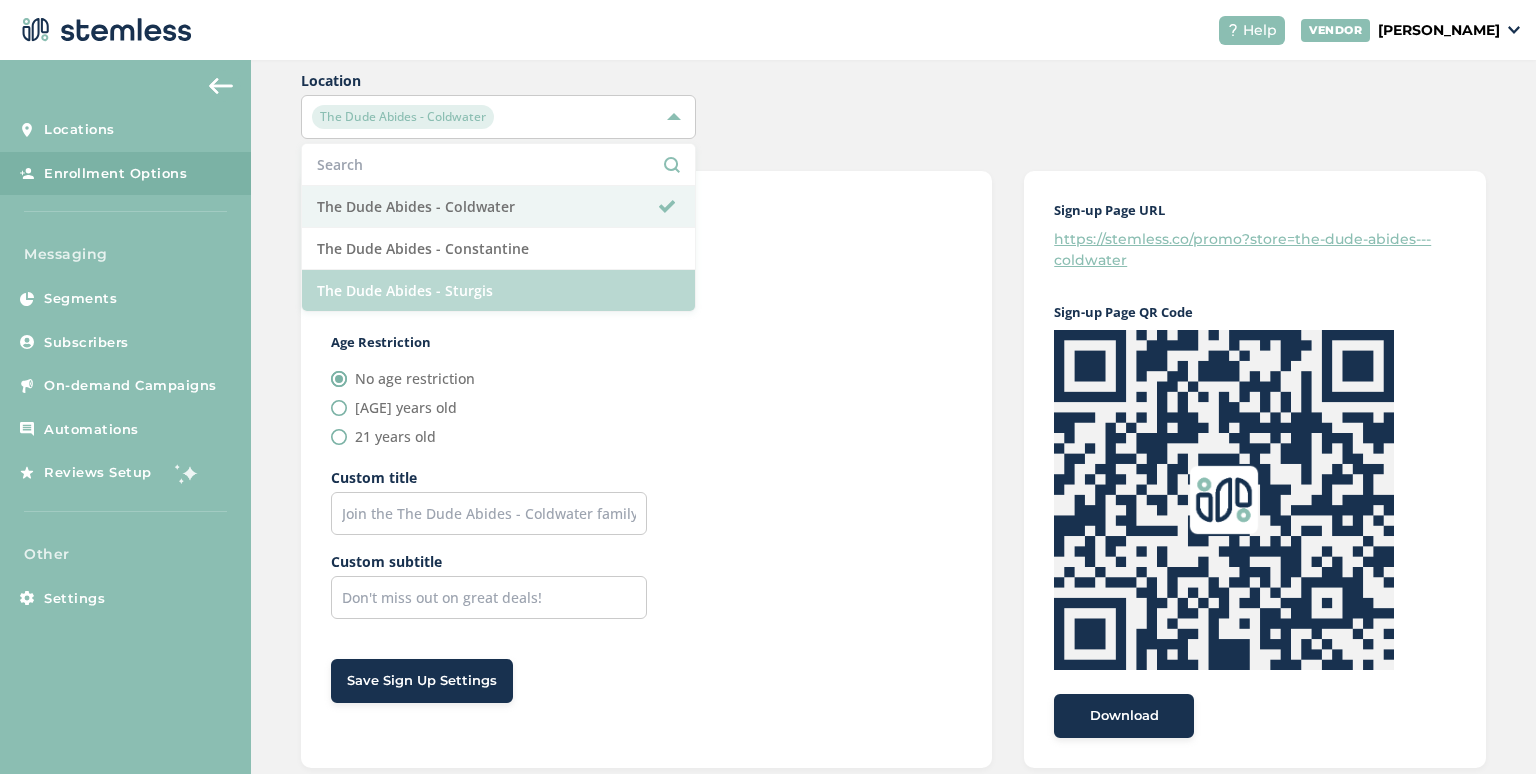 click on "The Dude Abides - Sturgis" at bounding box center [498, 290] 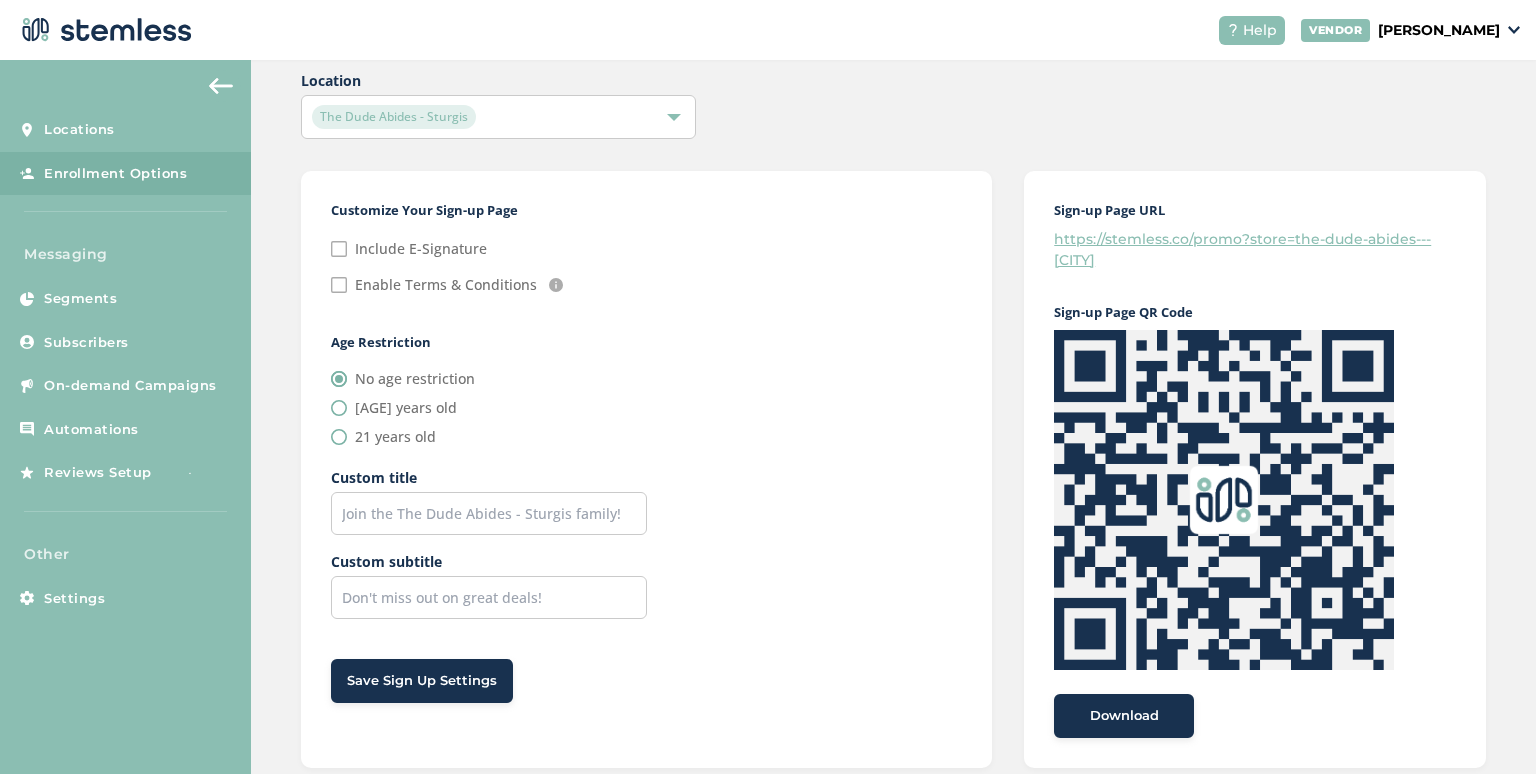 checkbox on "false" 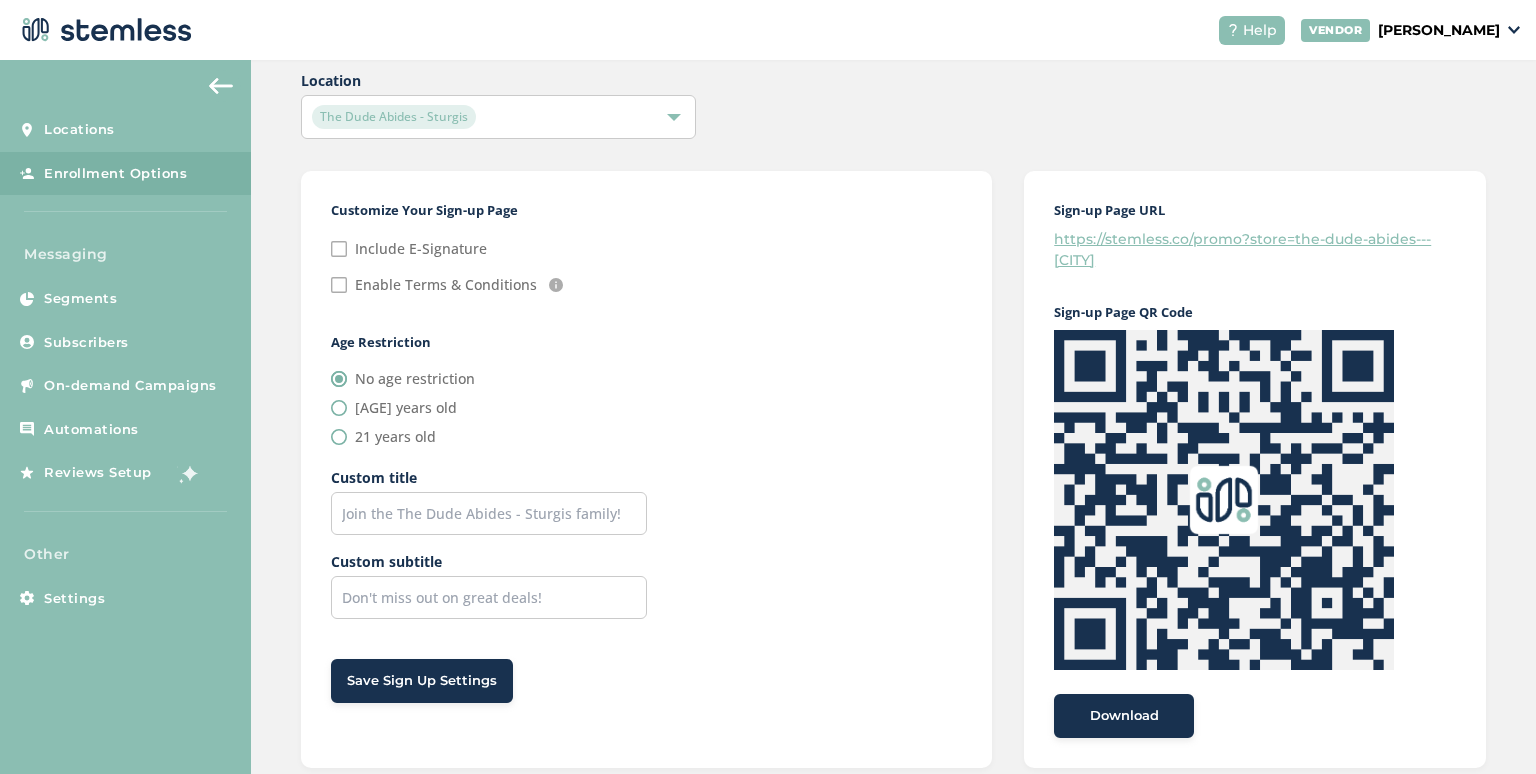 checkbox on "false" 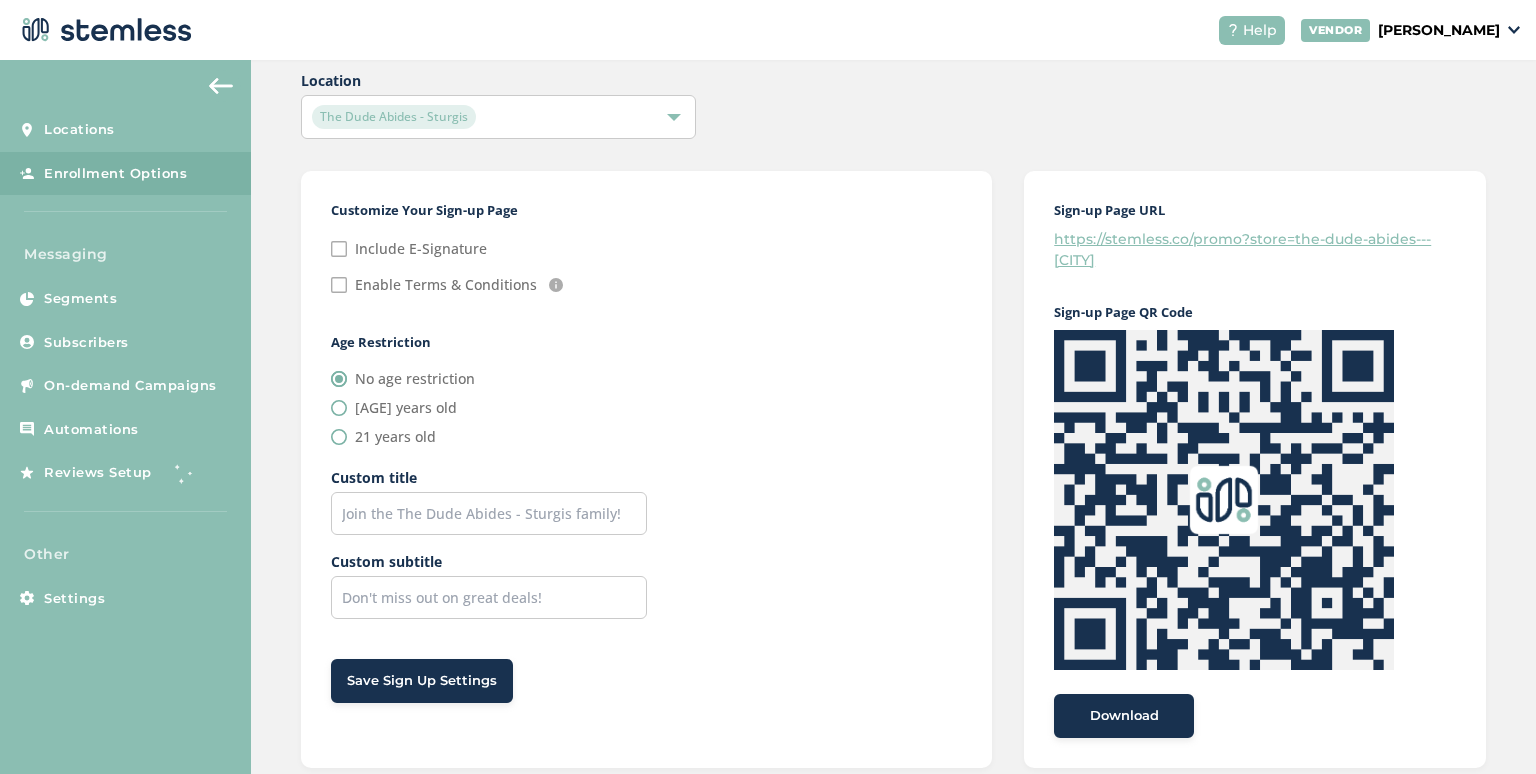 click on "The Dude Abides - Sturgis" at bounding box center [498, 117] 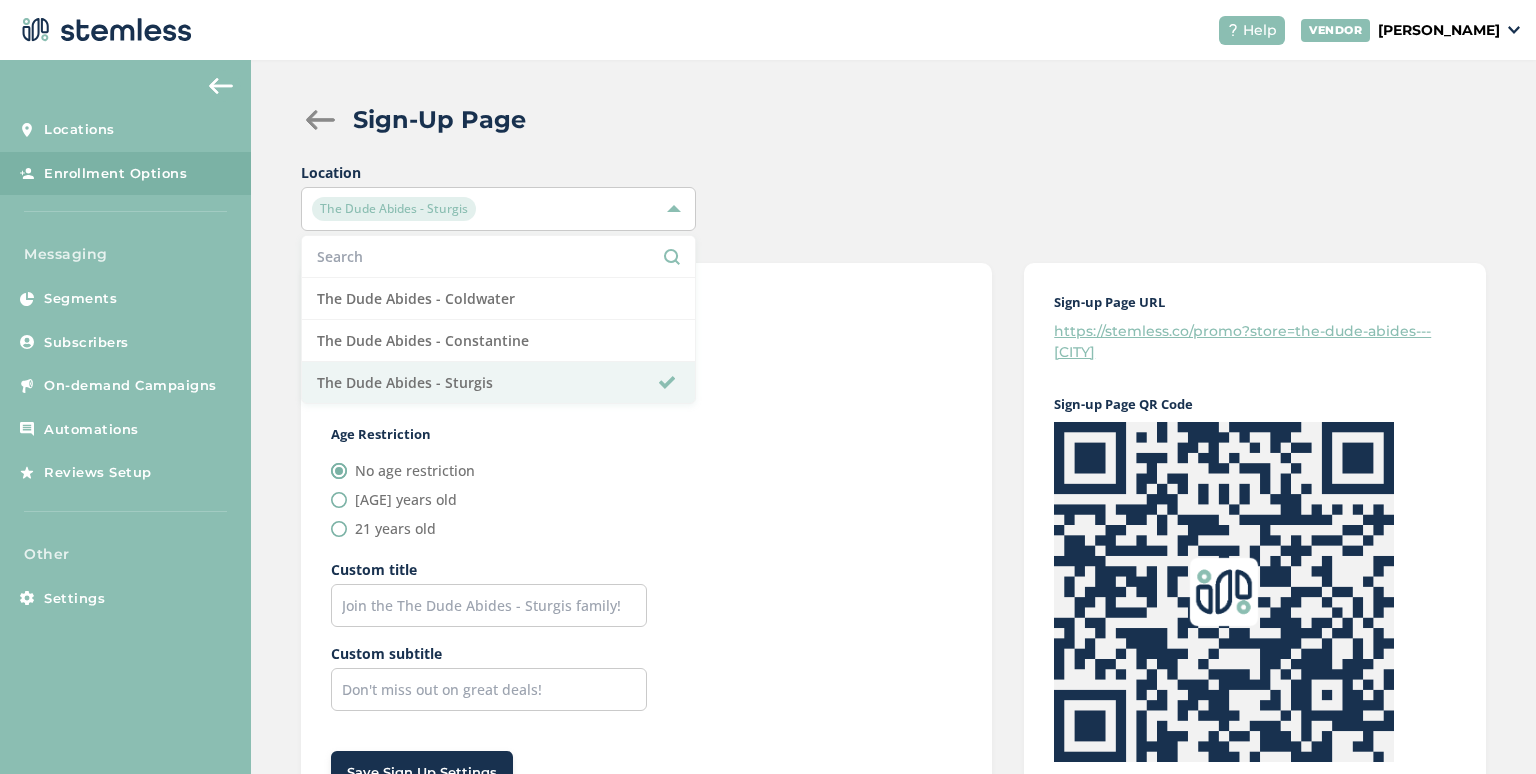 scroll, scrollTop: 0, scrollLeft: 0, axis: both 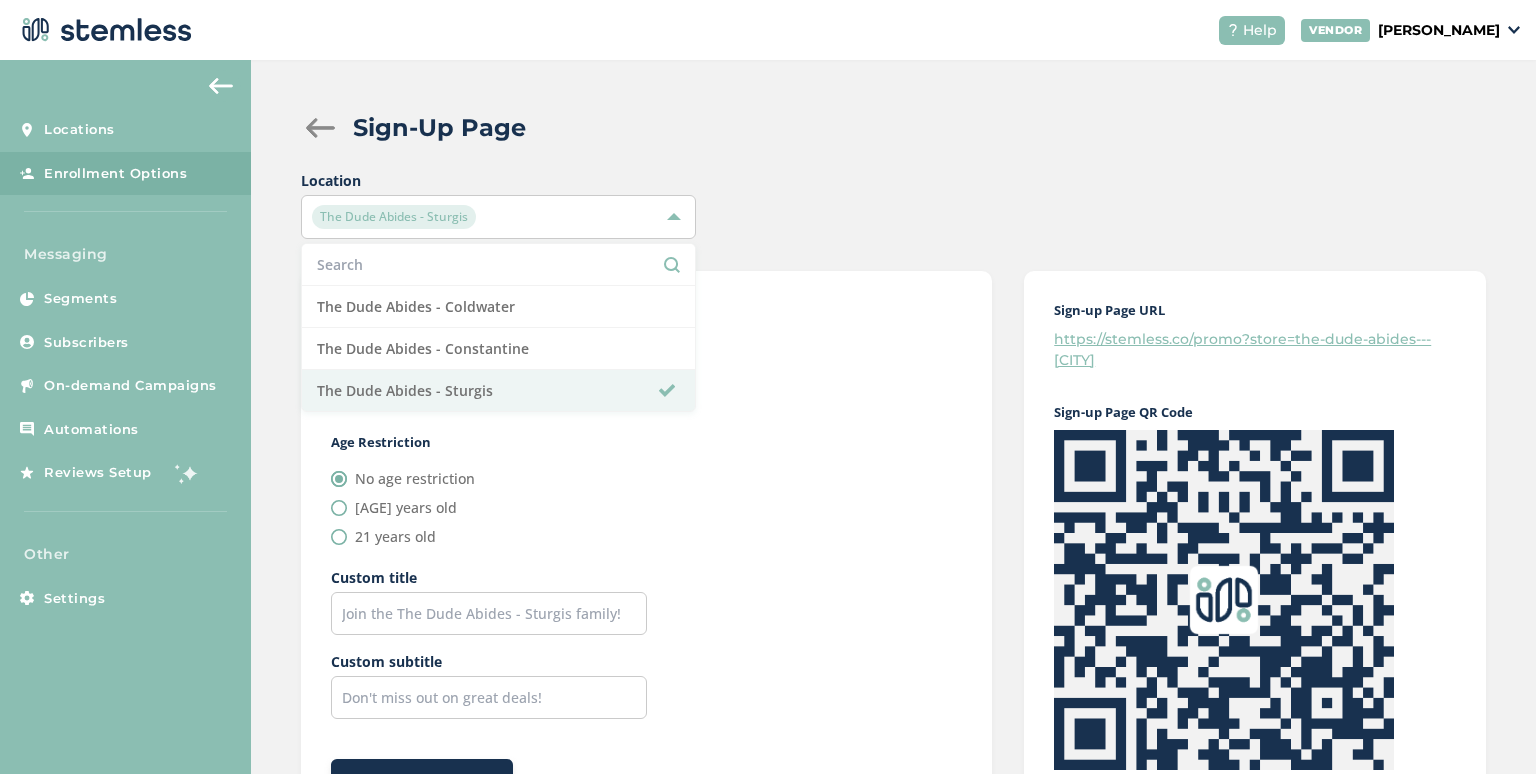 click at bounding box center [498, 265] 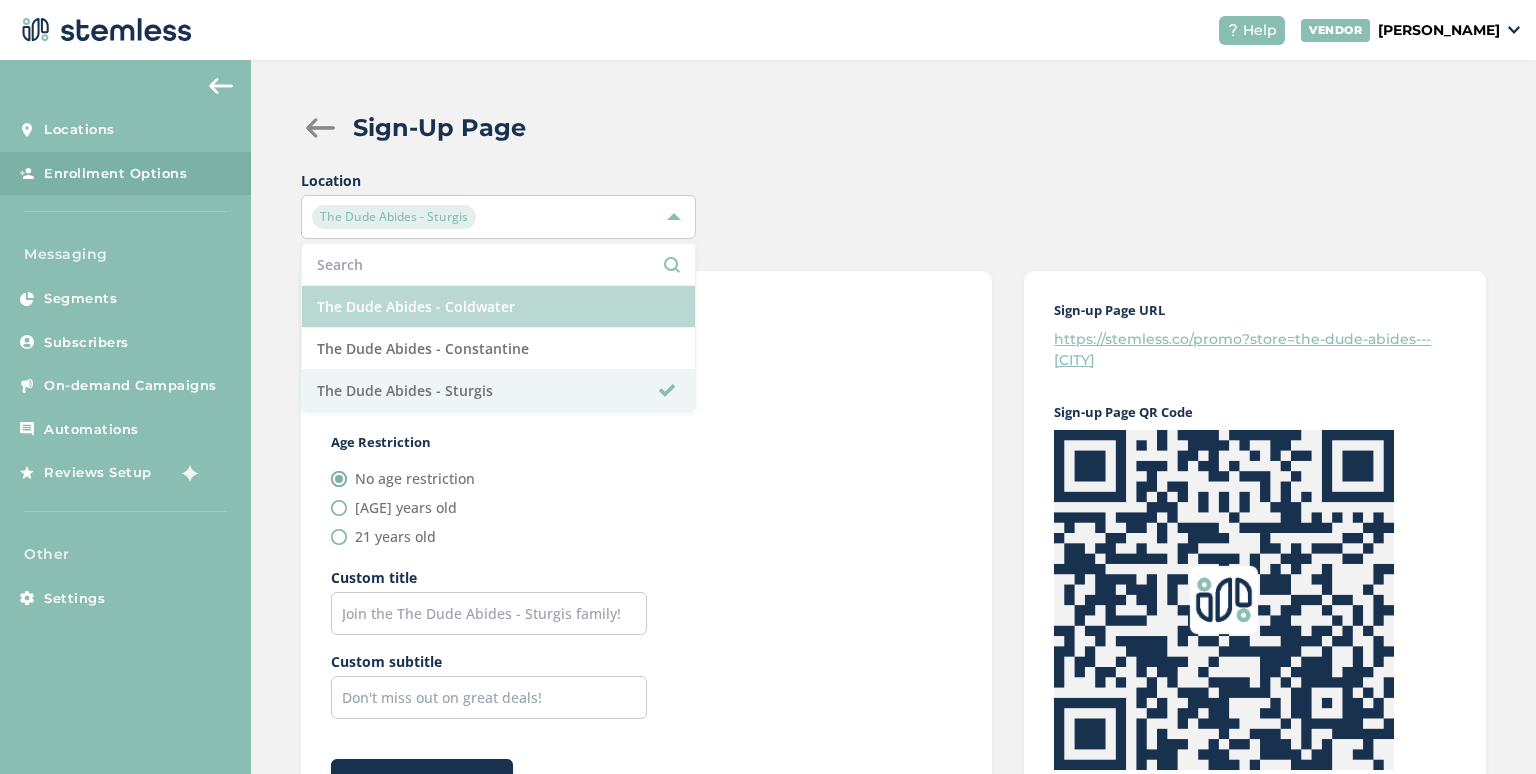 click on "The Dude Abides - Coldwater" at bounding box center [498, 307] 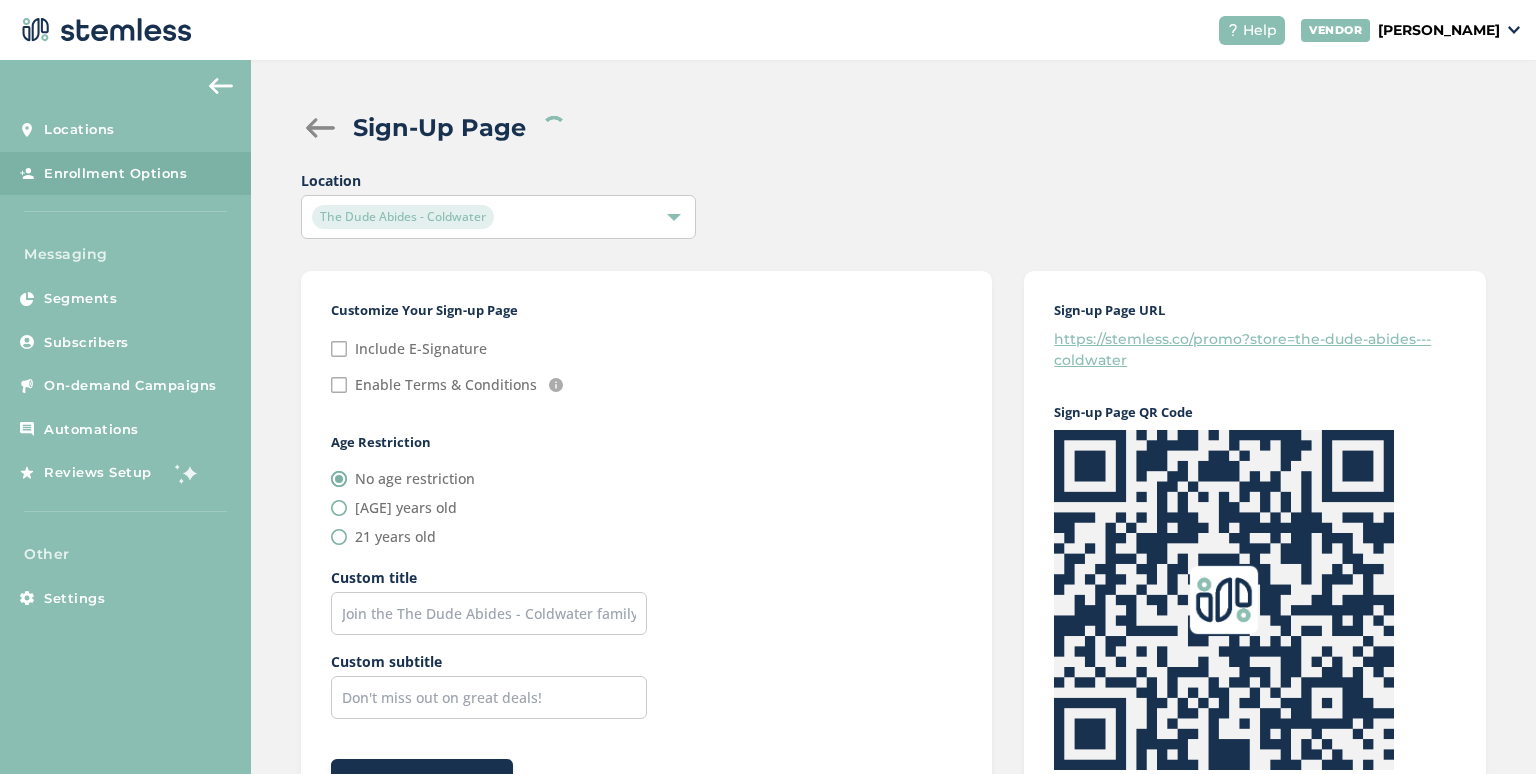 checkbox on "false" 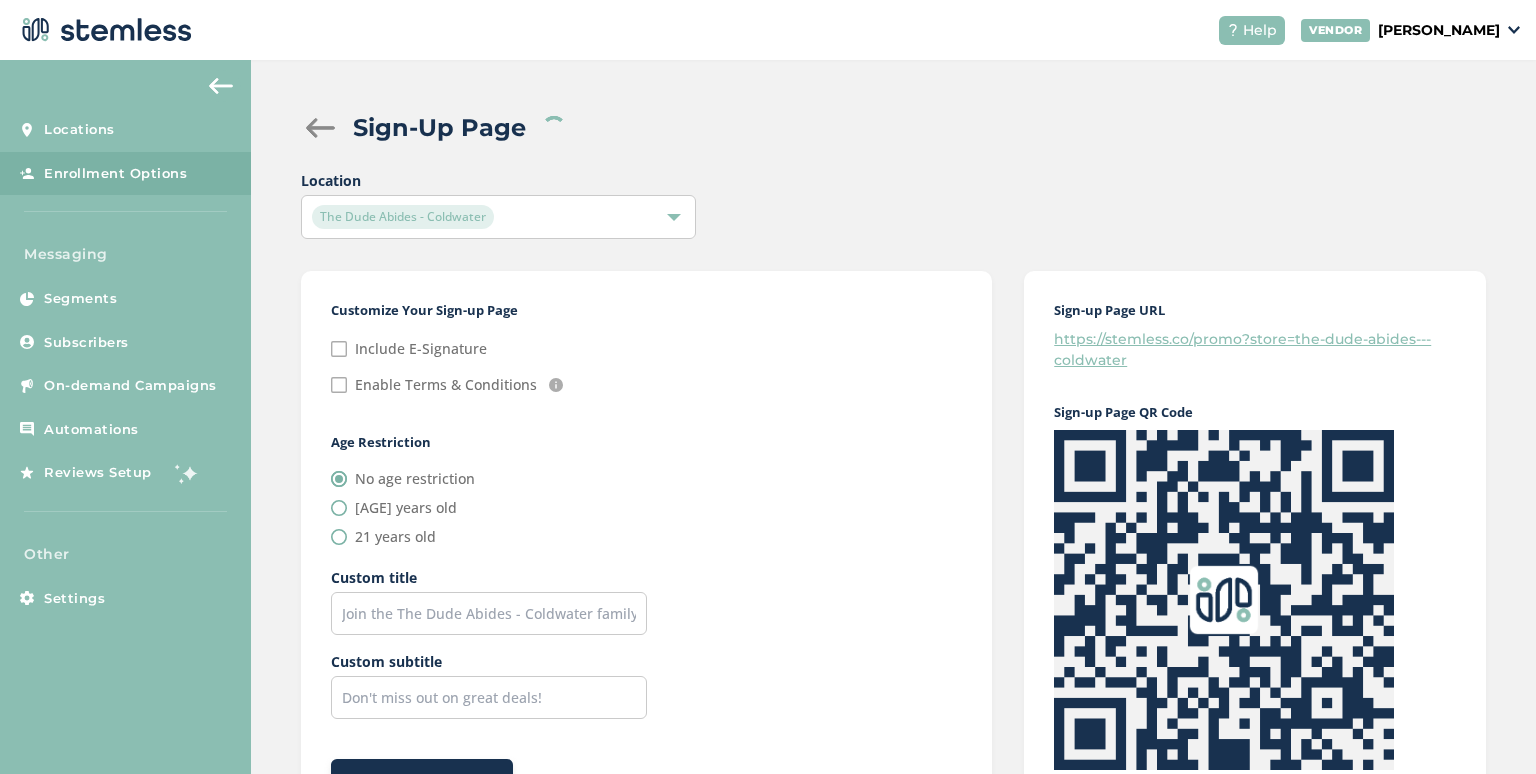 checkbox on "false" 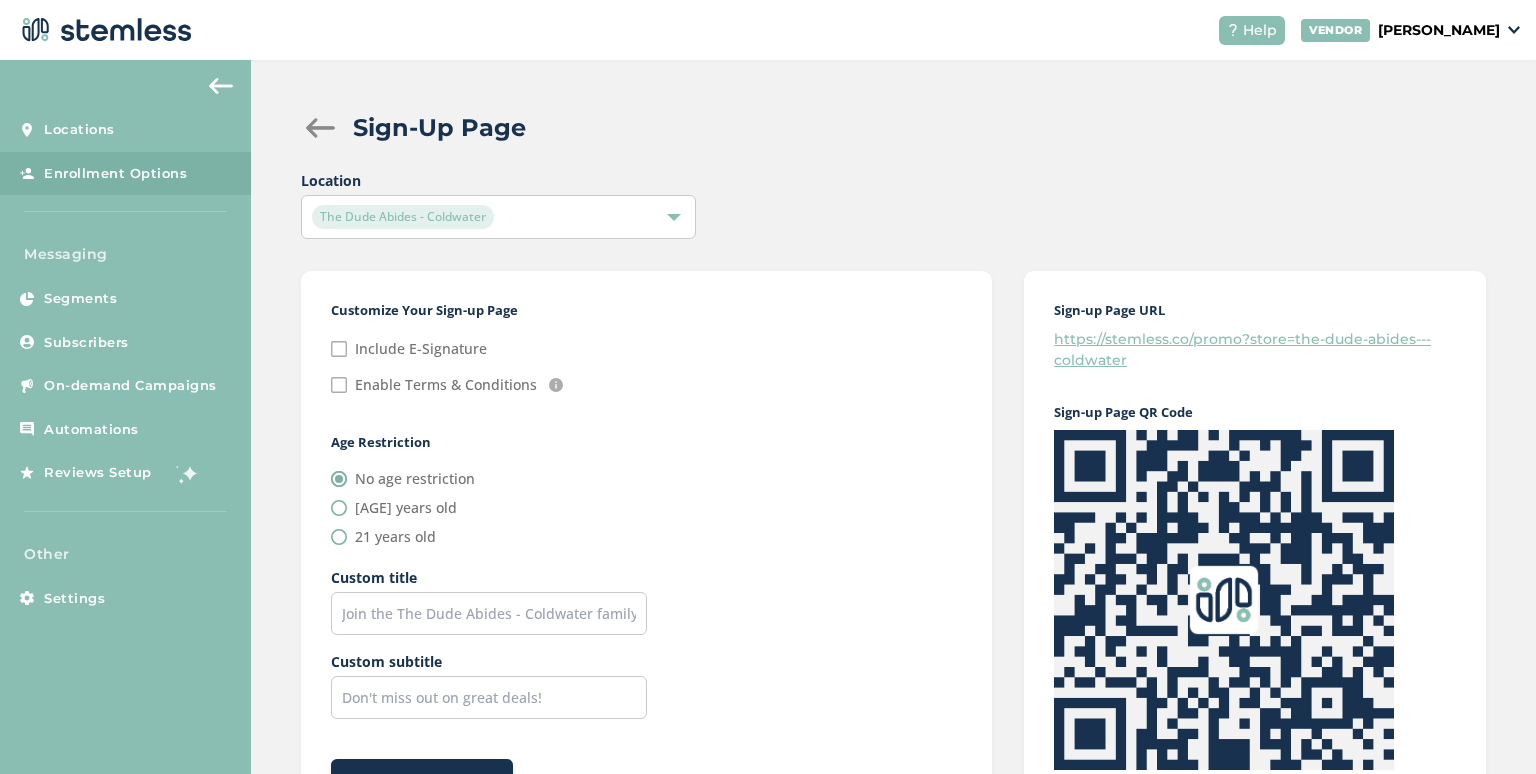 click at bounding box center (321, 128) 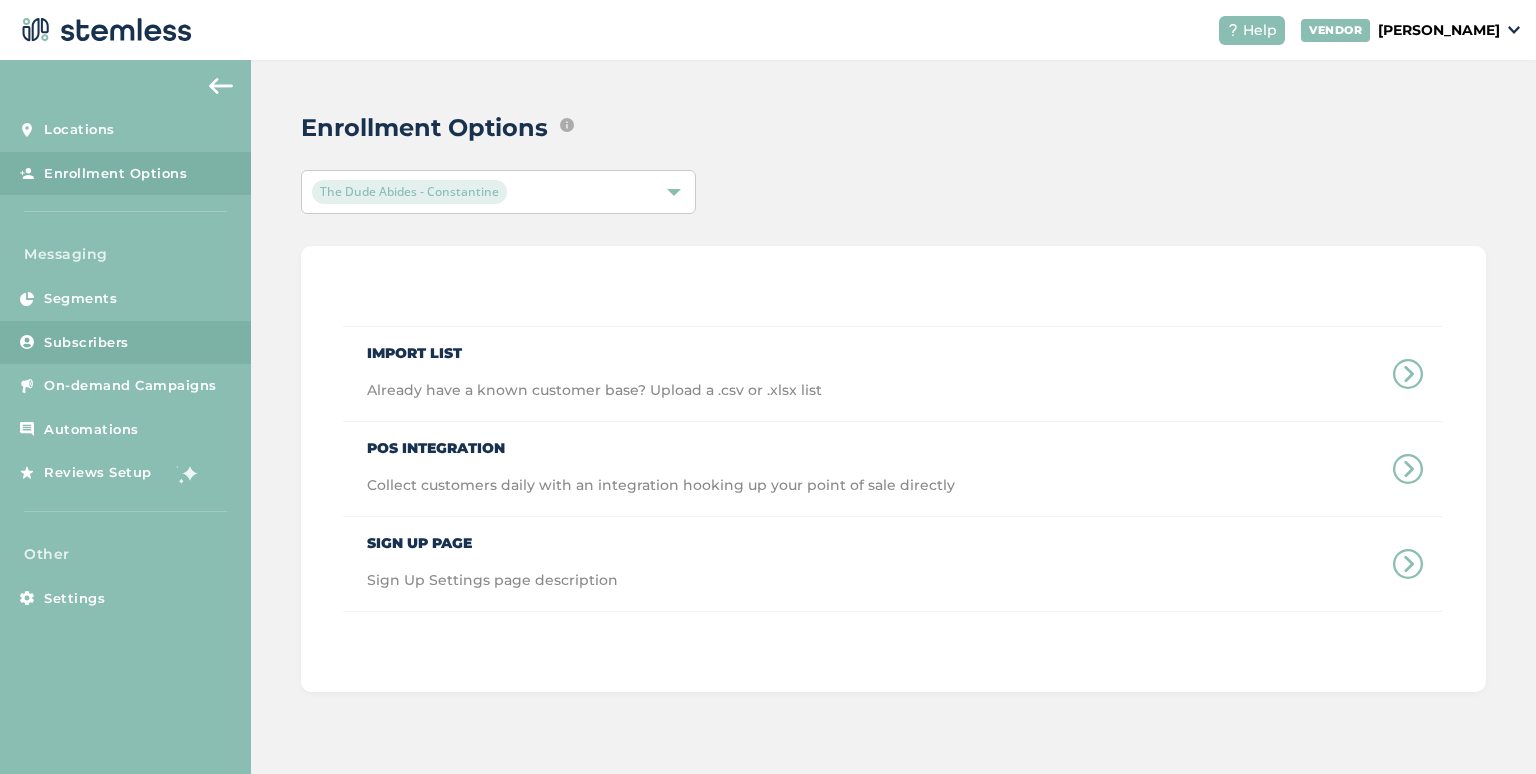 click on "Subscribers" at bounding box center [125, 343] 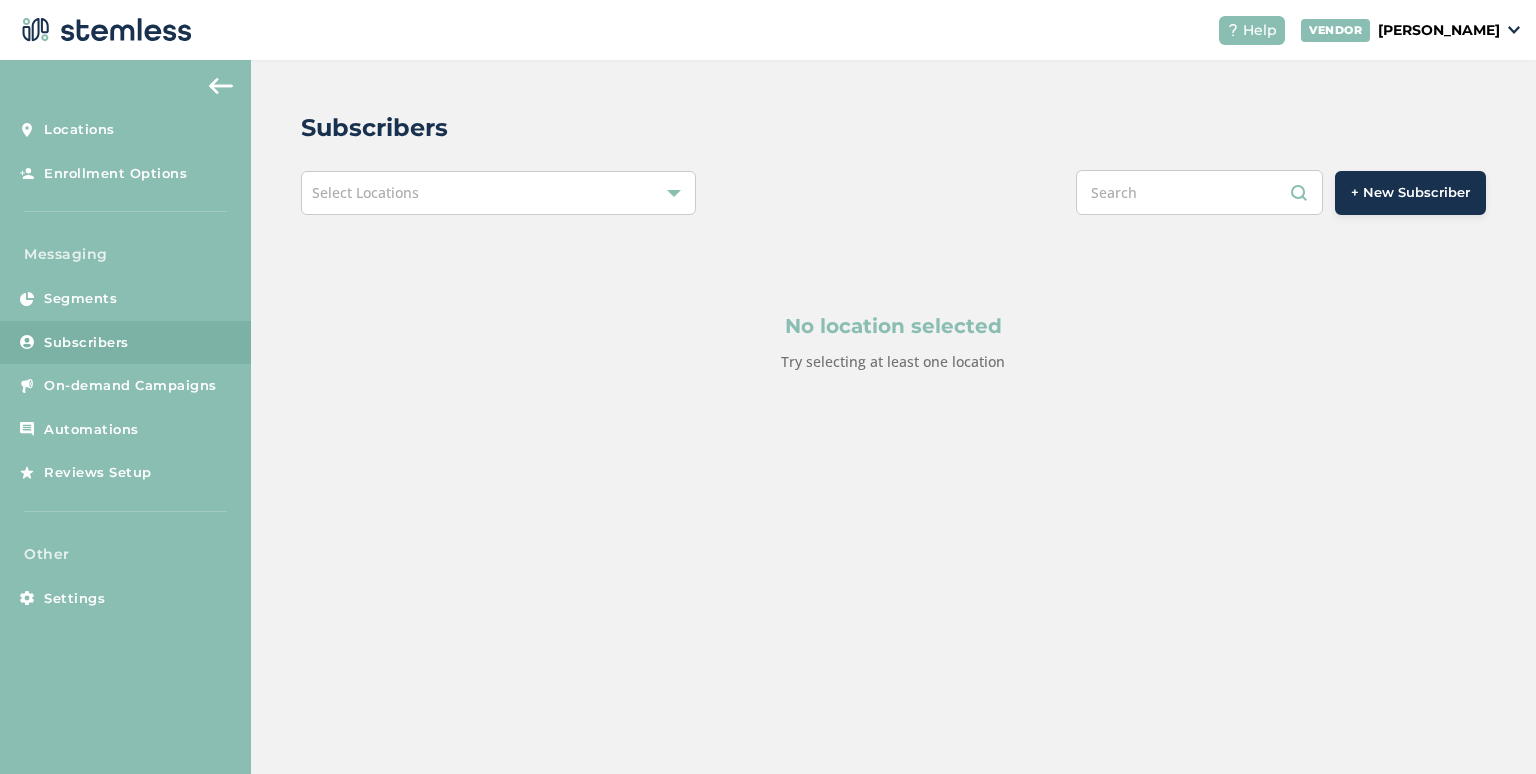 click on "Select Locations" at bounding box center (498, 193) 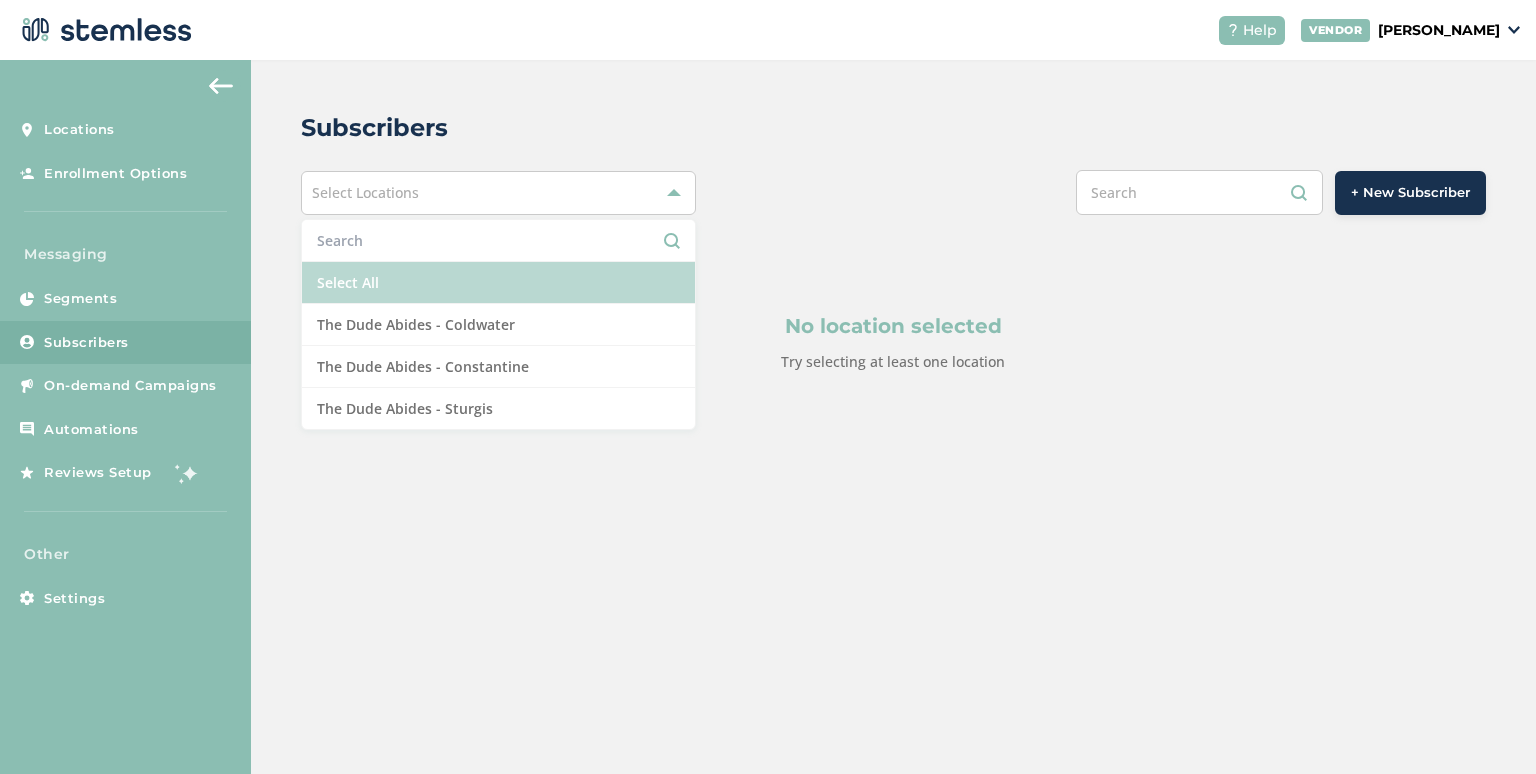 click on "Select All" at bounding box center (498, 283) 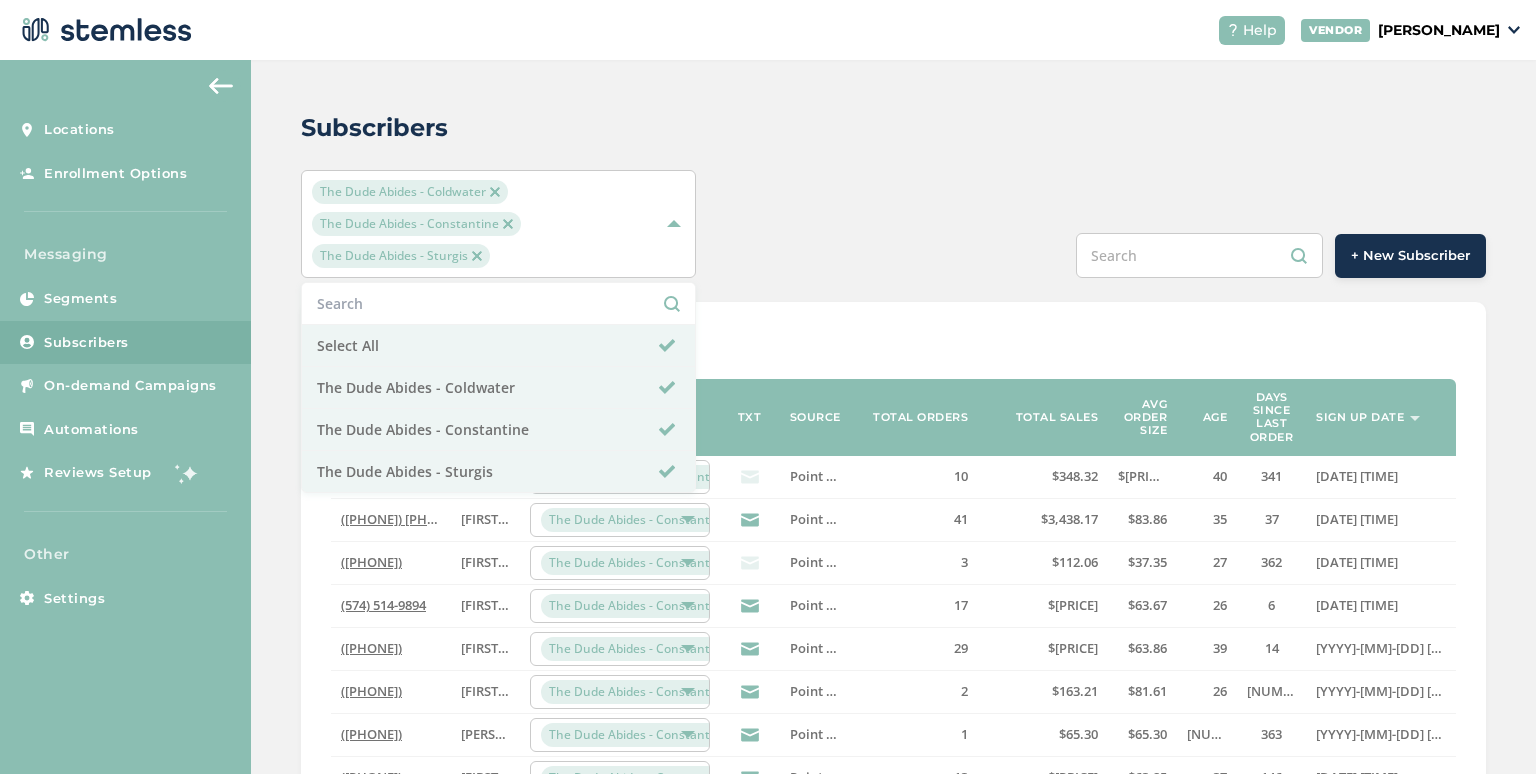 click on "The Dude Abides - Coldwater   The Dude Abides - Constantine   The Dude Abides - Sturgis   Select All   The Dude Abides - Coldwater   The Dude Abides - Constantine   The Dude Abides - Sturgis  + New Subscriber" at bounding box center (893, 224) 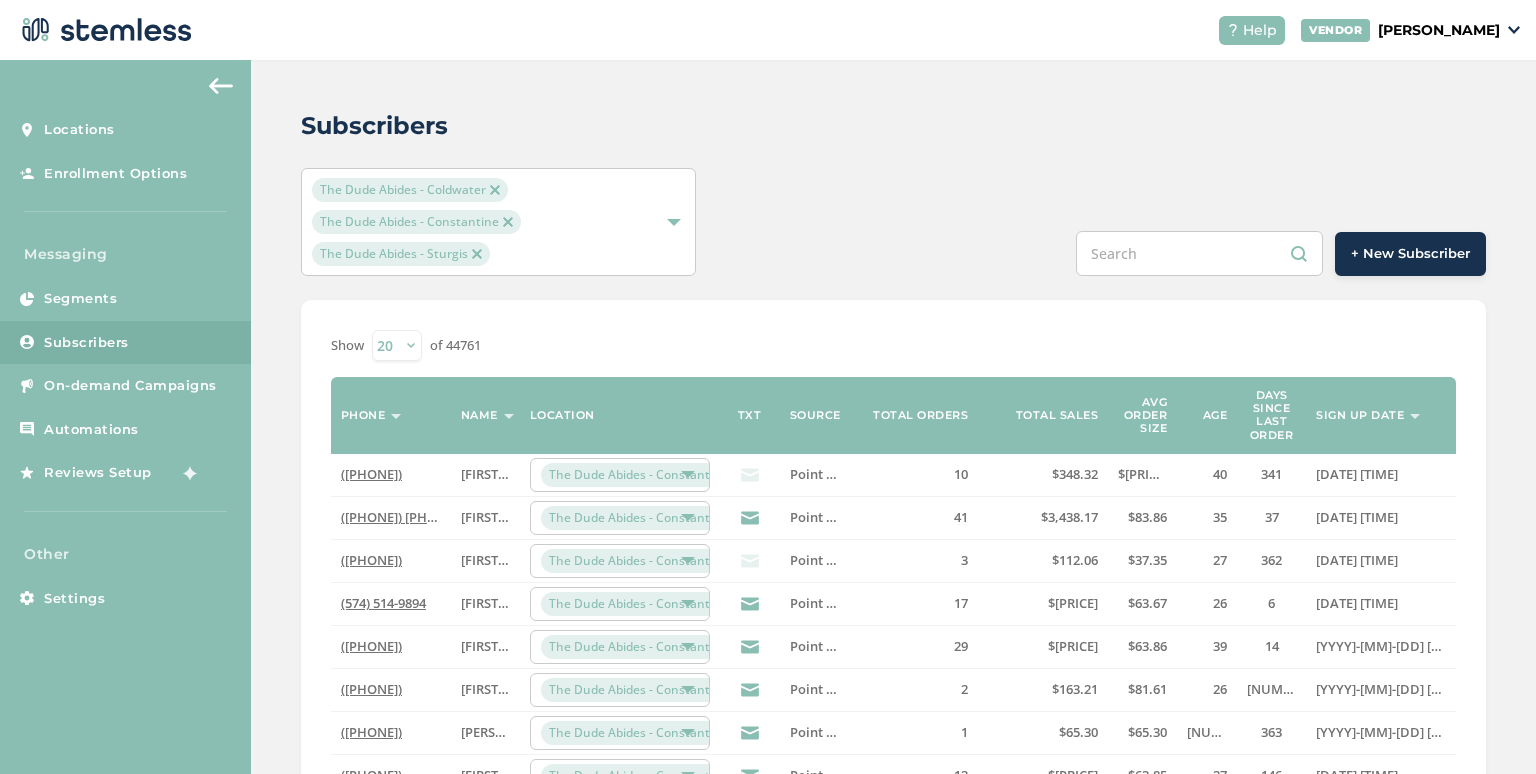 scroll, scrollTop: 0, scrollLeft: 0, axis: both 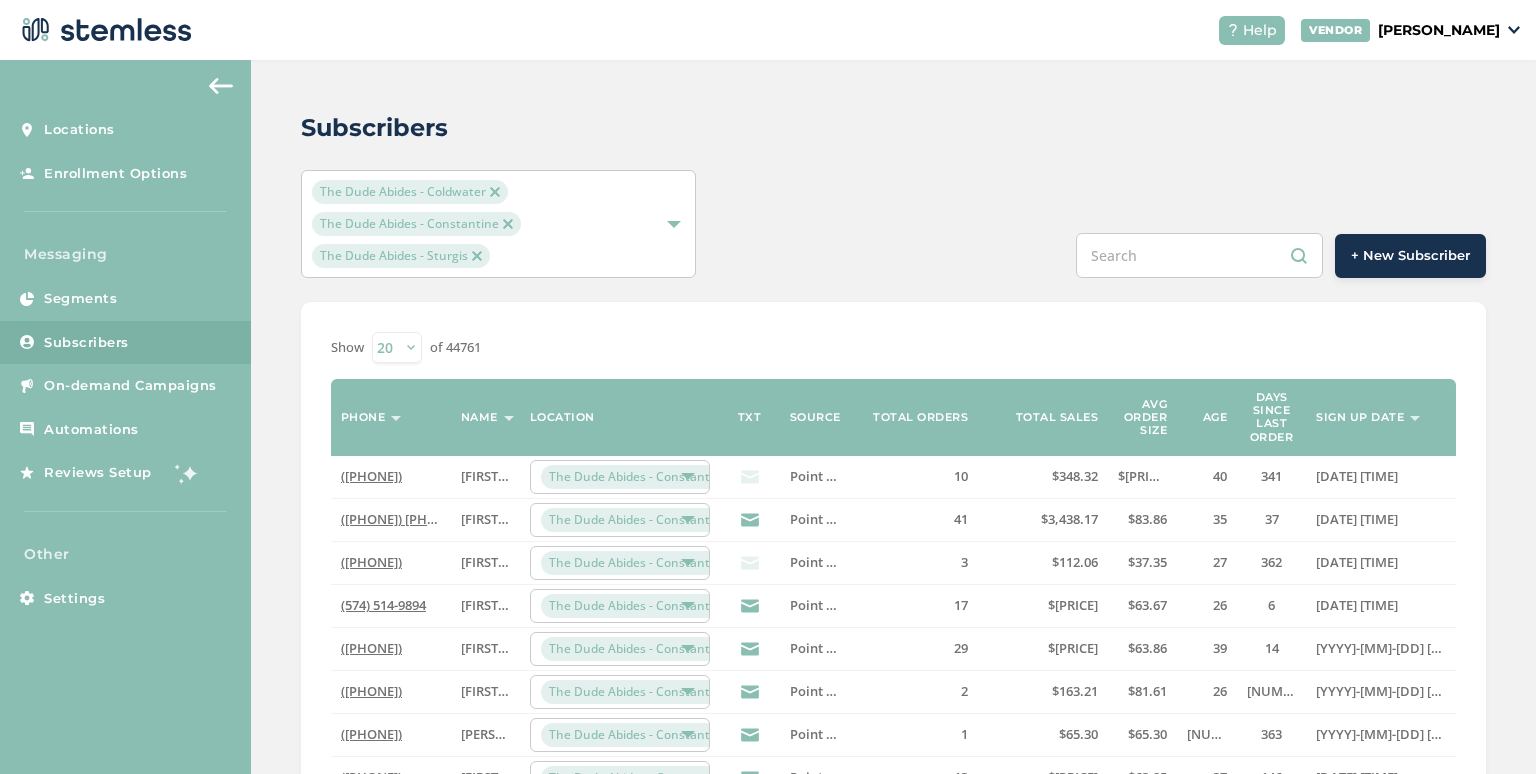 drag, startPoint x: 600, startPoint y: 204, endPoint x: 610, endPoint y: 209, distance: 11.18034 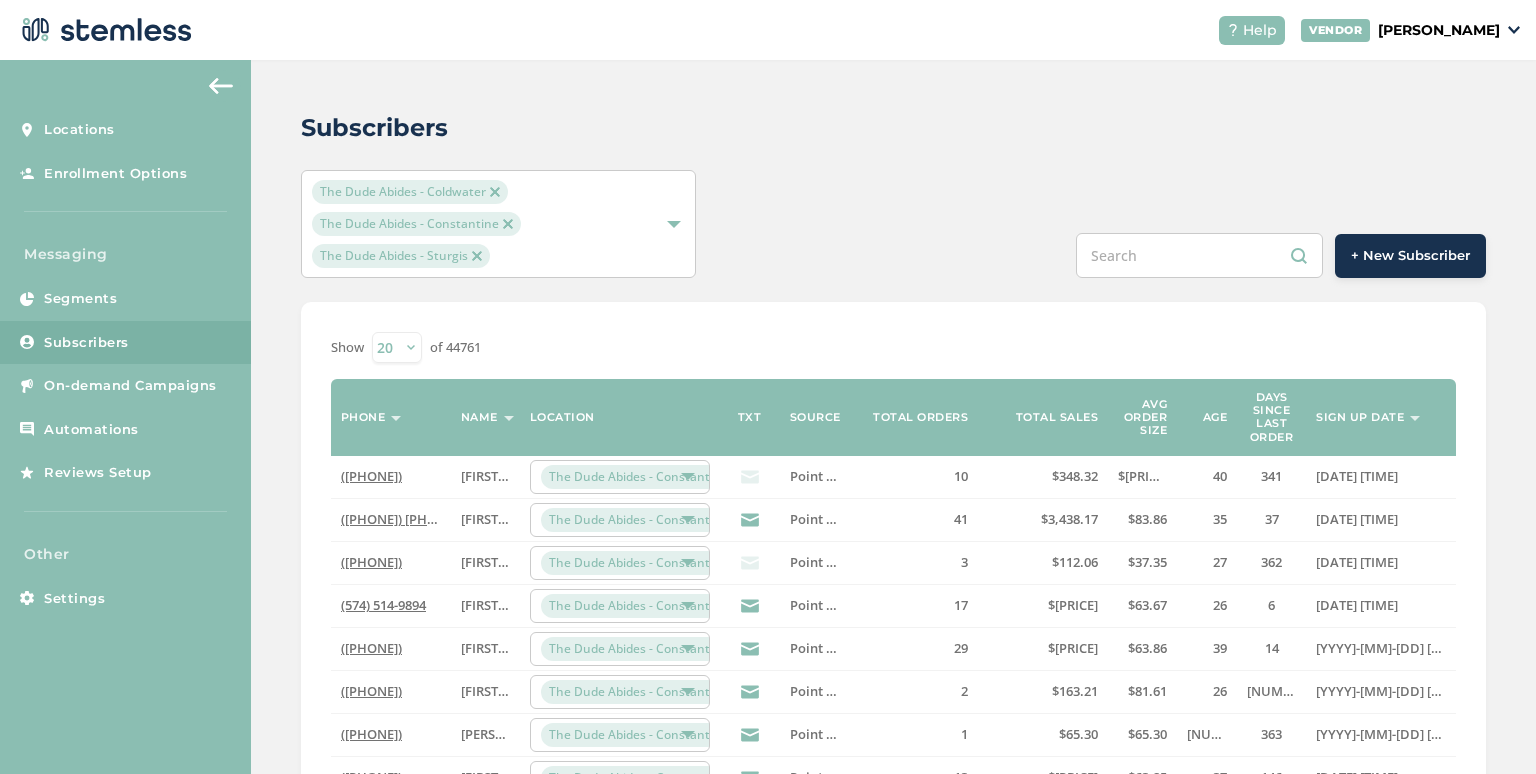 click on "The Dude Abides - Coldwater The Dude Abides - Constantine The Dude Abides - Sturgis" at bounding box center (488, 224) 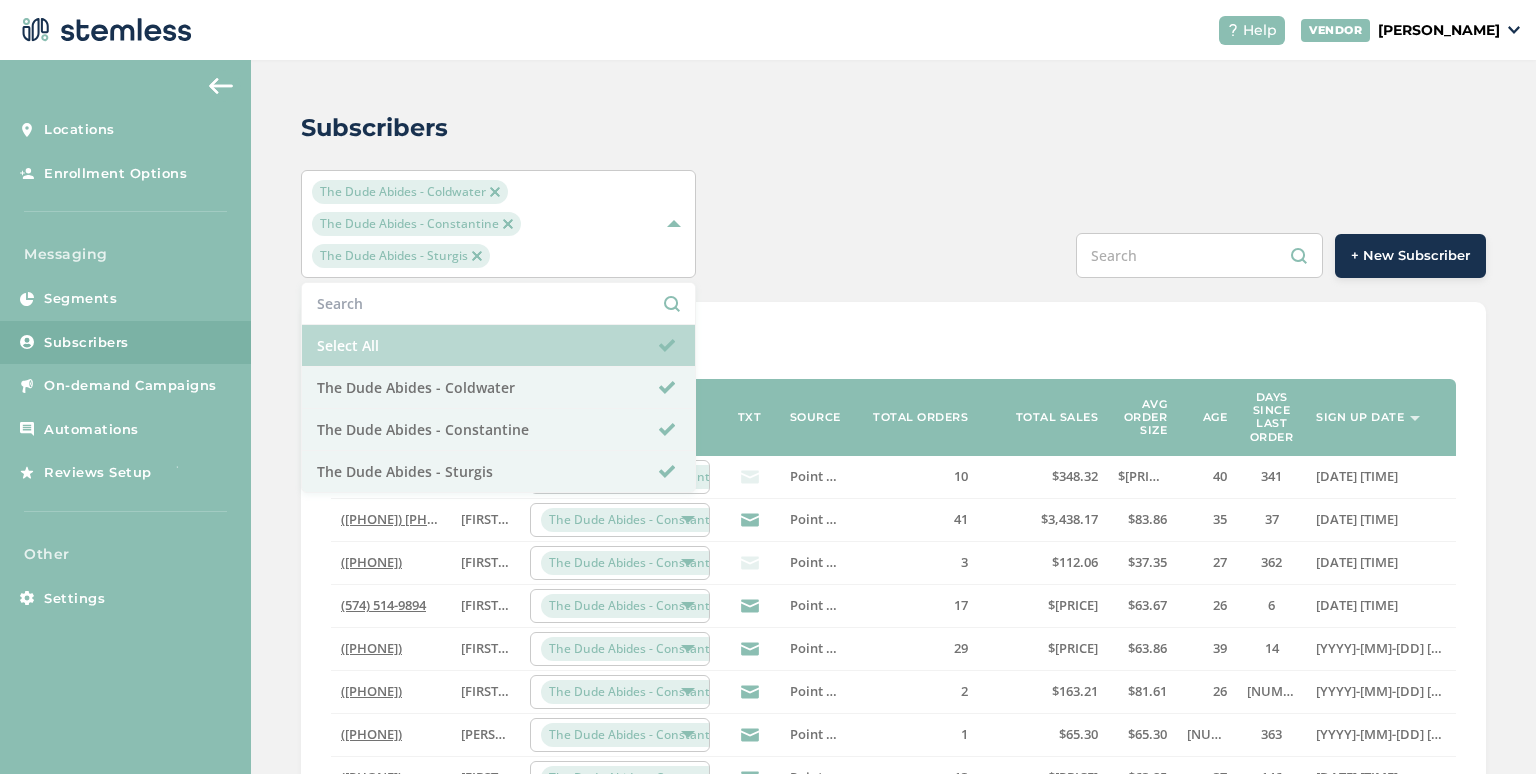 click on "Select All" at bounding box center [498, 346] 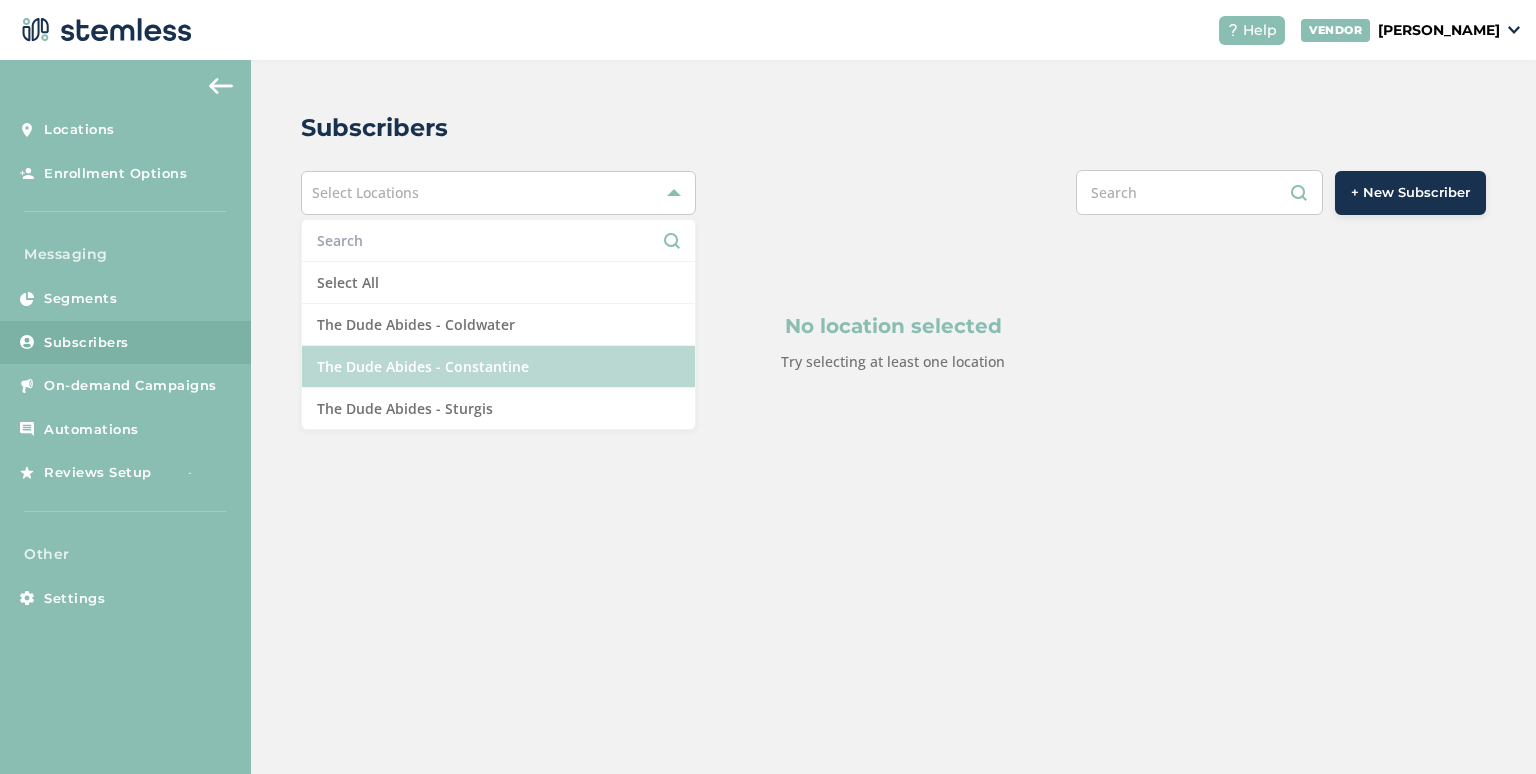 click on "The Dude Abides - Constantine" at bounding box center (498, 367) 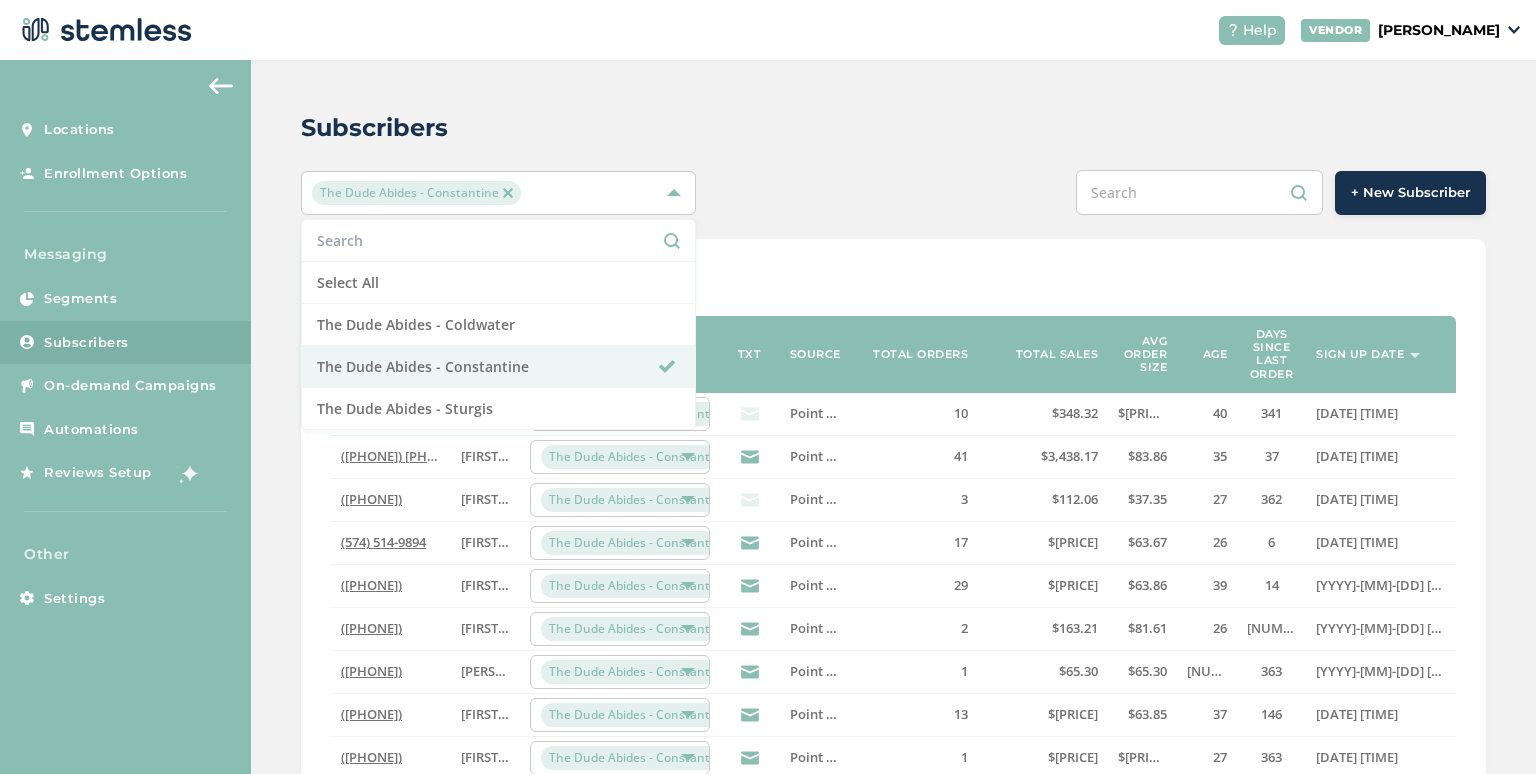 click on "The Dude Abides - Constantine   Select All   The Dude Abides - Coldwater   The Dude Abides - Constantine   The Dude Abides - Sturgis  + New Subscriber" at bounding box center [893, 192] 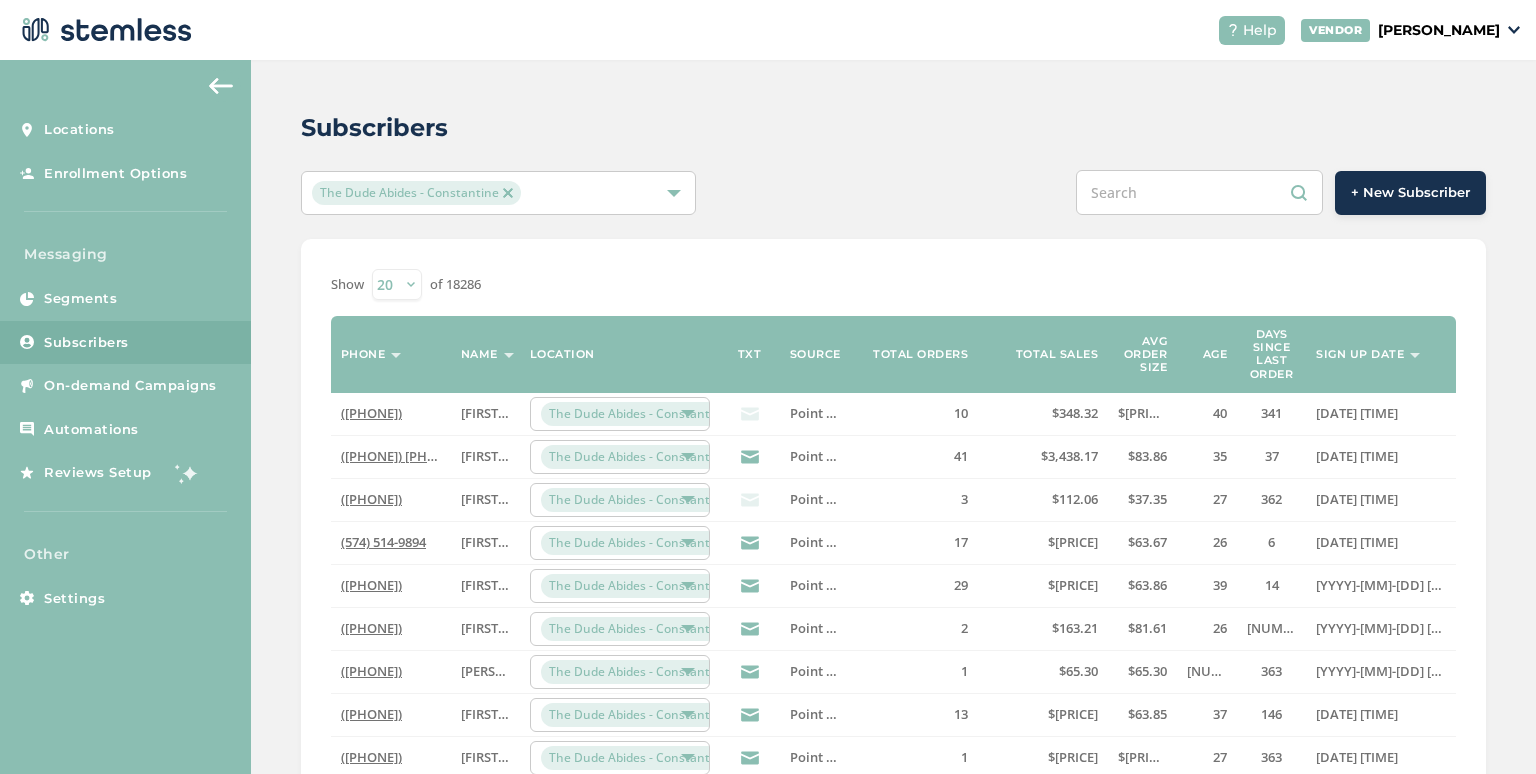 click on "+ New Subscriber" at bounding box center [1410, 193] 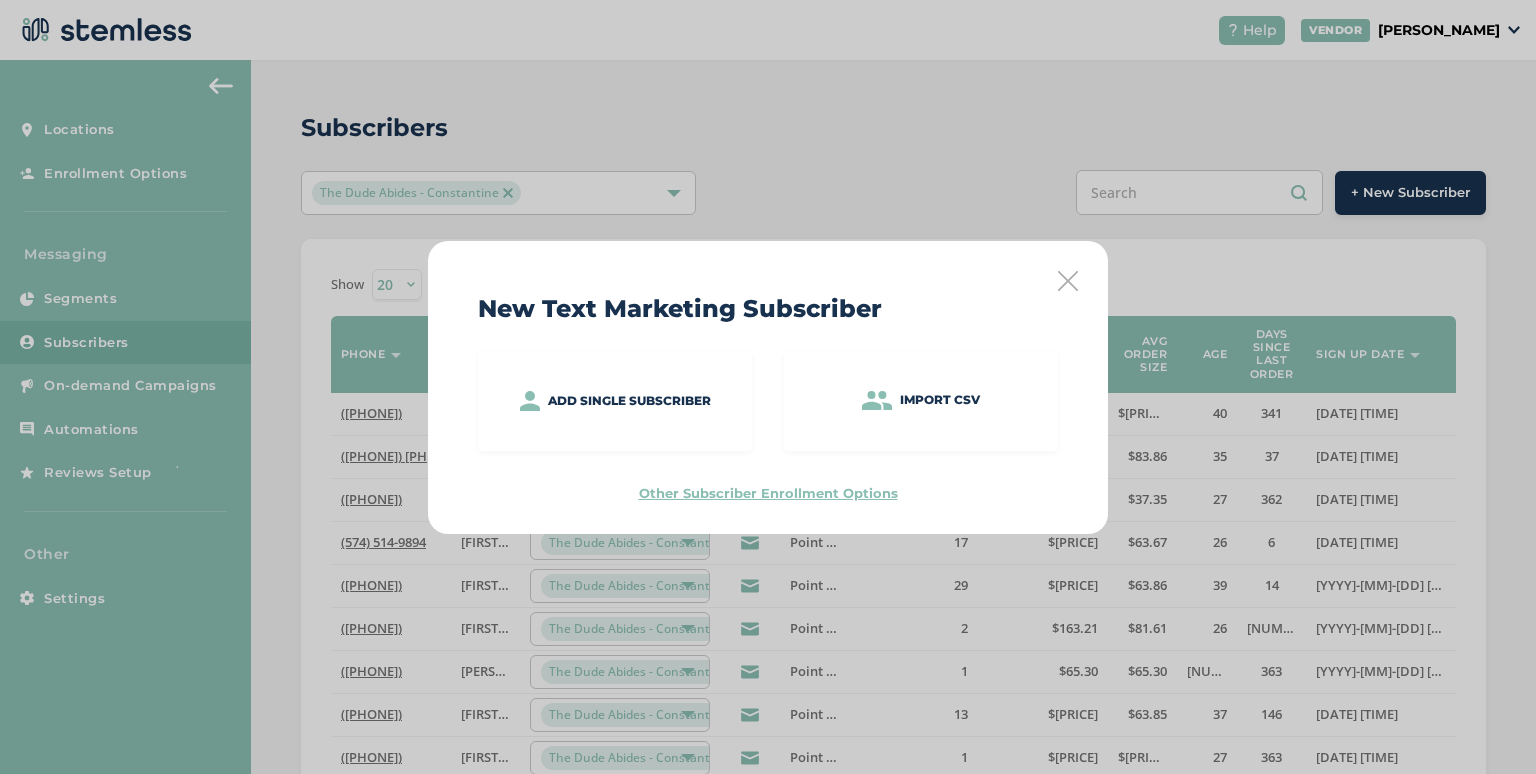 click at bounding box center [1068, 281] 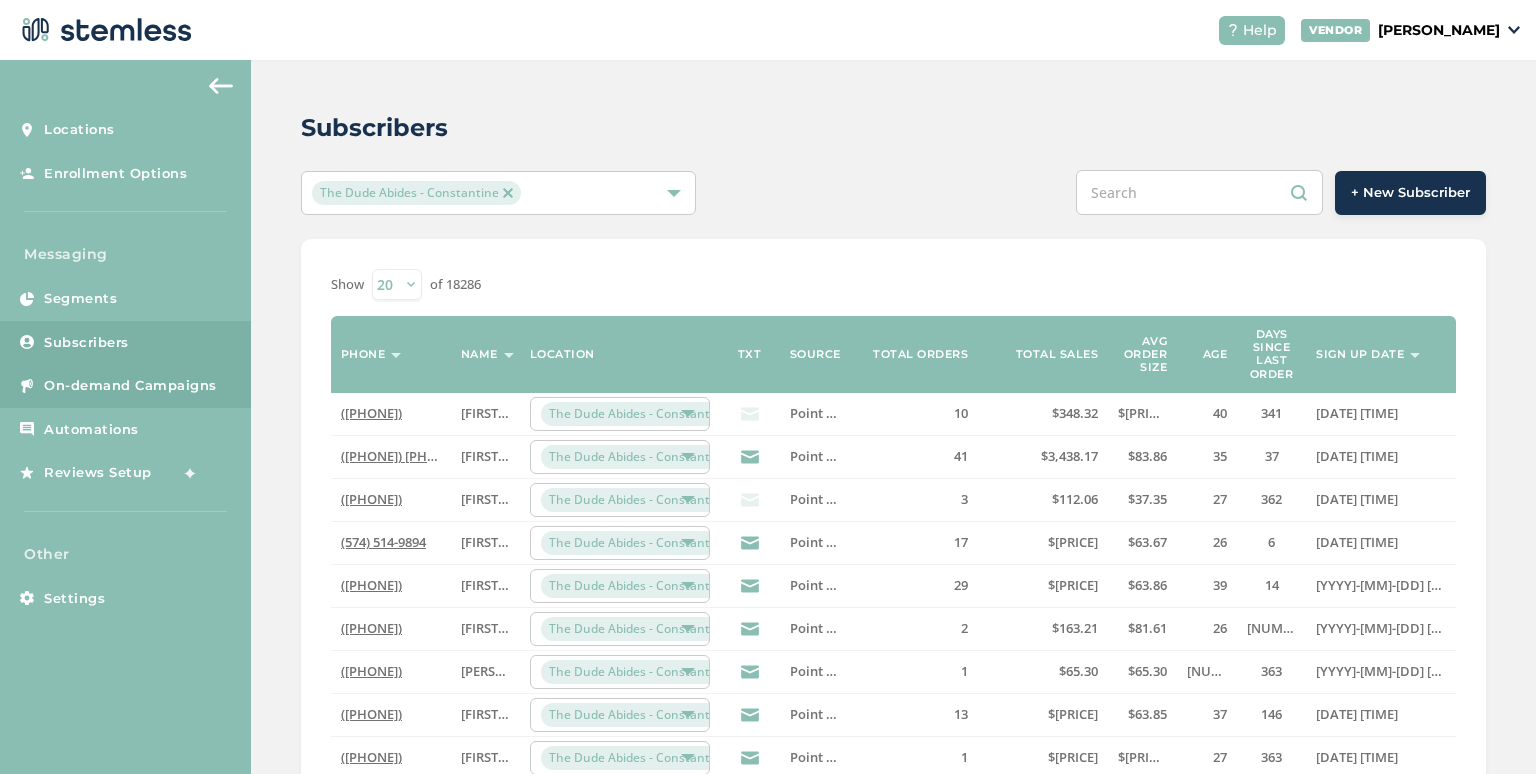 click on "On-demand Campaigns" at bounding box center [130, 386] 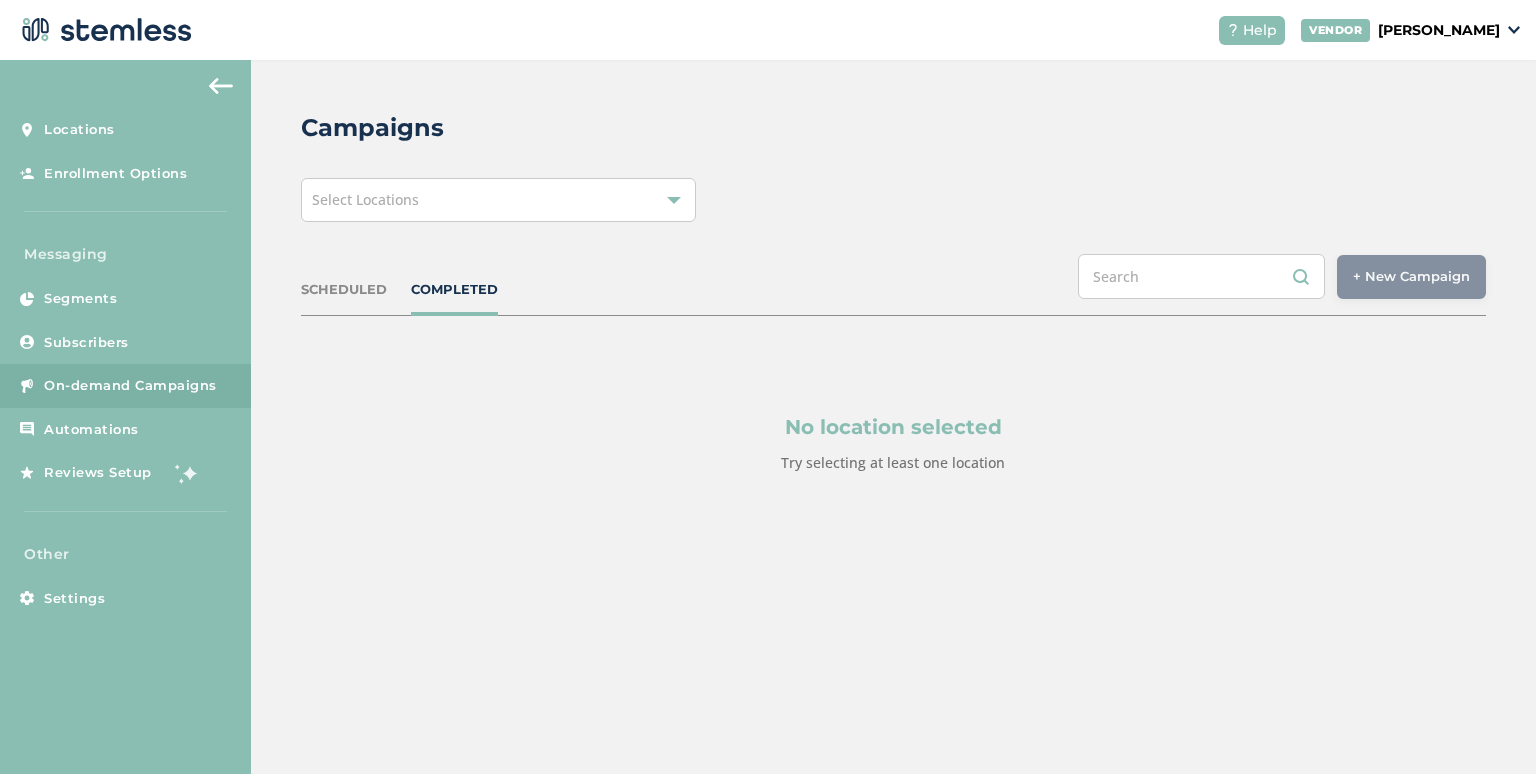 drag, startPoint x: 455, startPoint y: 194, endPoint x: 447, endPoint y: 217, distance: 24.351591 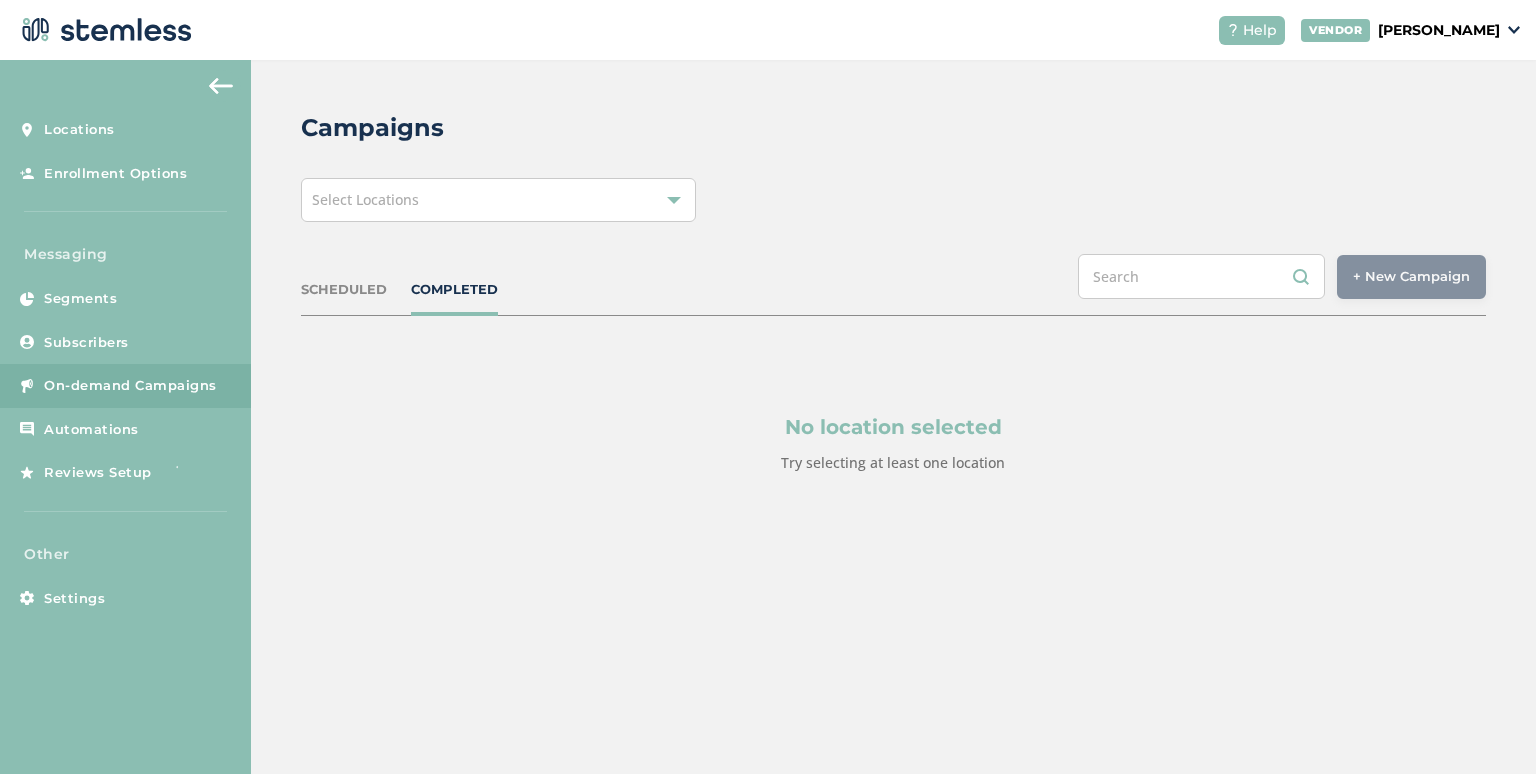 click on "Select Locations" at bounding box center [498, 200] 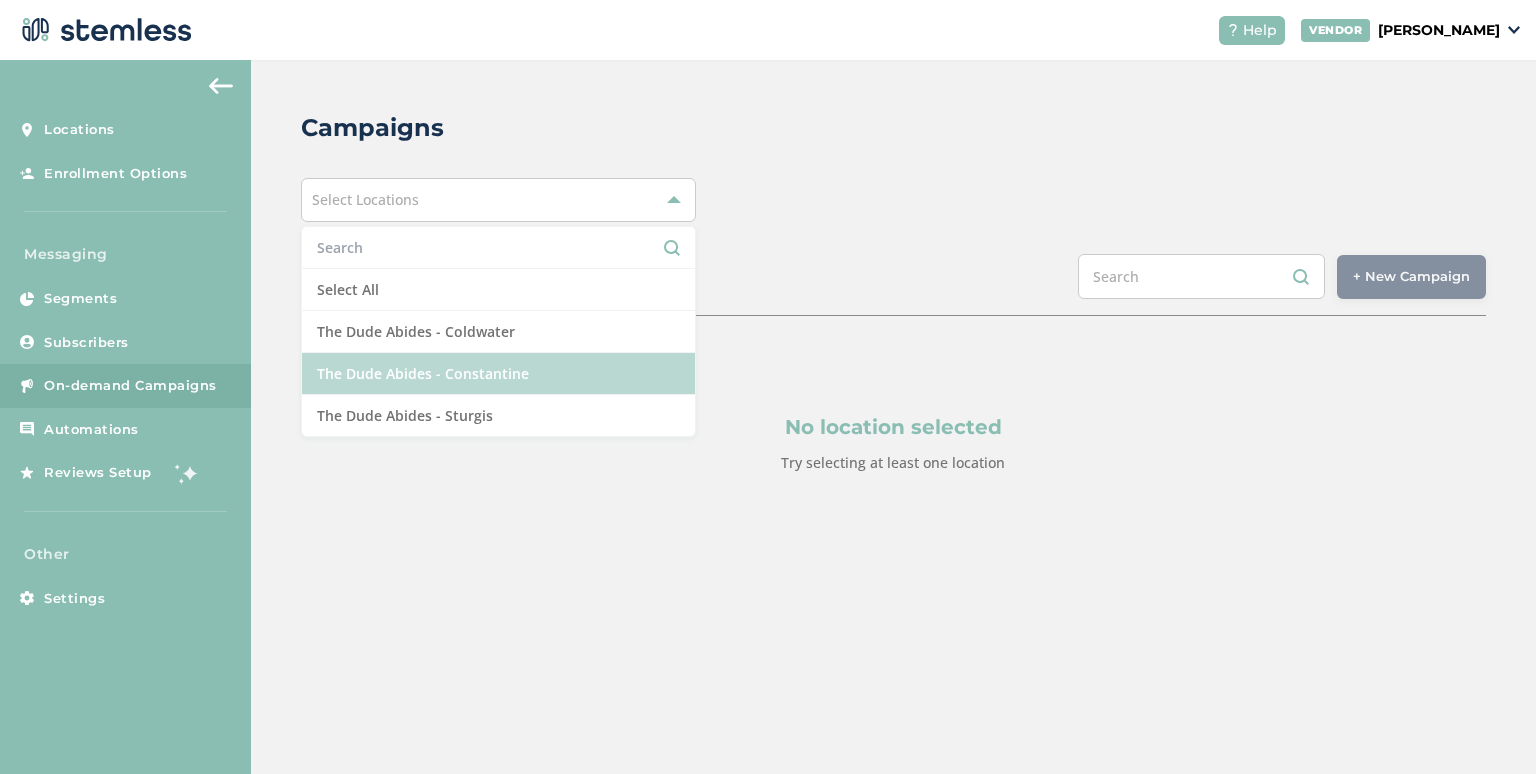 click on "The Dude Abides - Constantine" at bounding box center (498, 374) 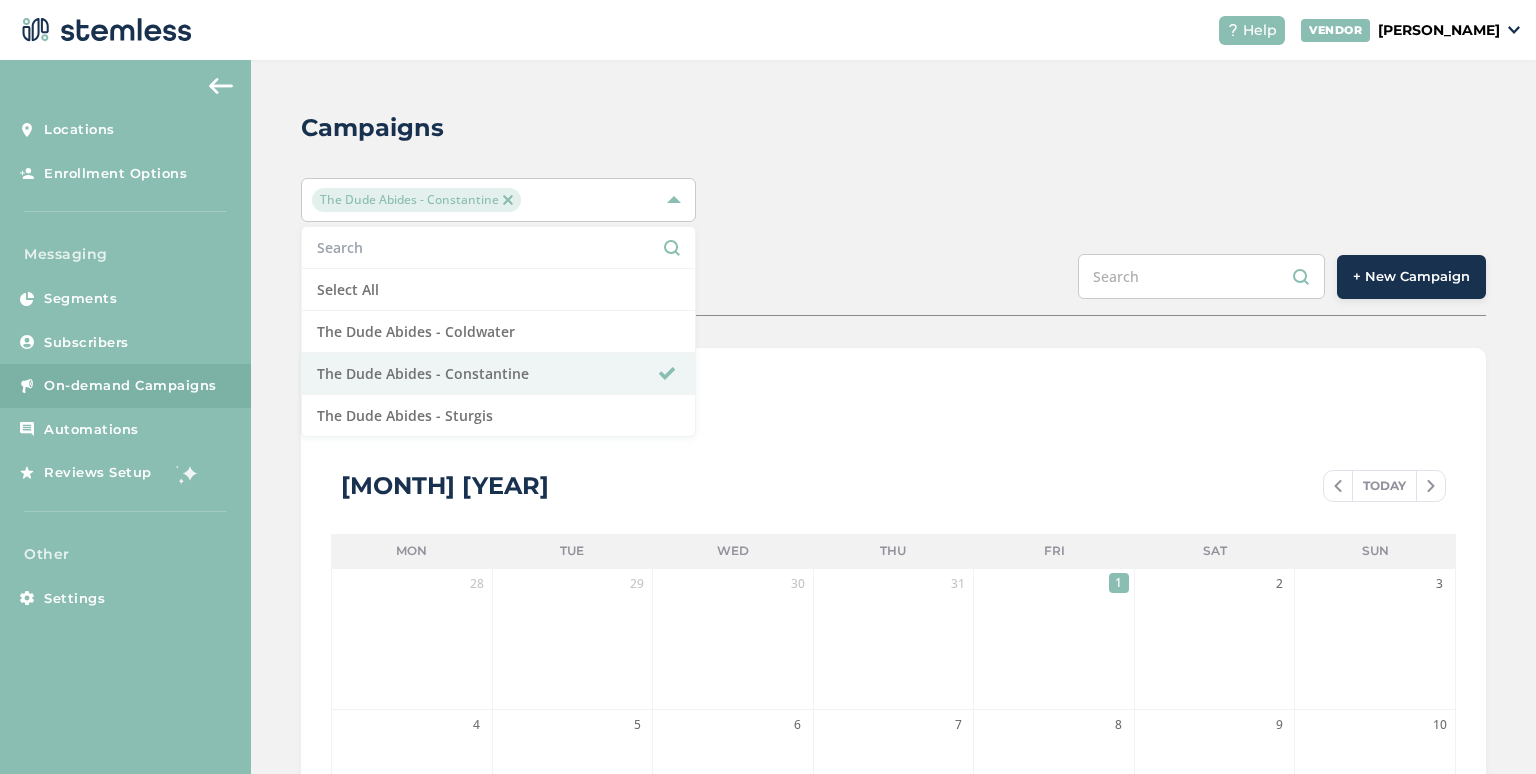 click on "The Dude Abides - Constantine   Select All   The Dude Abides - Coldwater   The Dude Abides - Constantine   The Dude Abides - Sturgis" at bounding box center (893, 200) 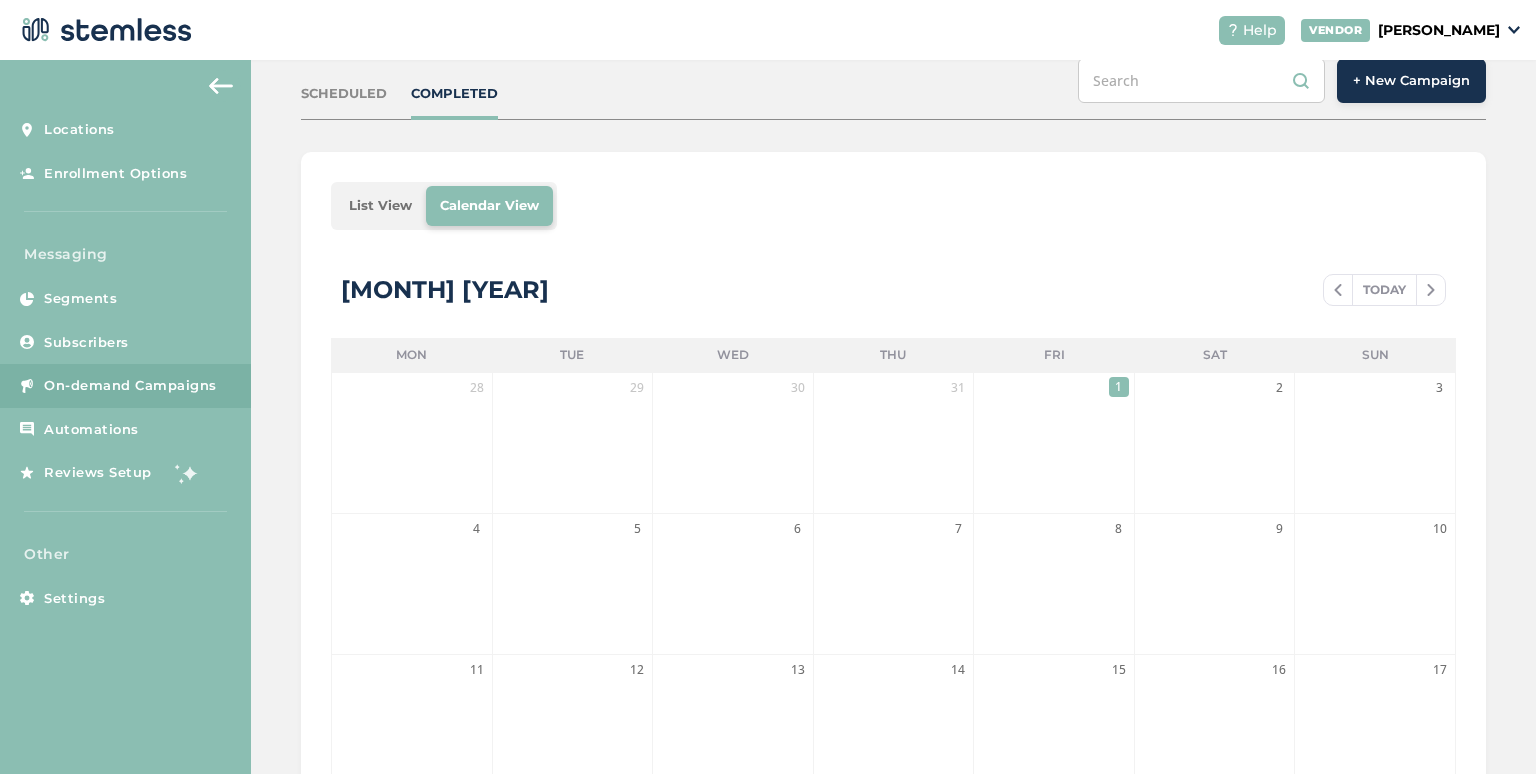 scroll, scrollTop: 200, scrollLeft: 0, axis: vertical 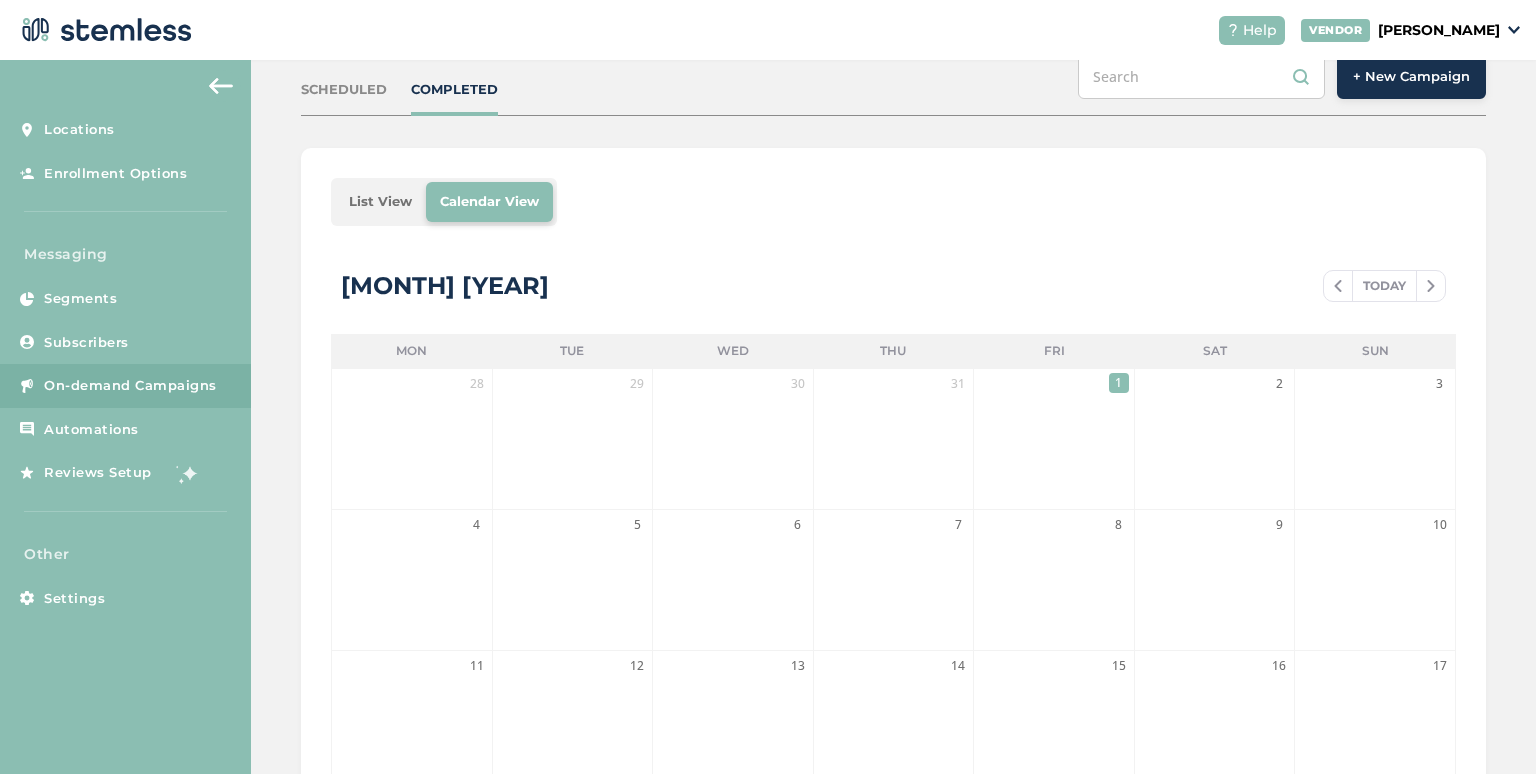 click on "List View" at bounding box center [380, 202] 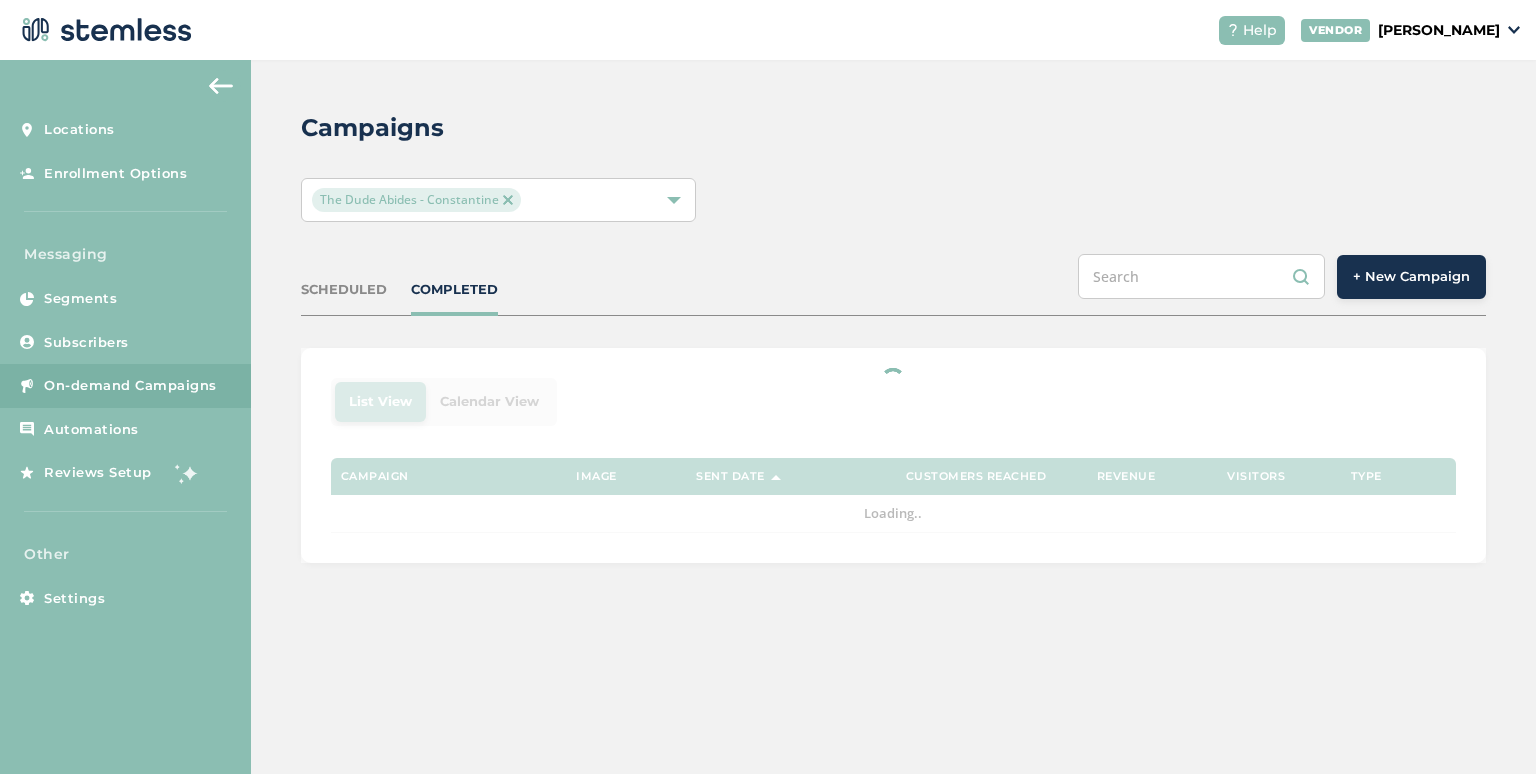 scroll, scrollTop: 0, scrollLeft: 0, axis: both 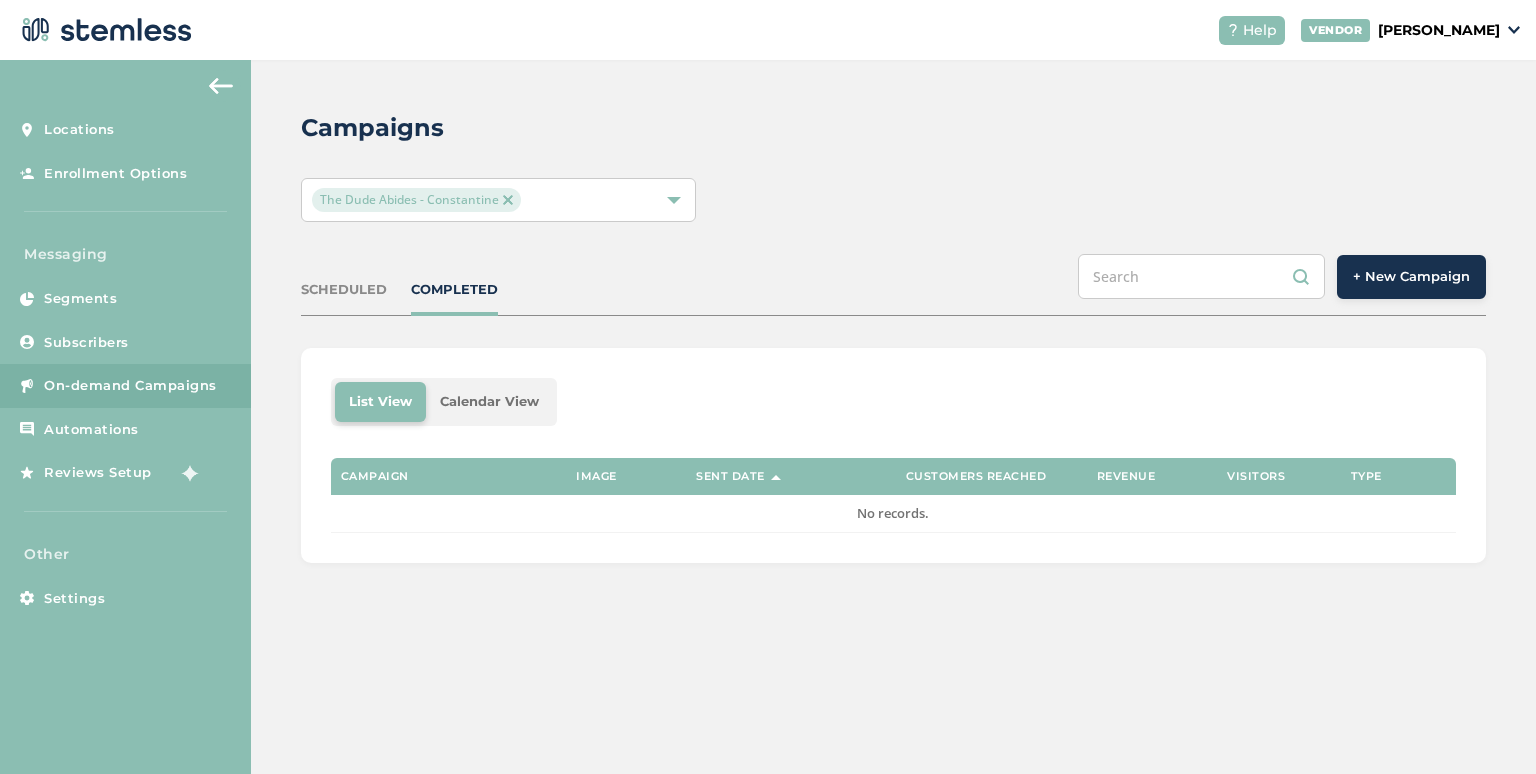 click on "Calendar View" at bounding box center (489, 402) 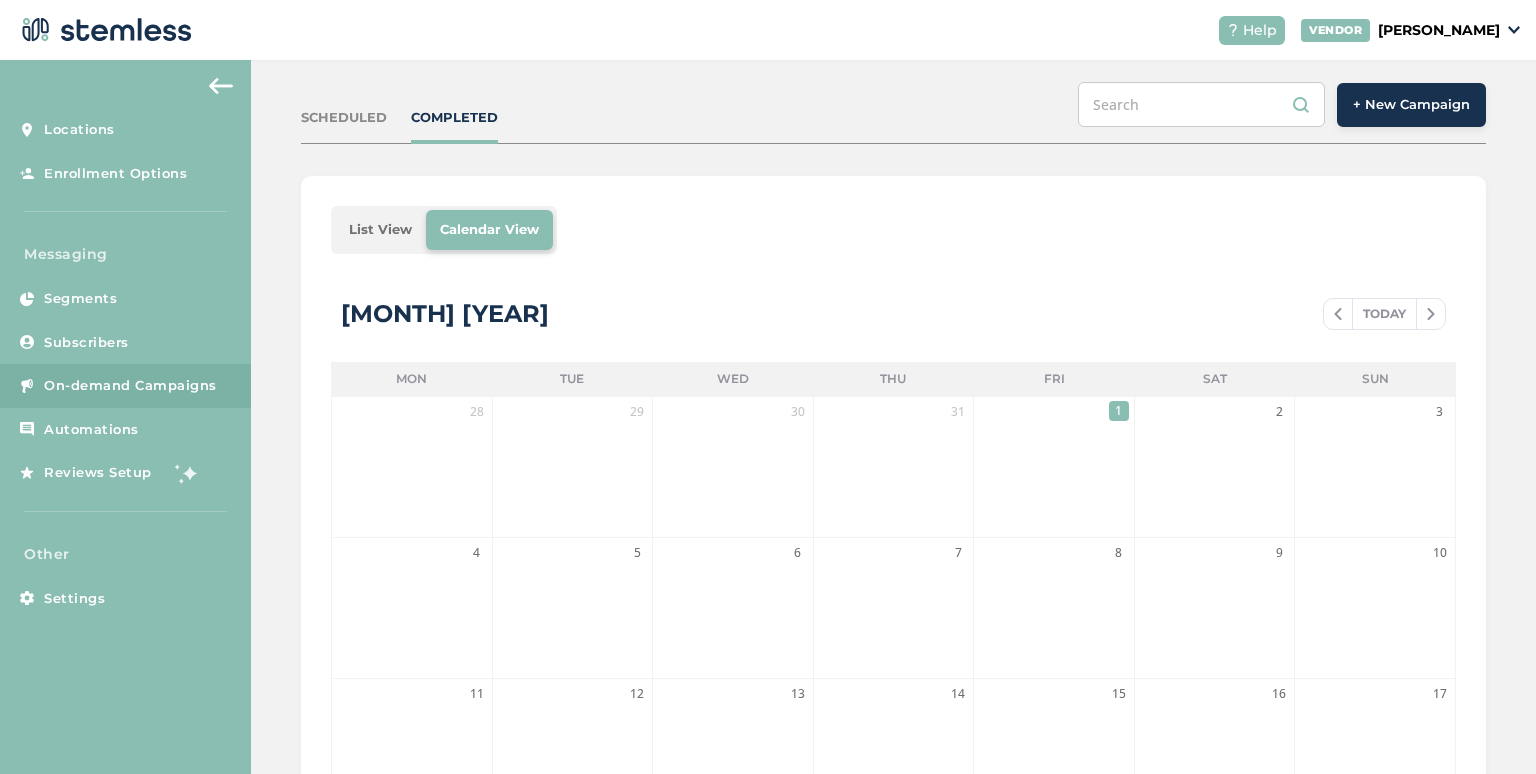 scroll, scrollTop: 200, scrollLeft: 0, axis: vertical 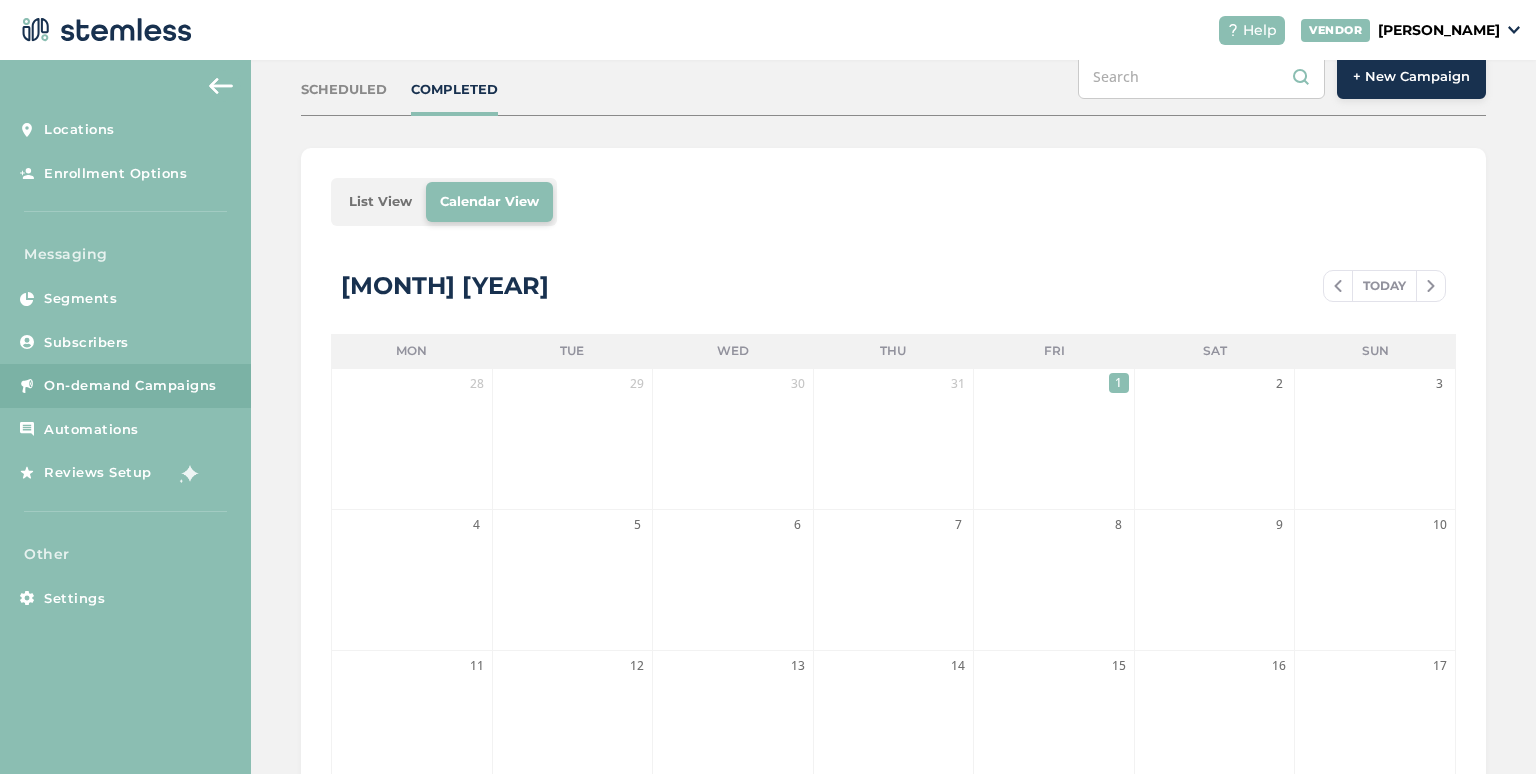 click on "+ New Campaign" at bounding box center (1411, 77) 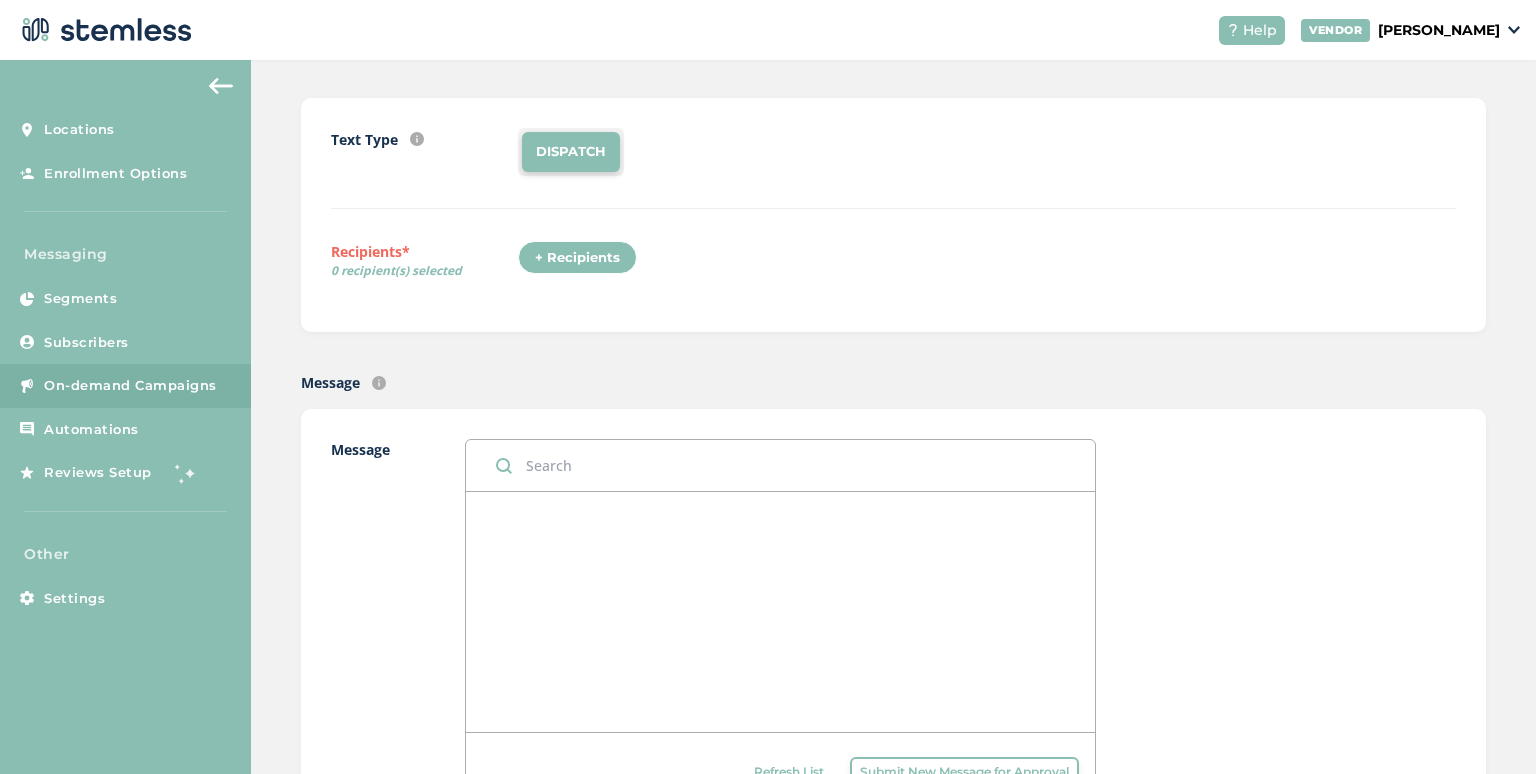 scroll, scrollTop: 100, scrollLeft: 0, axis: vertical 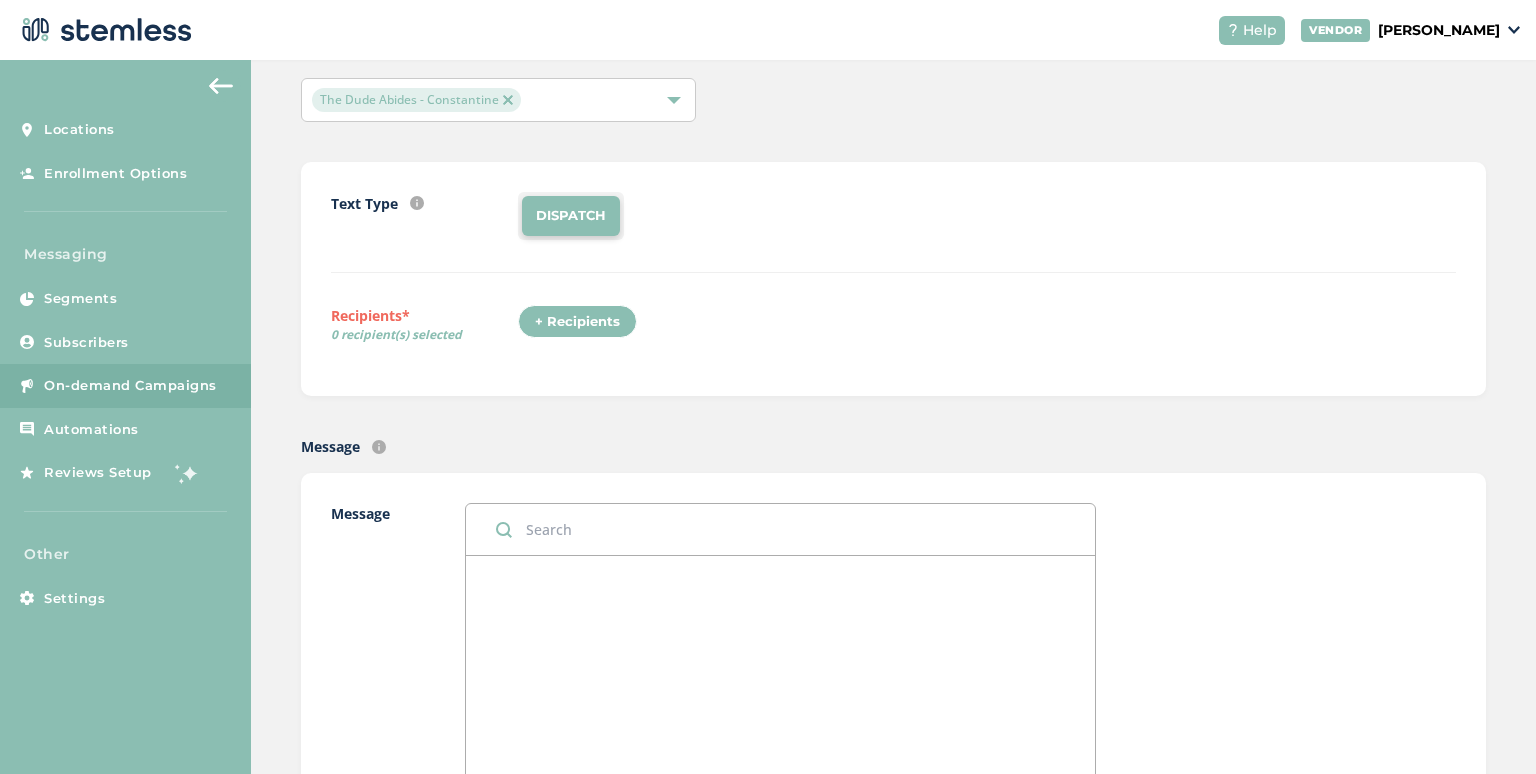 click on "DISPATCH" at bounding box center [571, 216] 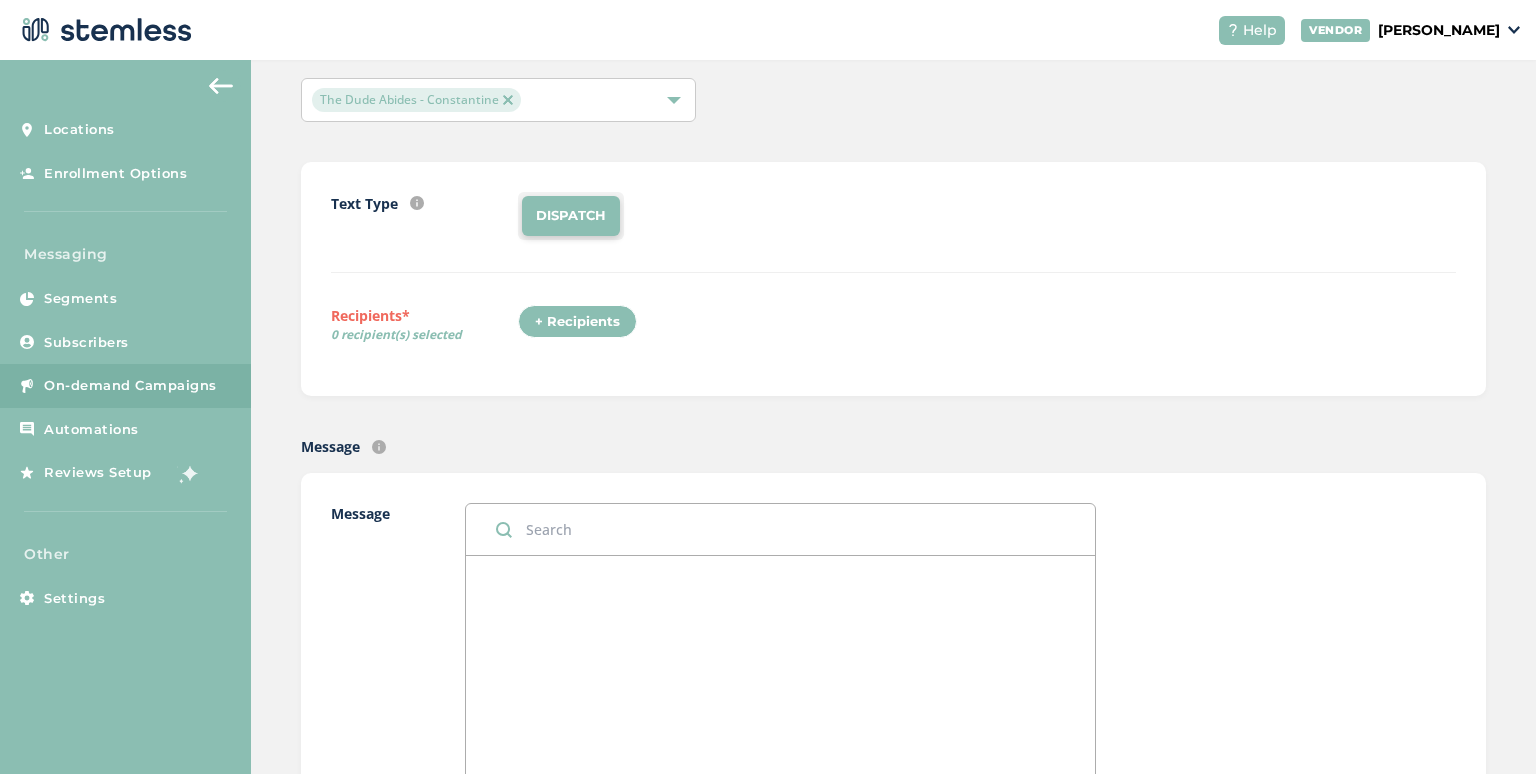 click on "DISPATCH" at bounding box center [571, 216] 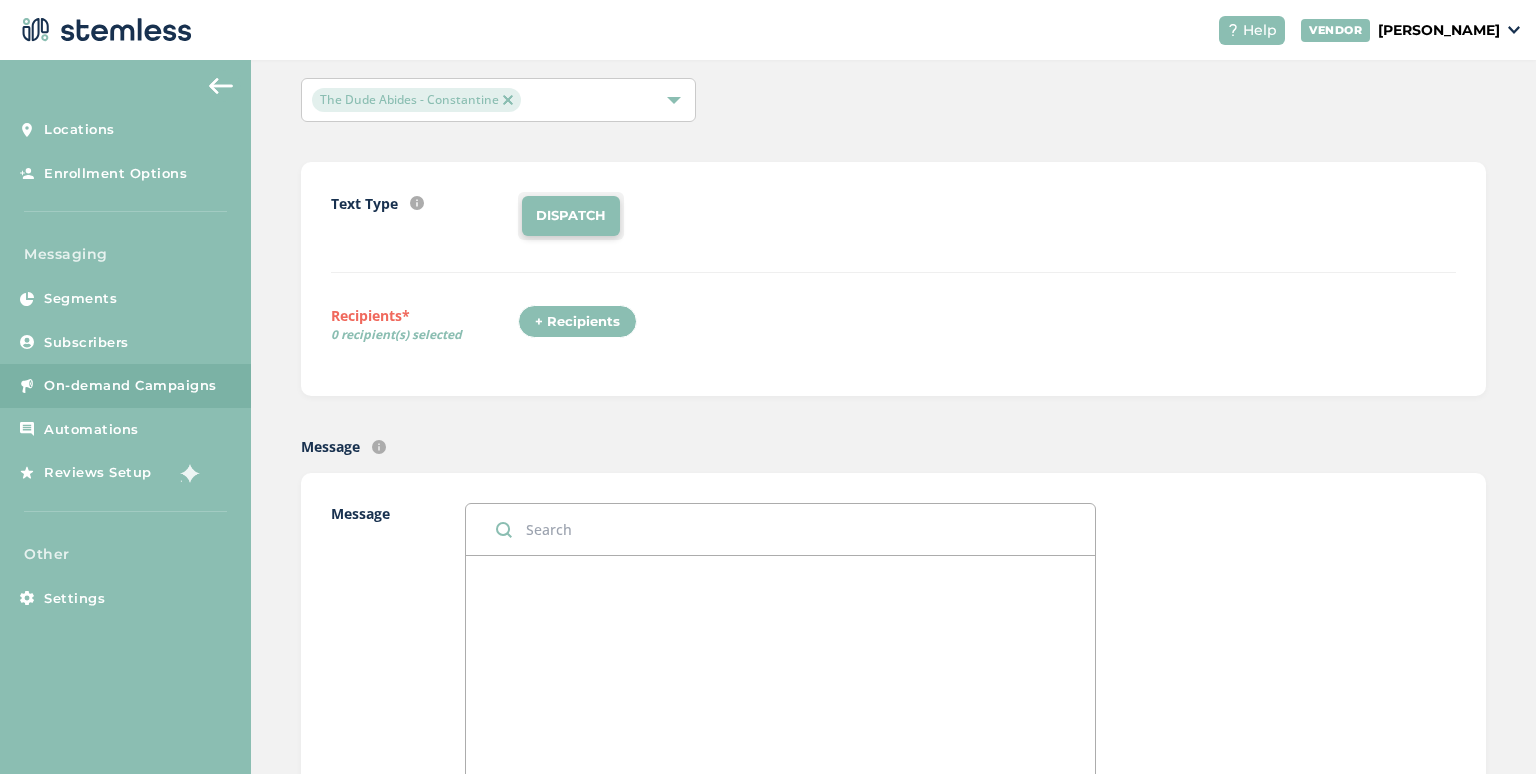 click on "+ Recipients" at bounding box center [577, 322] 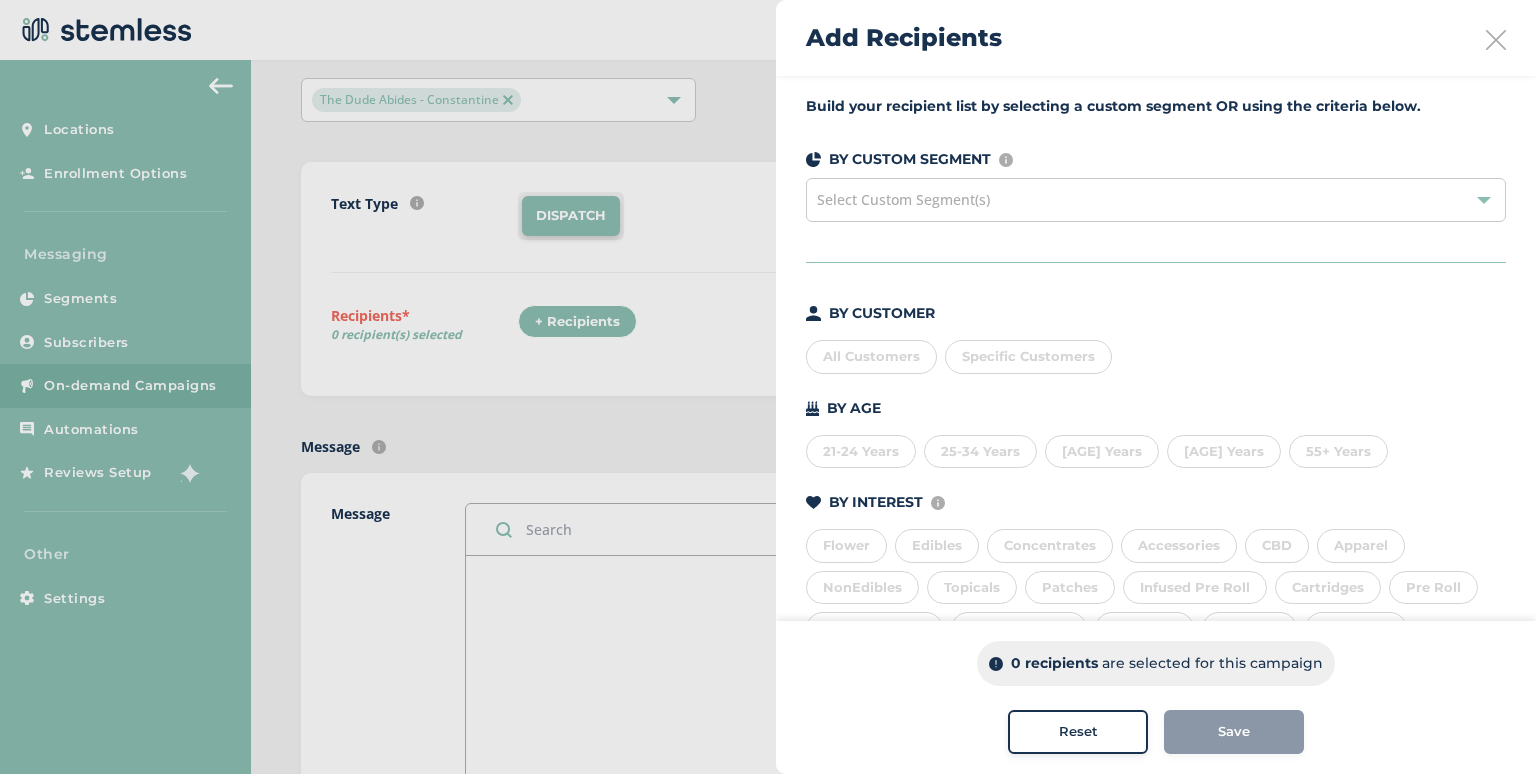 click on "Select Custom Segment(s)" at bounding box center (903, 199) 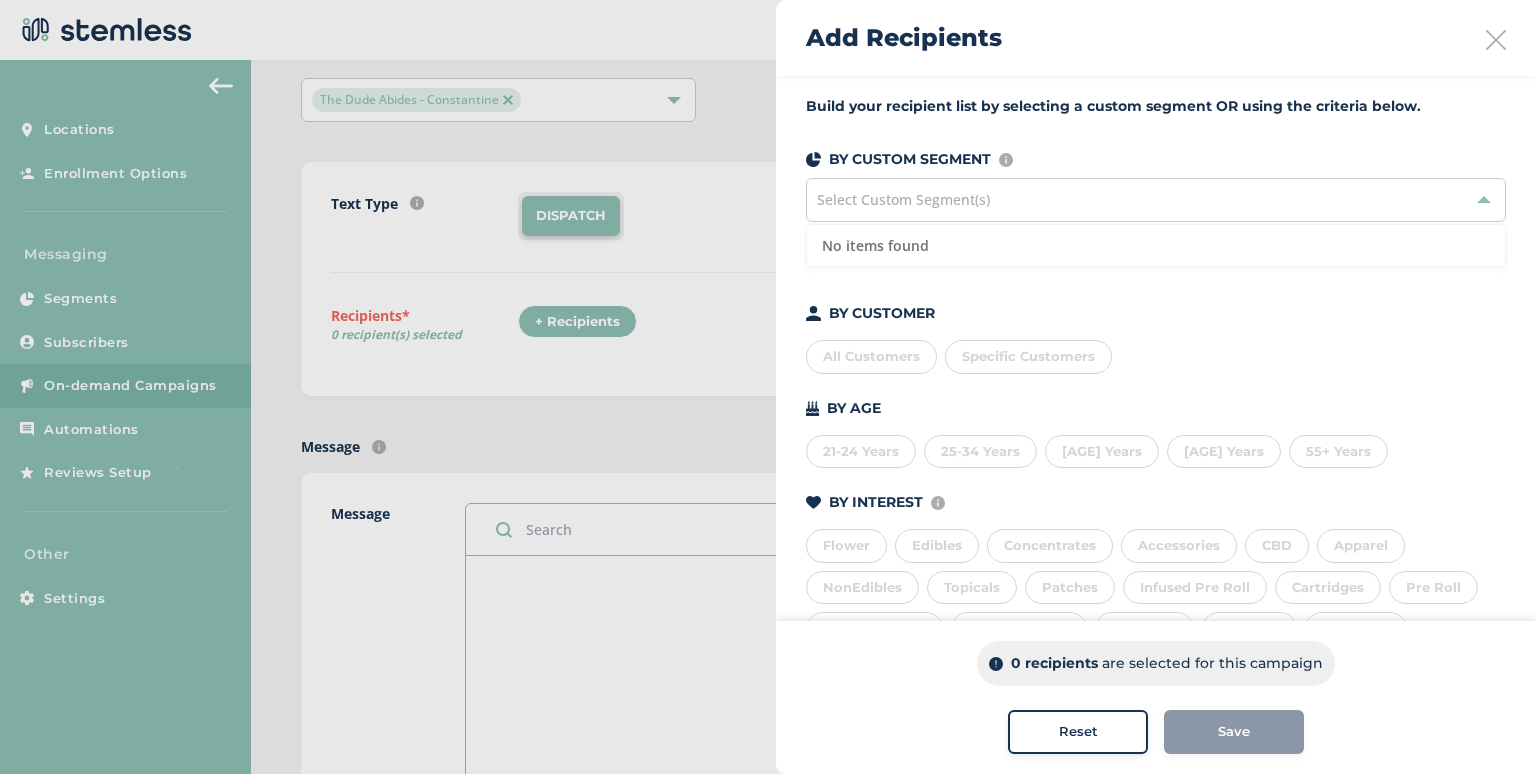 click on "Select Custom Segment(s)" at bounding box center [903, 199] 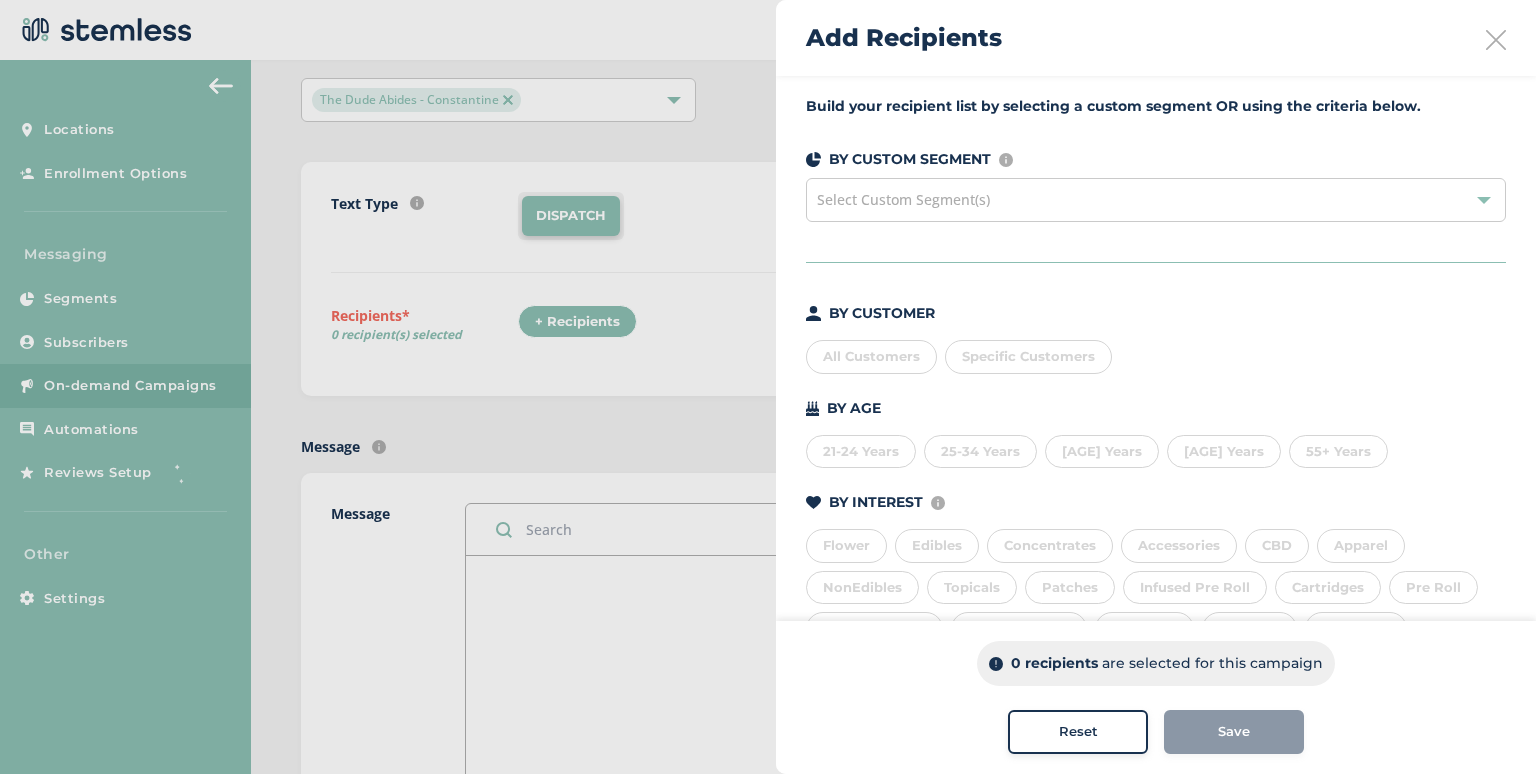click on "Select Custom Segment(s)" at bounding box center (903, 199) 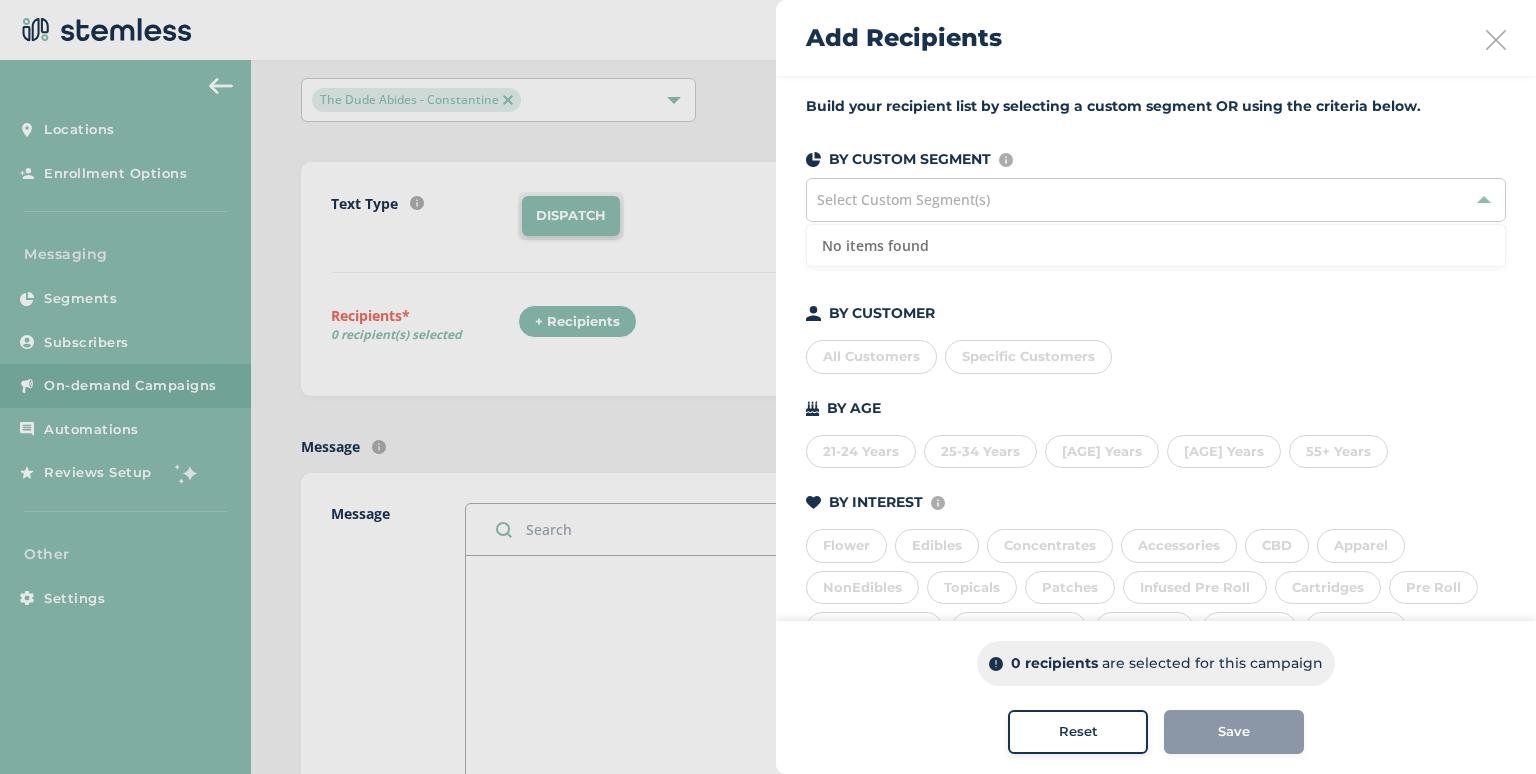 click on "All Customers" at bounding box center (871, 357) 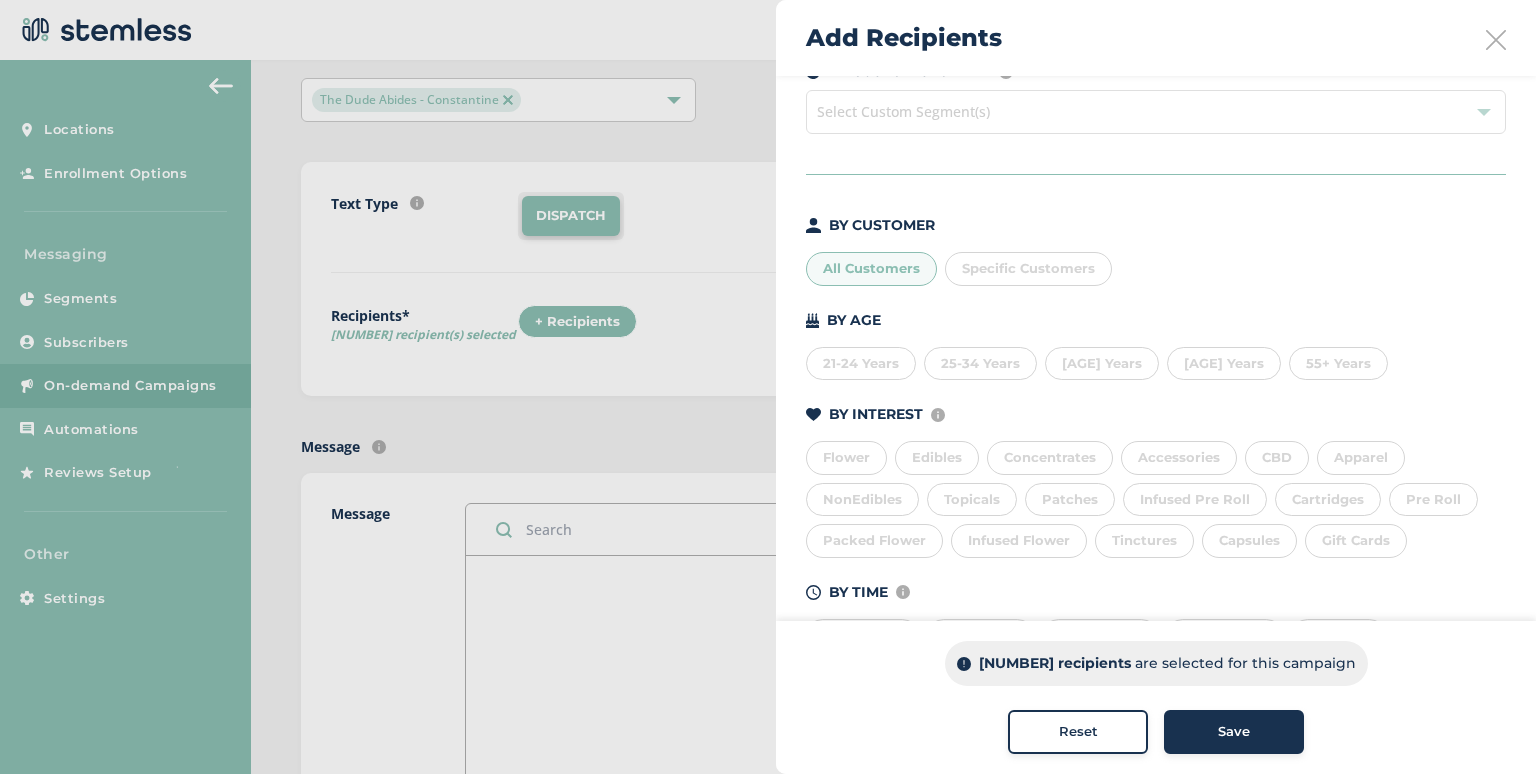 scroll, scrollTop: 100, scrollLeft: 0, axis: vertical 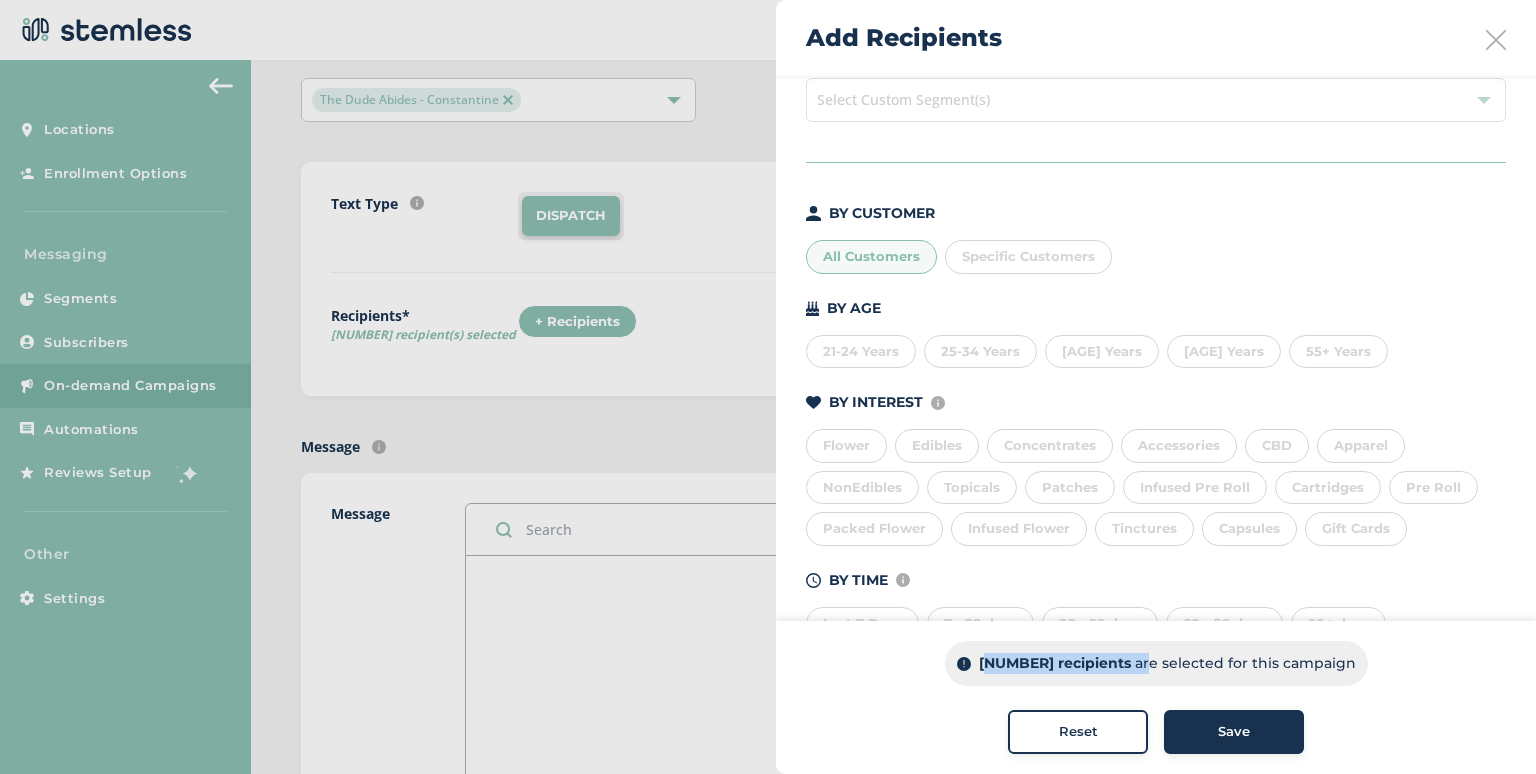 drag, startPoint x: 1123, startPoint y: 669, endPoint x: 987, endPoint y: 677, distance: 136.23509 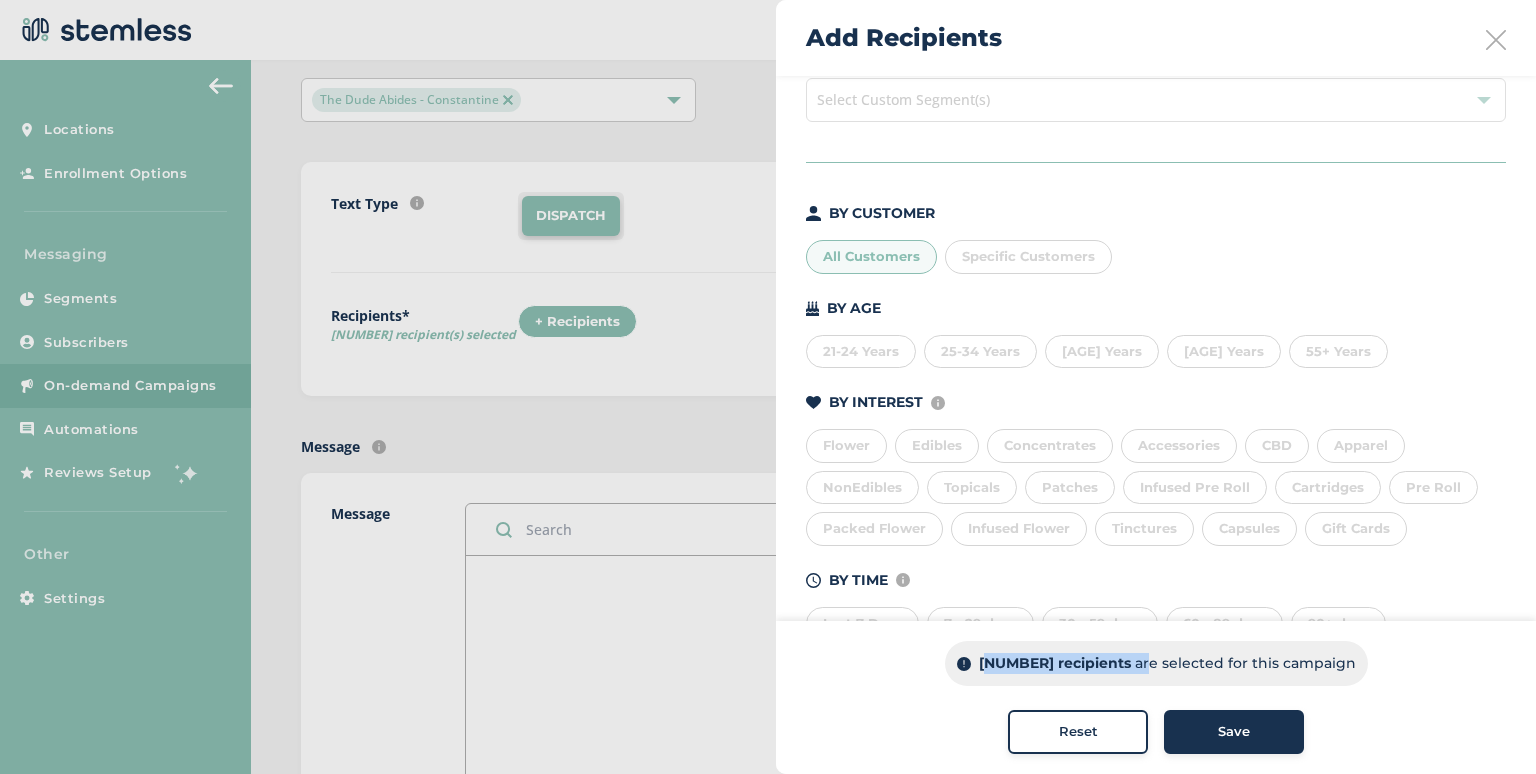 click on "[NUMBER] recipients are selected for this campaign" at bounding box center (1156, 663) 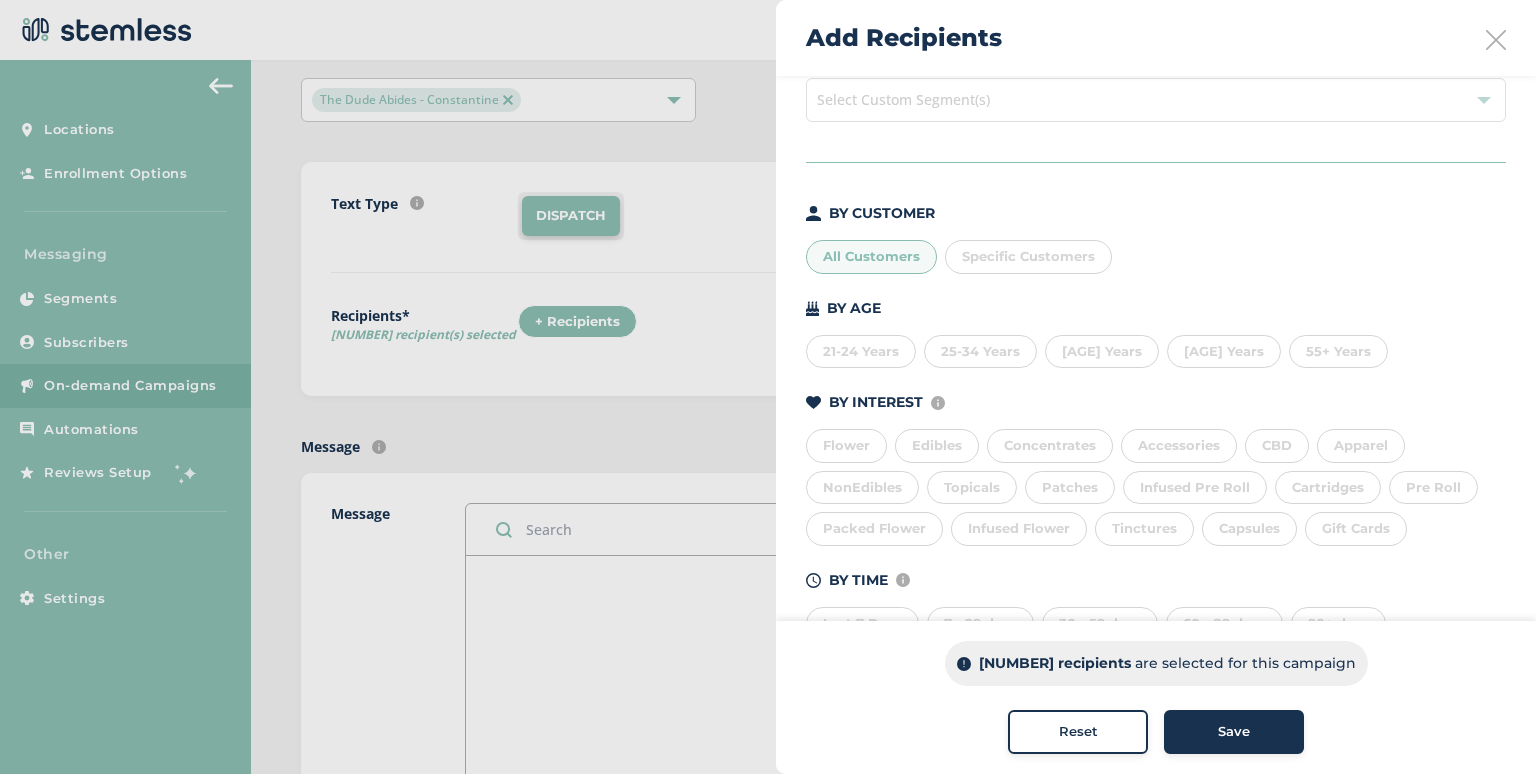 click on "are selected for this campaign" at bounding box center [1245, 663] 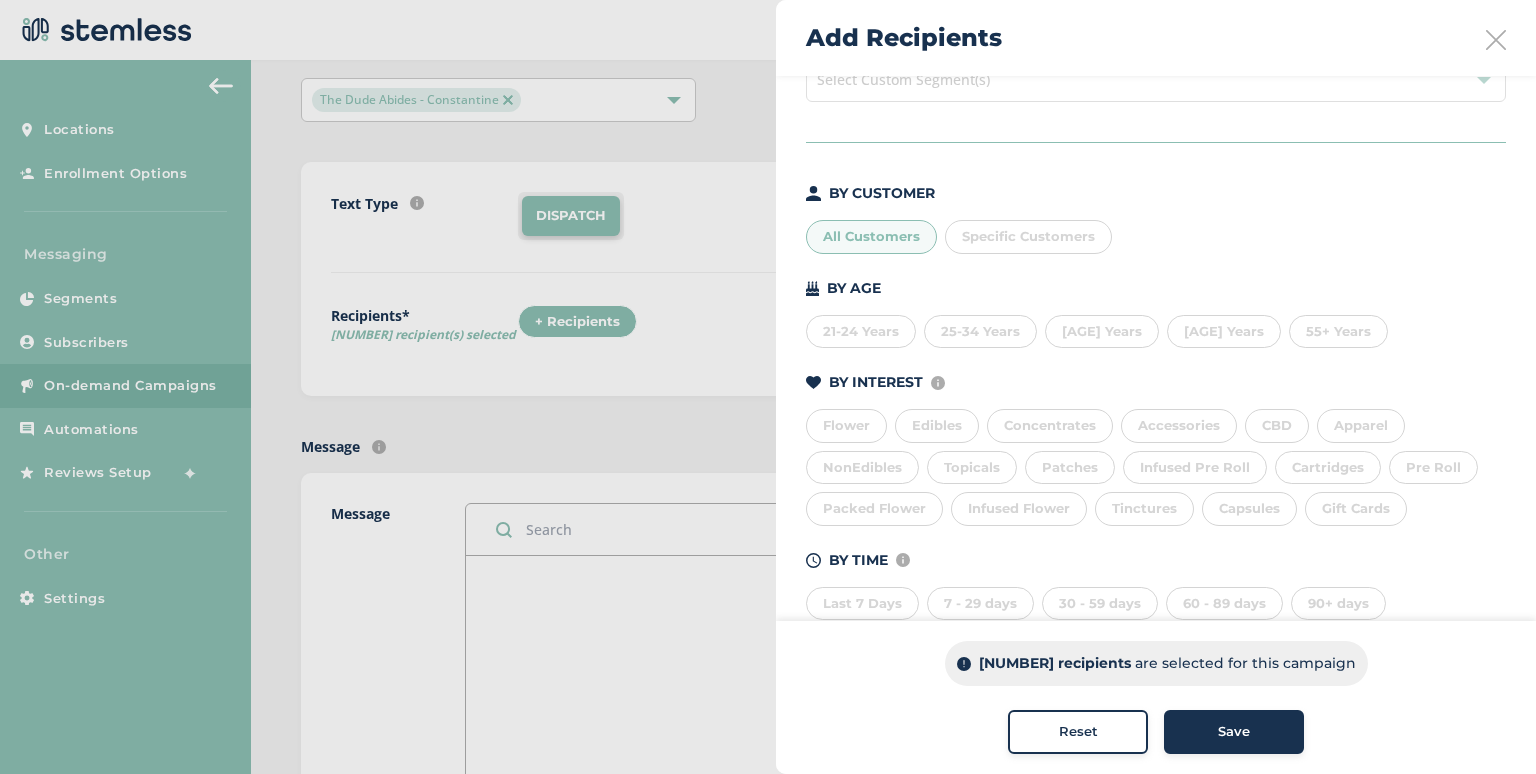 scroll, scrollTop: 160, scrollLeft: 0, axis: vertical 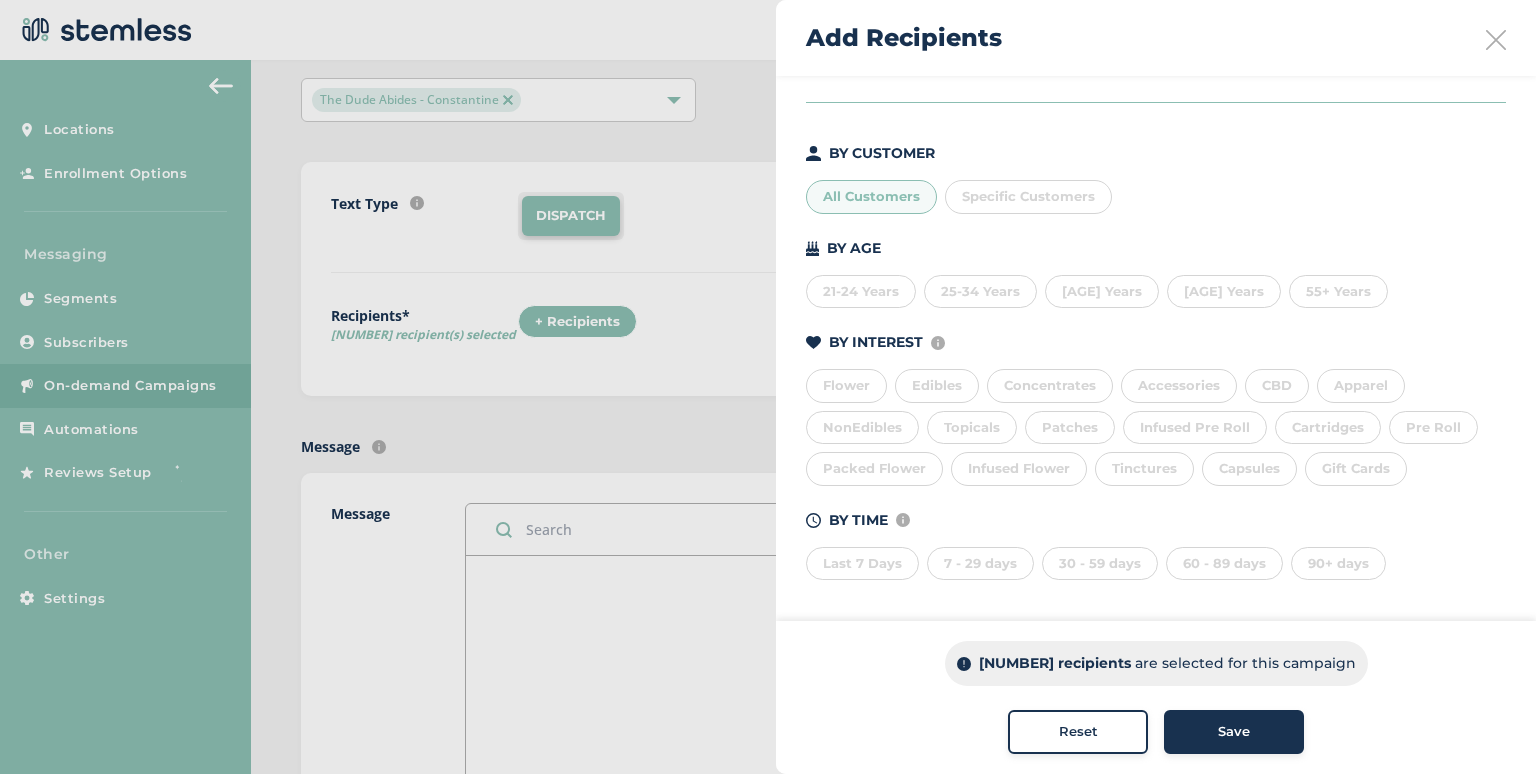 click on "21-24 Years" at bounding box center (861, 292) 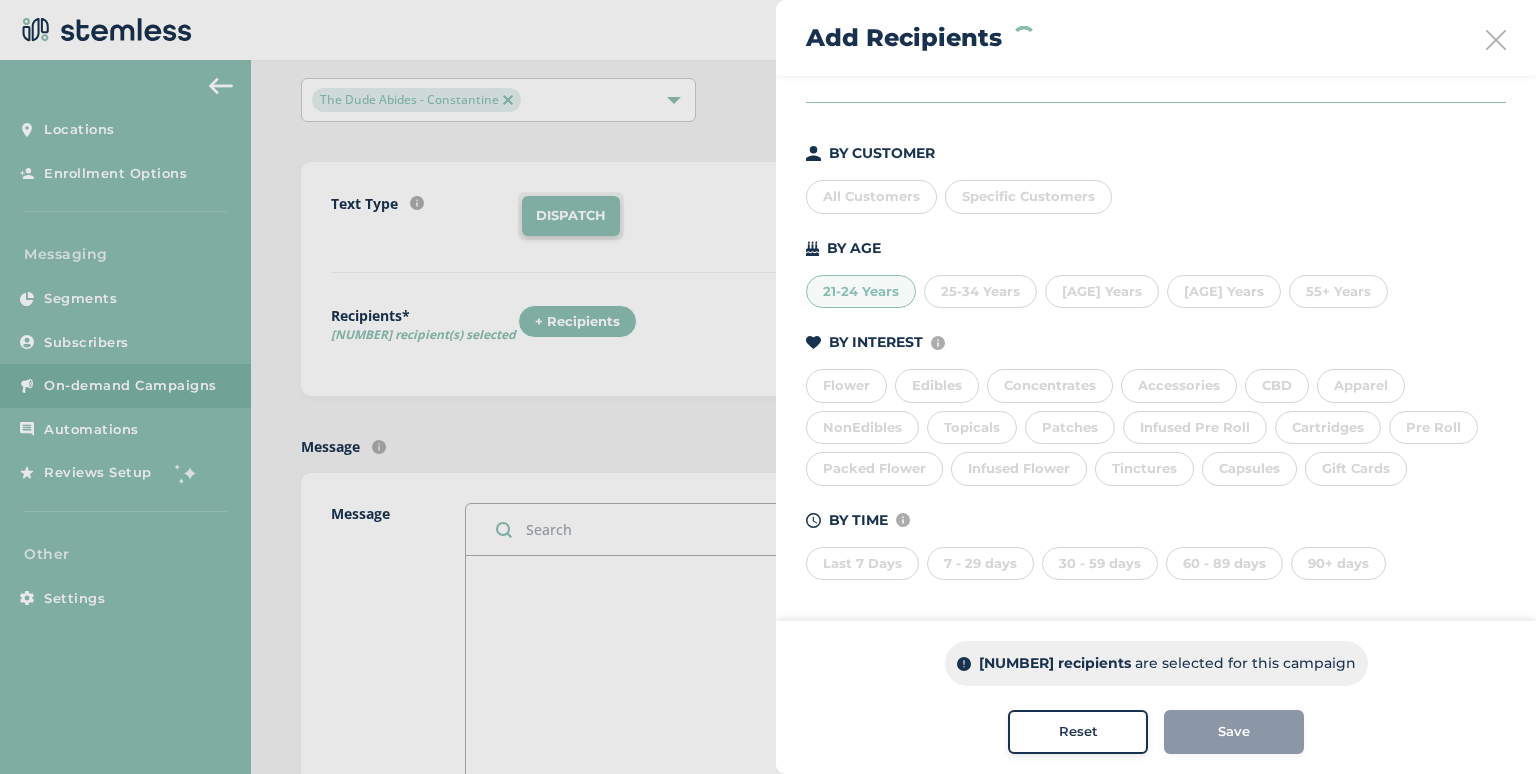 click on "21-24 Years" at bounding box center [861, 292] 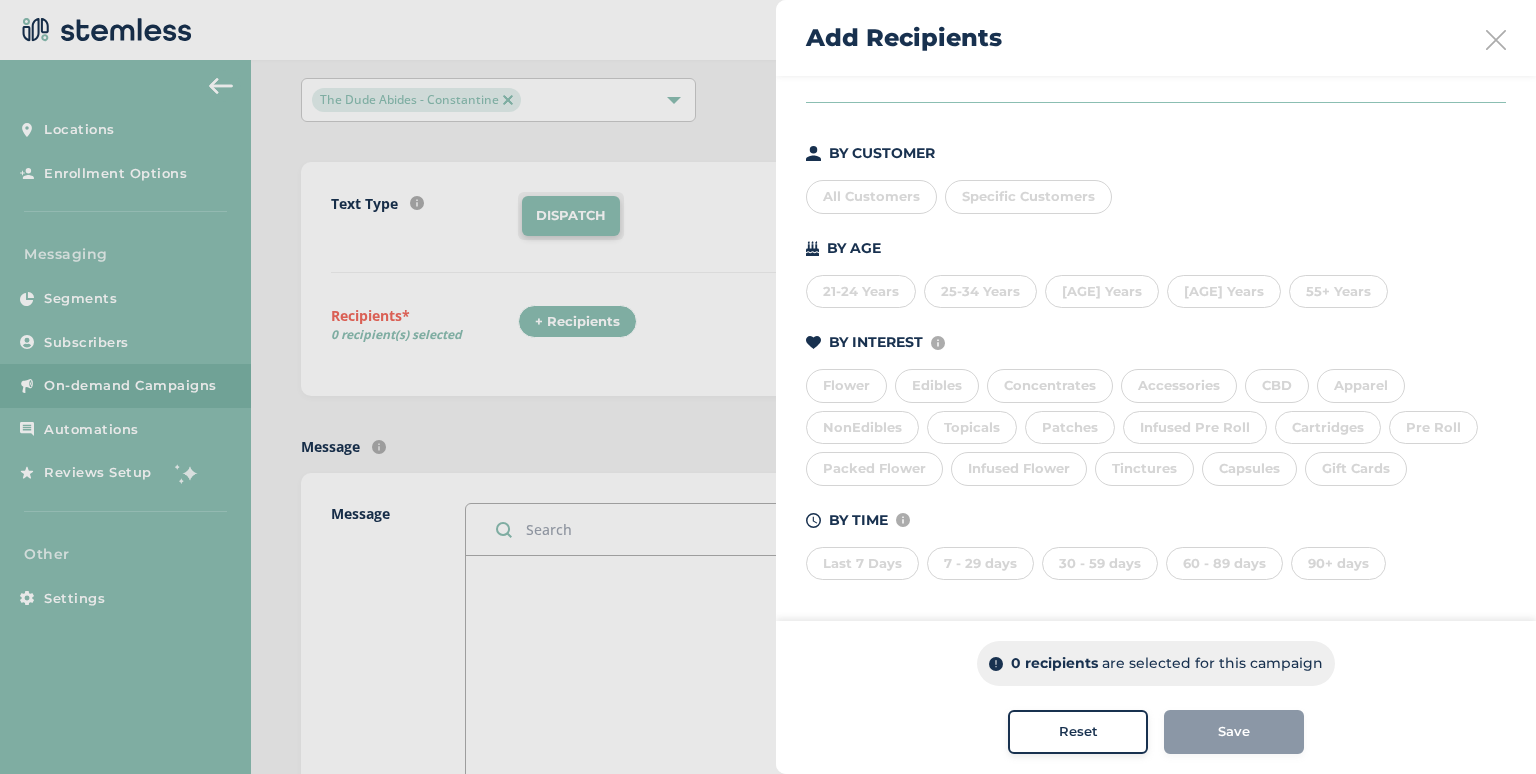 click on "21-24 Years" at bounding box center (861, 292) 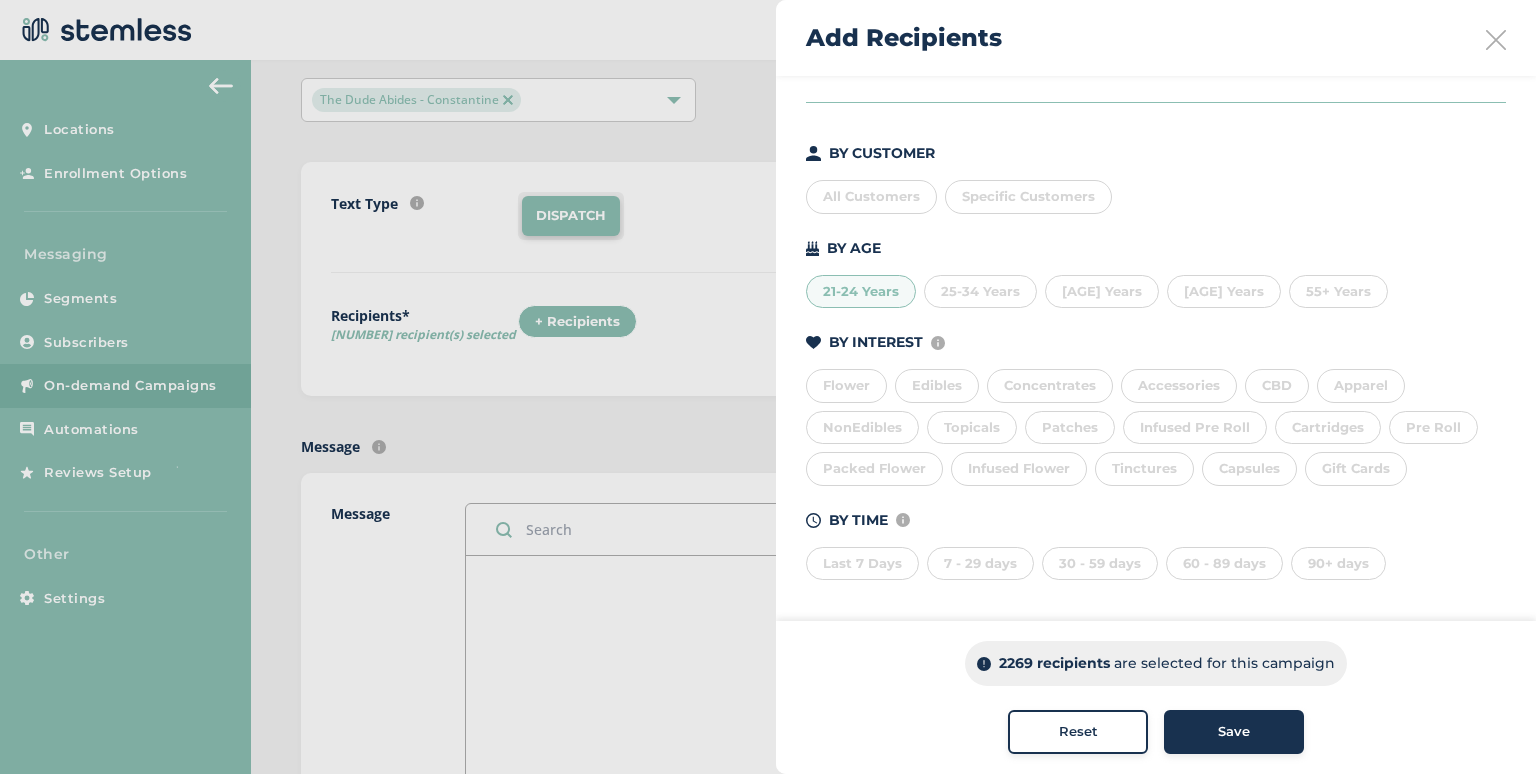click on "21-24 Years" at bounding box center [861, 292] 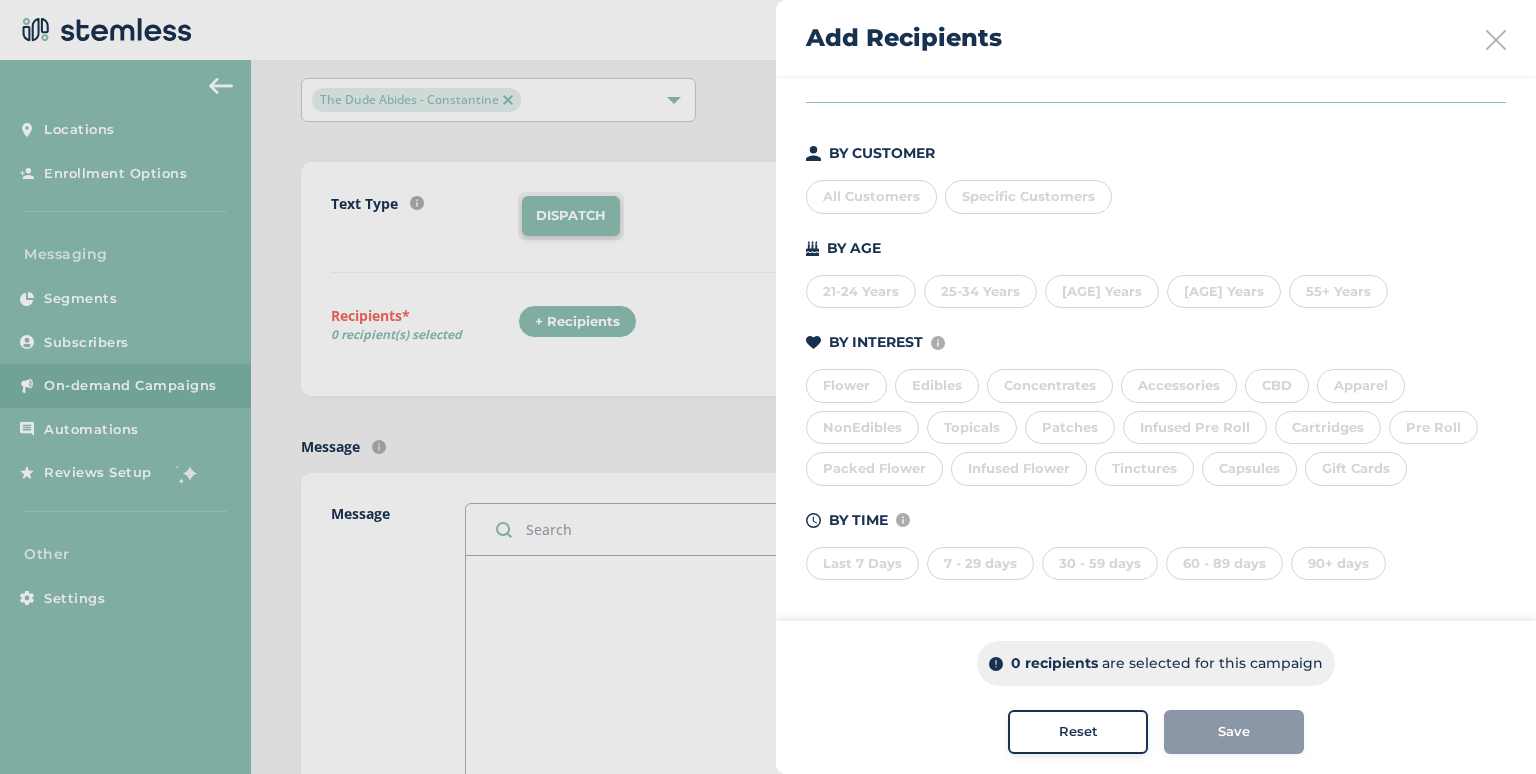 click on "25-34 Years" at bounding box center [980, 292] 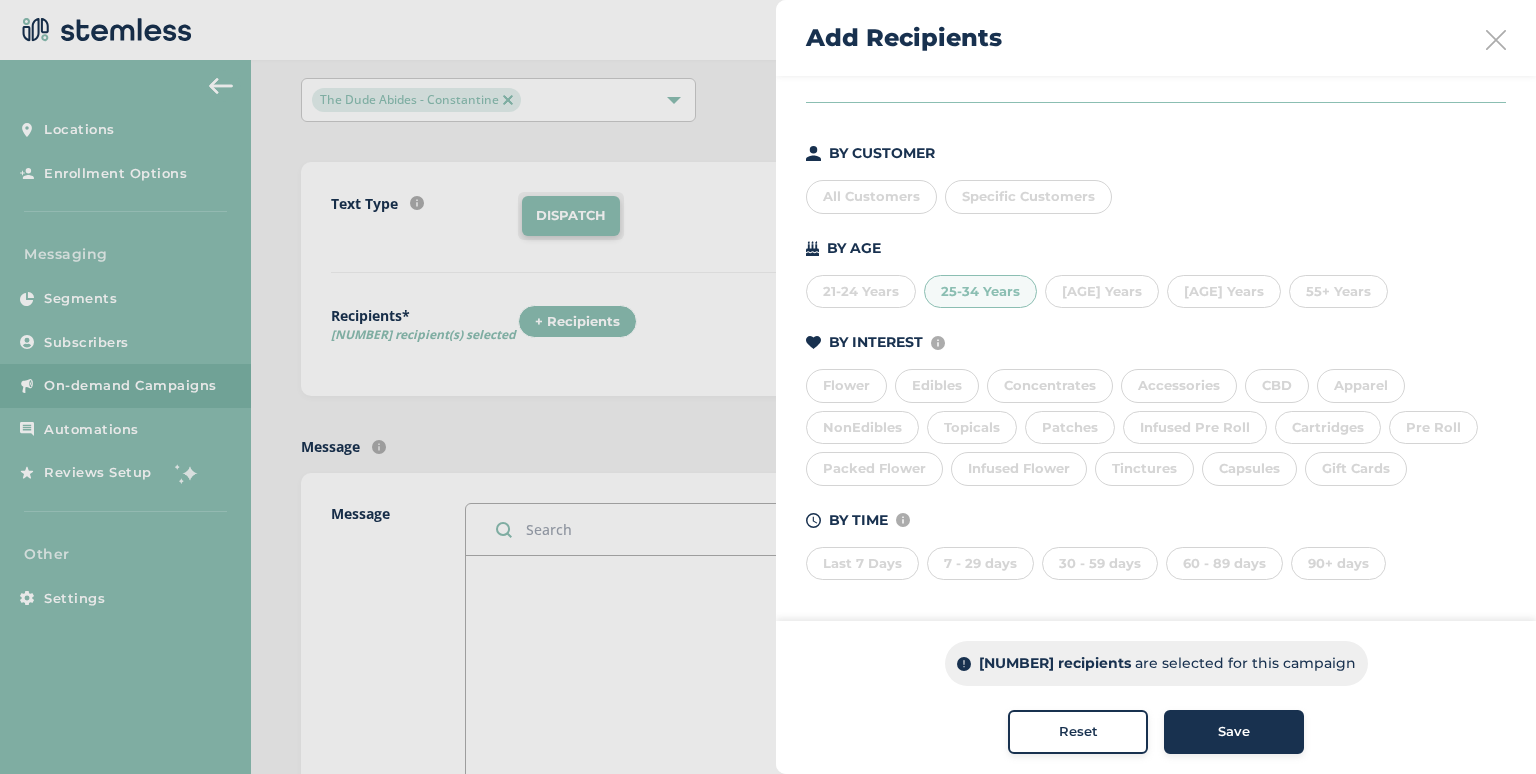click on "25-34 Years" at bounding box center (980, 292) 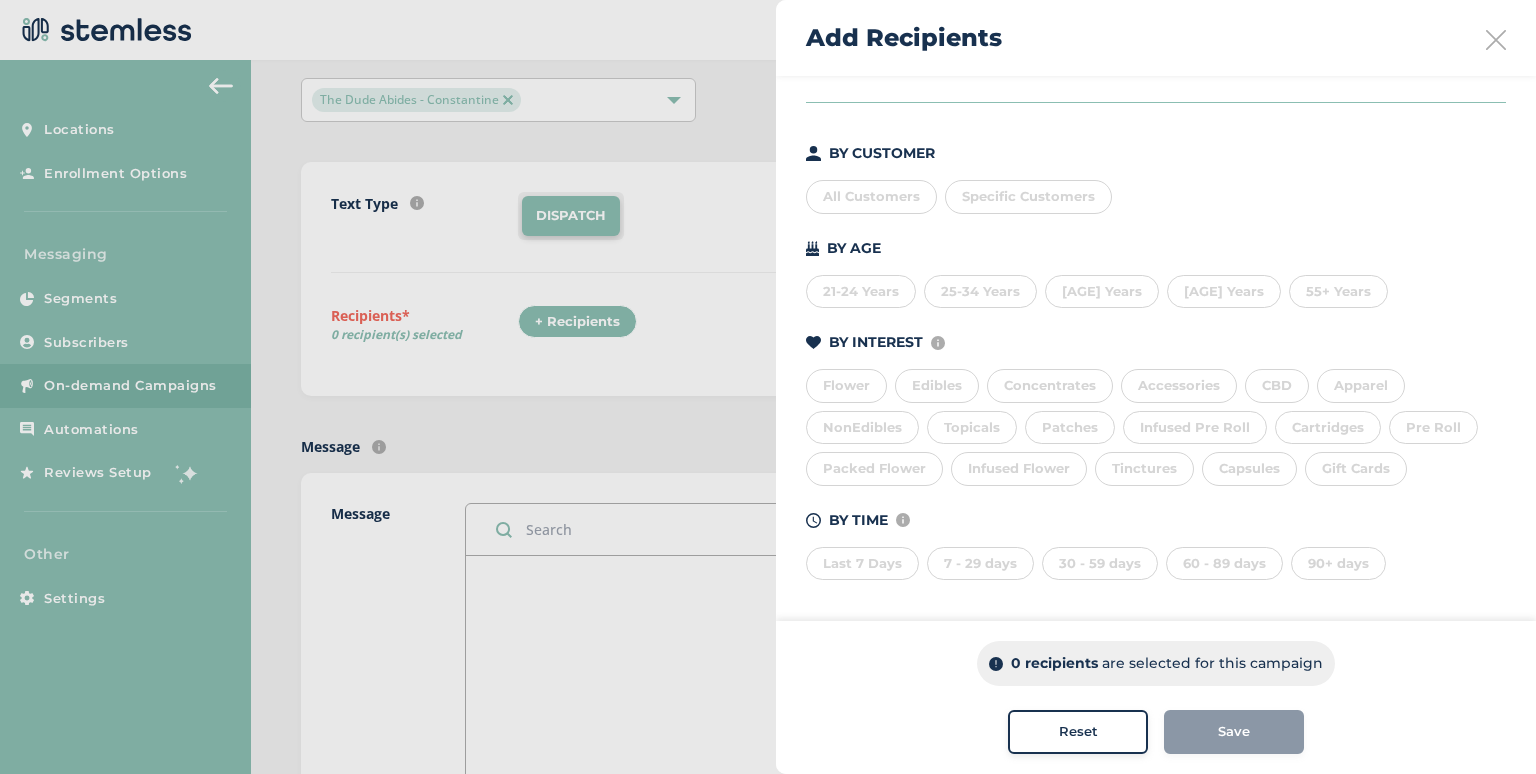 click on "Last 7 Days" at bounding box center [862, 564] 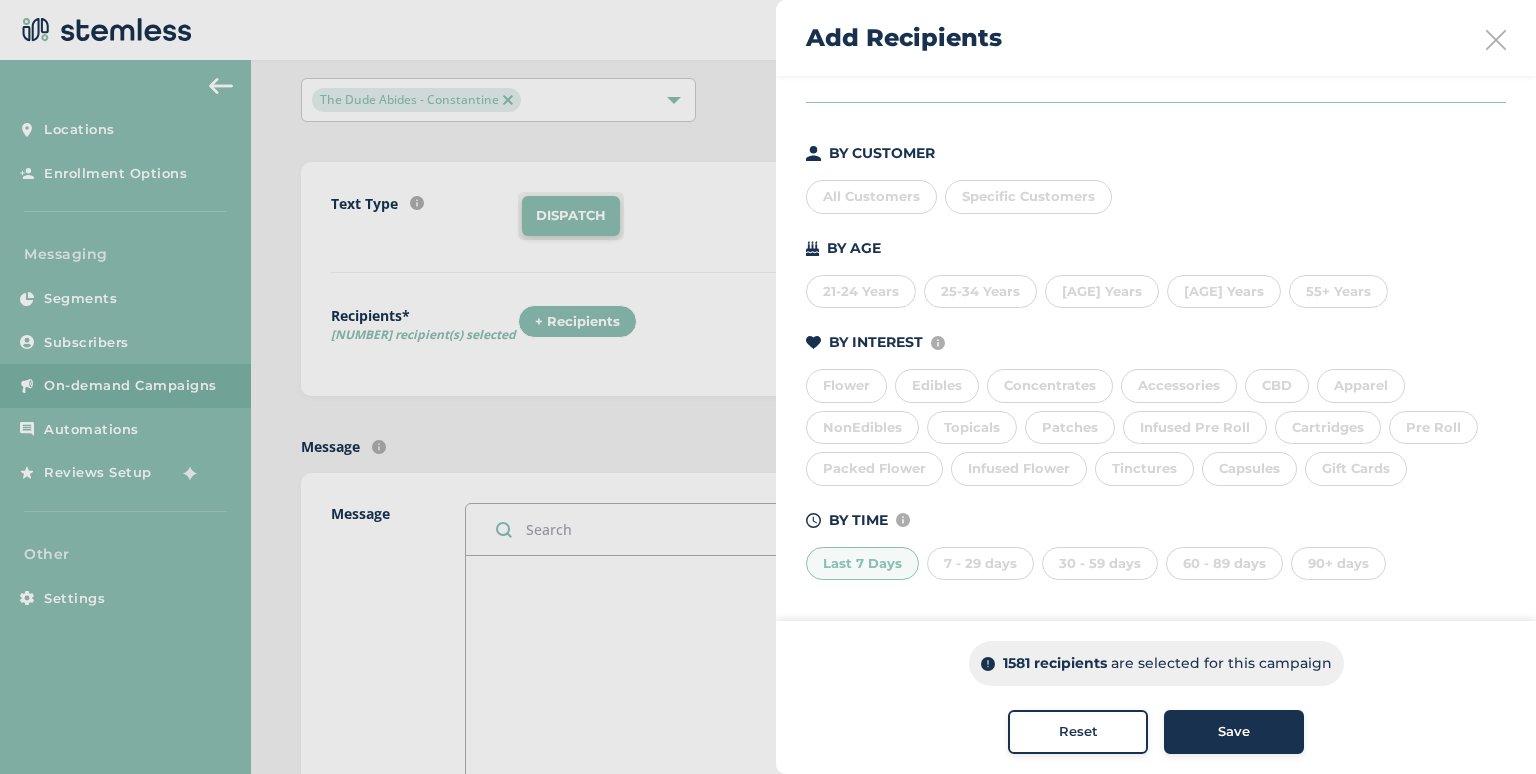 click on "30 - 59 days" at bounding box center [1100, 564] 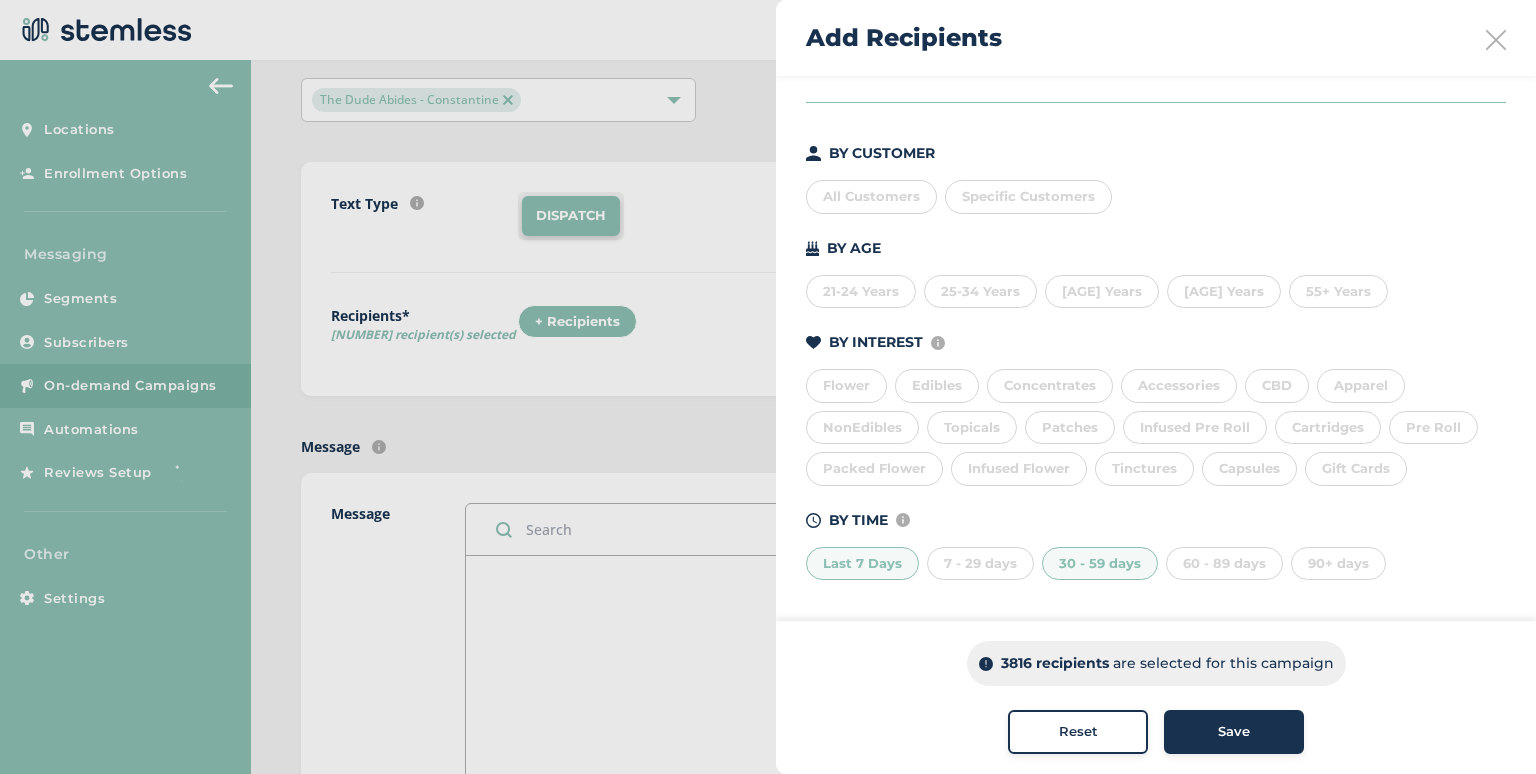 click on "Build your recipient list by selecting a custom segment OR using the criteria below.  BY CUSTOM SEGMENT  Custom segments are user-defined subscriber lists  that you can upload or create  here . Select Custom Segment(s)  BY CUSTOMER   All Customers  Specific Customers  BY AGE   21-24 Years   25-34 Years   35-44 Years   45-54 Years   55+ Years   BY INTEREST  Displays Stemless categories defined in the  Category Mapping tab of your Location Profile  Flower   Edibles   Concentrates   Accessories   CBD   Apparel   NonEdibles   Topicals   Patches   Infused Pre Roll   Cartridges   Pre Roll   Packed Flower   Infused Flower   Tinctures   Capsules   Gift Cards   BY TIME  Amount of time since  last visit to your store  Last 7 Days   7 - 29 days   30 - 59 days   60 - 89 days   90+ days" at bounding box center (1156, 270) 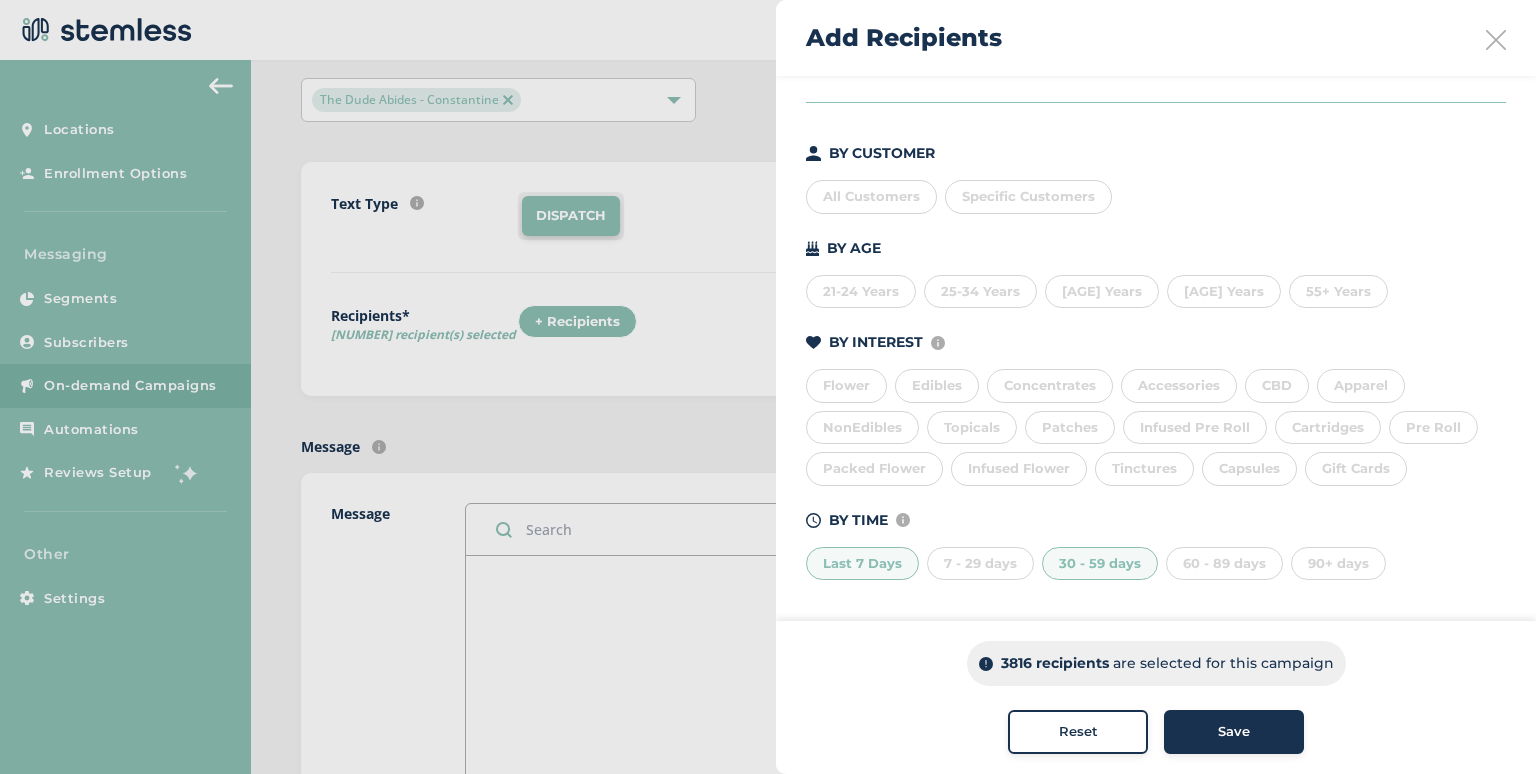 click on "7 - 29 days" at bounding box center [980, 564] 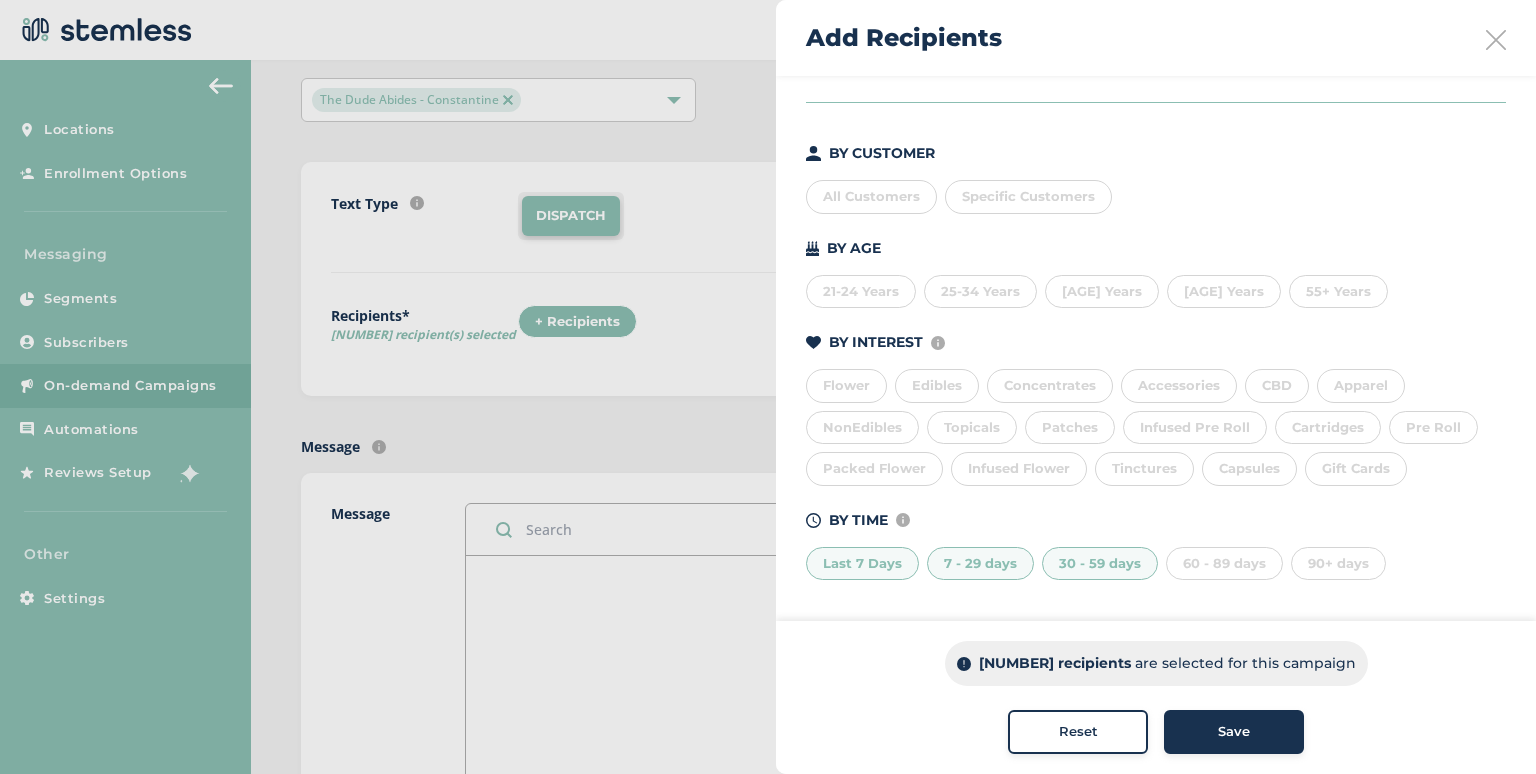 drag, startPoint x: 1024, startPoint y: 562, endPoint x: 1058, endPoint y: 560, distance: 34.058773 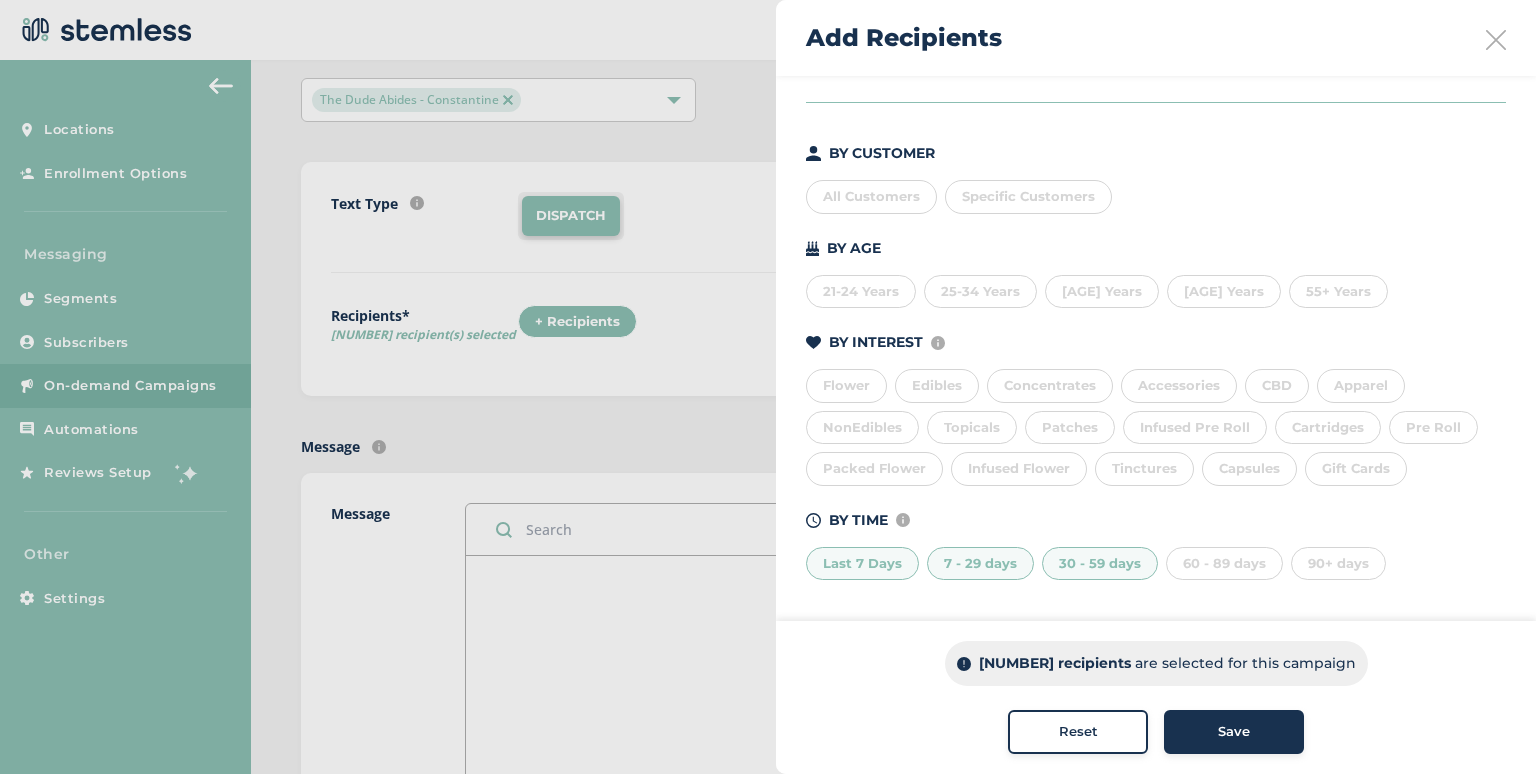 click on "Last 7 Days   7 - 29 days   30 - 59 days   60 - 89 days   90+ days" at bounding box center (1156, 560) 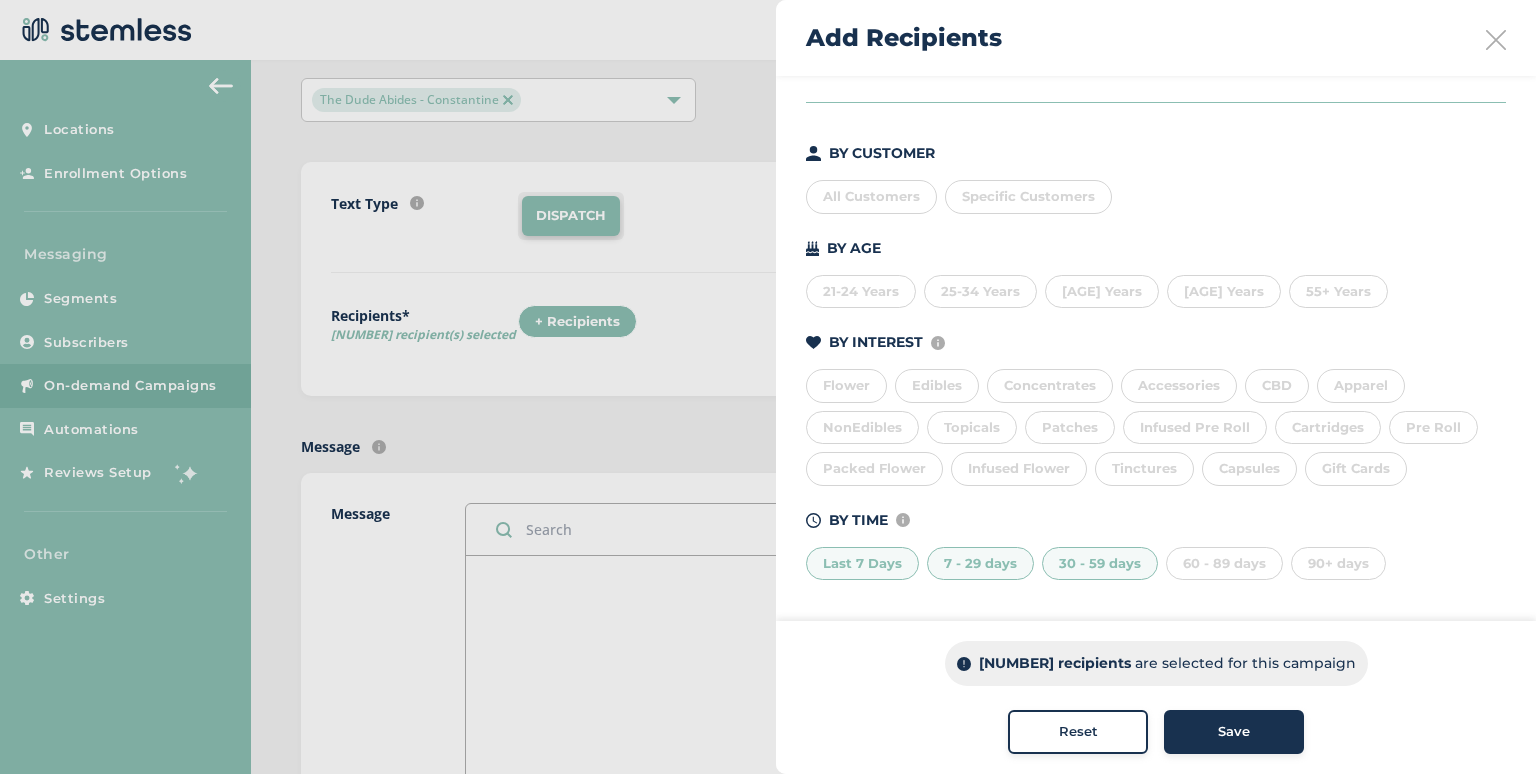 click on "30 - 59 days" at bounding box center (1100, 564) 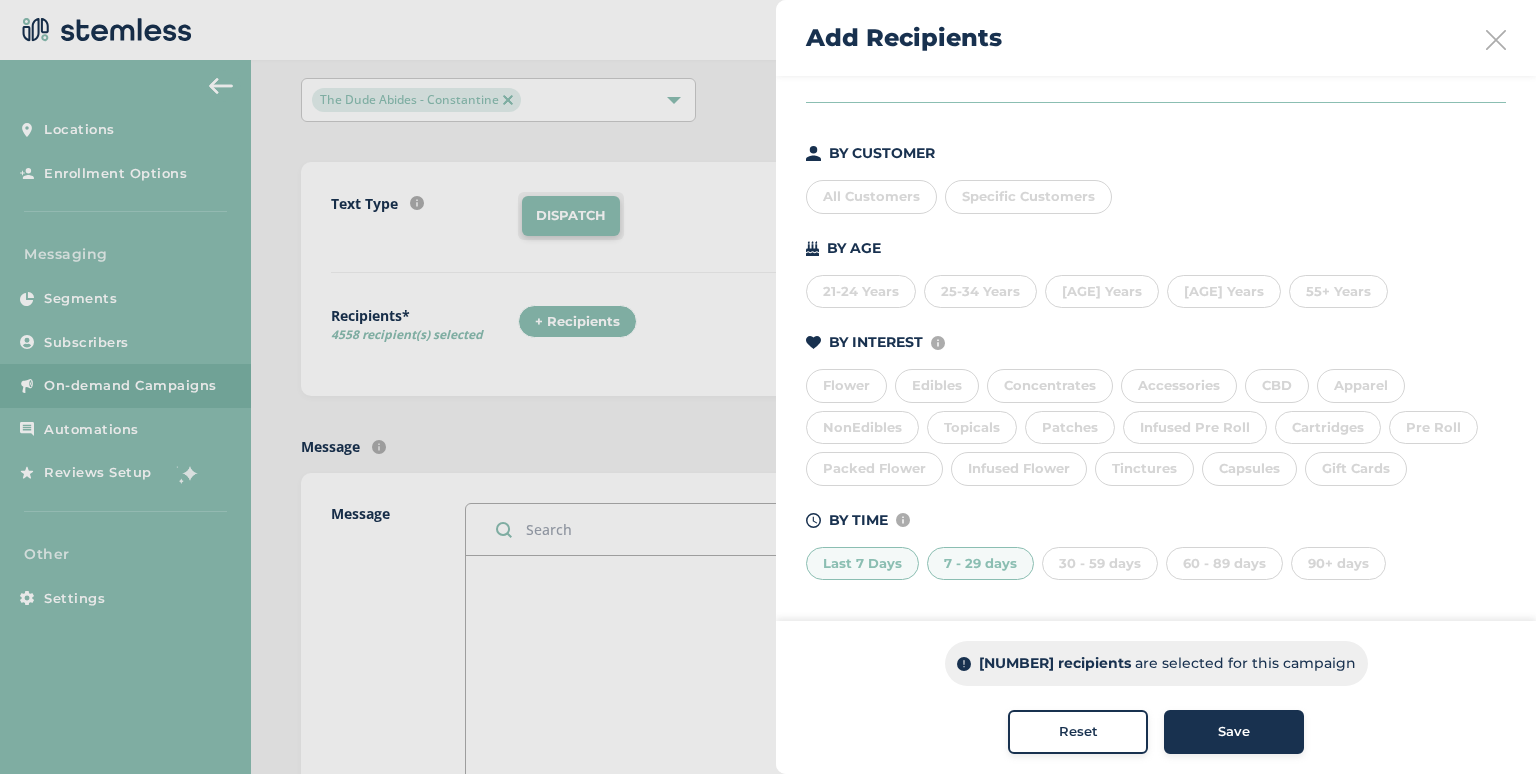 click on "7 - 29 days" at bounding box center (980, 564) 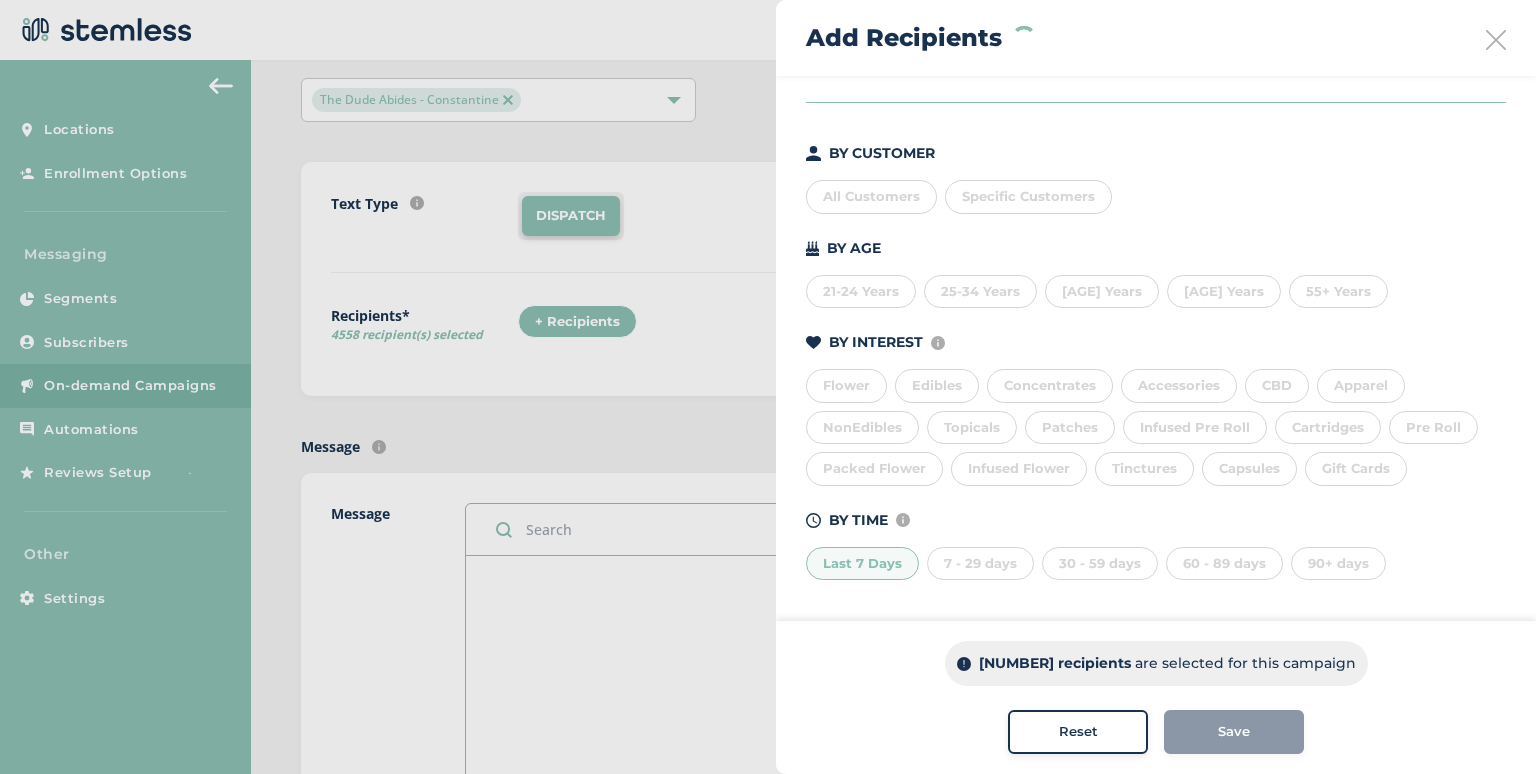 click on "Build your recipient list by selecting a custom segment OR using the criteria below.  BY CUSTOM SEGMENT  Custom segments are user-defined subscriber lists  that you can upload or create  here . Select Custom Segment(s)  BY CUSTOMER   All Customers  Specific Customers  BY AGE   21-24 Years   25-34 Years   35-44 Years   45-54 Years   55+ Years   BY INTEREST  Displays Stemless categories defined in the  Category Mapping tab of your Location Profile  Flower   Edibles   Concentrates   Accessories   CBD   Apparel   NonEdibles   Topicals   Patches   Infused Pre Roll   Cartridges   Pre Roll   Packed Flower   Infused Flower   Tinctures   Capsules   Gift Cards   BY TIME  Amount of time since  last visit to your store  Last 7 Days   7 - 29 days   30 - 59 days   60 - 89 days   90+ days" at bounding box center (1156, 270) 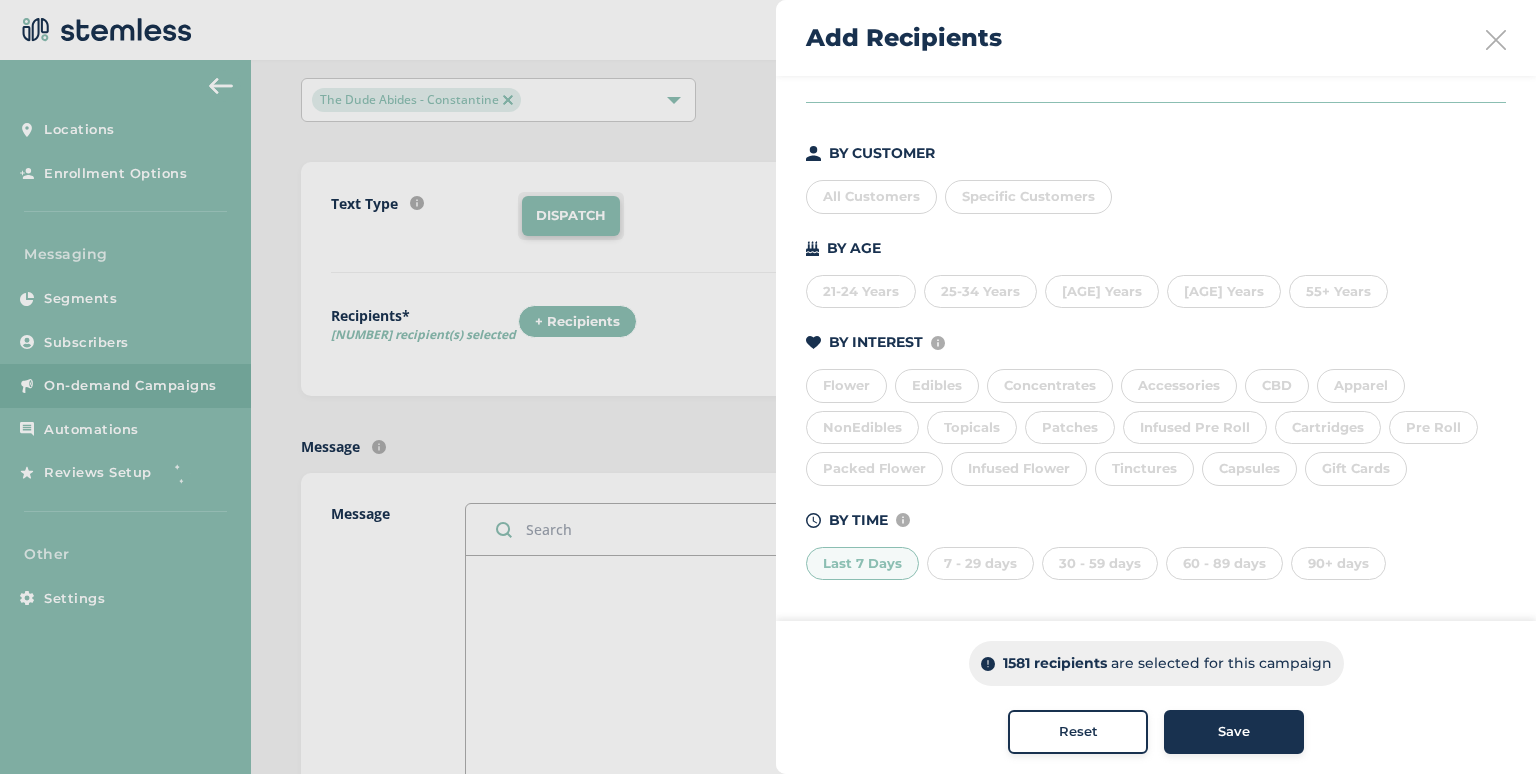 click on "Last 7 Days" at bounding box center [862, 564] 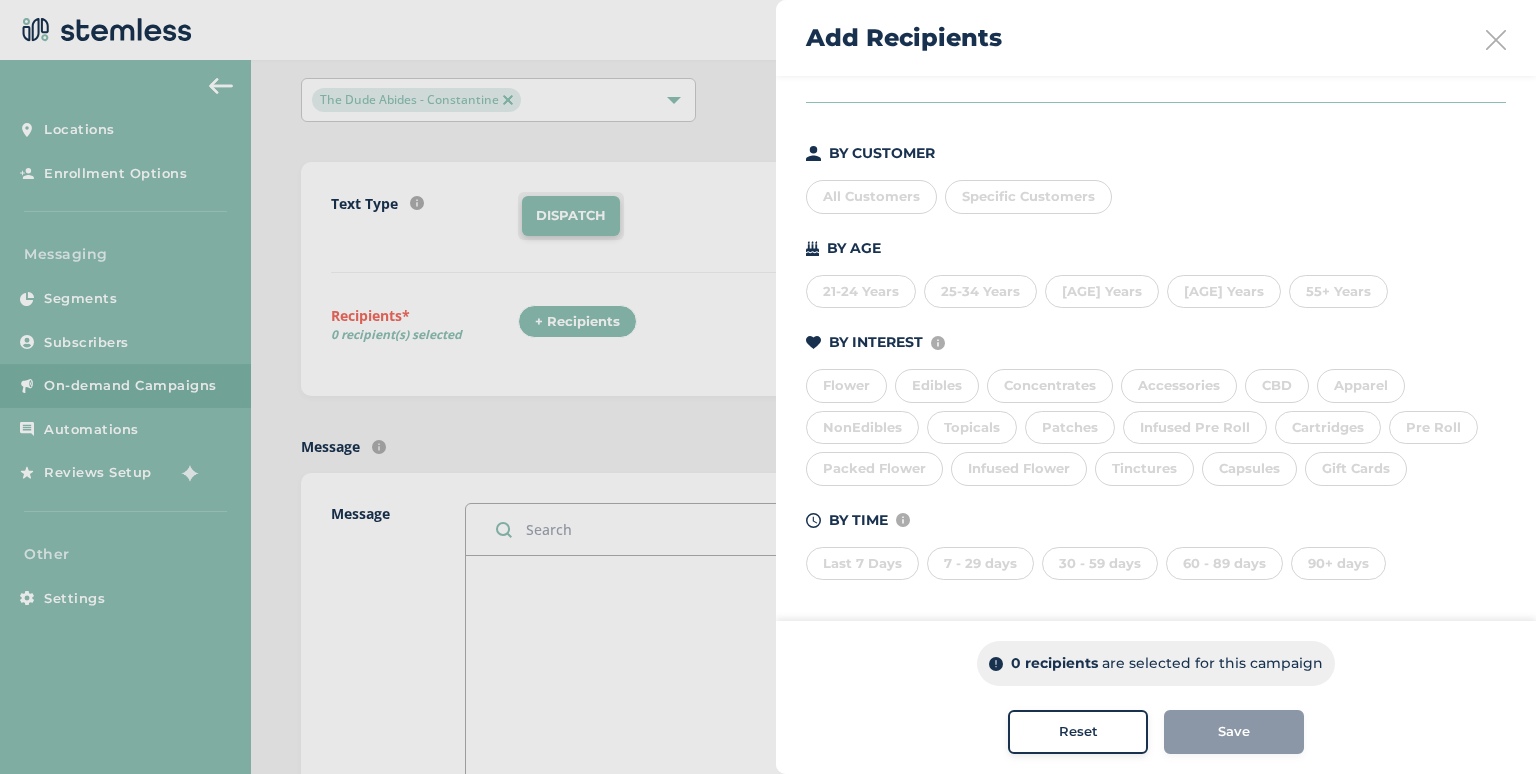 click on "60 - 89 days" at bounding box center [1224, 564] 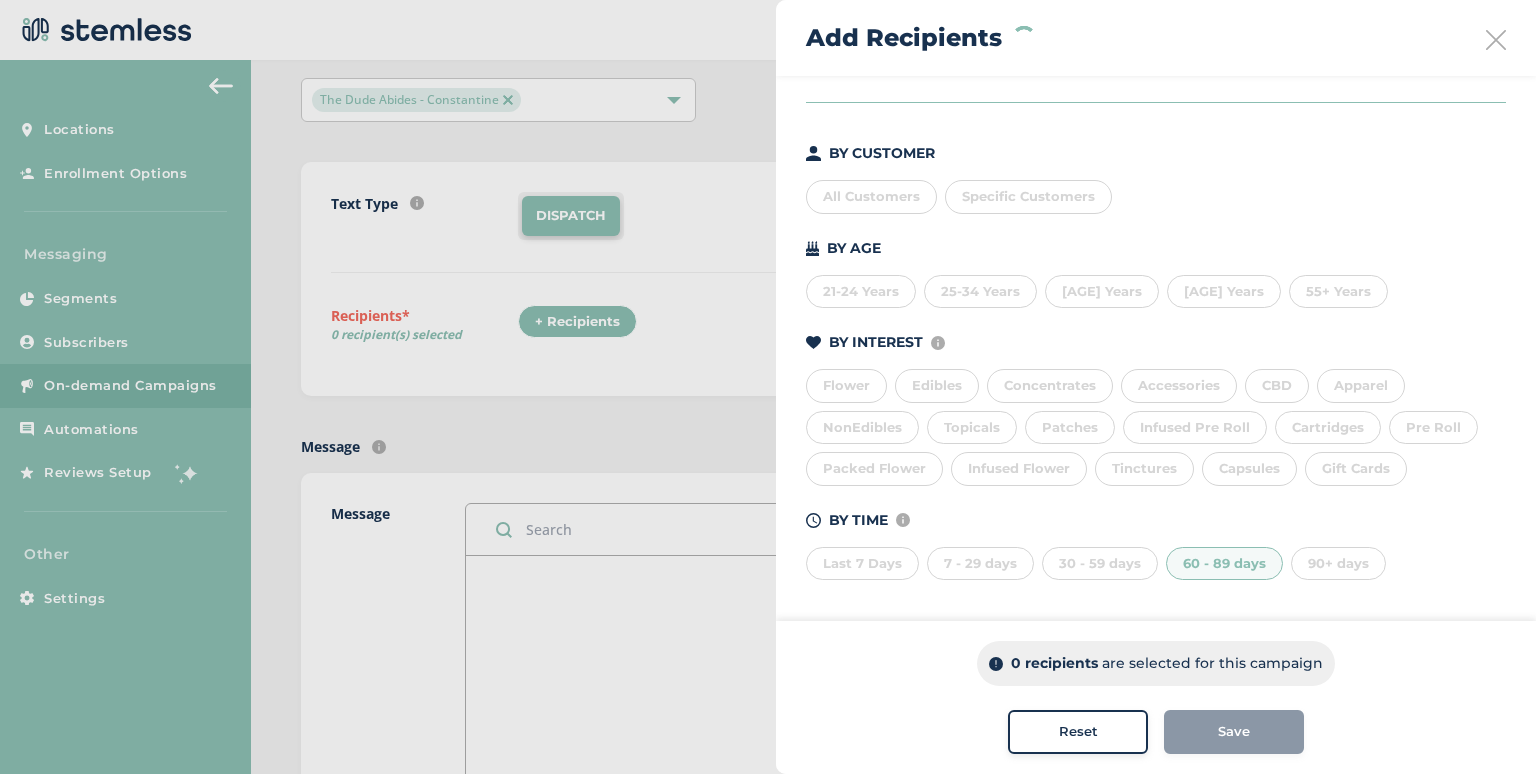 click on "90+ days" at bounding box center (1338, 564) 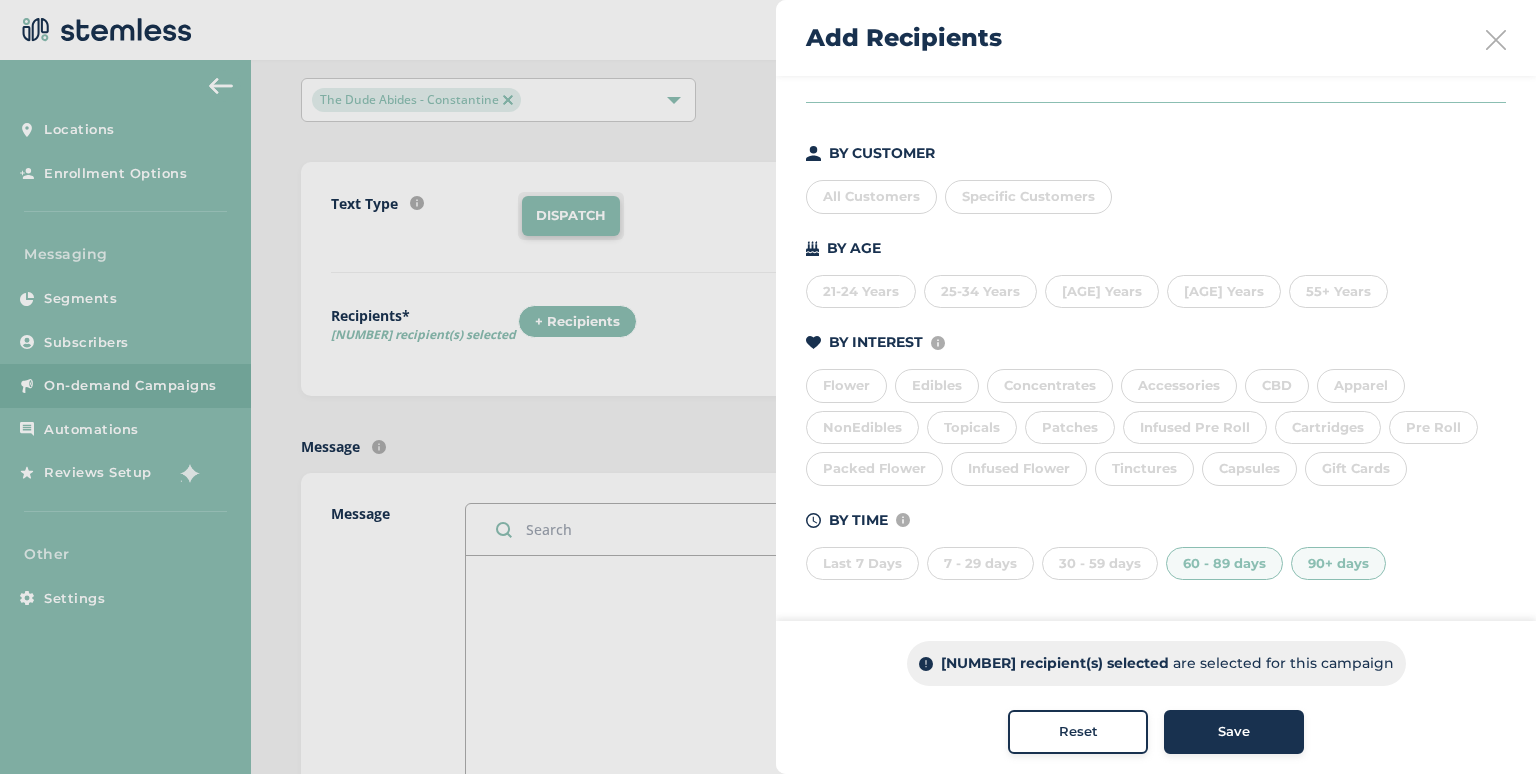 click on "60 - 89 days" at bounding box center (1224, 564) 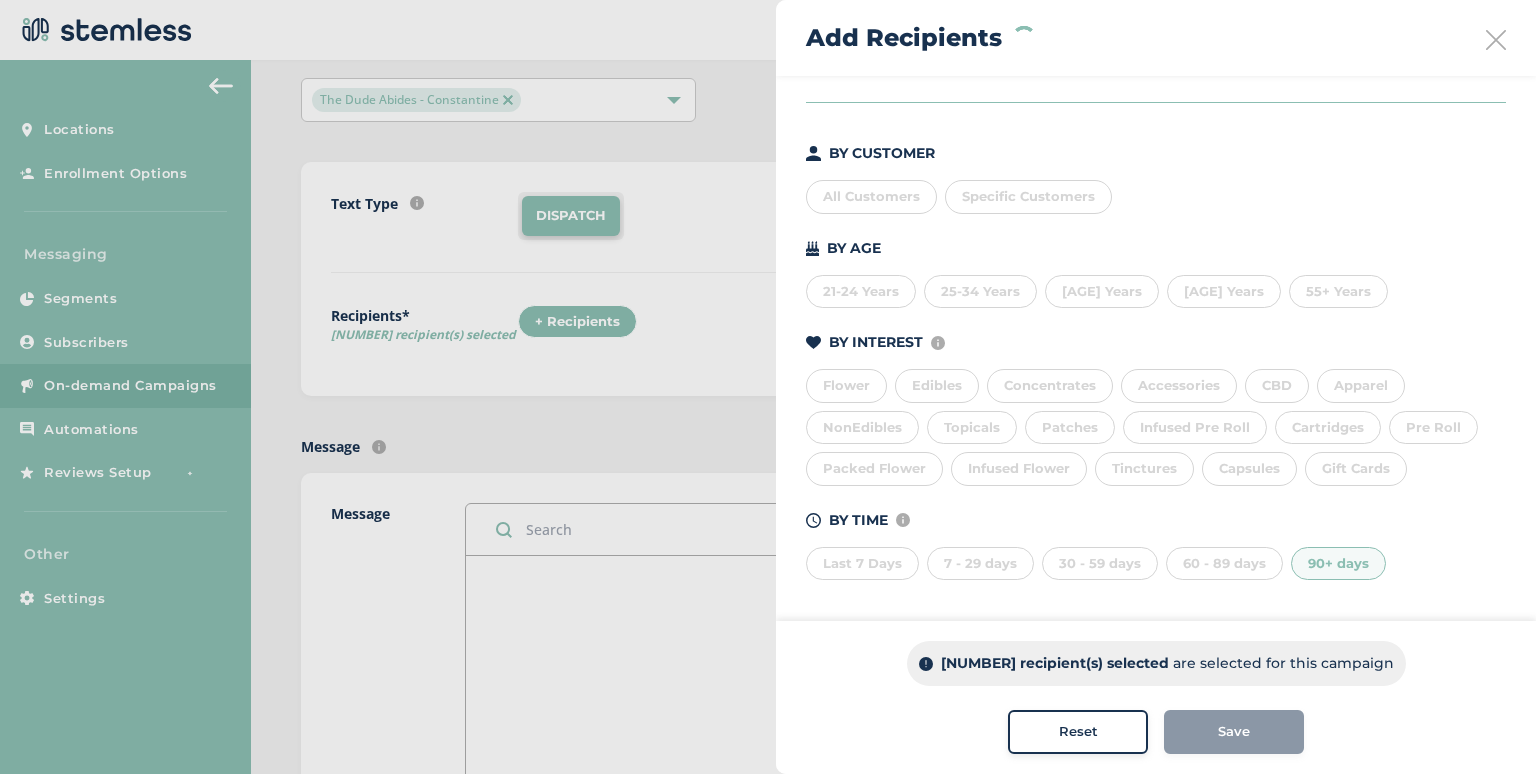 click on "90+ days" at bounding box center (1338, 564) 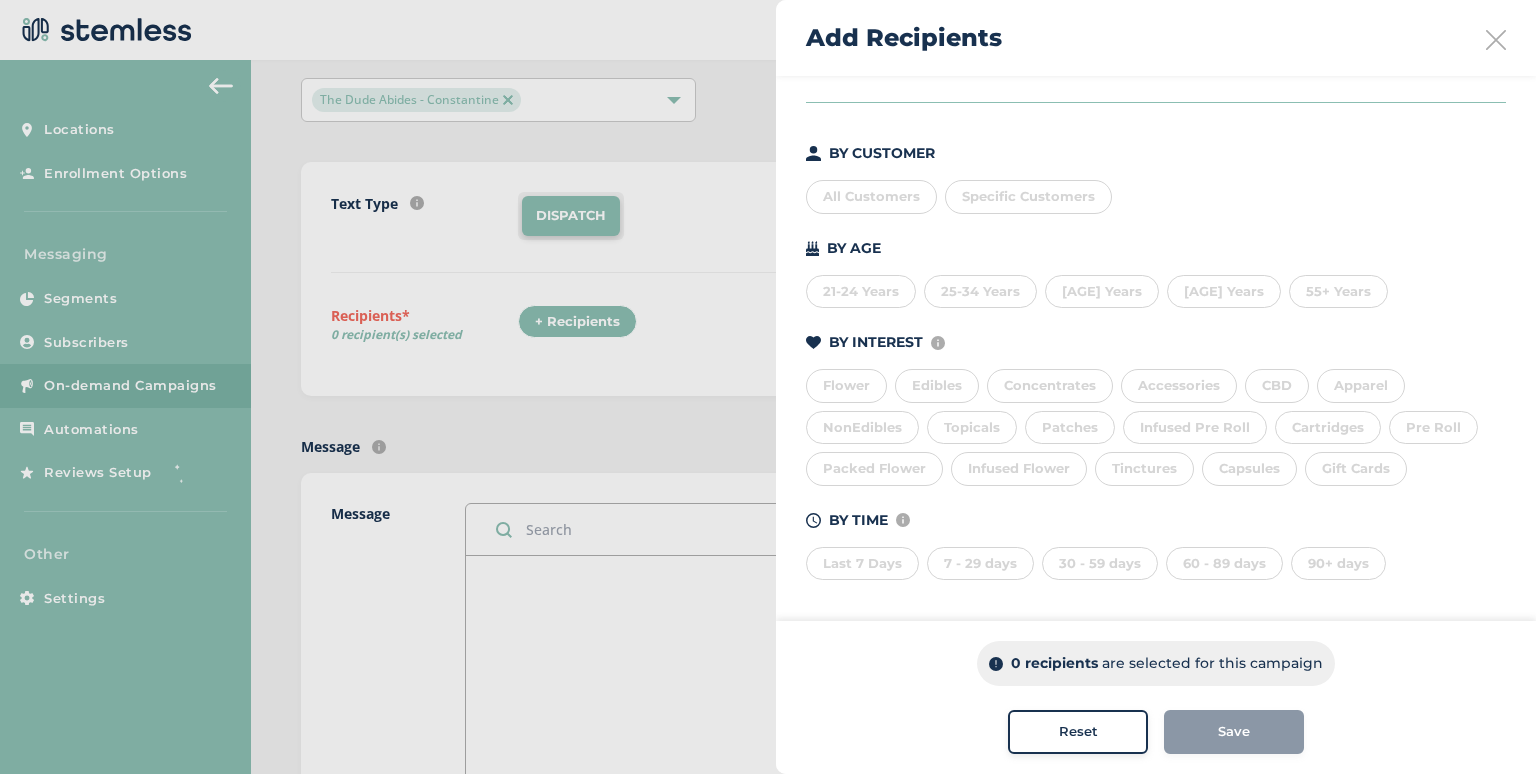 click at bounding box center [1496, 40] 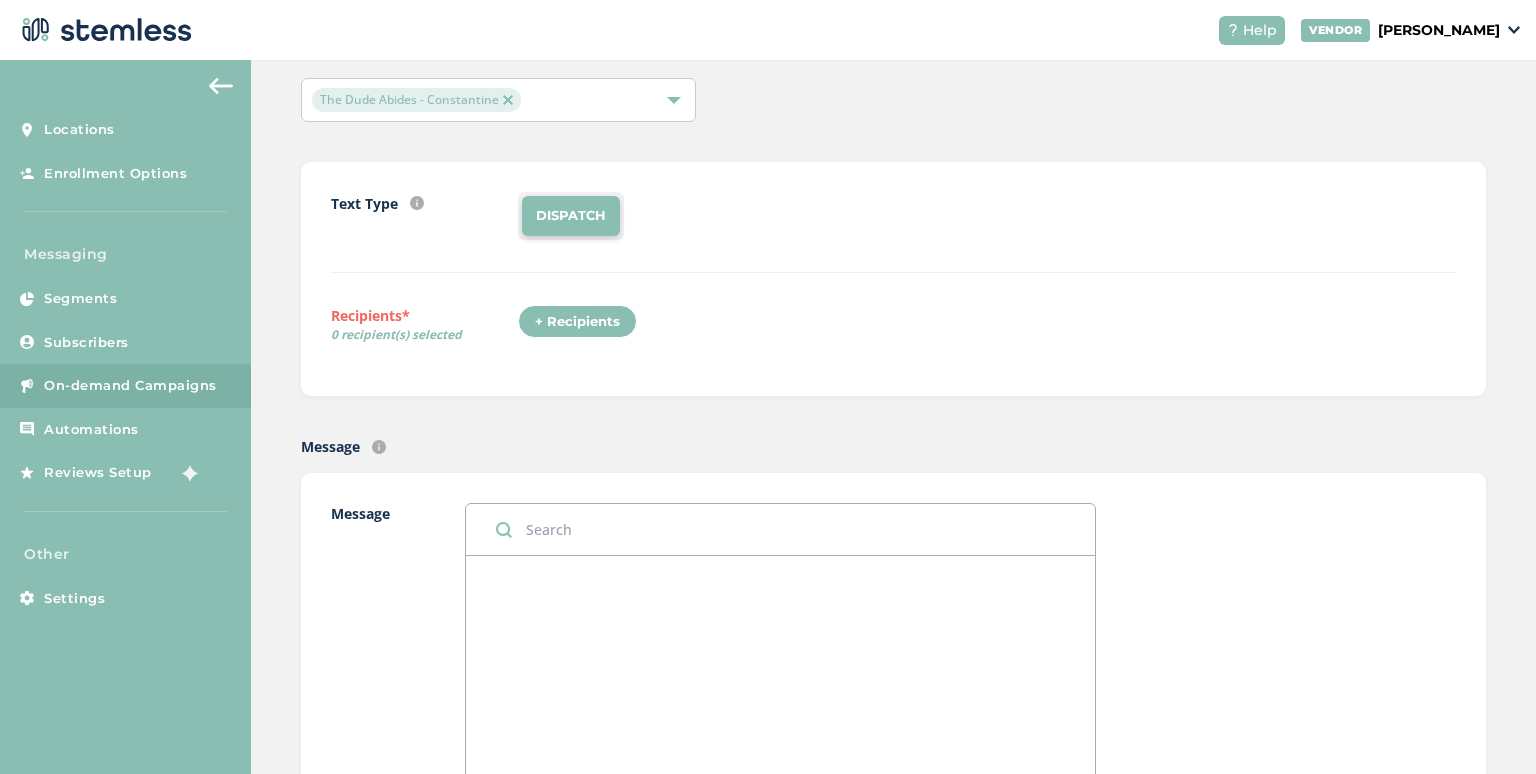 click on "+ Recipients" at bounding box center (577, 322) 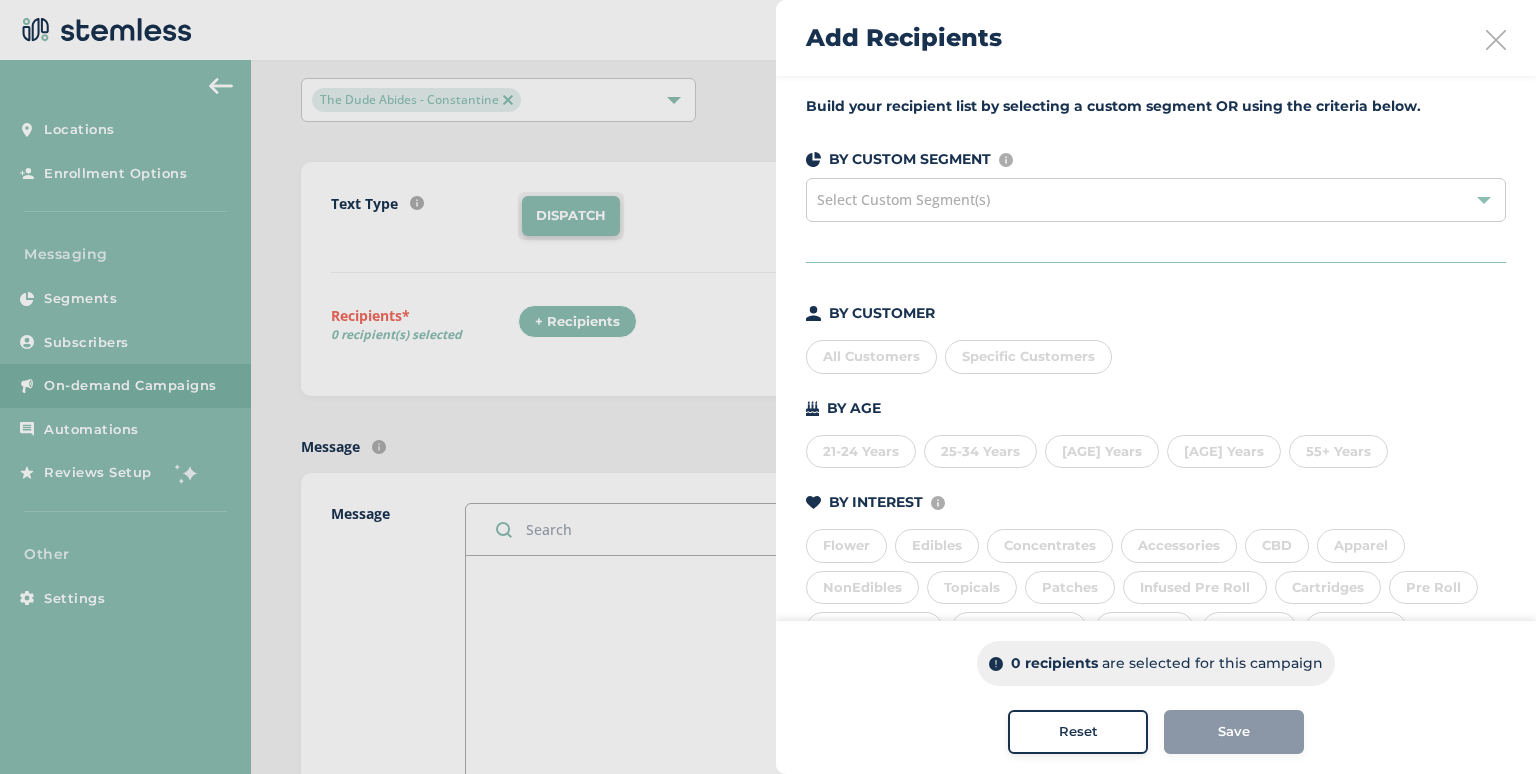click on "Specific Customers" at bounding box center [1028, 356] 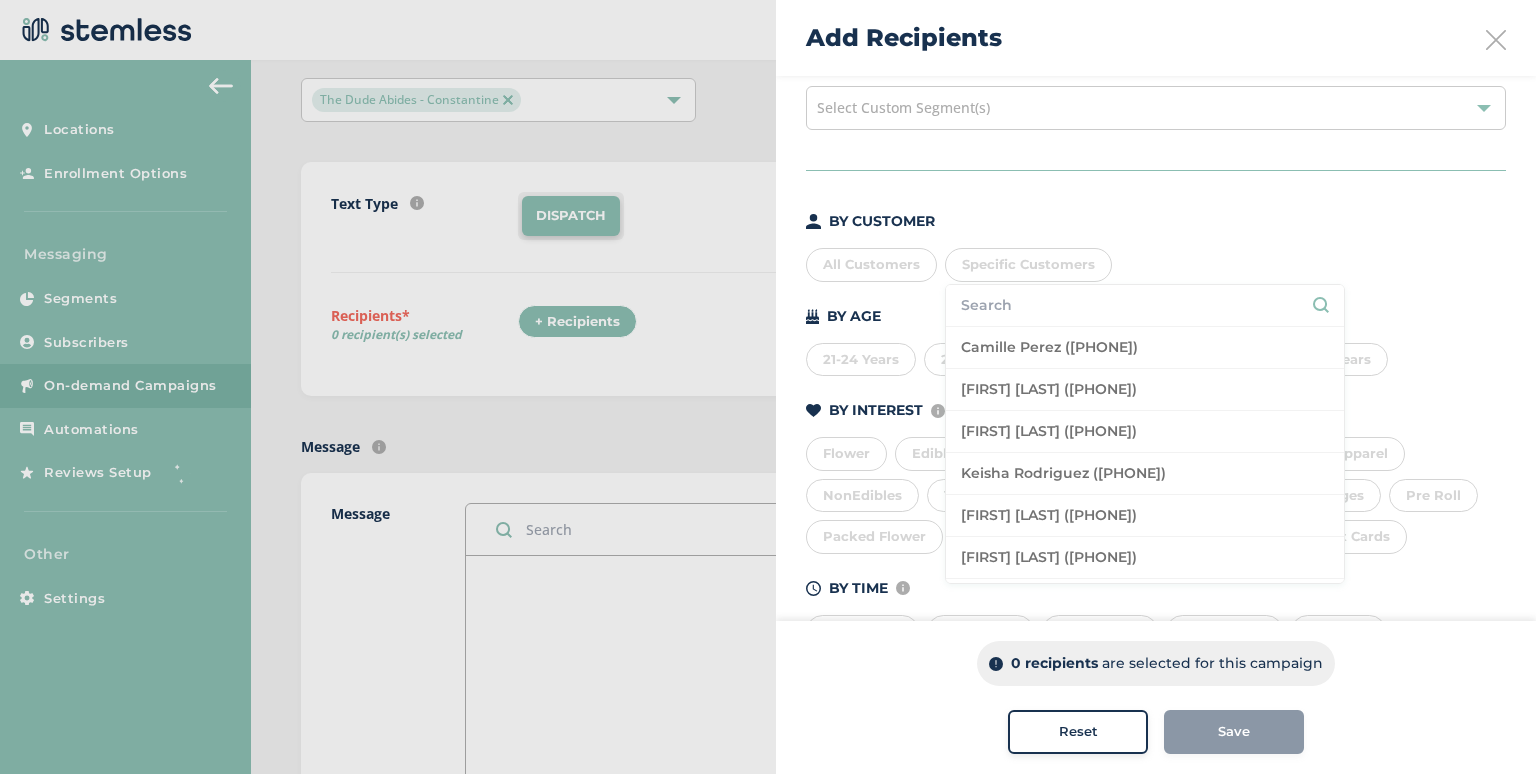scroll, scrollTop: 100, scrollLeft: 0, axis: vertical 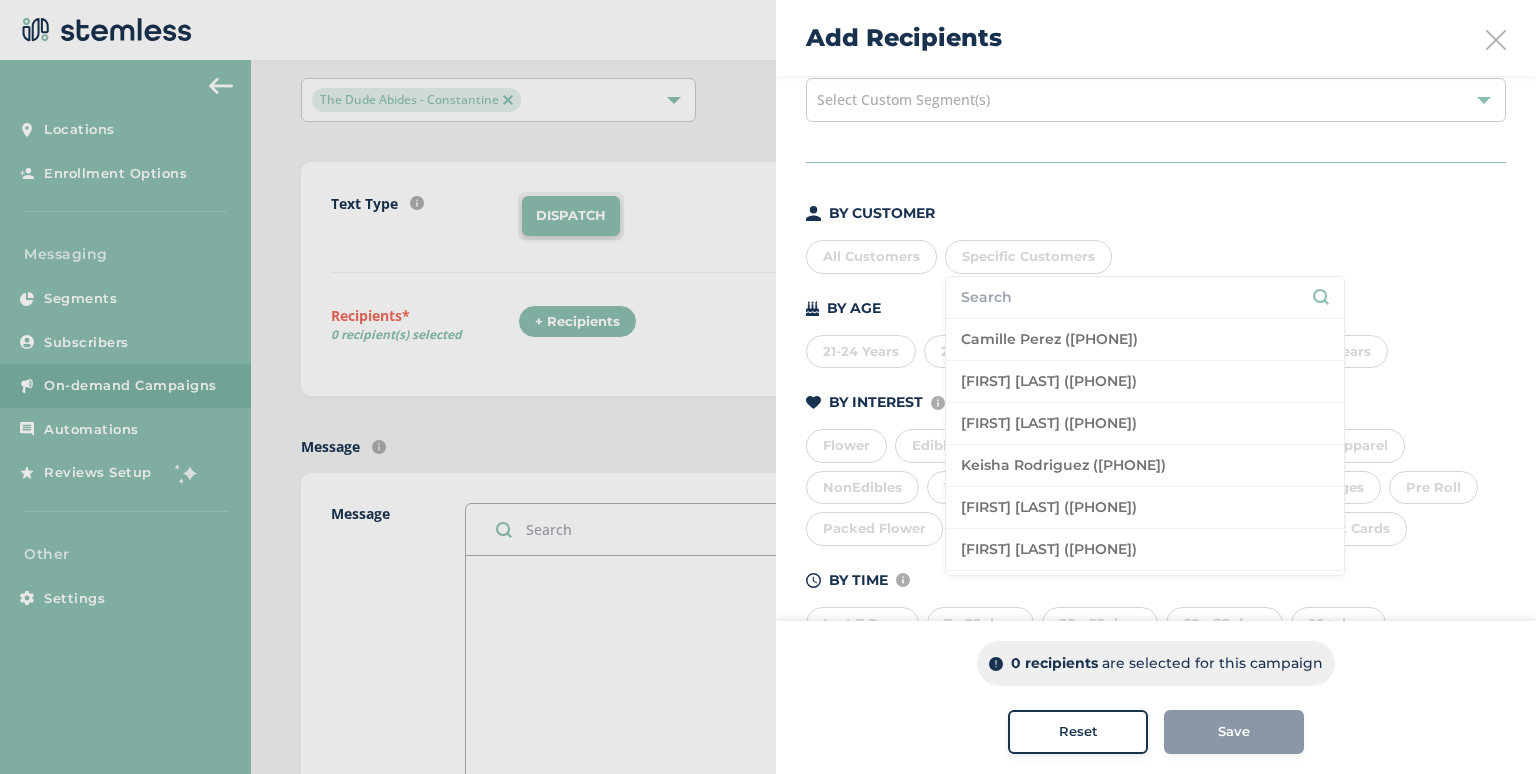 click at bounding box center (1145, 297) 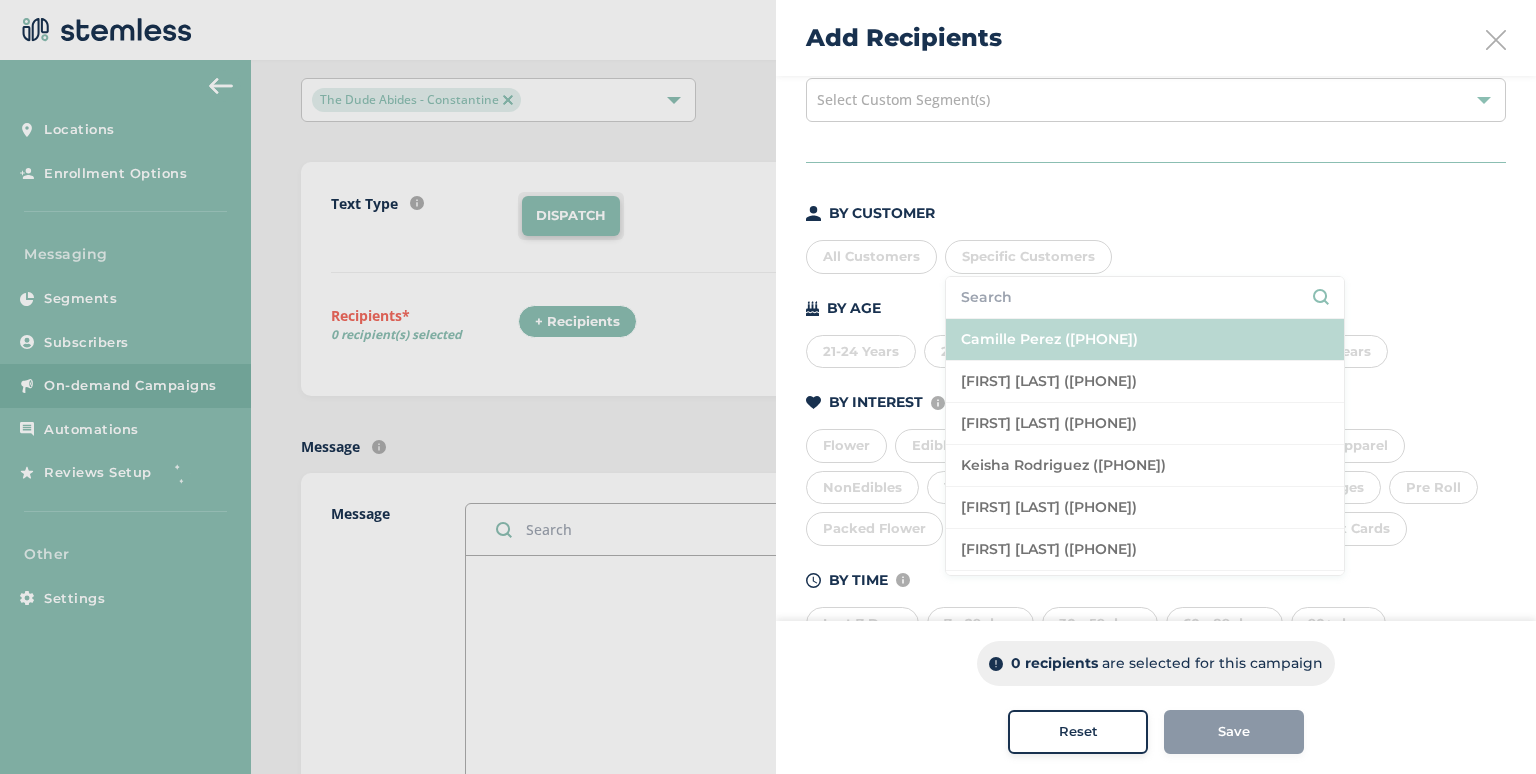 click on "Camille Perez ([PHONE])" at bounding box center (1145, 340) 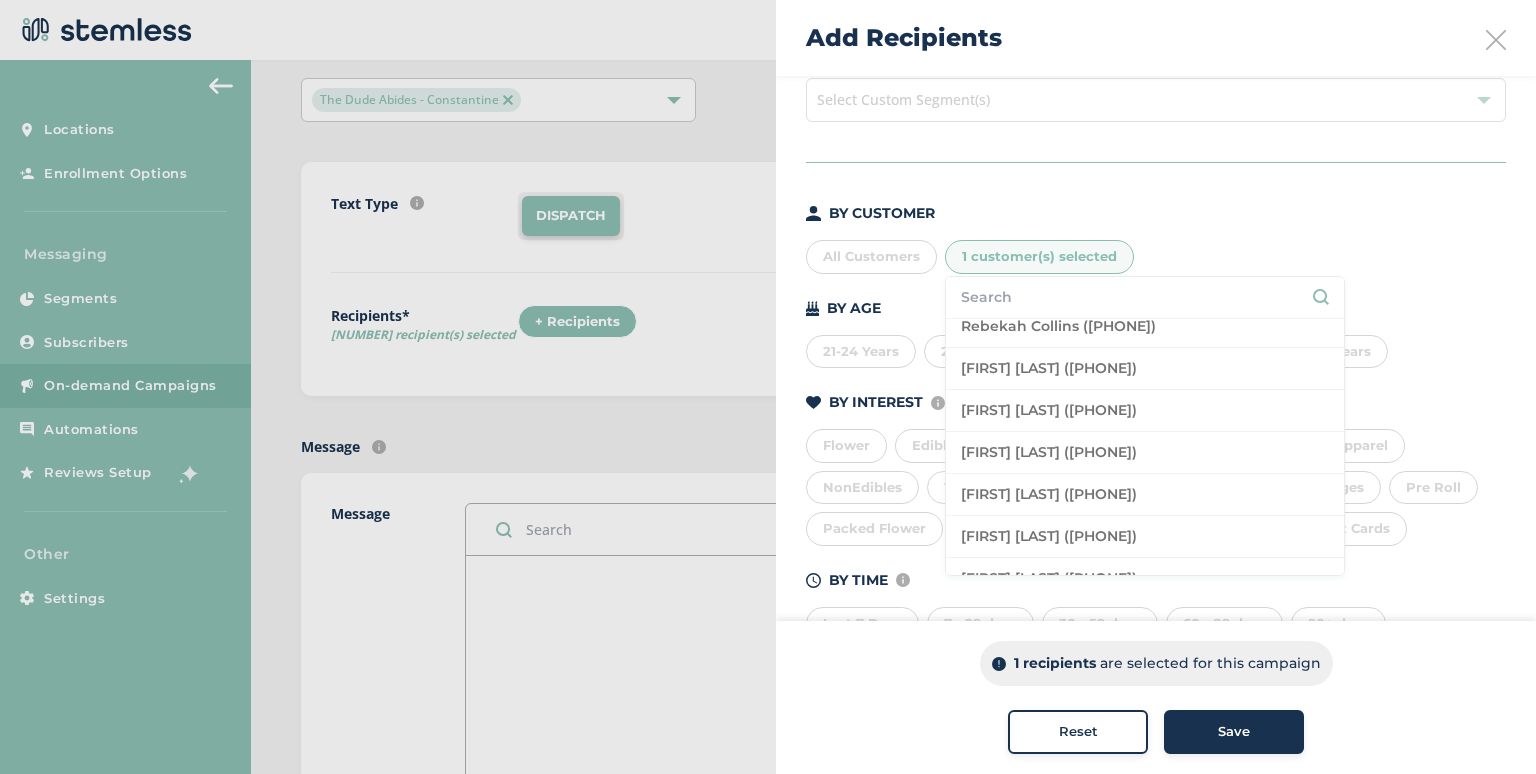 scroll, scrollTop: 2800, scrollLeft: 0, axis: vertical 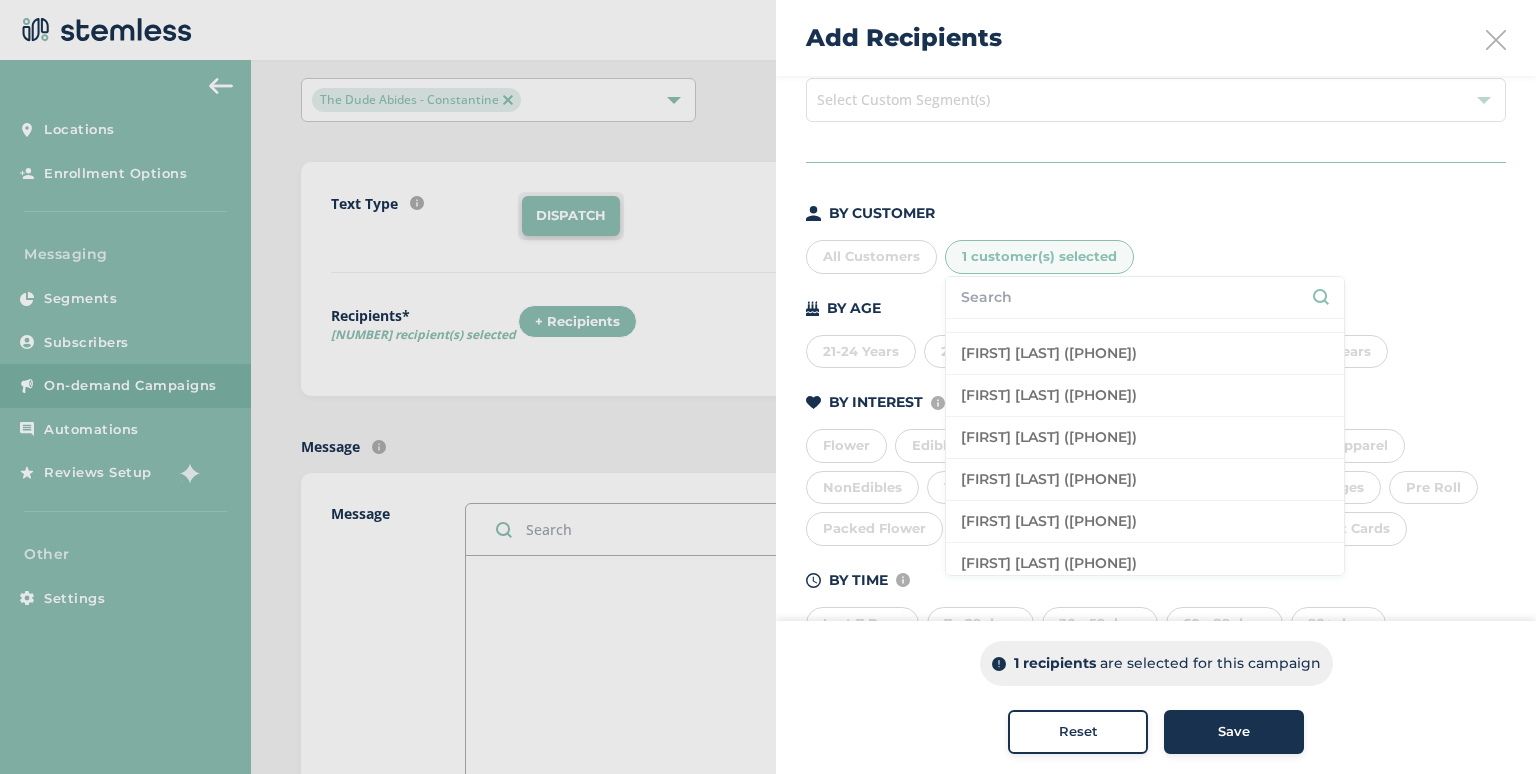 click on "BY CUSTOMER" at bounding box center (1156, 213) 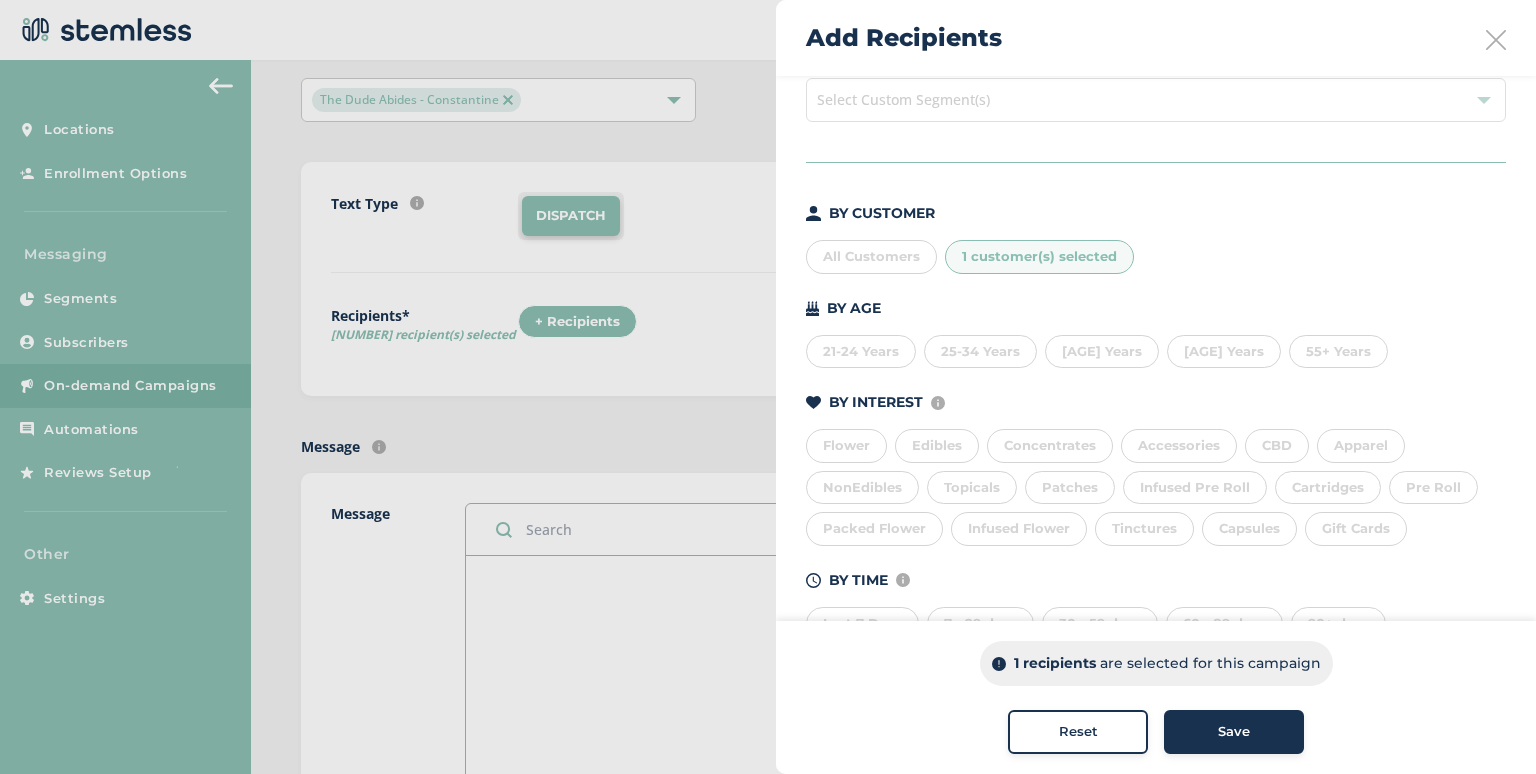 click on "Select Custom Segment(s)" at bounding box center (1156, 100) 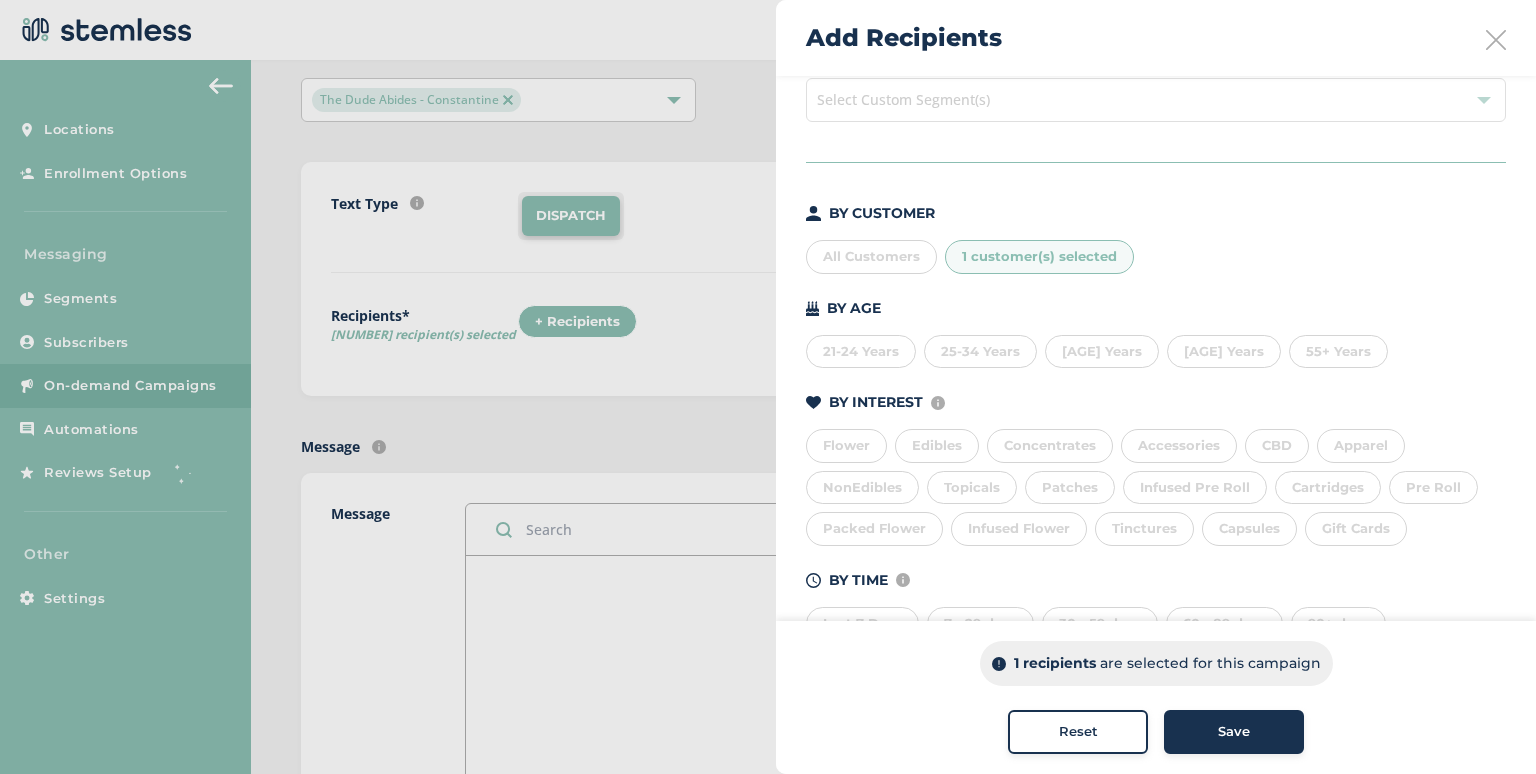 click on "Select Custom Segment(s)" at bounding box center [1156, 100] 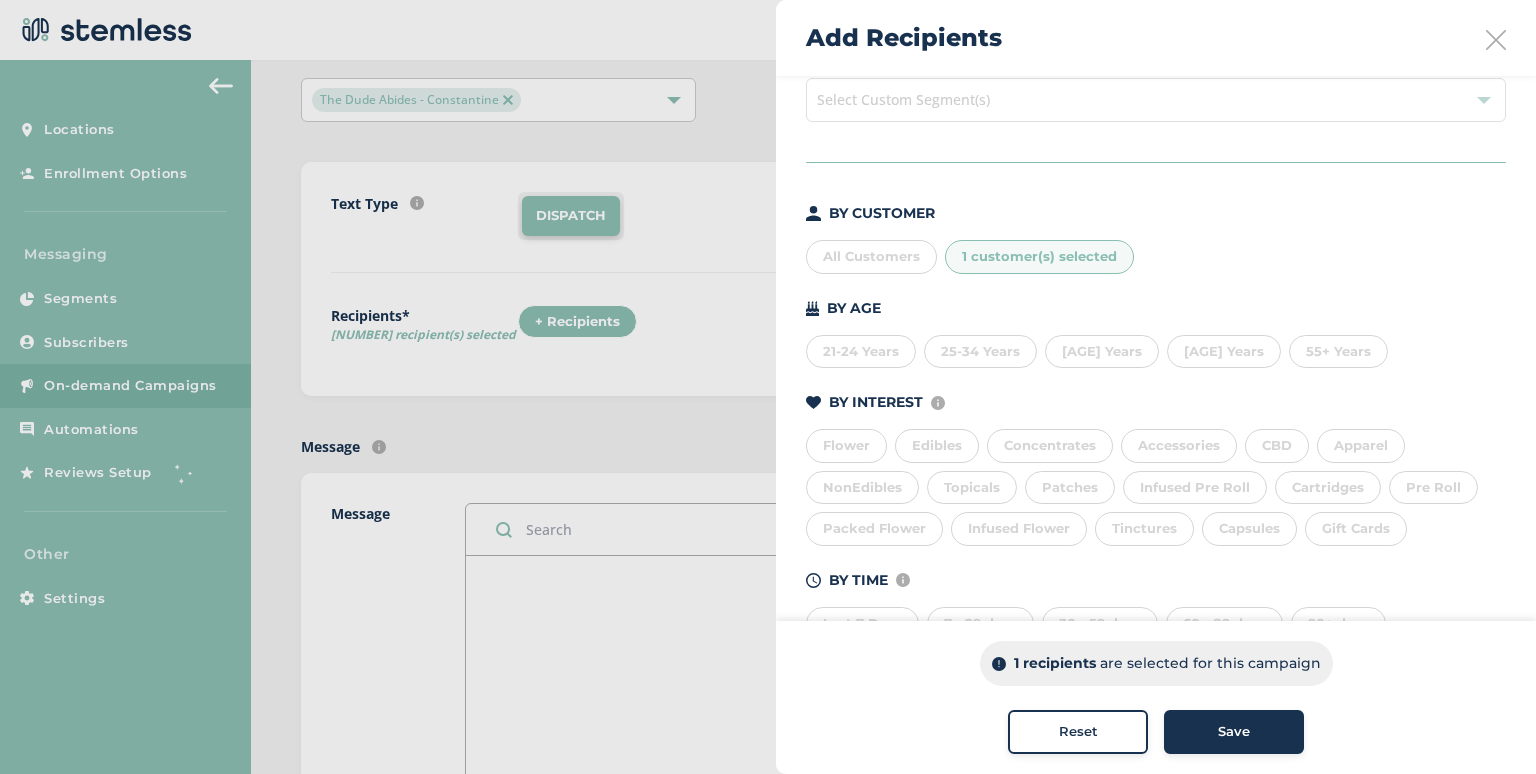 click on "Reset" at bounding box center [1078, 732] 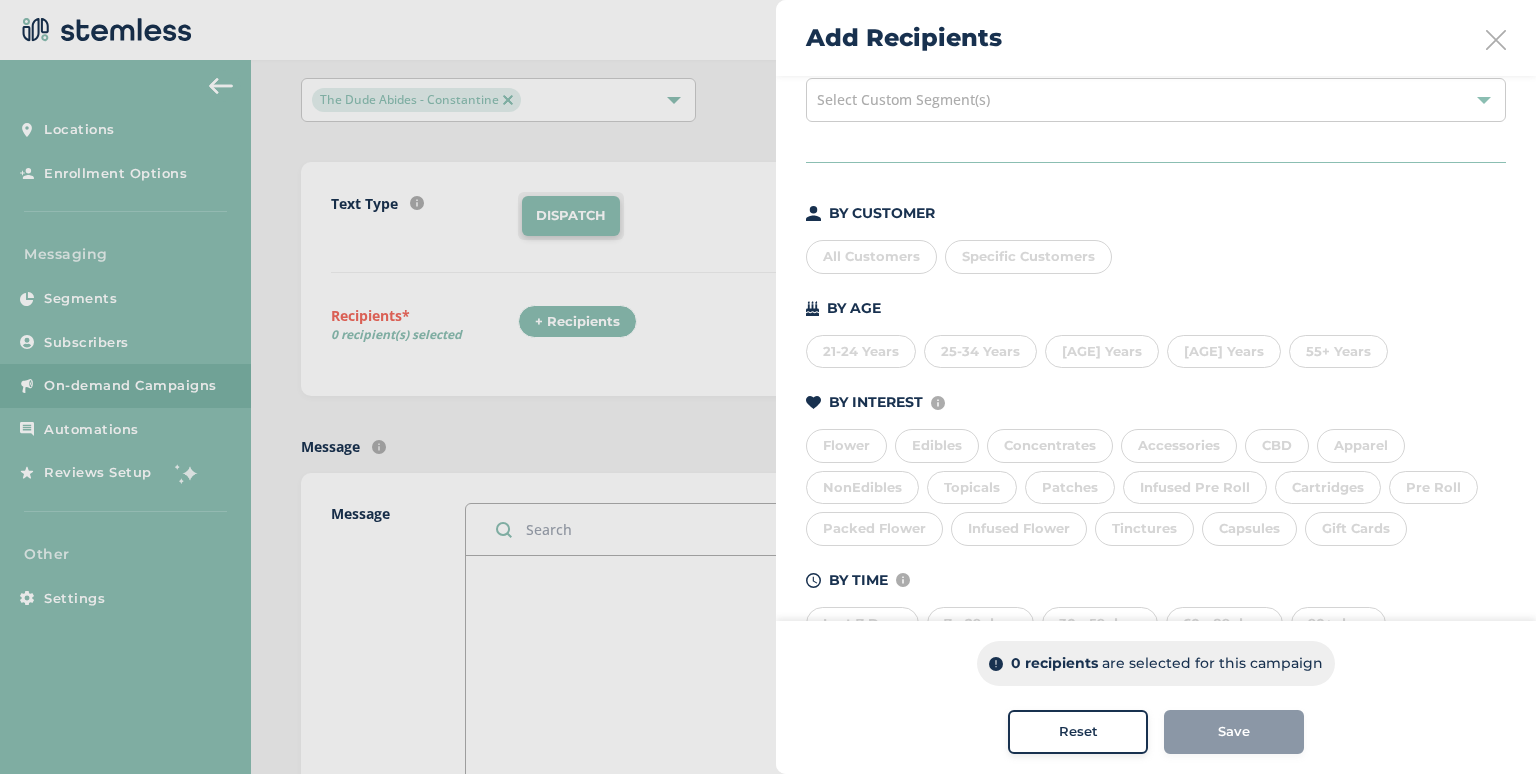click at bounding box center [1496, 40] 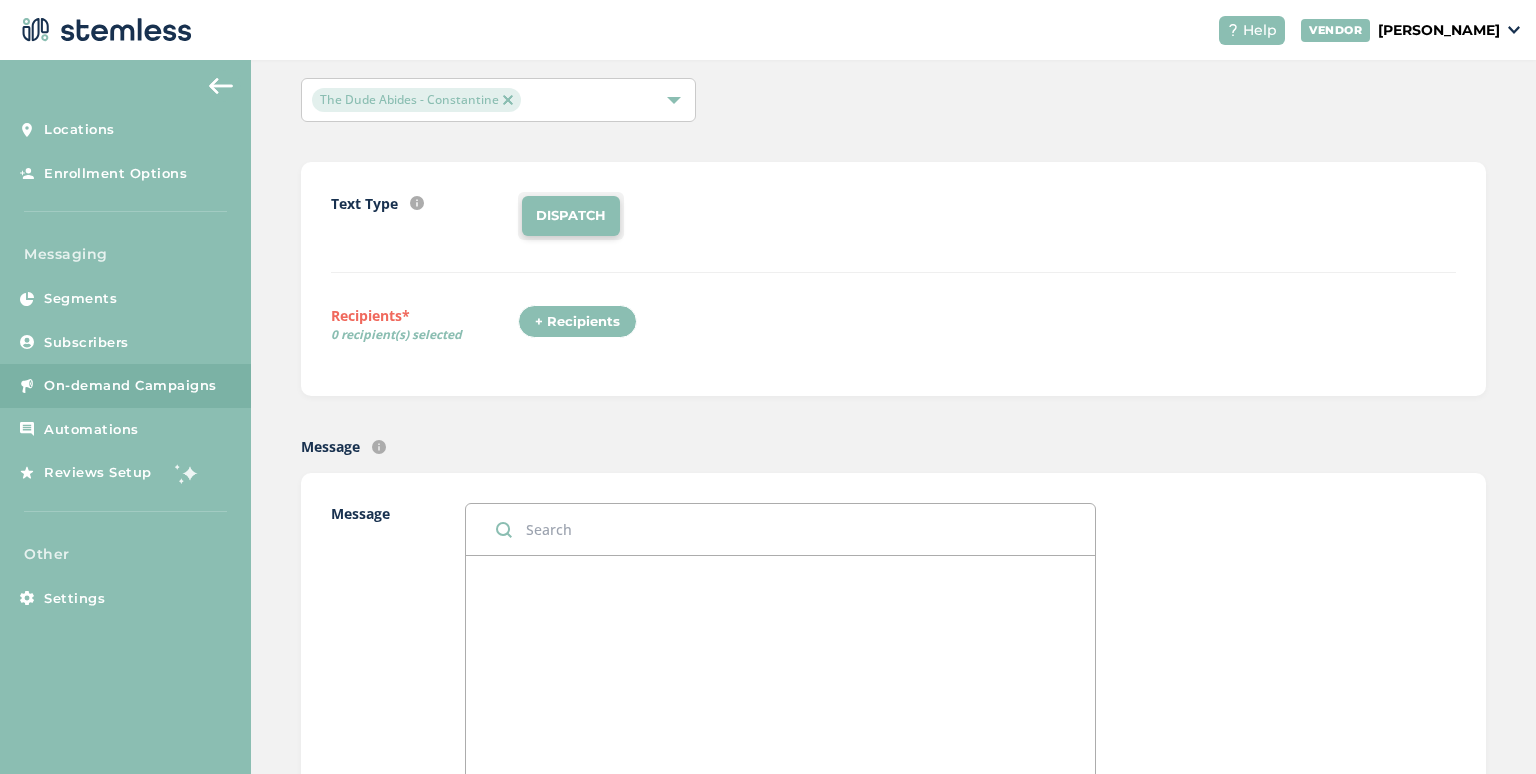 click on "Text Message Marketing Every location automatically comes with text message marketing. This is a list of active stores that include texting today All locations selected Select All The Dude Abides - Coldwater The Dude Abides - Constantine The Dude Abides - Sturgis Messages Per Month SMS 0 0 5k 10k 15k 20k 25k 30k 35k 40k 45k 50k 55k 60k 65k 70k 75k 80k 85k 90k 95k 100k 0 If you need more than 1M messages/month please contact us about an Enterprise plan." at bounding box center [893, 279] 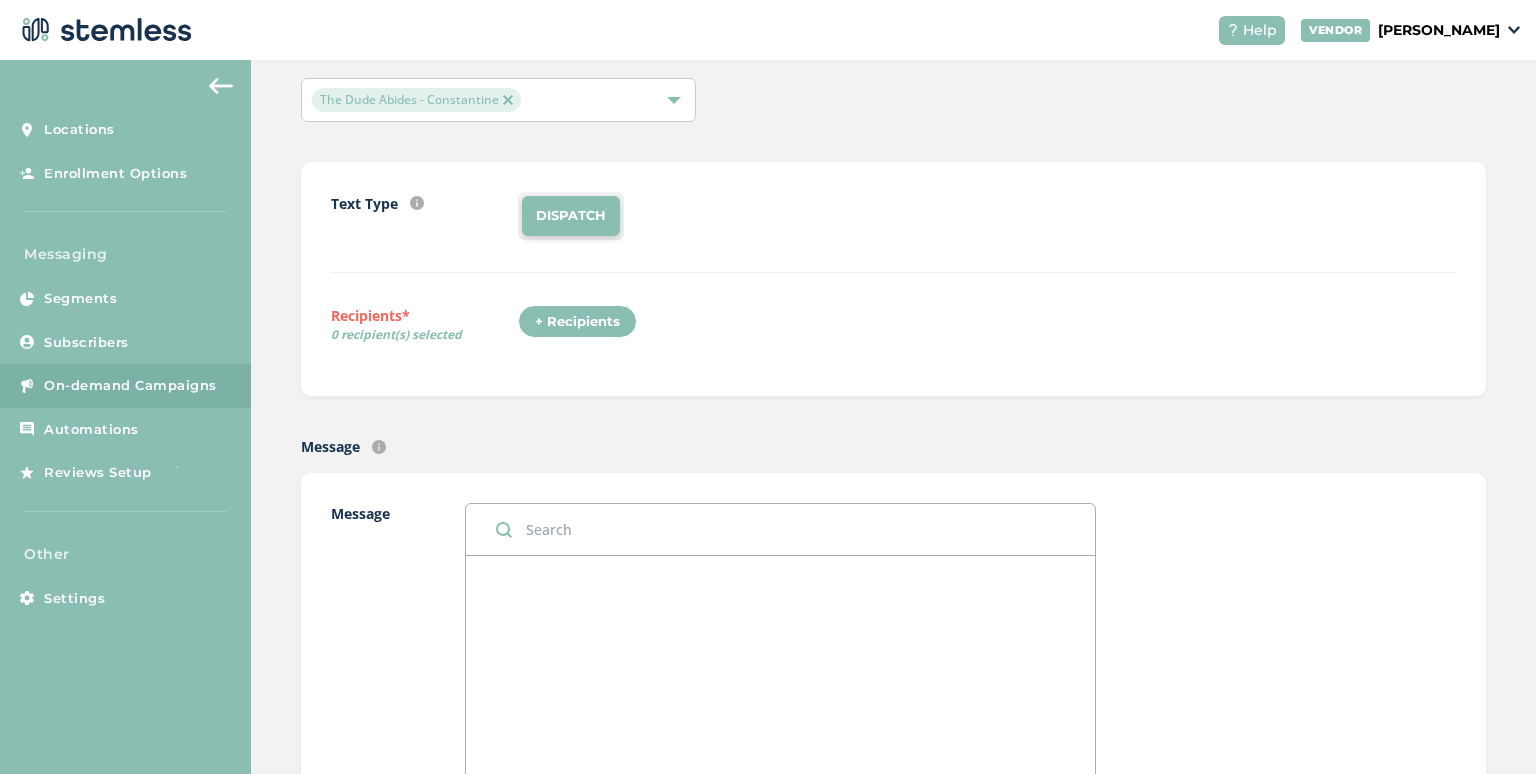 click on "+ Recipients" at bounding box center (577, 322) 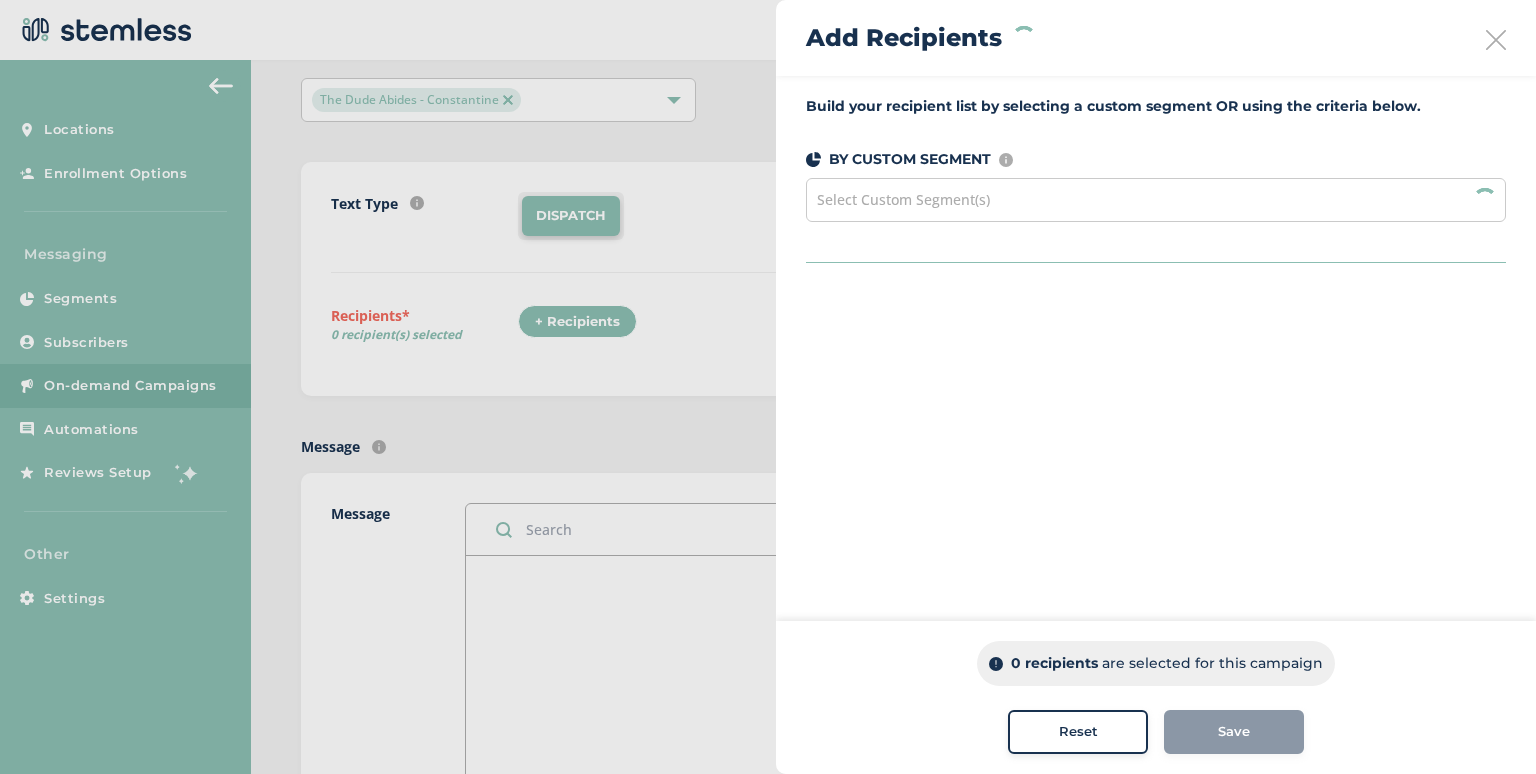 drag, startPoint x: 610, startPoint y: 309, endPoint x: 593, endPoint y: 326, distance: 24.04163 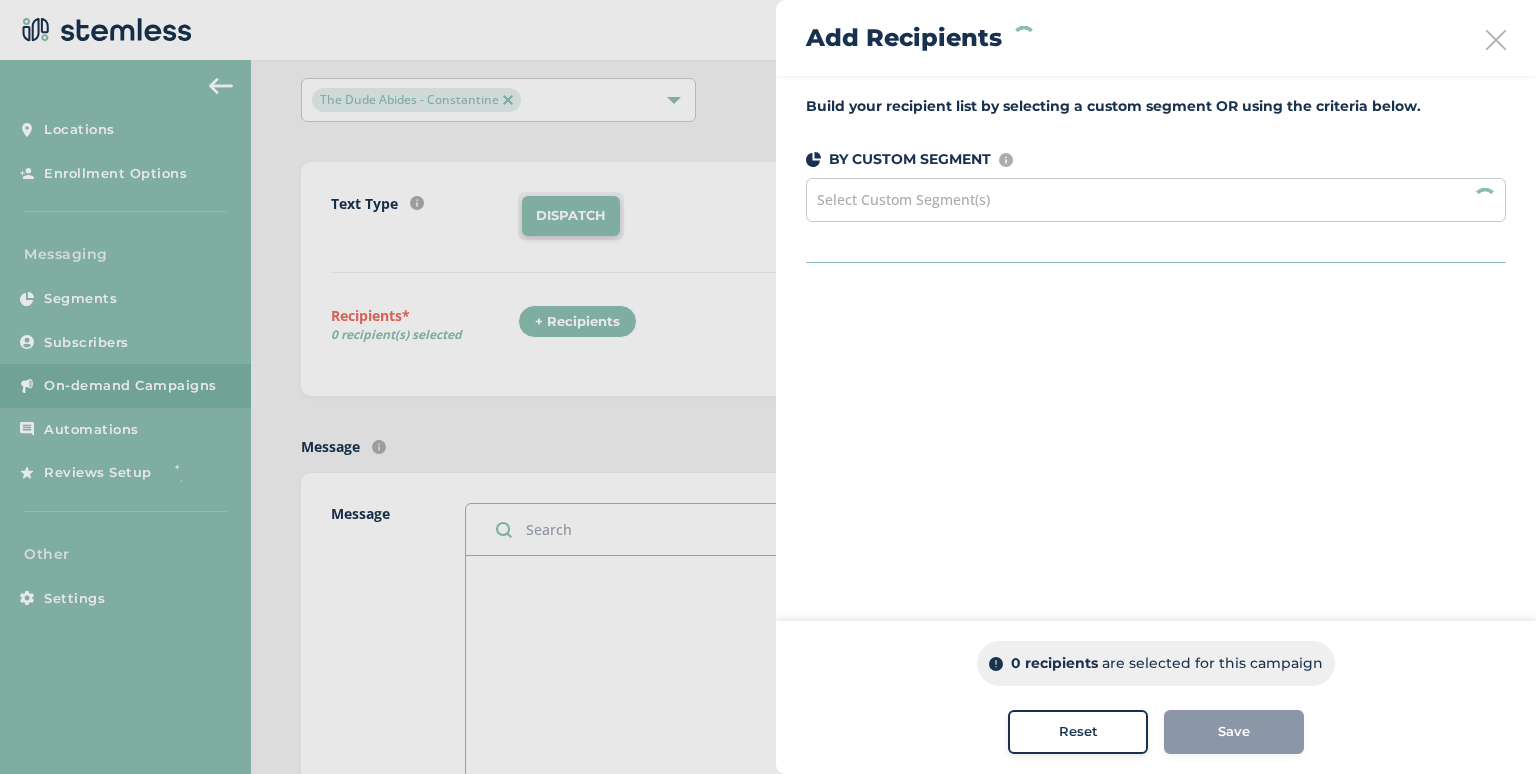 click at bounding box center [768, 387] 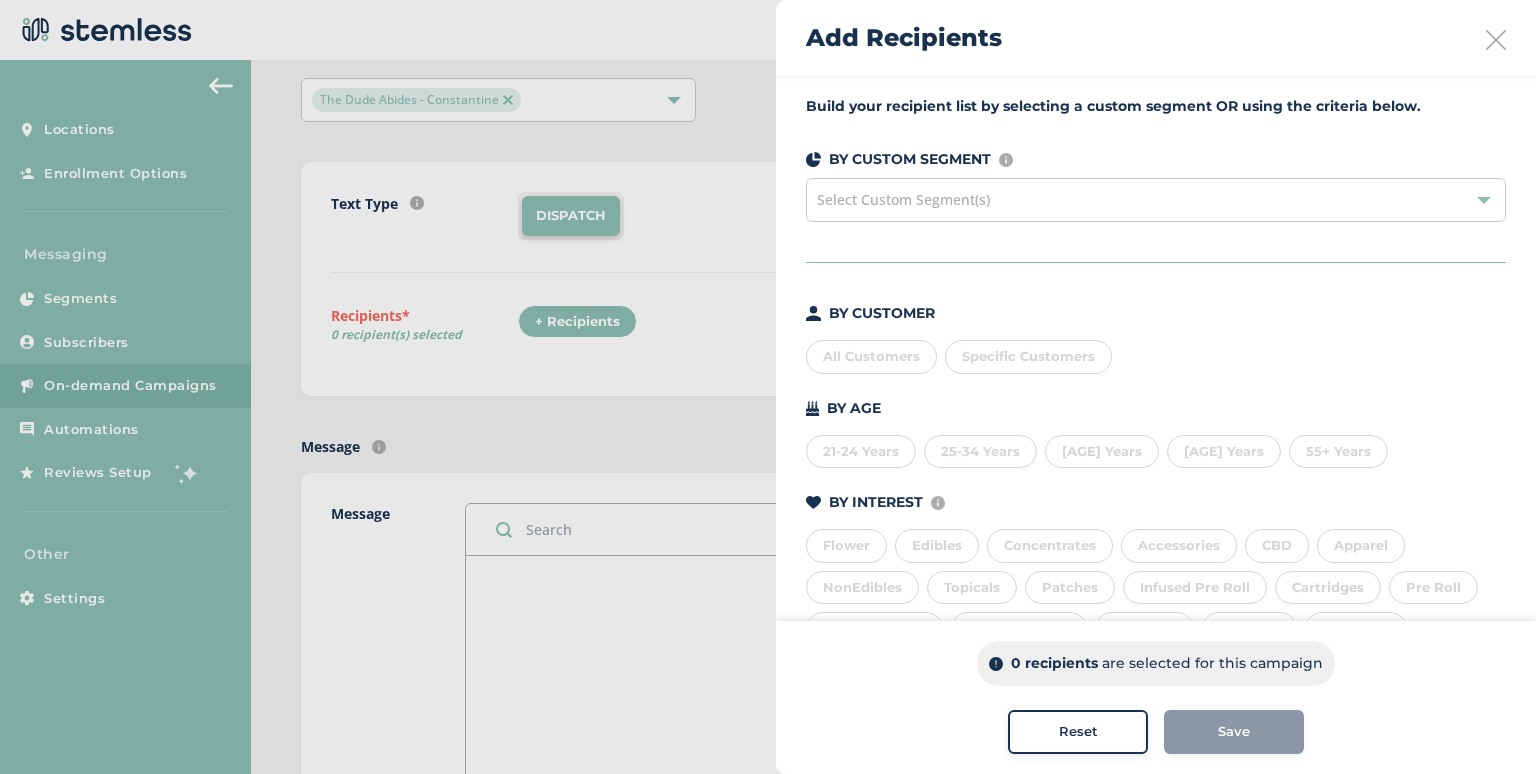 click on "Select Custom Segment(s)" at bounding box center [1156, 200] 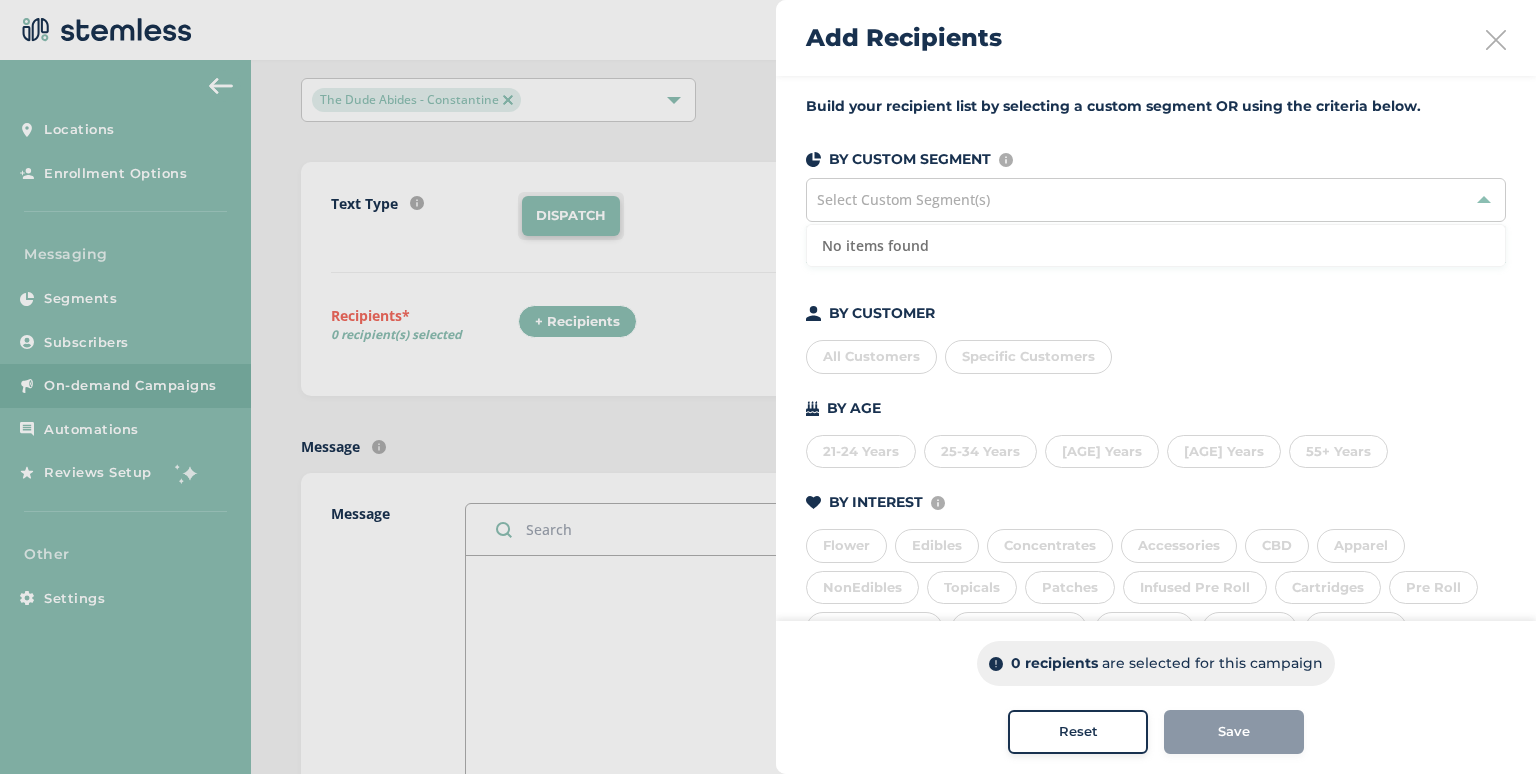 click at bounding box center (1496, 40) 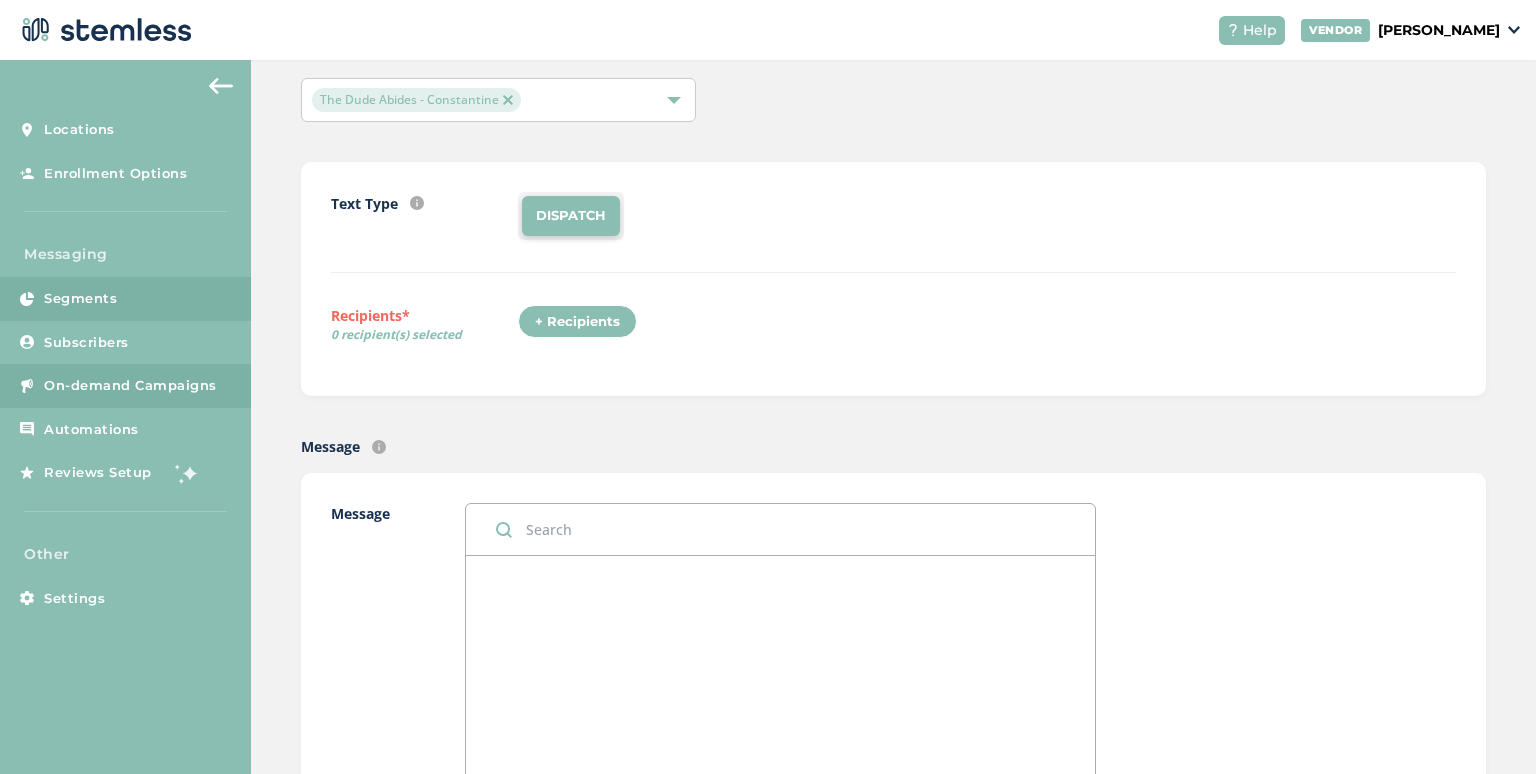 click on "Segments" at bounding box center (80, 299) 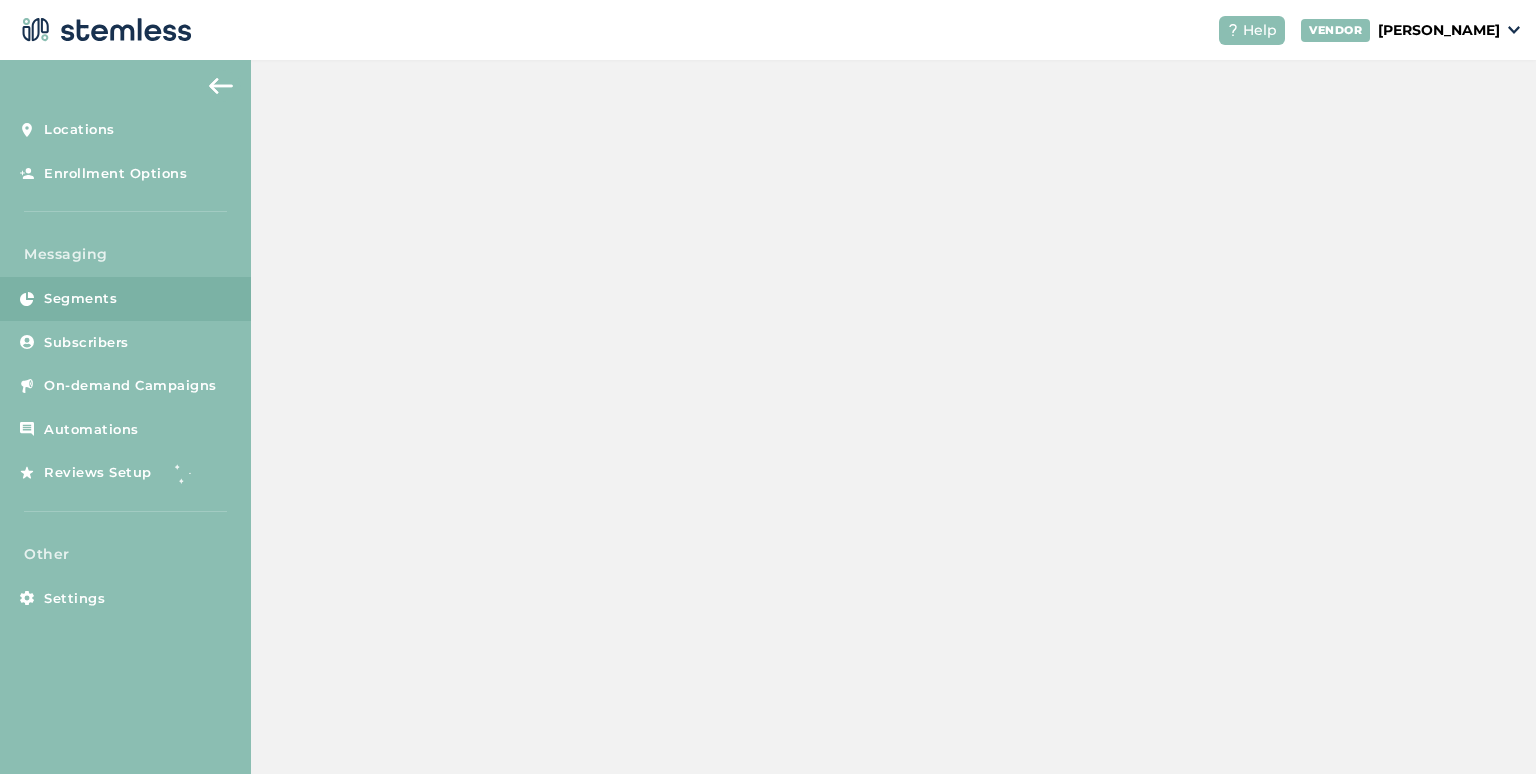 scroll, scrollTop: 0, scrollLeft: 0, axis: both 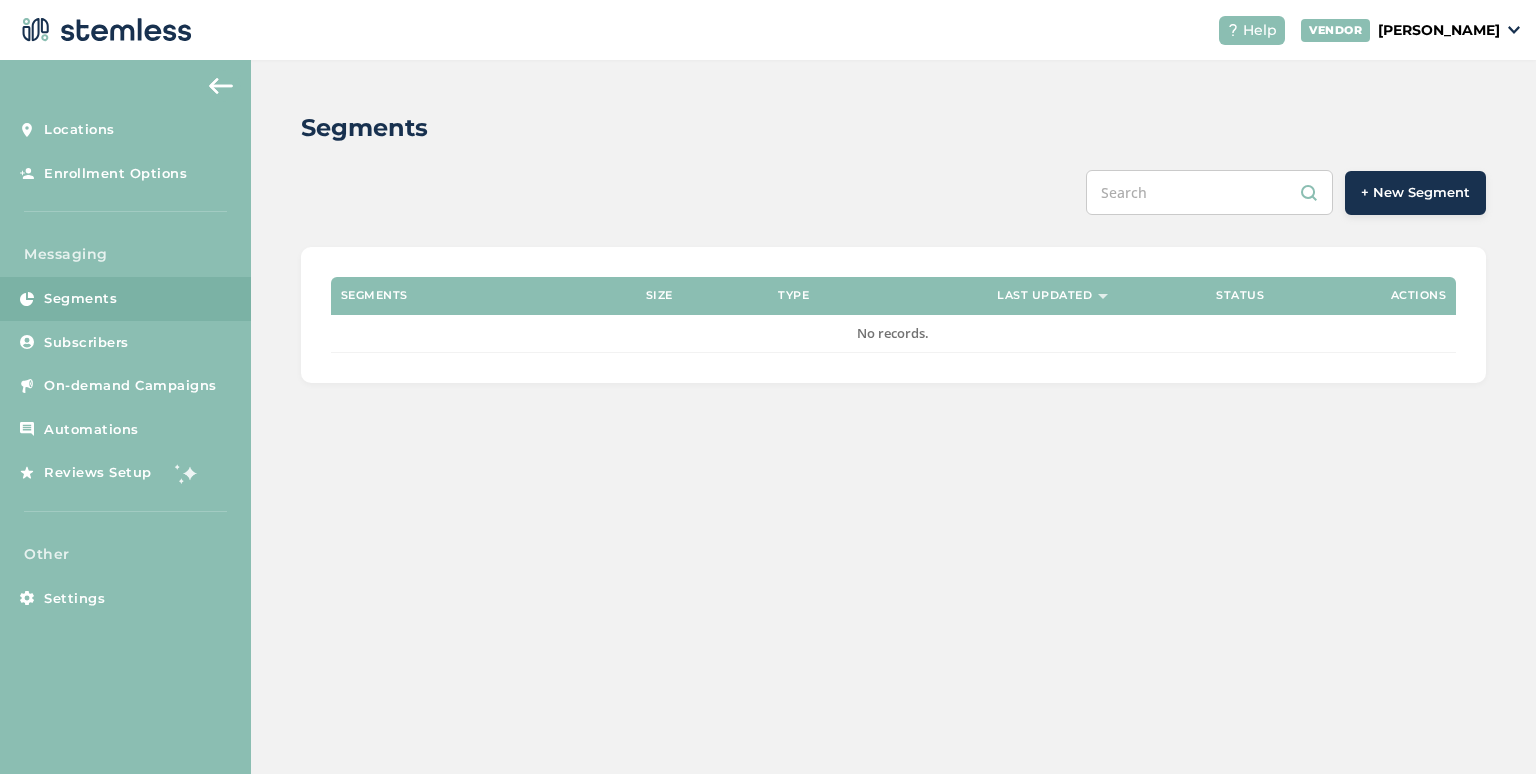 click on "+ New Segment" at bounding box center (1415, 193) 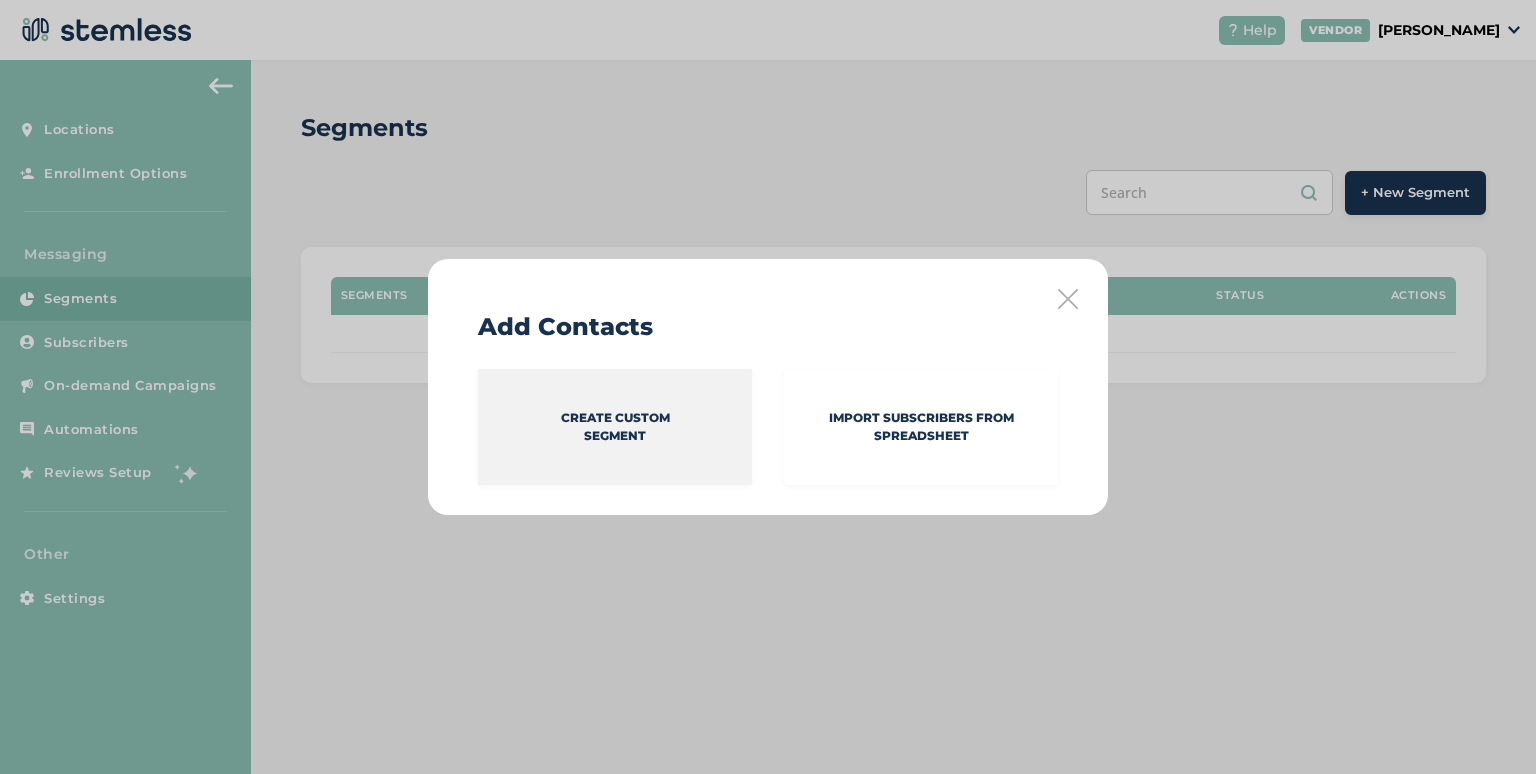 click on "Create Custom  Segment" at bounding box center (615, 427) 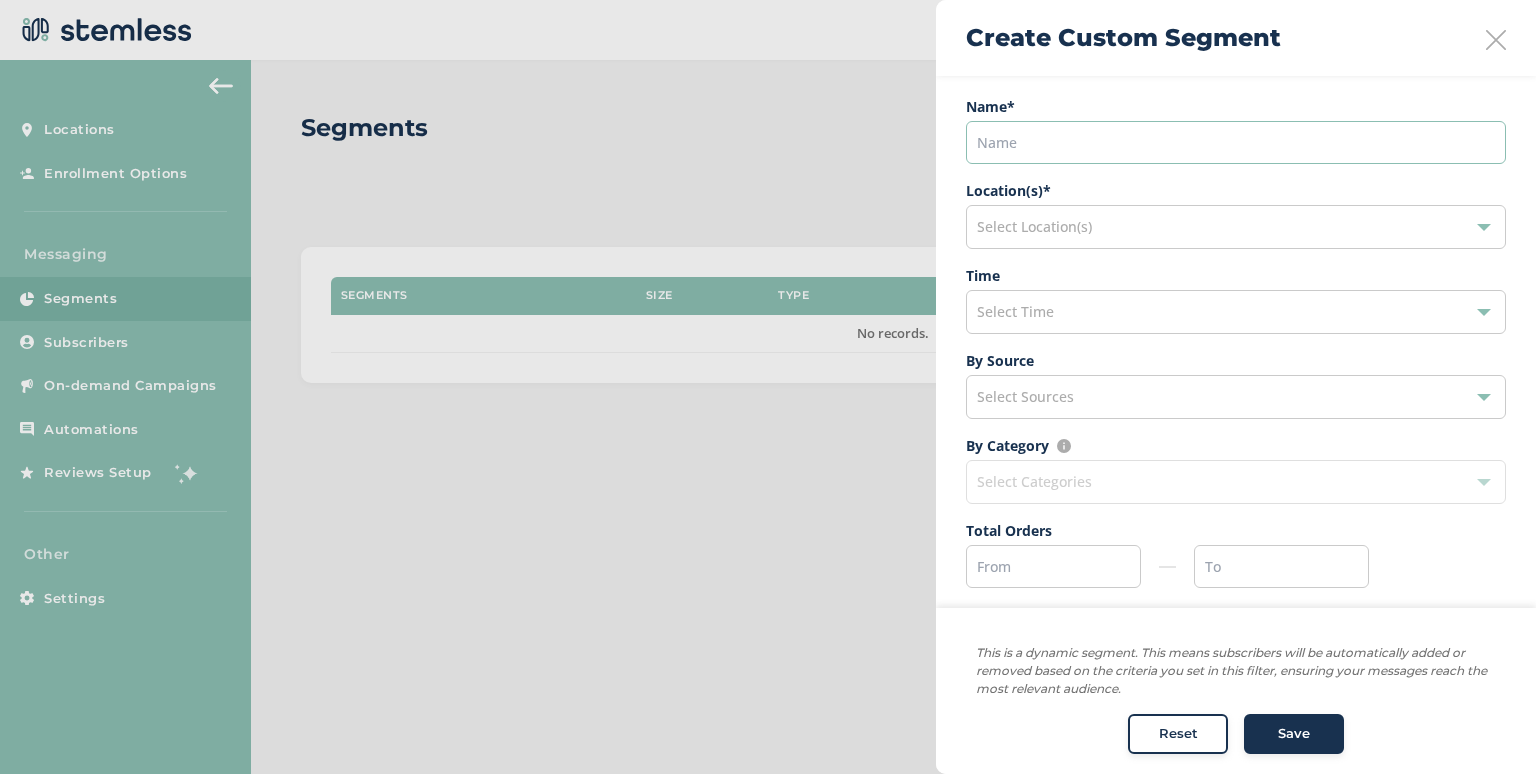 click at bounding box center (1236, 142) 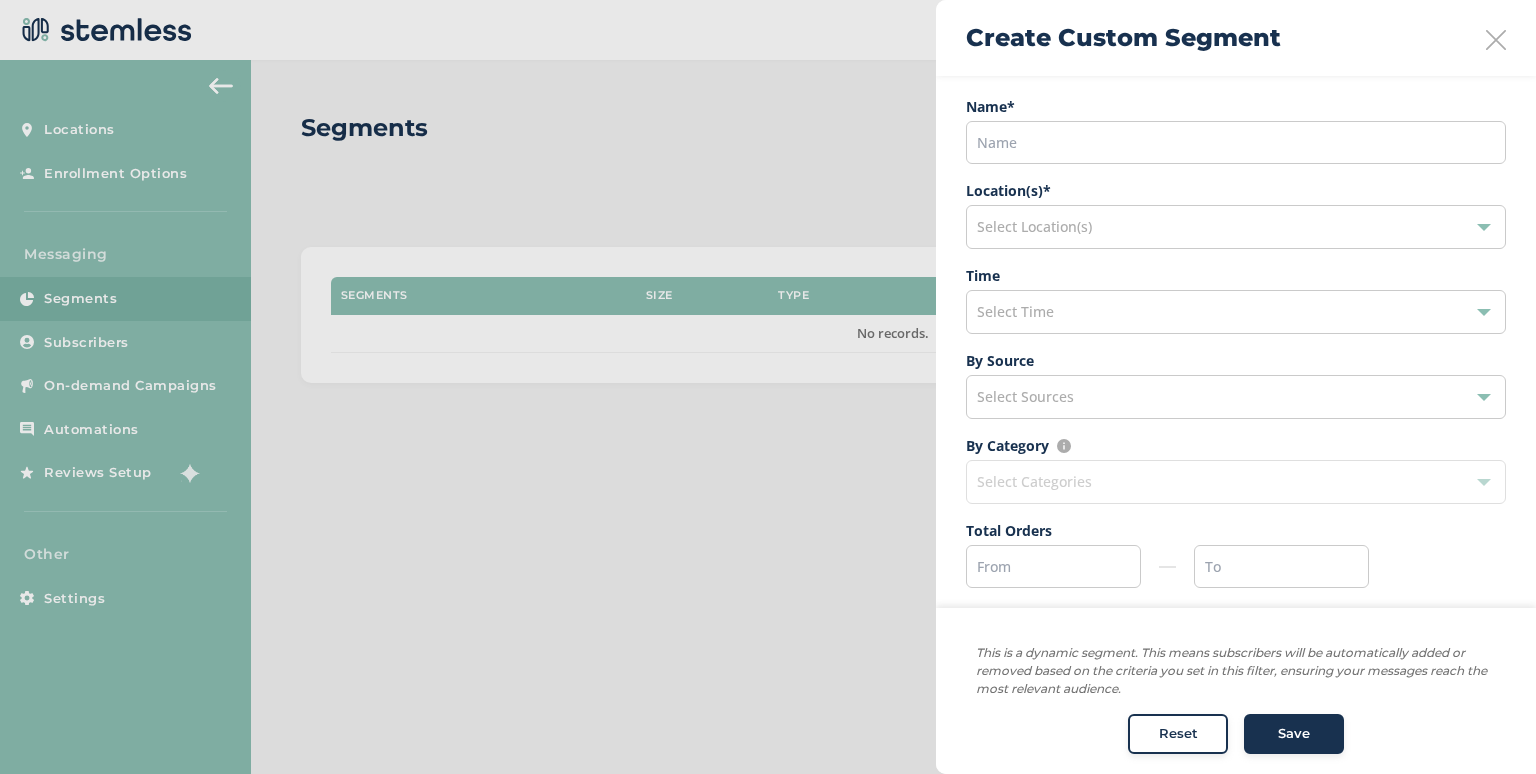 click on "Select Time" at bounding box center [1015, 311] 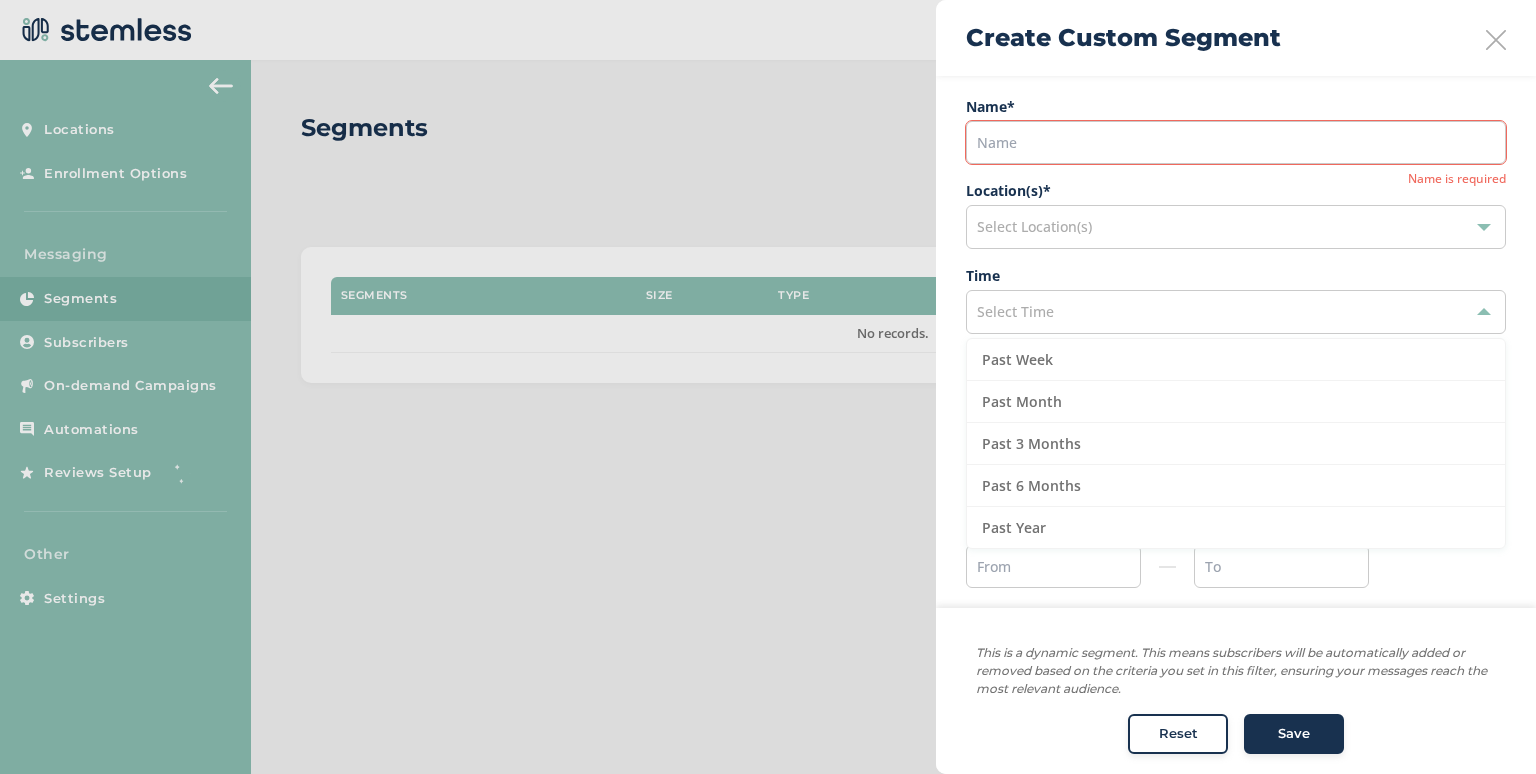 click on "Select Time" at bounding box center (1015, 311) 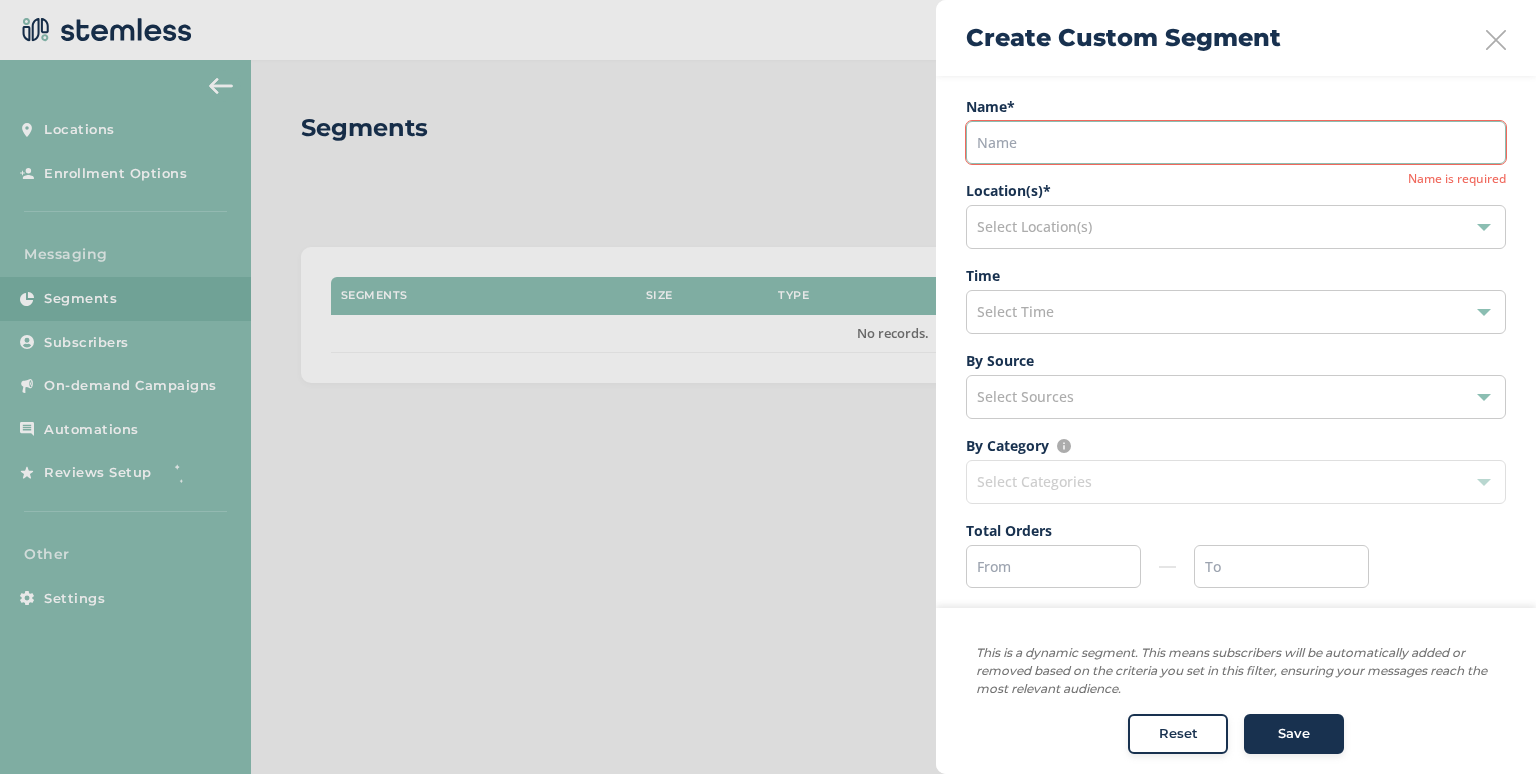 click at bounding box center (1236, 142) 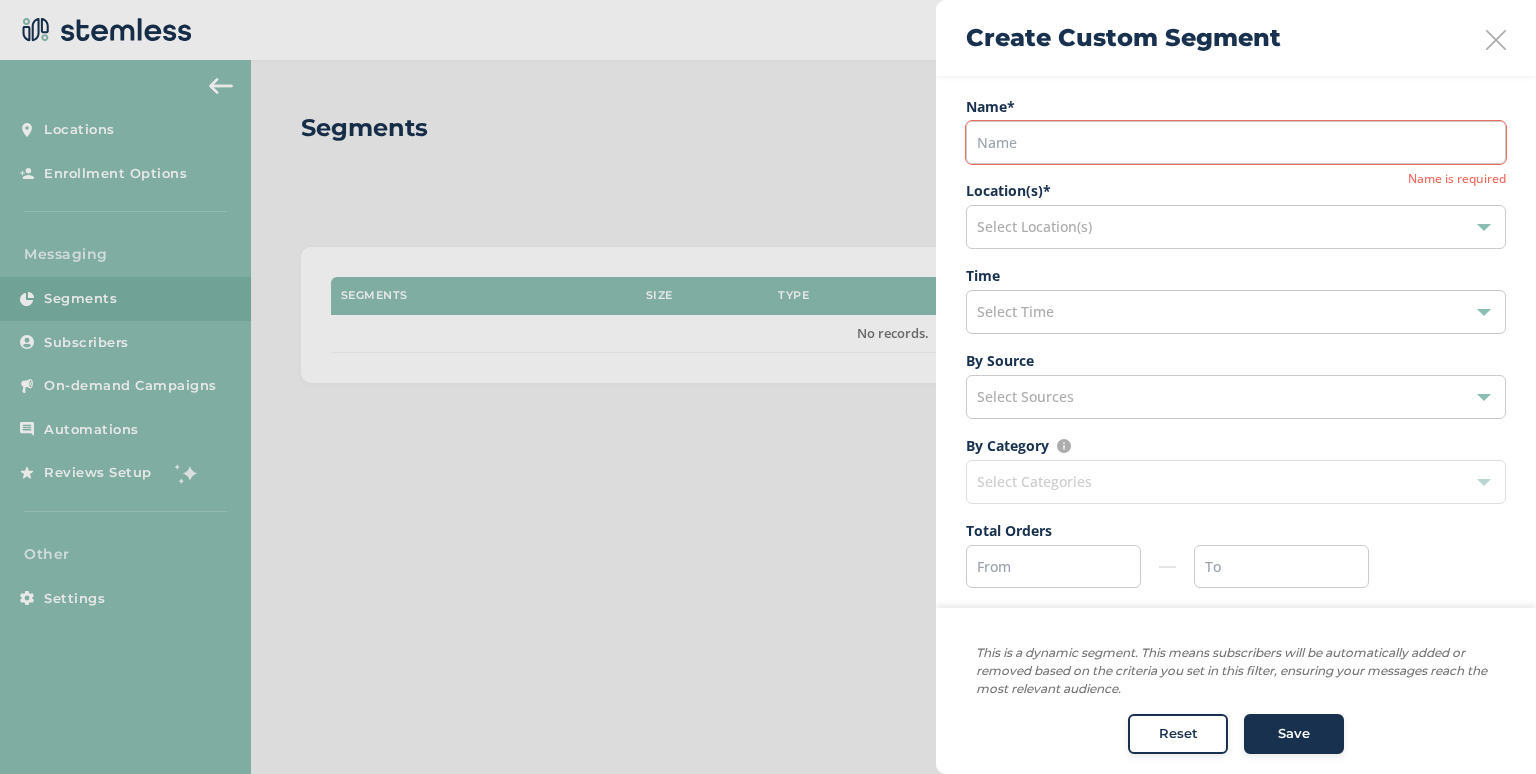 click on "Select Location(s)" at bounding box center (1236, 227) 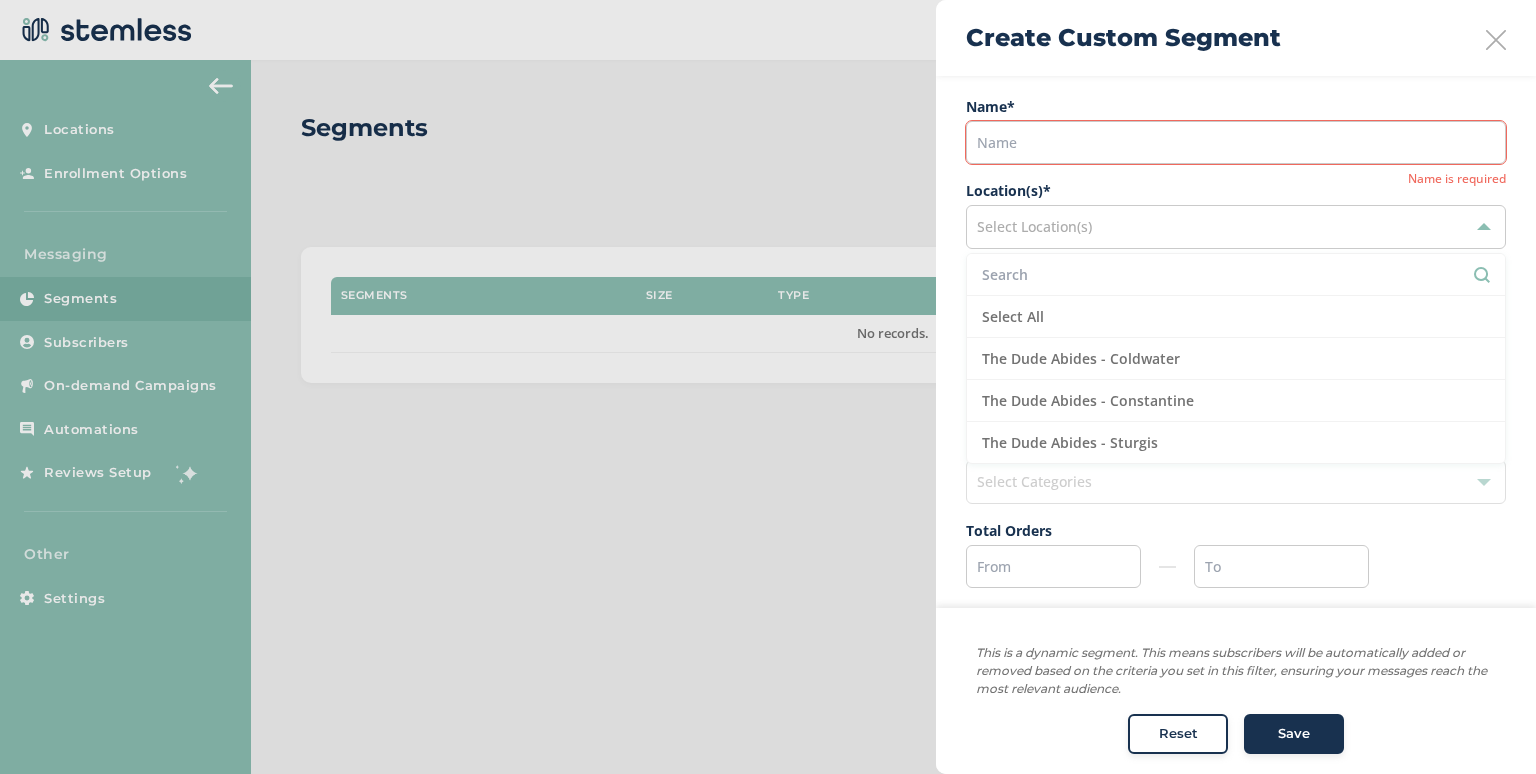 click on "Select Location(s)" at bounding box center (1236, 227) 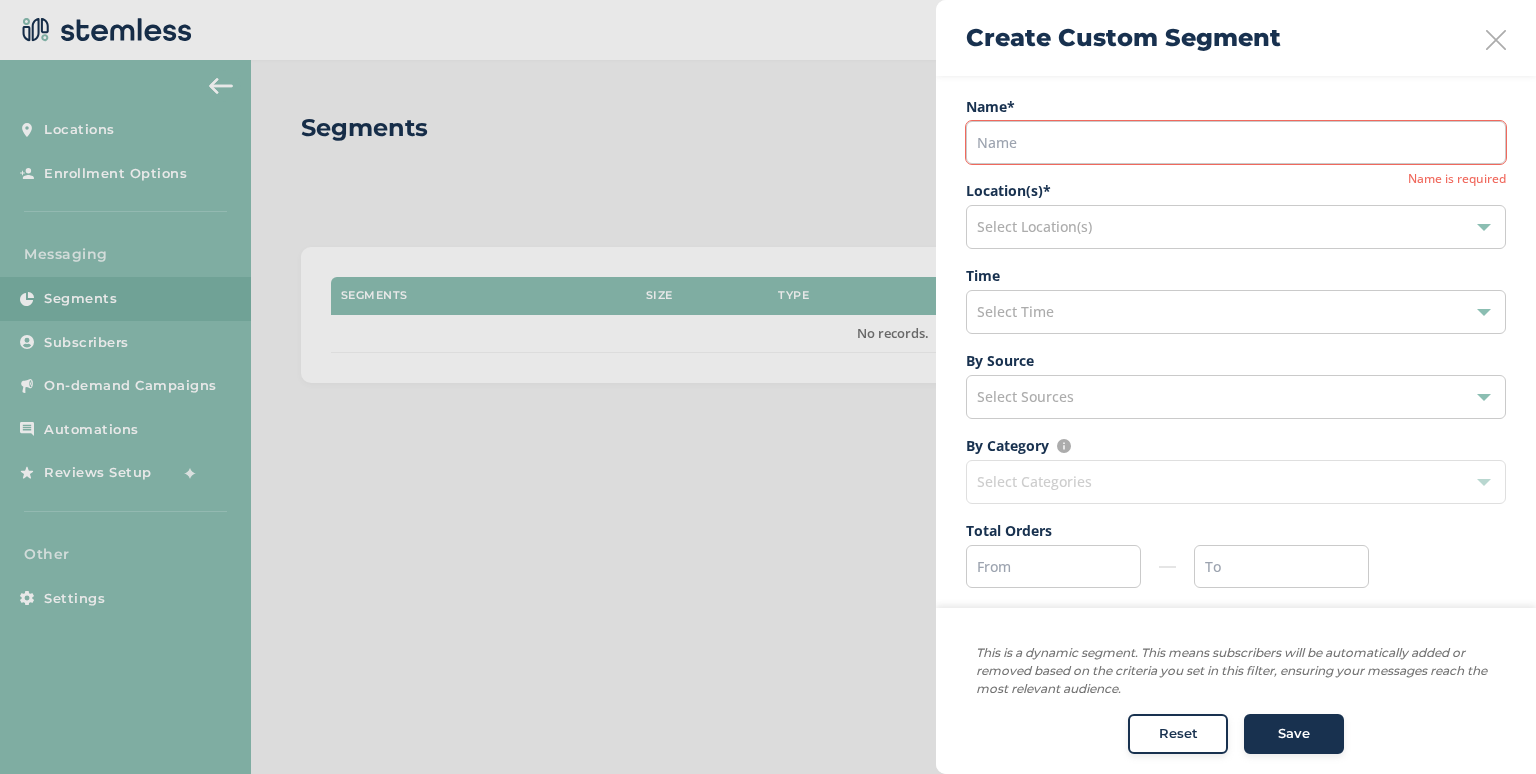 click on "Select Time" at bounding box center [1236, 312] 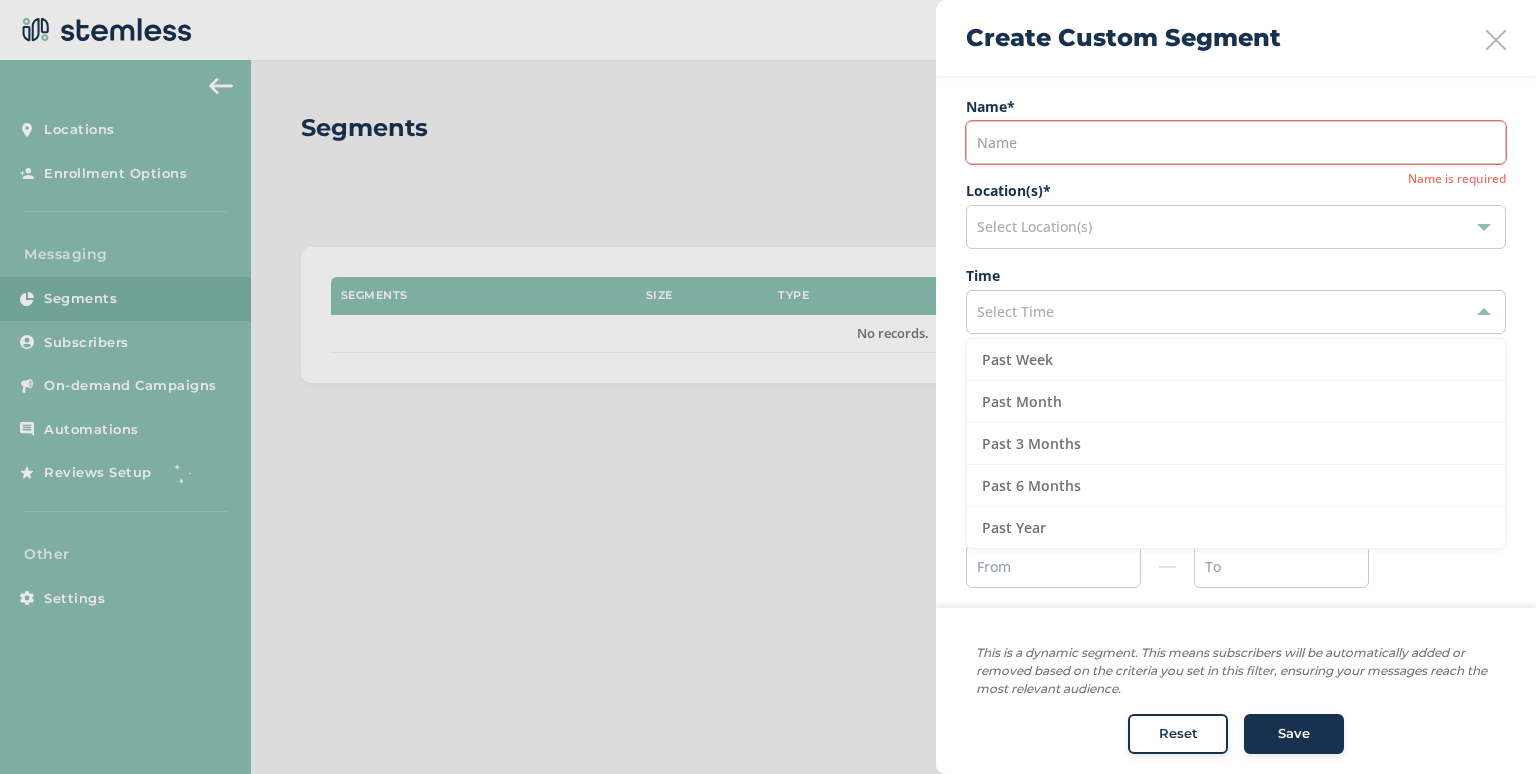 click on "Select Time" at bounding box center [1236, 312] 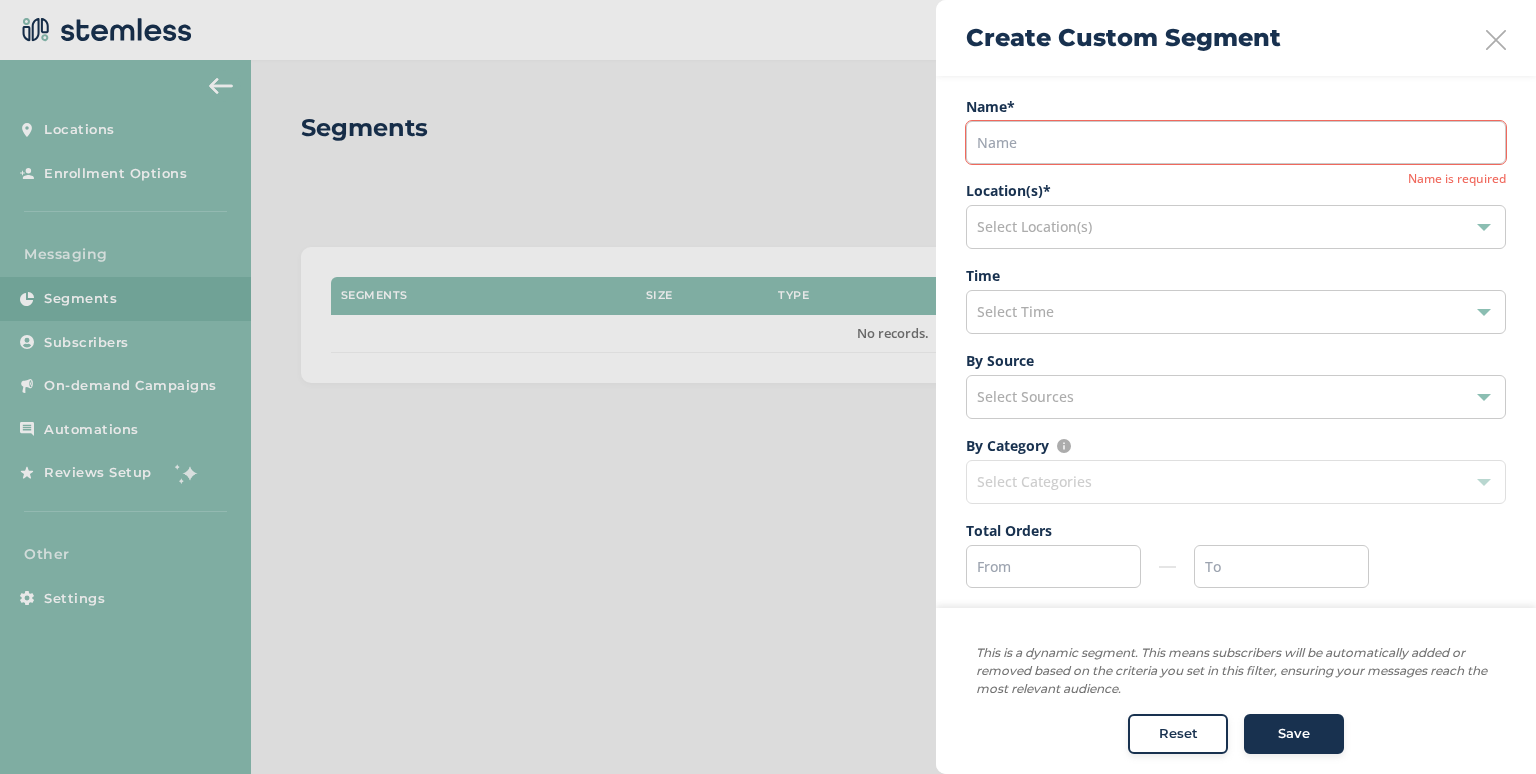 click on "Select Sources" at bounding box center (1236, 397) 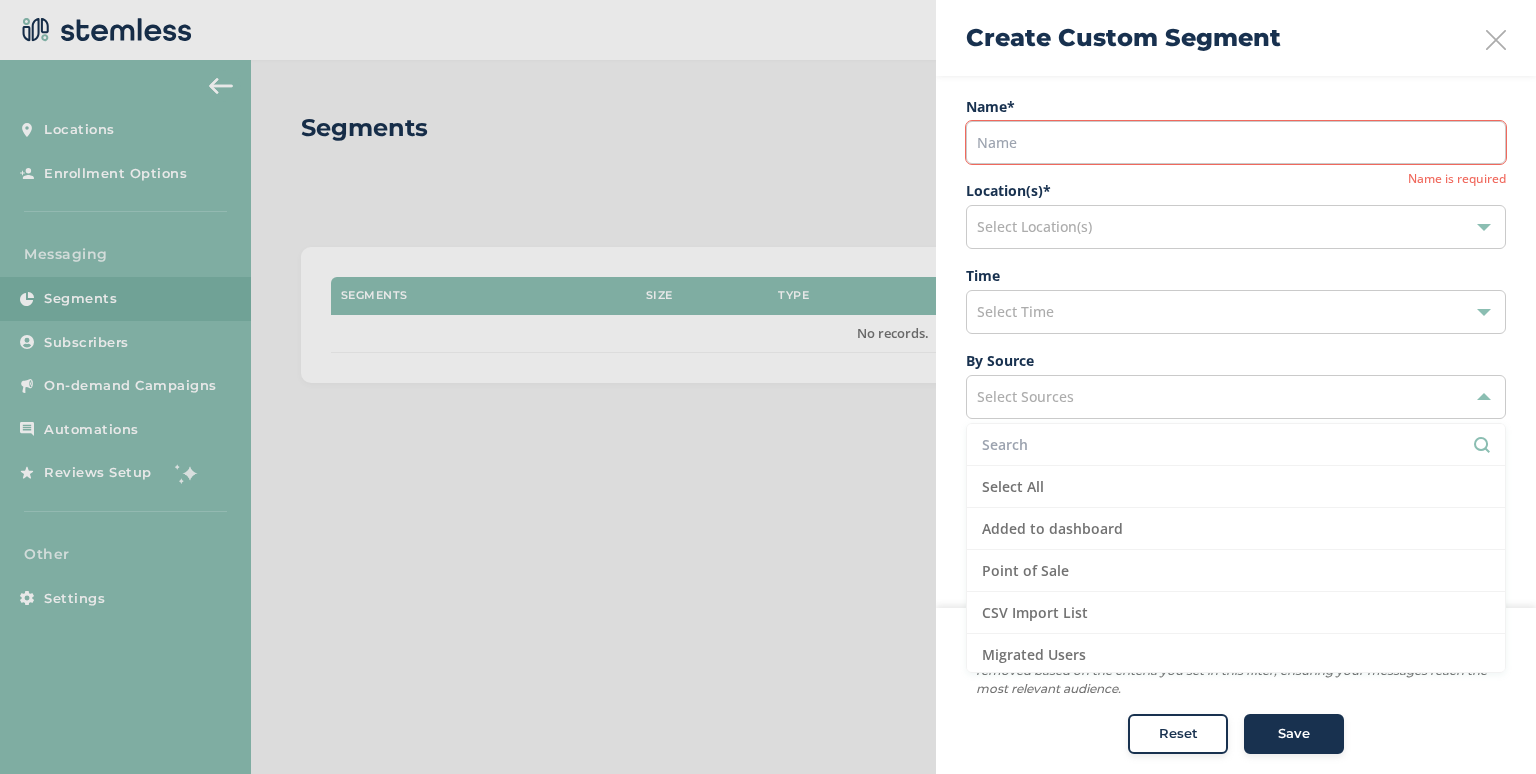 click on "Select Sources" at bounding box center [1236, 397] 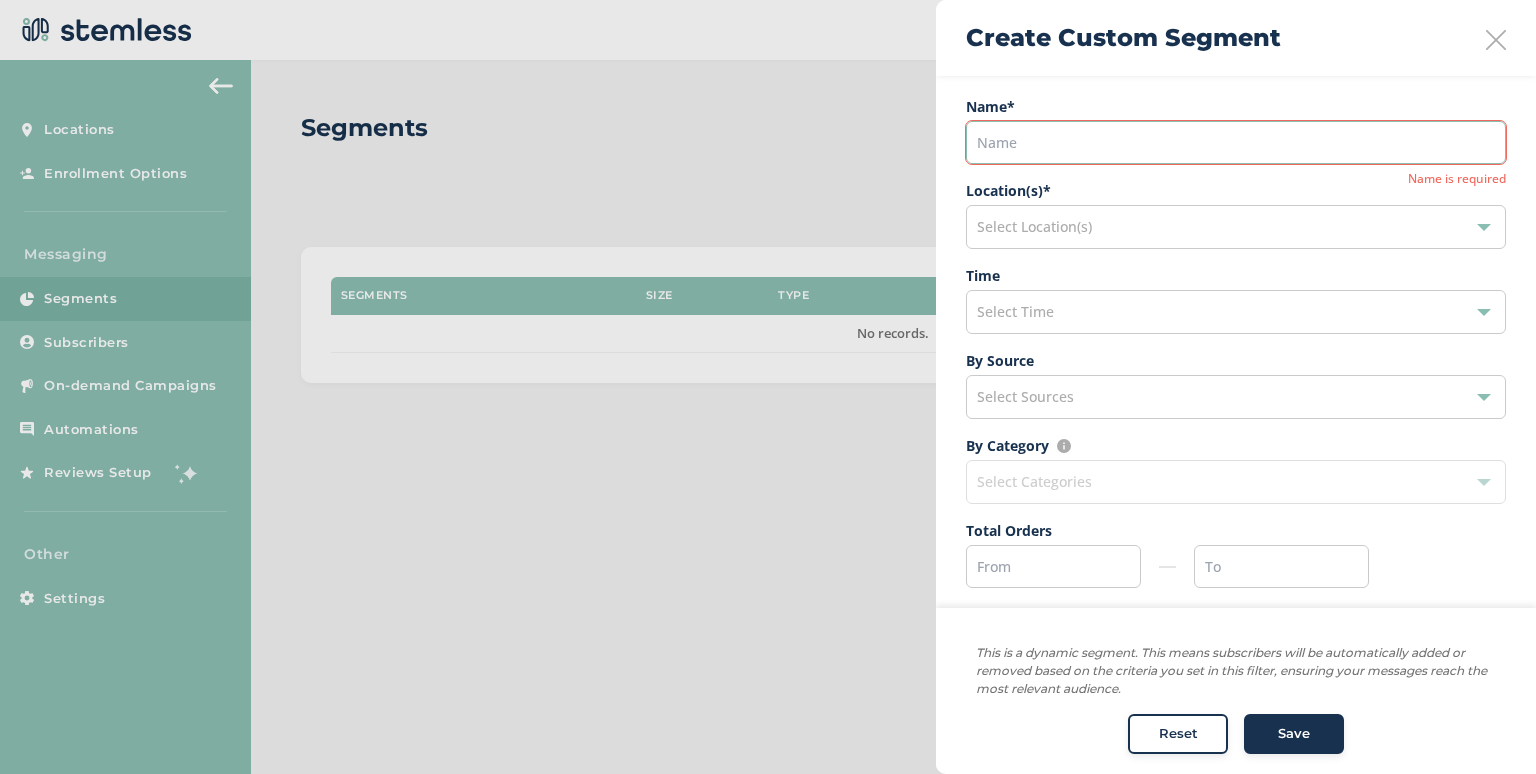 click at bounding box center [1236, 142] 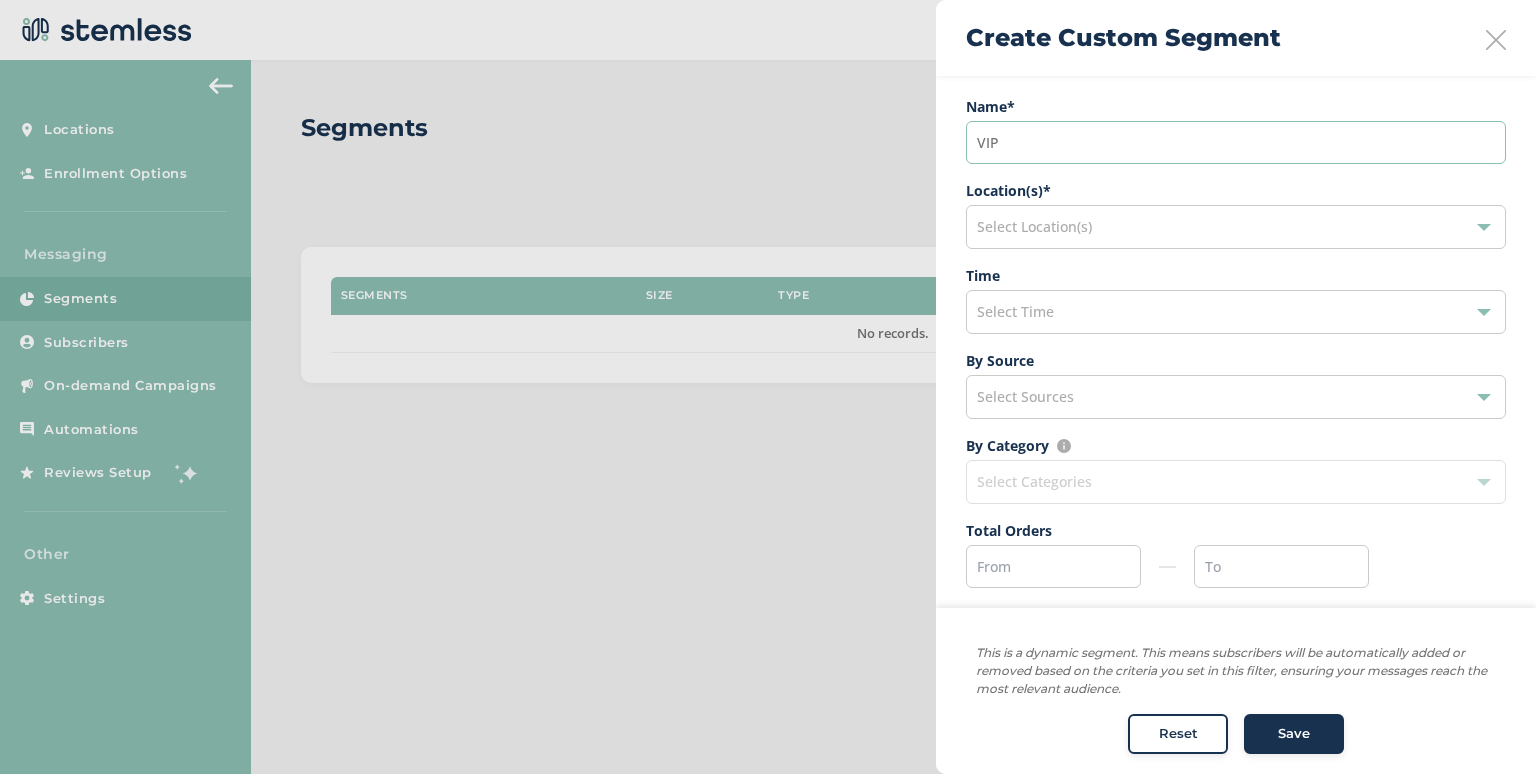 type on "VIP" 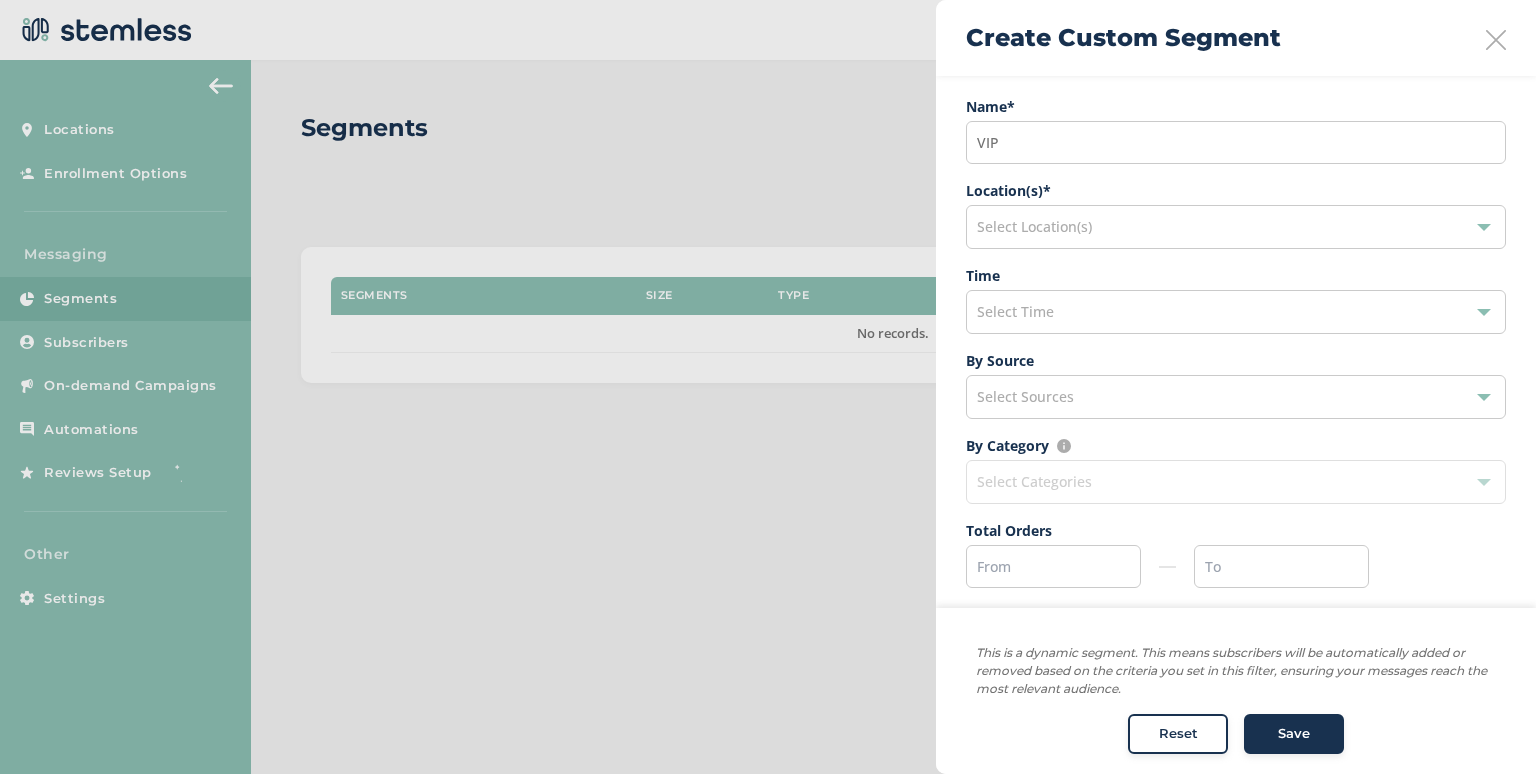 click on "Select Location(s)" at bounding box center (1236, 227) 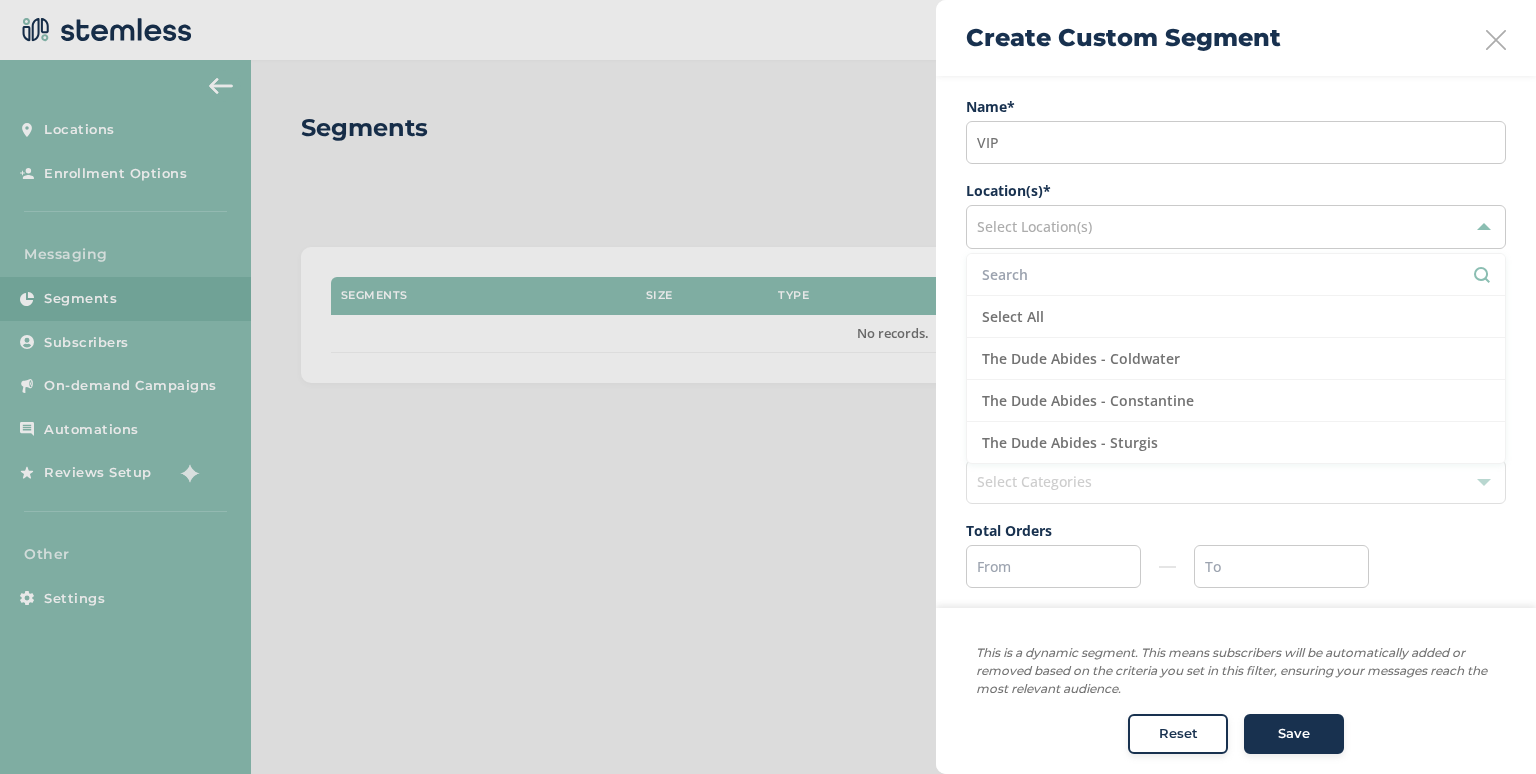 click on "Select All" at bounding box center [1236, 317] 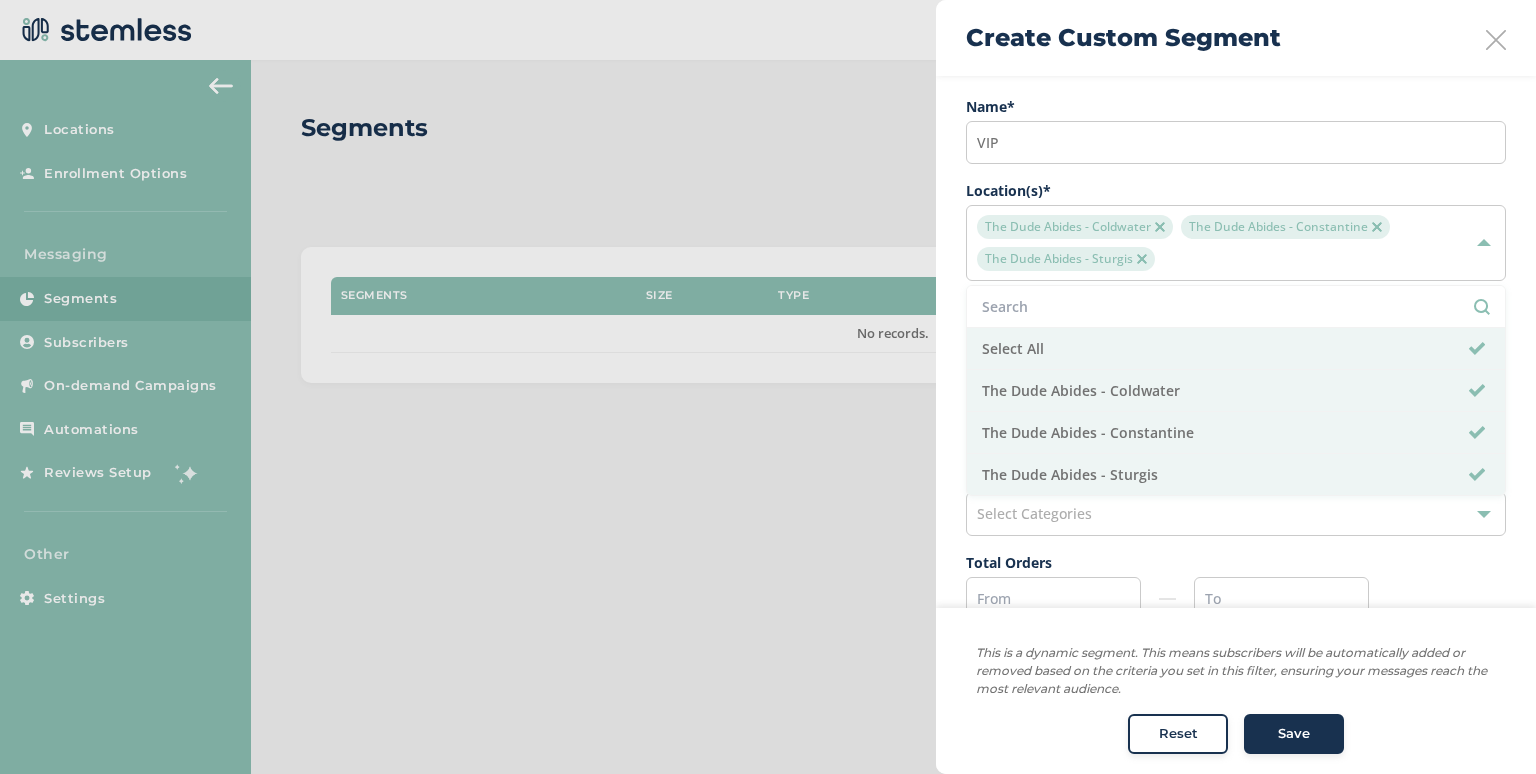 click on "The Dude Abides - Coldwater The Dude Abides - Constantine The Dude Abides - Sturgis" at bounding box center (1226, 243) 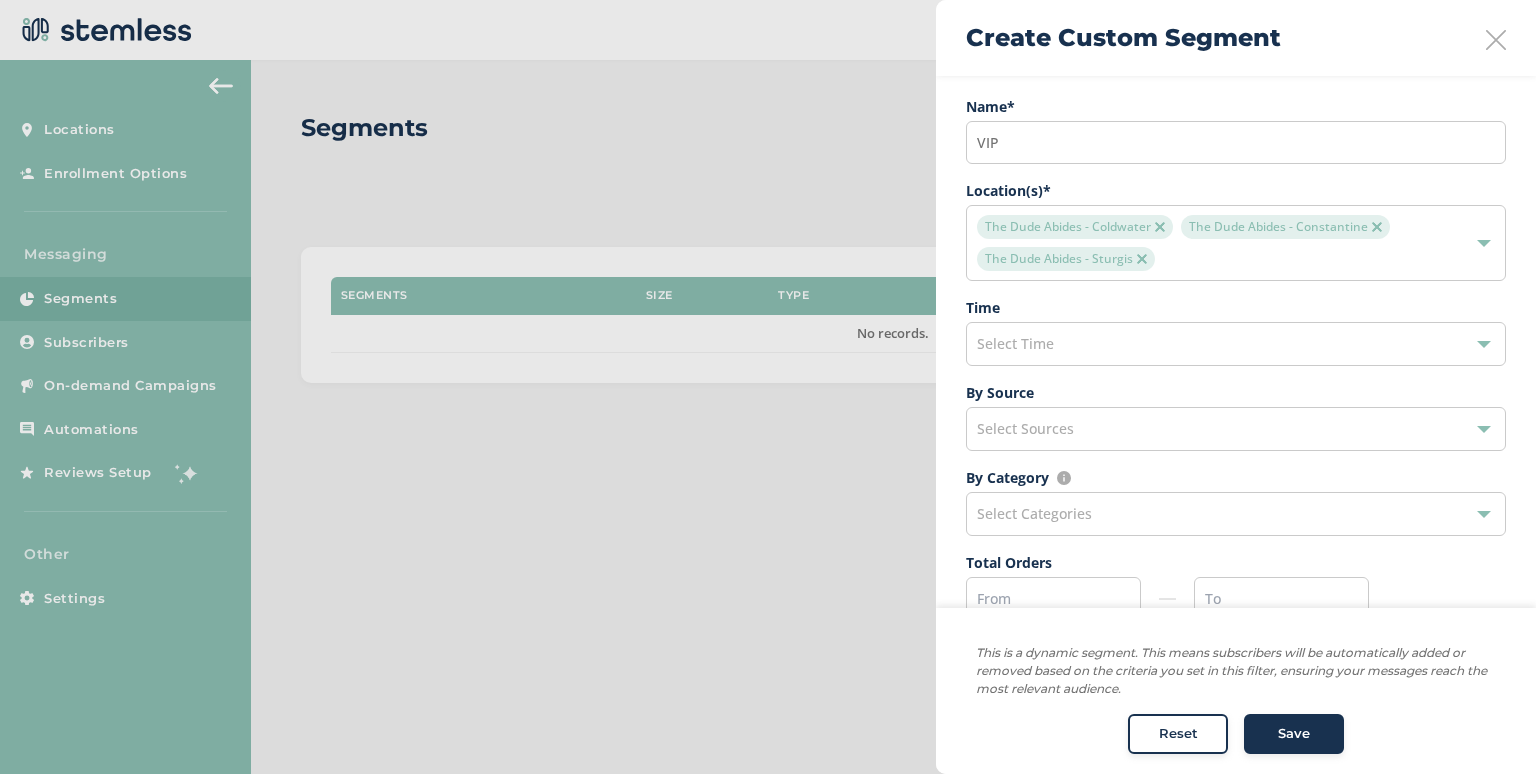 click on "Select Time" at bounding box center (1236, 344) 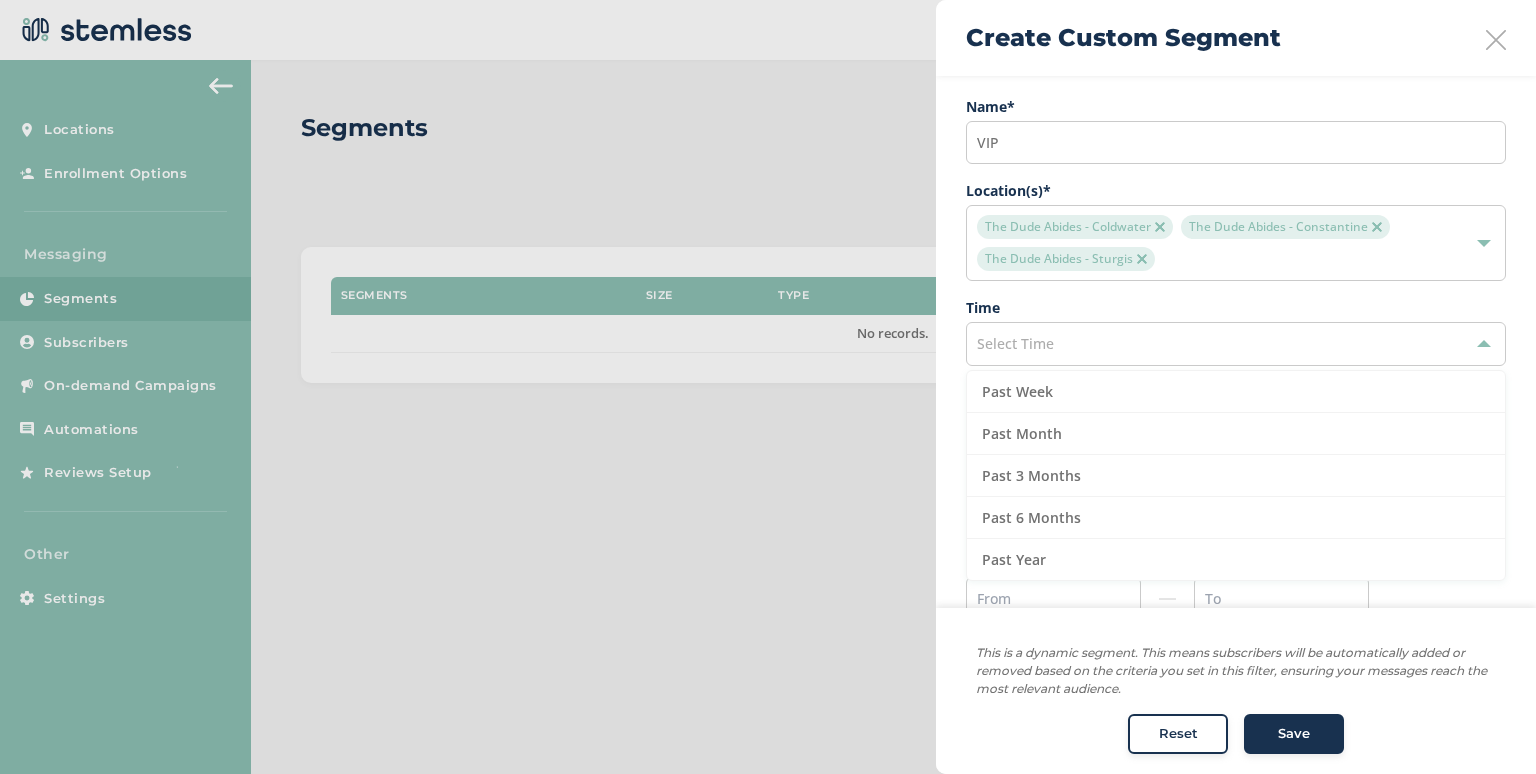 click on "Past 6 Months" at bounding box center (1236, 518) 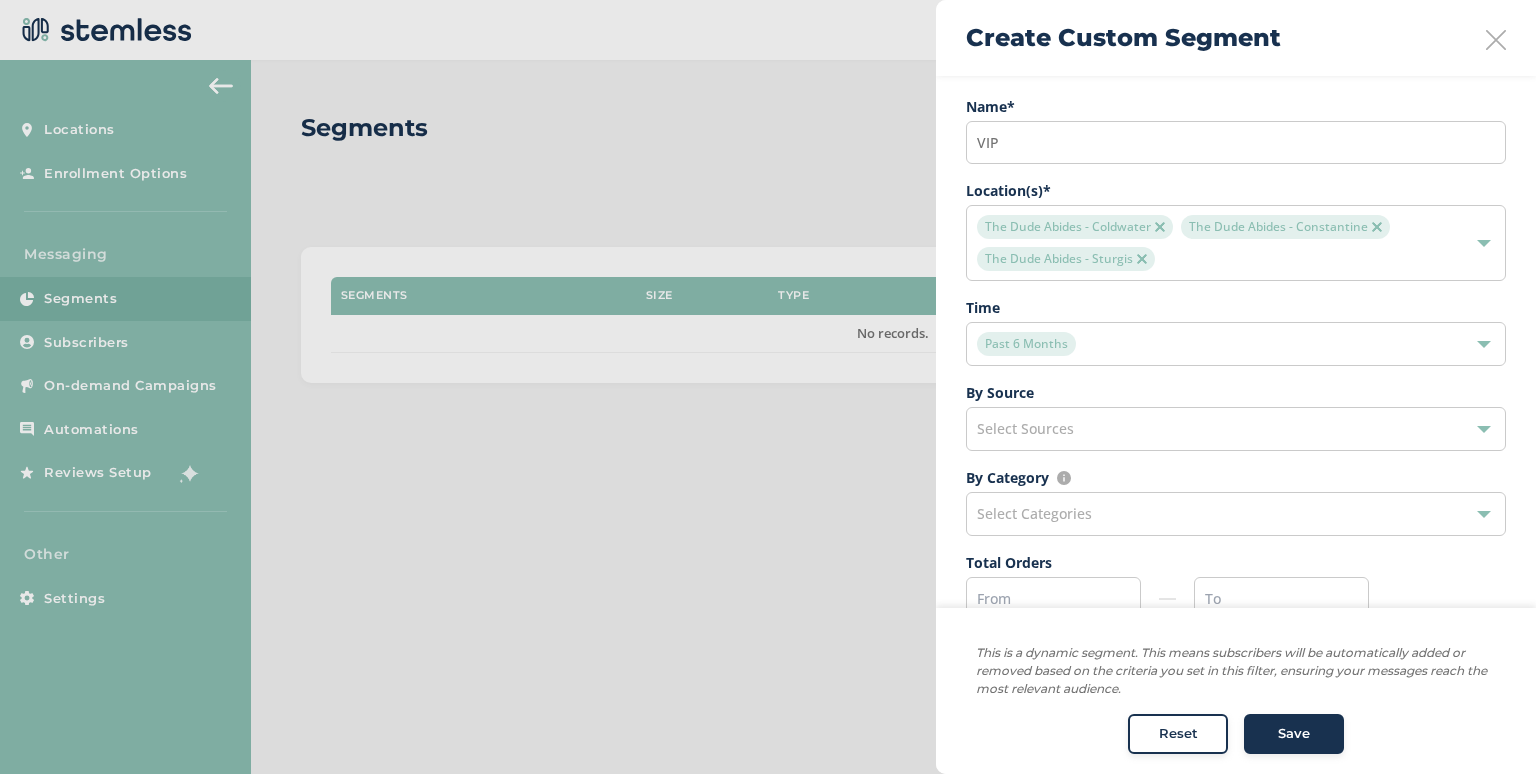 click on "Select Sources" at bounding box center [1236, 429] 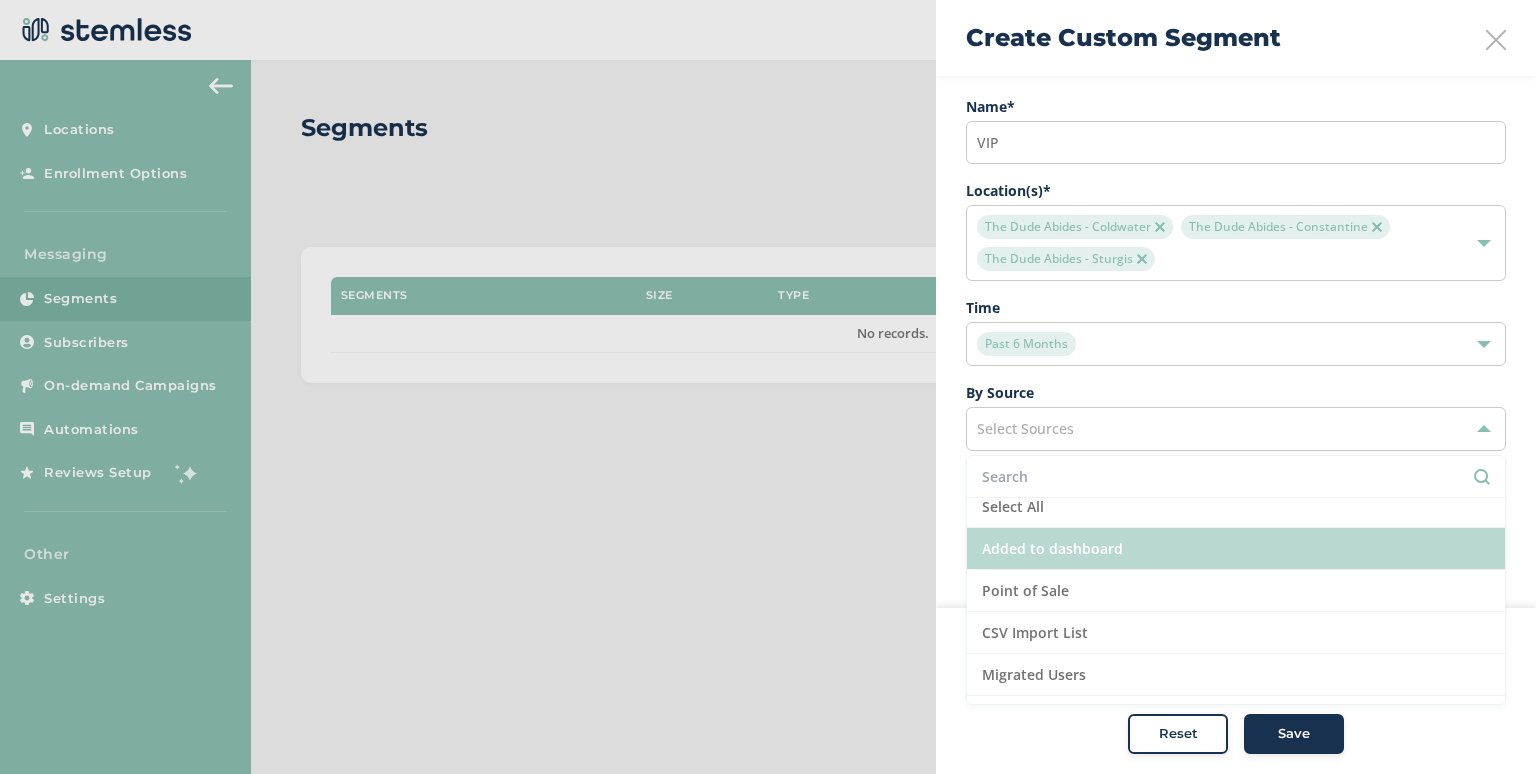scroll, scrollTop: 0, scrollLeft: 0, axis: both 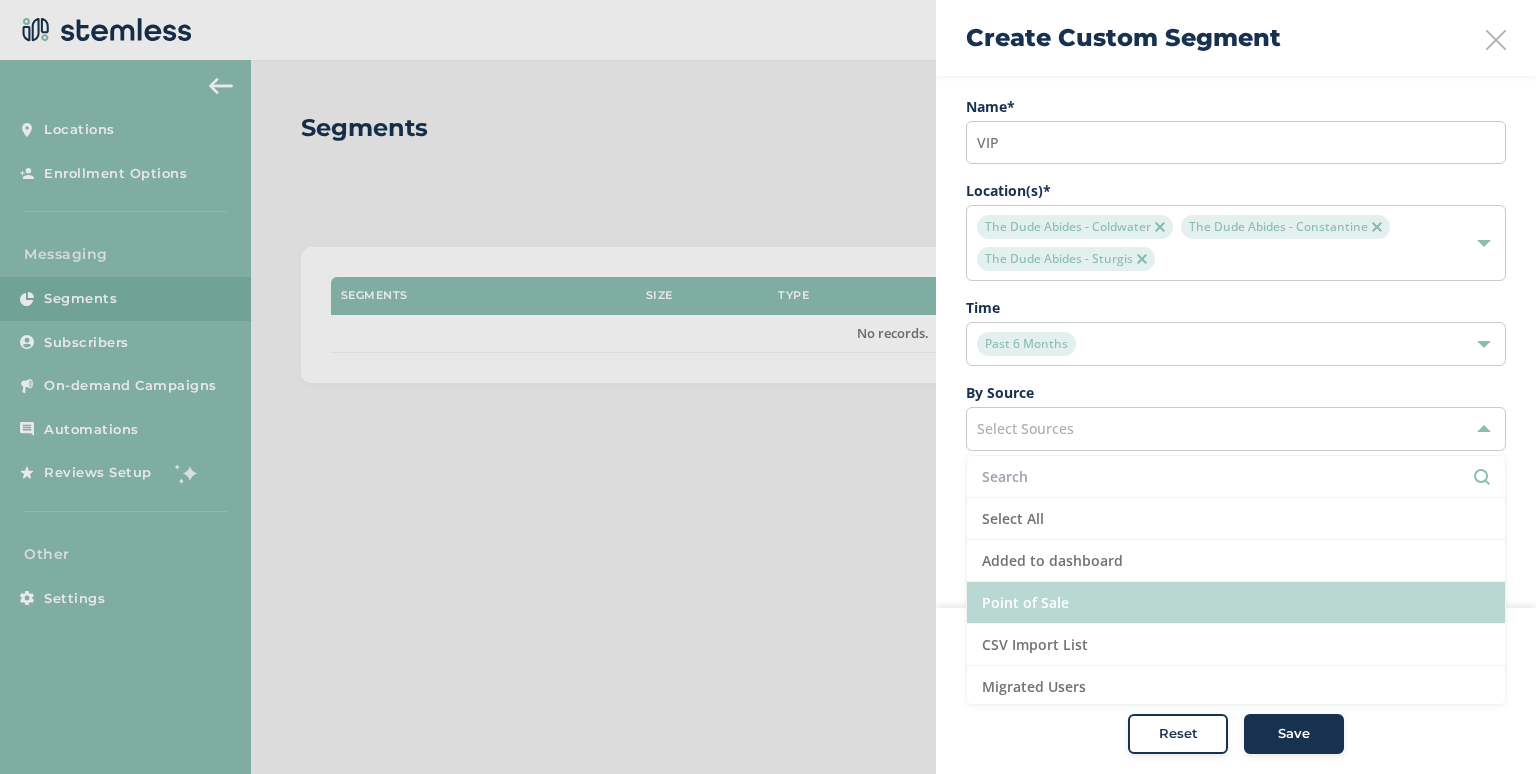 click on "Point of Sale" at bounding box center [1236, 603] 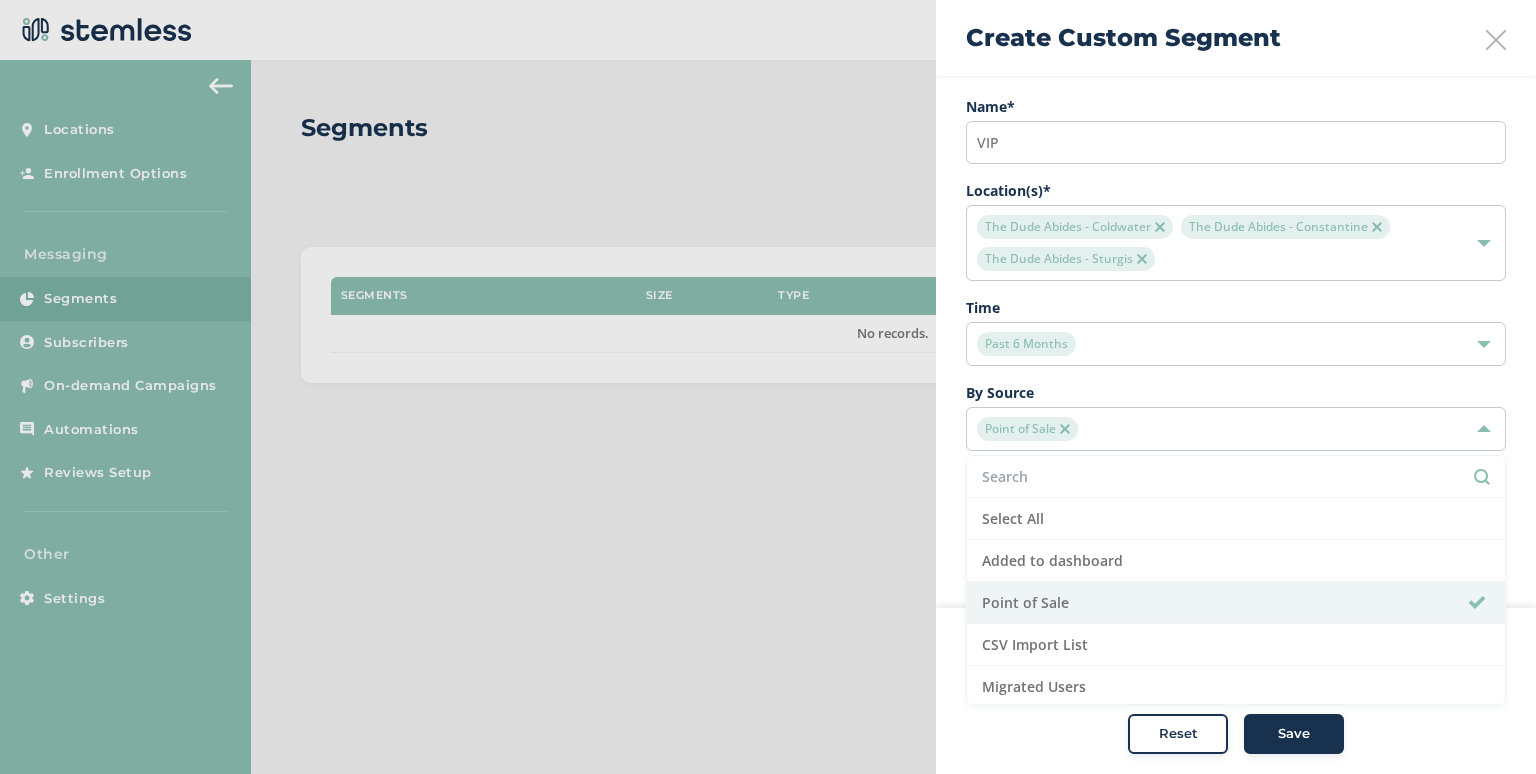 click at bounding box center (1484, 429) 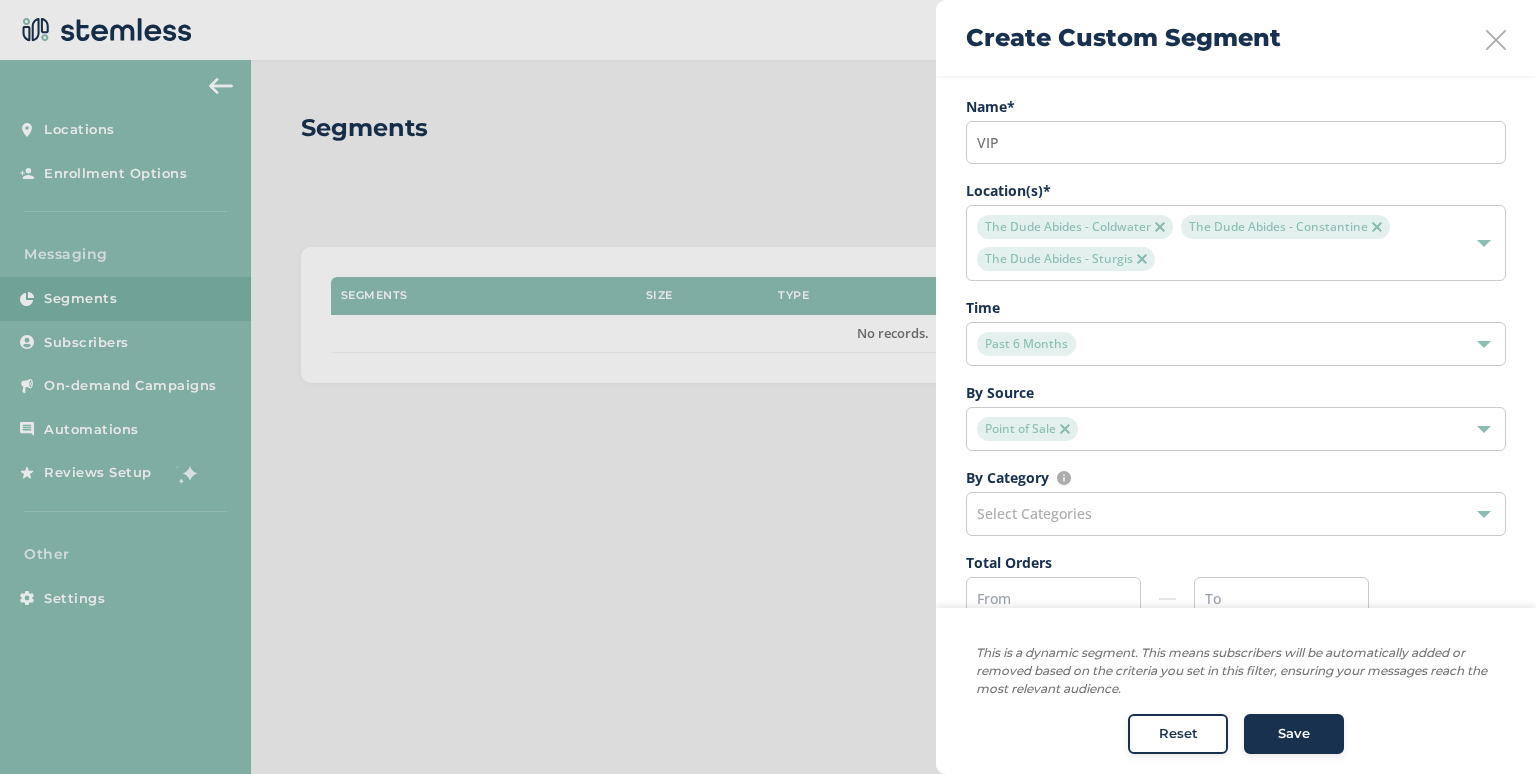 click on "Select Categories" at bounding box center [1236, 514] 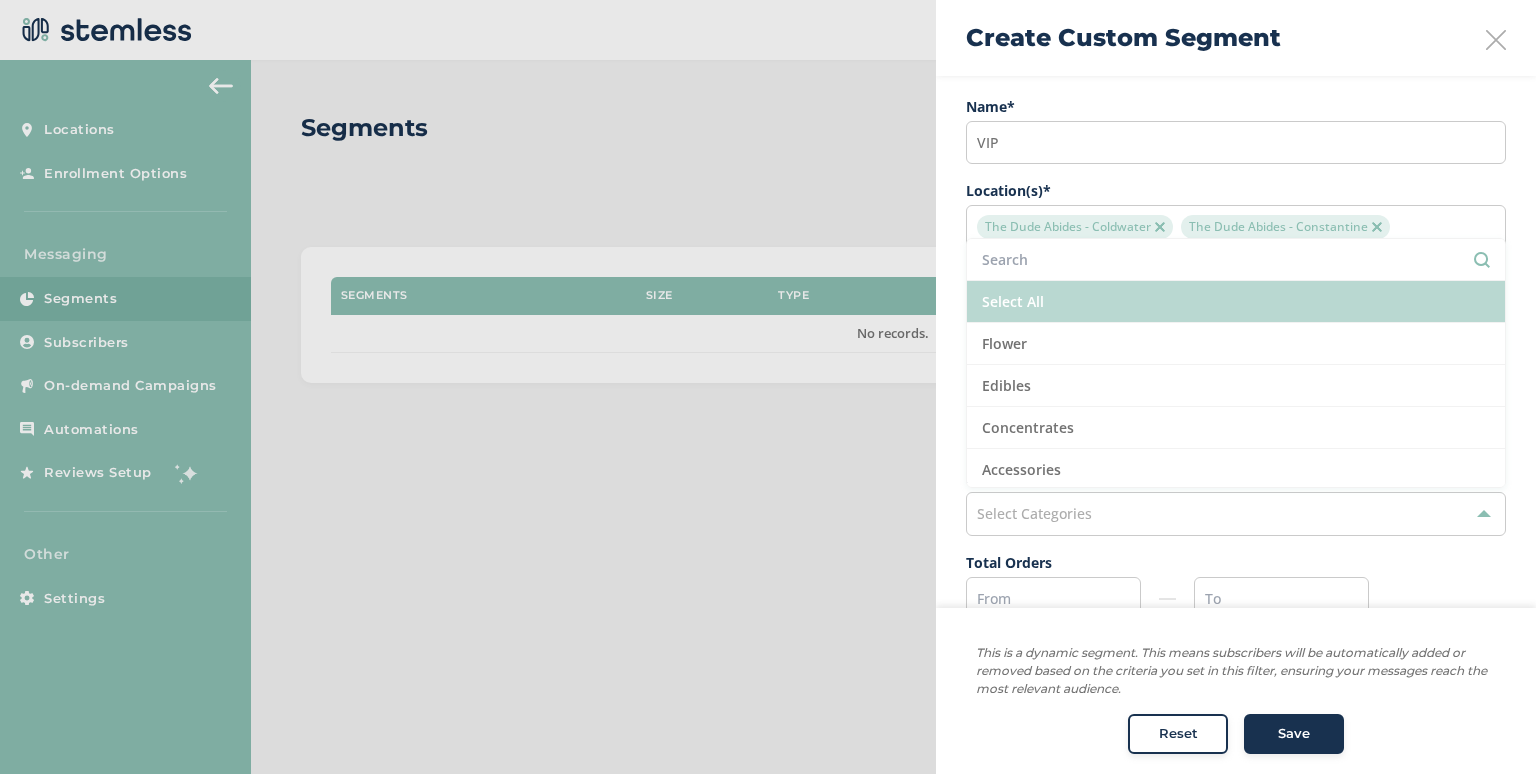 click on "Select All" at bounding box center (1236, 302) 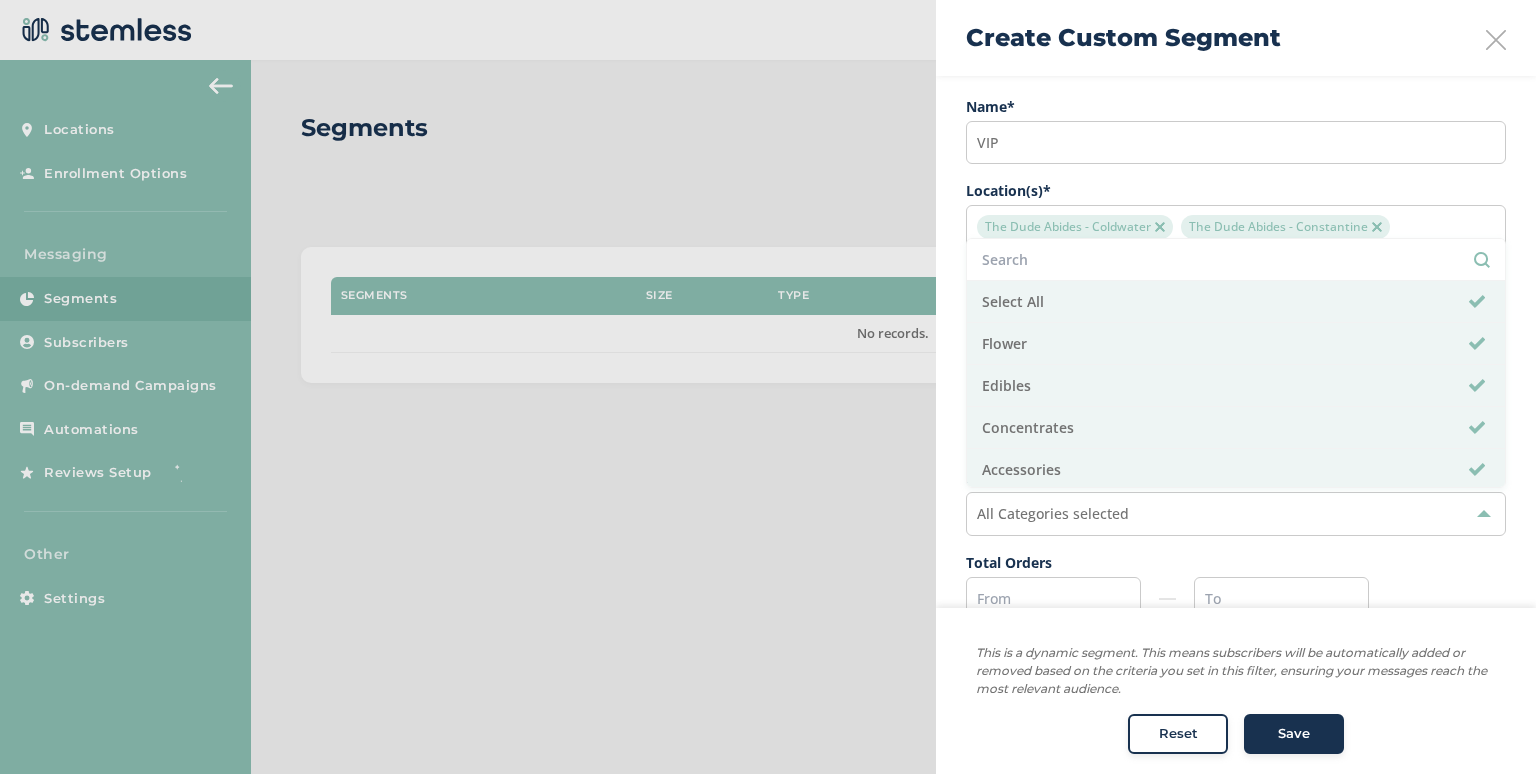 click on "All Categories selected" at bounding box center [1236, 514] 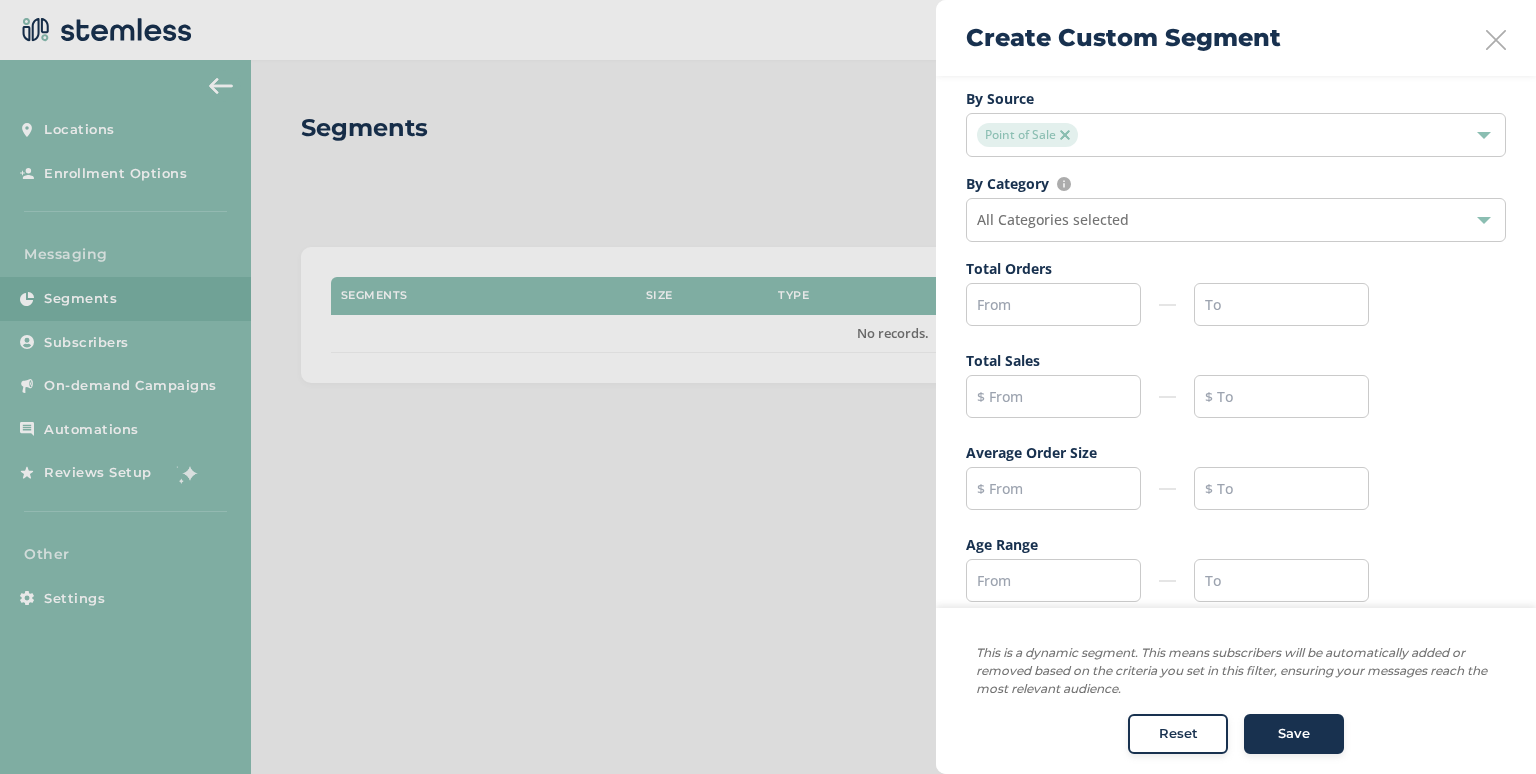scroll, scrollTop: 311, scrollLeft: 0, axis: vertical 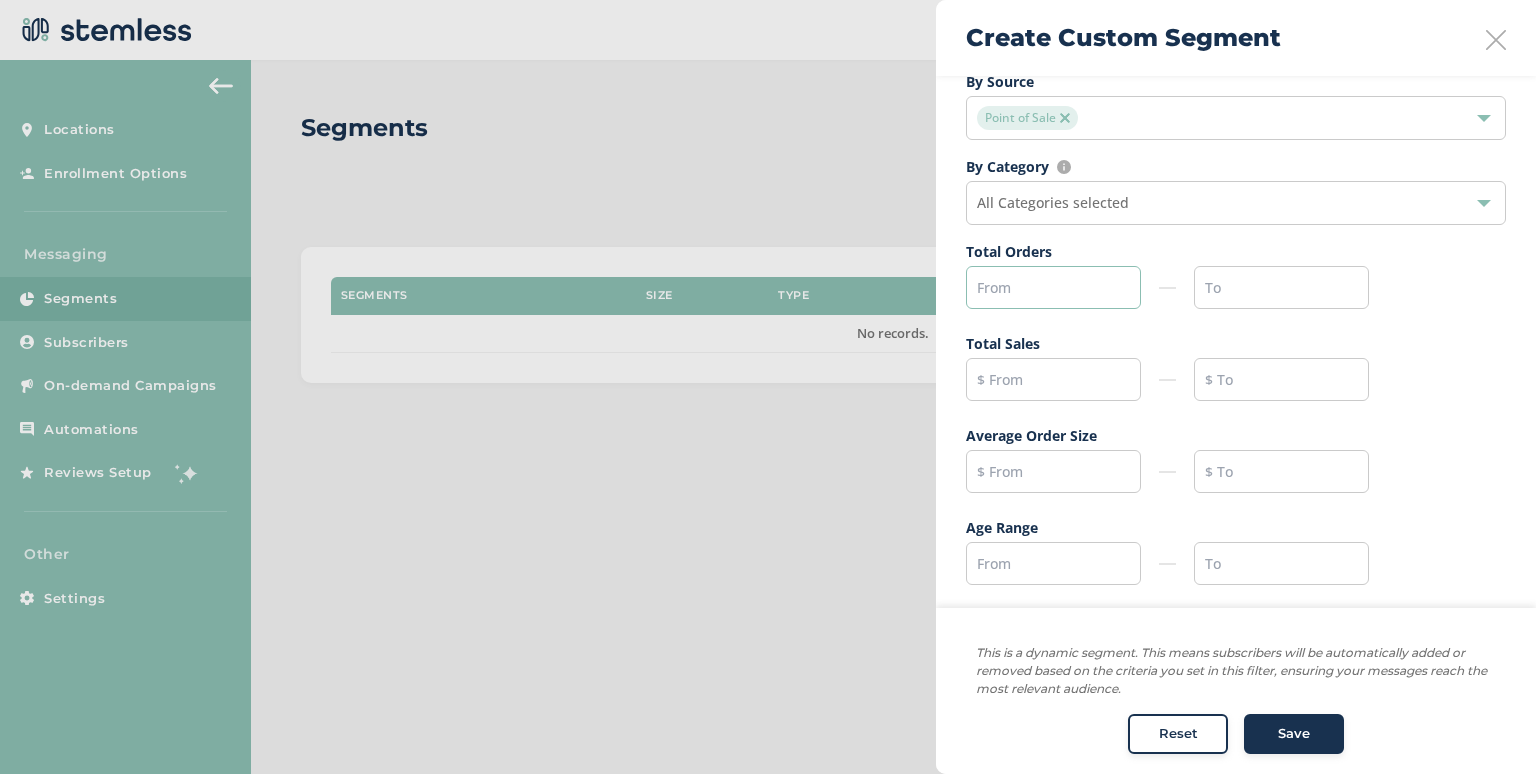 click at bounding box center [1053, 287] 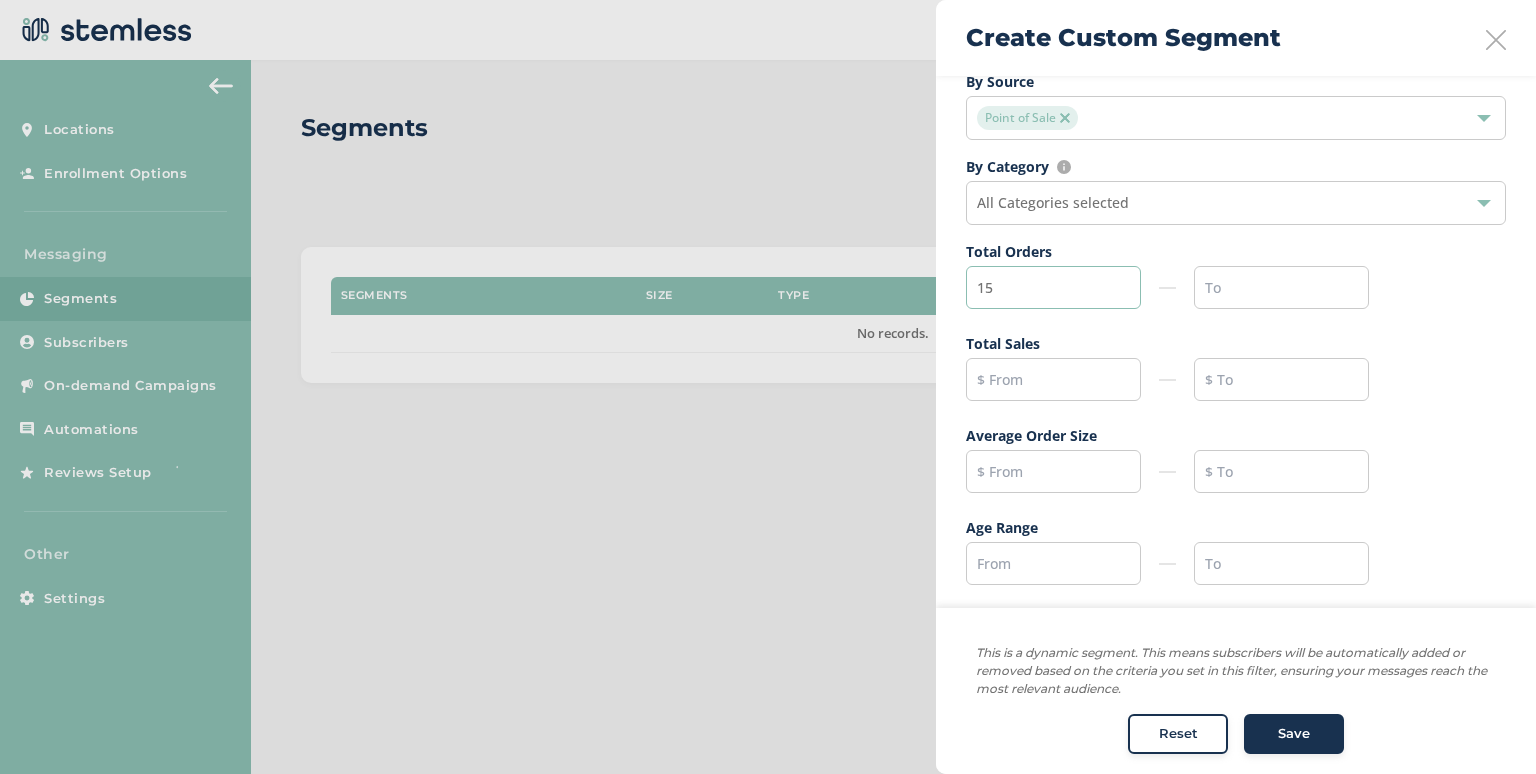 type on "15" 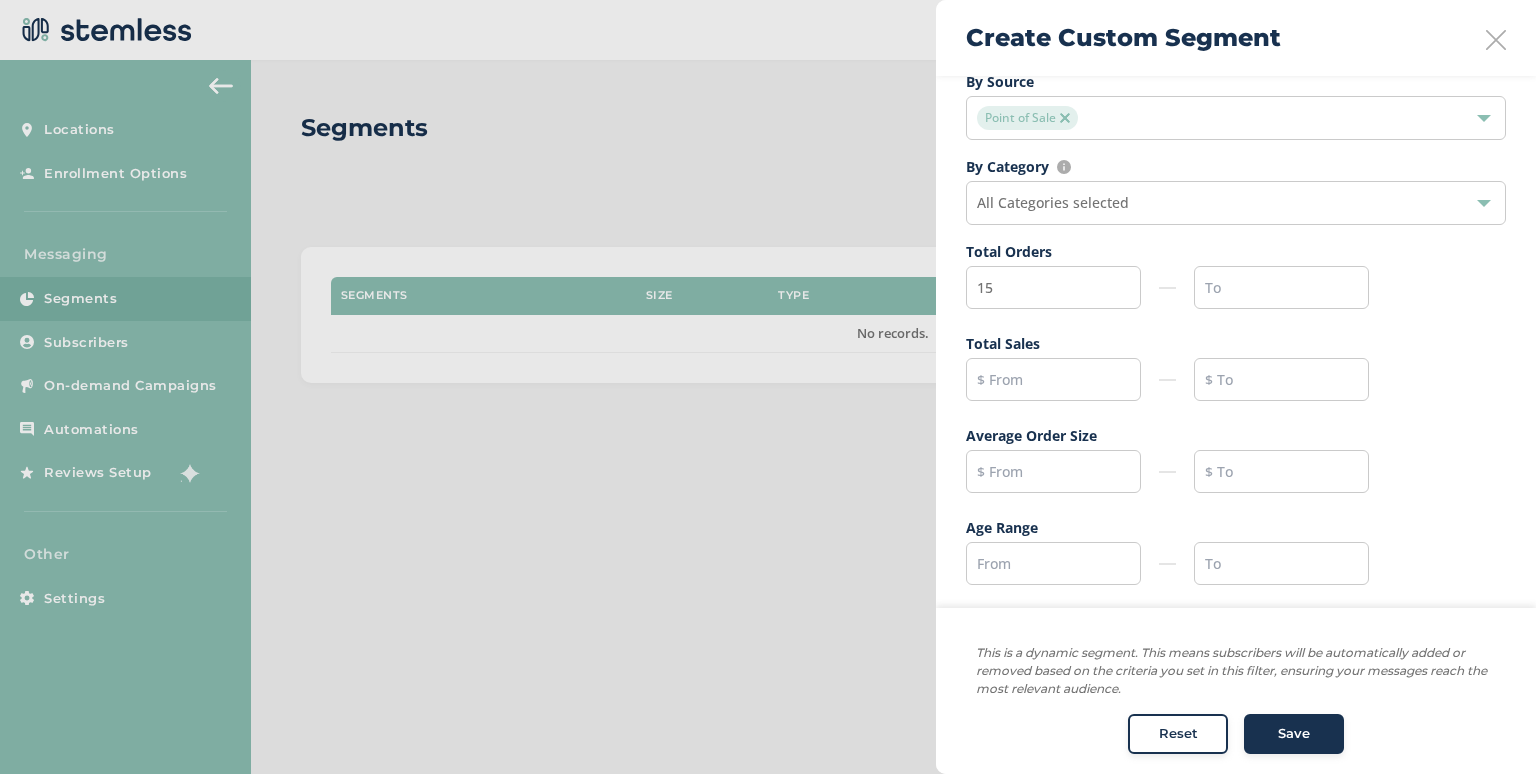 click on "Name * VIP  Location(s) *  The Dude Abides - Coldwater   The Dude Abides - Constantine   The Dude Abides - Sturgis   Time  Past [TIME]   By Source  Point of Sale   By Category Make sure at least one  Location is selected All Categories selected  Total Orders  15  Total Sales   Average Order Size   Age Range" at bounding box center (1236, 189) 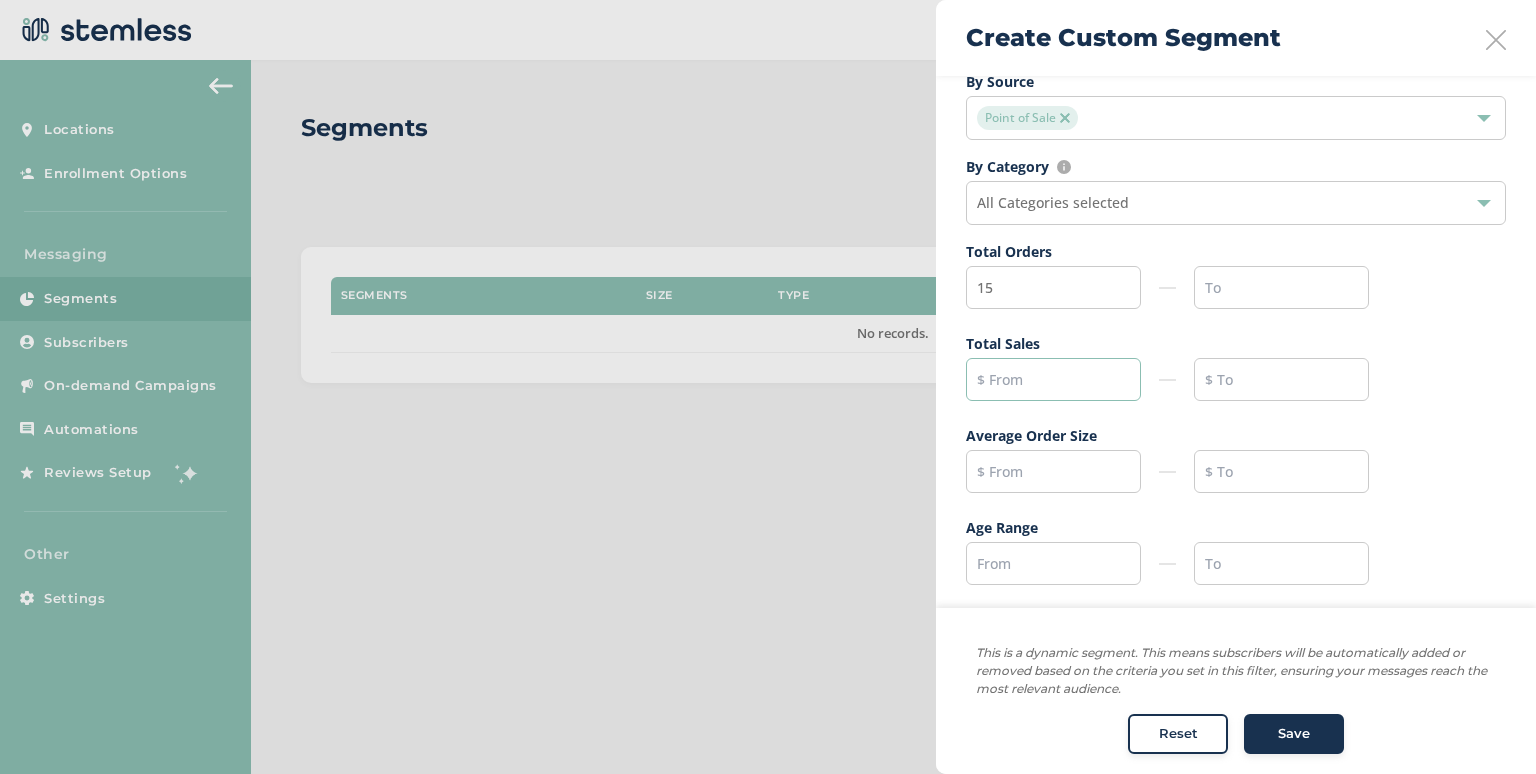 click at bounding box center [1053, 379] 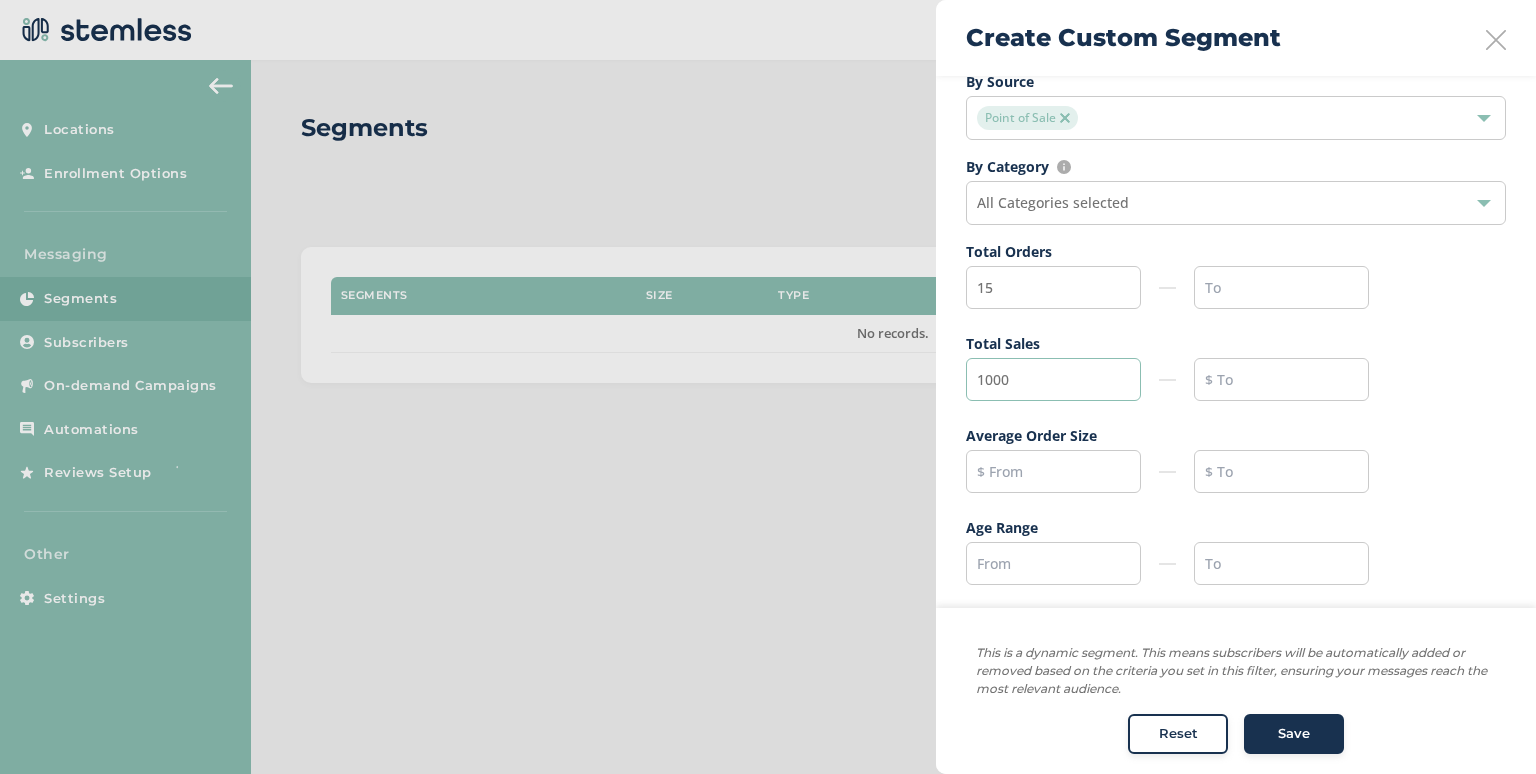 type on "1000" 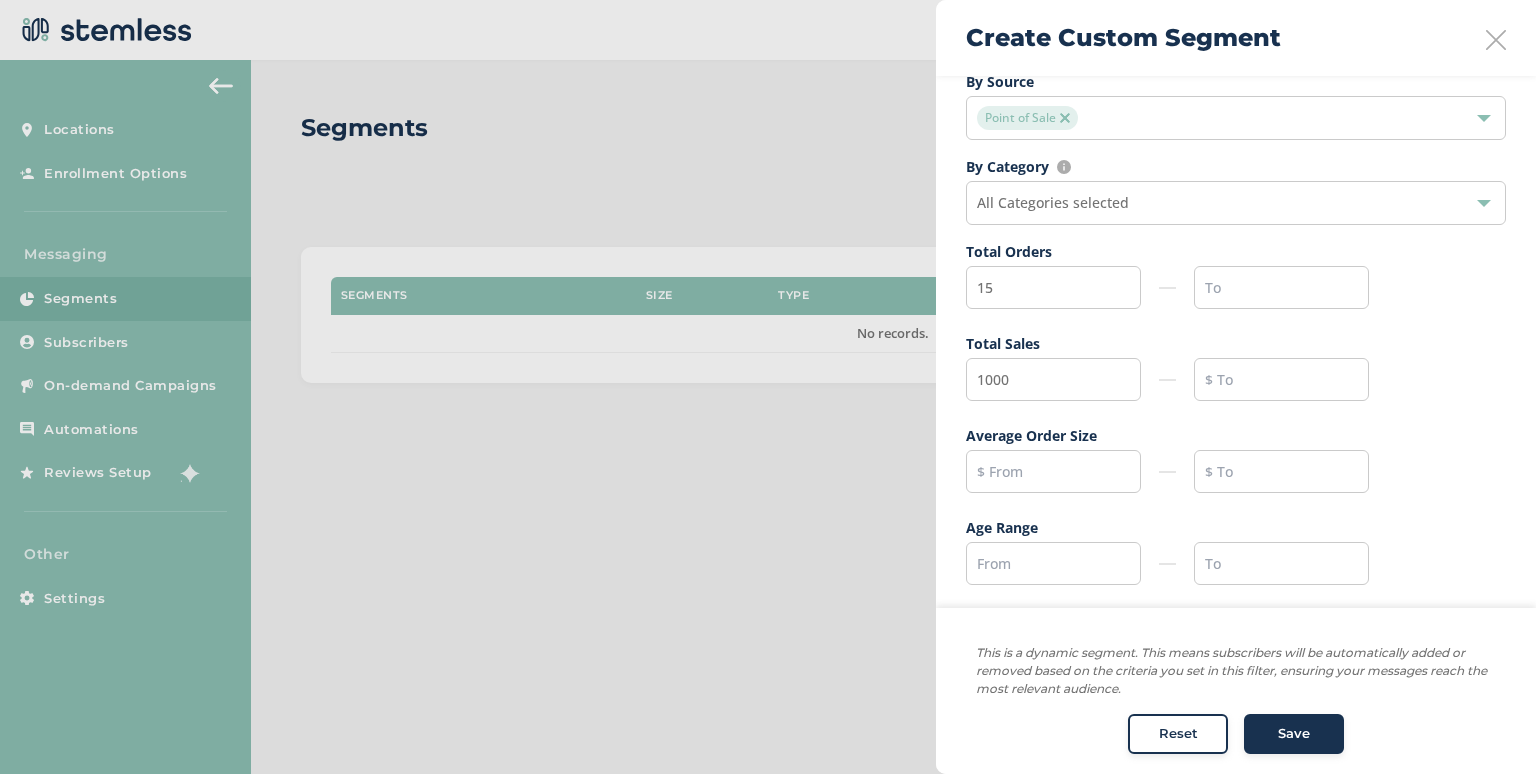 click on "Total Sales" at bounding box center [1236, 343] 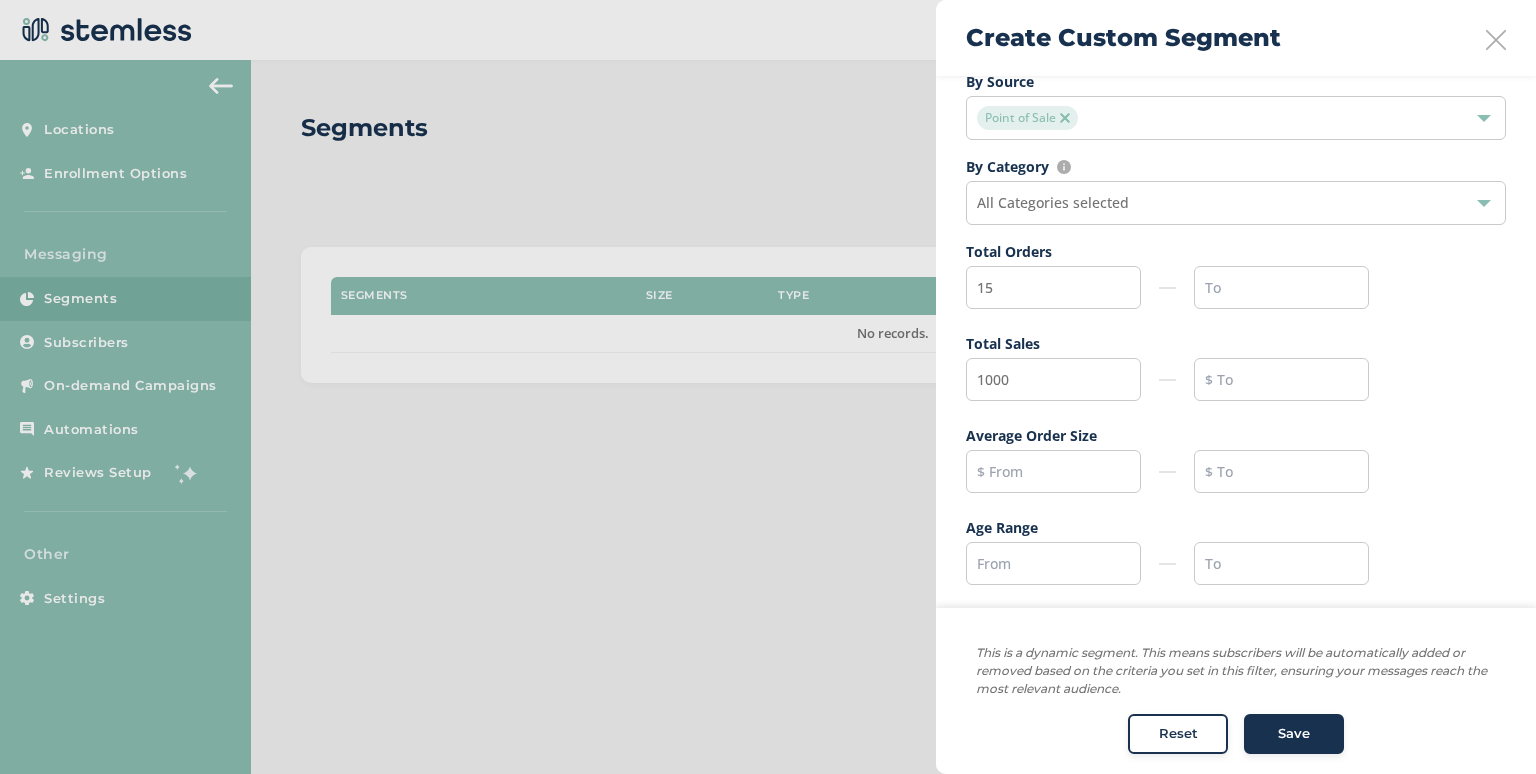 click on "Save" at bounding box center (1294, 735) 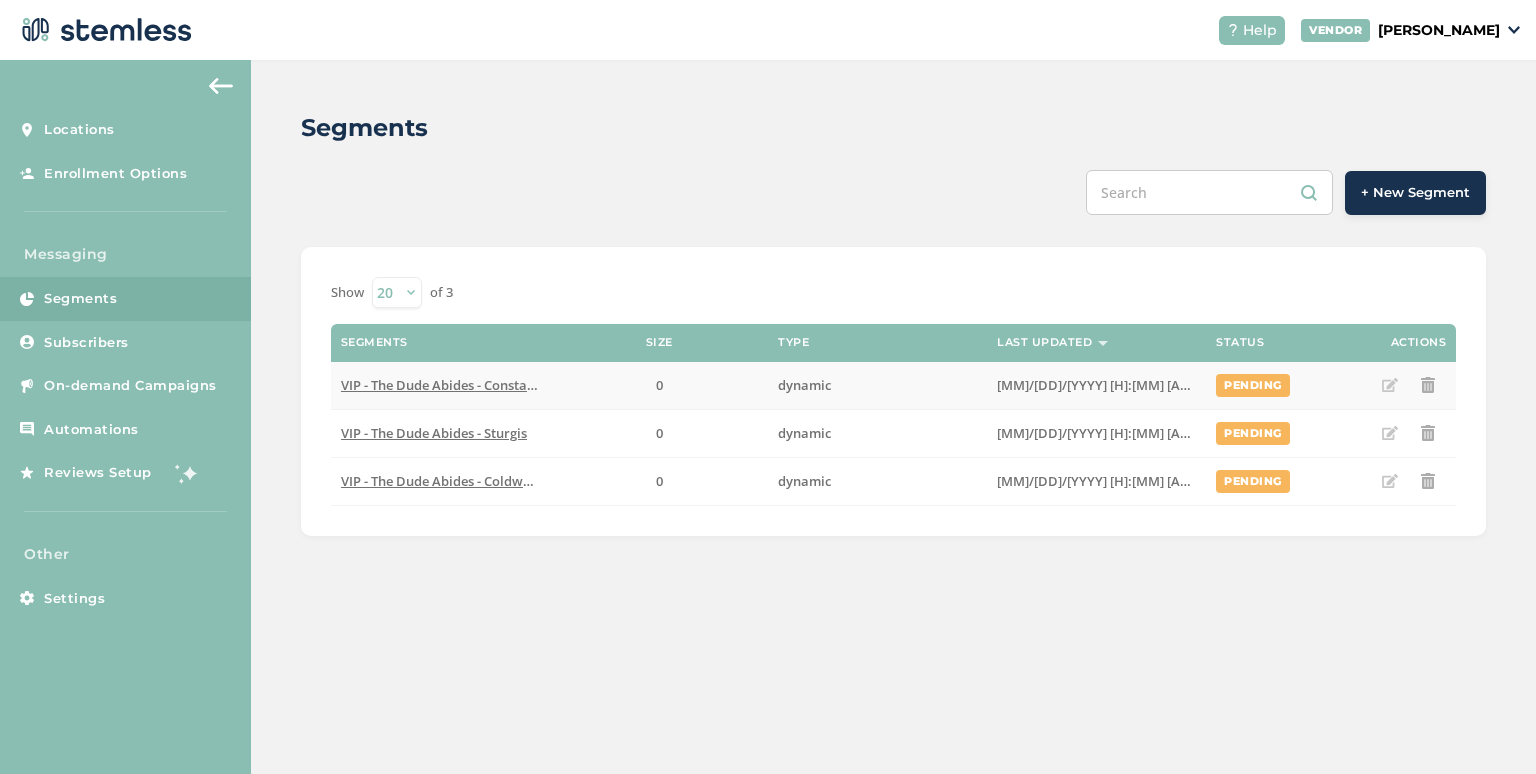 click on "VIP - The Dude Abides - Constantine" at bounding box center [450, 385] 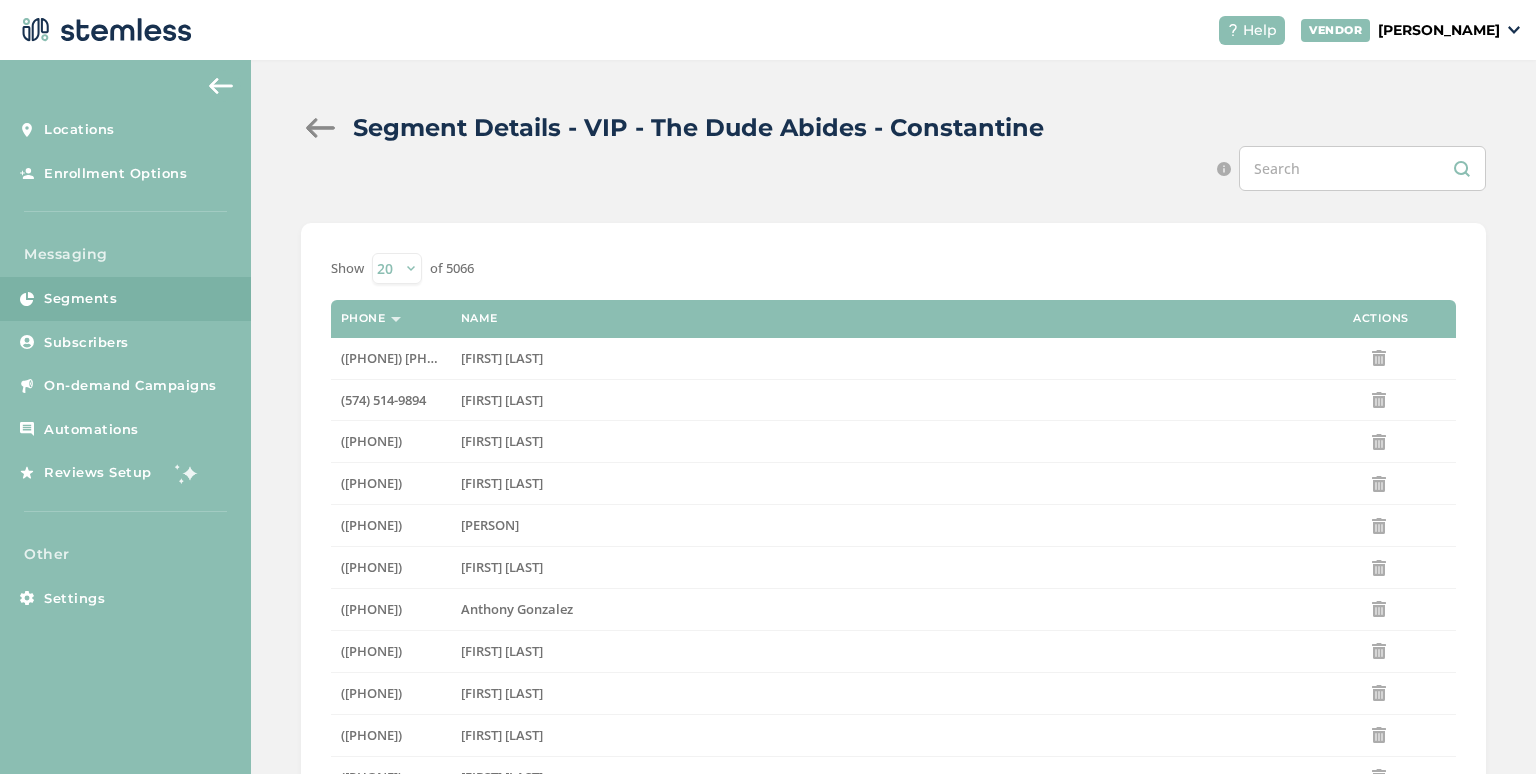 click at bounding box center (321, 128) 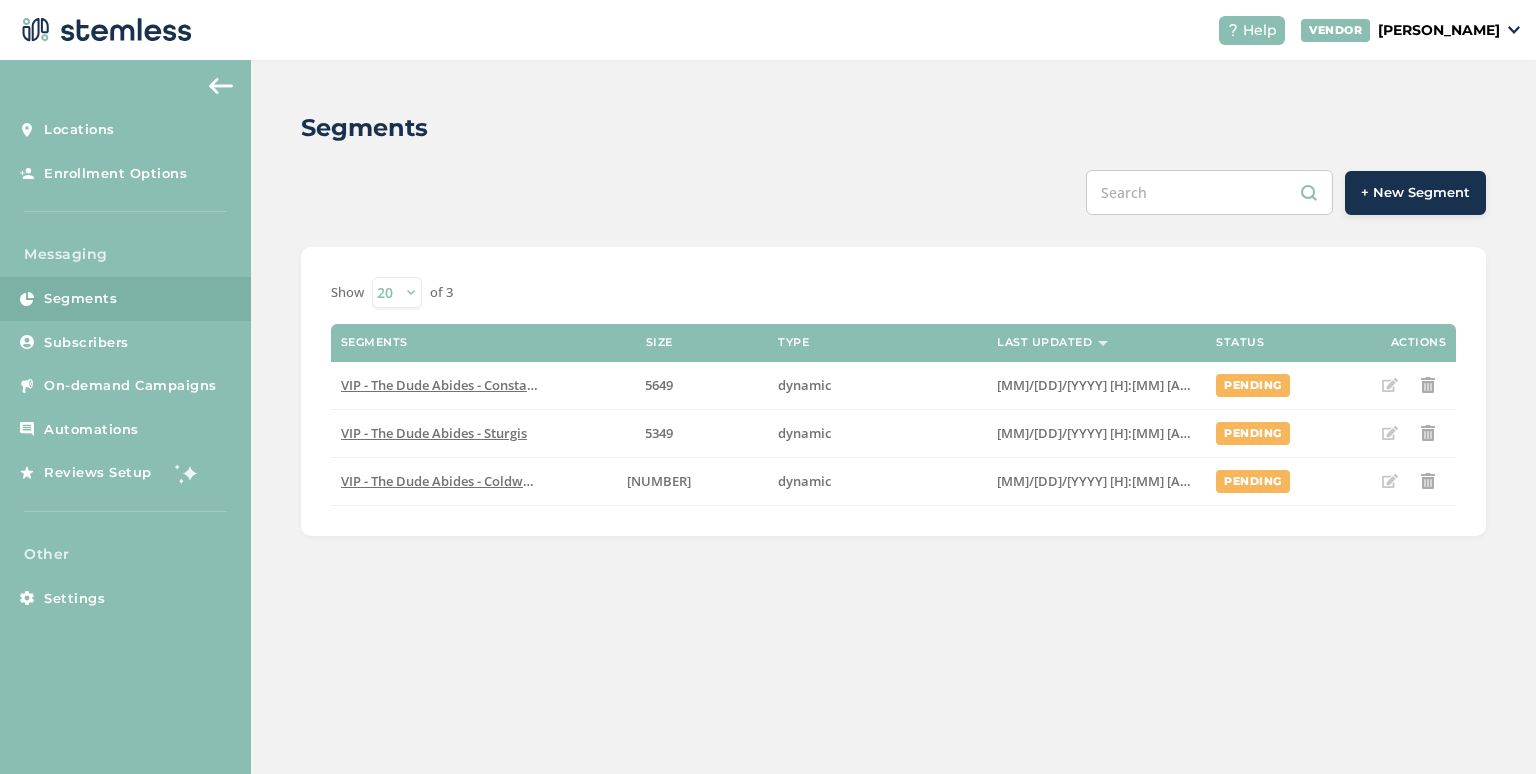 click on "20   50   100" at bounding box center (397, 292) 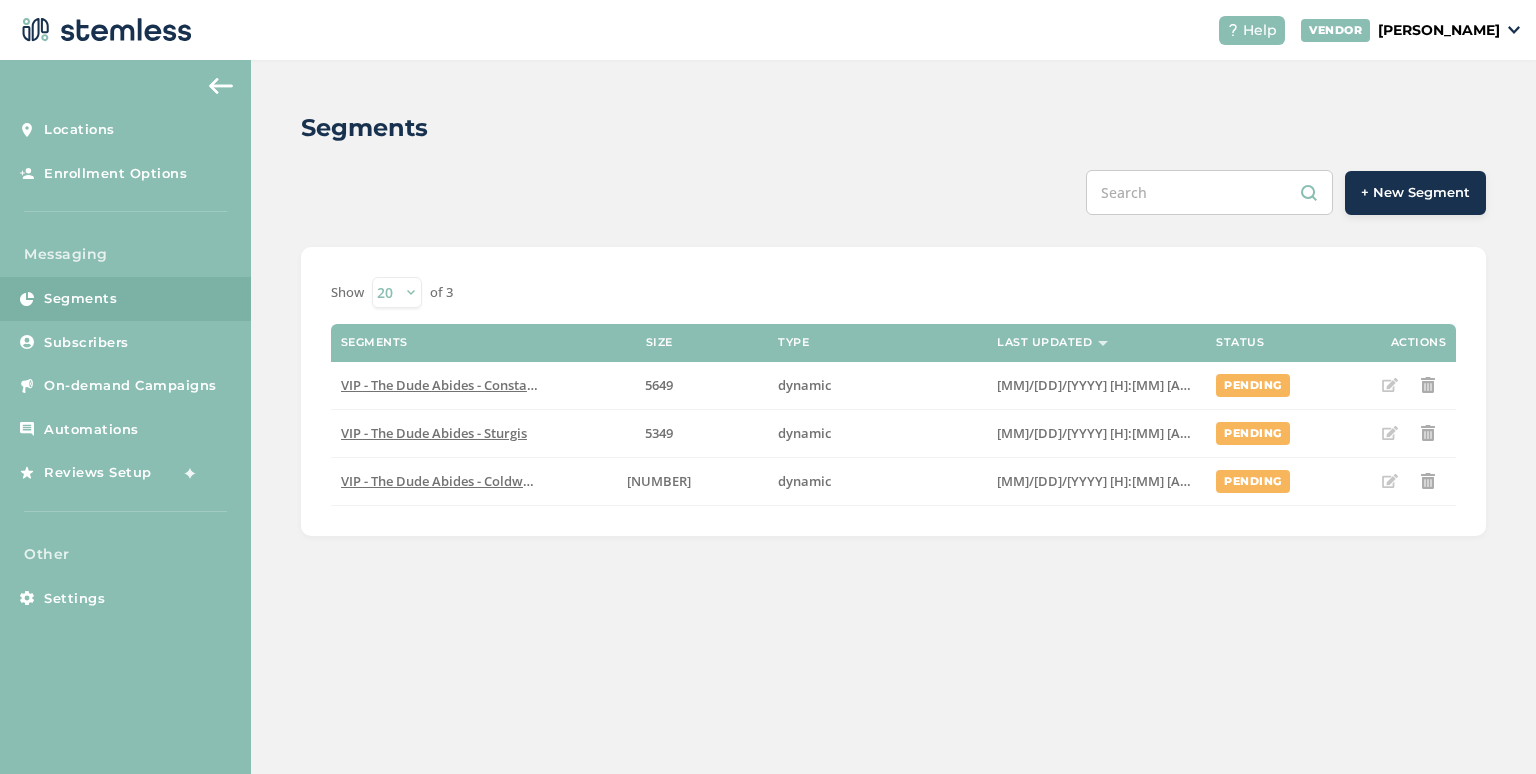 click on "20   50   100" at bounding box center (397, 292) 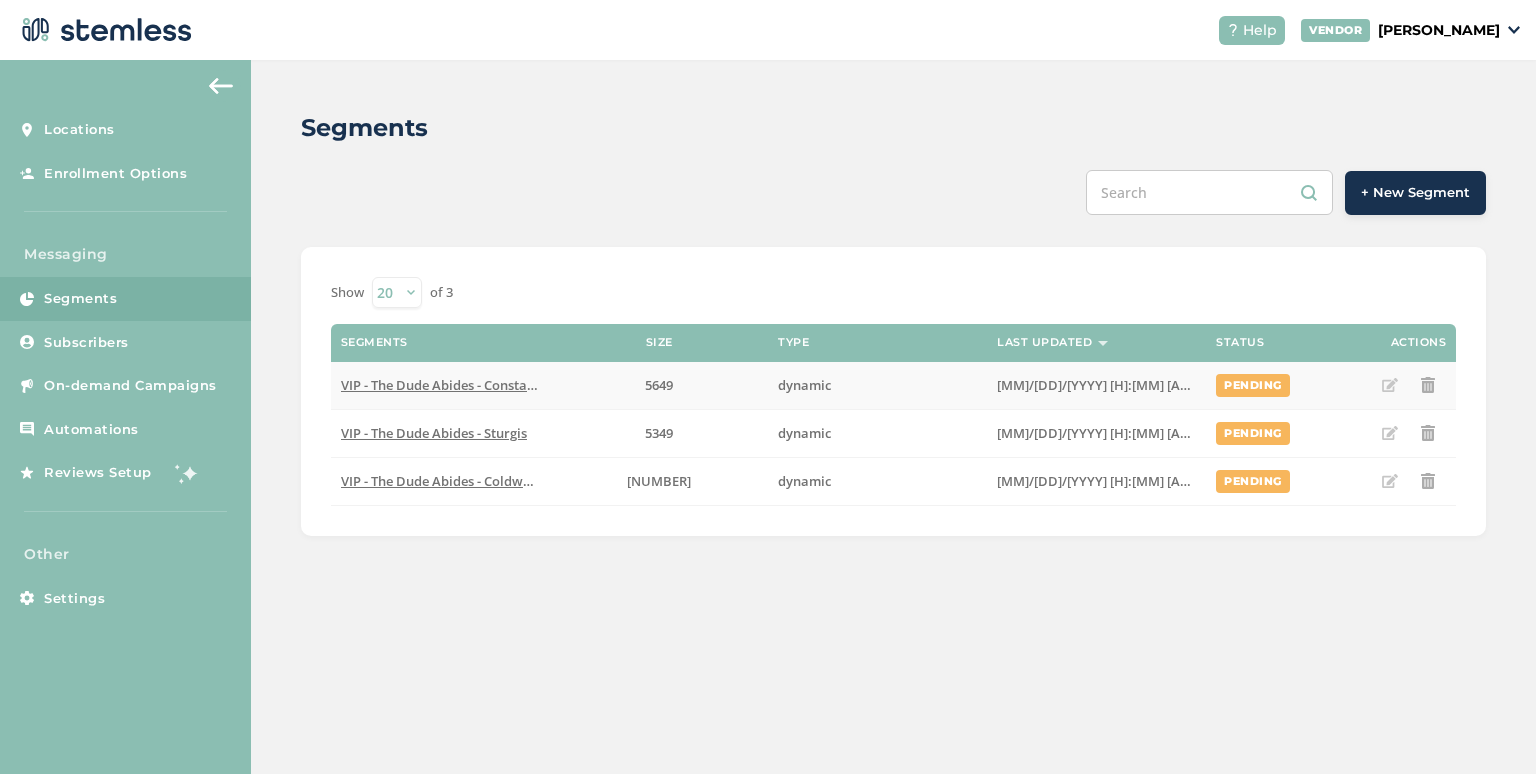 drag, startPoint x: 1300, startPoint y: 385, endPoint x: 1182, endPoint y: 392, distance: 118.20744 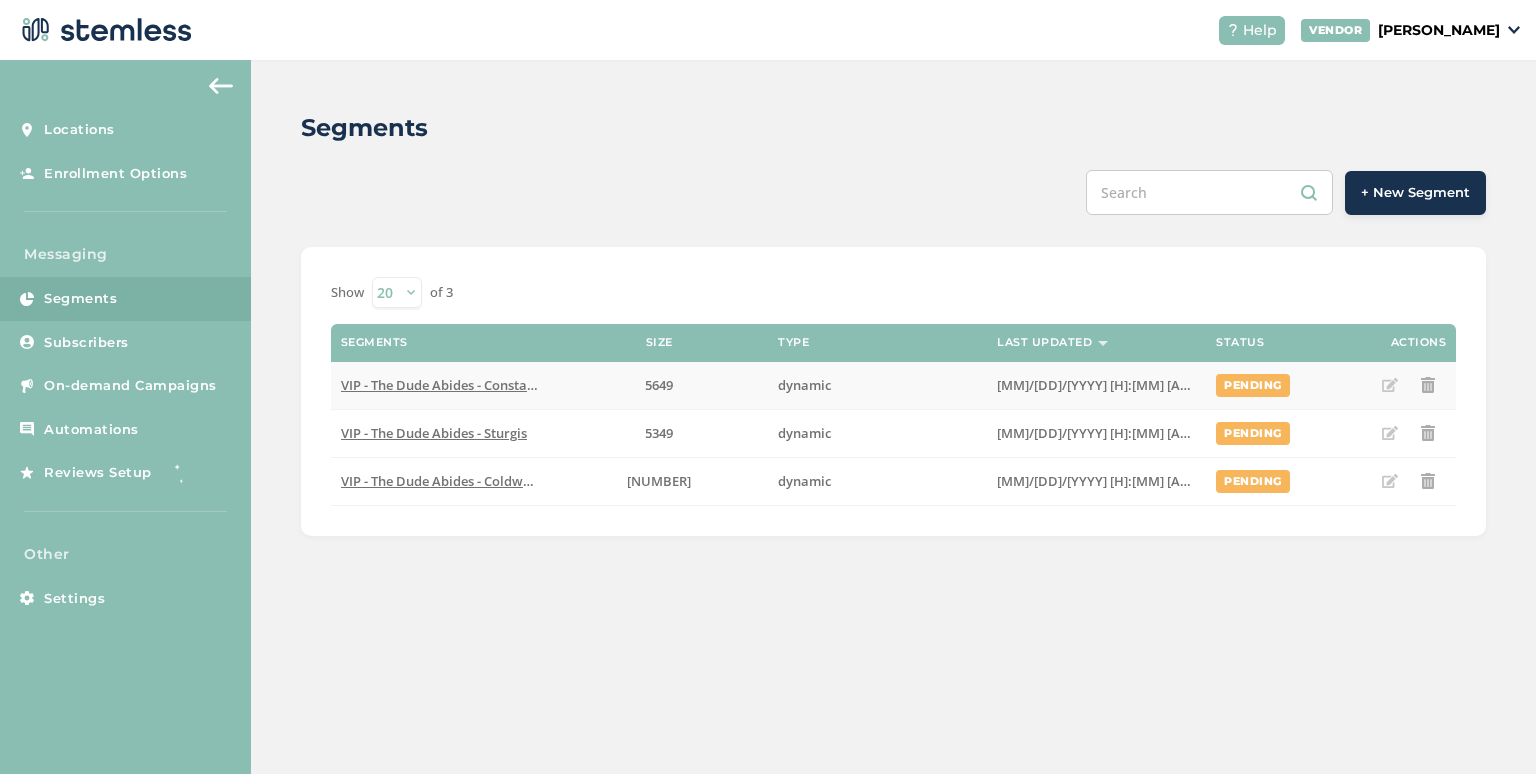 click on "VIP - The Dude Abides - Constantine   5649   dynamic   08/01/2025 03:43 PM EDT   pending" at bounding box center [893, 386] 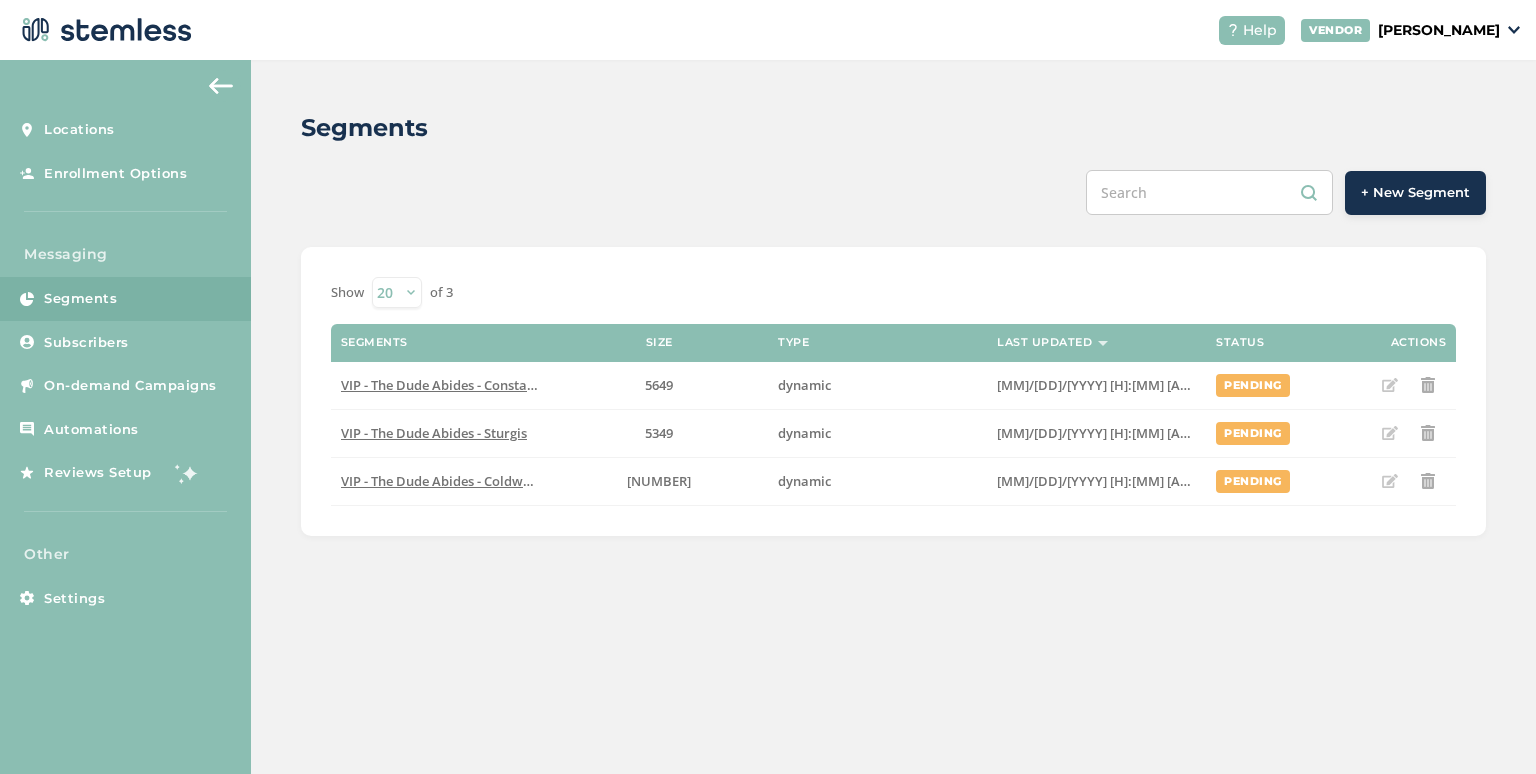 click on "Show 20 50 100 of 3 Segments Size Type Last Updated Status Actions VIP - The Dude Abides - Constantine 5649 dynamic 08/01/2025 03:43 PM EDT pending VIP - The Dude Abides - Sturgis 5349 dynamic 08/01/2025 03:43 PM EDT pending VIP - The Dude Abides - Coldwater 5145 dynamic 08/01/2025 03:43 PM EDT pending" at bounding box center [893, 391] 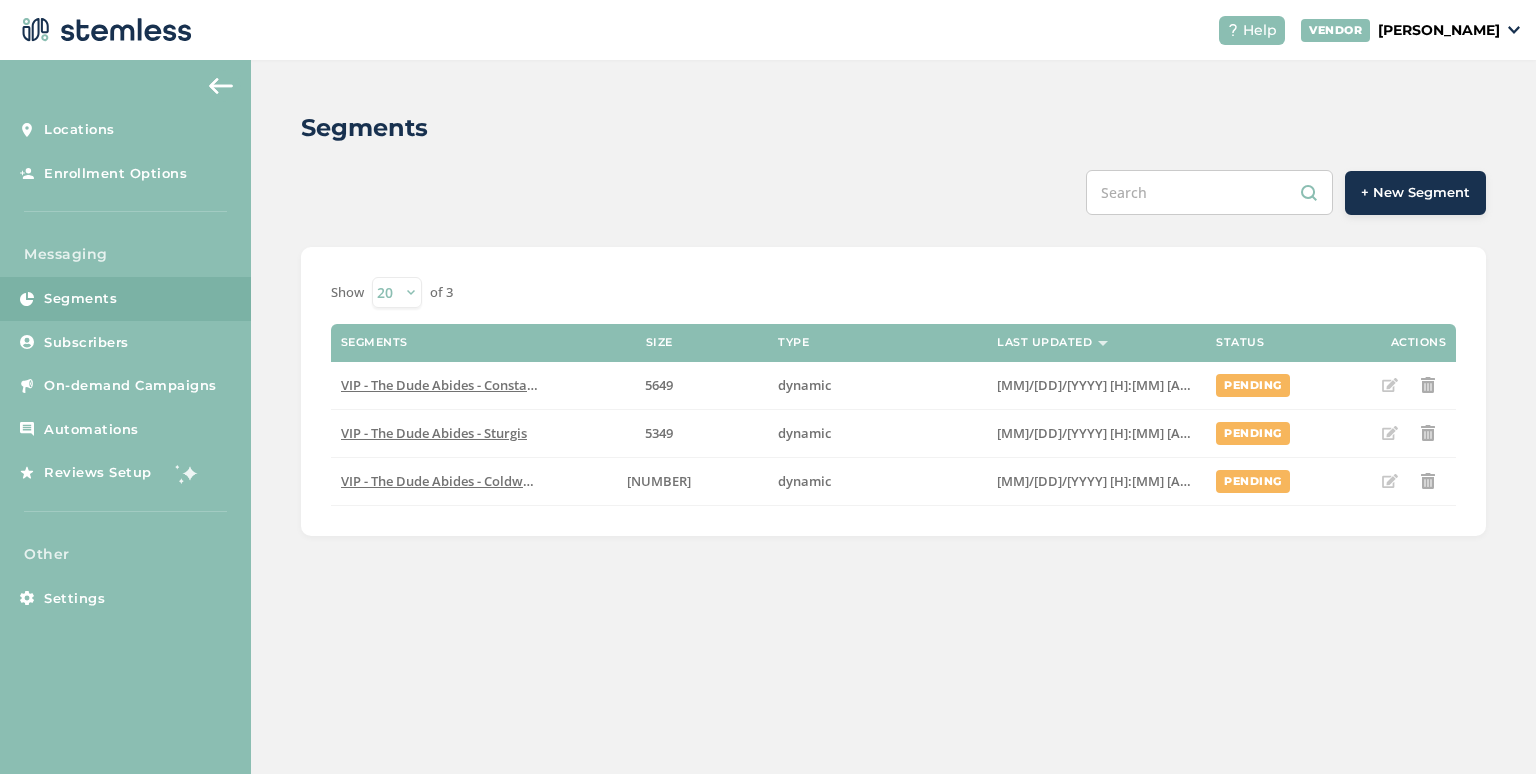 click on "+ New Segment" at bounding box center (1415, 193) 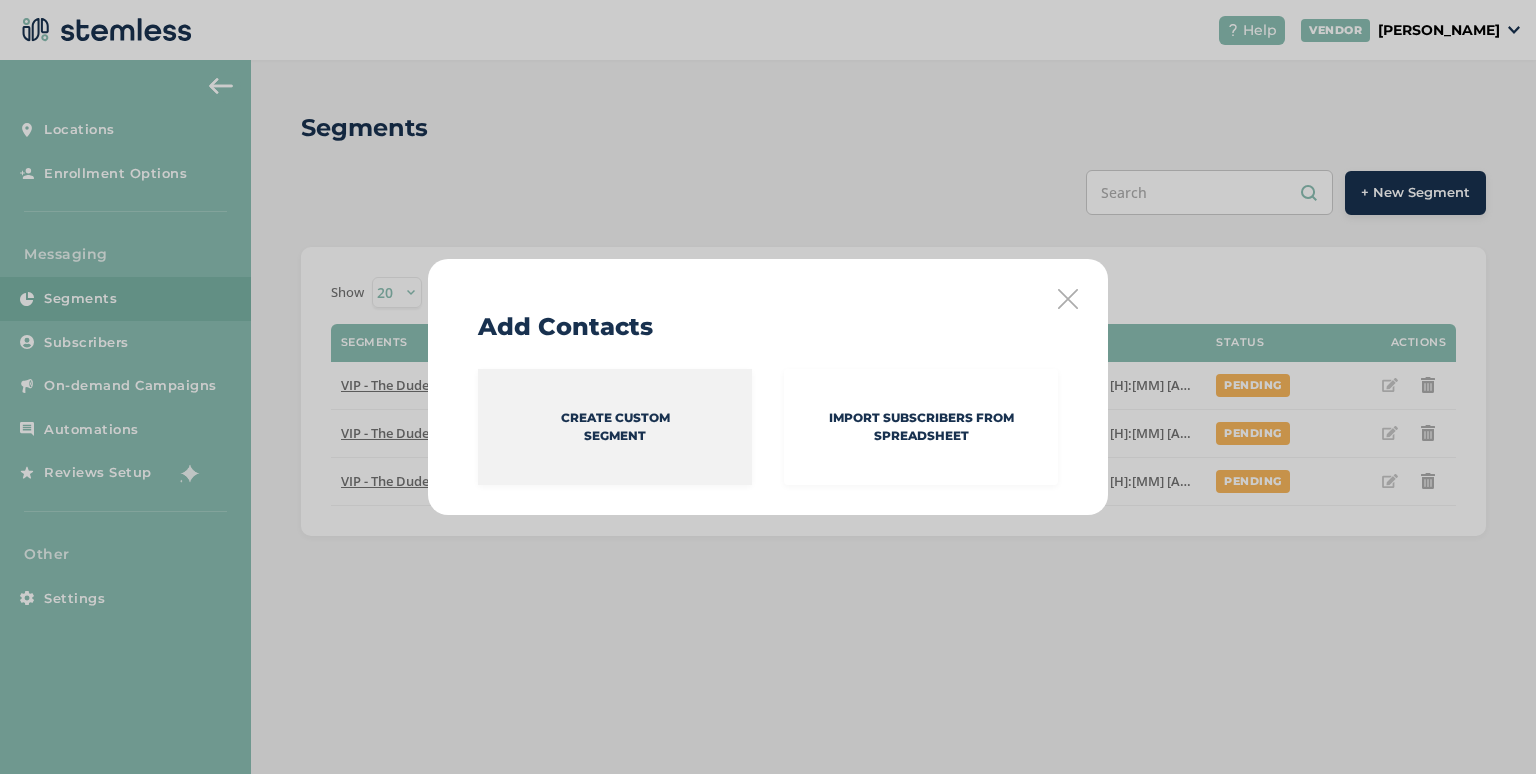 click on "Create Custom  Segment" at bounding box center [615, 427] 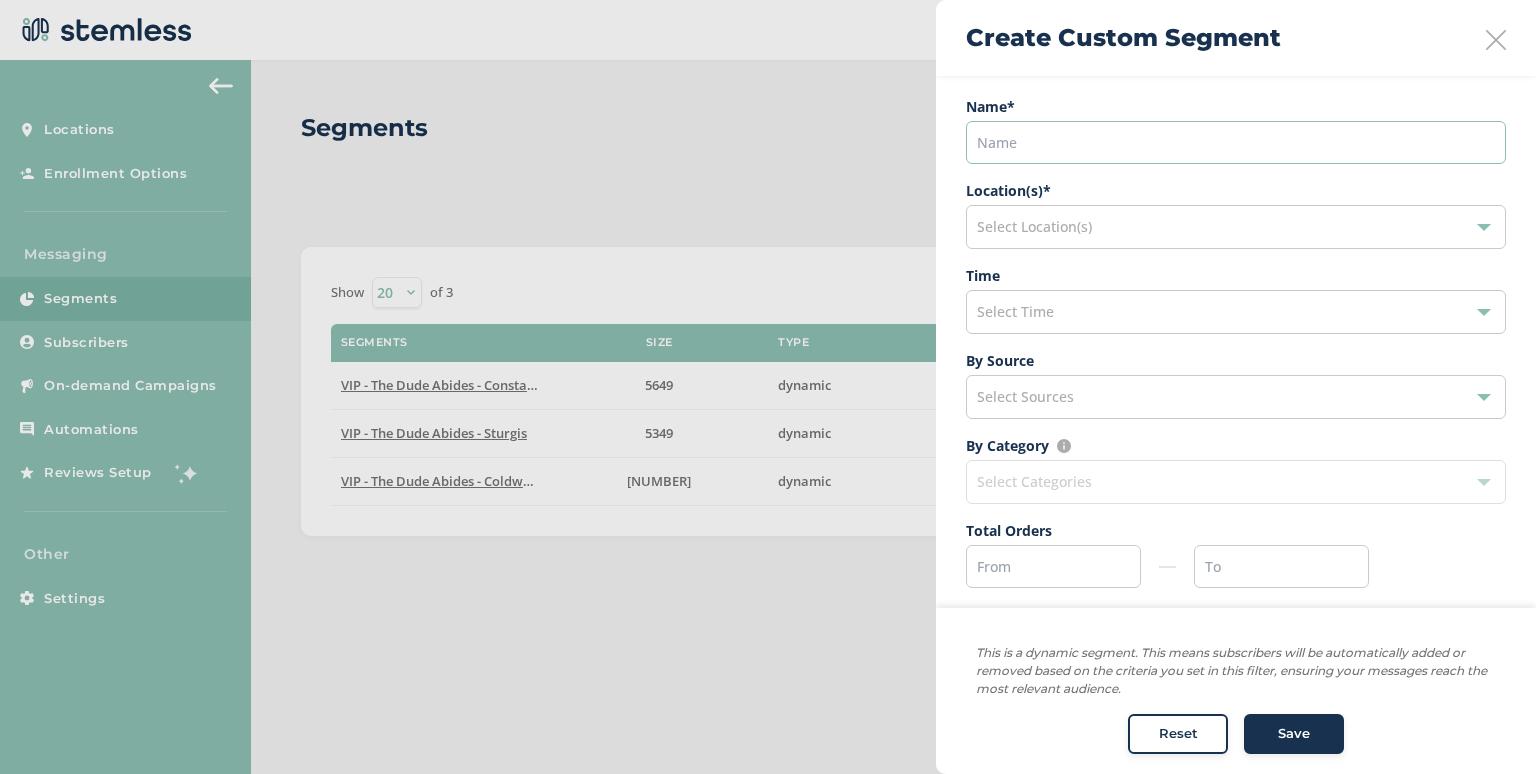 click at bounding box center [1236, 142] 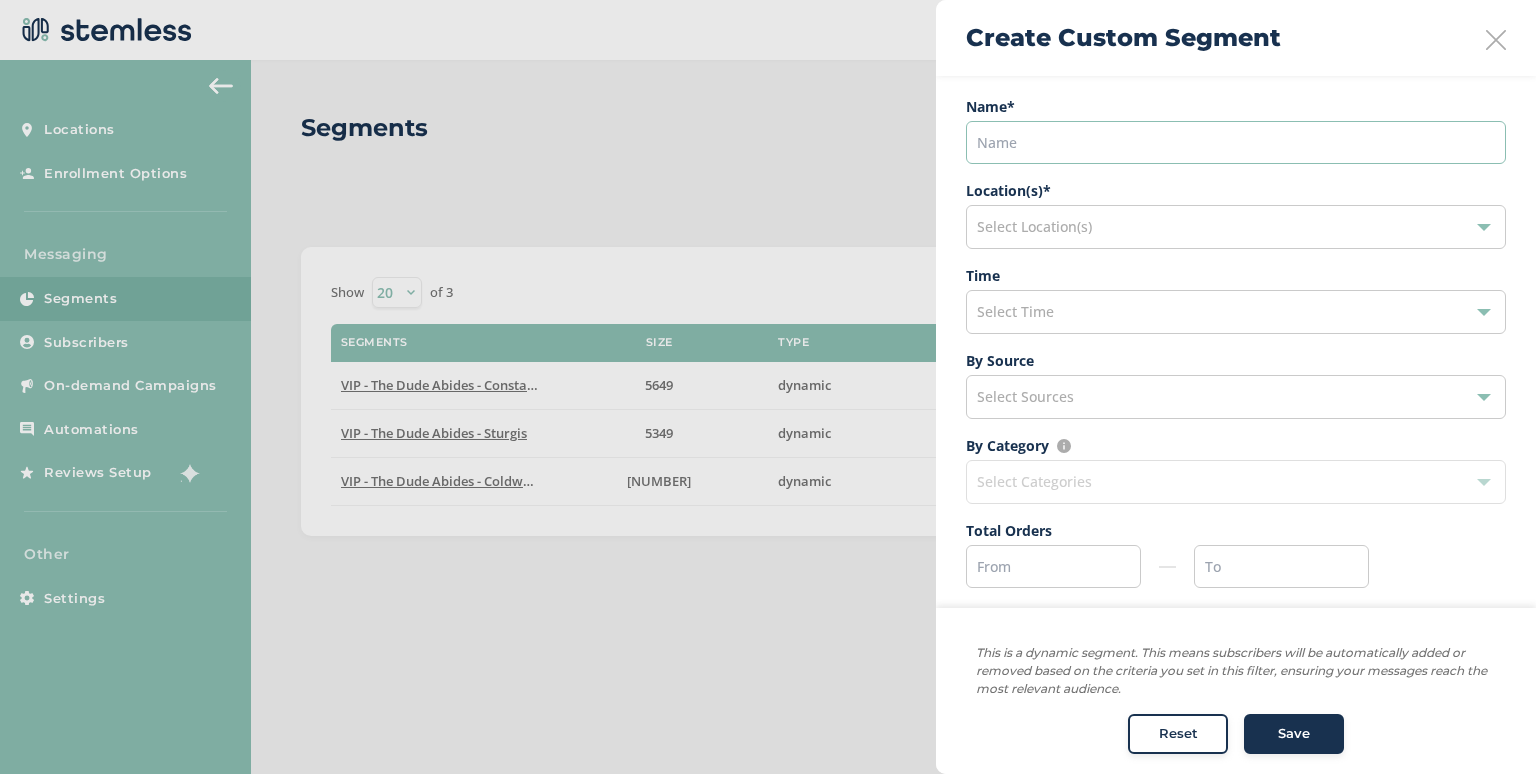 click at bounding box center [1236, 142] 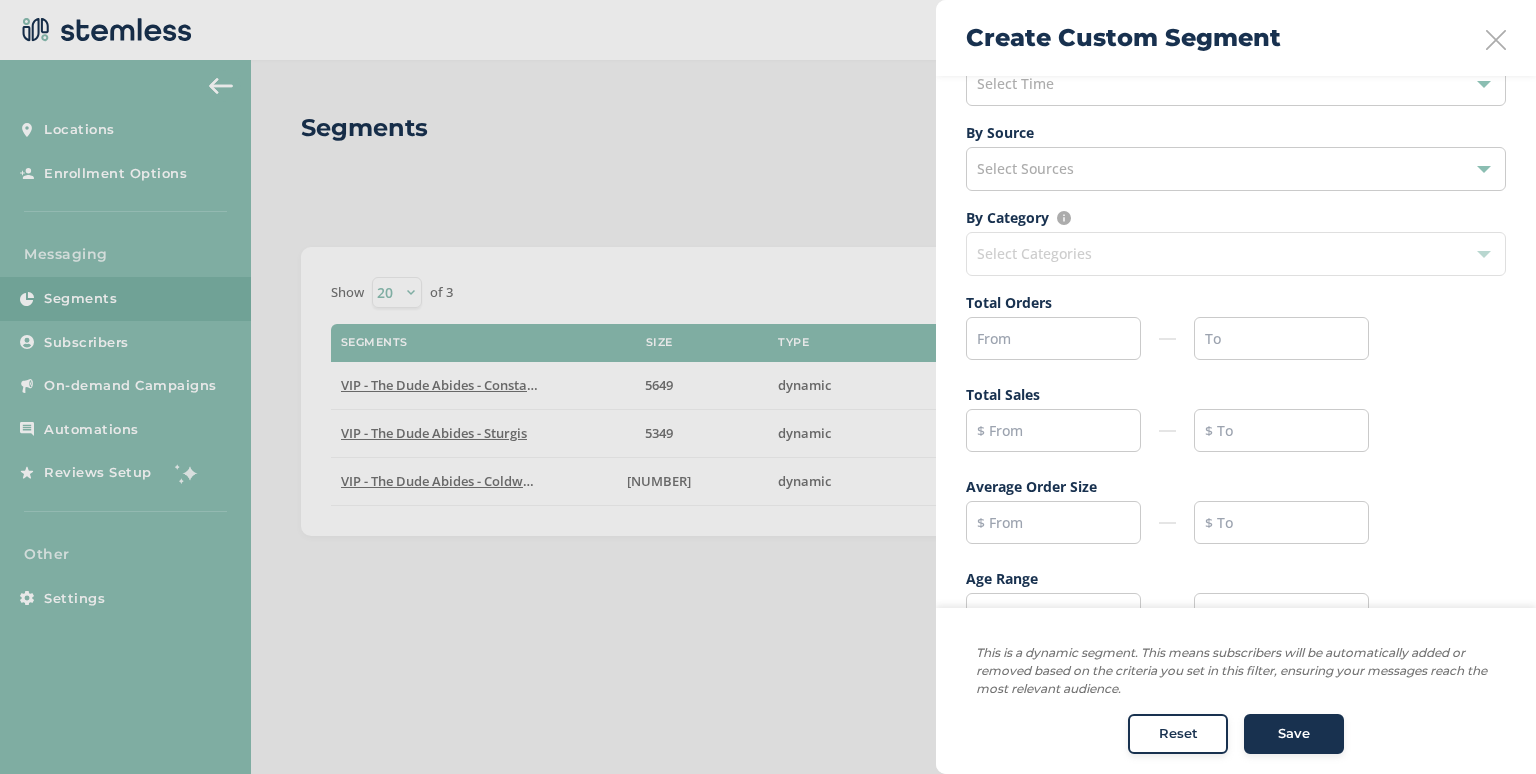 scroll, scrollTop: 279, scrollLeft: 0, axis: vertical 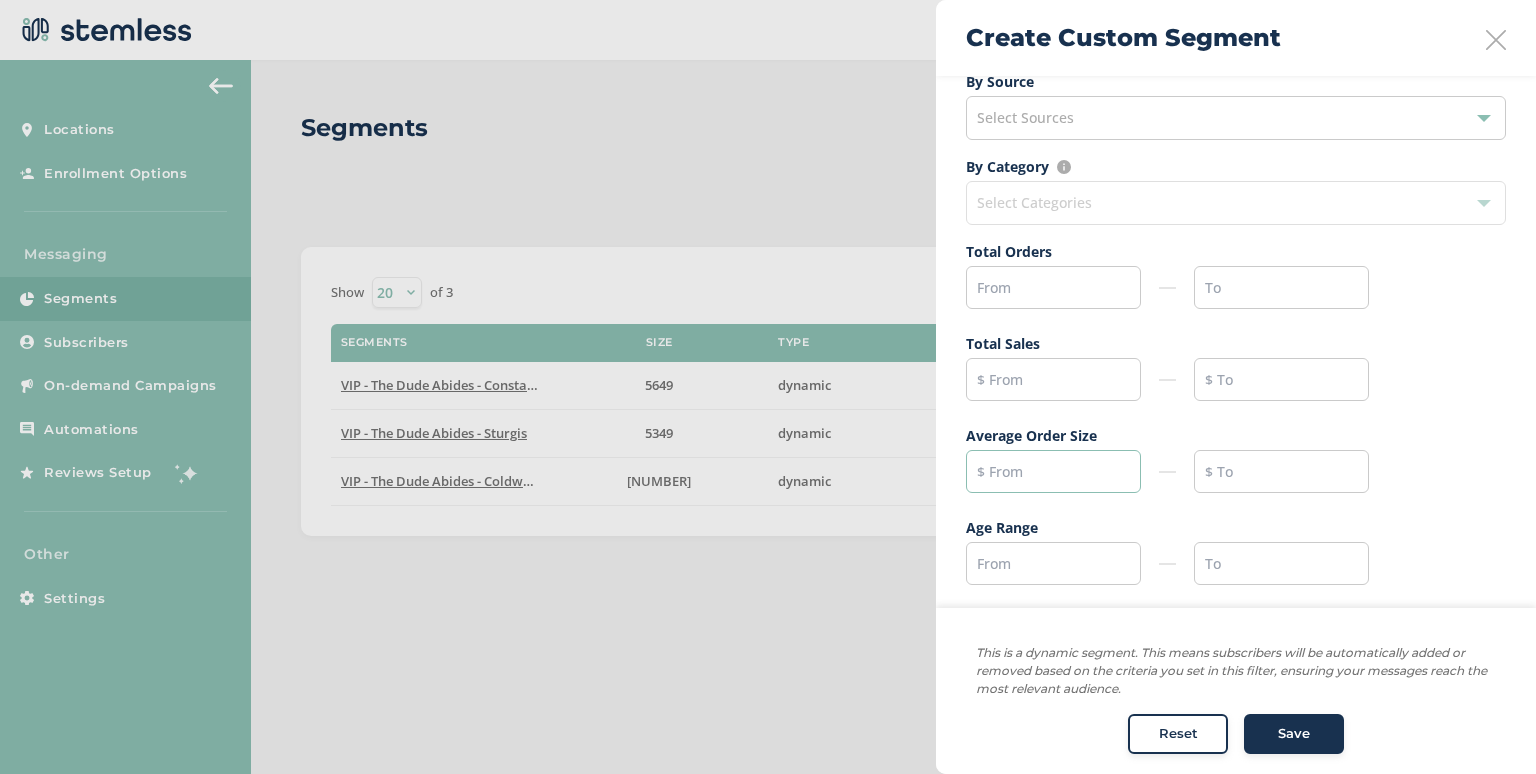 click at bounding box center [1053, 471] 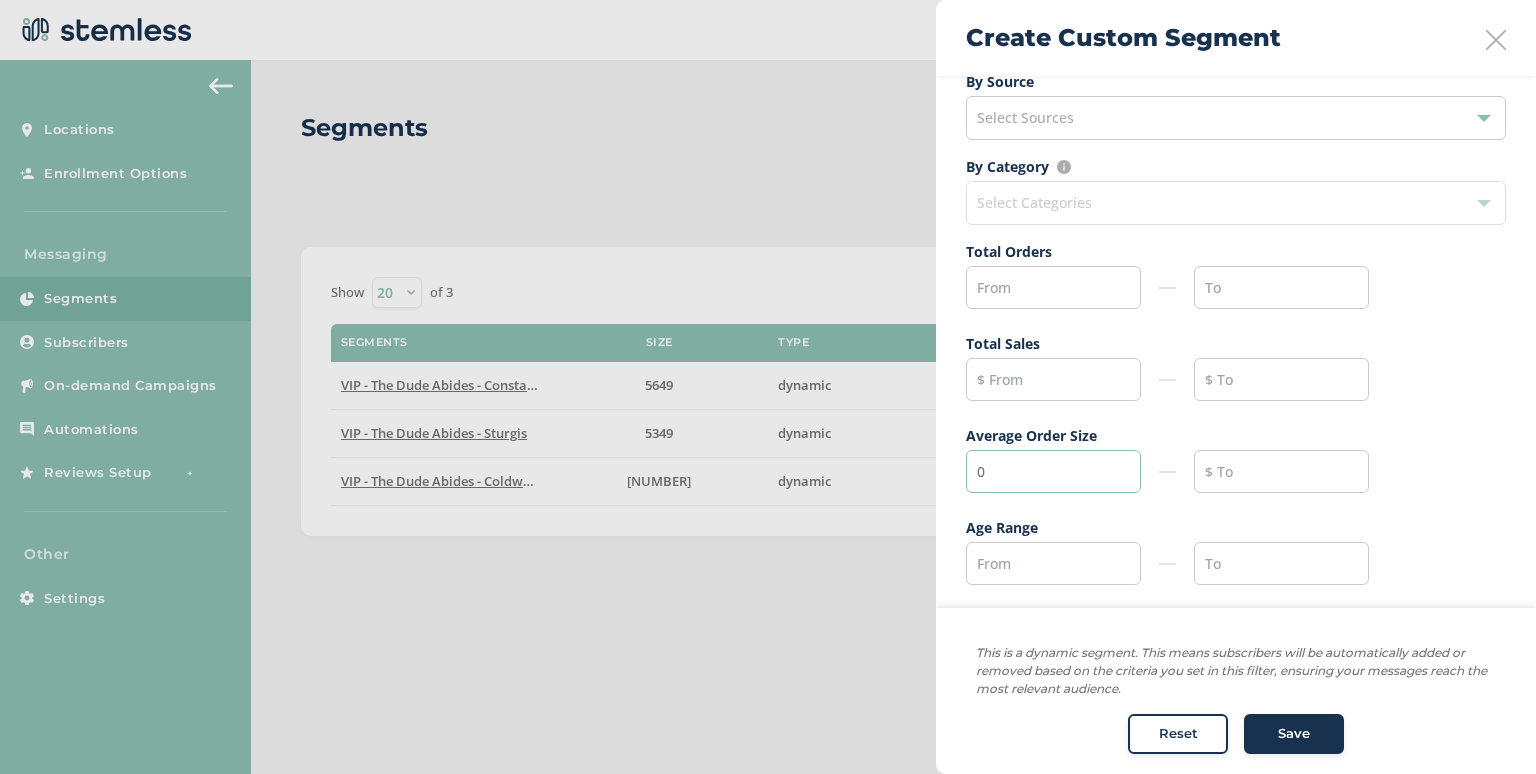 type on "0" 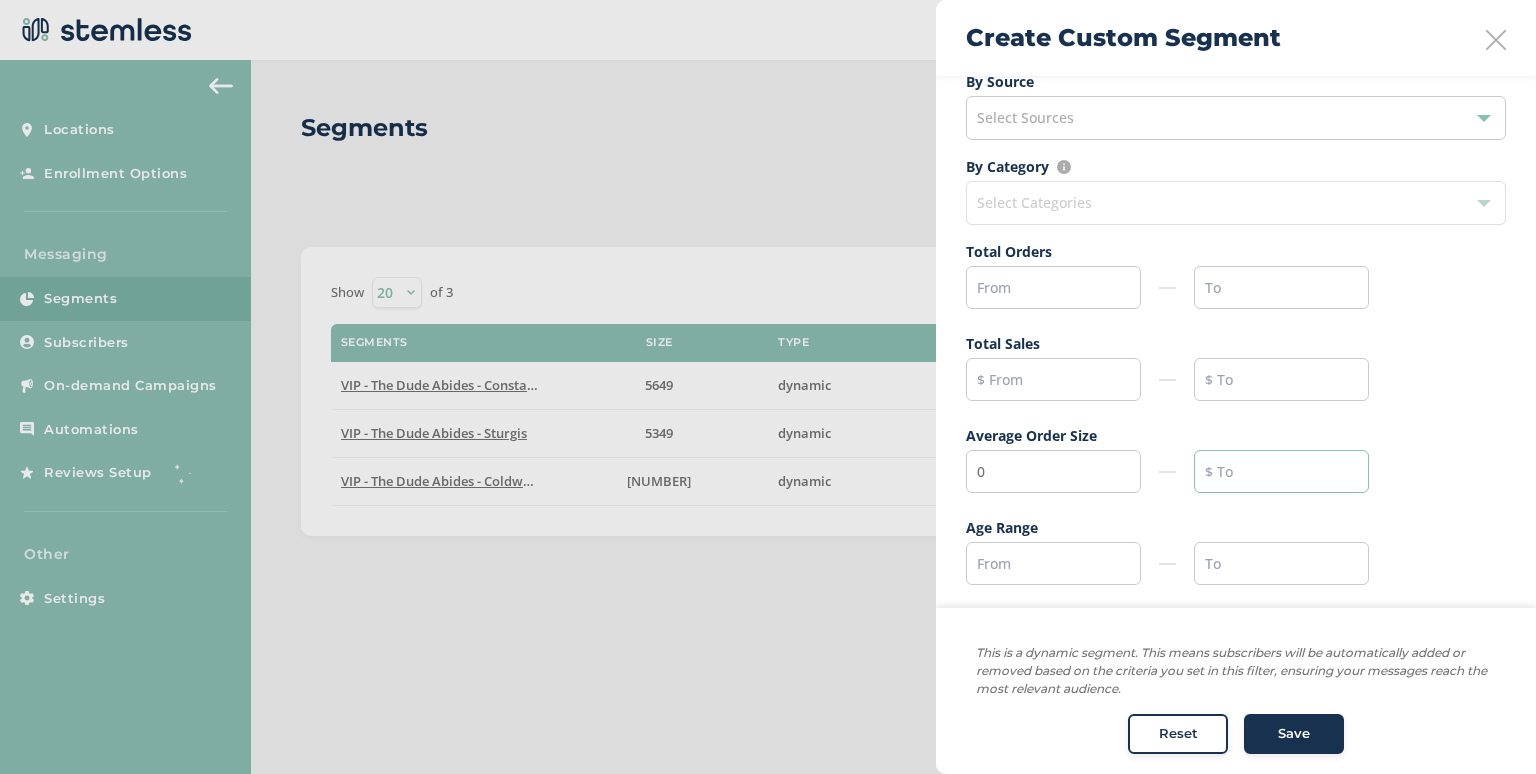 click at bounding box center [1281, 471] 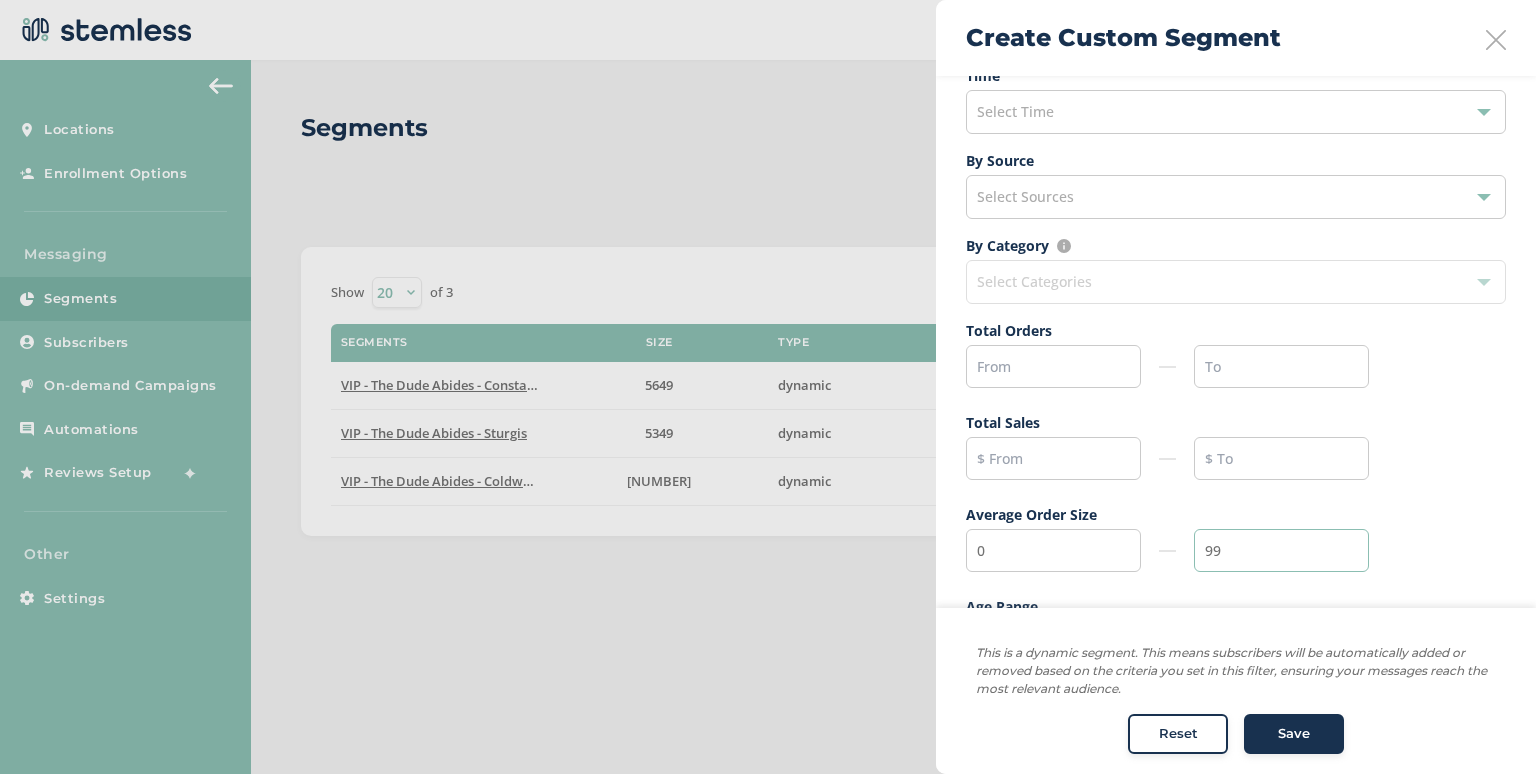 scroll, scrollTop: 0, scrollLeft: 0, axis: both 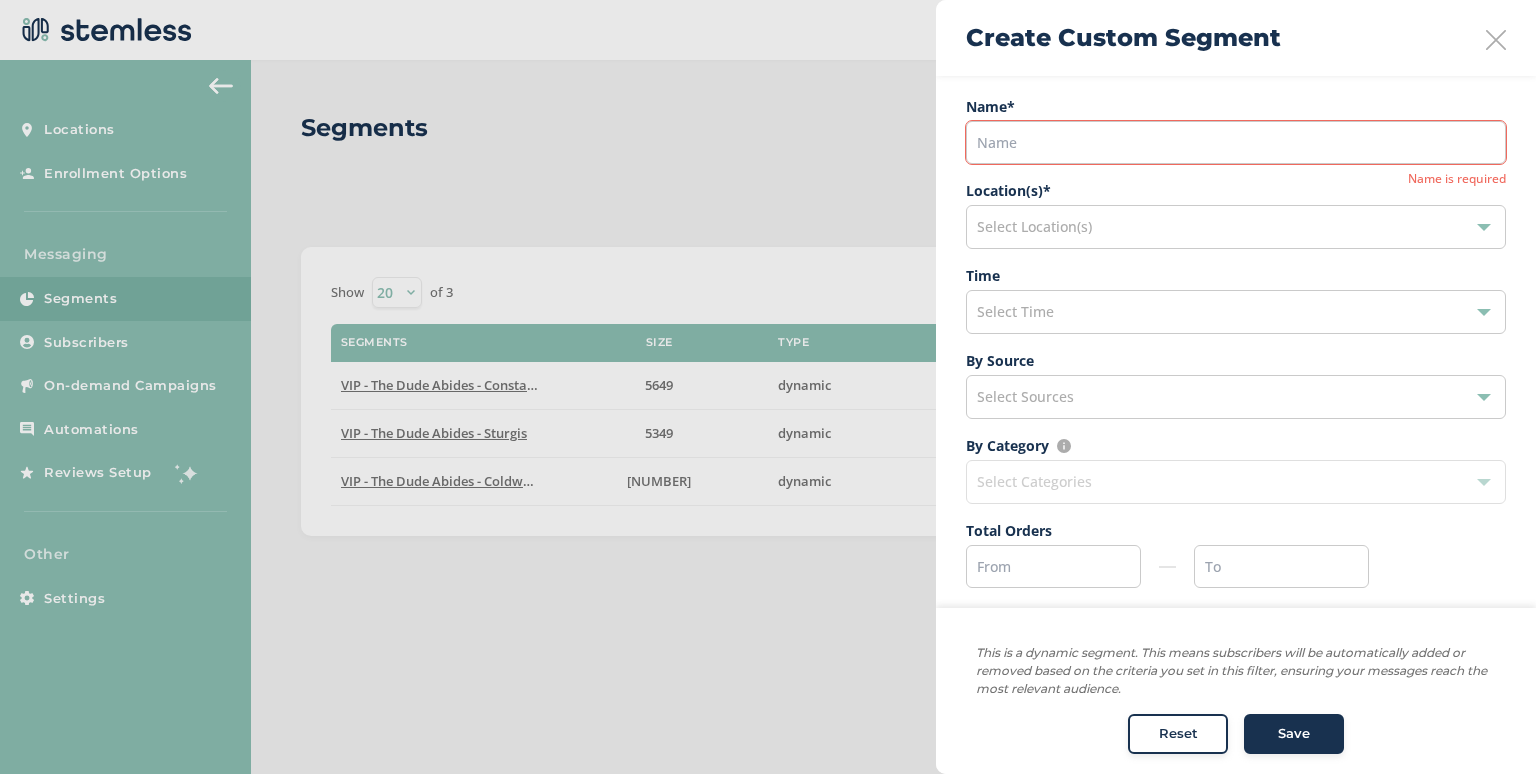 type on "99" 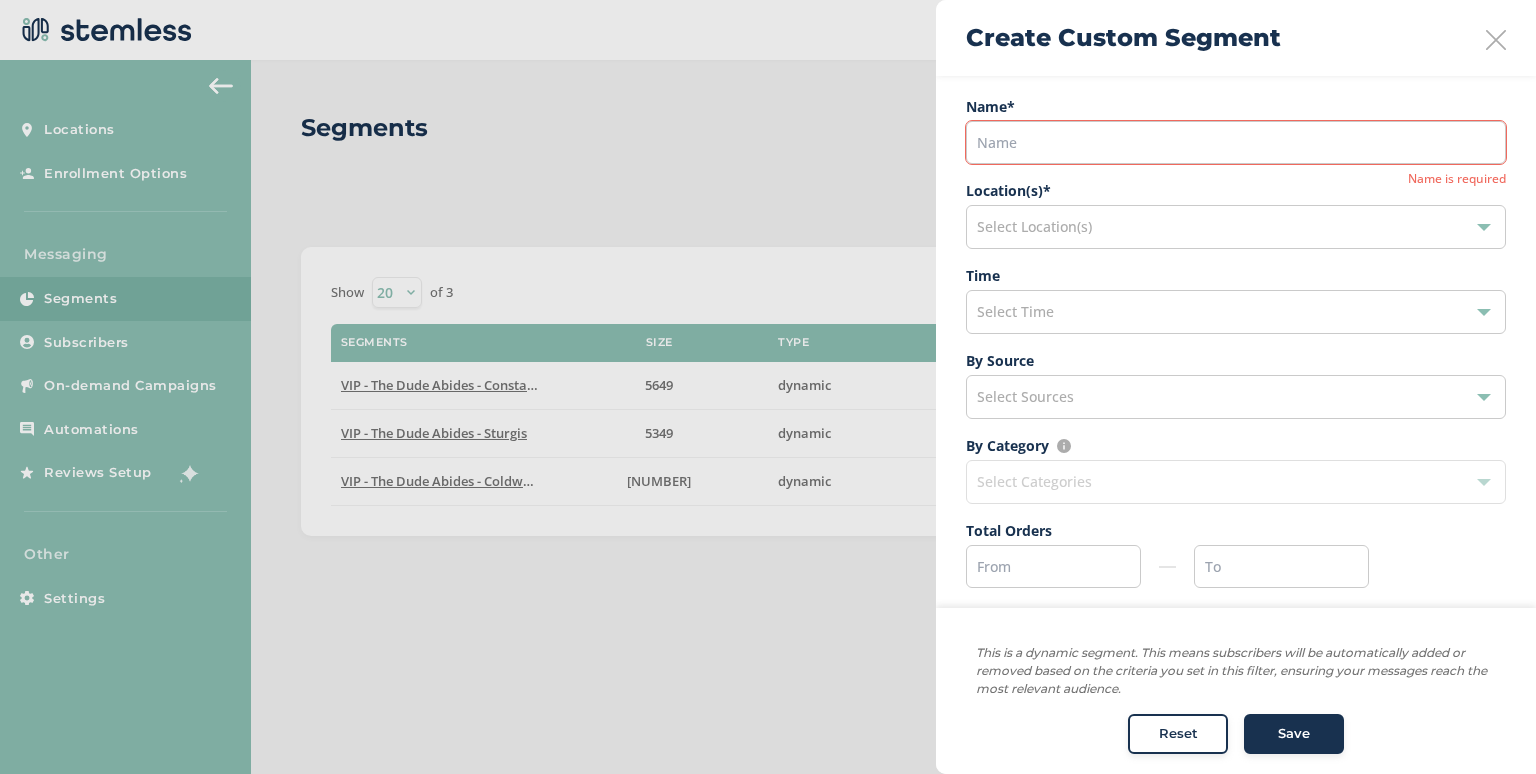 click on "Select Location(s)" at bounding box center (1236, 227) 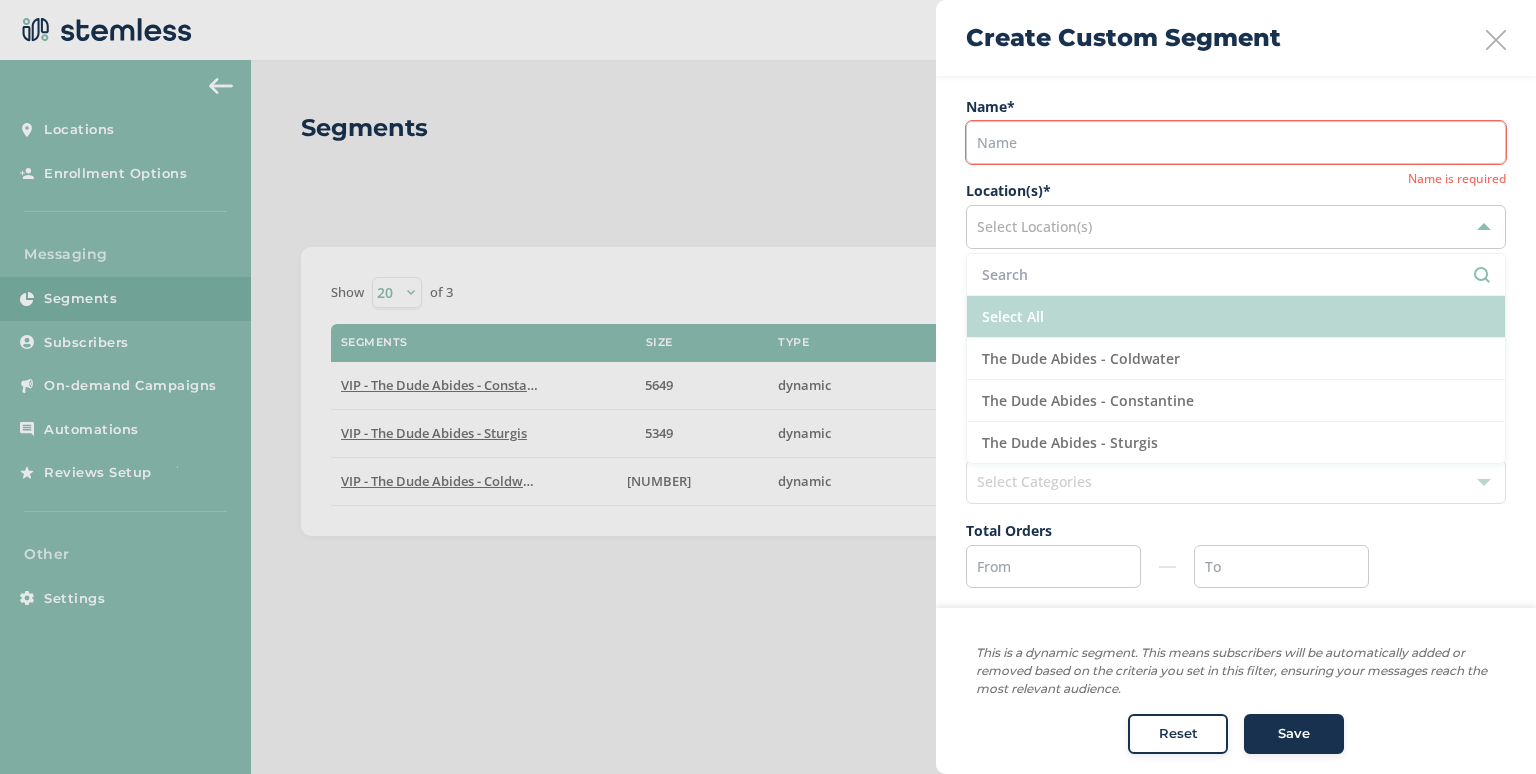 click on "Select All" at bounding box center [1236, 317] 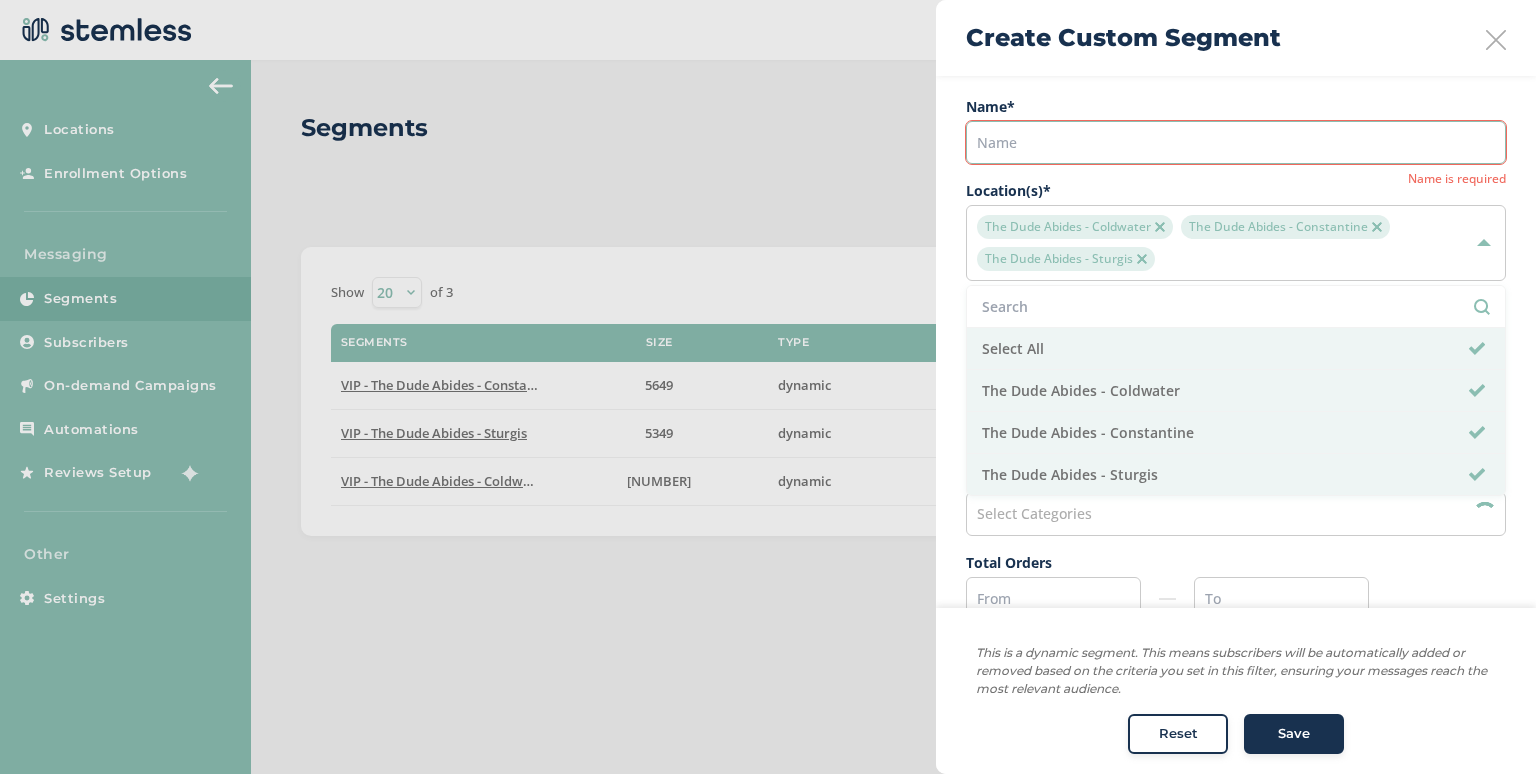 click at bounding box center (1236, 142) 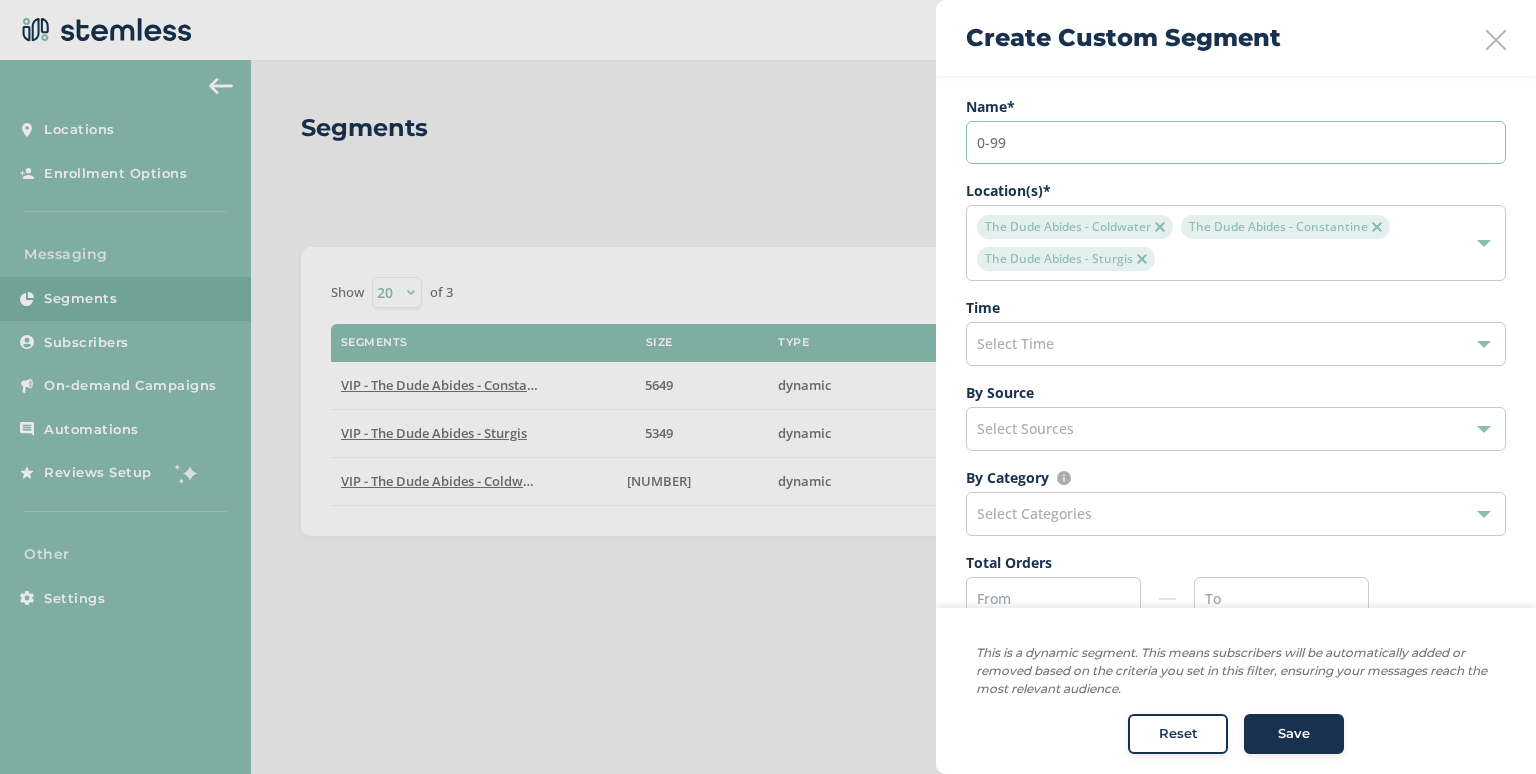 type on "0-99" 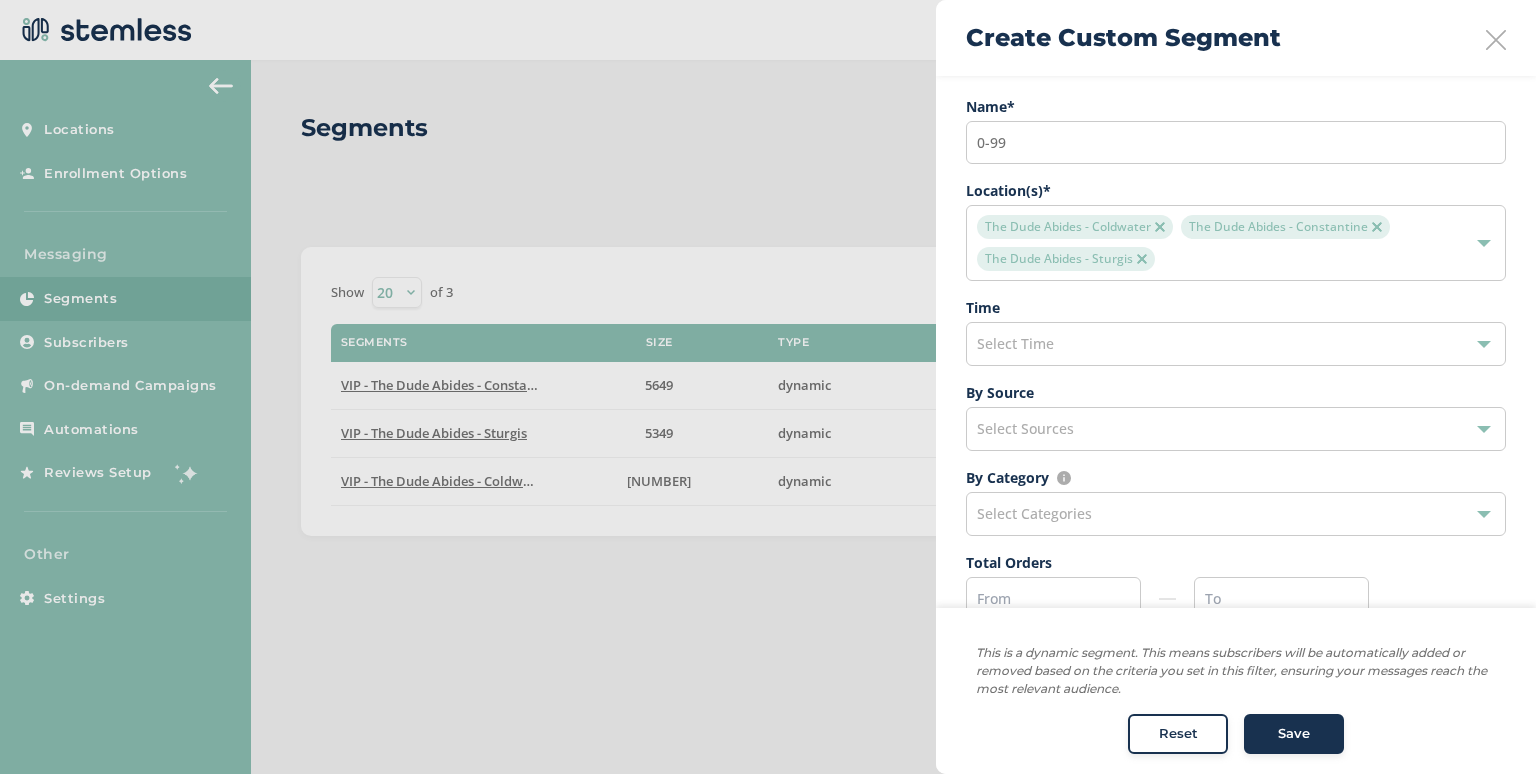 click on "Save" at bounding box center (1294, 735) 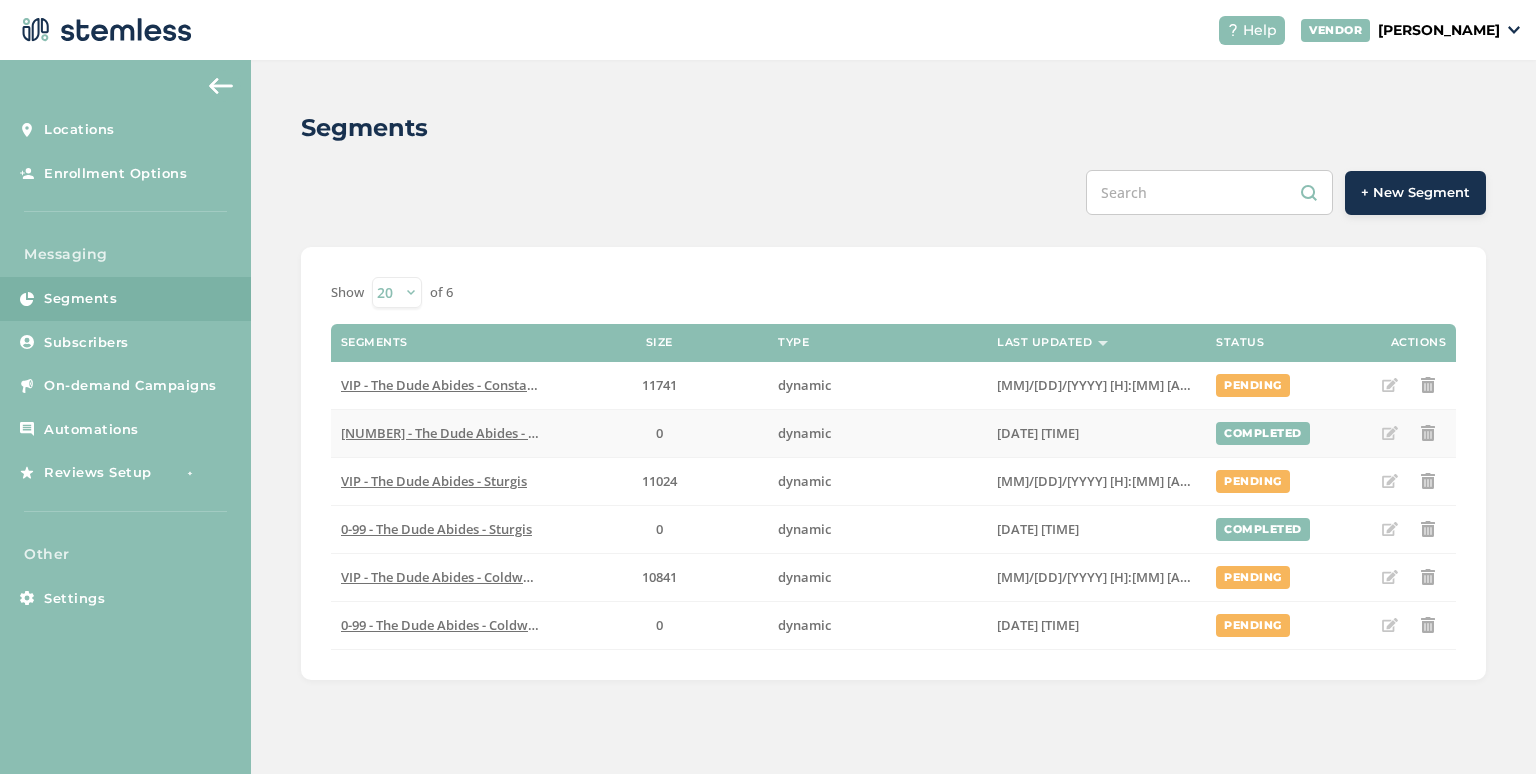 click on "[NUMBER] - The Dude Abides - Constantine" at bounding box center [472, 433] 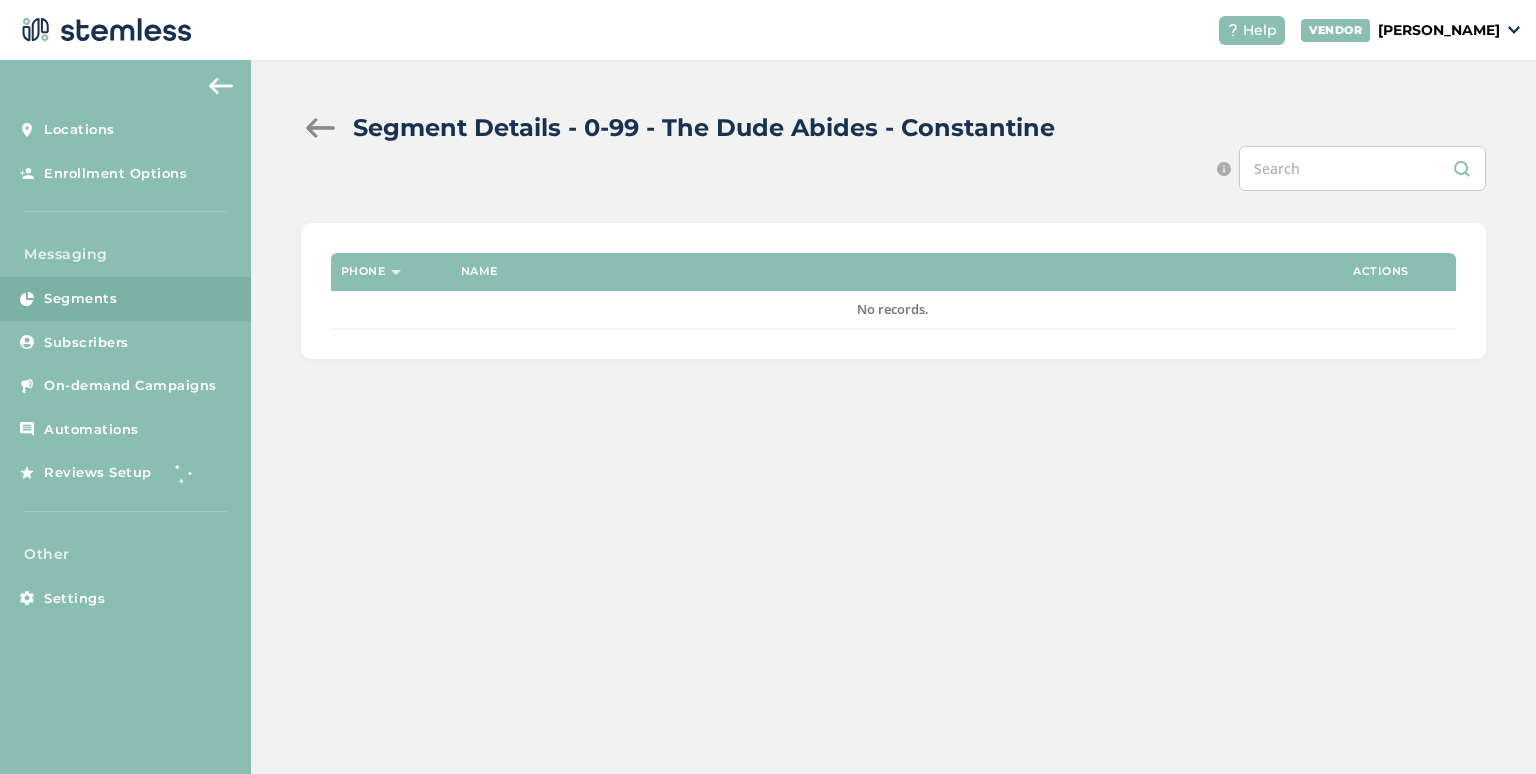 click at bounding box center [321, 128] 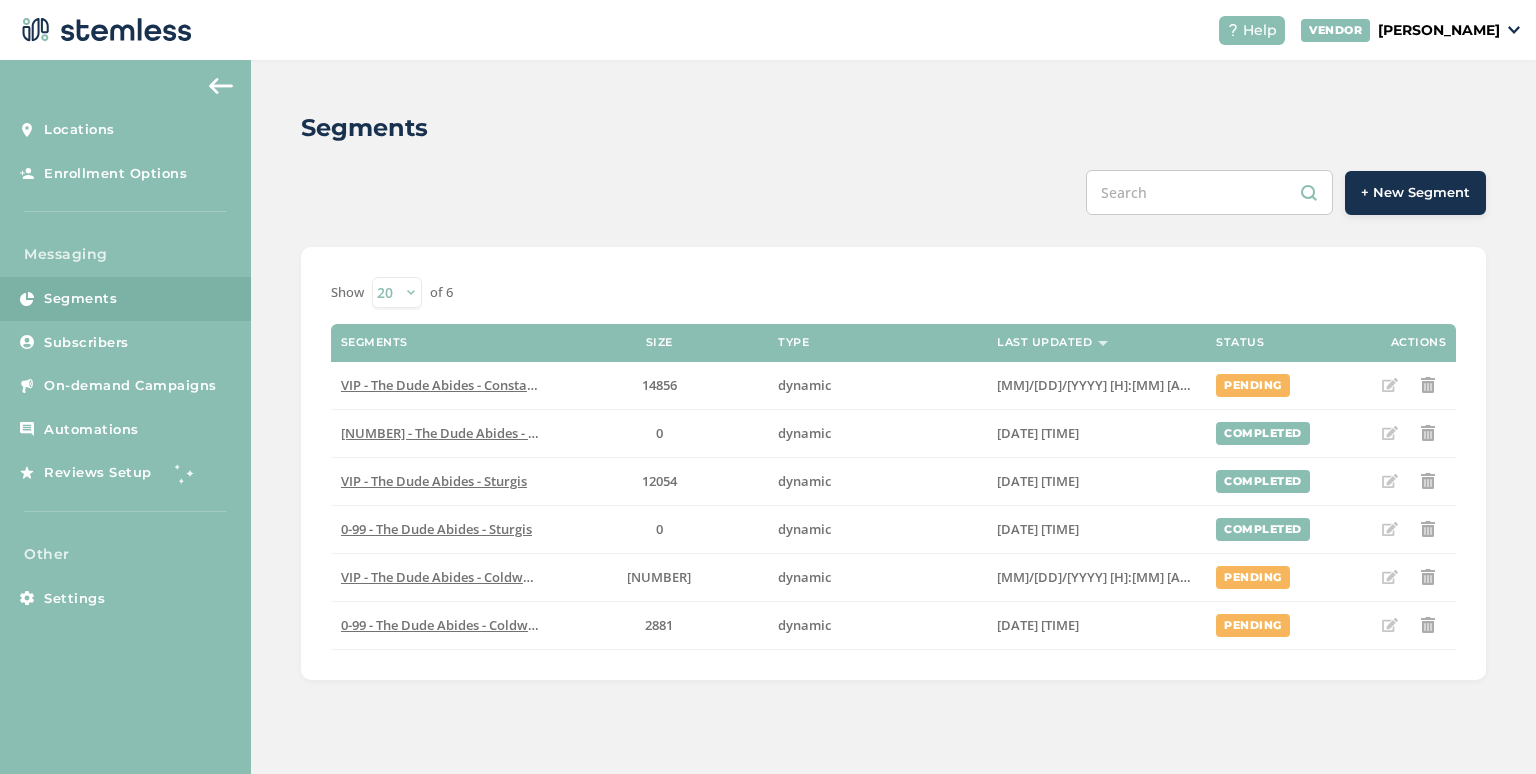 click at bounding box center (1390, 433) 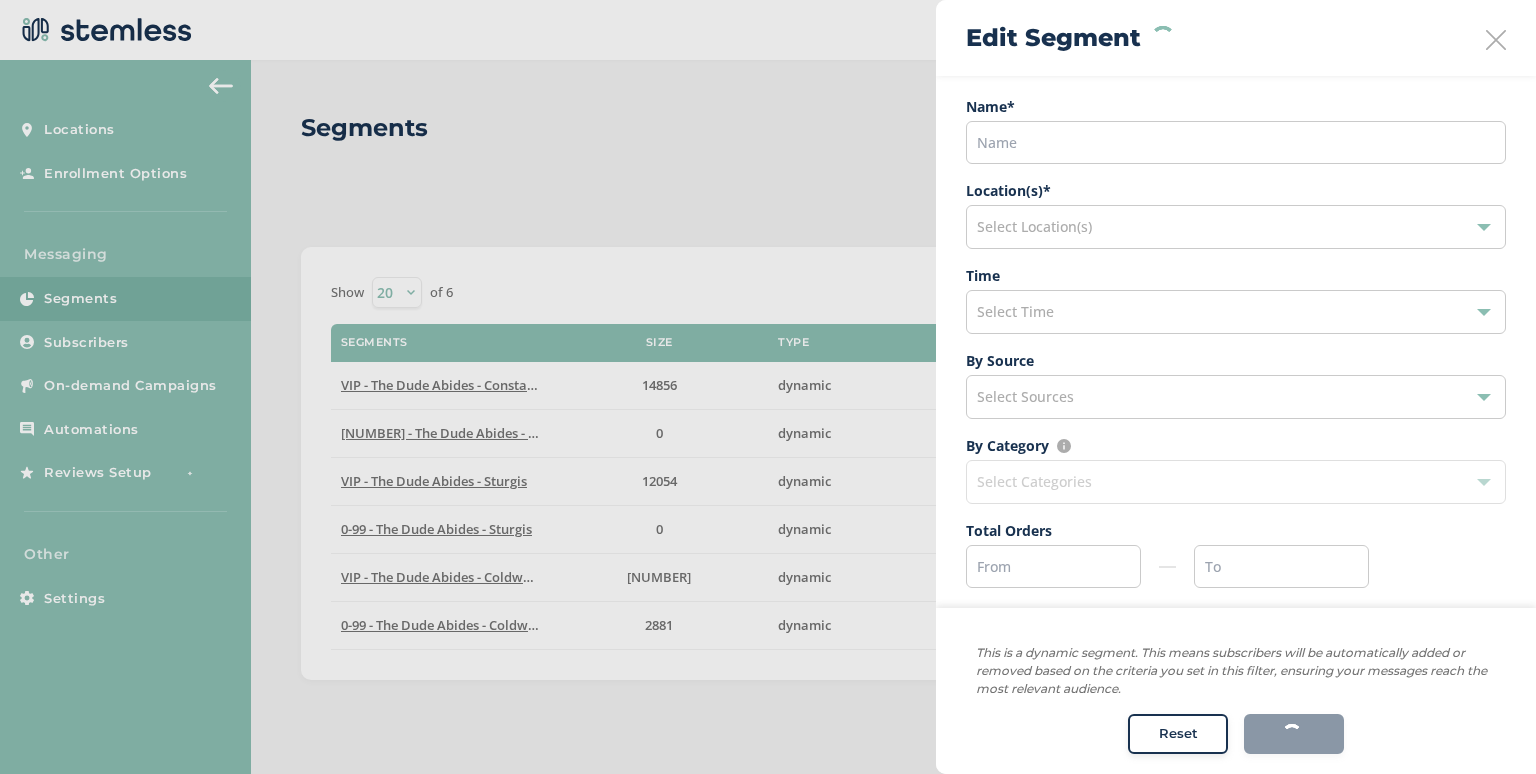 type on "0-99" 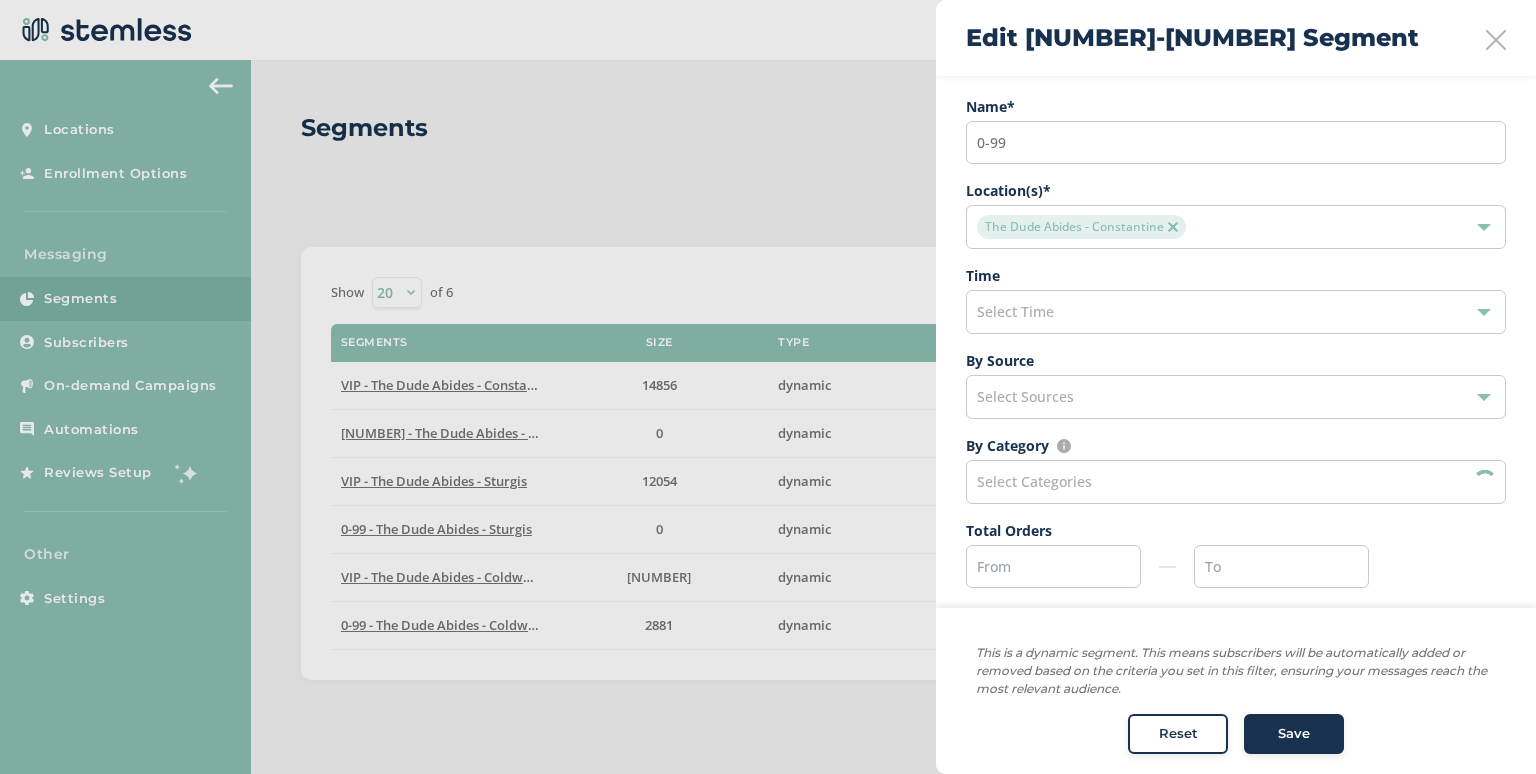 type on "0" 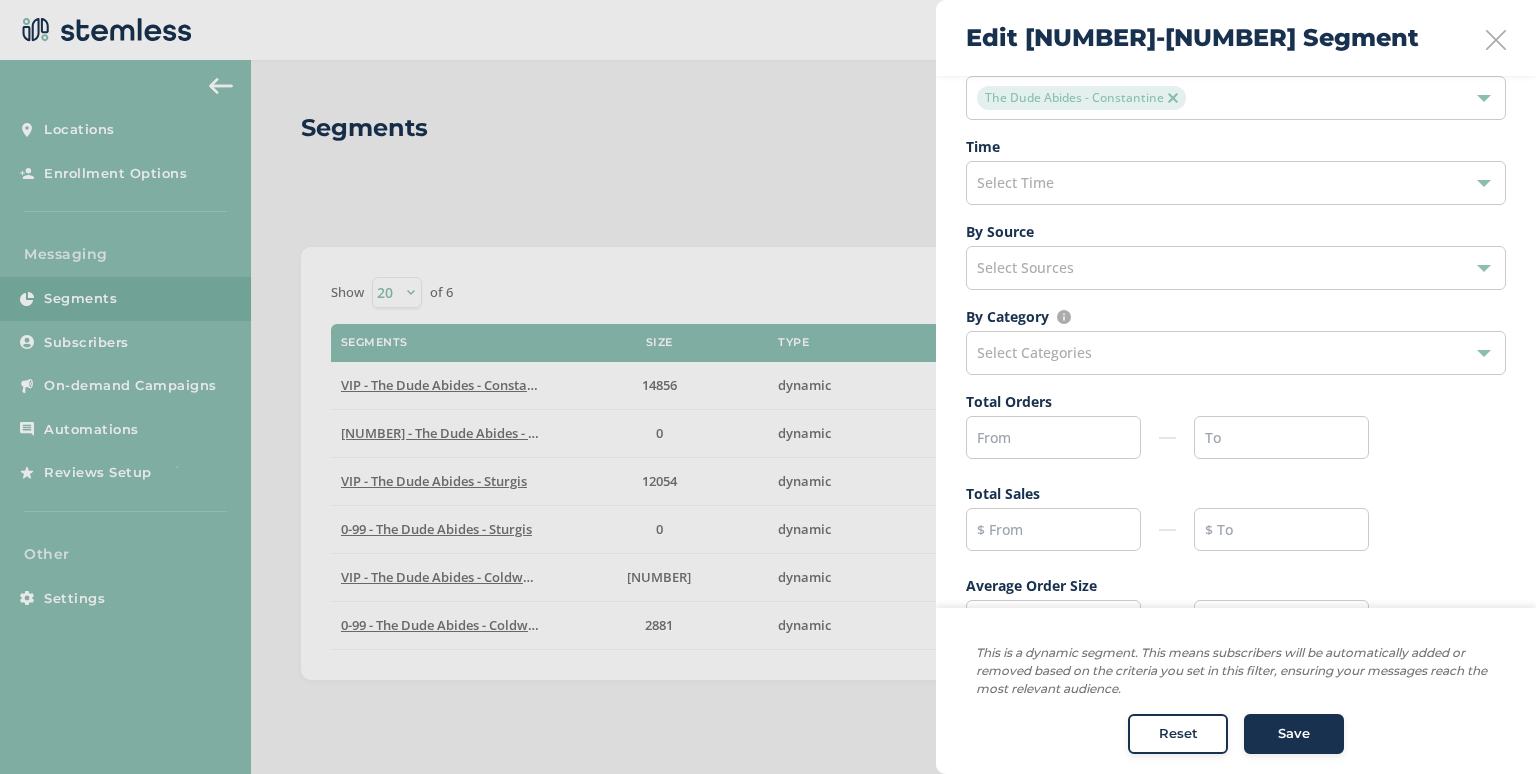 scroll, scrollTop: 79, scrollLeft: 0, axis: vertical 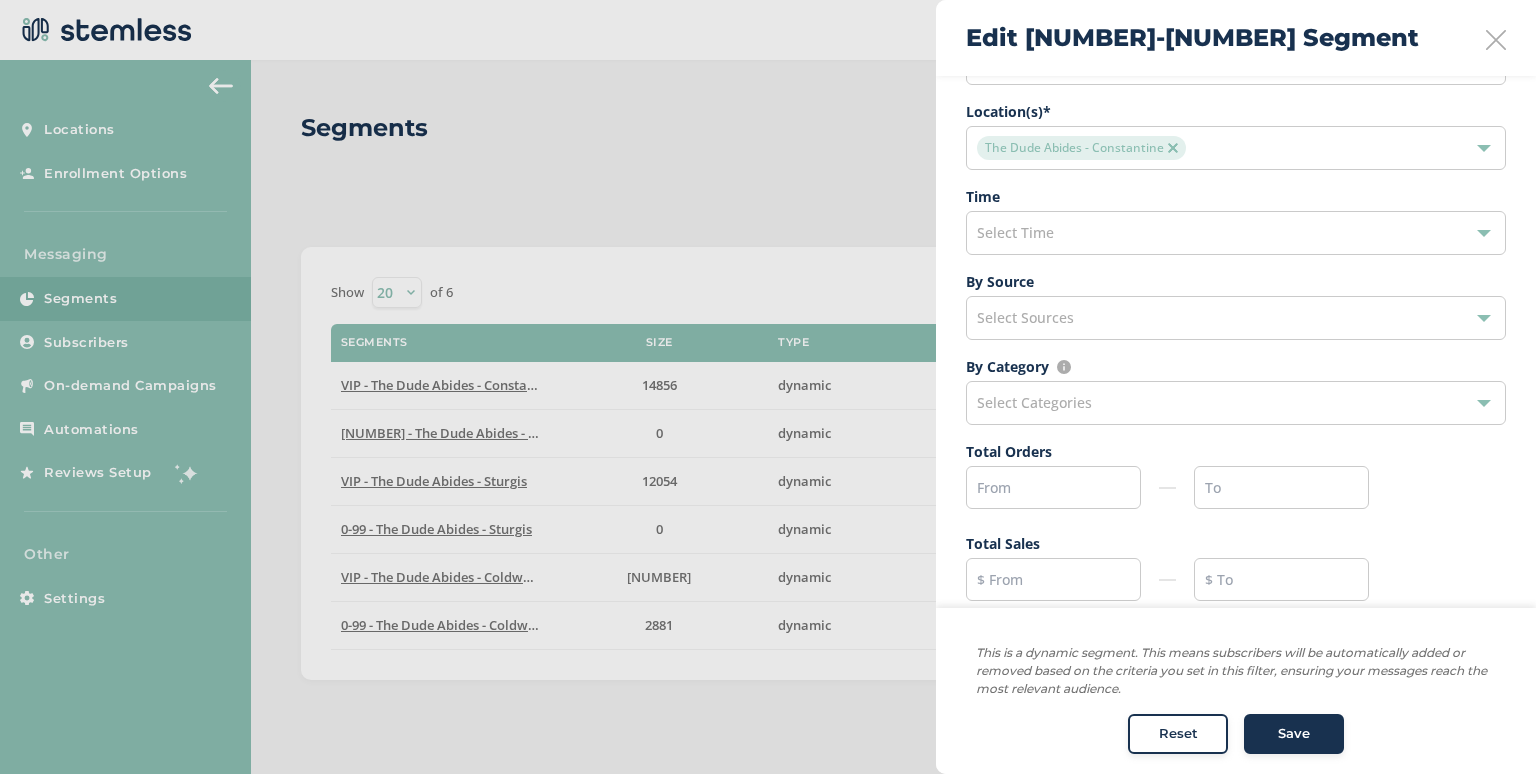 drag, startPoint x: 679, startPoint y: 623, endPoint x: 402, endPoint y: 634, distance: 277.21832 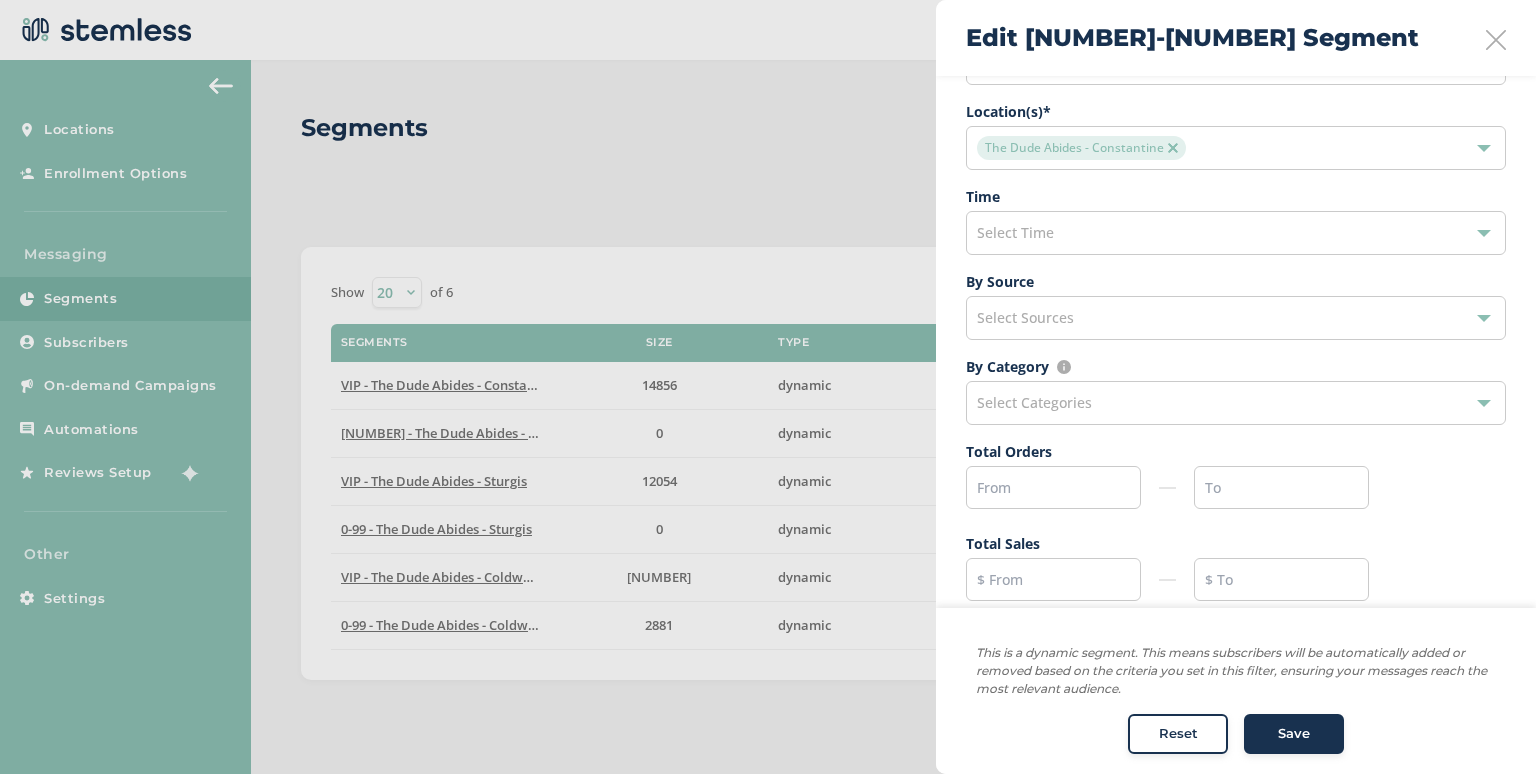 click at bounding box center (768, 387) 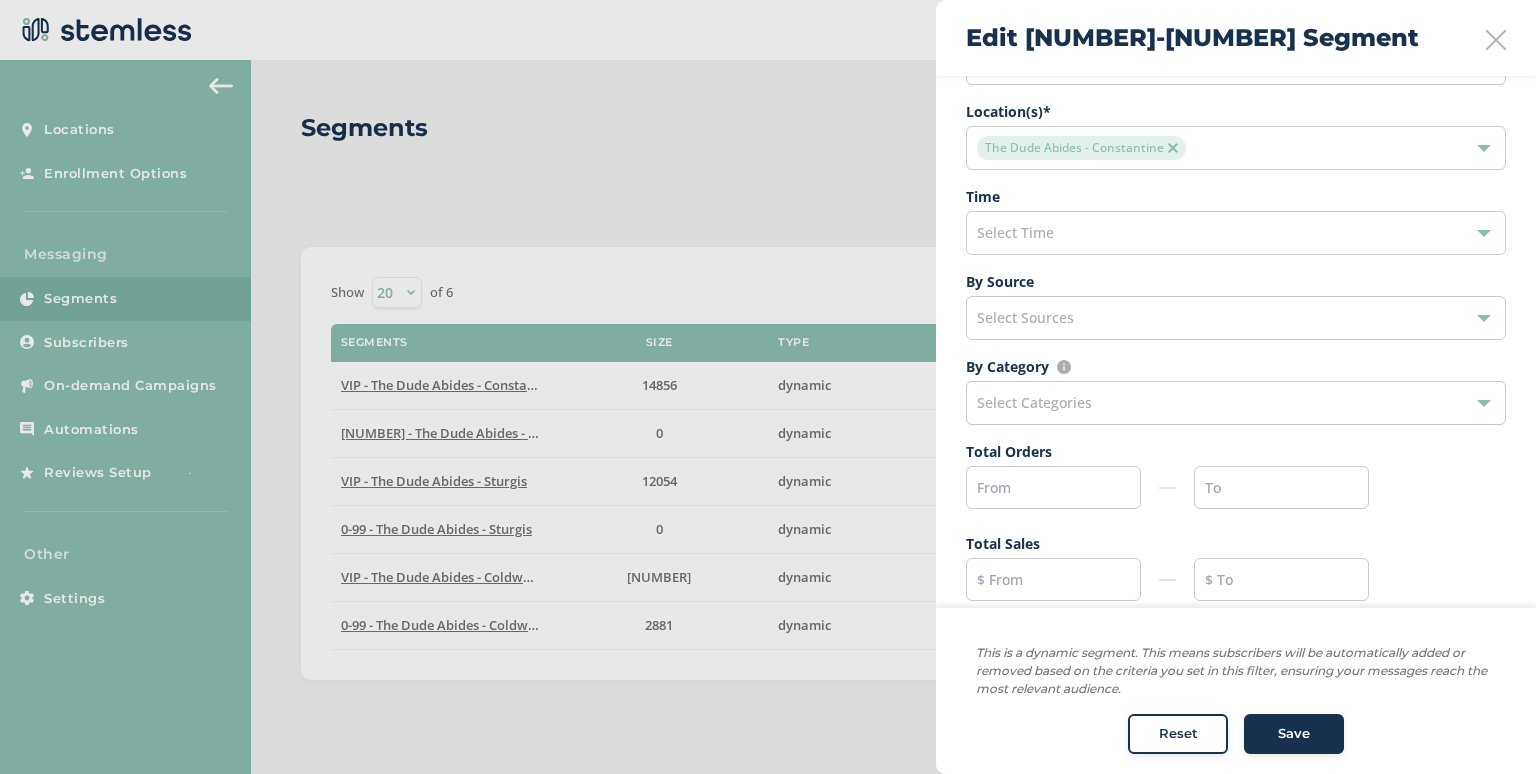 click on "Edit [NUMBER]-[NUMBER] Segment" at bounding box center [1236, 38] 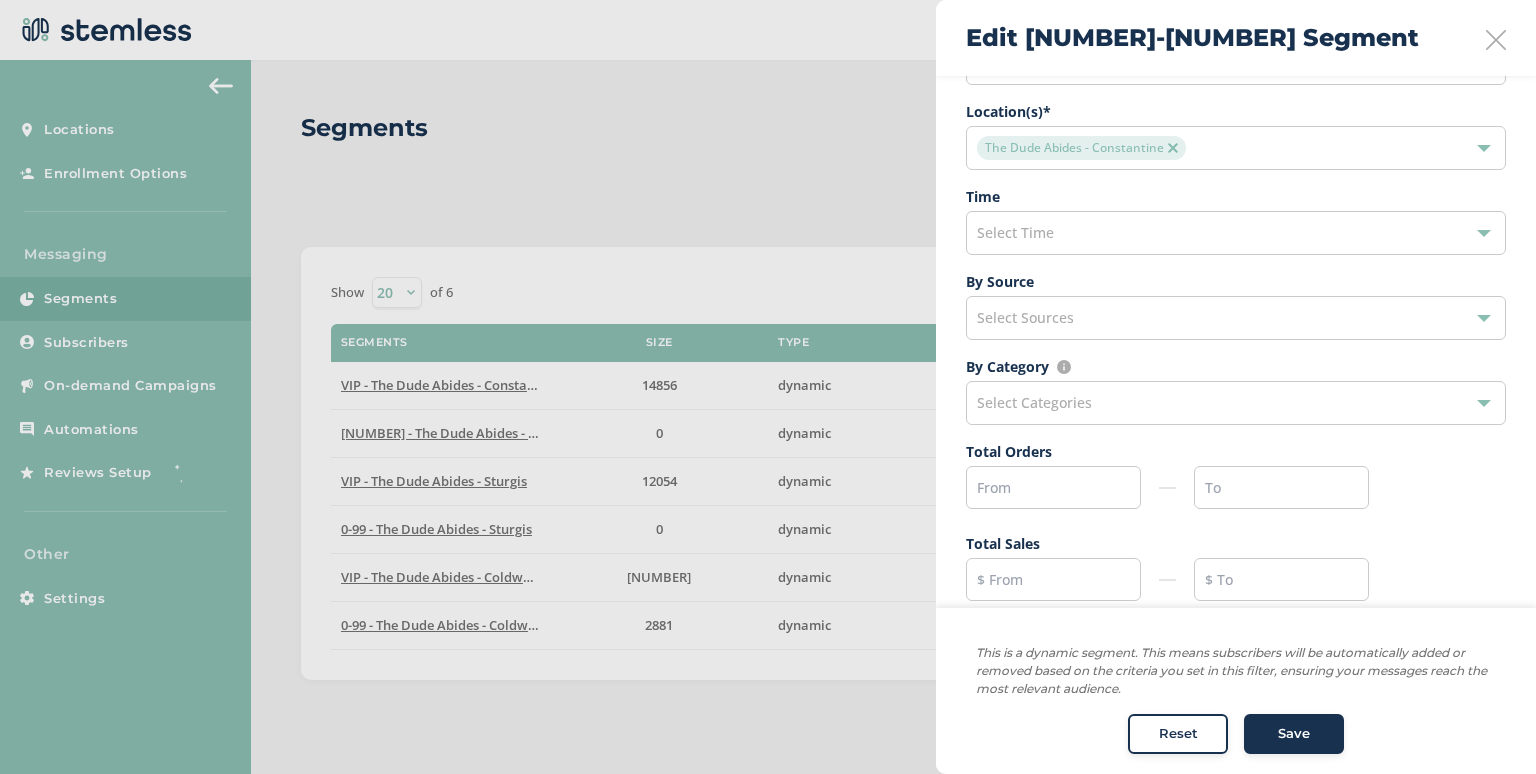 click on "Edit [NUMBER]-[NUMBER] Segment" at bounding box center [1236, 38] 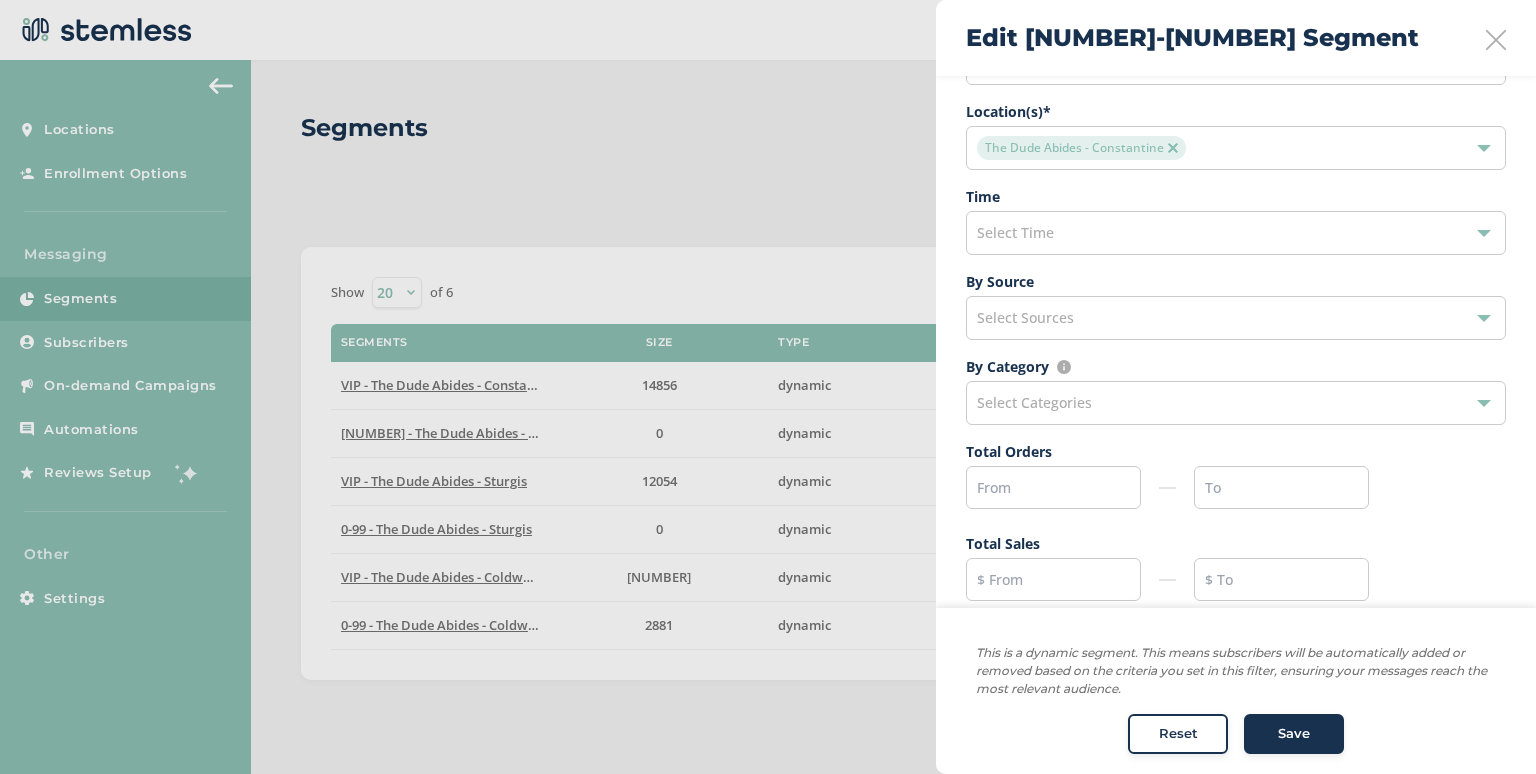 click at bounding box center (1496, 40) 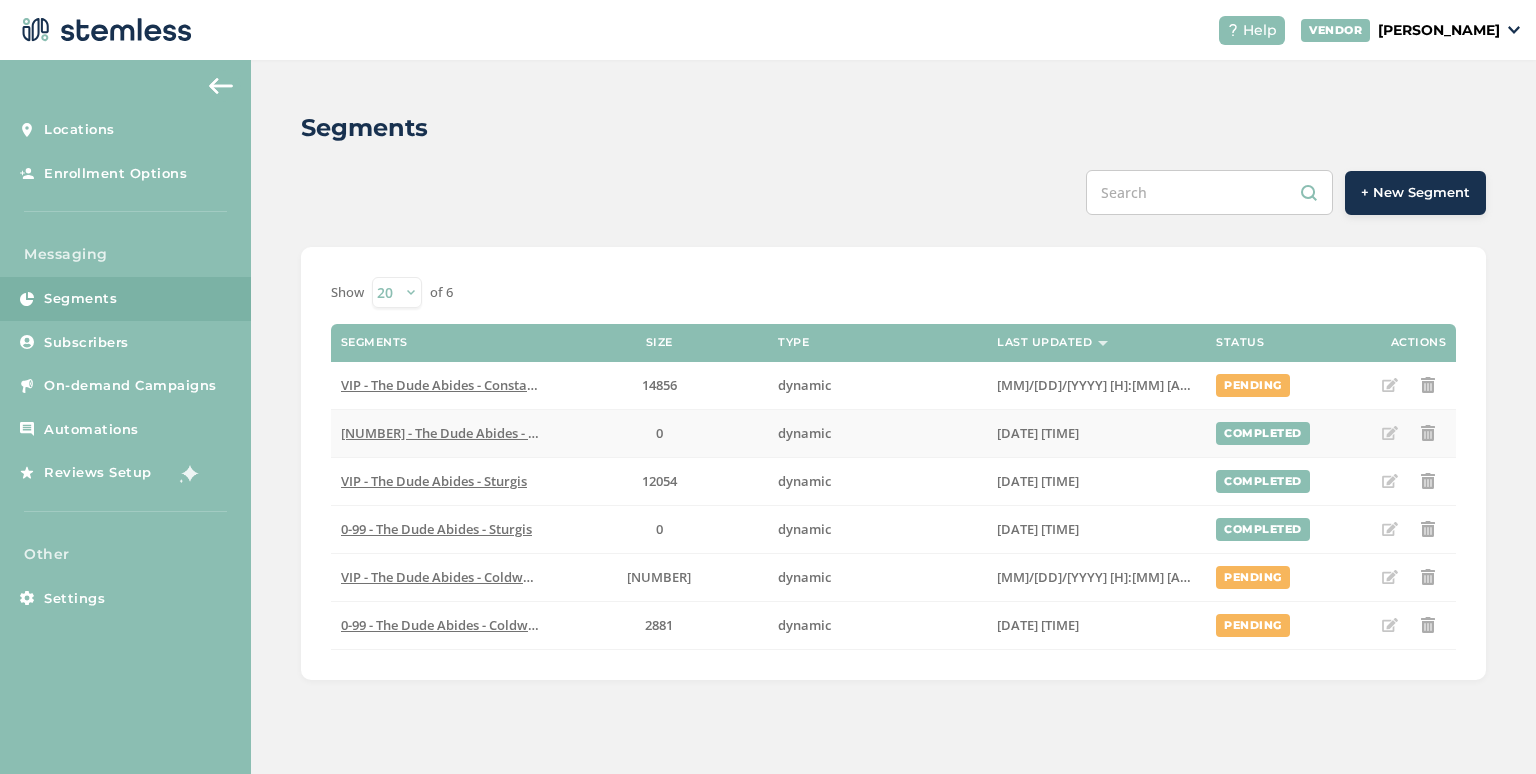 drag, startPoint x: 690, startPoint y: 440, endPoint x: 601, endPoint y: 432, distance: 89.358826 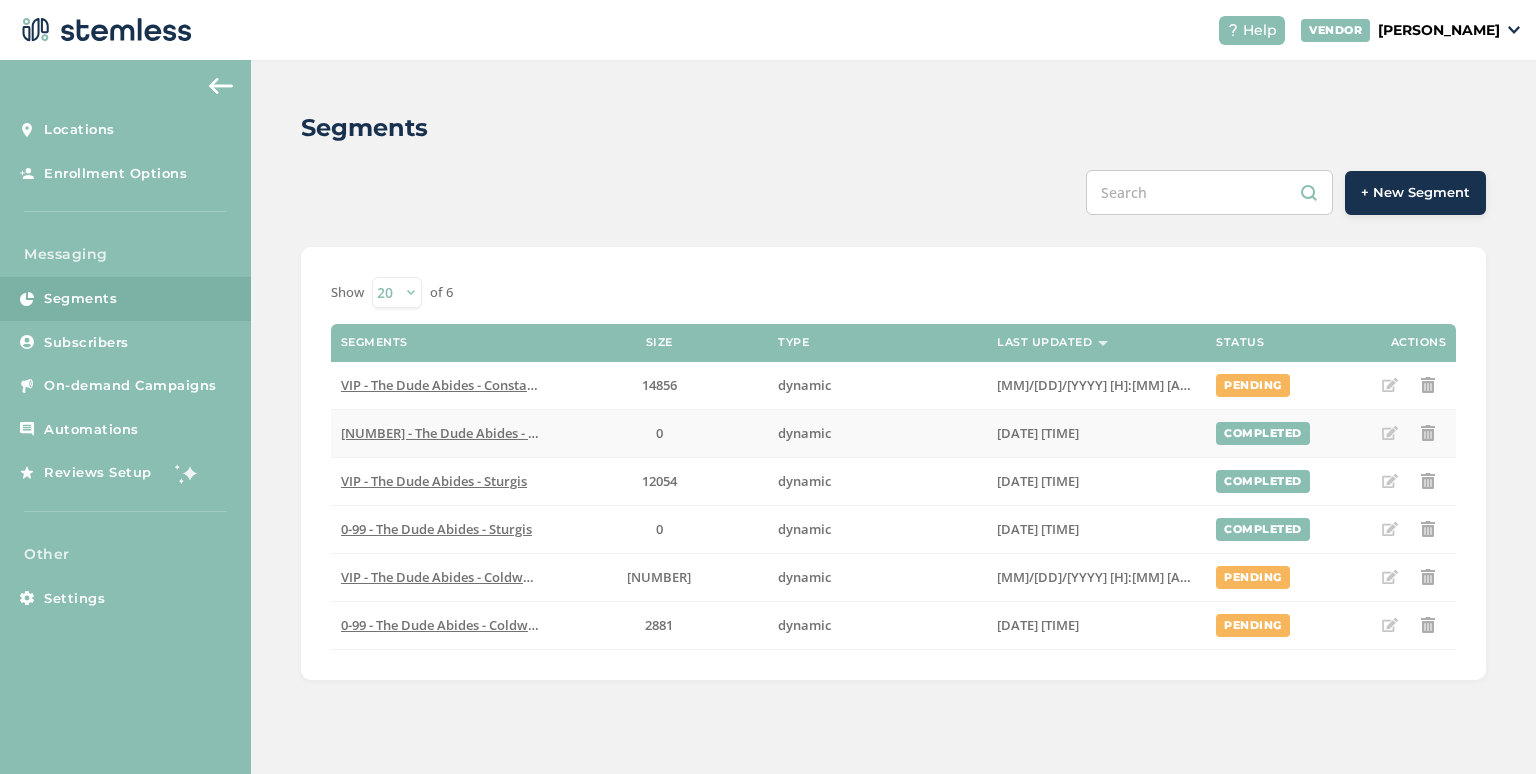 click on "0" at bounding box center [659, 433] 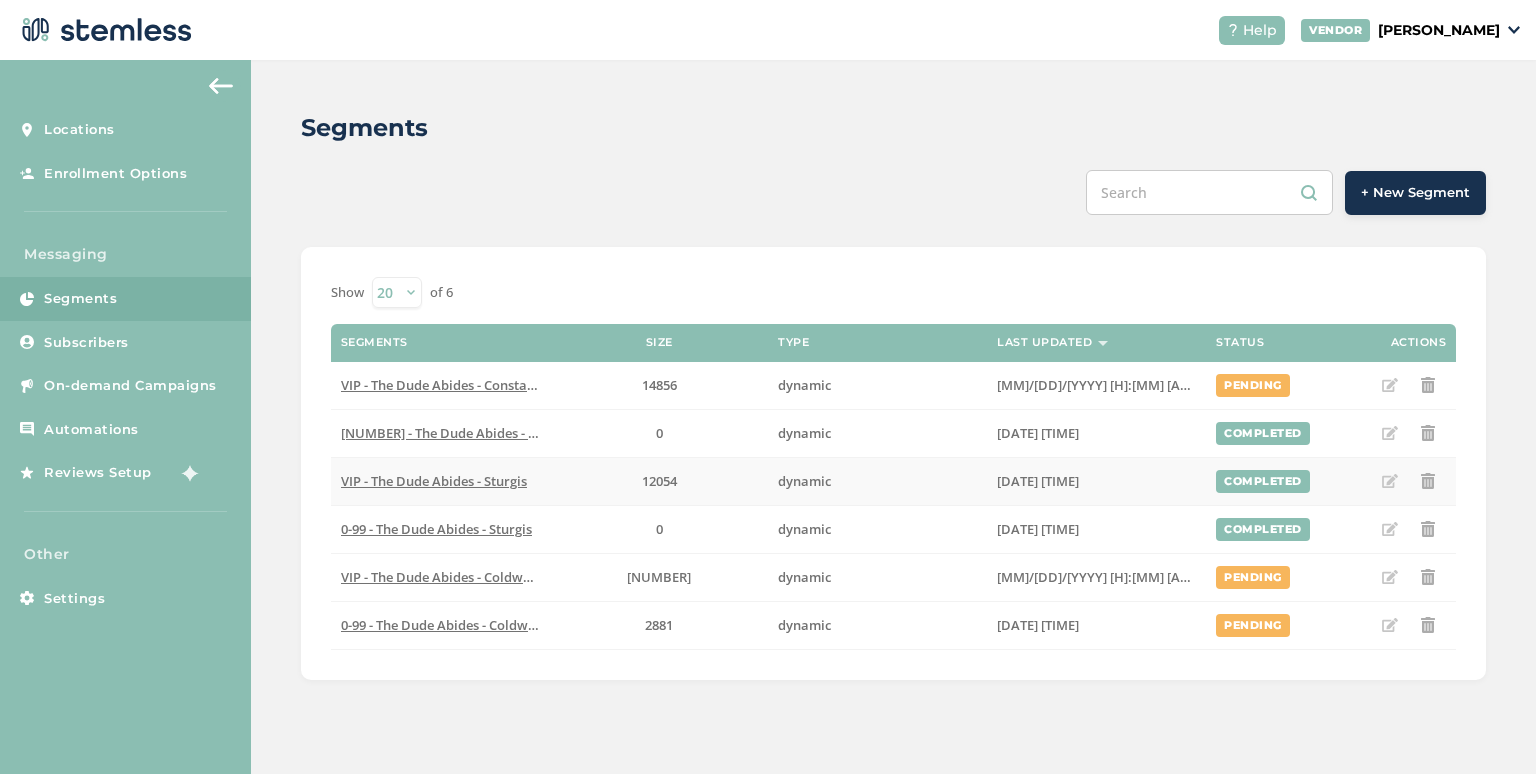 drag, startPoint x: 682, startPoint y: 521, endPoint x: 1056, endPoint y: 485, distance: 375.72864 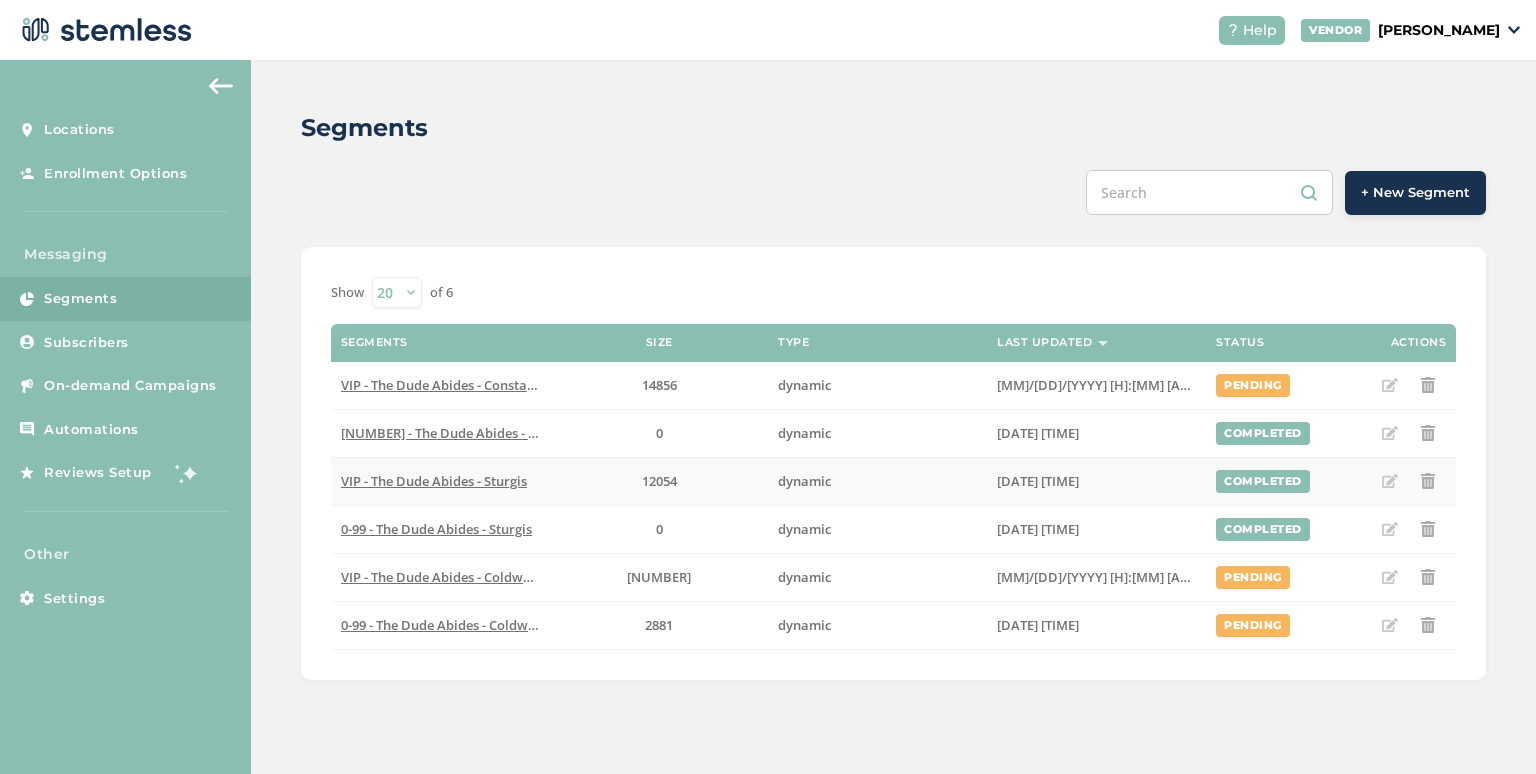 click on "0" at bounding box center (659, 529) 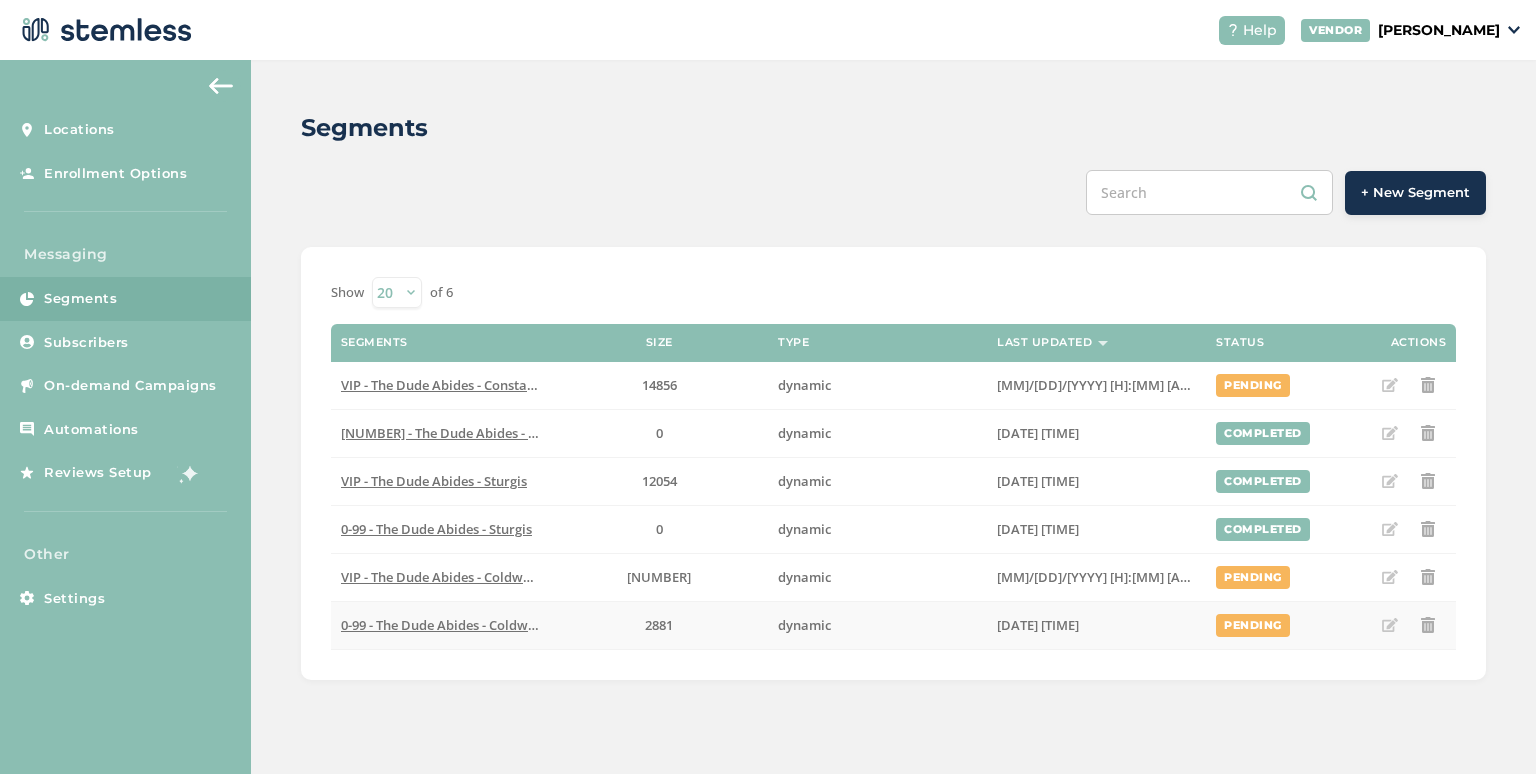 click on "0-99 - The Dude Abides - Coldwater" at bounding box center (447, 625) 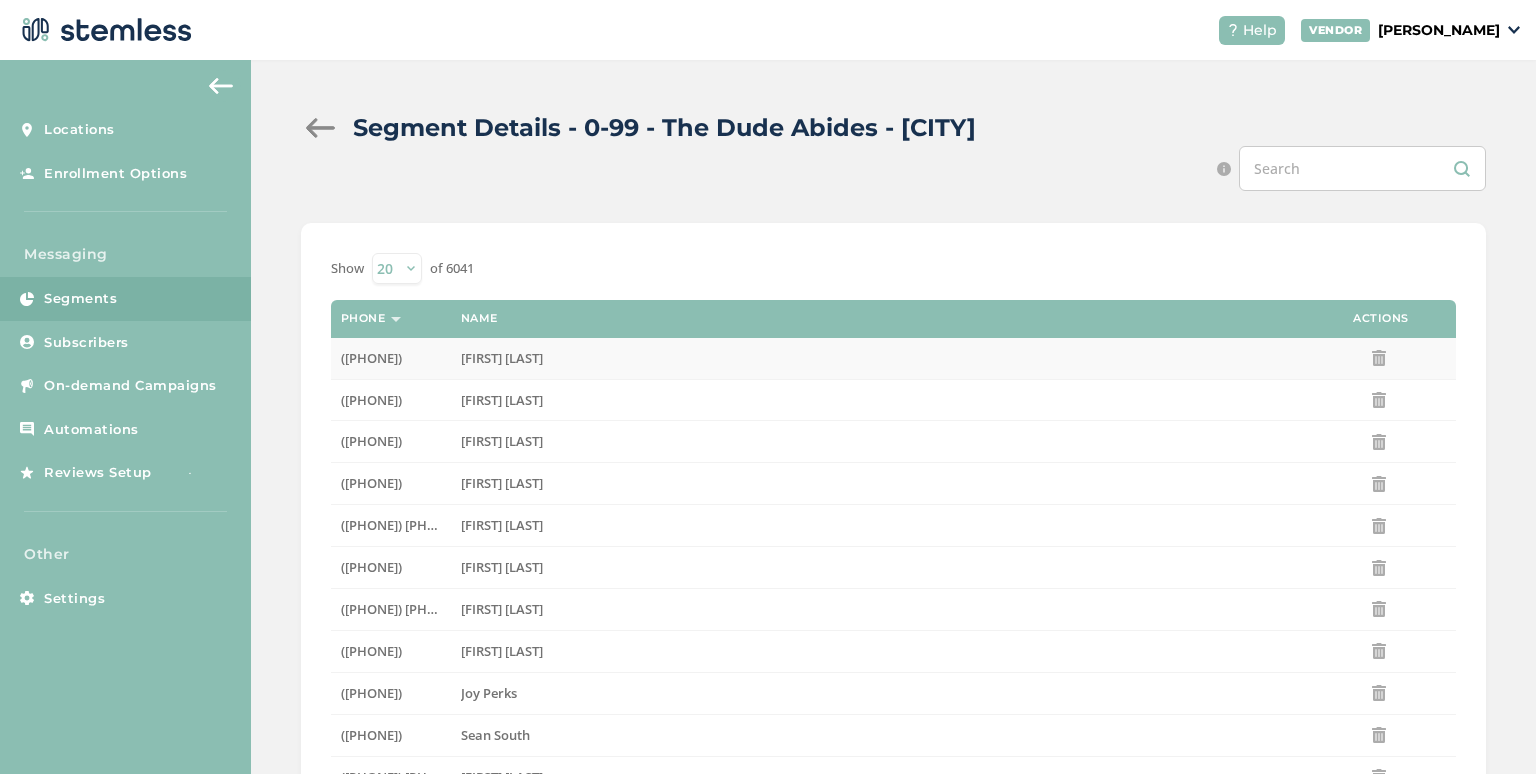 drag, startPoint x: 1211, startPoint y: 351, endPoint x: 1178, endPoint y: 351, distance: 33 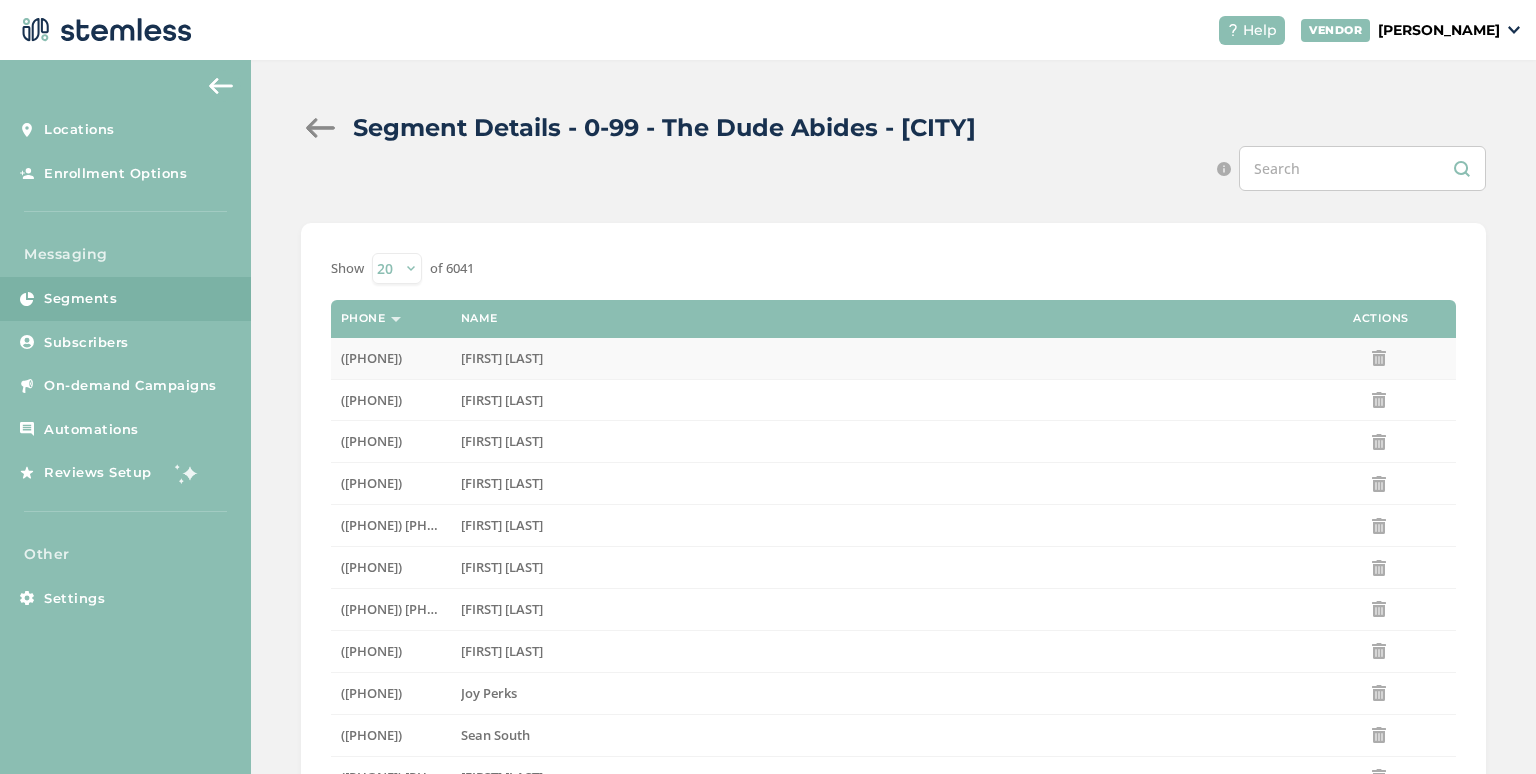 click on "[FIRST] [LAST]" at bounding box center [878, 358] 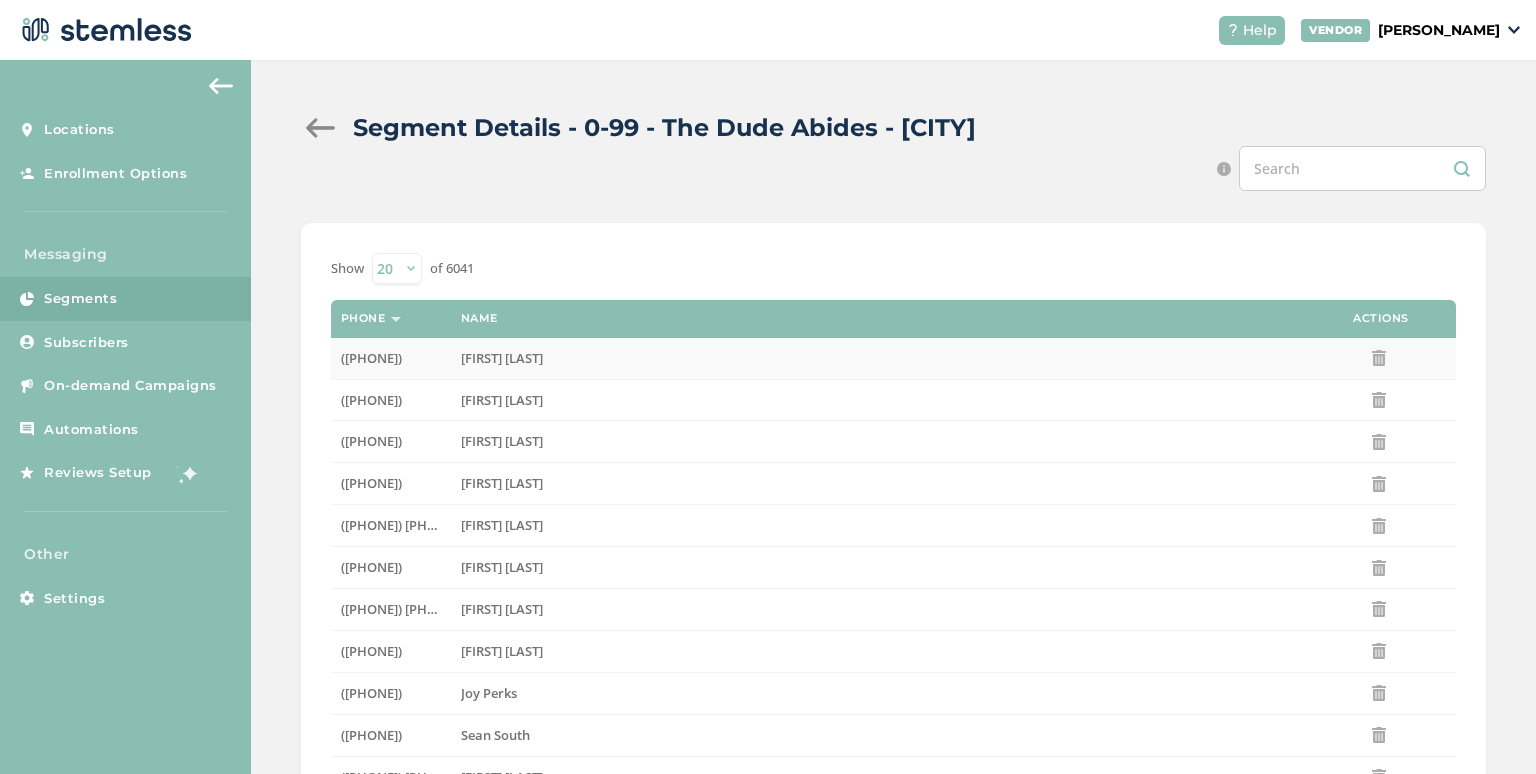 drag, startPoint x: 502, startPoint y: 357, endPoint x: 414, endPoint y: 344, distance: 88.95505 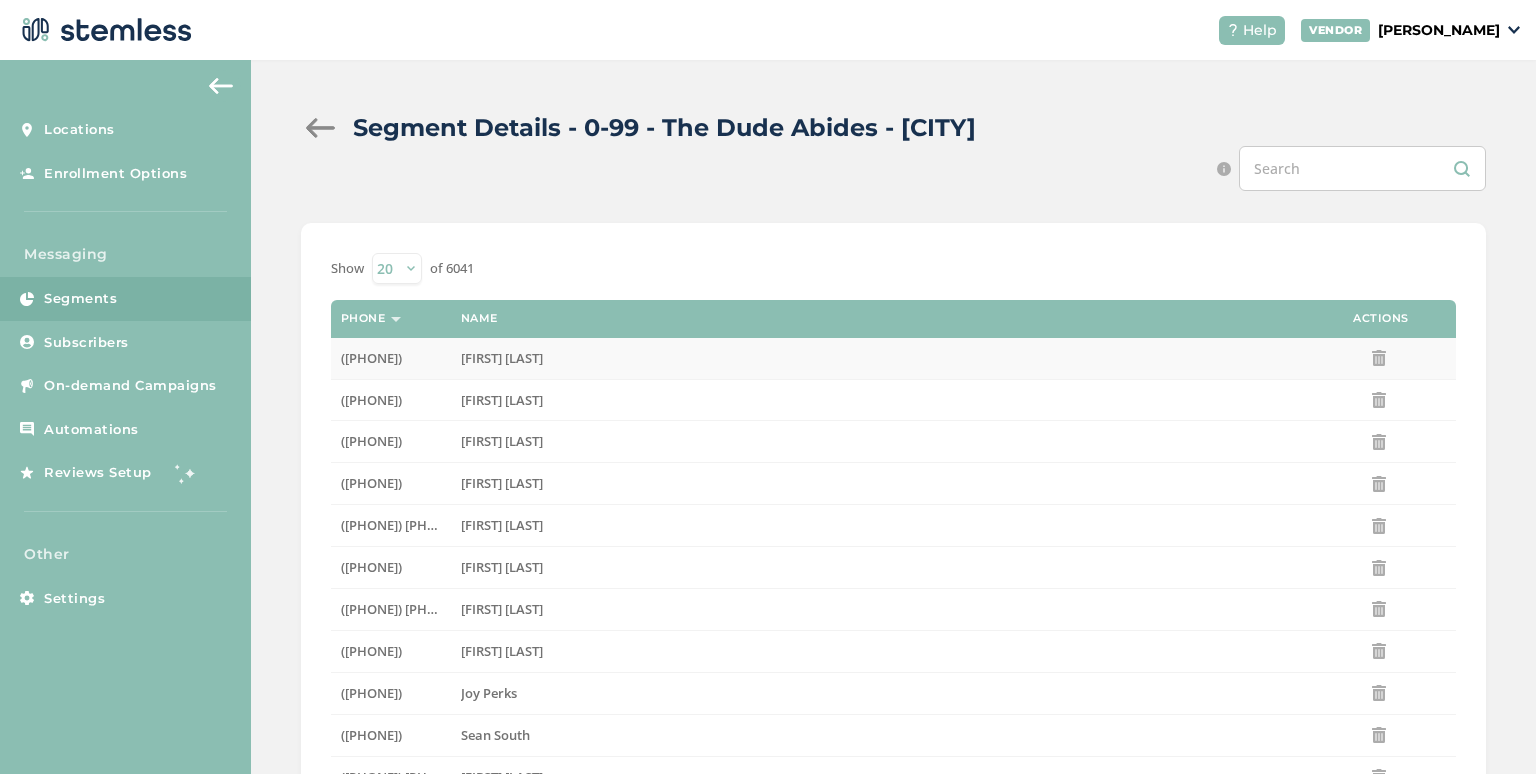 click on "[FIRST] [LAST]" at bounding box center (502, 358) 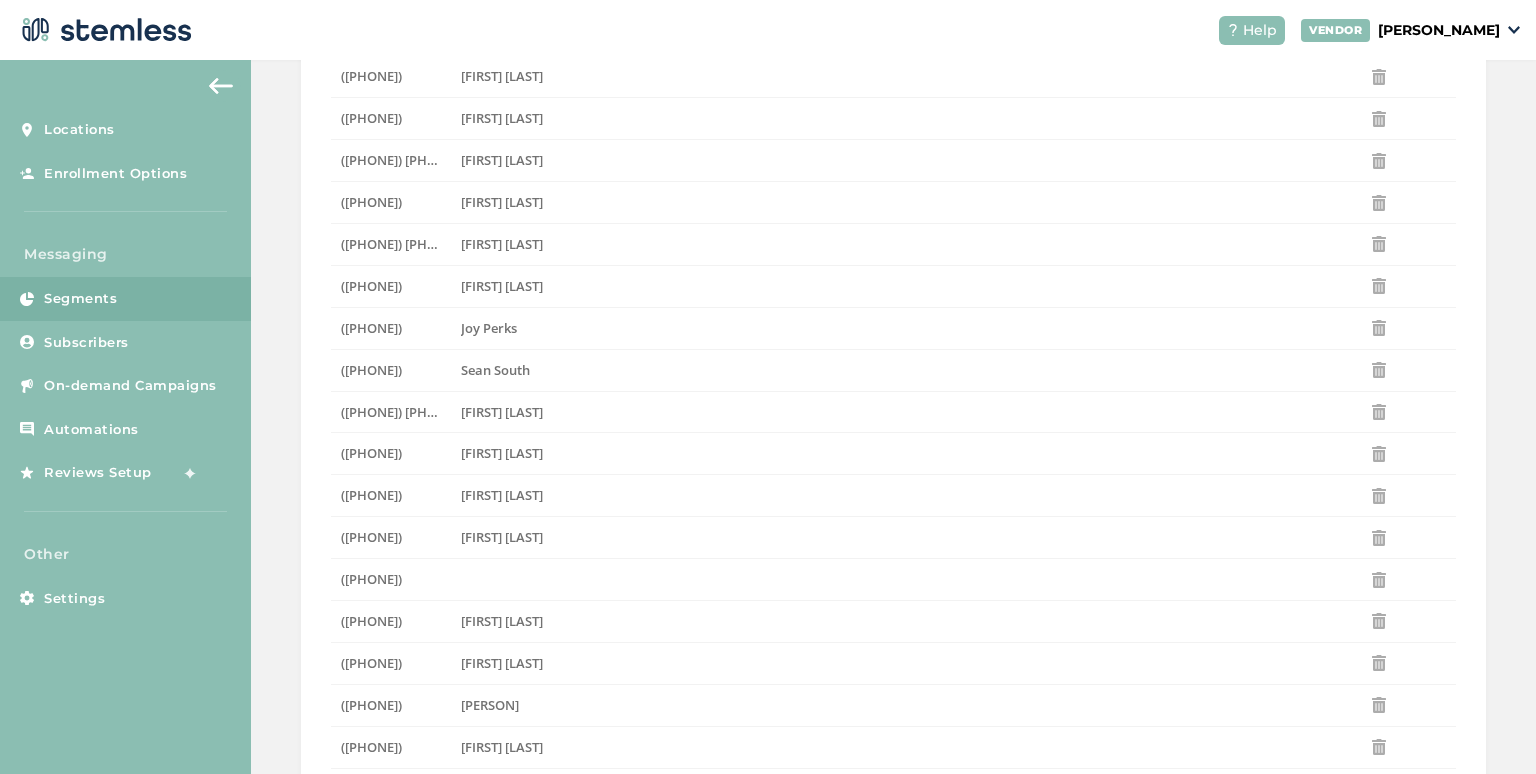 scroll, scrollTop: 0, scrollLeft: 0, axis: both 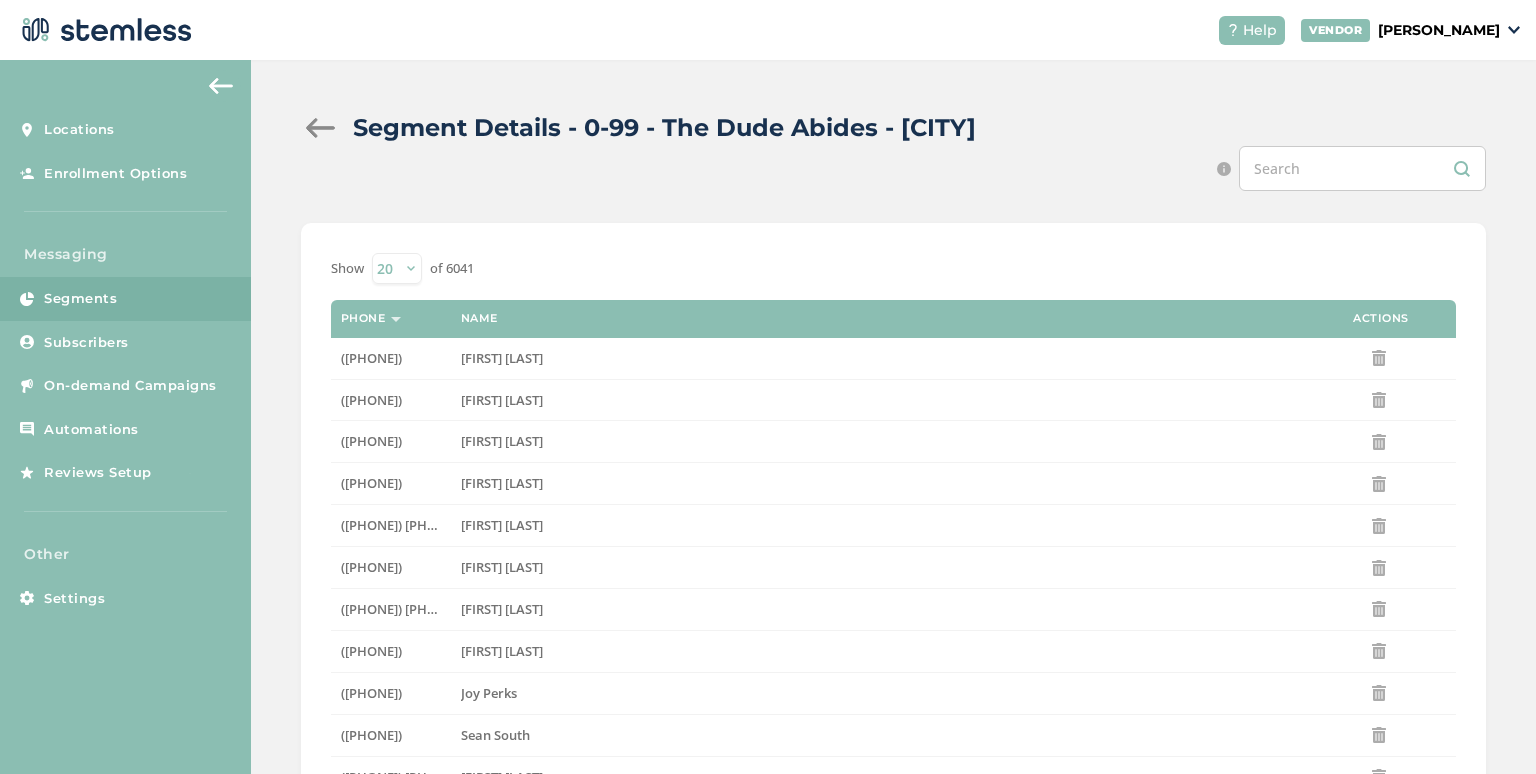 click at bounding box center (321, 128) 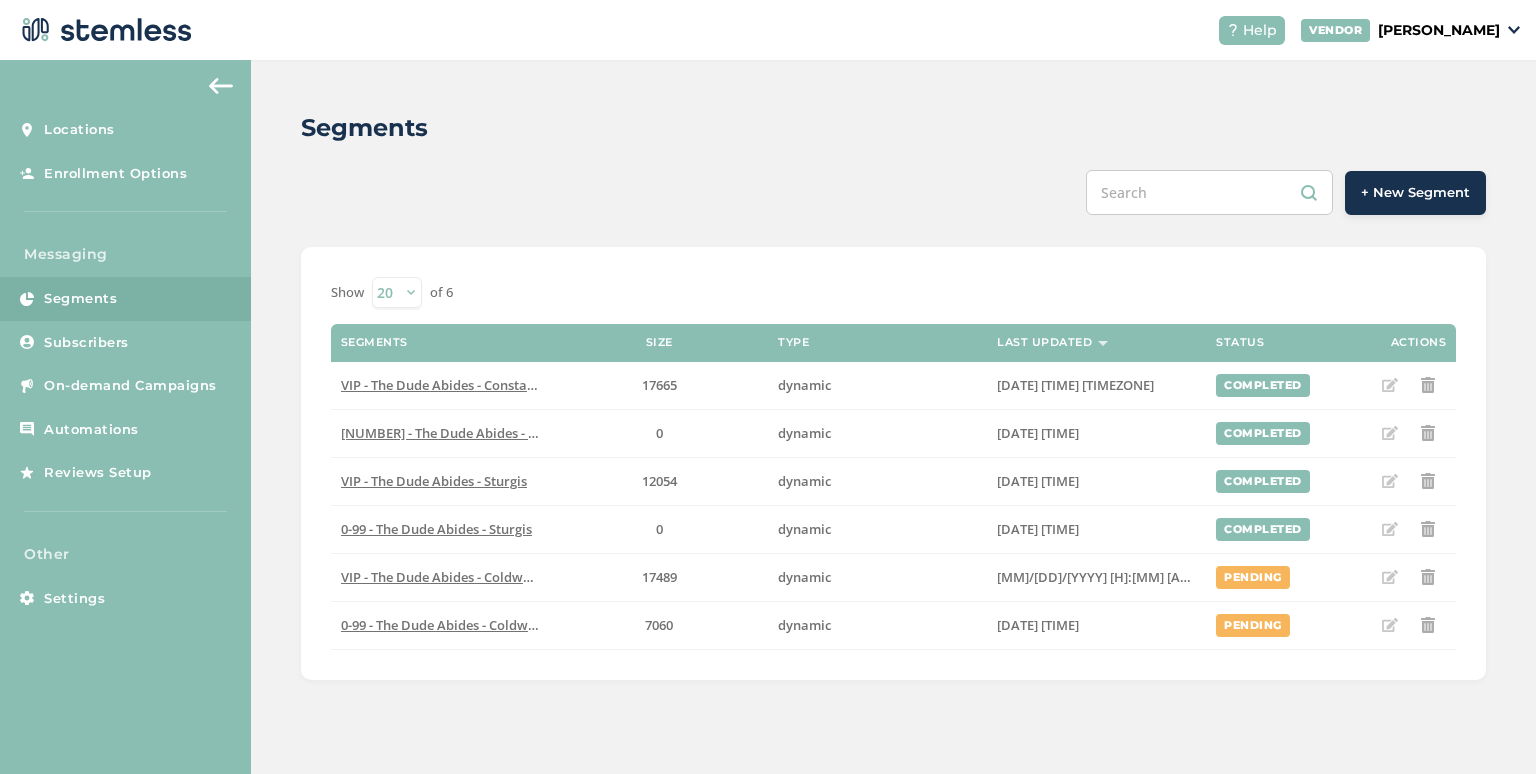 click on "Show  [NUMBER]   [NUMBER]   [NUMBER]  of [NUMBER]" at bounding box center [893, 292] 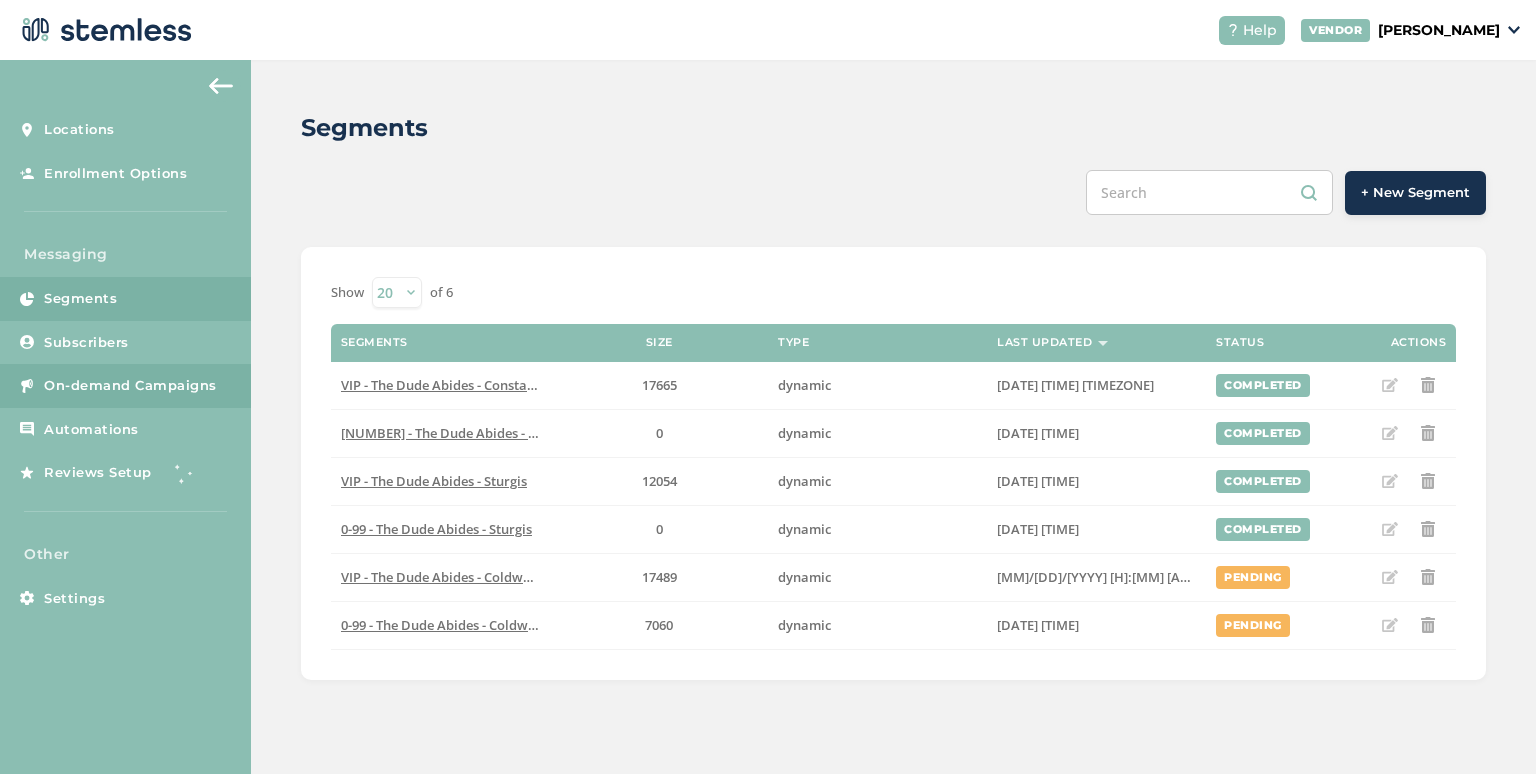 click on "On-demand Campaigns" at bounding box center [130, 386] 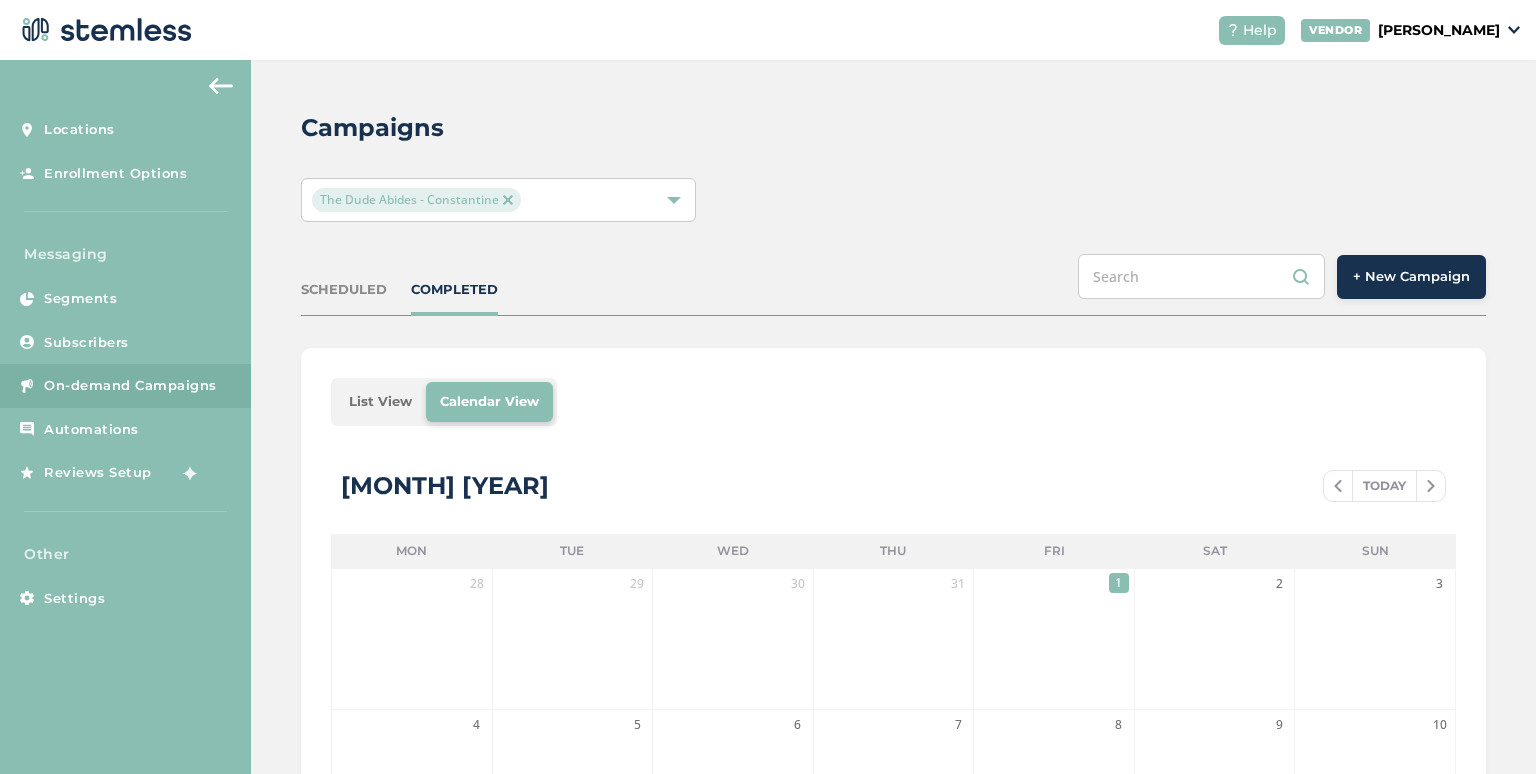 click on "+ New Campaign" at bounding box center [1411, 277] 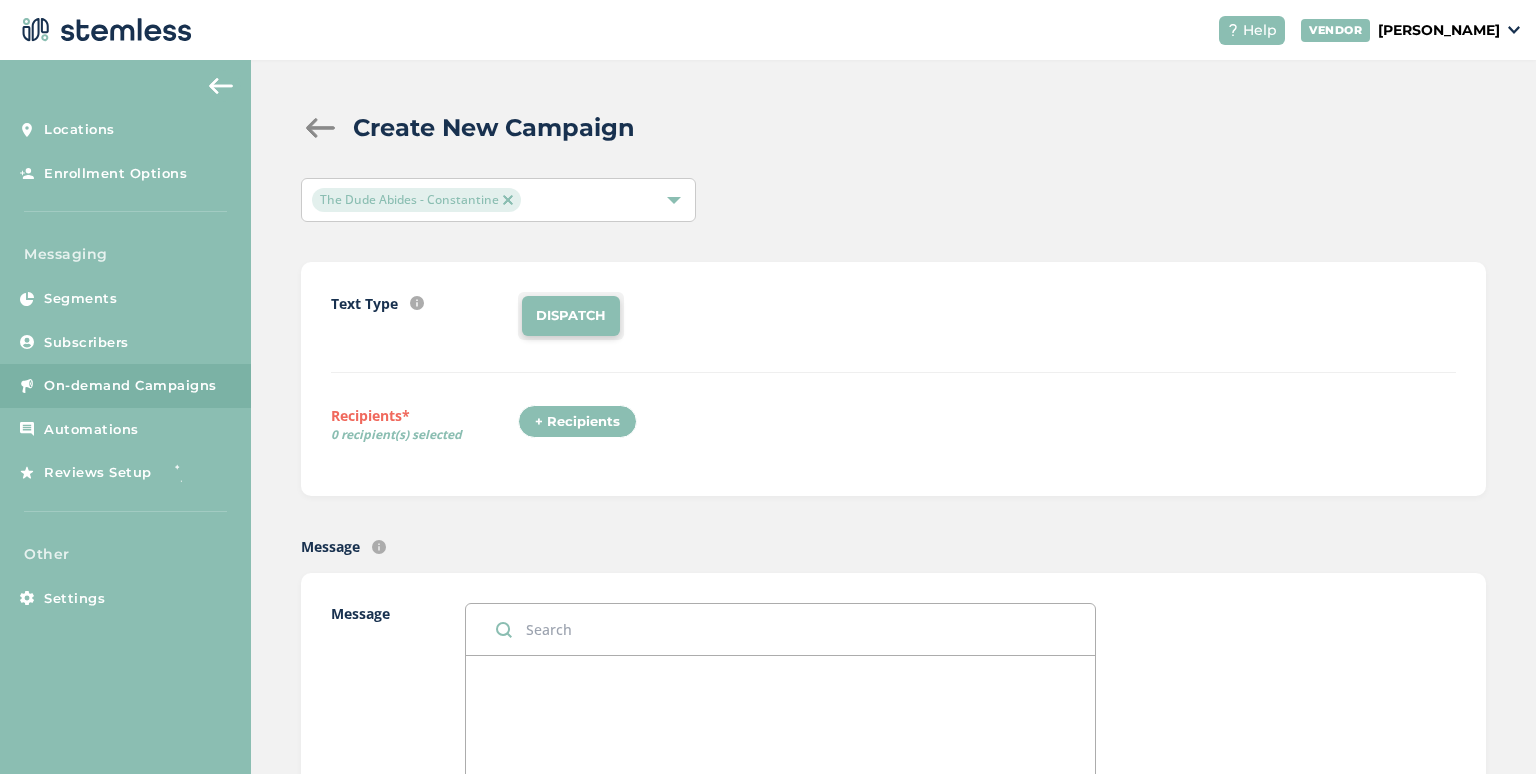 click on "+ Recipients" at bounding box center [577, 422] 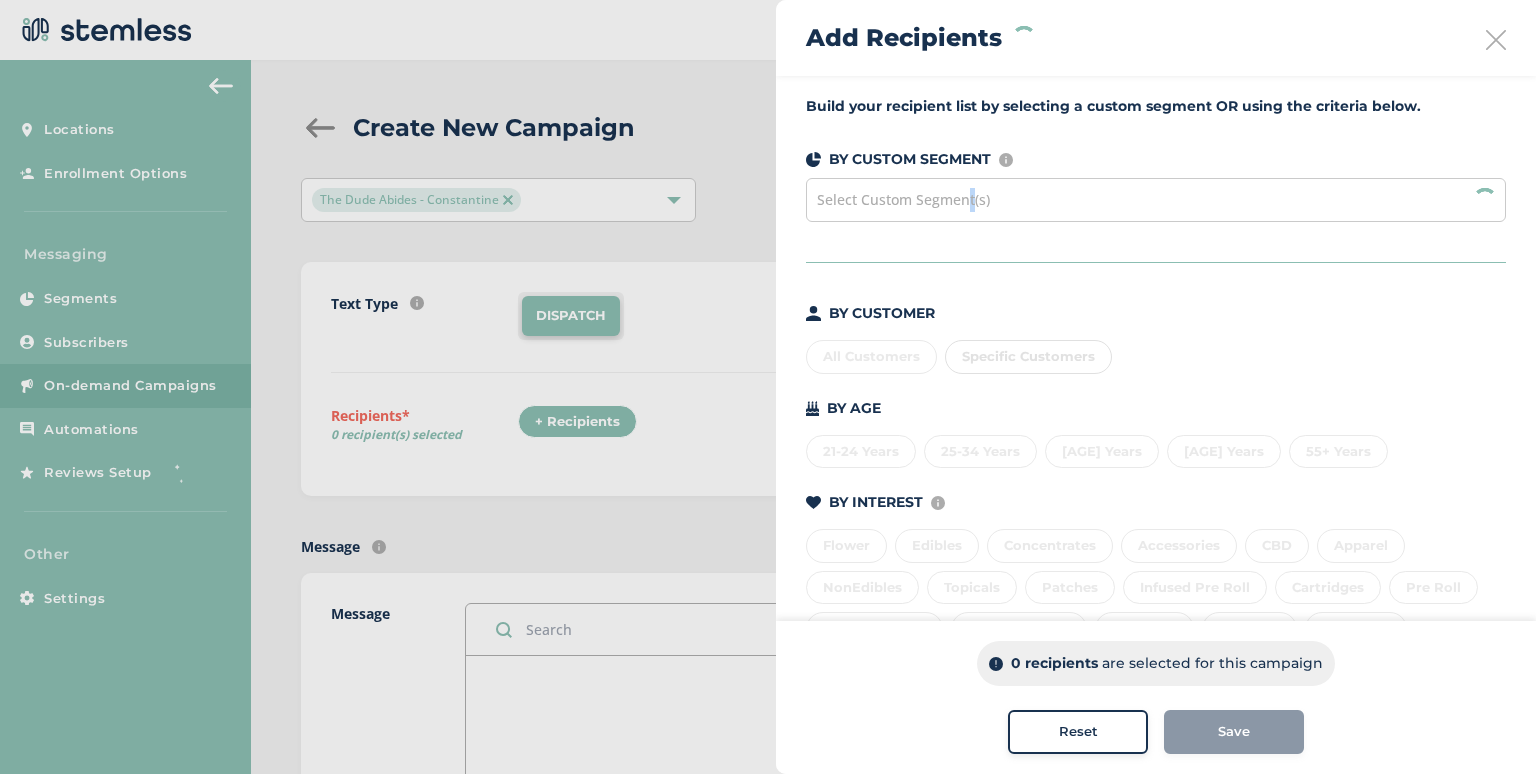 click on "Select Custom Segment(s)" at bounding box center (903, 199) 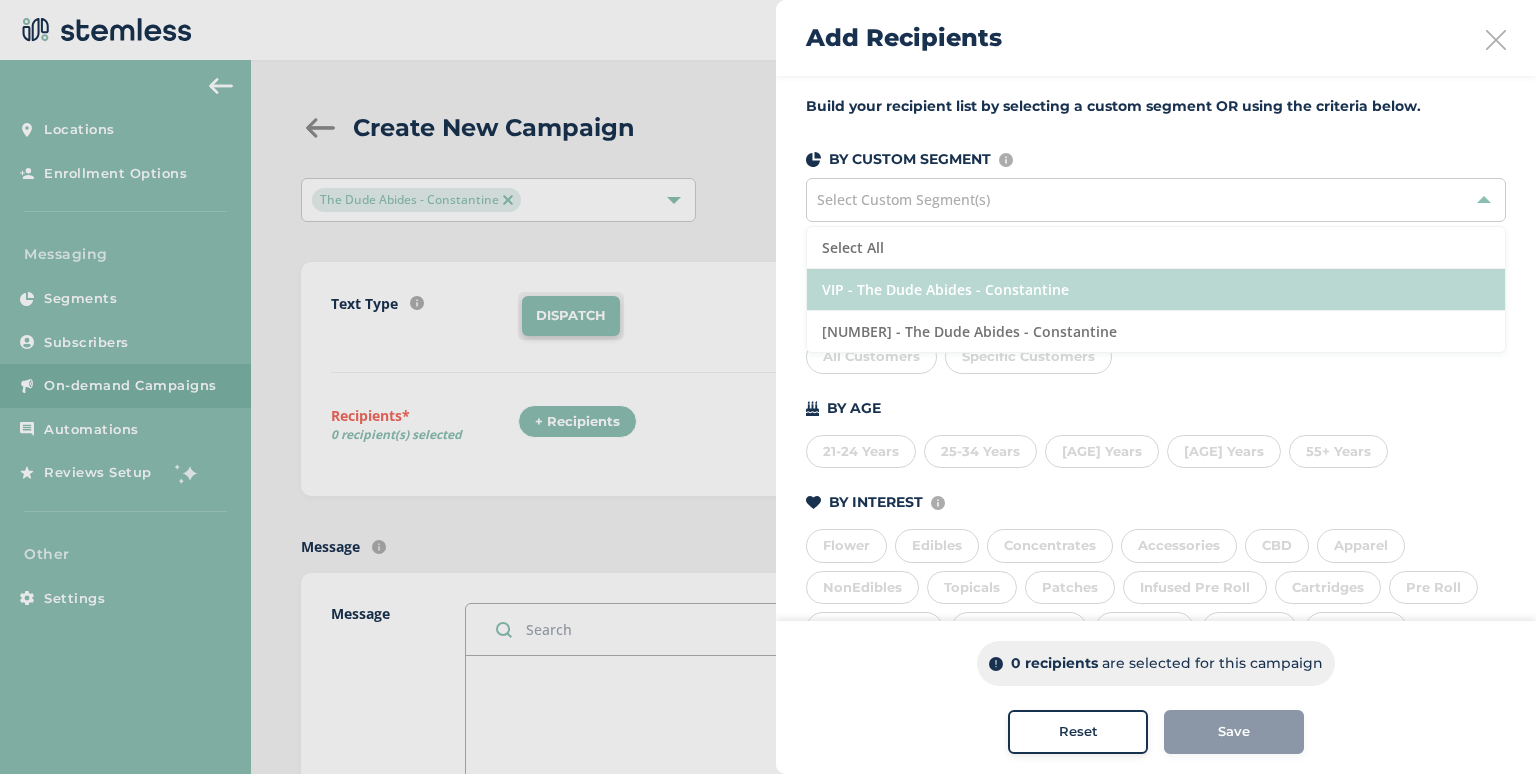 click on "VIP - The Dude Abides - Constantine" at bounding box center [1156, 290] 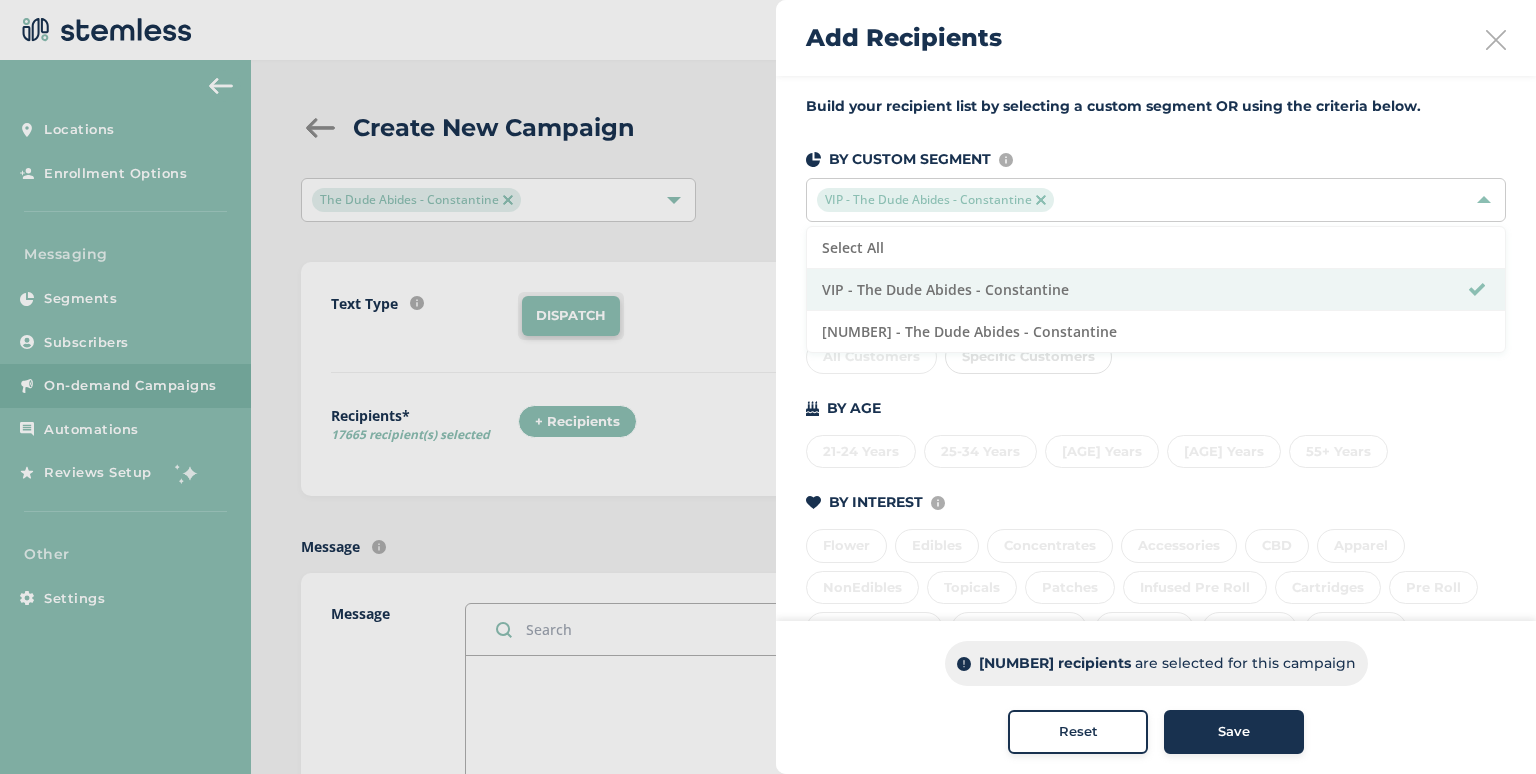 click at bounding box center [1484, 200] 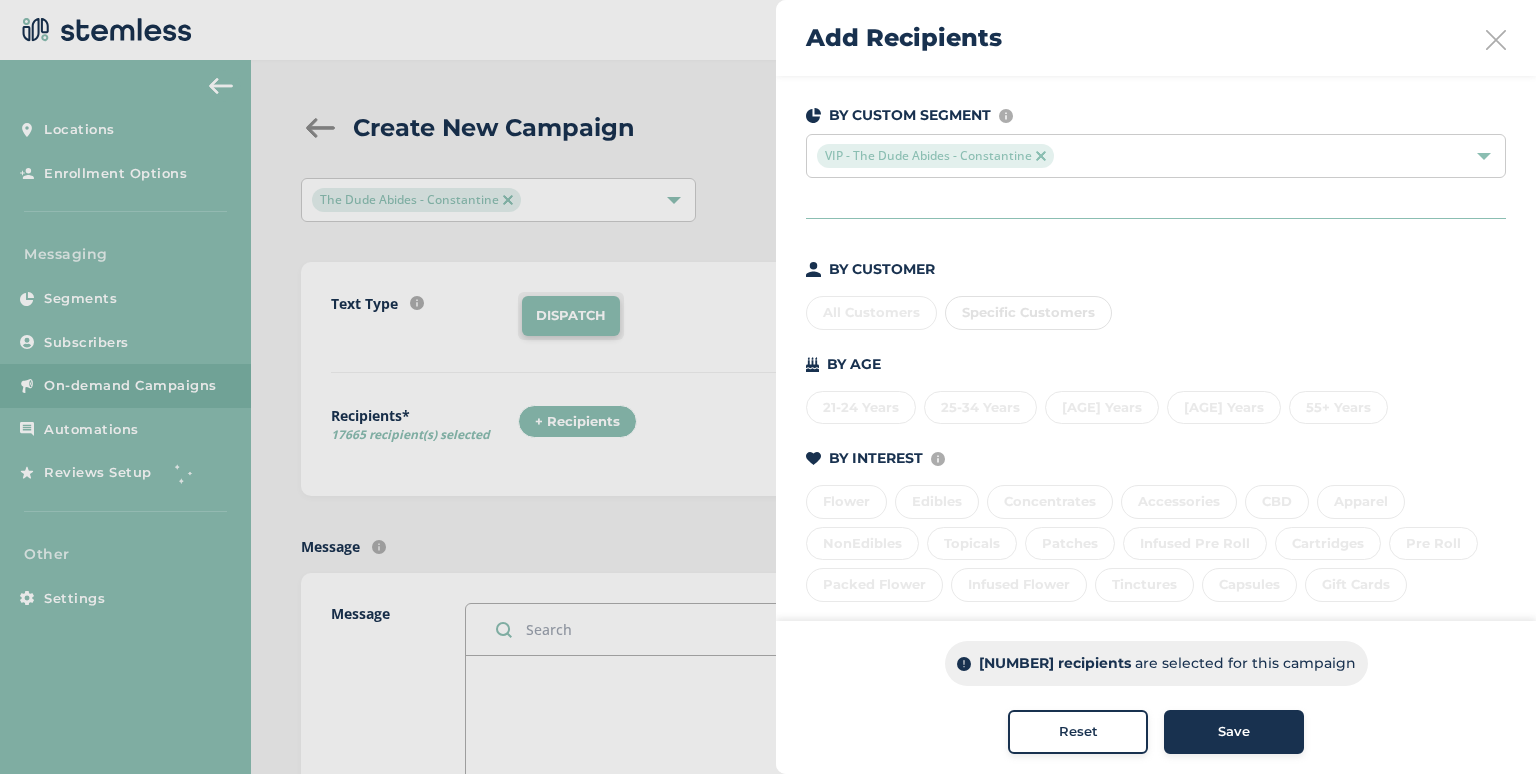 scroll, scrollTop: 0, scrollLeft: 0, axis: both 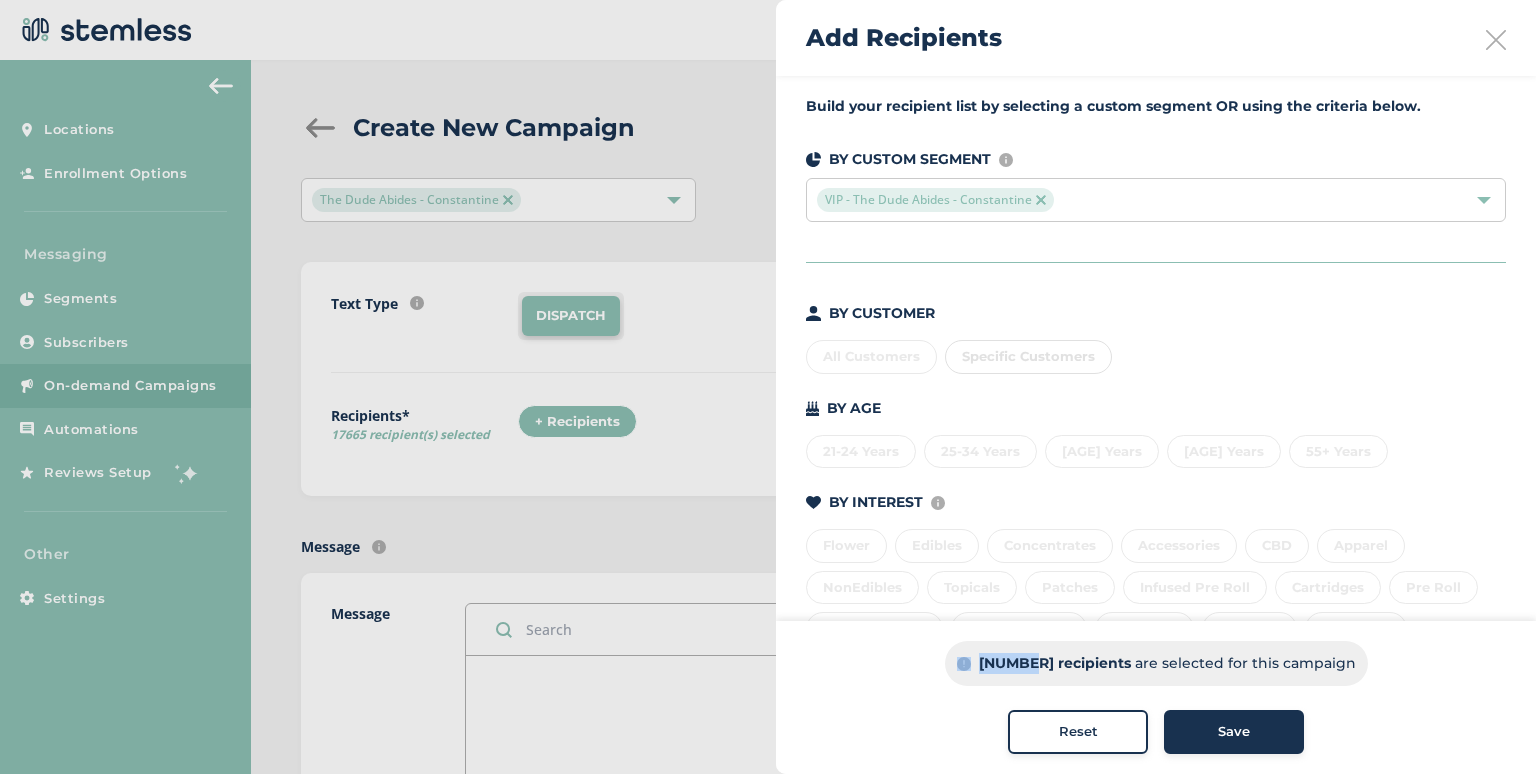 drag, startPoint x: 1035, startPoint y: 658, endPoint x: 1068, endPoint y: 122, distance: 537.0149 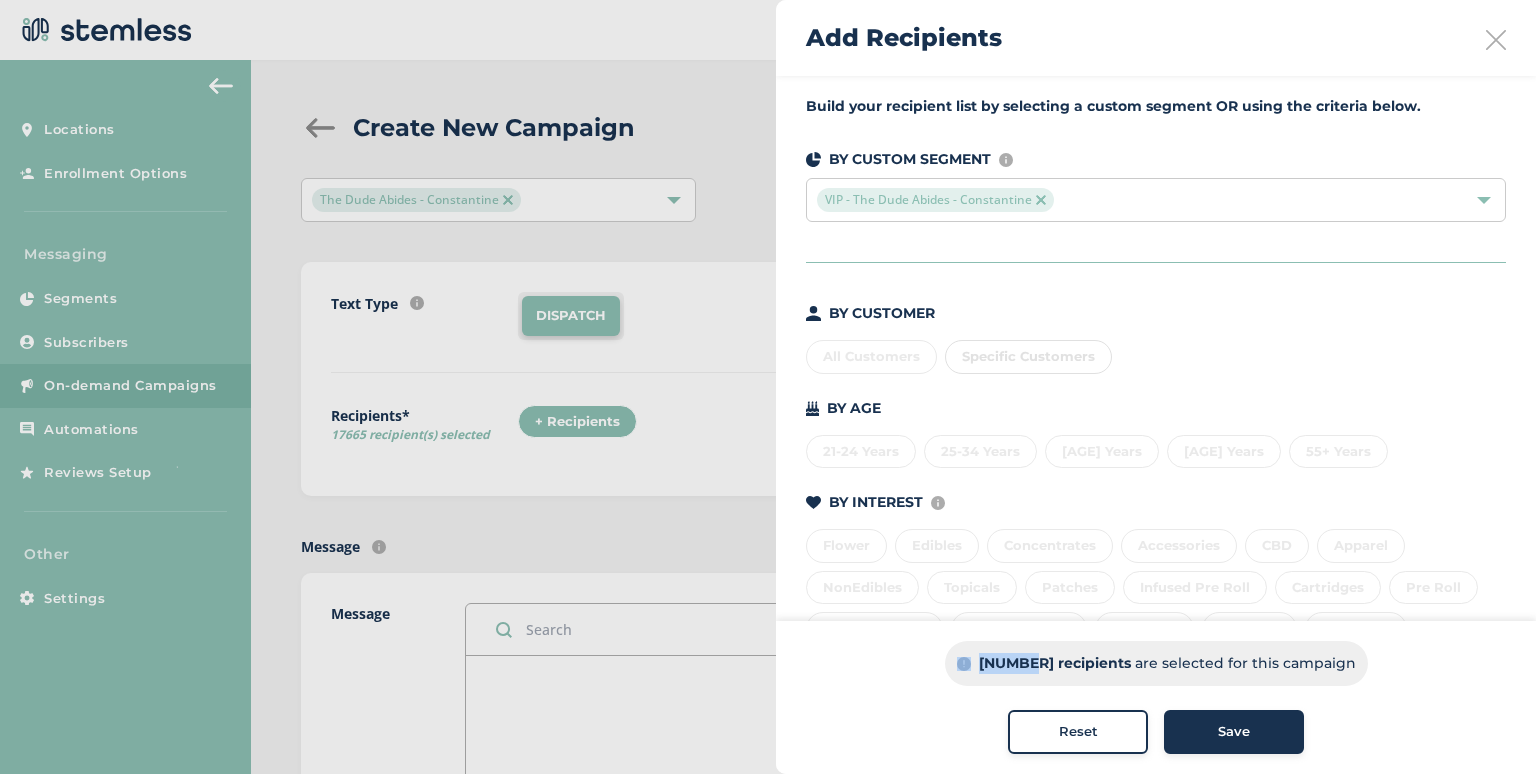 click on "[NUMBER] recipients   are selected for this campaign" at bounding box center (1156, 663) 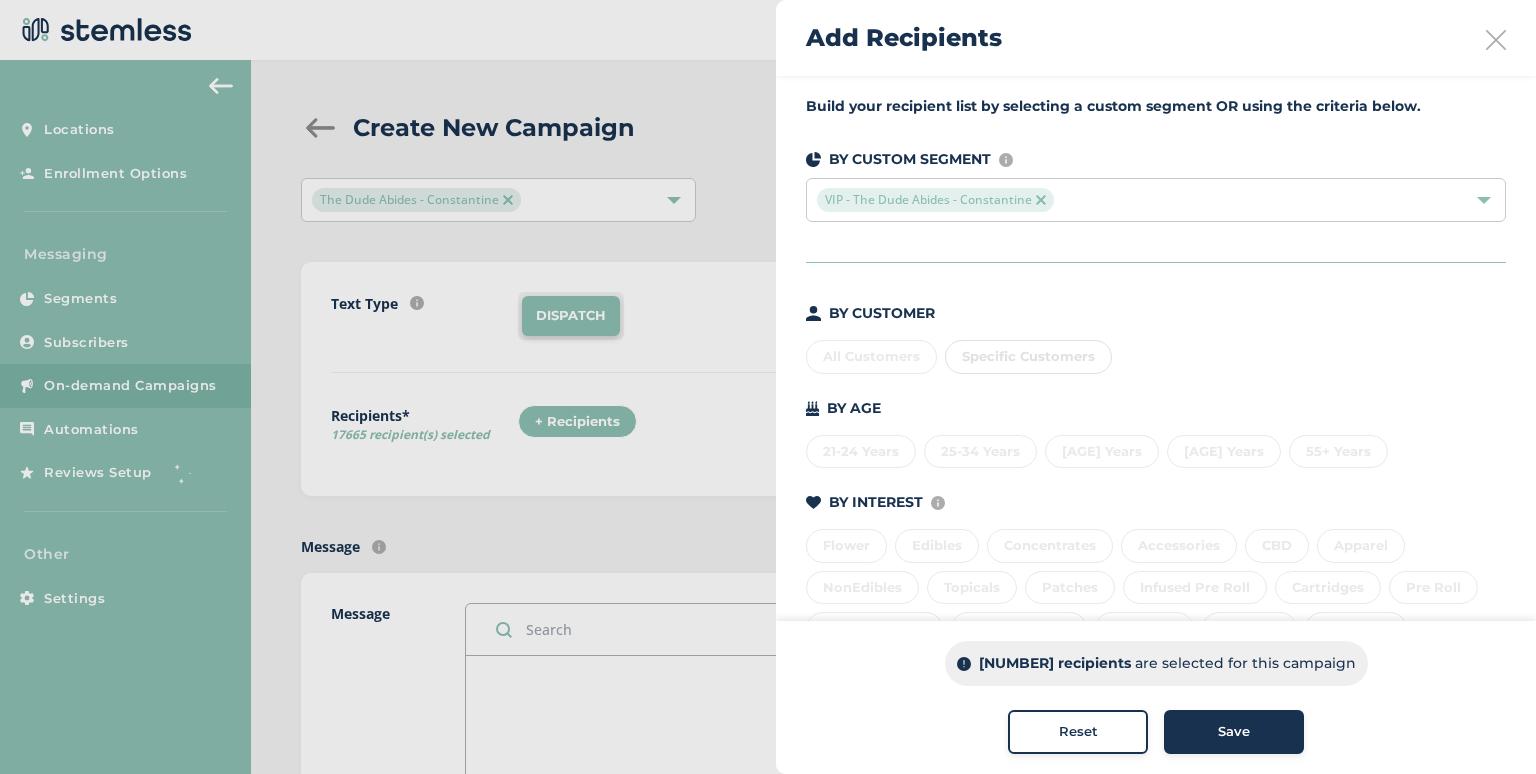 click on "All Customers Specific Customers" at bounding box center [1156, 353] 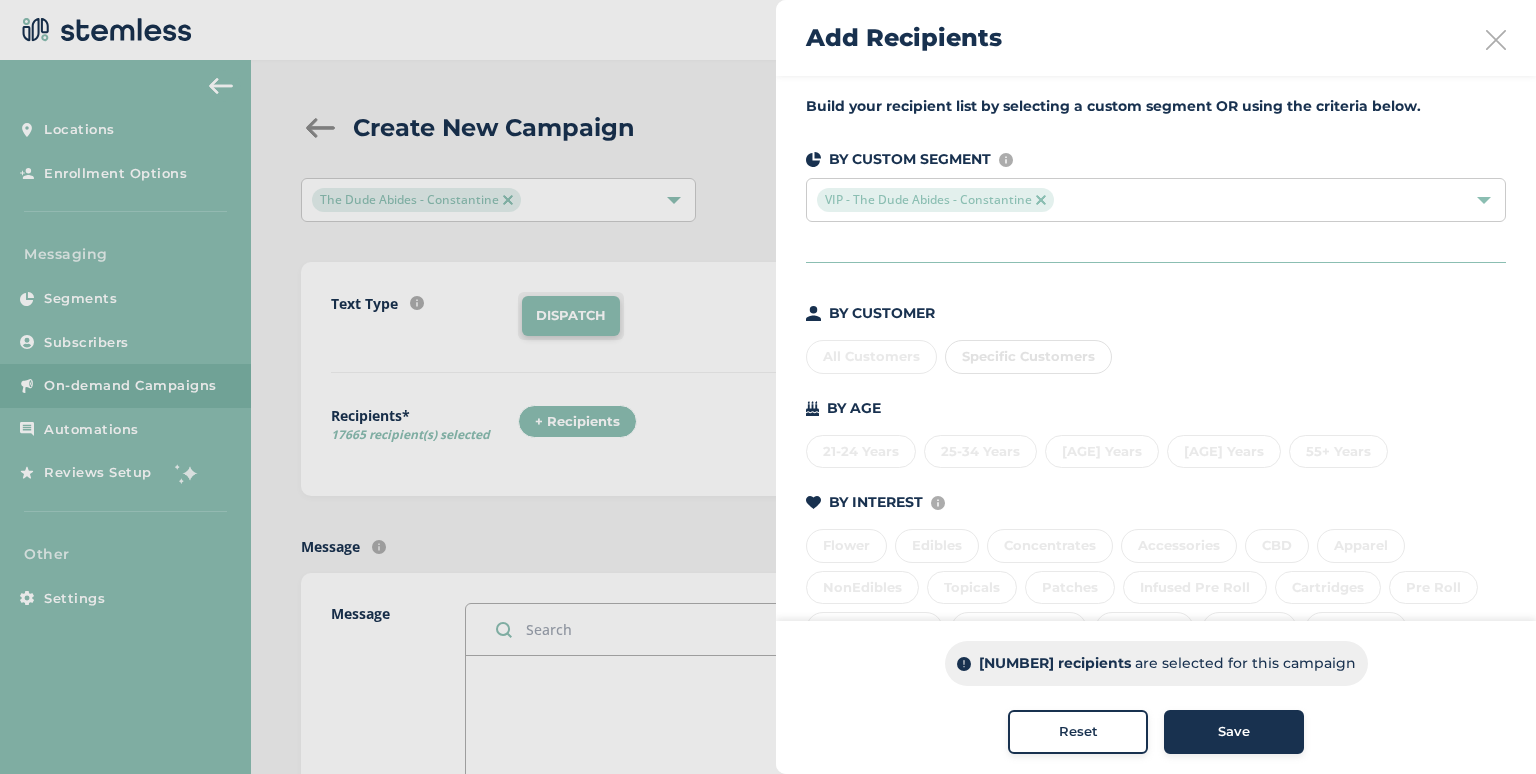 click on "All Customers Specific Customers" at bounding box center (1156, 353) 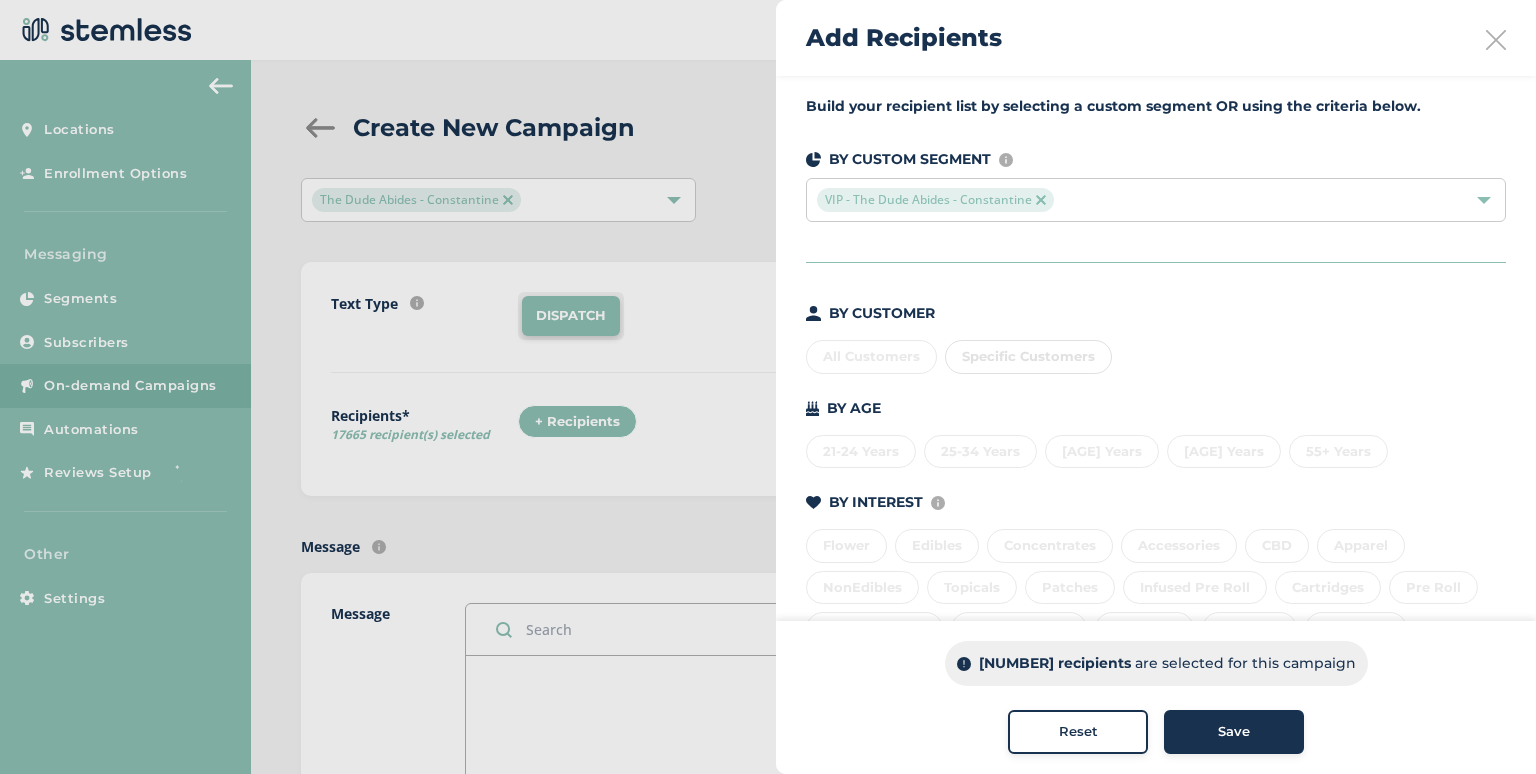drag, startPoint x: 876, startPoint y: 341, endPoint x: 1196, endPoint y: 557, distance: 386.0777 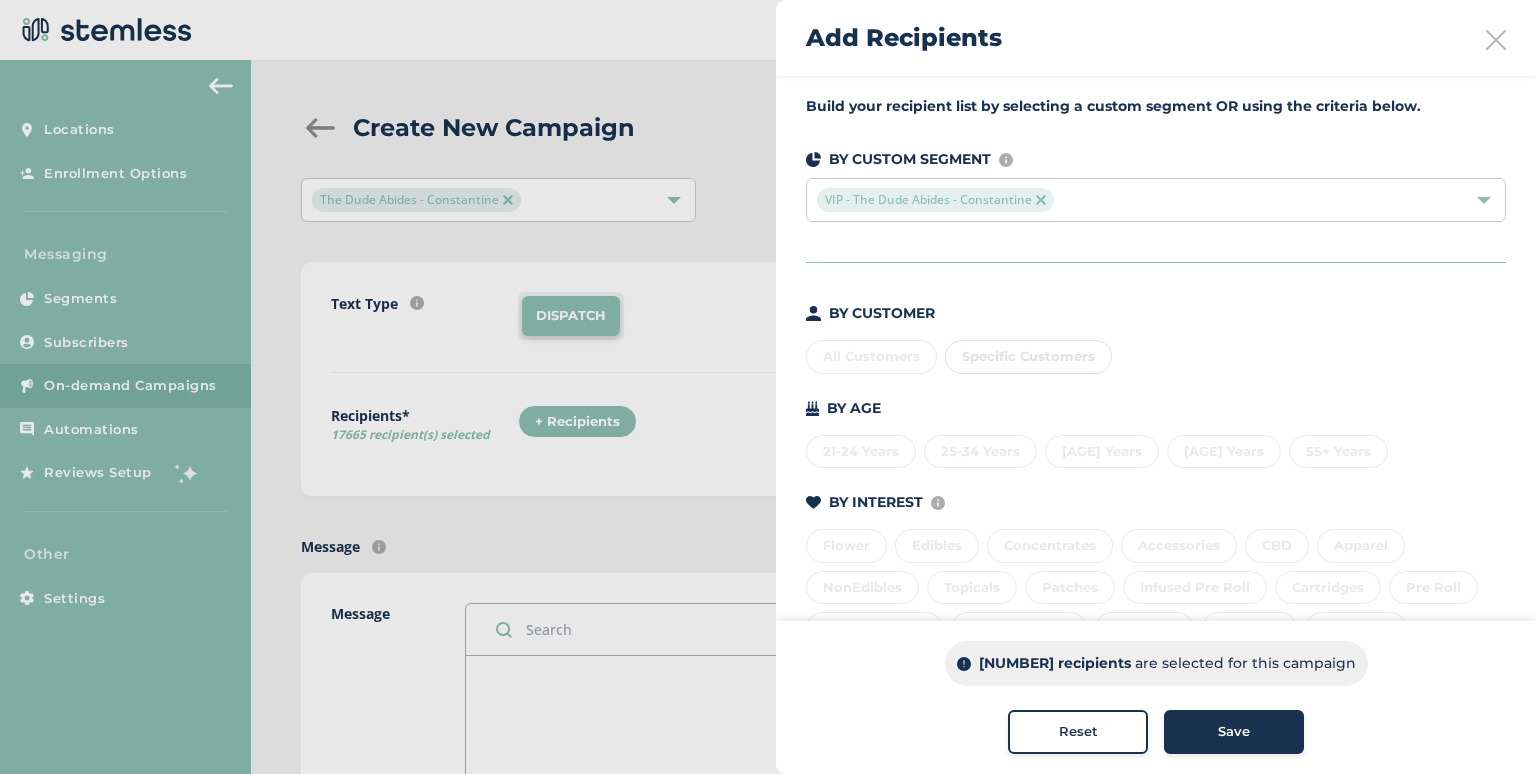 click on "All Customers Specific Customers" at bounding box center [1156, 353] 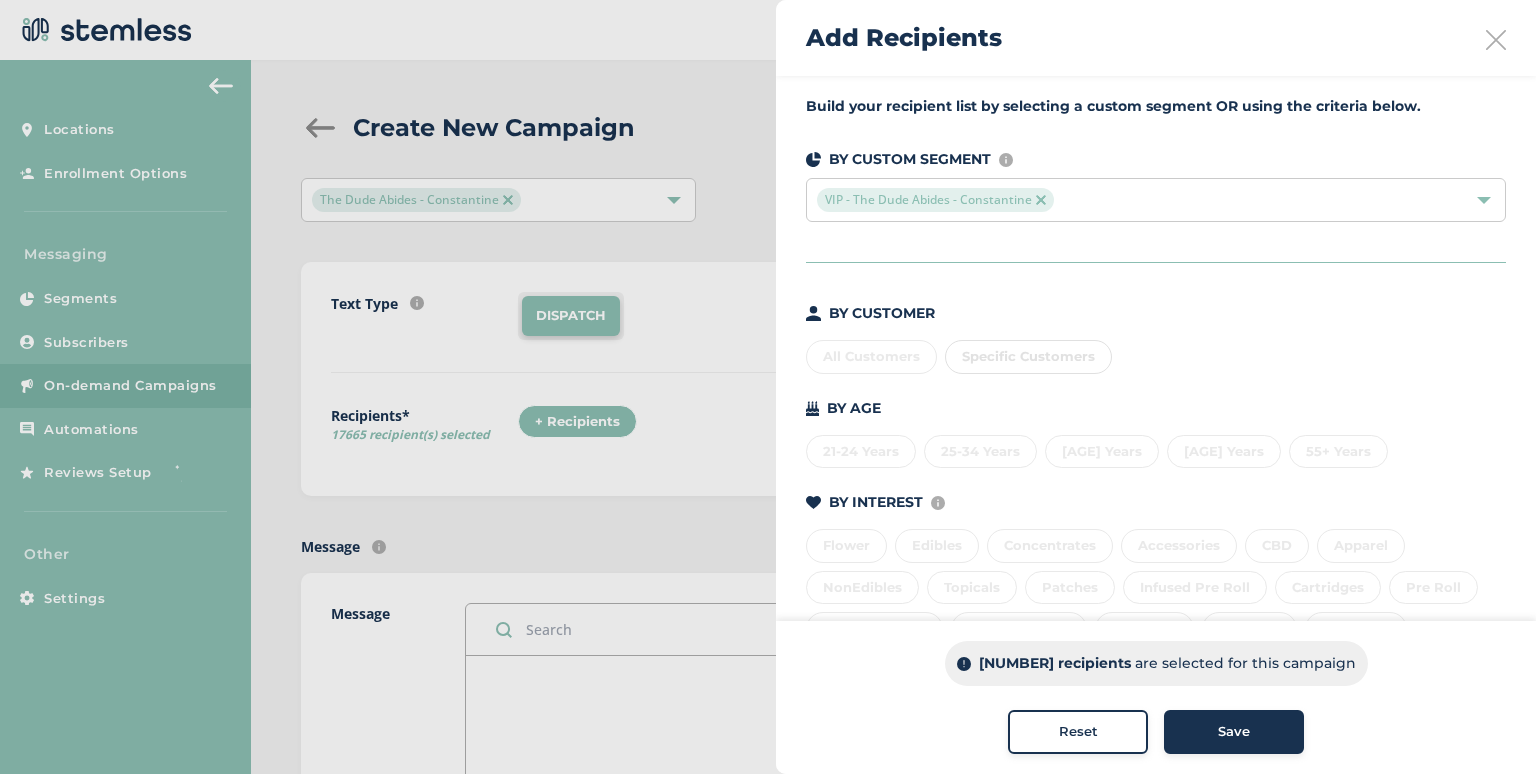 drag, startPoint x: 1128, startPoint y: 365, endPoint x: 1060, endPoint y: 345, distance: 70.88018 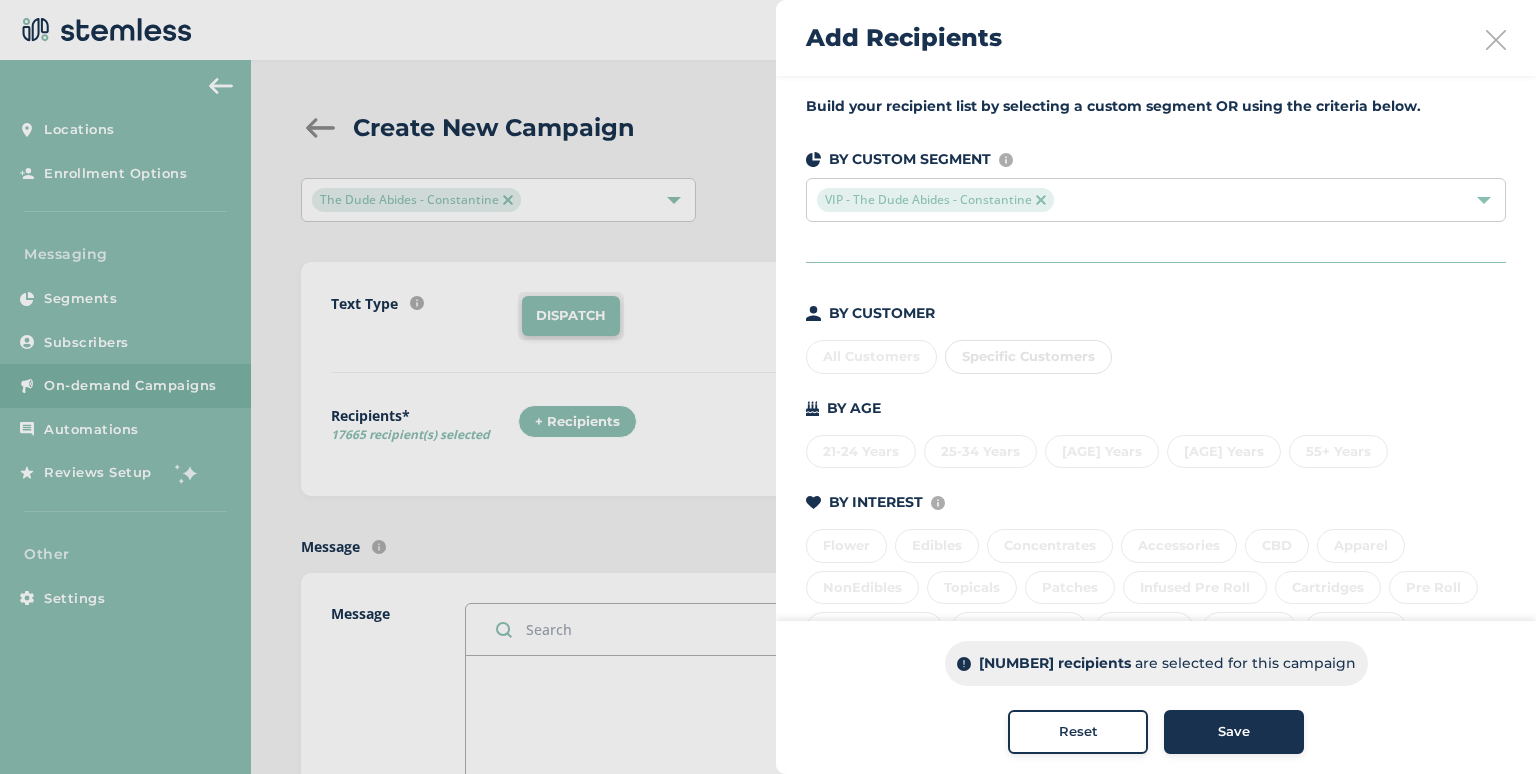 click on "All Customers Specific Customers" at bounding box center (1156, 353) 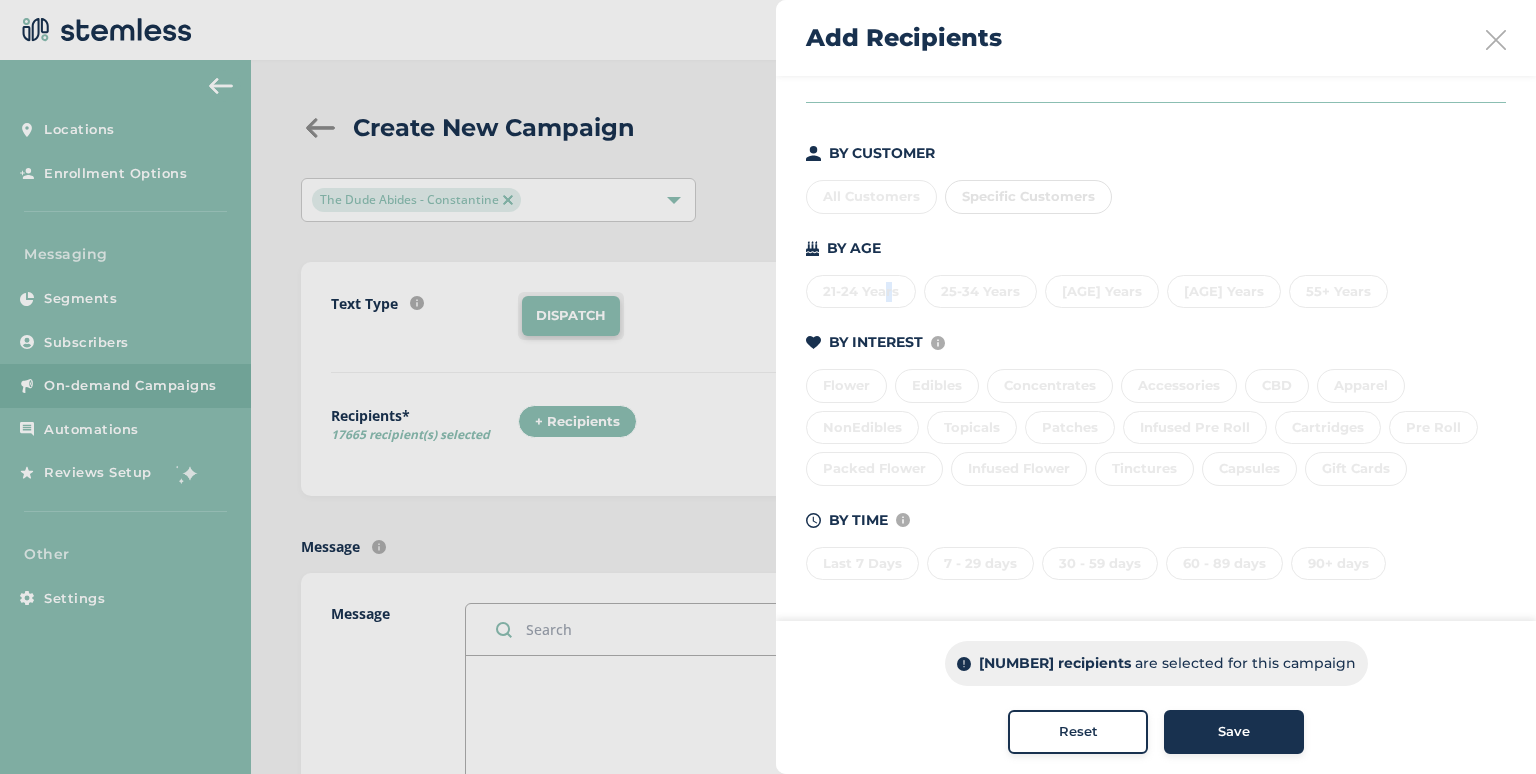 click on "[AGE] Years   [AGE] Years   [AGE] Years   [AGE] Years   [AGE]+ Years" at bounding box center (1156, 288) 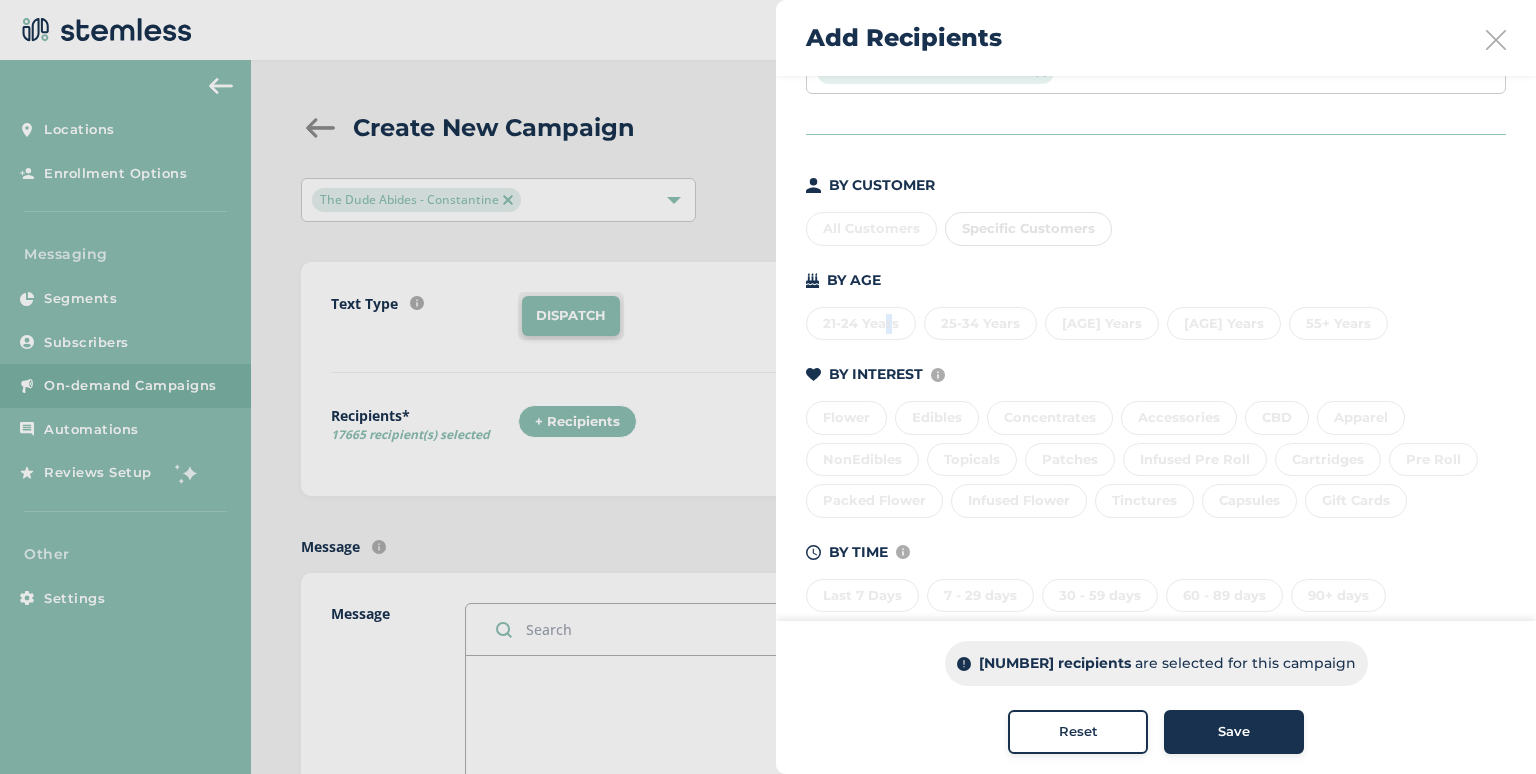 scroll, scrollTop: 160, scrollLeft: 0, axis: vertical 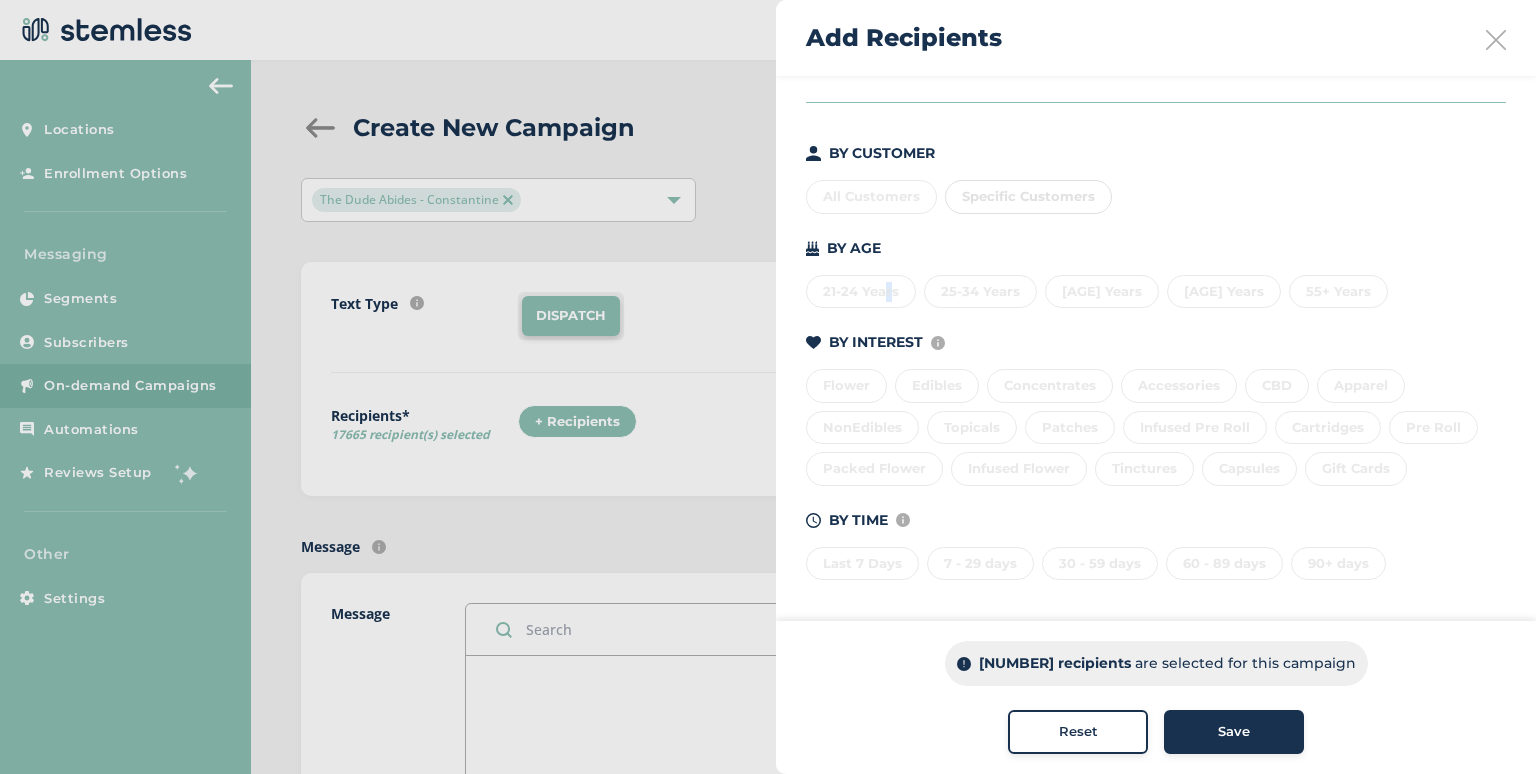 click on "Save" at bounding box center [1234, 732] 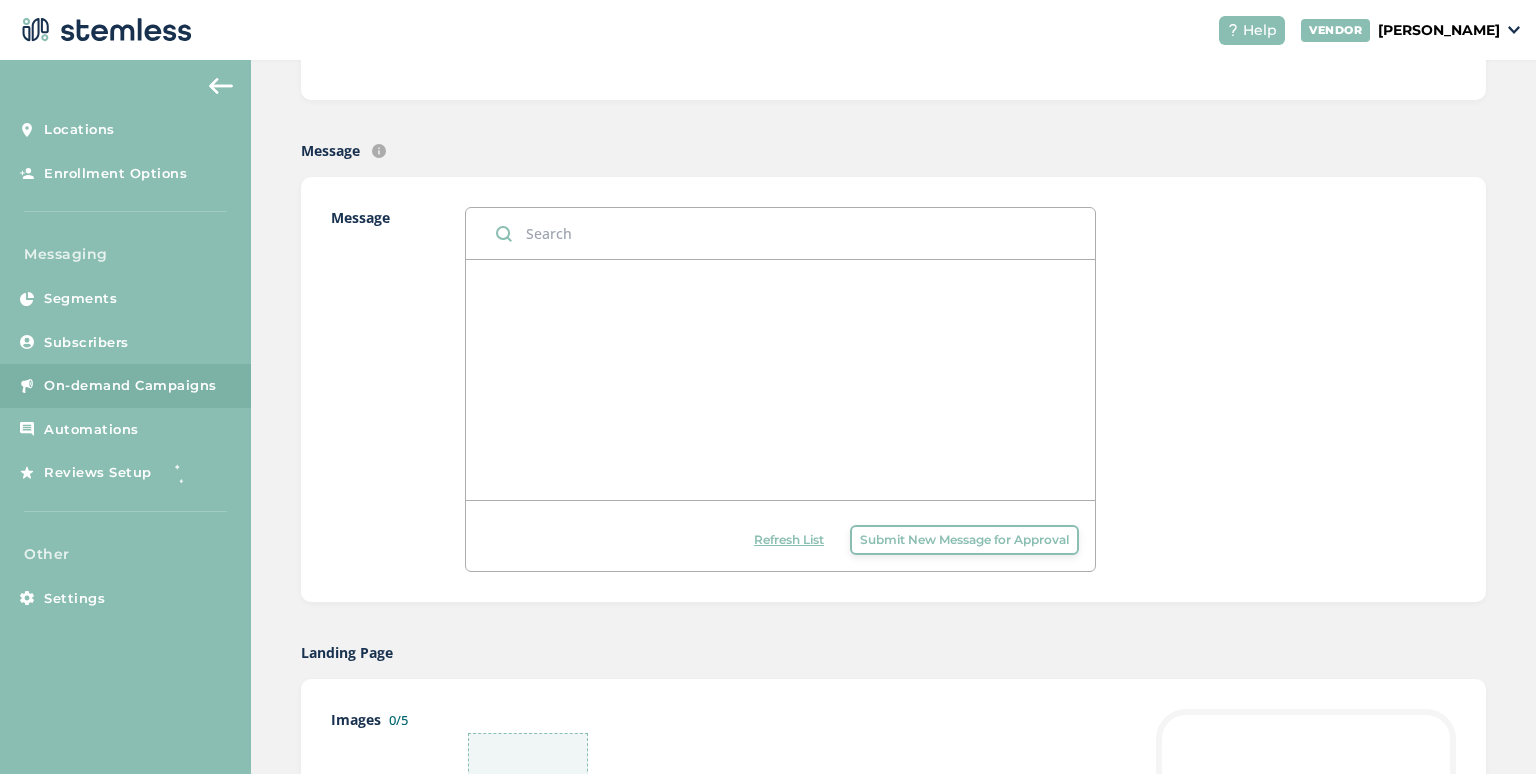 scroll, scrollTop: 400, scrollLeft: 0, axis: vertical 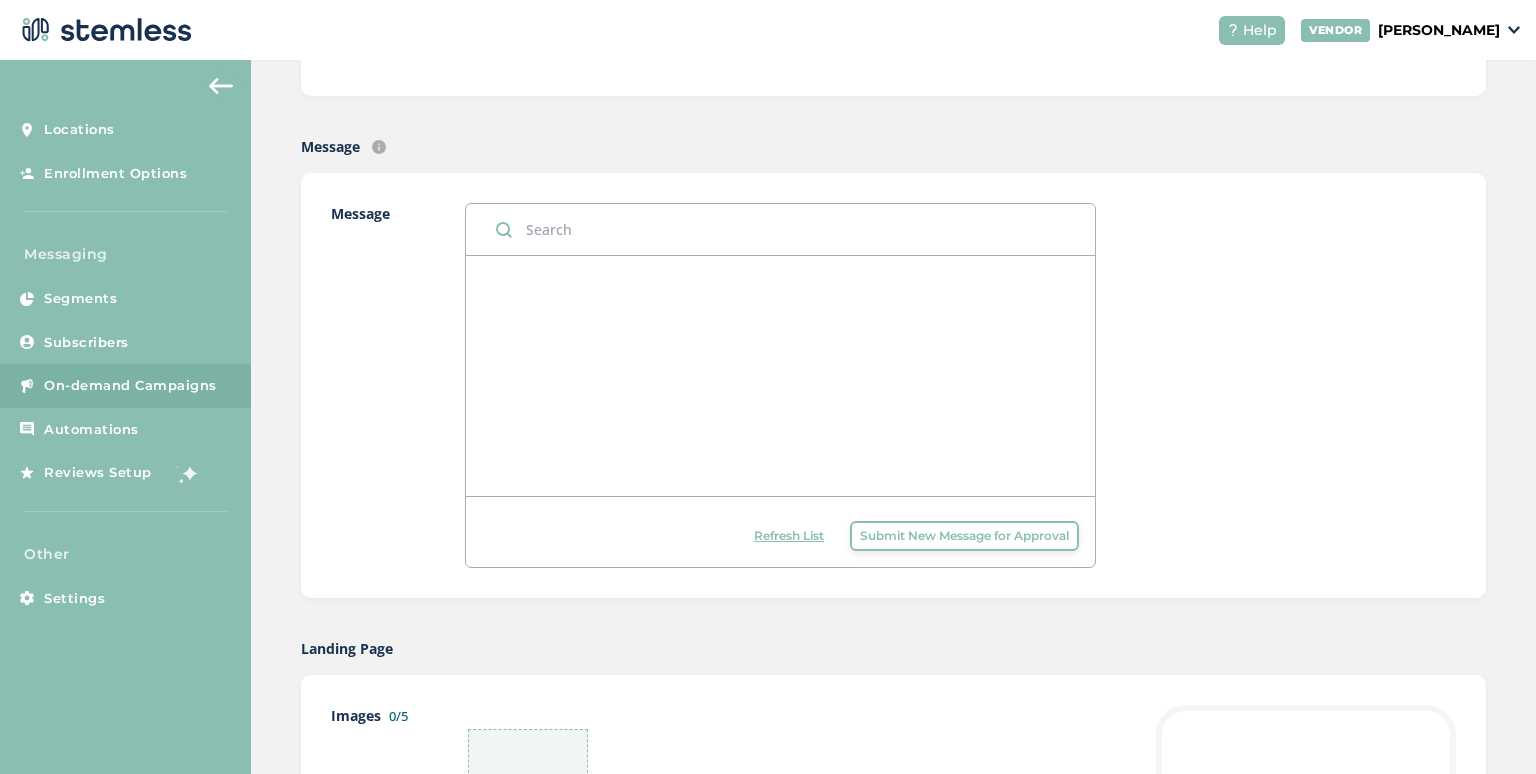 click at bounding box center (780, 229) 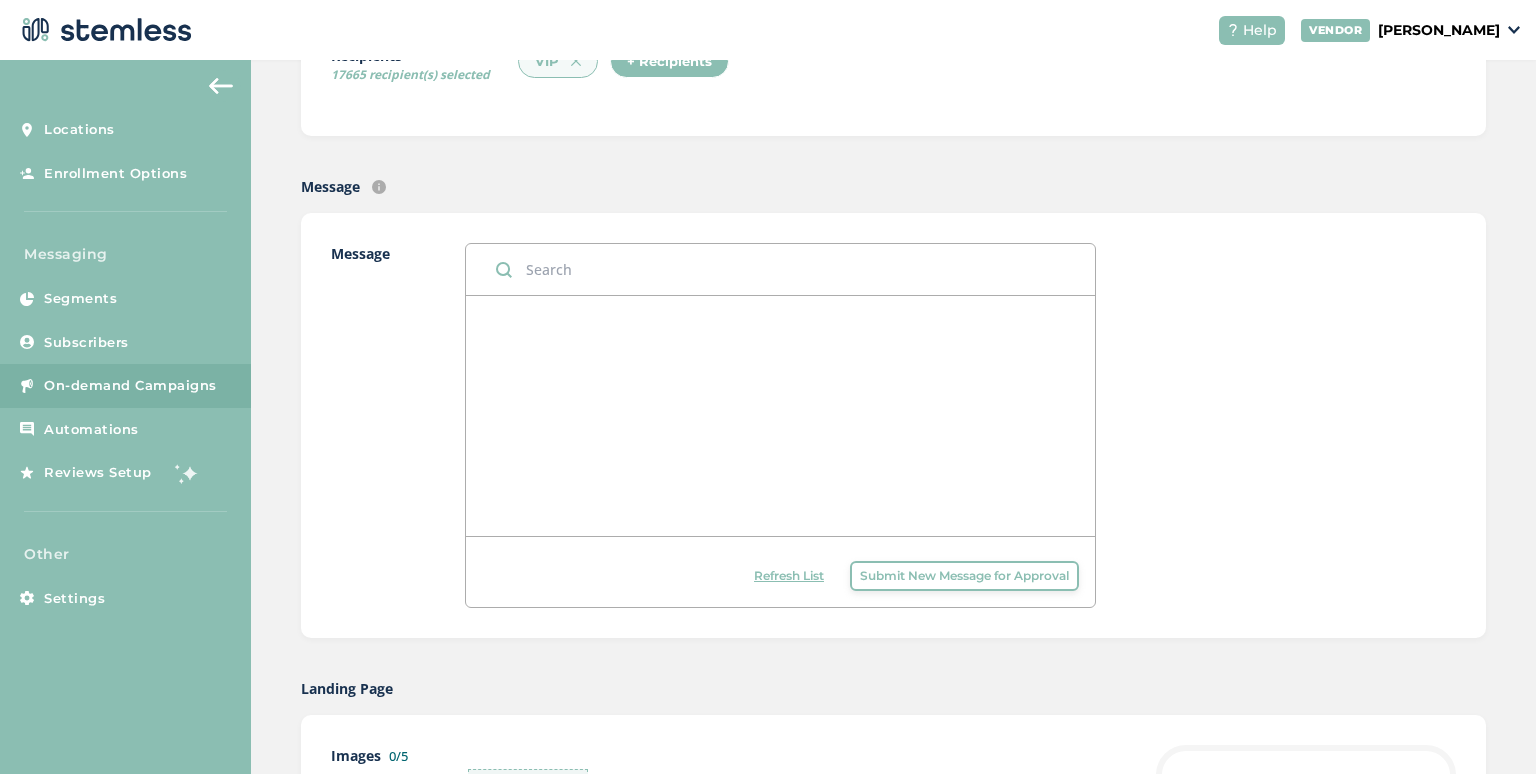 scroll, scrollTop: 300, scrollLeft: 0, axis: vertical 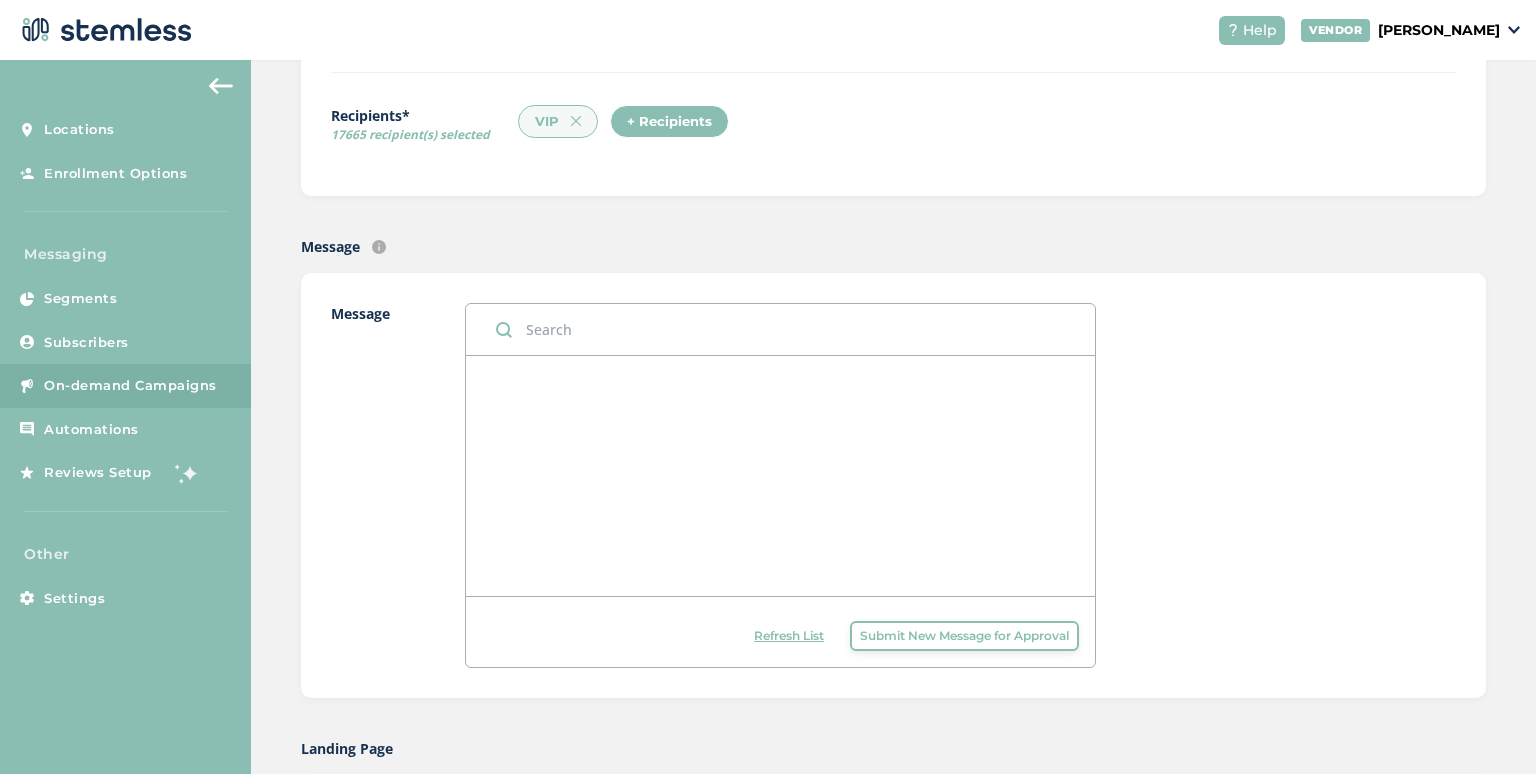 click at bounding box center (780, 329) 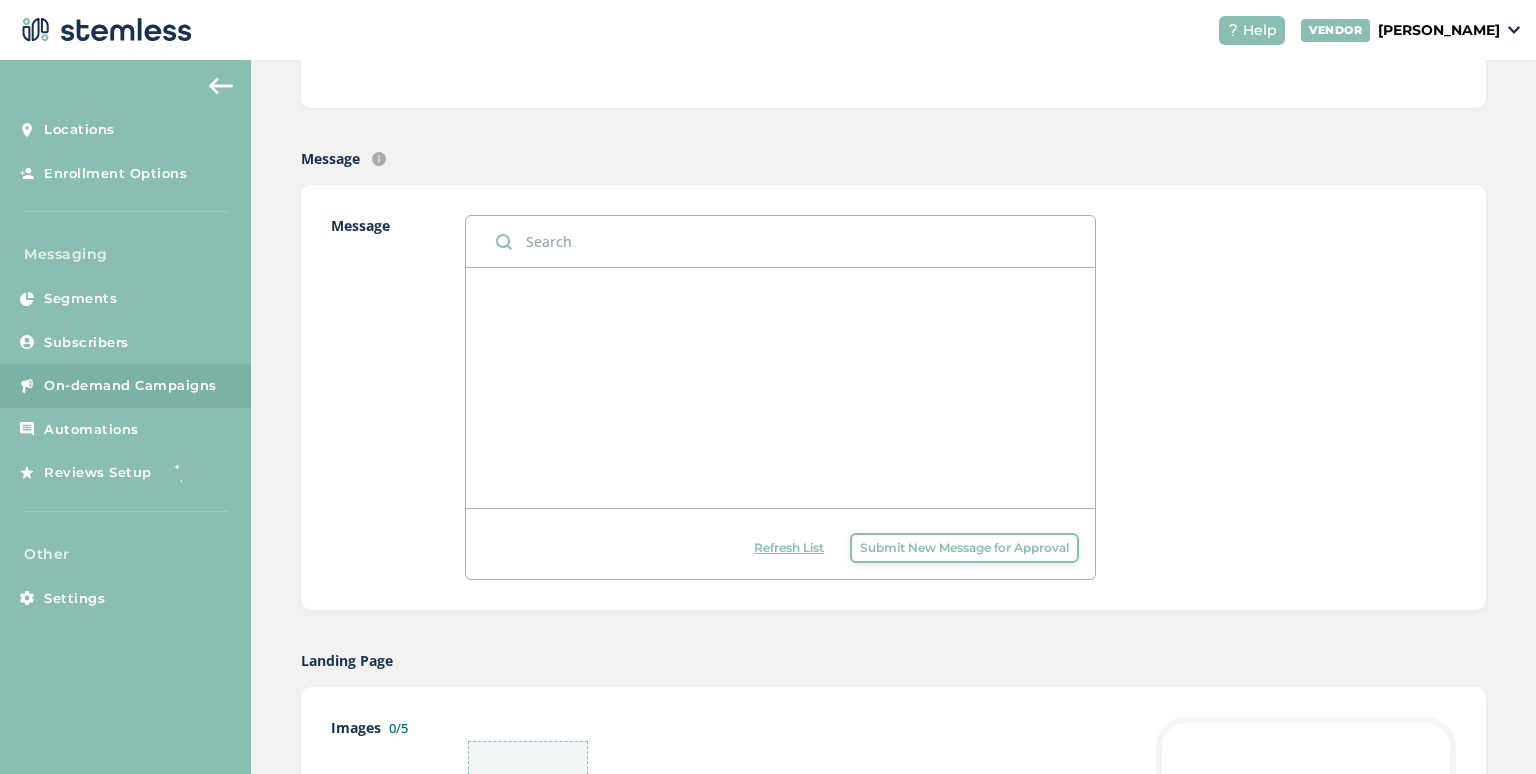 scroll, scrollTop: 400, scrollLeft: 0, axis: vertical 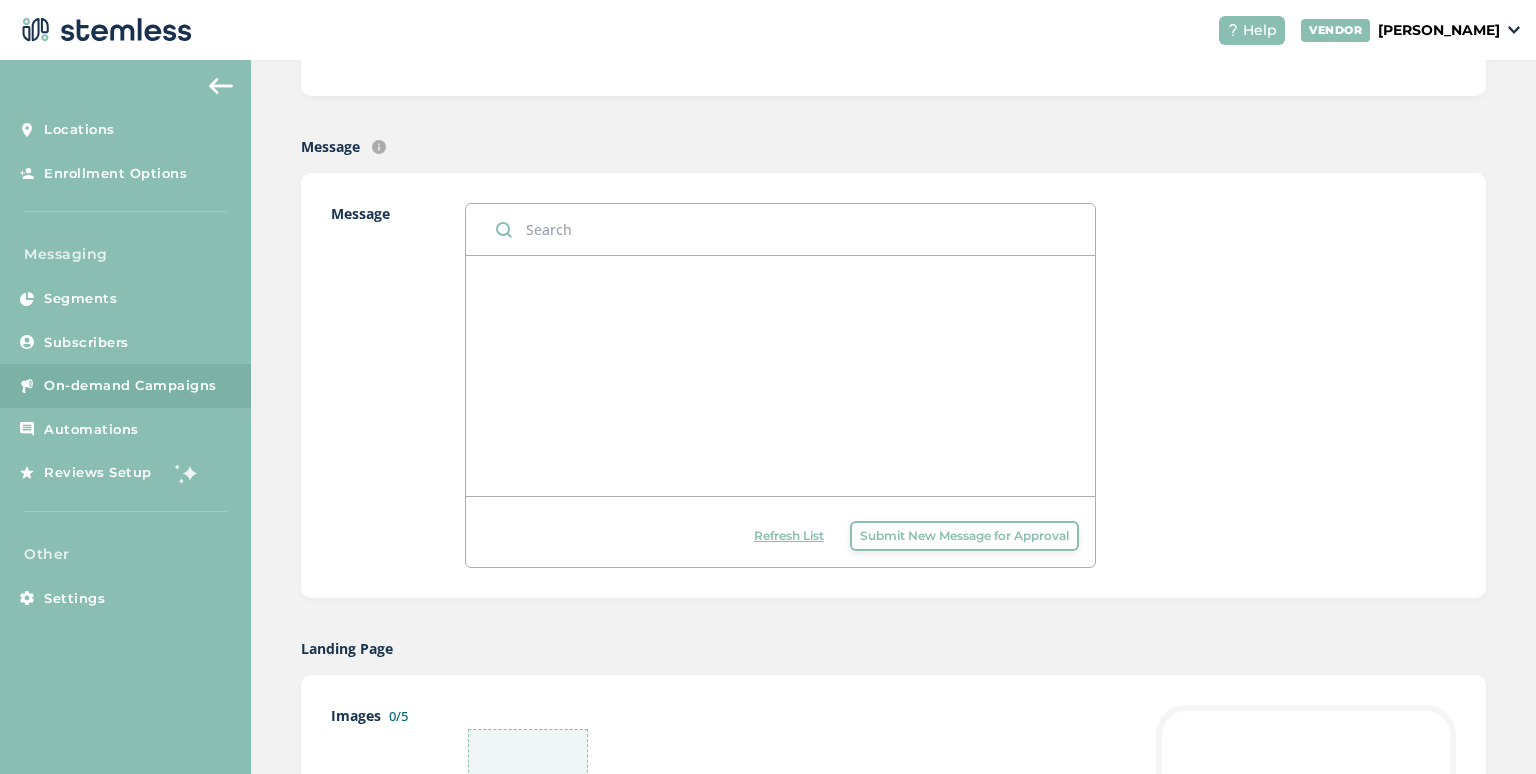 click on "Submit New Message for Approval" at bounding box center (964, 536) 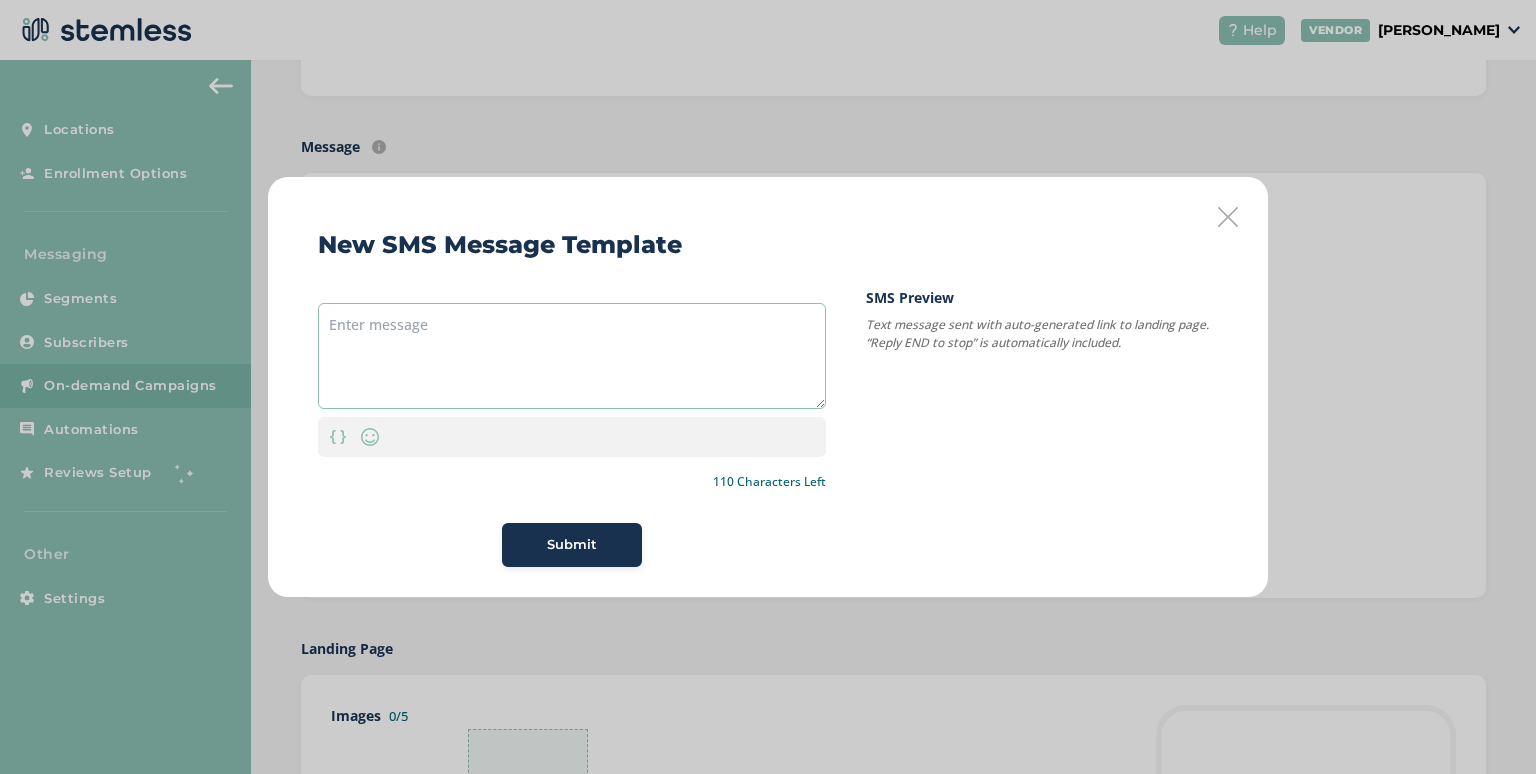 click at bounding box center (572, 356) 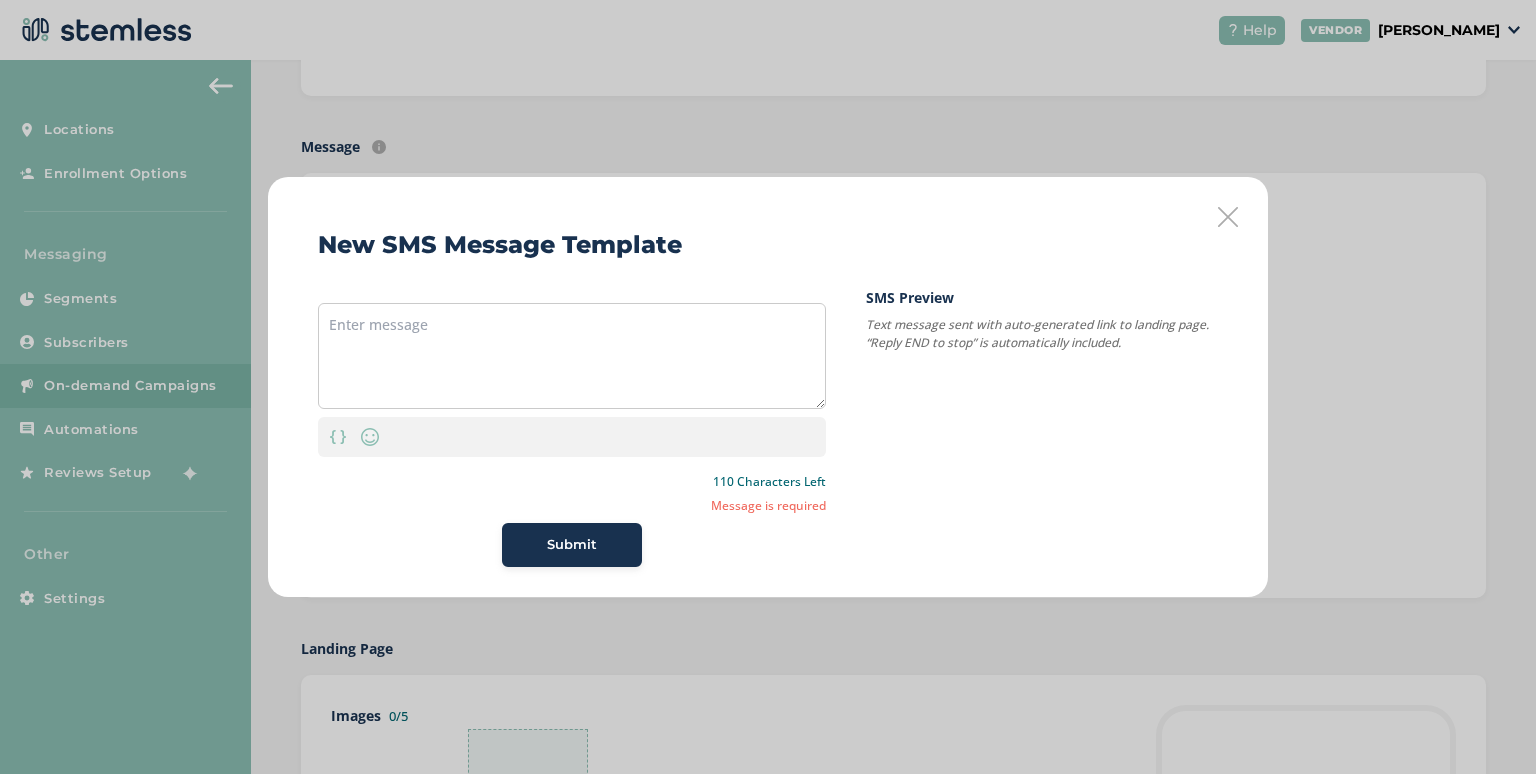 drag, startPoint x: 781, startPoint y: 195, endPoint x: 812, endPoint y: 243, distance: 57.14018 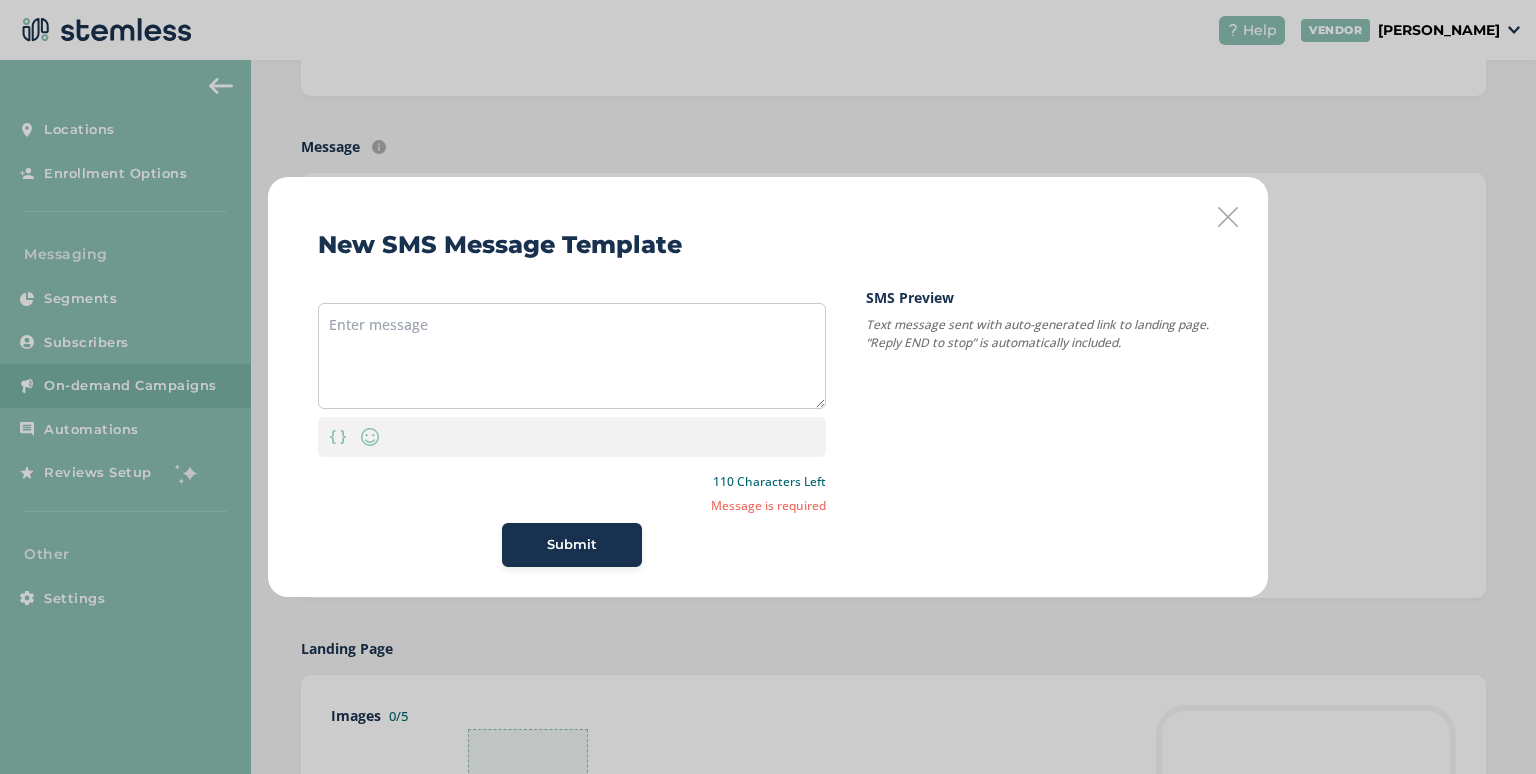 click on "New SMS Message Template  Personalization Emoji 110 Characters Left Message is required Submit SMS Preview Text message sent with auto-generated link to landing page. “Reply END to stop” is automatically included." at bounding box center (768, 387) 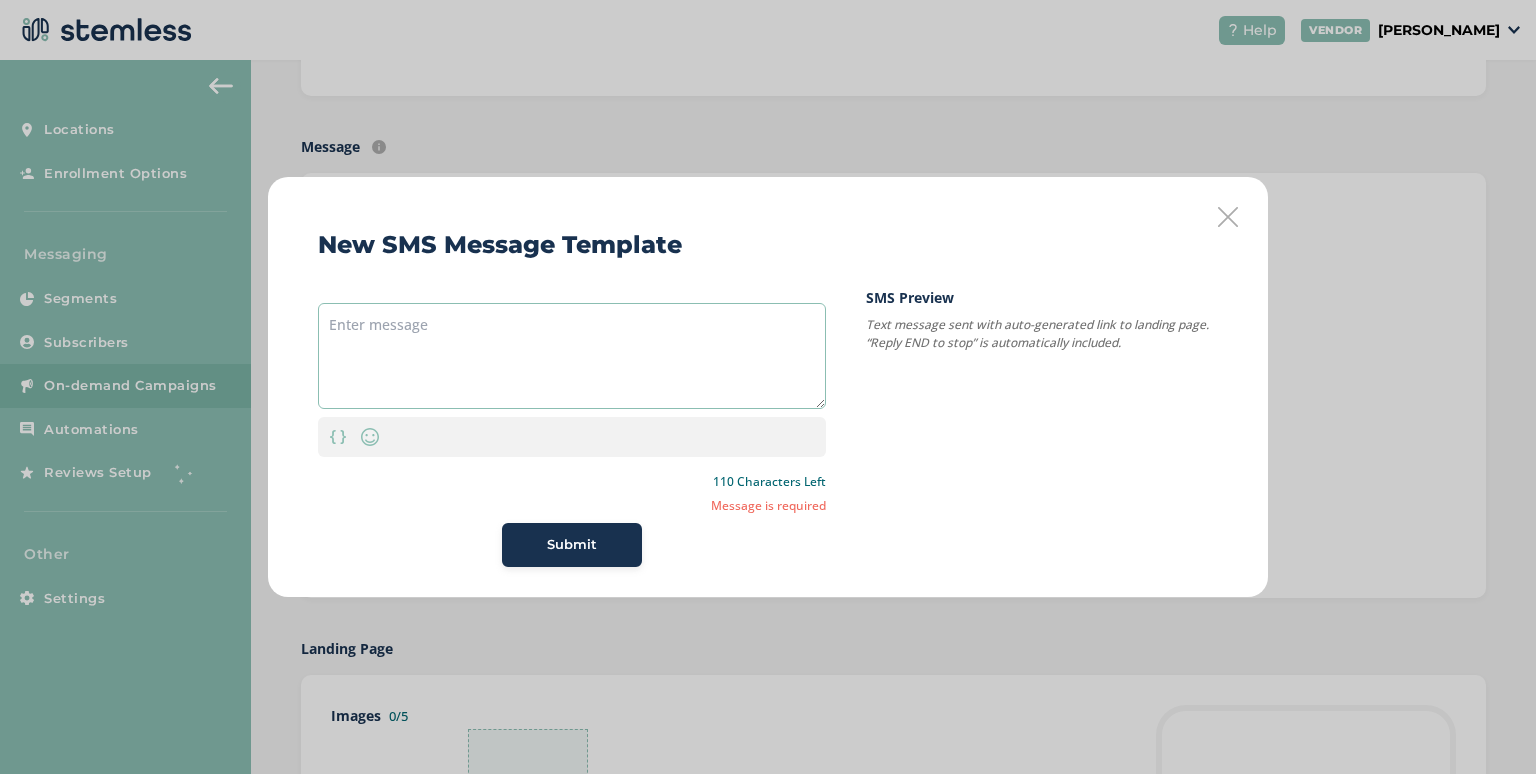 click at bounding box center (572, 356) 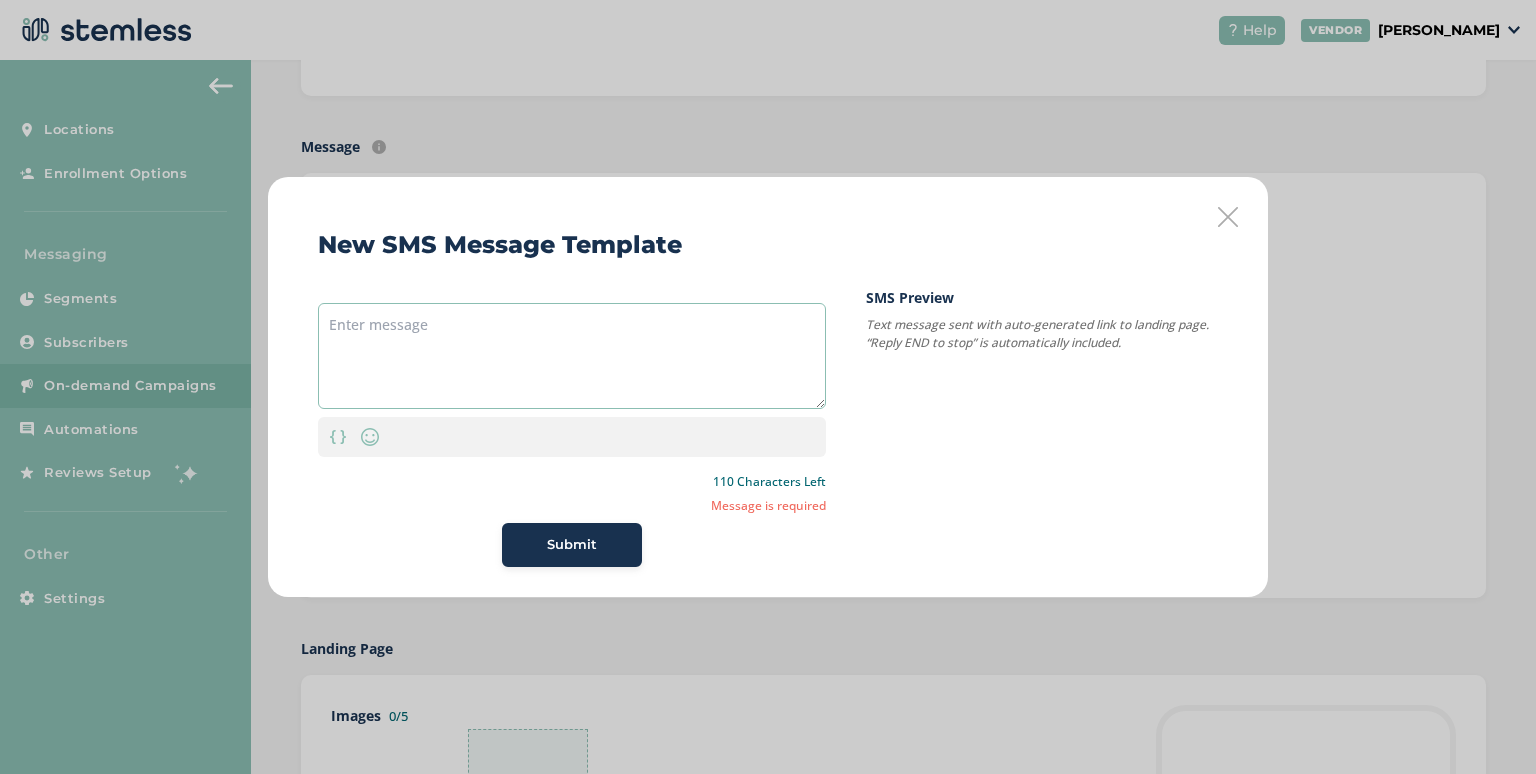 click at bounding box center (572, 356) 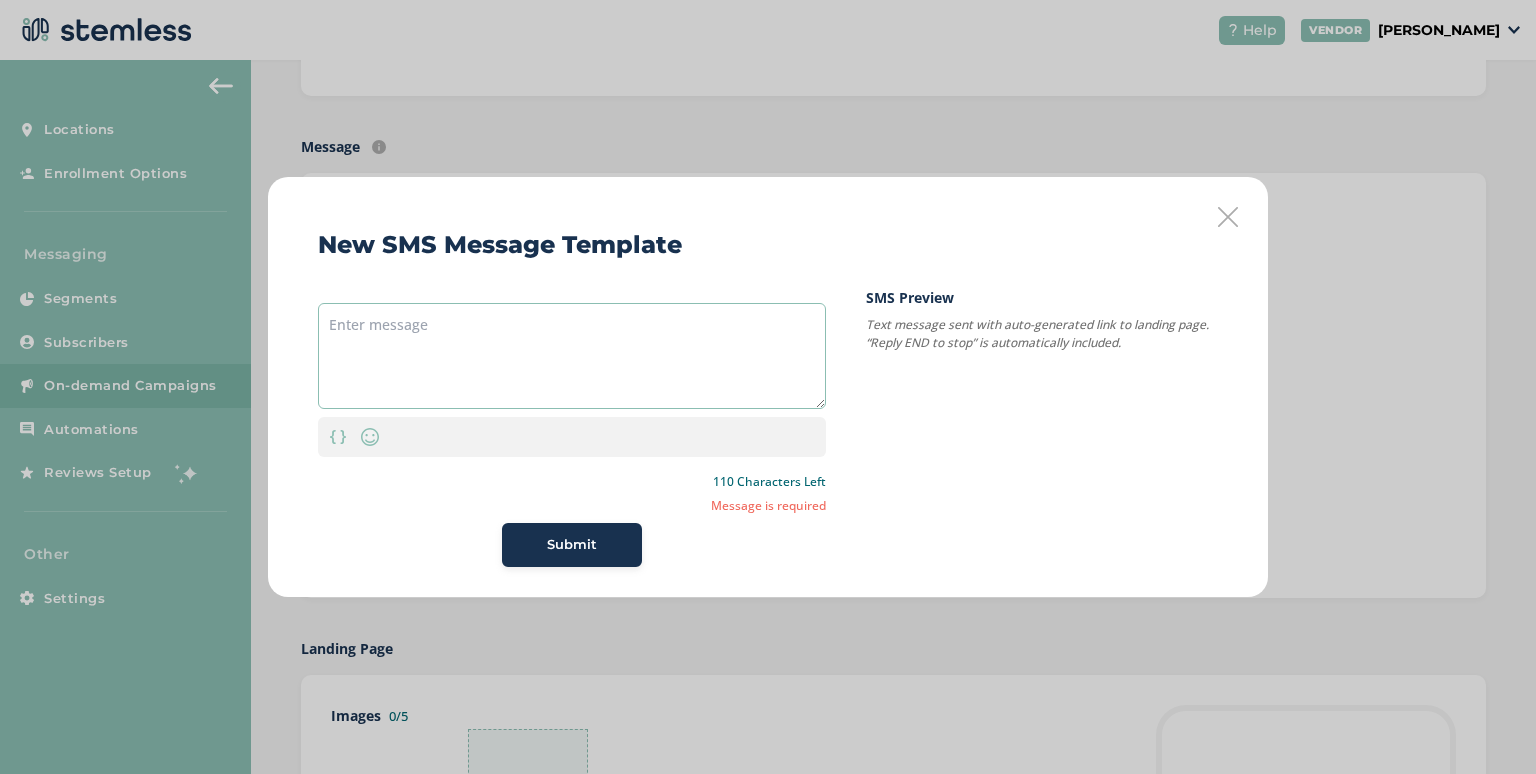click at bounding box center [572, 356] 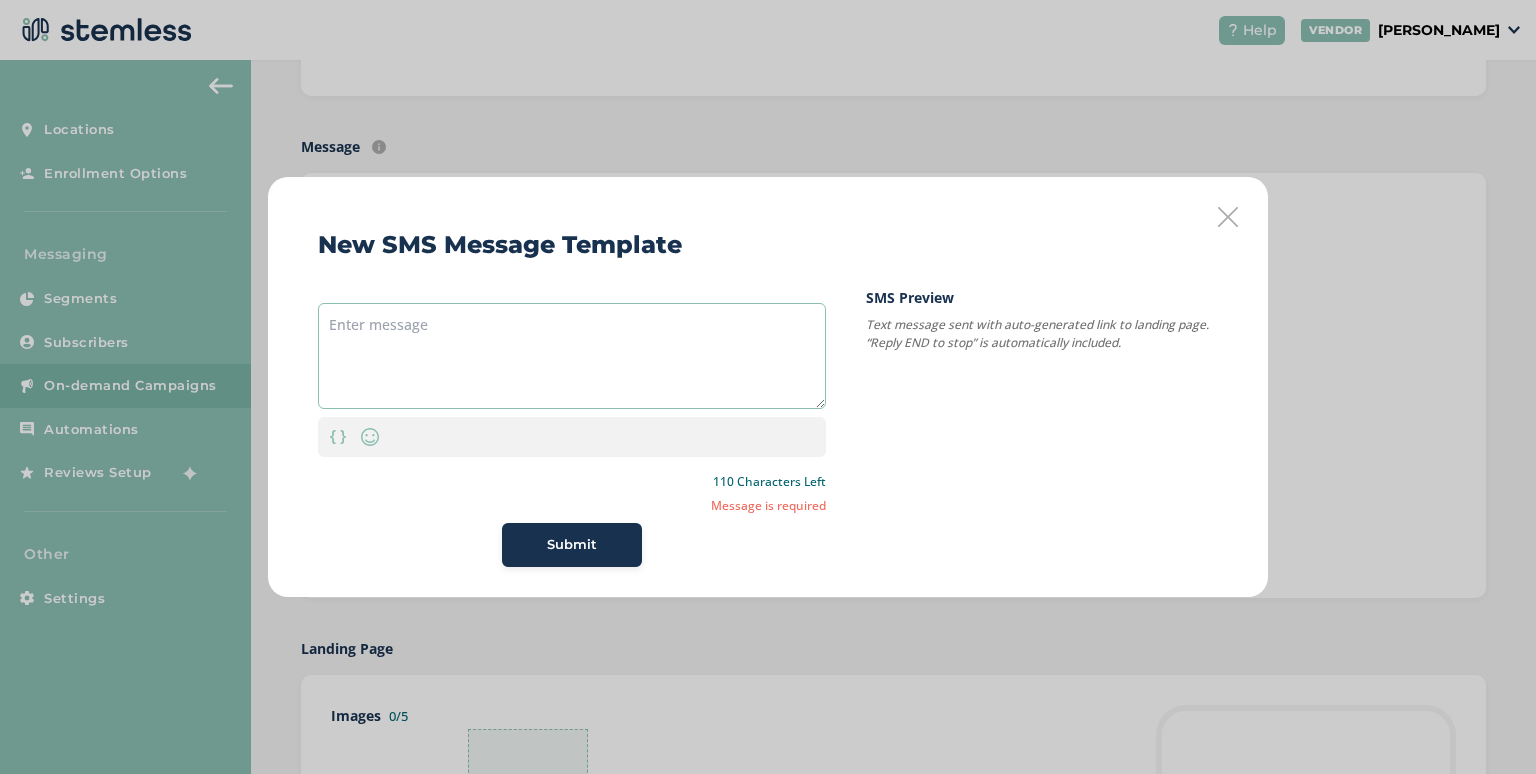 click at bounding box center (572, 356) 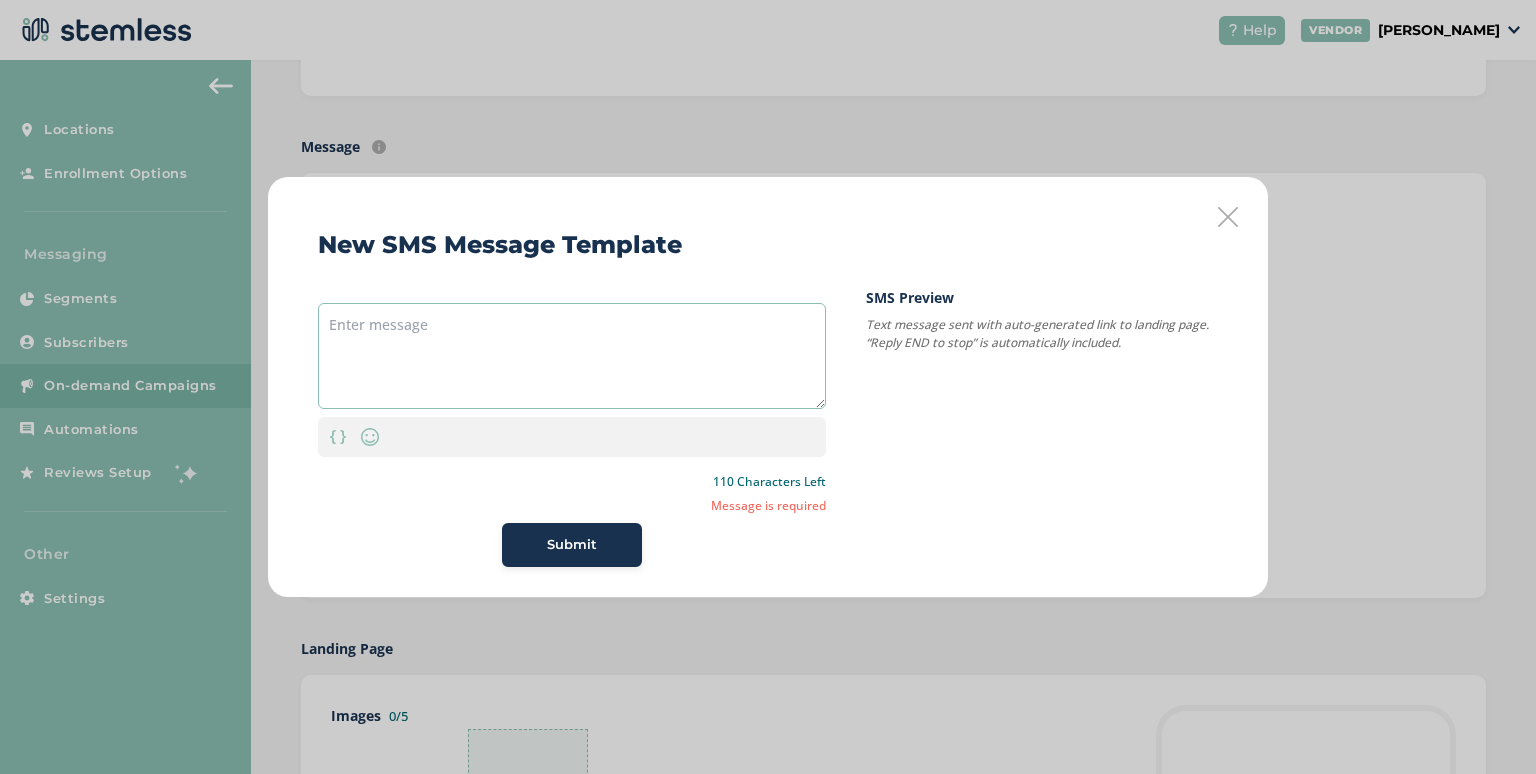 click at bounding box center [572, 356] 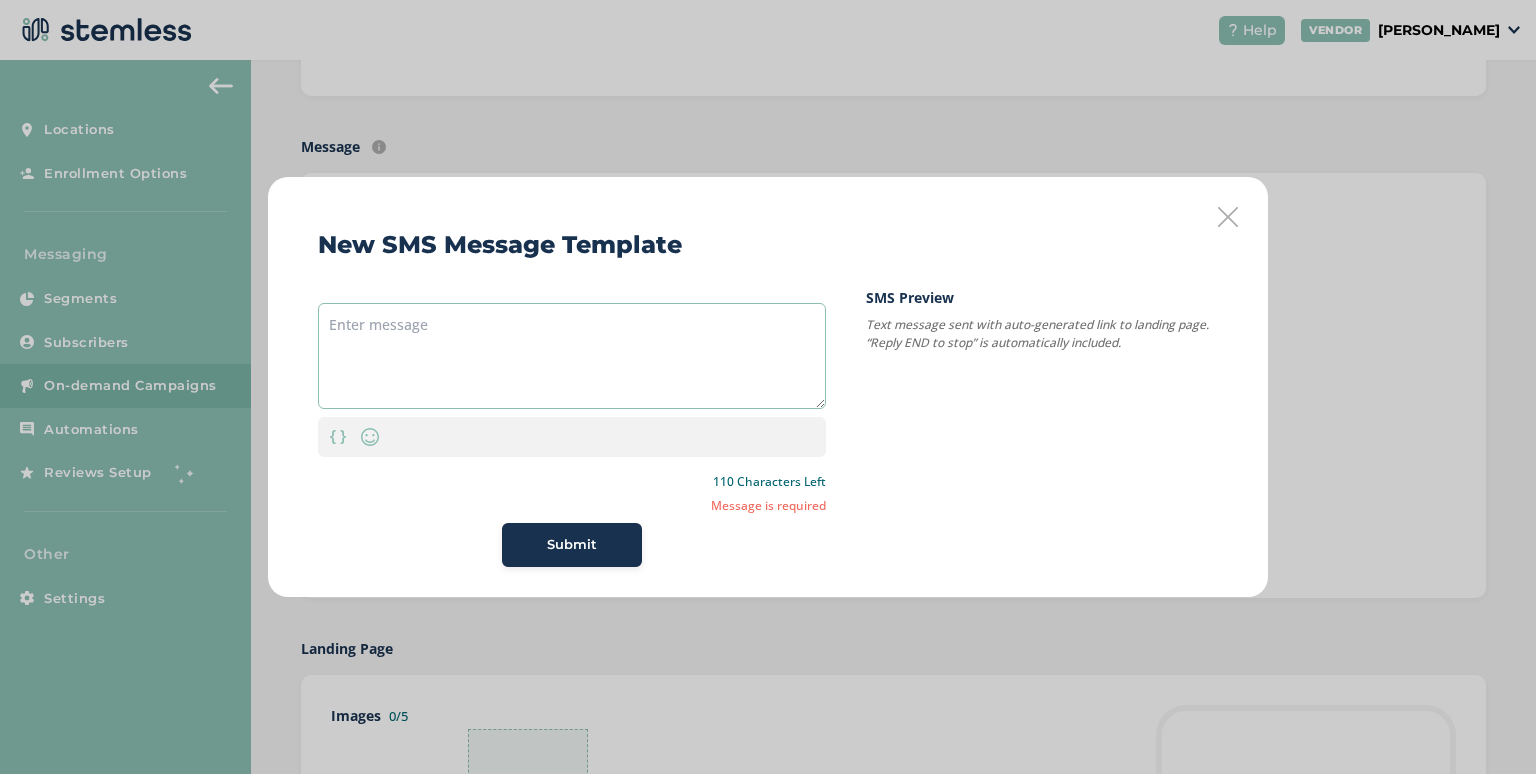 click at bounding box center (572, 356) 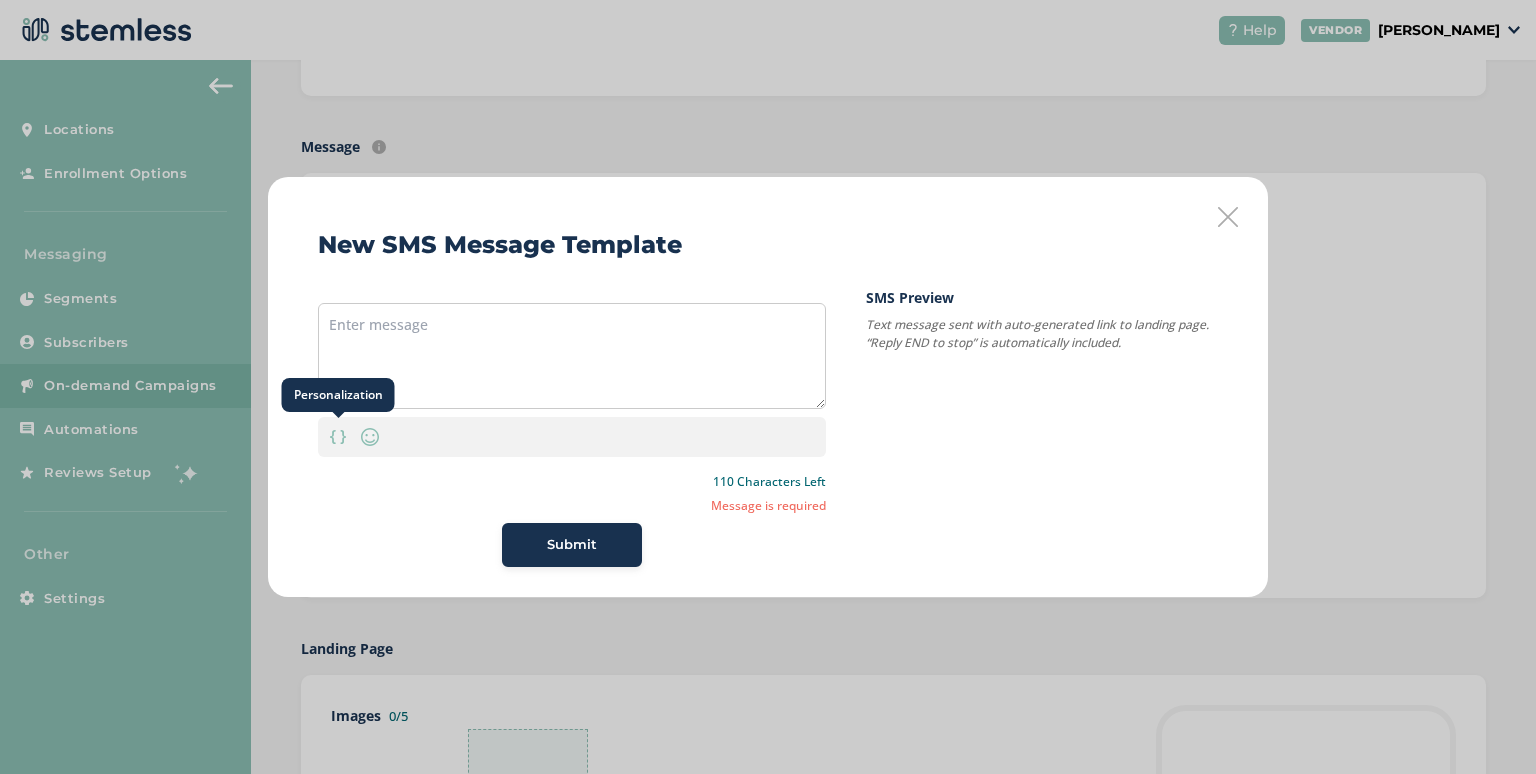 click on "Personalization" at bounding box center [338, 437] 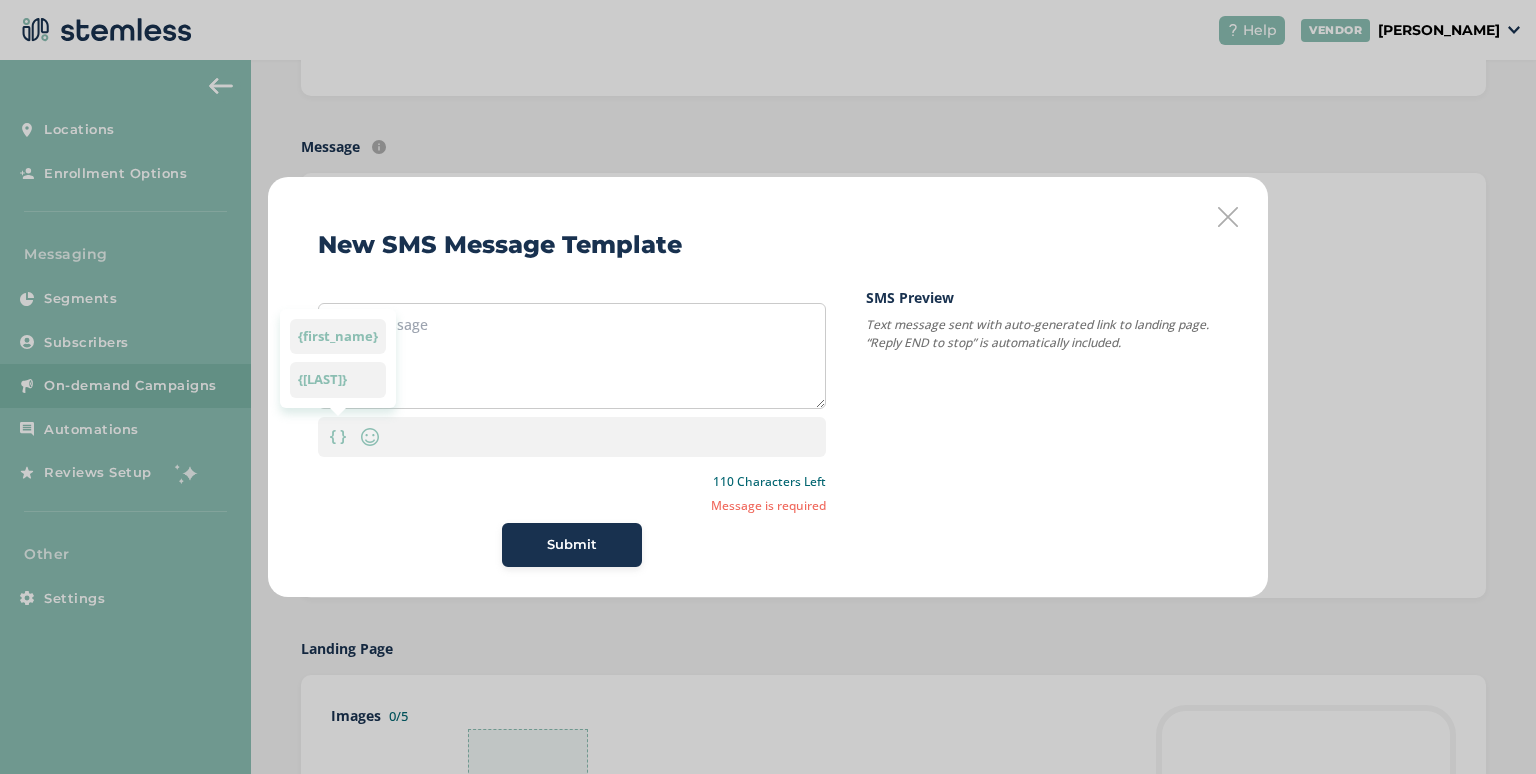 click on "{first_name}" at bounding box center [338, 337] 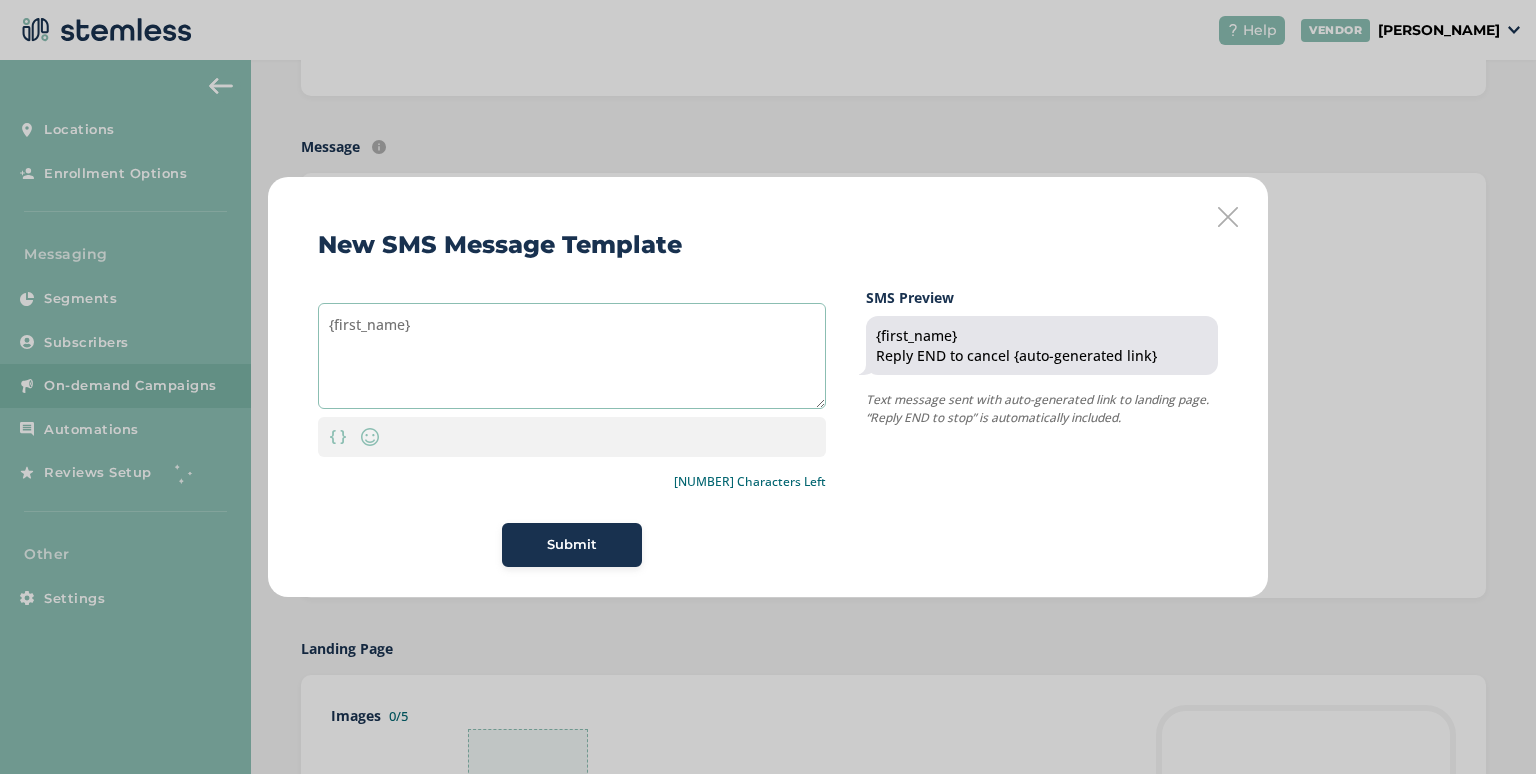 click on "{first_name}" at bounding box center [572, 356] 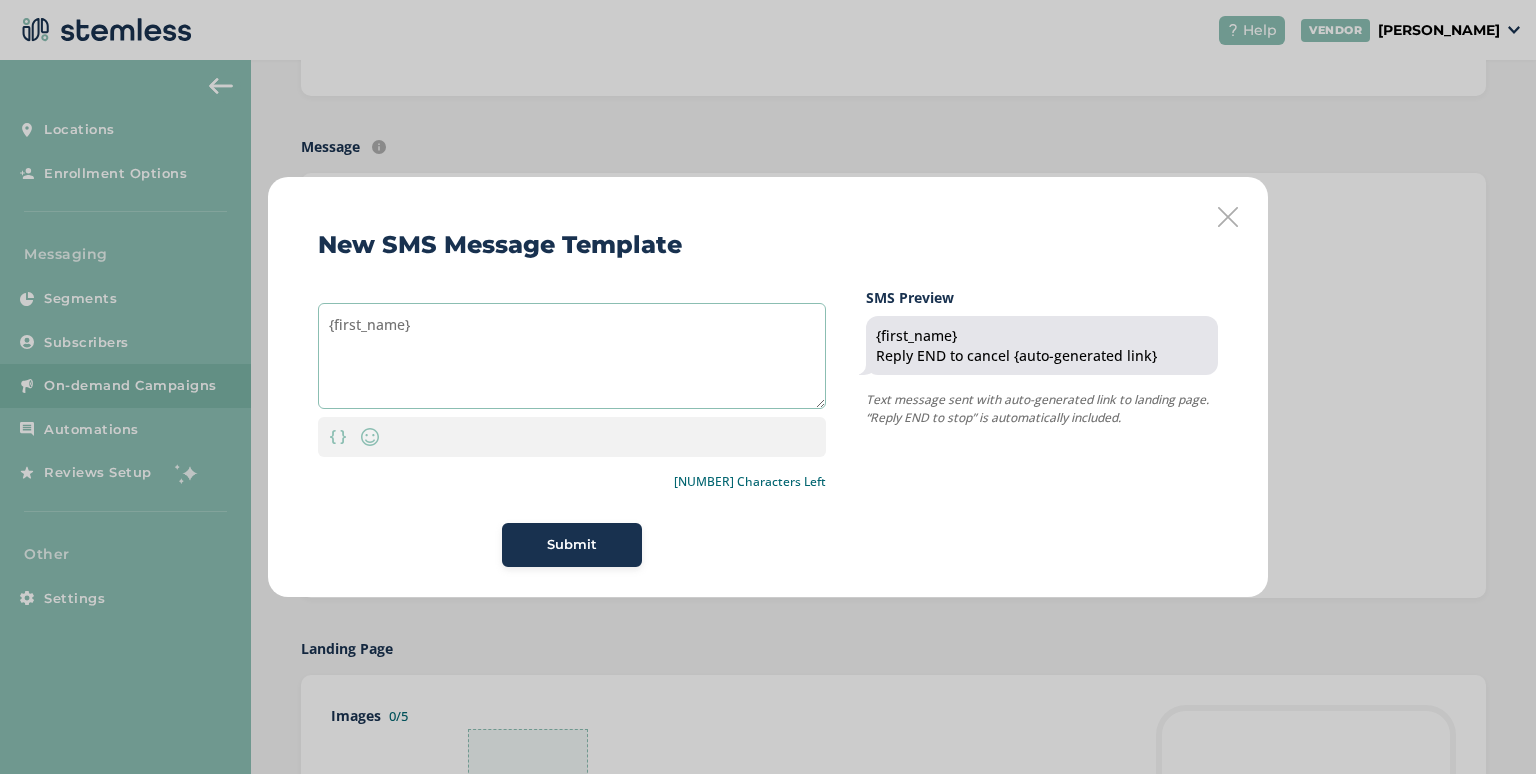 click on "{first_name}" at bounding box center (572, 356) 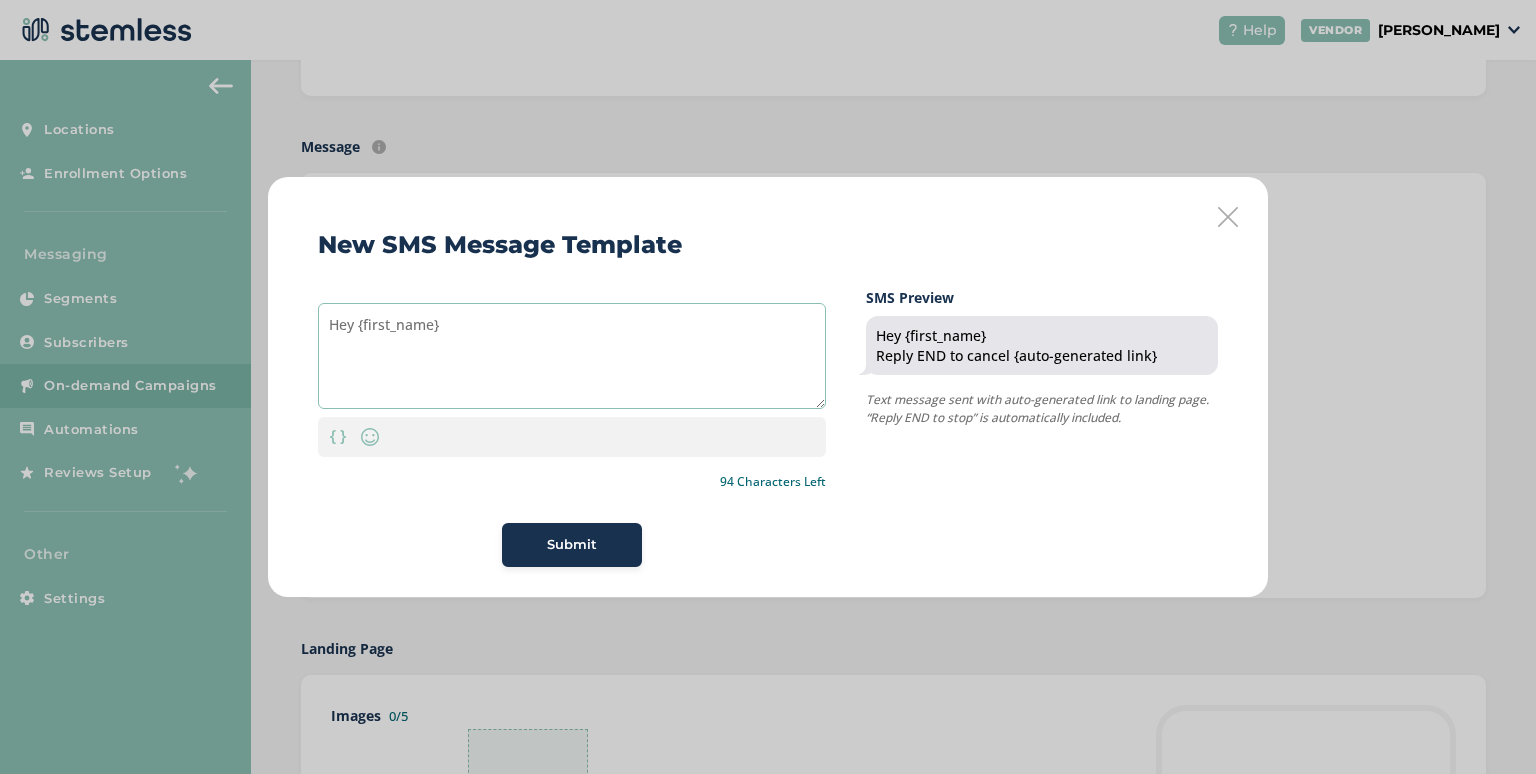 click on "Hey {first_name}" at bounding box center [572, 356] 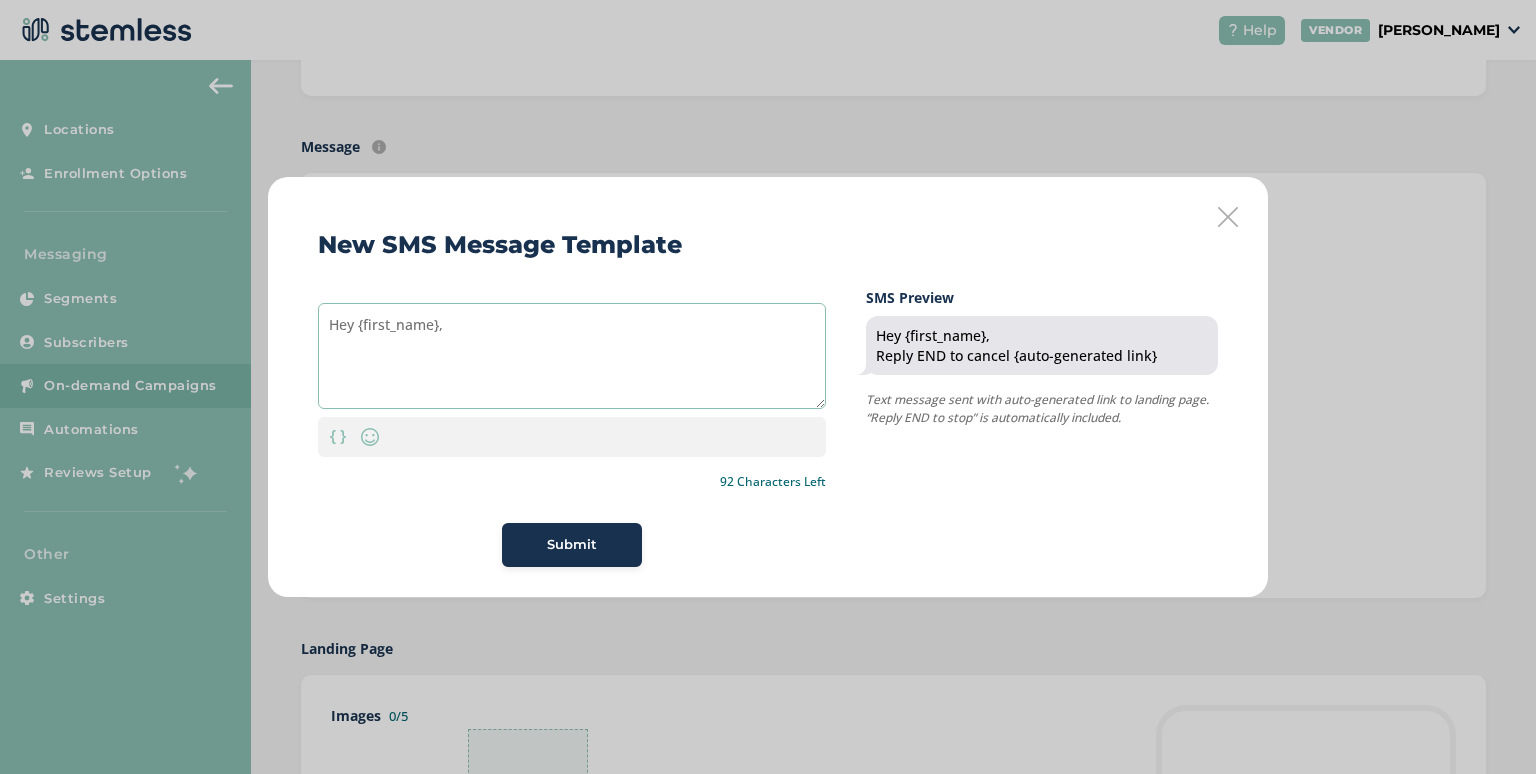 click on "Hey {first_name}," at bounding box center (572, 356) 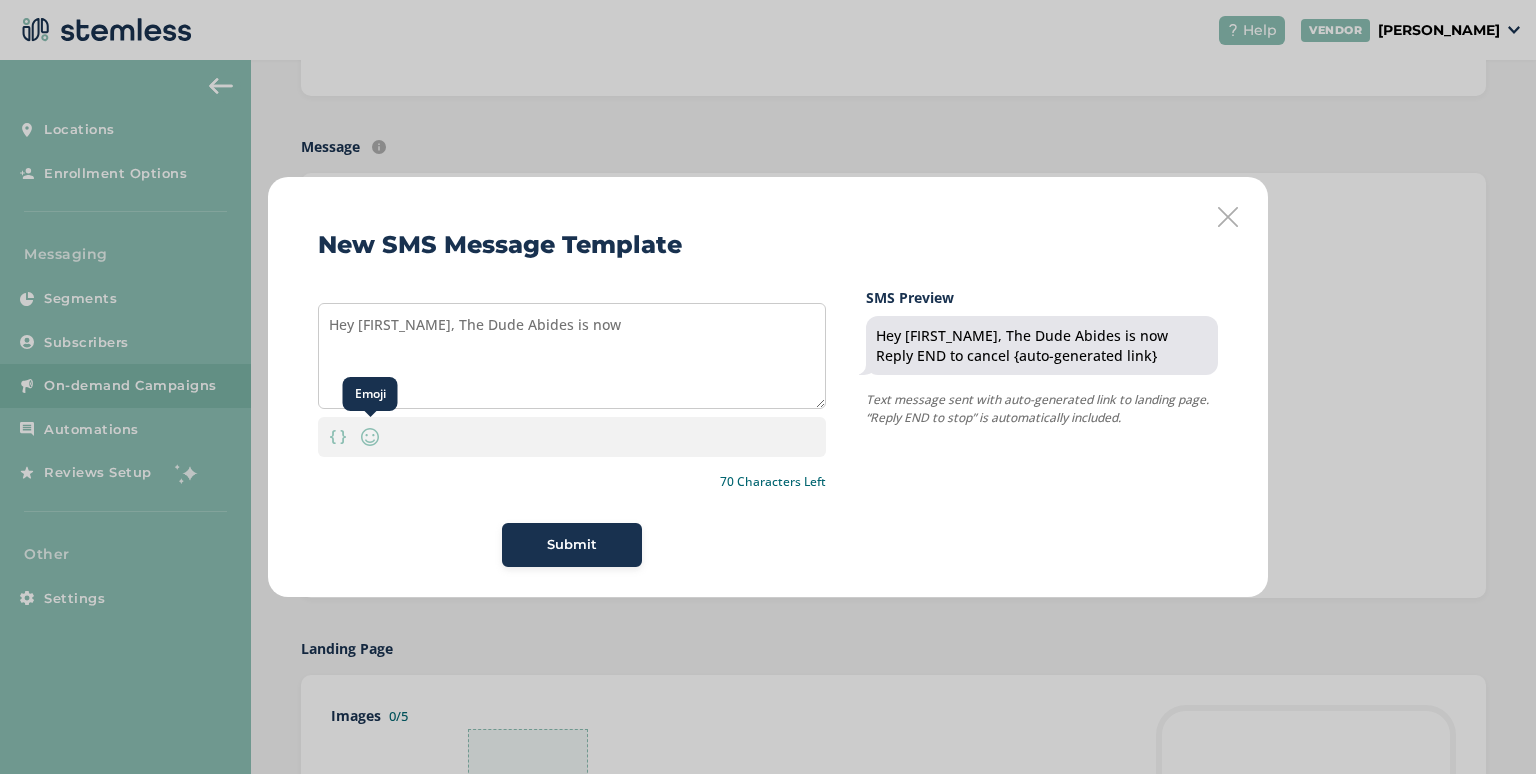 click at bounding box center [370, 437] 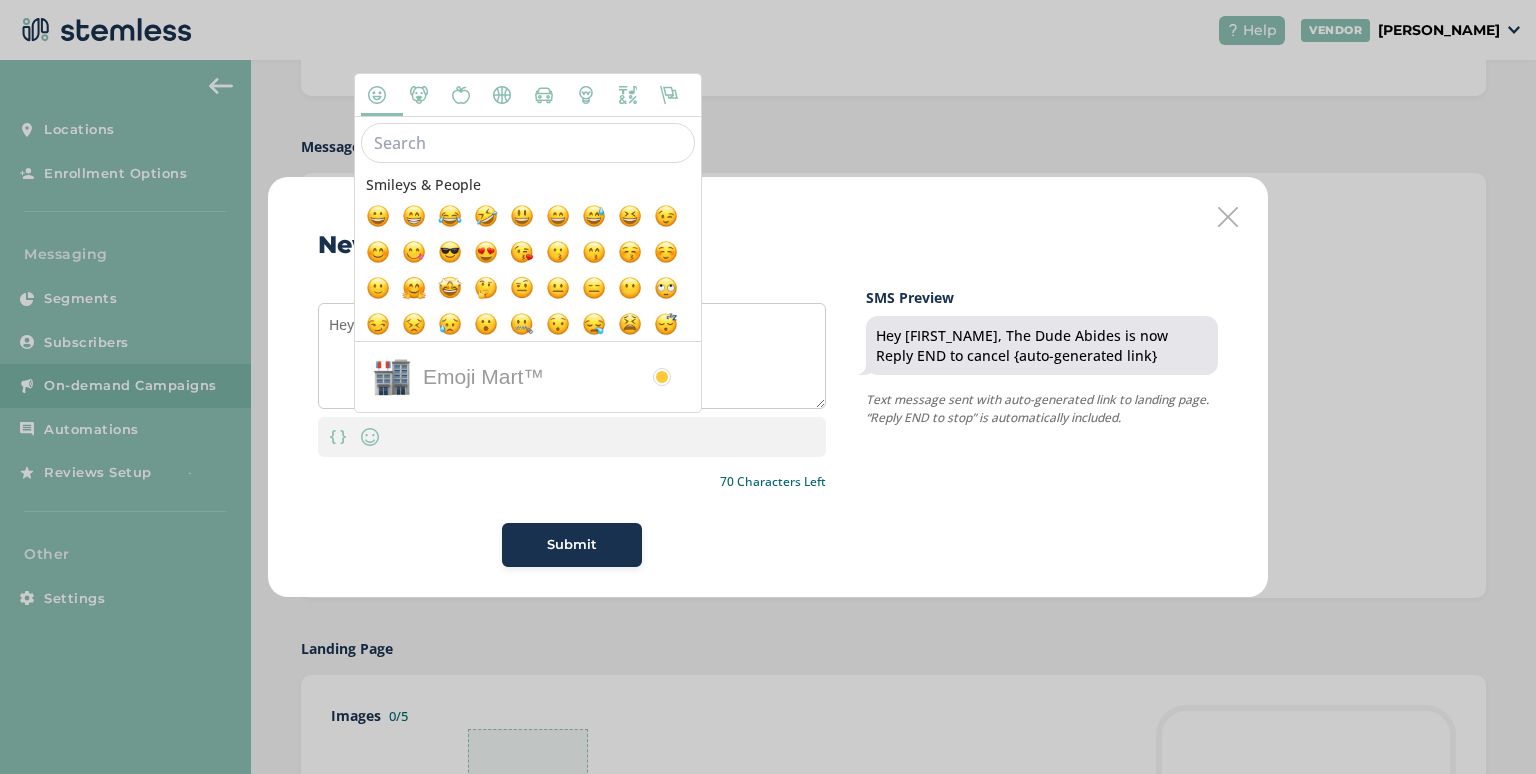 click on "Submit" at bounding box center (572, 545) 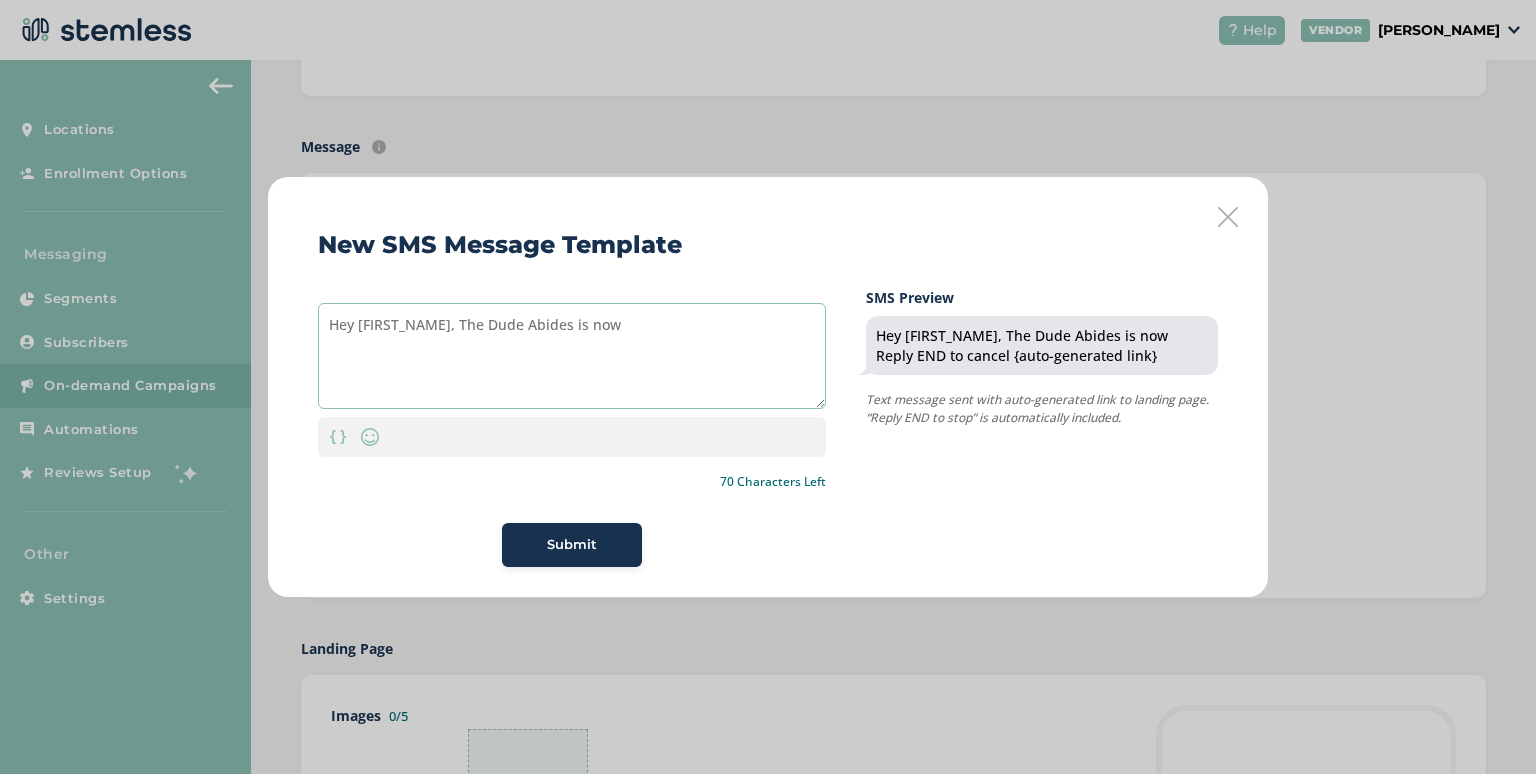 click on "Hey [FIRST_NAME], The Dude Abides is now" at bounding box center (572, 356) 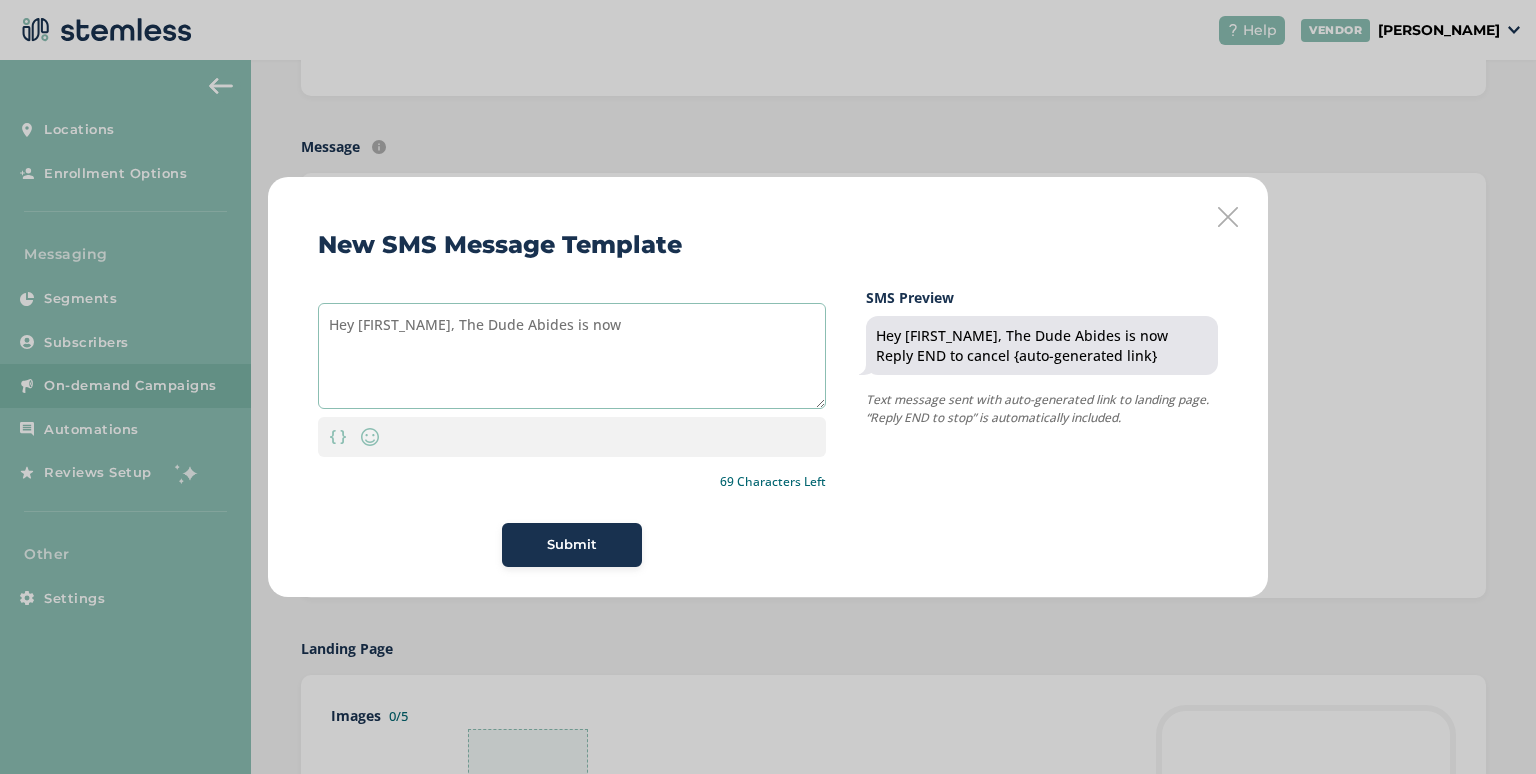 click on "Hey [FIRST_NAME], The Dude Abides is now" at bounding box center [572, 356] 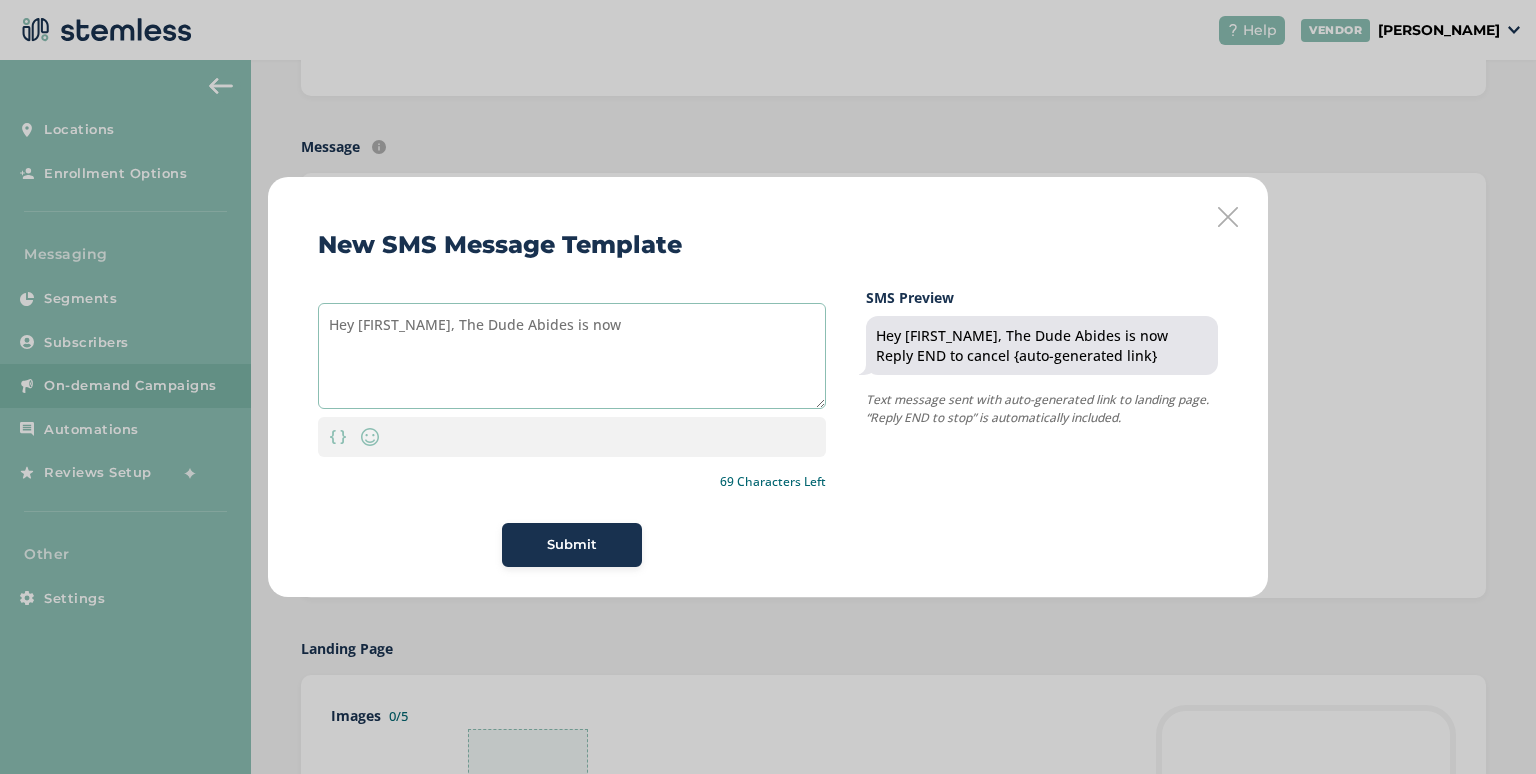 click on "Hey [FIRST_NAME], The Dude Abides is now" at bounding box center [572, 356] 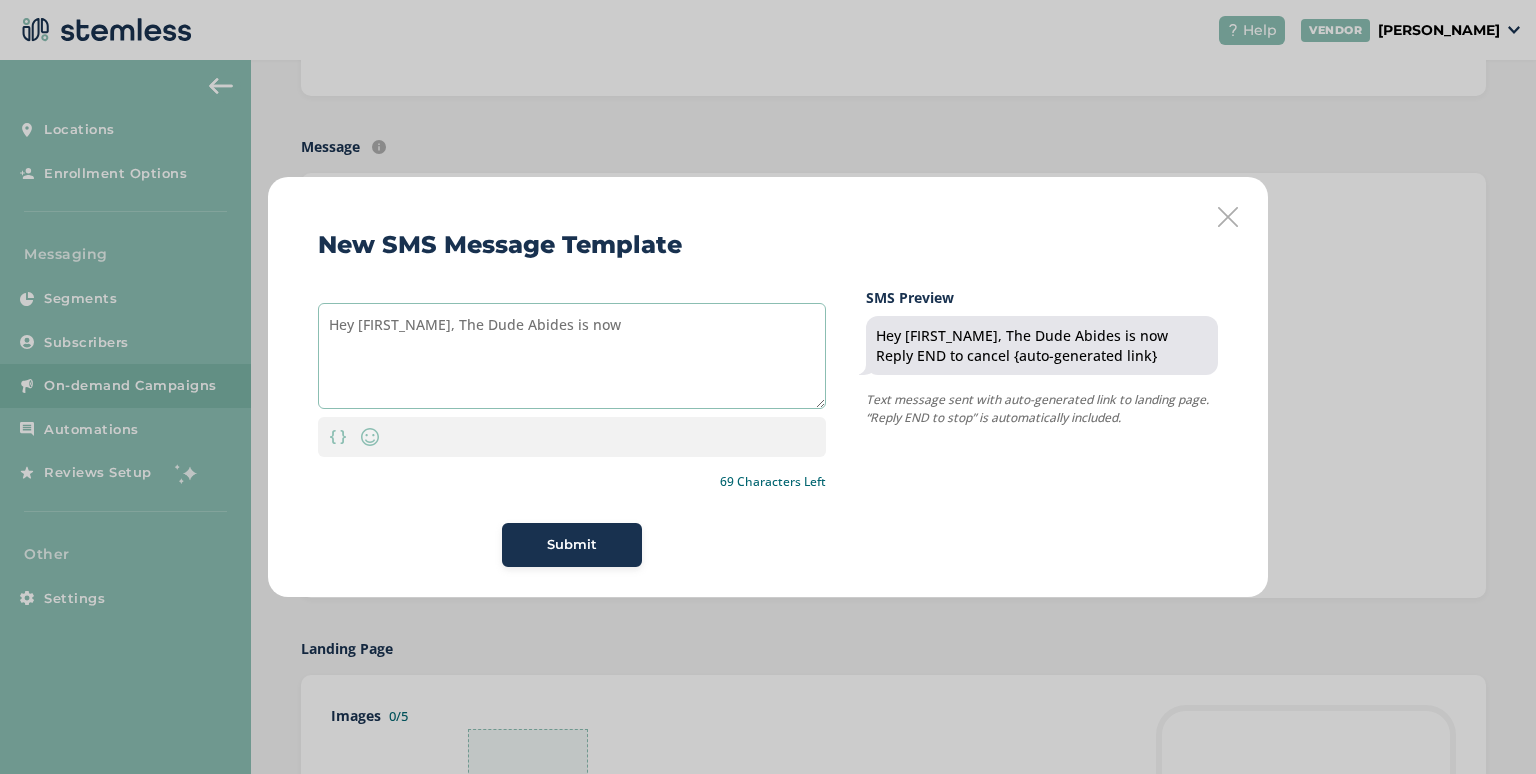 click on "Hey [FIRST_NAME], The Dude Abides is now" at bounding box center [572, 356] 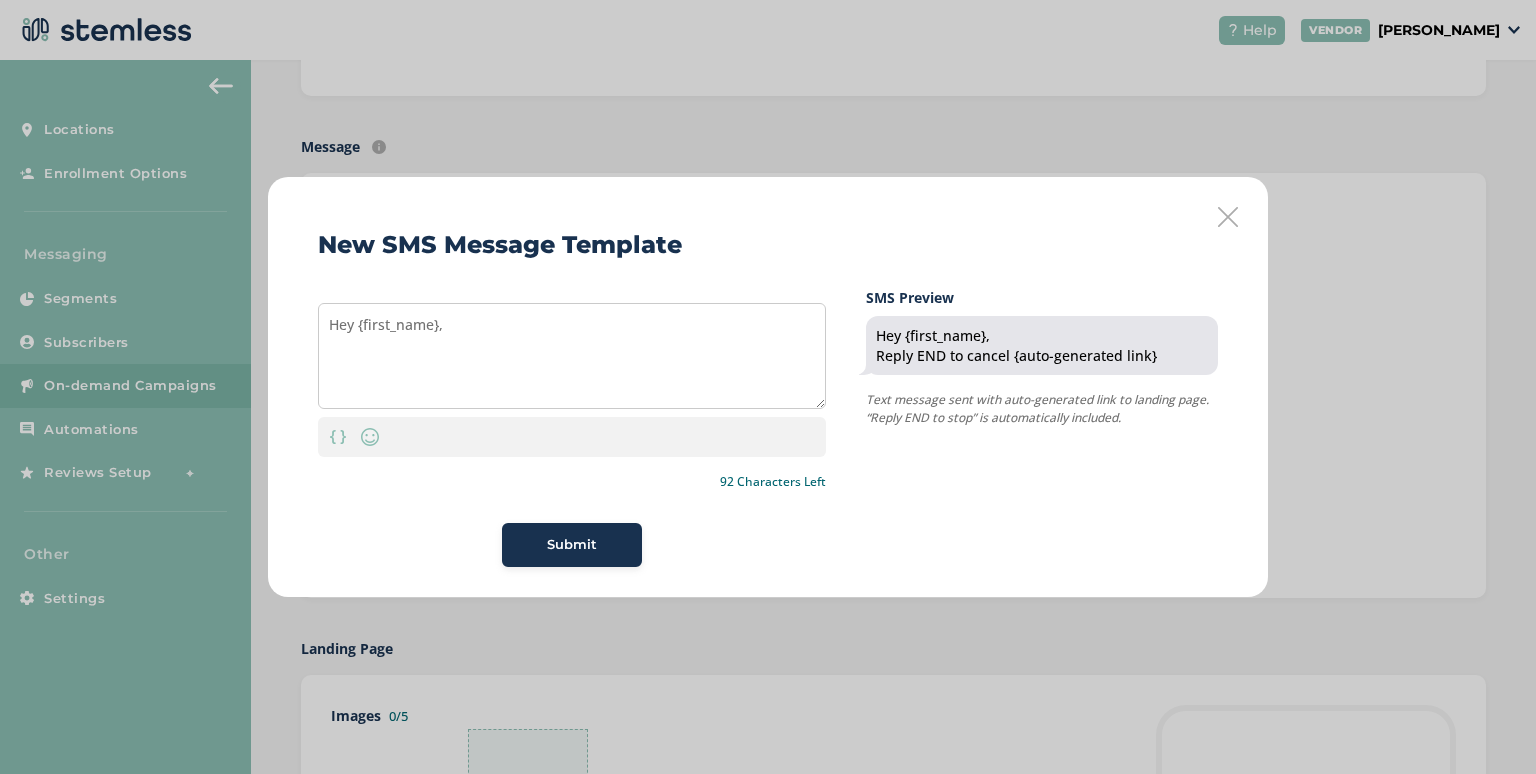 click on "New SMS Message Template  Hey {first_name}, Personalization Emoji 92 Characters Left Submit SMS Preview  Hey {first_name},    Reply END to cancel {auto-generated link}   Text message sent with auto-generated link to landing page. “Reply END to stop” is automatically included." at bounding box center [768, 387] 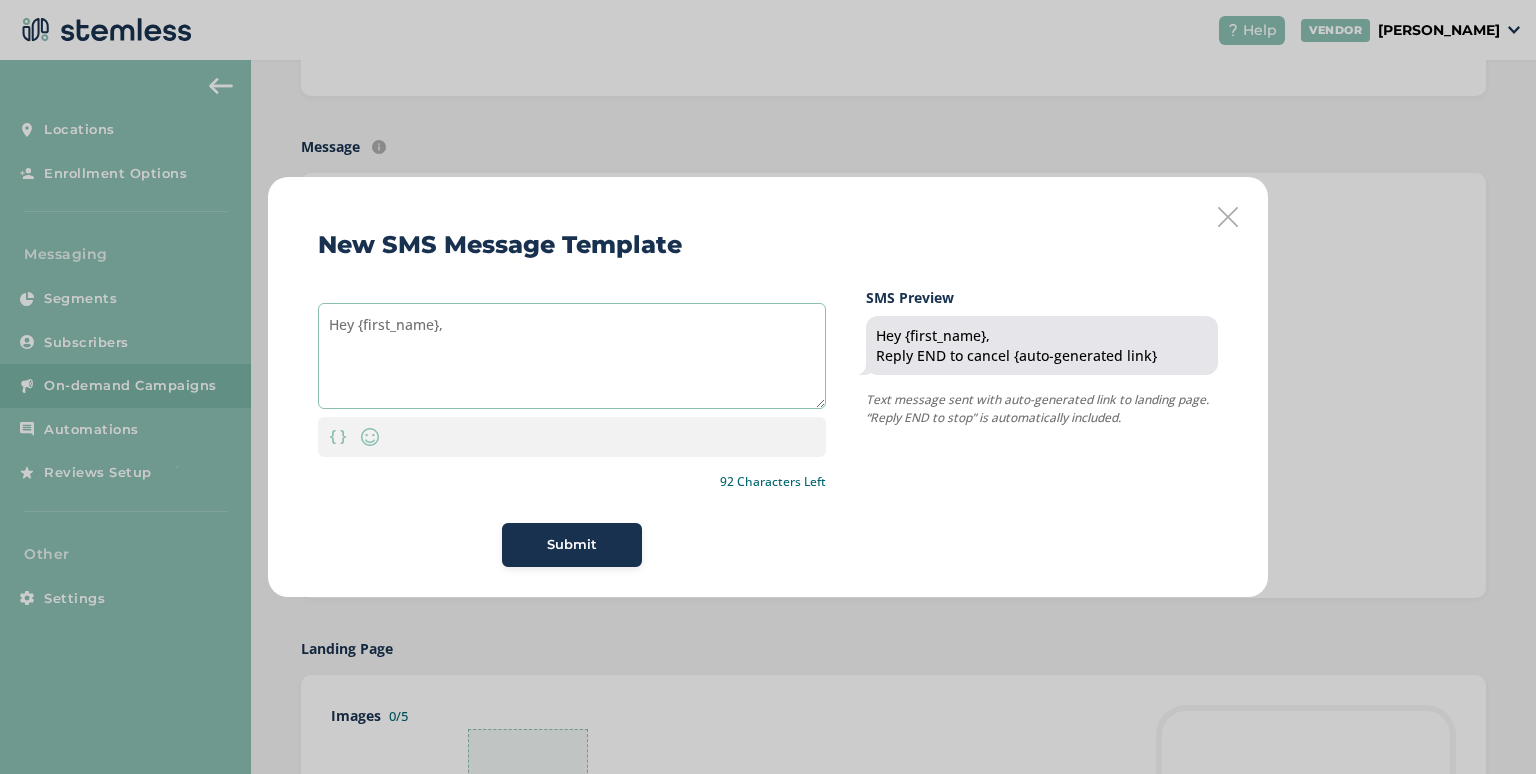 click on "Hey {first_name}," at bounding box center [572, 356] 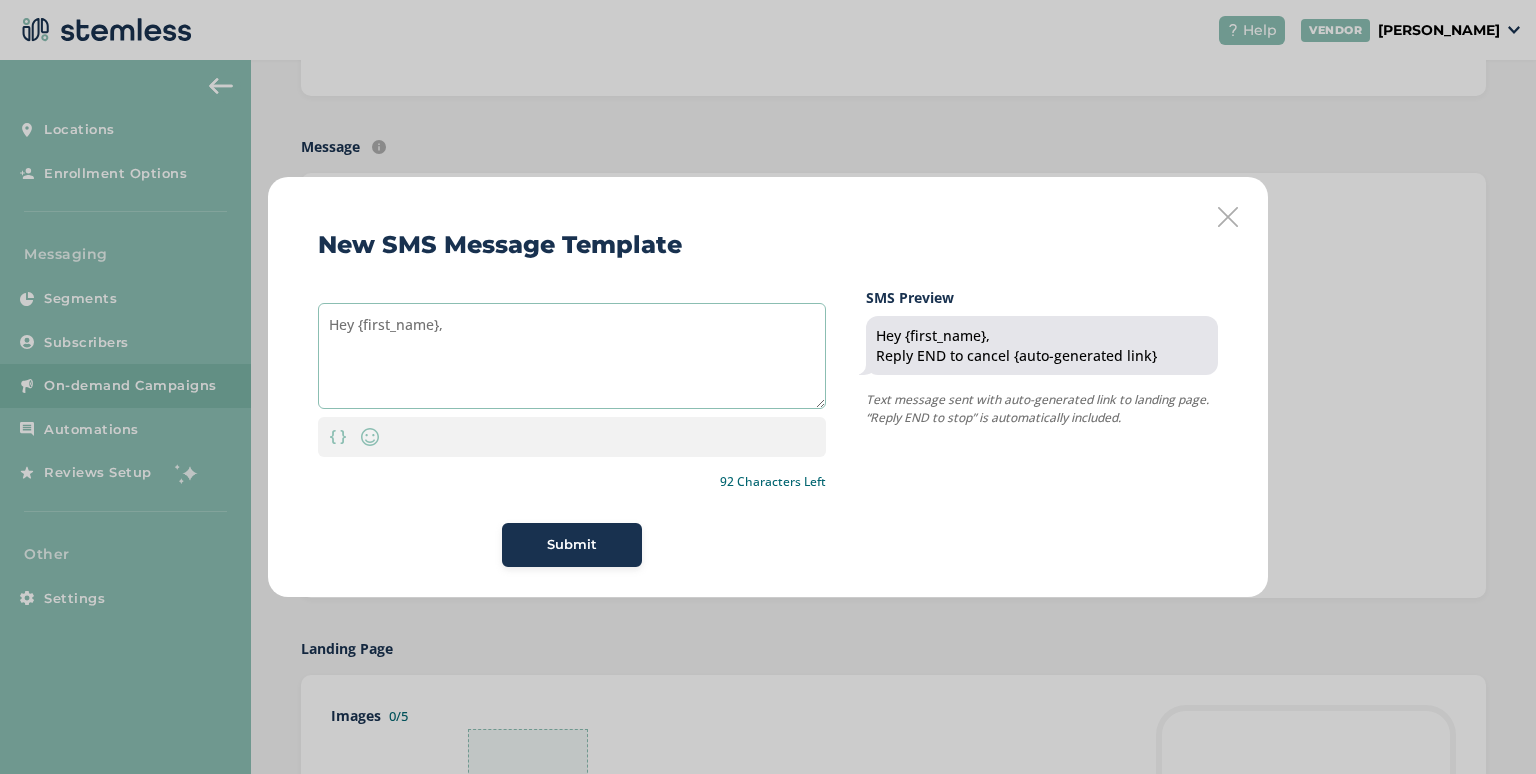 drag, startPoint x: 503, startPoint y: 338, endPoint x: 461, endPoint y: 342, distance: 42.190044 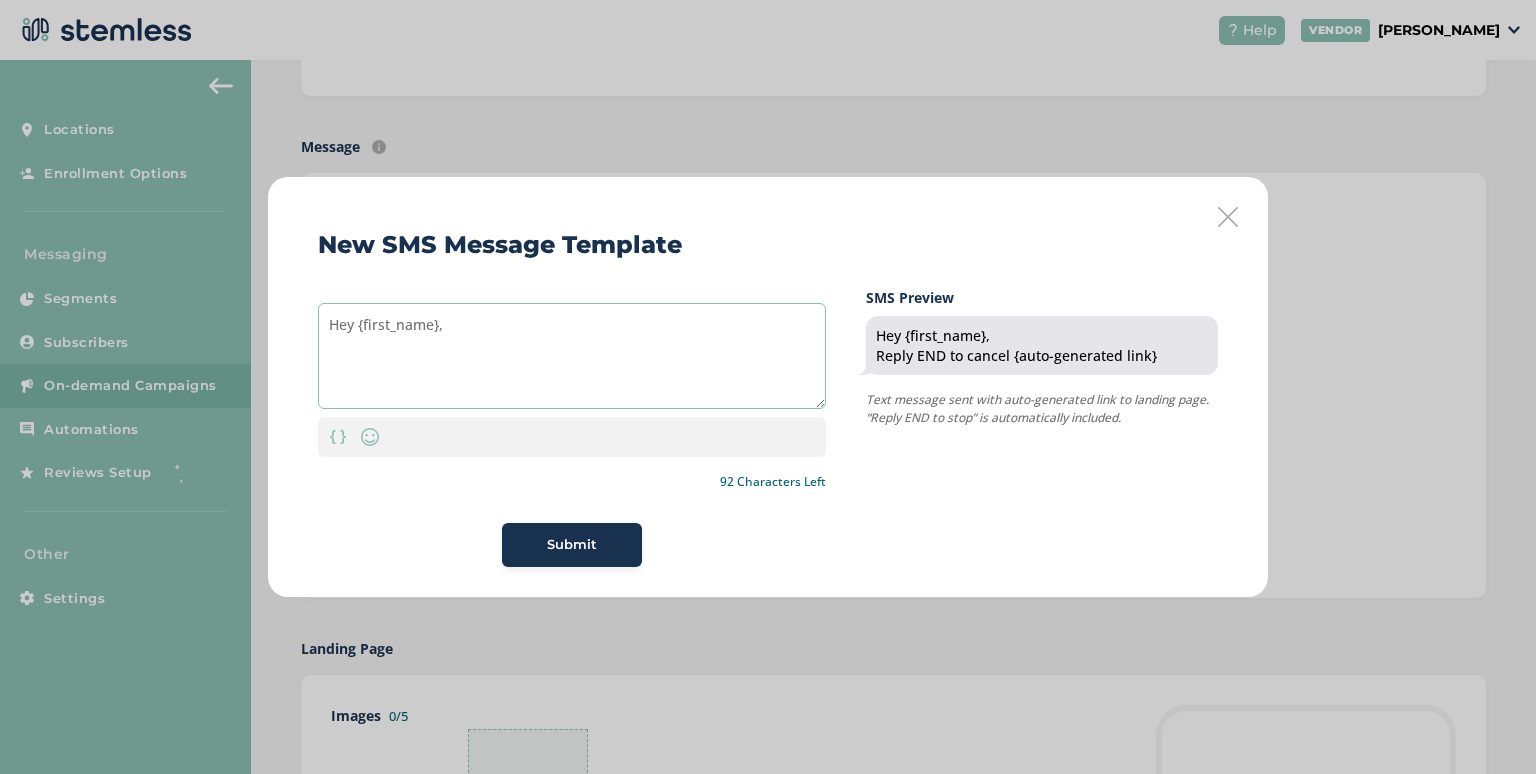 click on "Hey {first_name}," at bounding box center [572, 356] 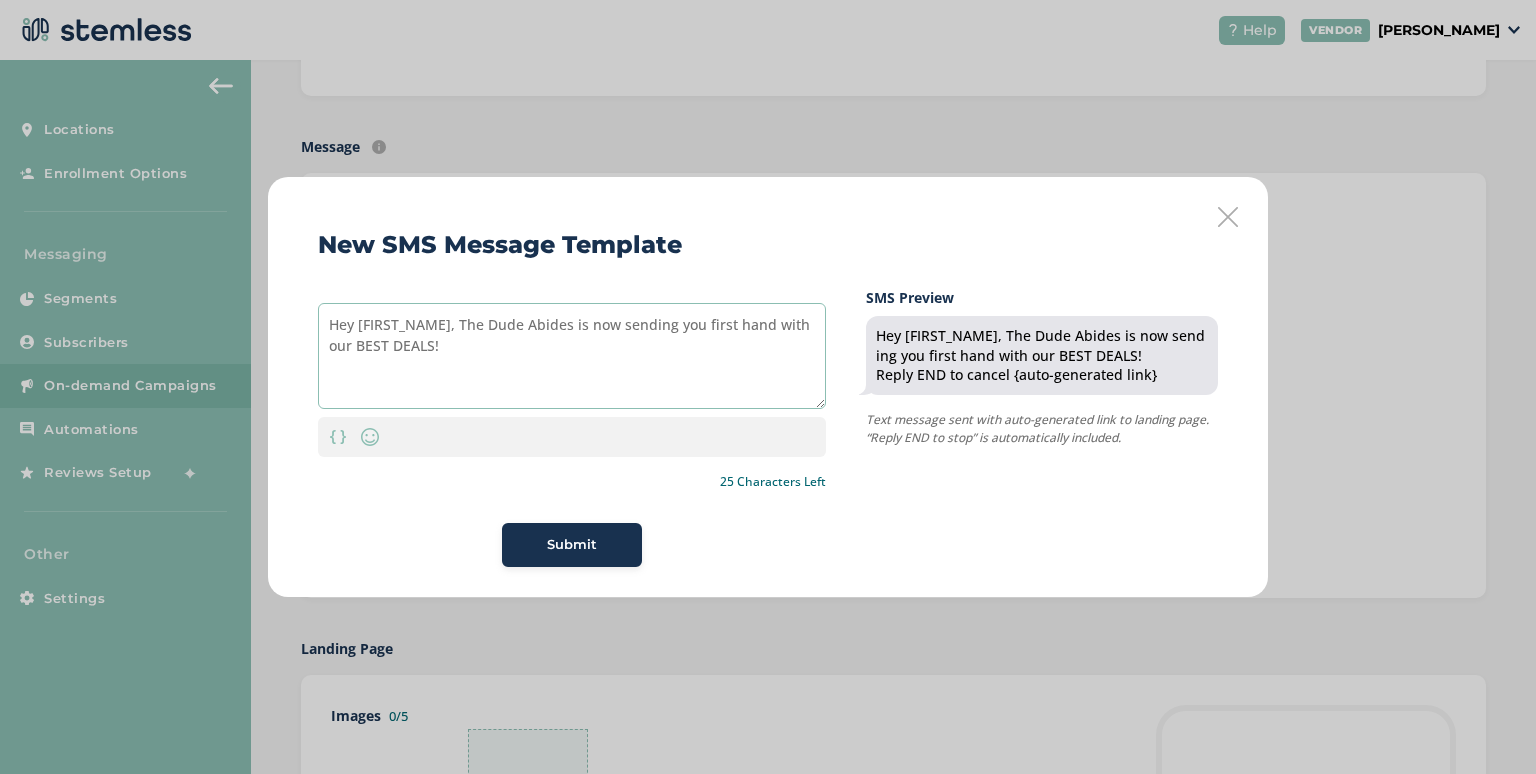 type on "Hey [FIRST_NAME], The Dude Abides is now sending you first hand with our BEST DEALS!" 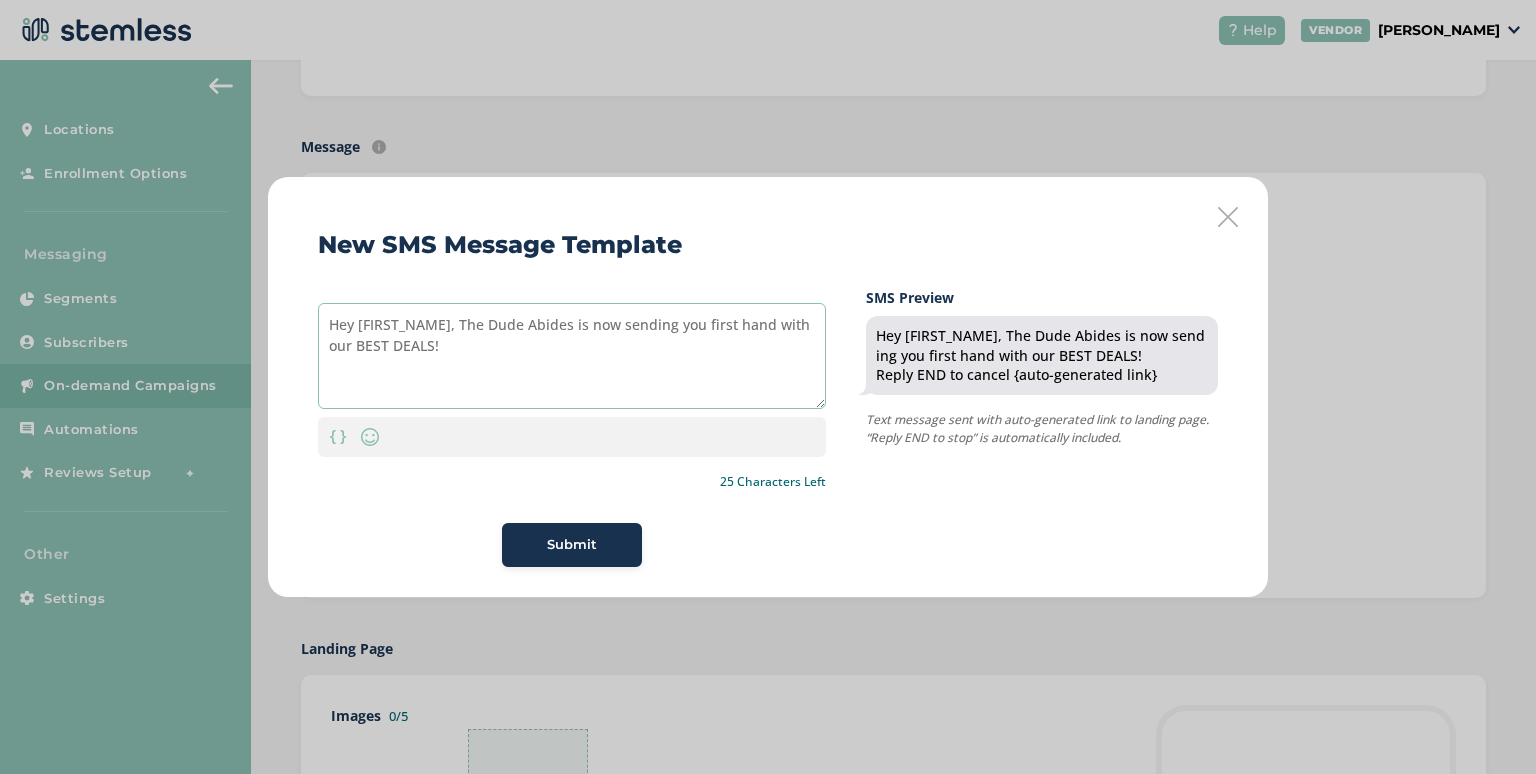 drag, startPoint x: 450, startPoint y: 347, endPoint x: 331, endPoint y: 318, distance: 122.48265 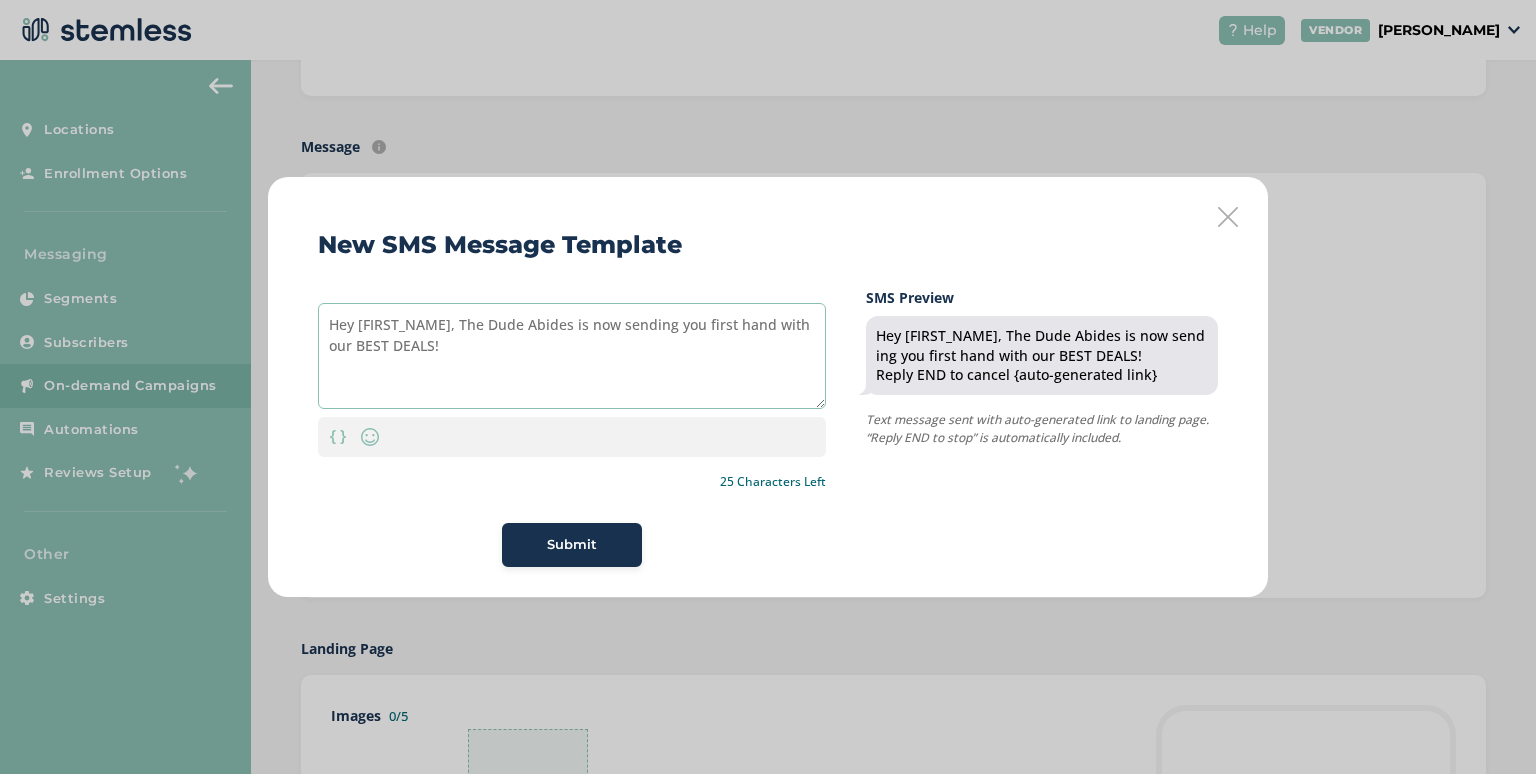 click on "Hey [FIRST_NAME], The Dude Abides is now sending you first hand with our BEST DEALS!" at bounding box center (572, 356) 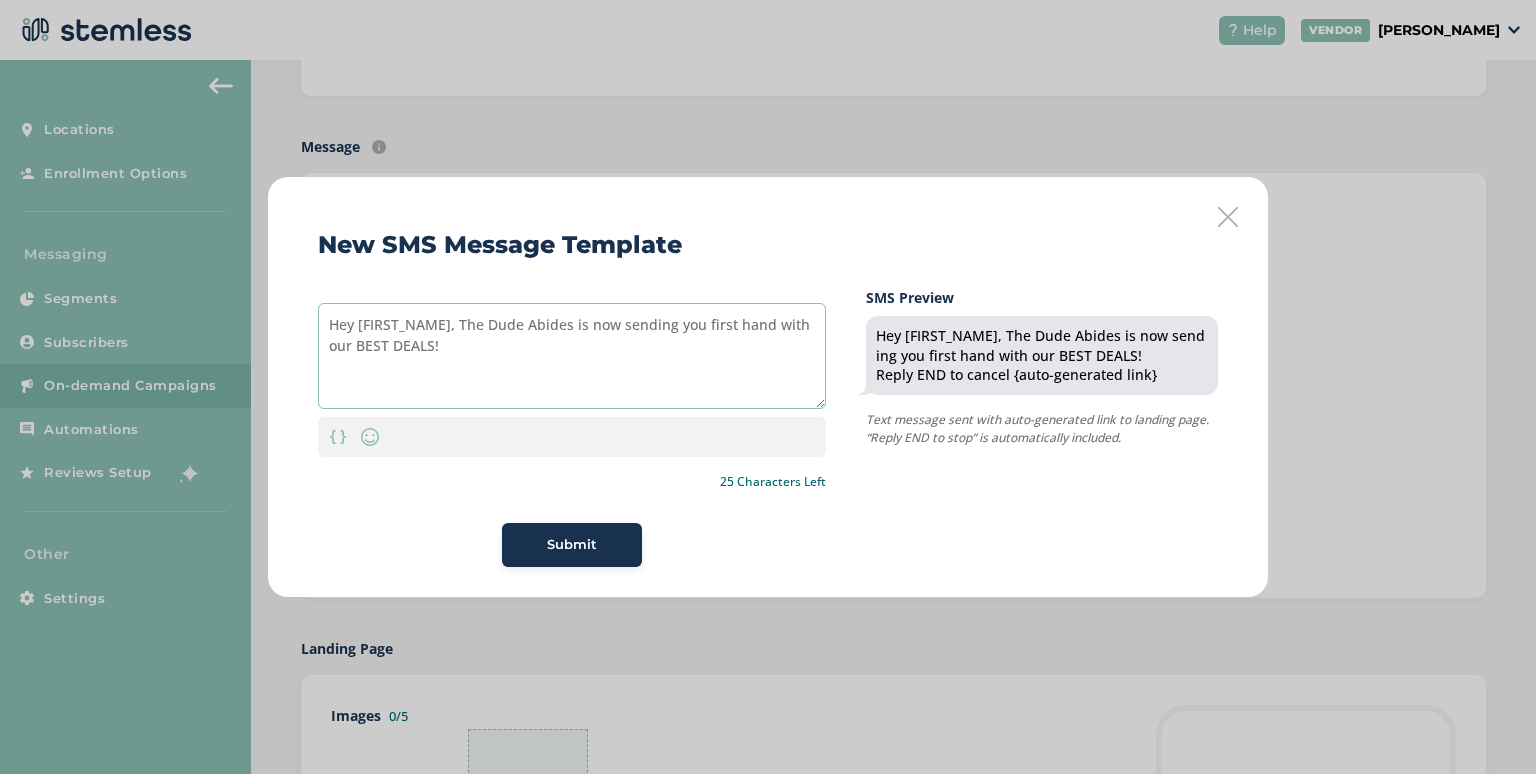 click on "Hey [FIRST_NAME], The Dude Abides is now sending you first hand with our BEST DEALS!" at bounding box center [572, 356] 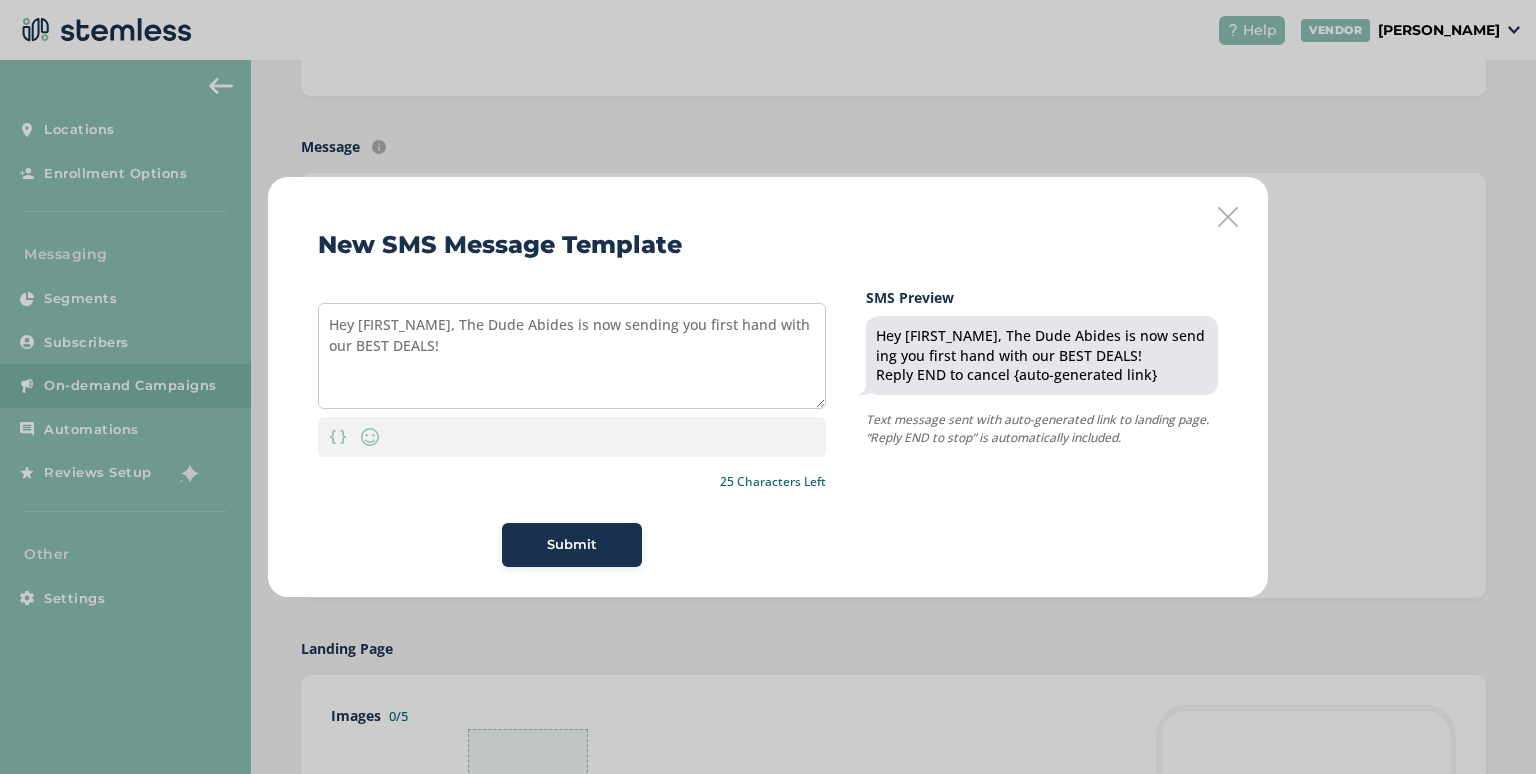 click on "Submit" at bounding box center [572, 545] 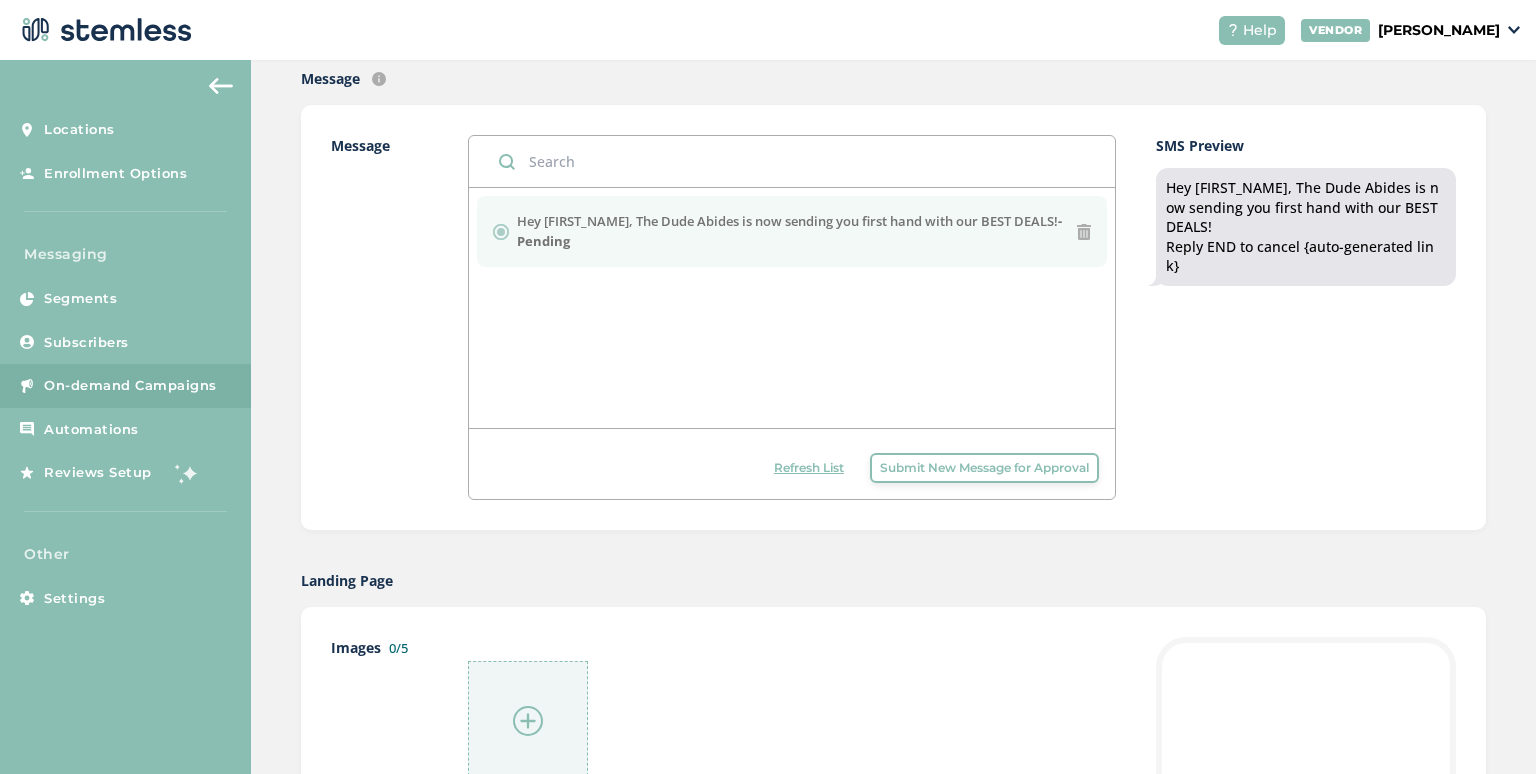 scroll, scrollTop: 400, scrollLeft: 0, axis: vertical 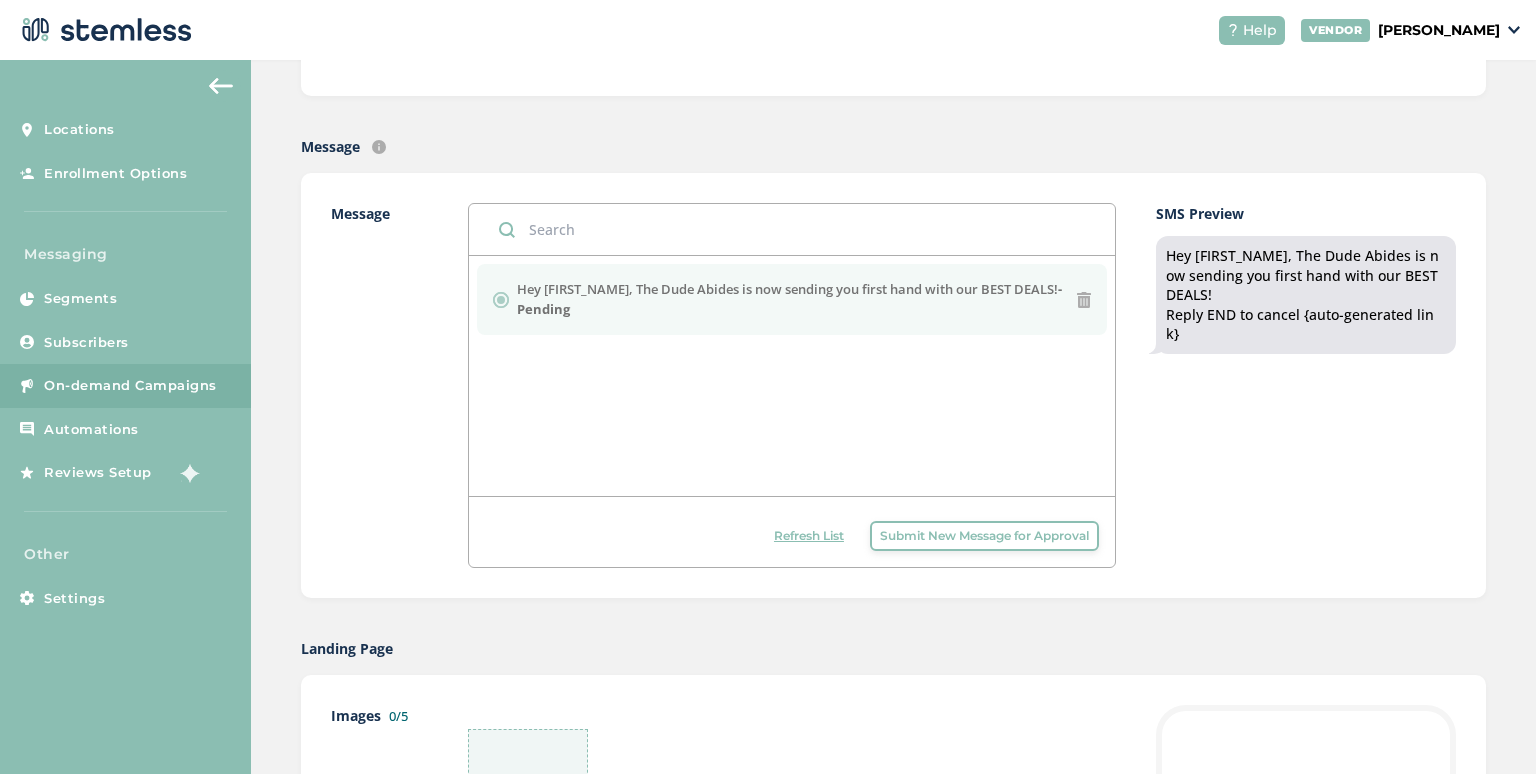 click on "Hey {first_name}, The Dude Abides is now updating you first hand with our BEST DEALS! - Pending" at bounding box center (791, 299) 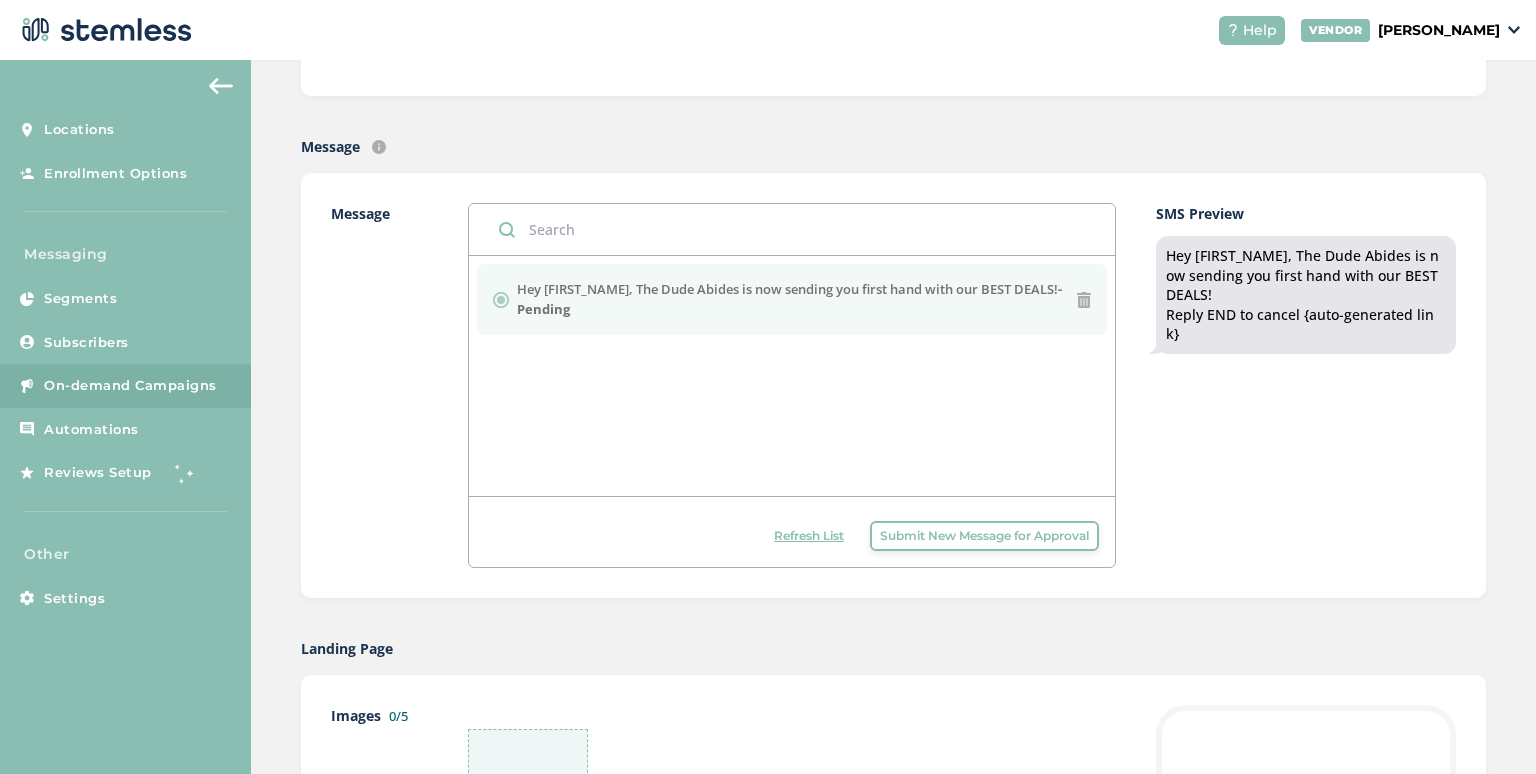 click on "Hey {first_name}, The Dude Abides is now updating you first hand with our BEST DEALS! - Pending" at bounding box center [791, 299] 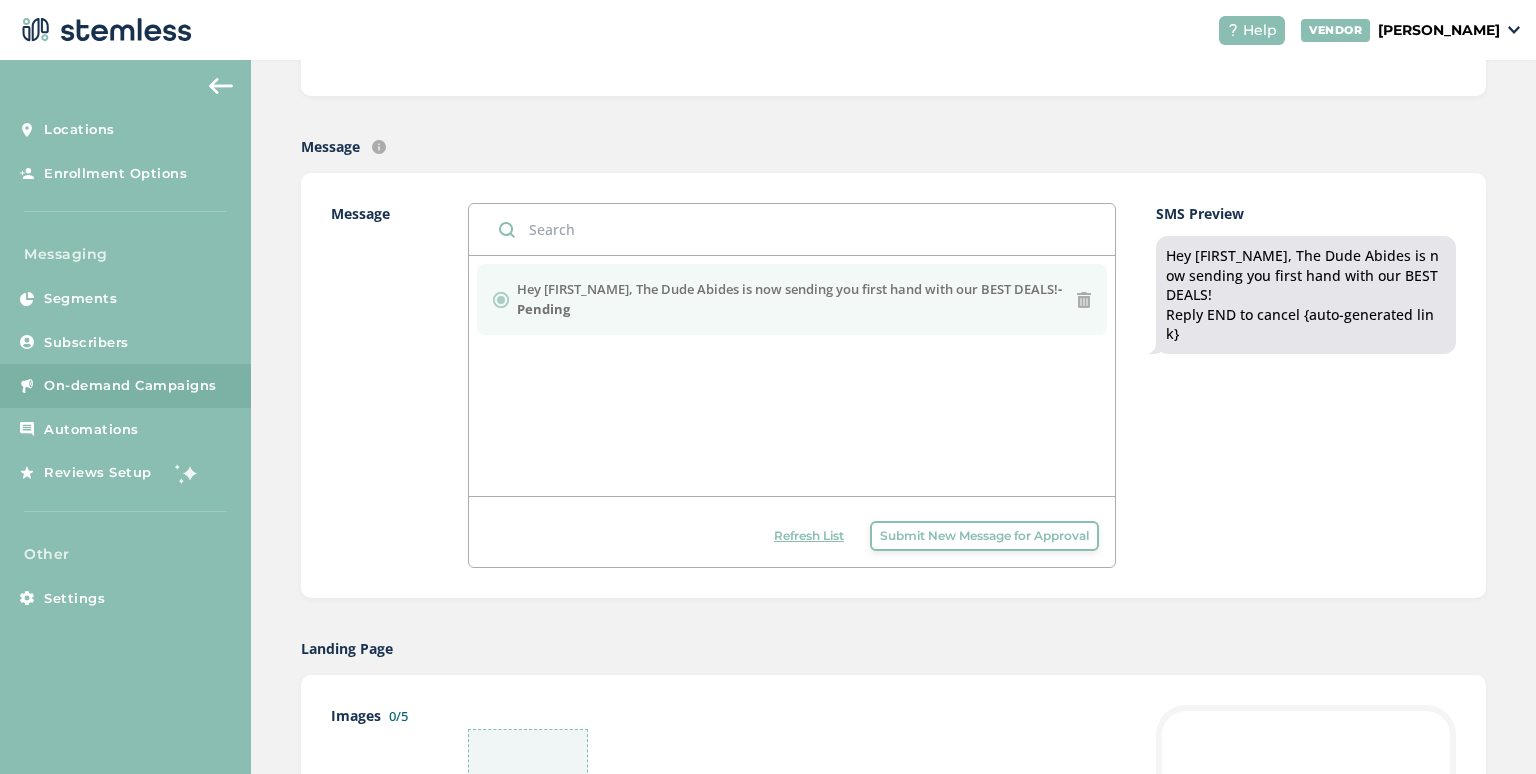 click on "Refresh List" at bounding box center [809, 536] 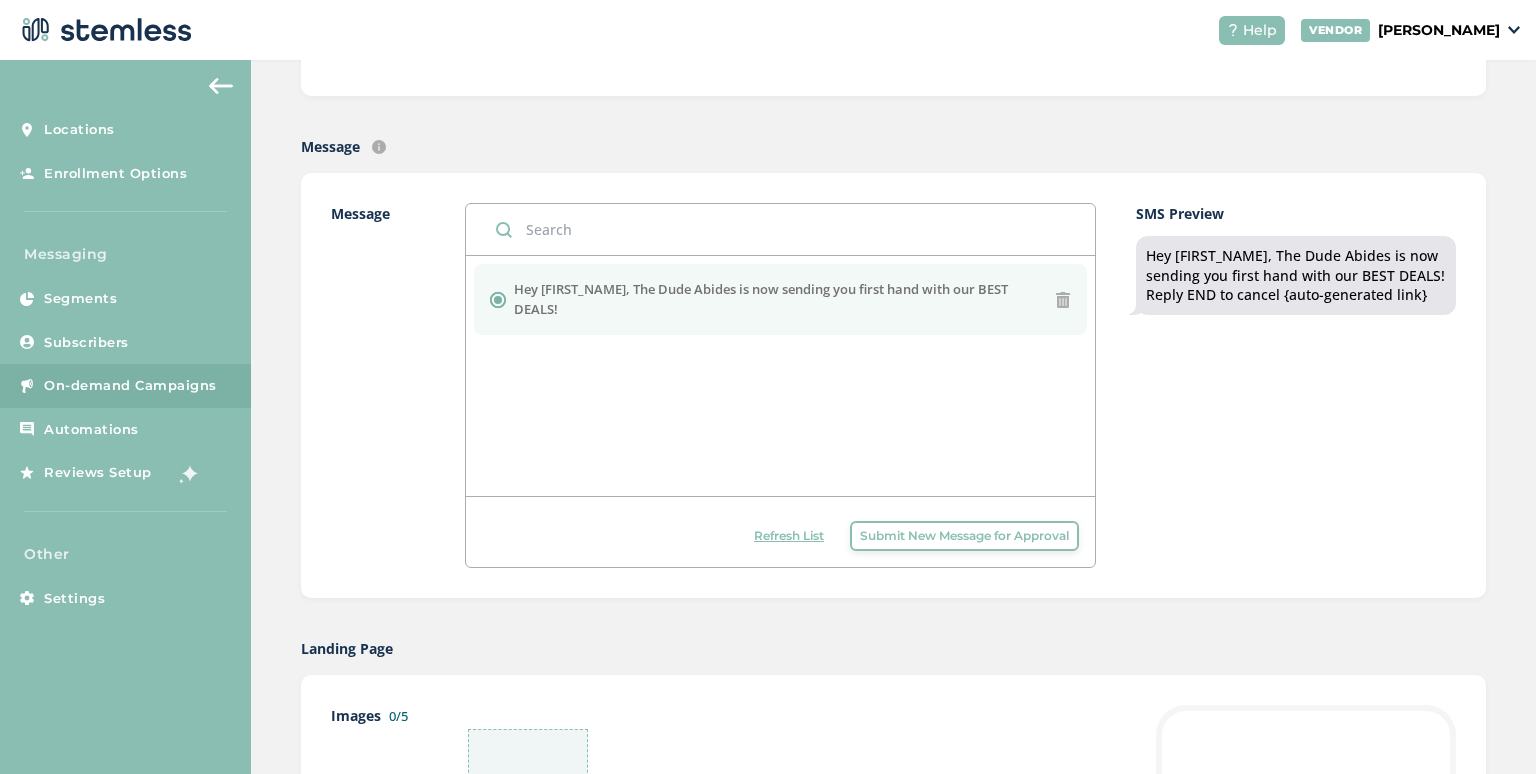 click on "Hey [FIRST_NAME], The Dude Abides is now sending you first hand with our BEST DEALS!" at bounding box center (780, 299) 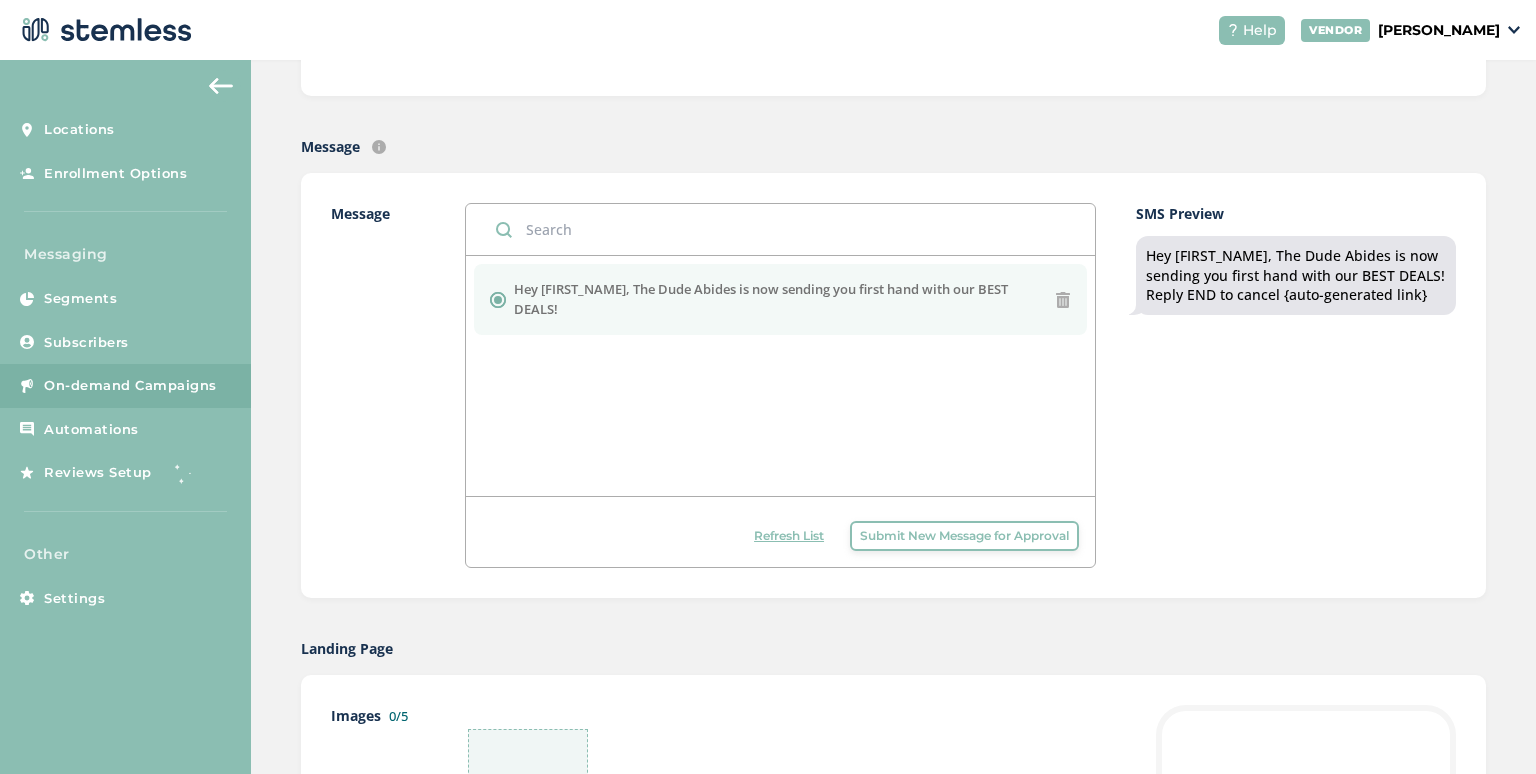 click on "Hey [FIRST_NAME], The Dude Abides is now sending you first hand with our BEST DEALS!" at bounding box center [780, 299] 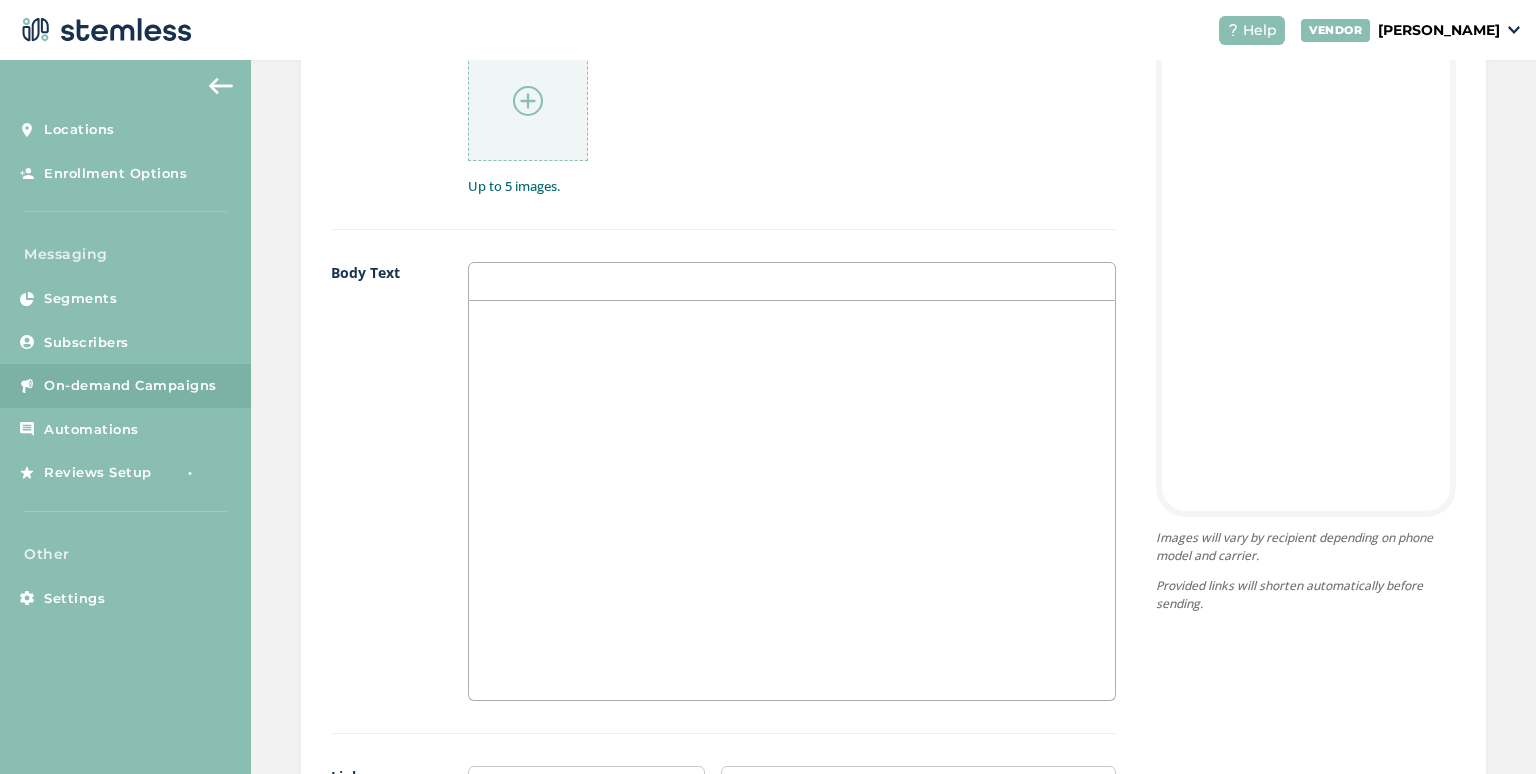 scroll, scrollTop: 1100, scrollLeft: 0, axis: vertical 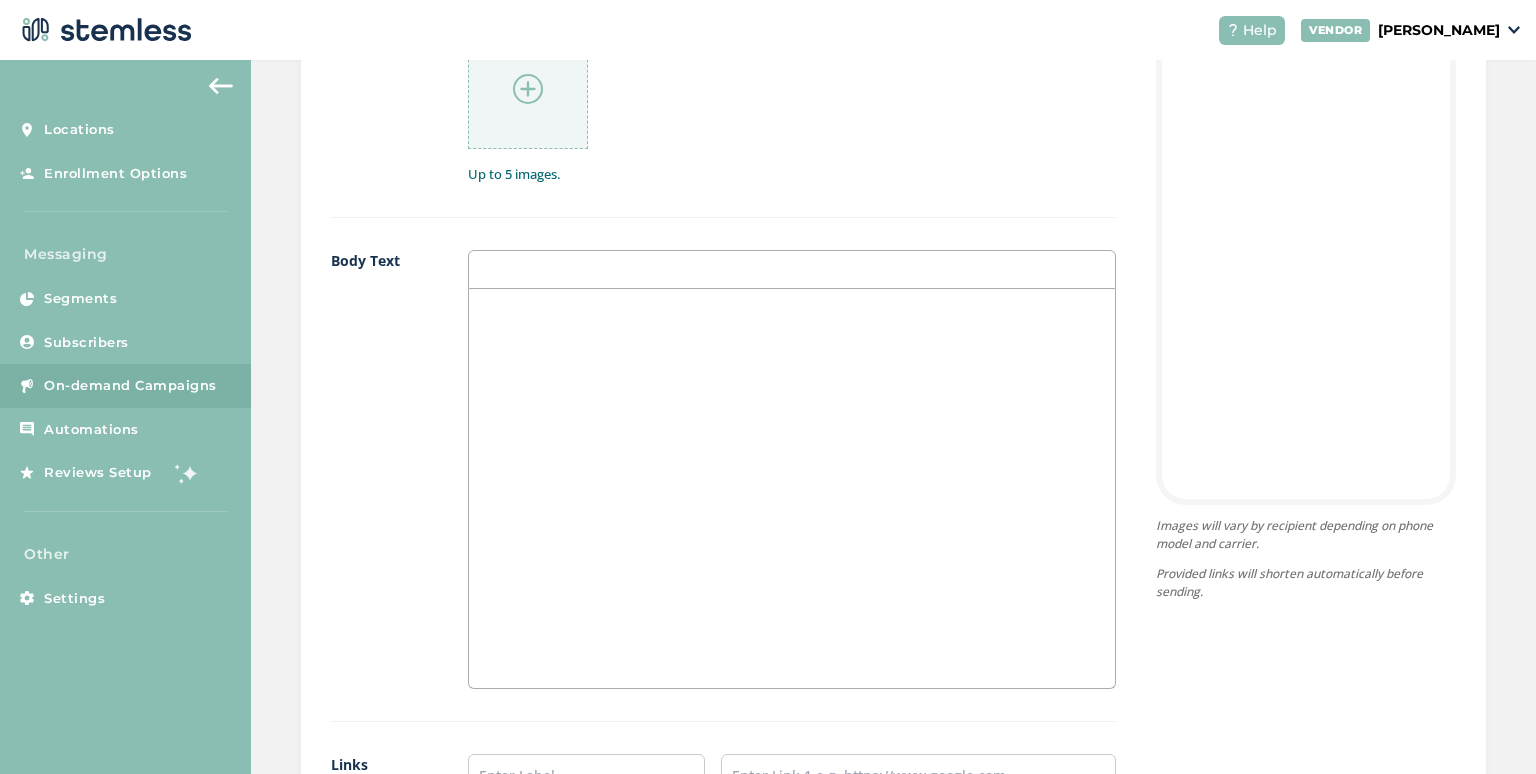 click on "Up to 5 images." at bounding box center (792, 95) 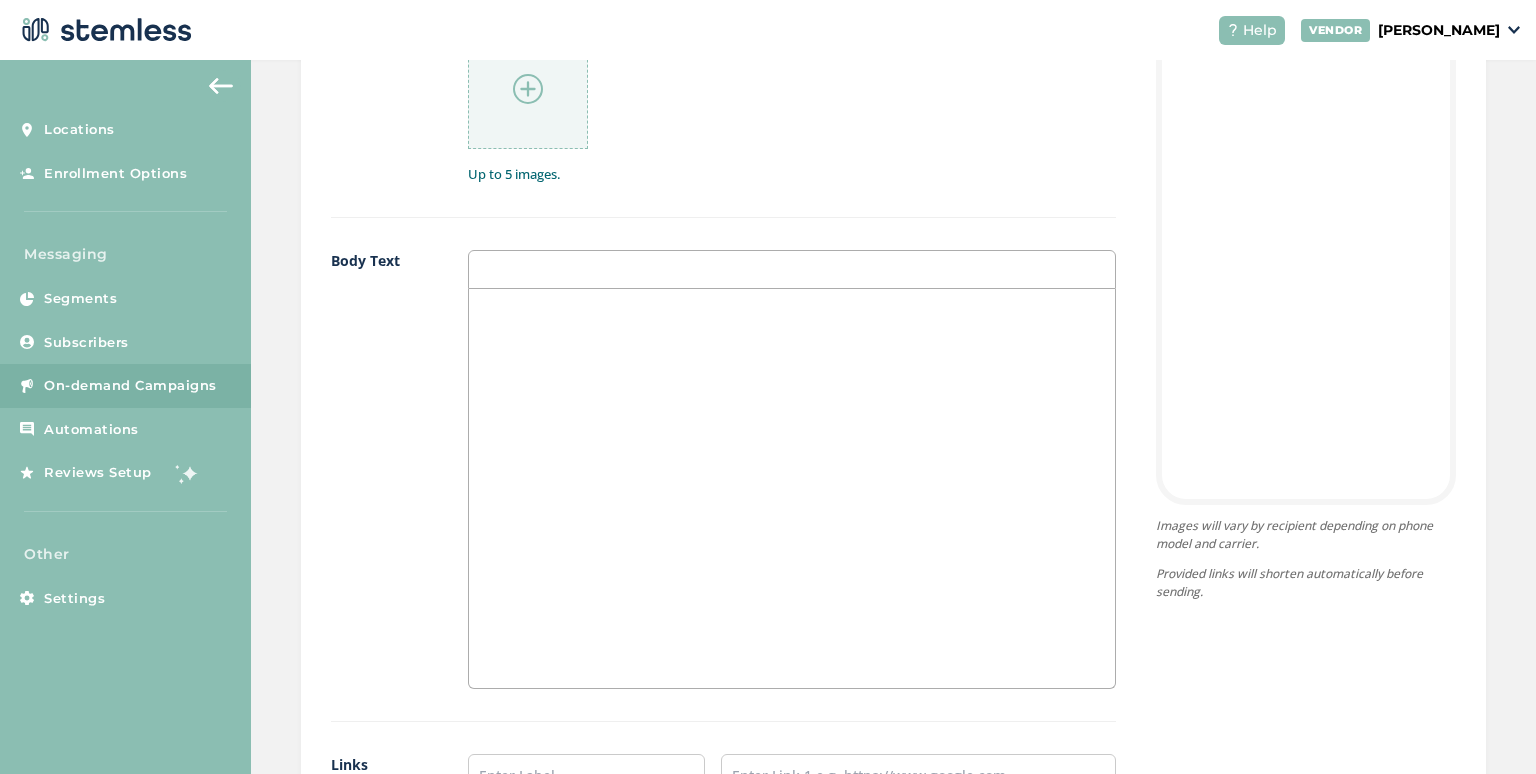 click at bounding box center (528, 89) 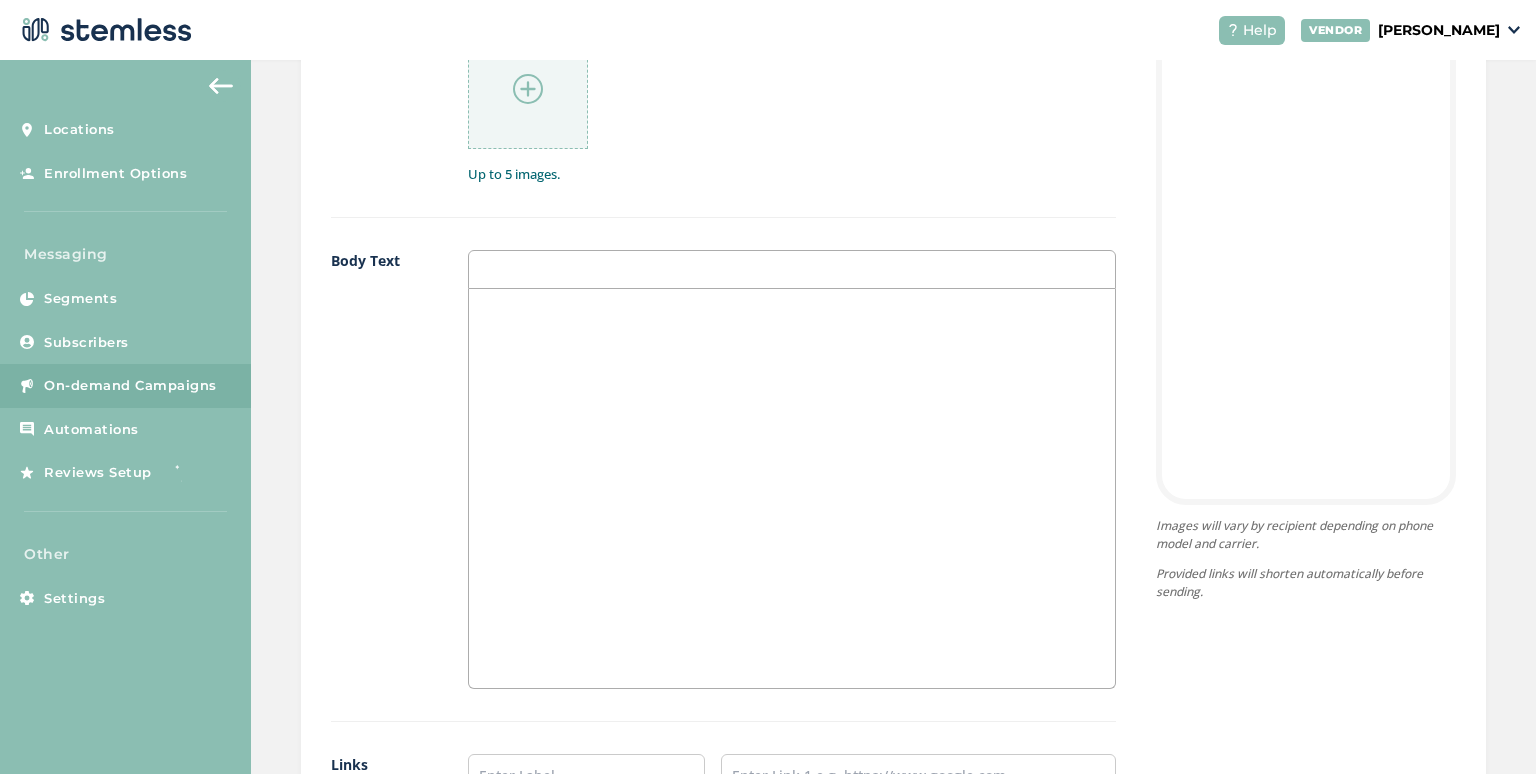 click at bounding box center (528, 89) 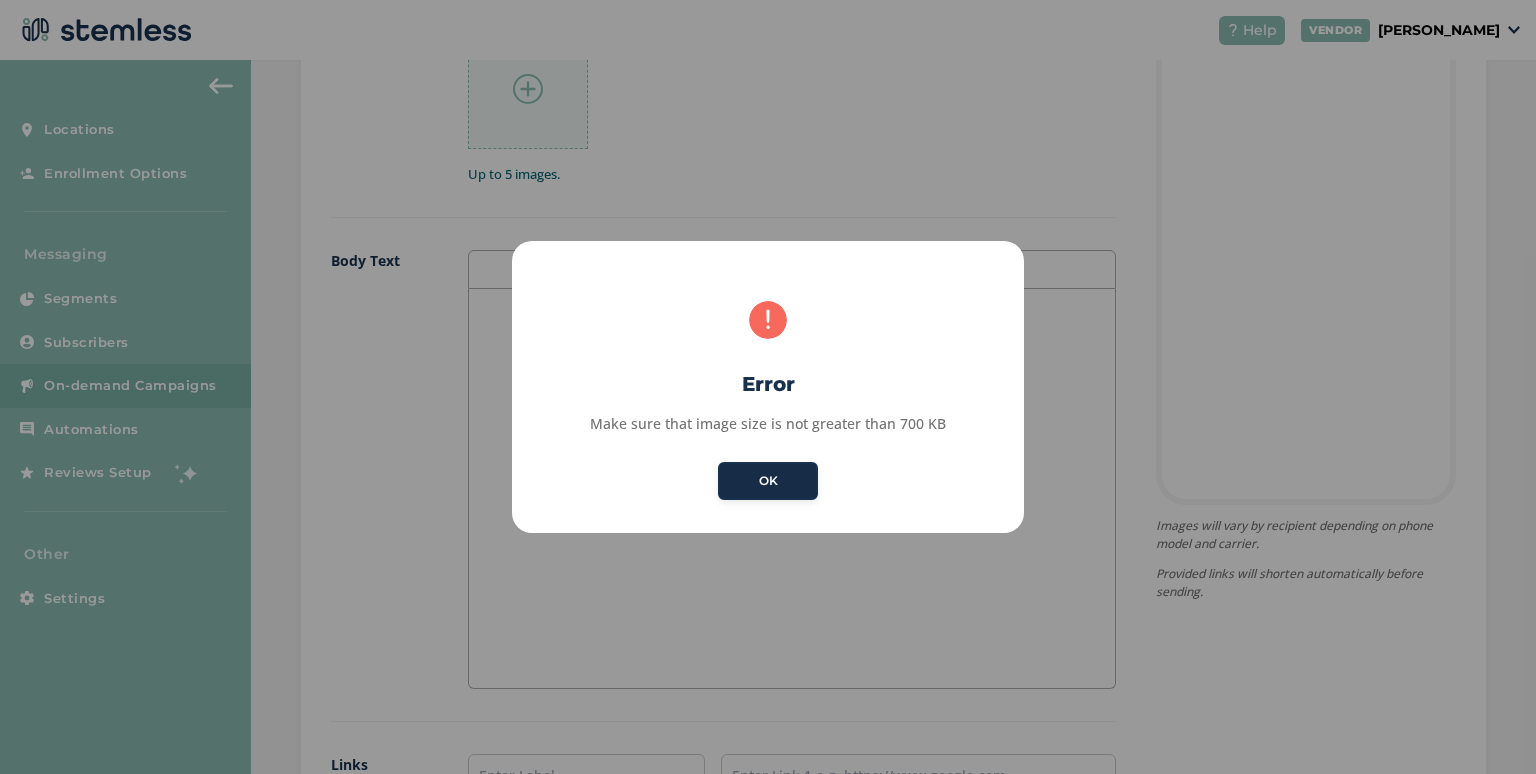 click on "OK" at bounding box center [768, 481] 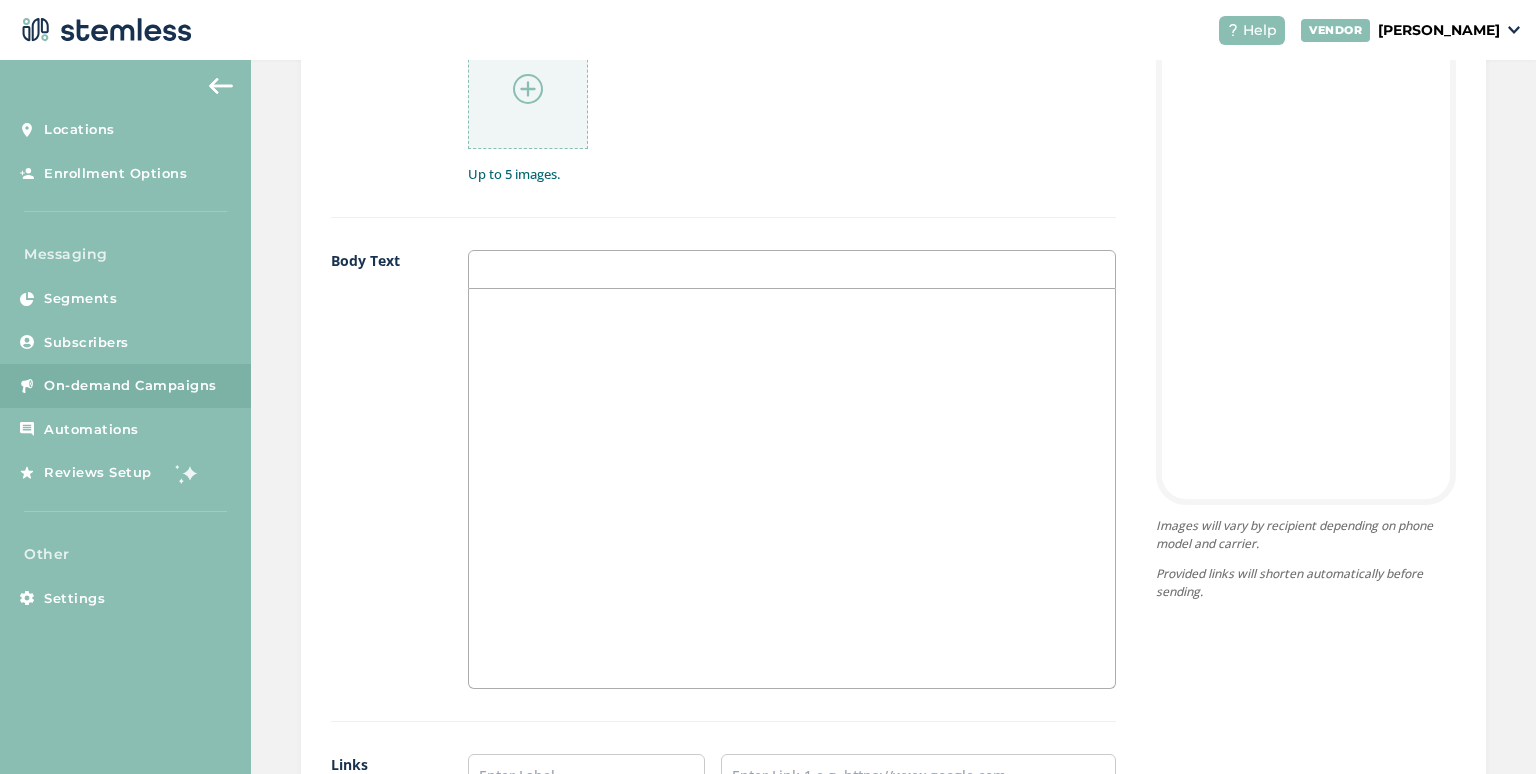 click at bounding box center (528, 89) 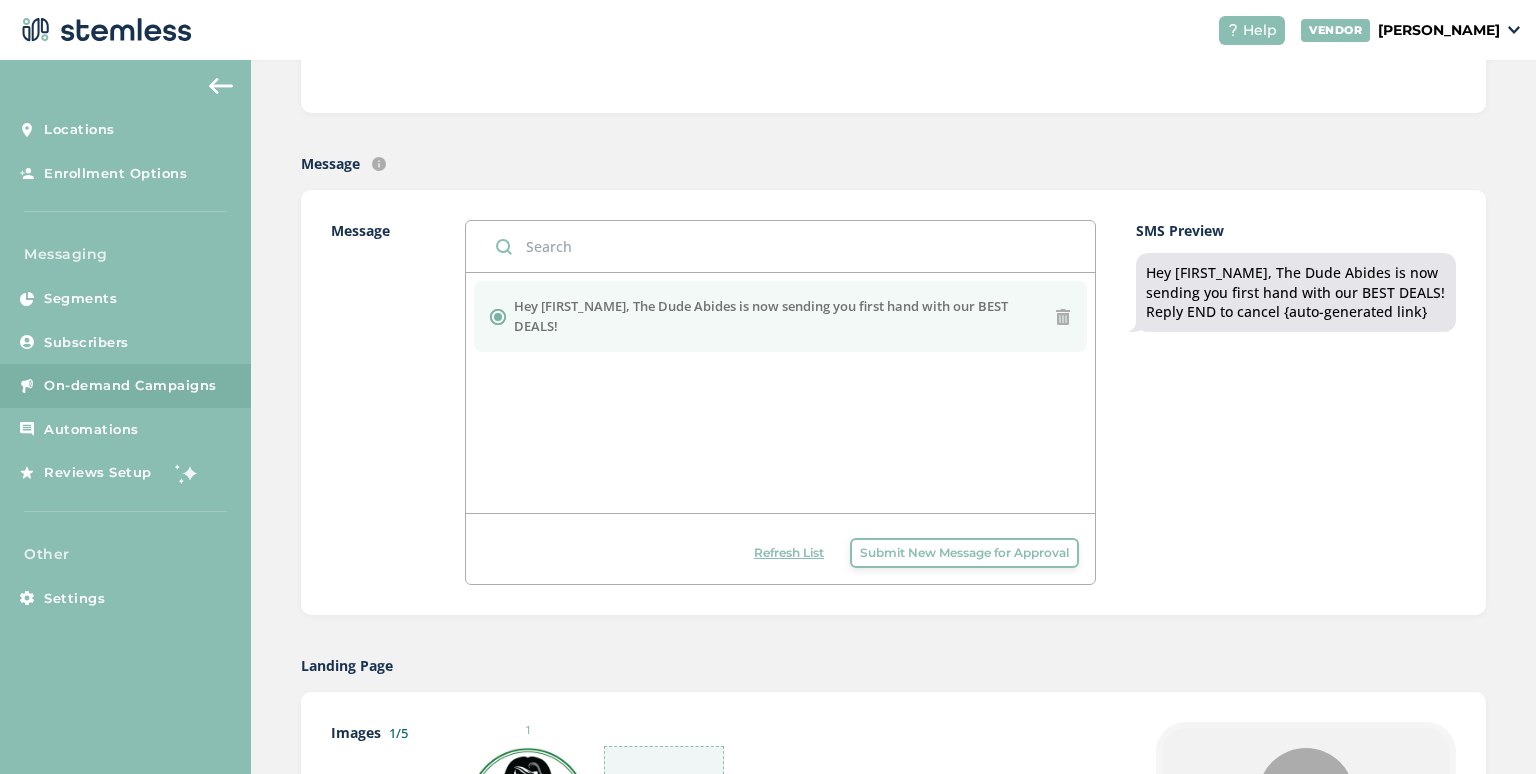 scroll, scrollTop: 700, scrollLeft: 0, axis: vertical 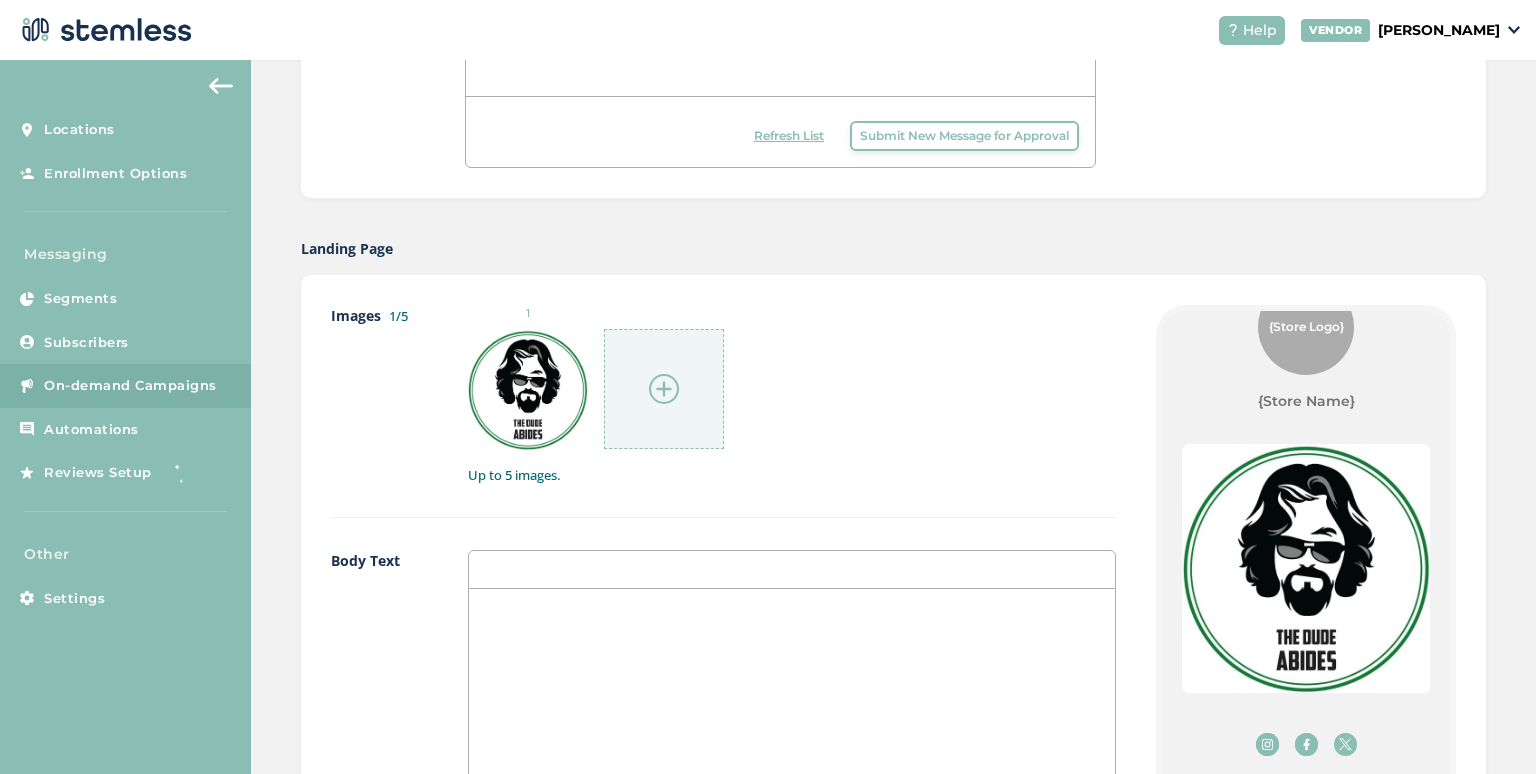 click on "{Store Logo}" at bounding box center [1306, 327] 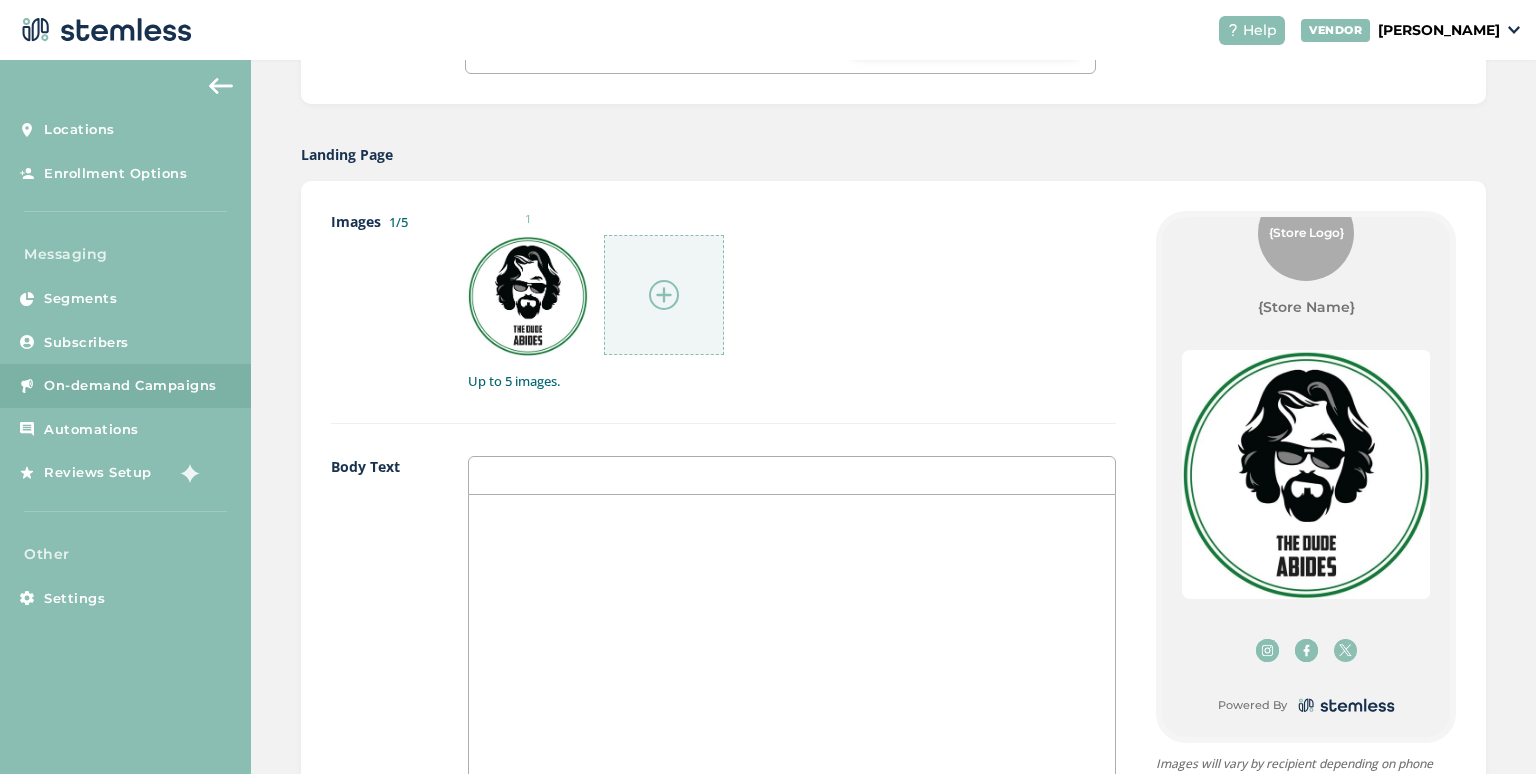 scroll, scrollTop: 900, scrollLeft: 0, axis: vertical 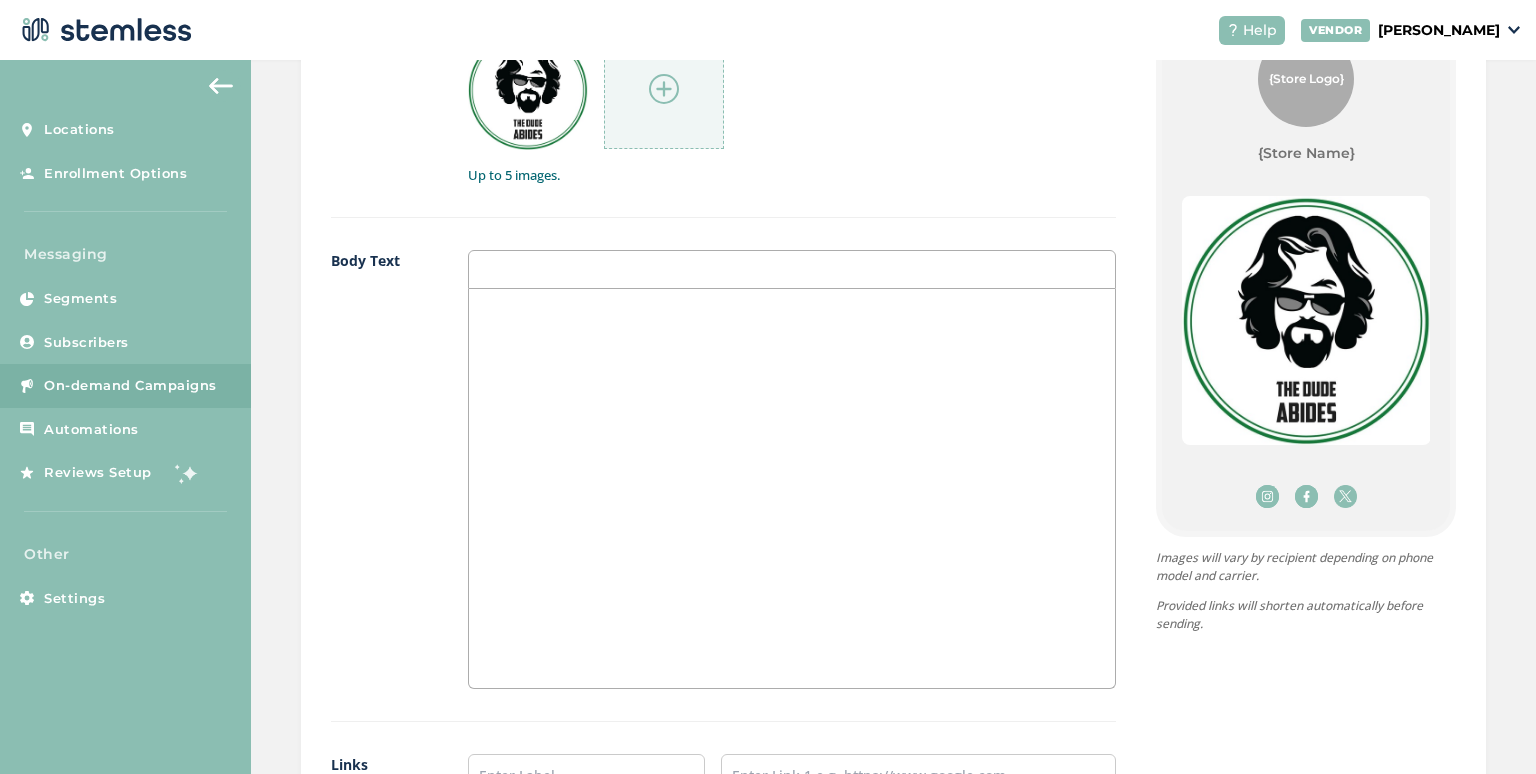click at bounding box center (792, 269) 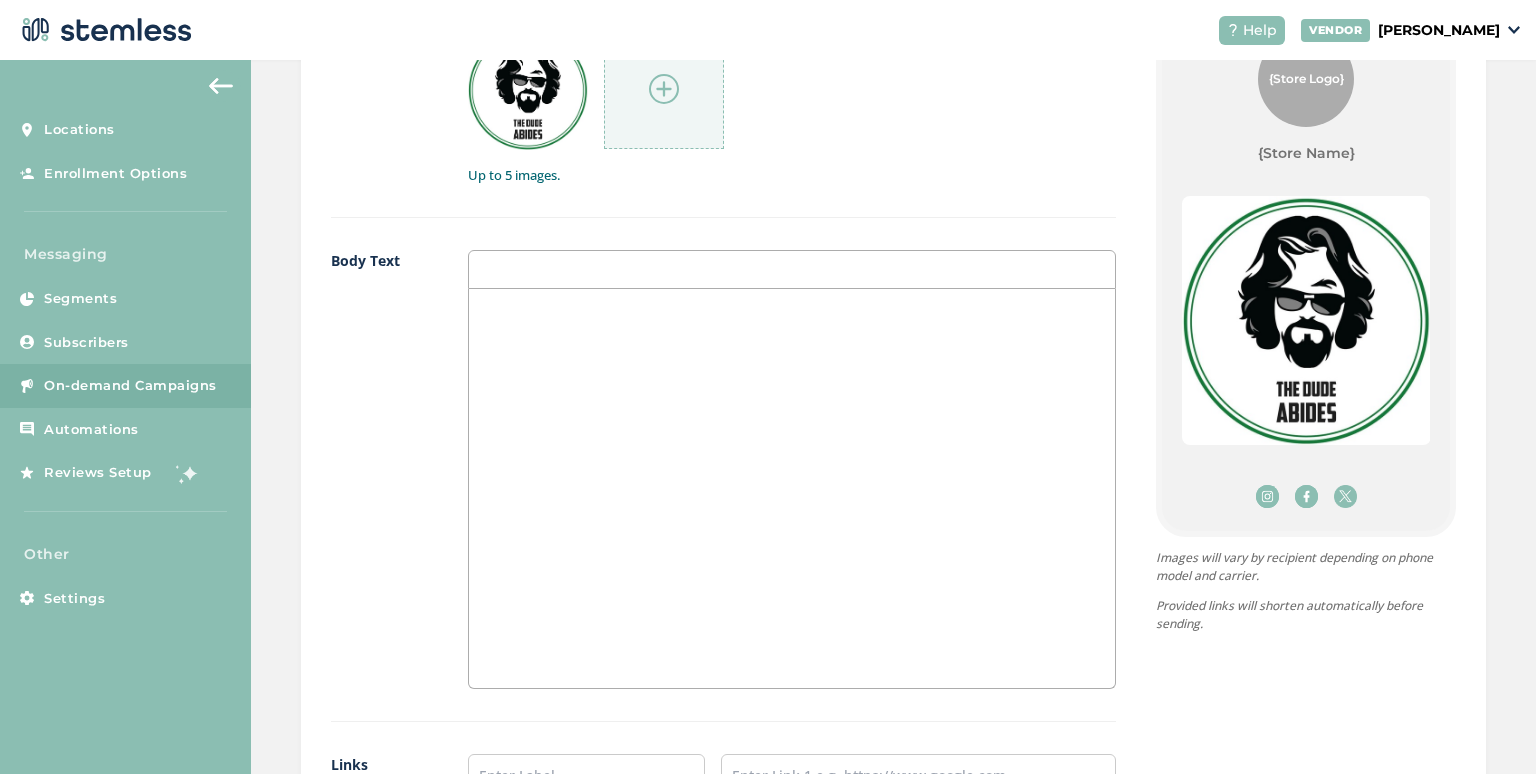click at bounding box center [792, 269] 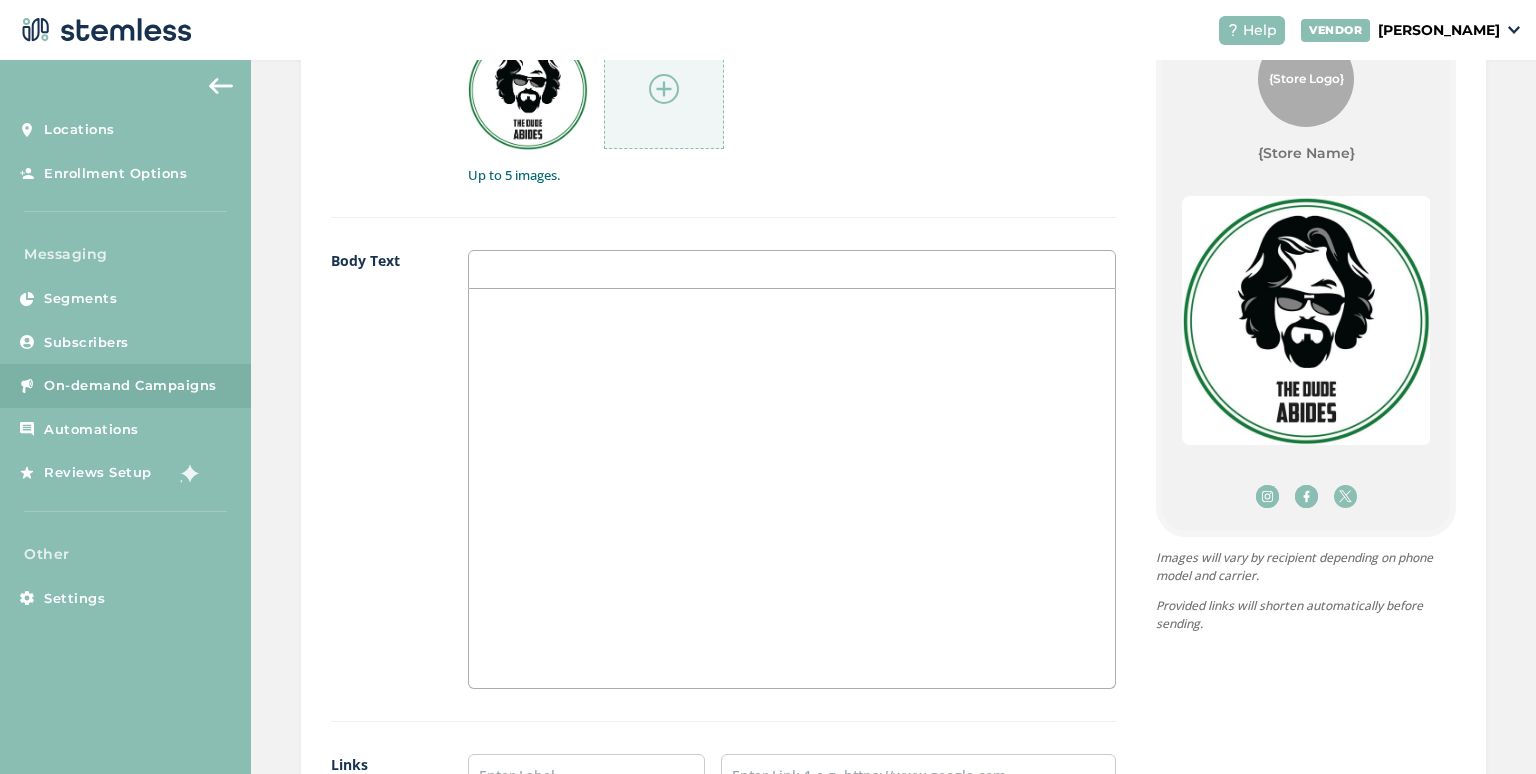 click at bounding box center [792, 488] 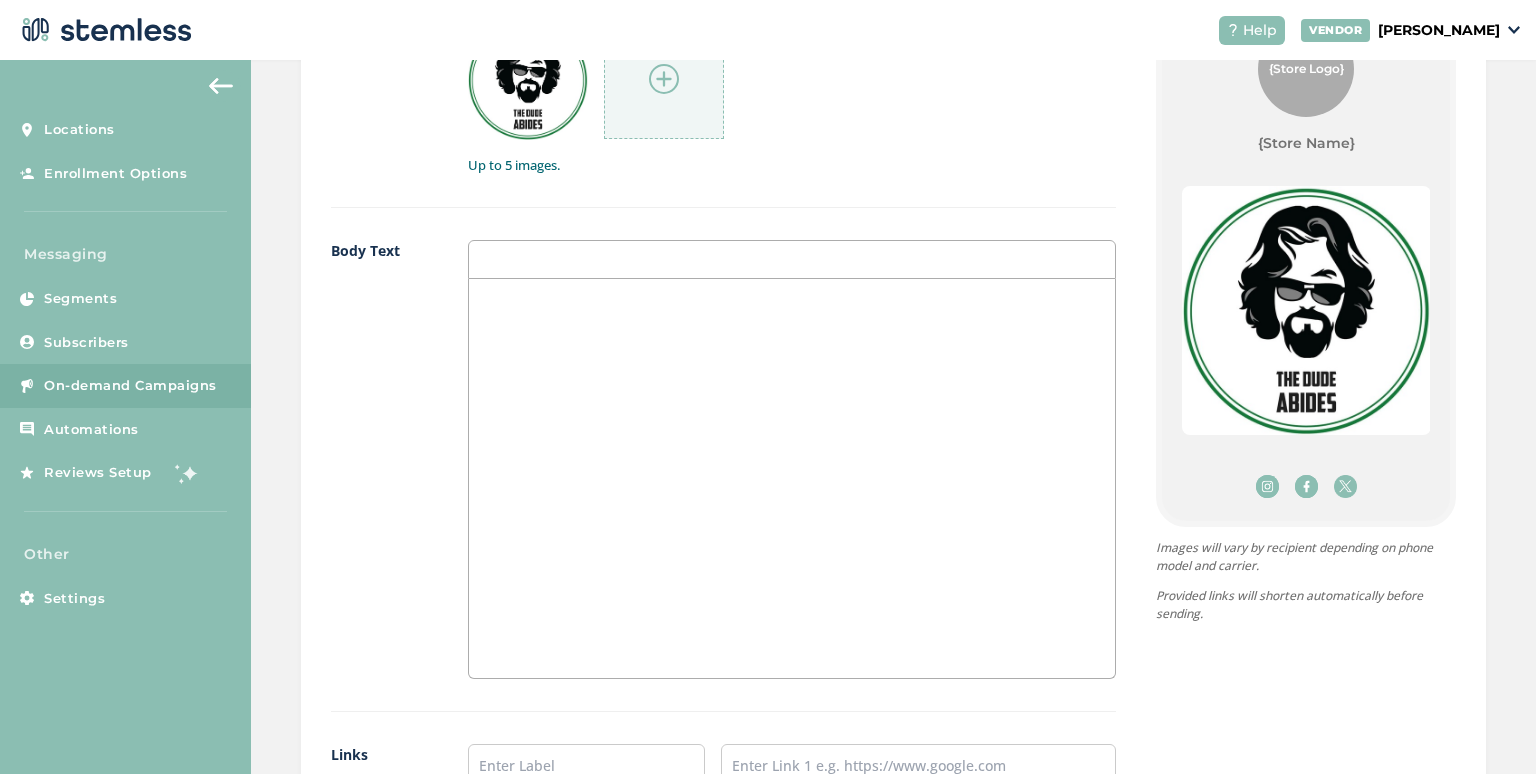 scroll, scrollTop: 1100, scrollLeft: 0, axis: vertical 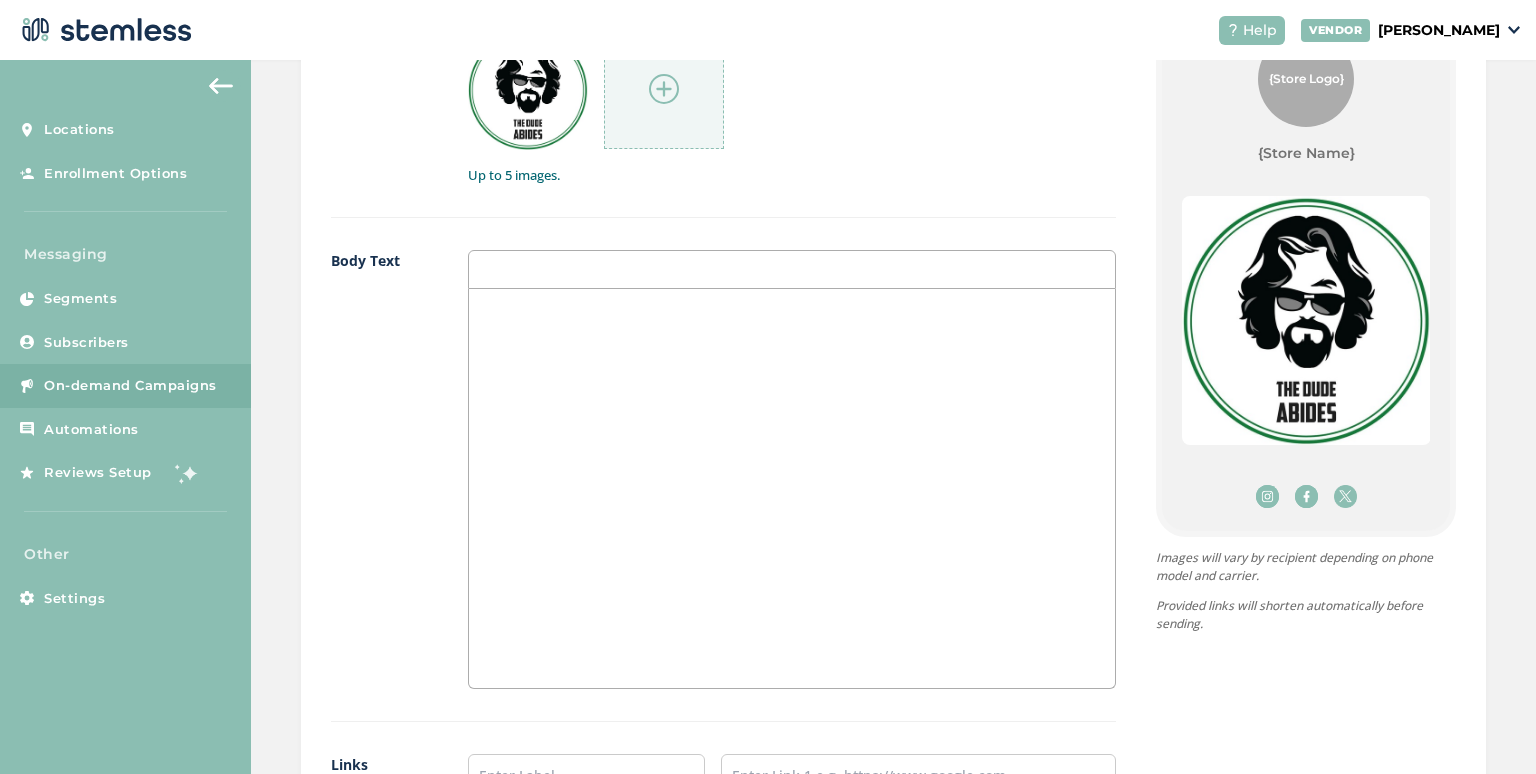 type 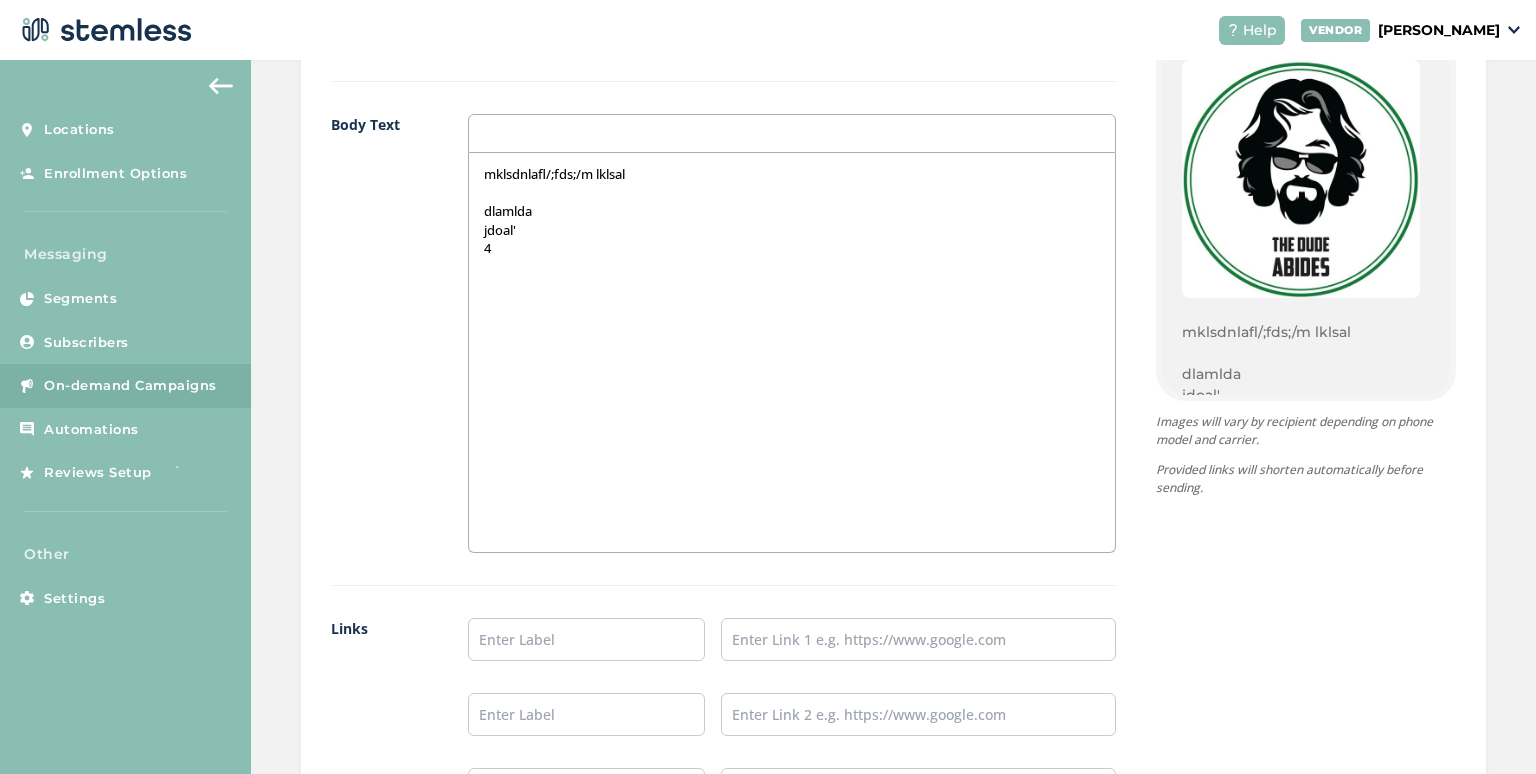 scroll, scrollTop: 1200, scrollLeft: 0, axis: vertical 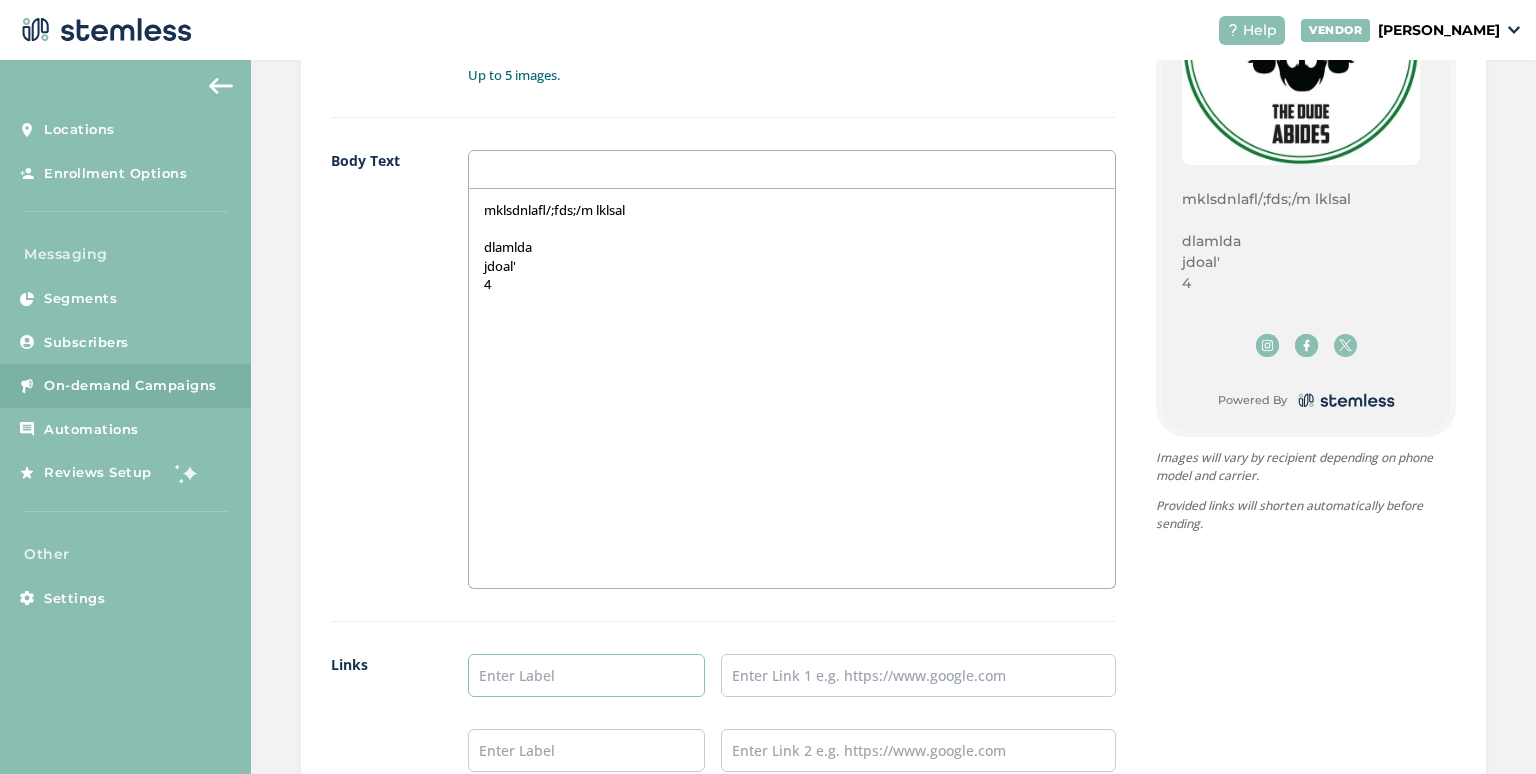click at bounding box center [586, 675] 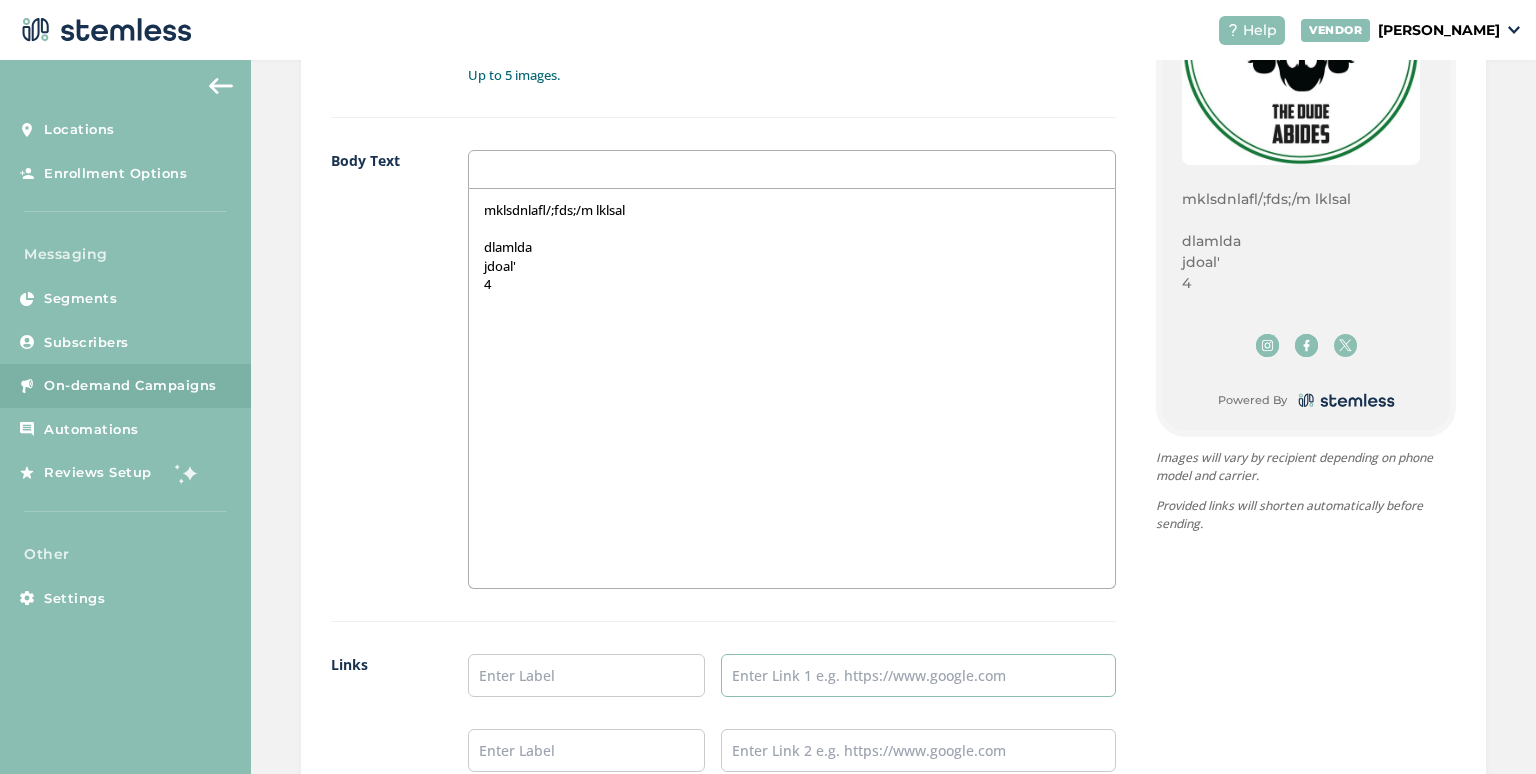 click at bounding box center [918, 675] 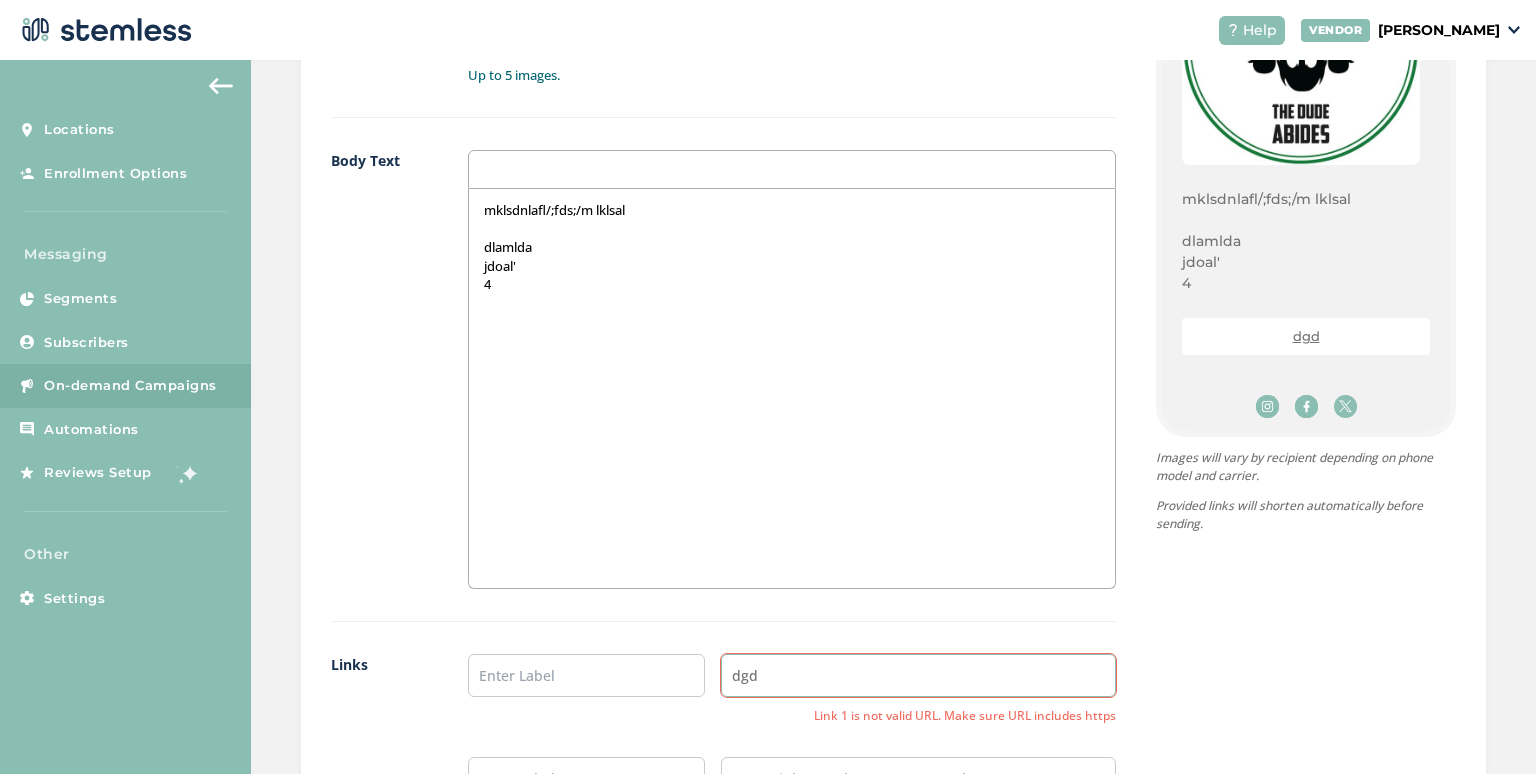 type on "dgd" 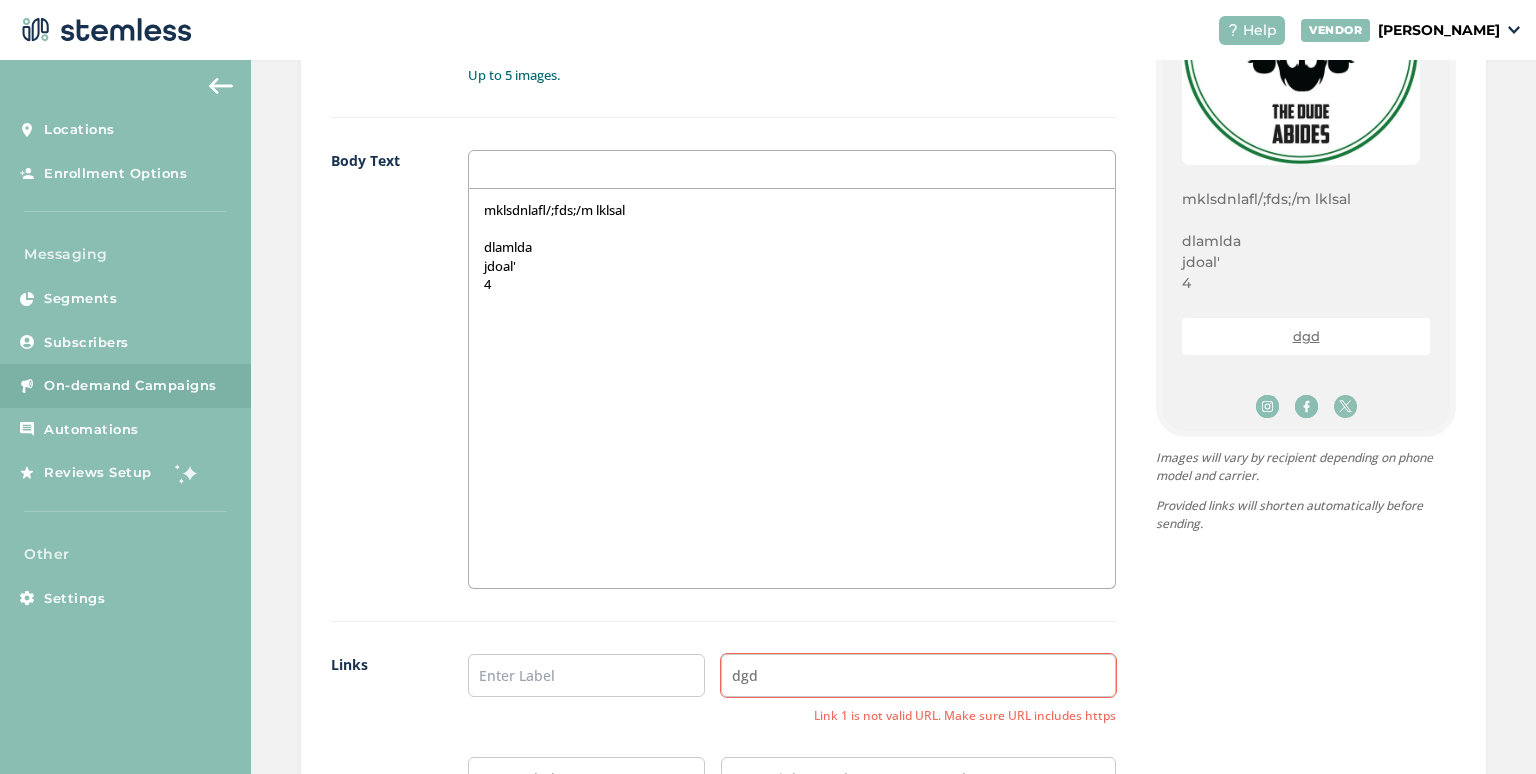 click on "dgd Link 1 is not valid URL. Make sure URL includes https" at bounding box center (792, 689) 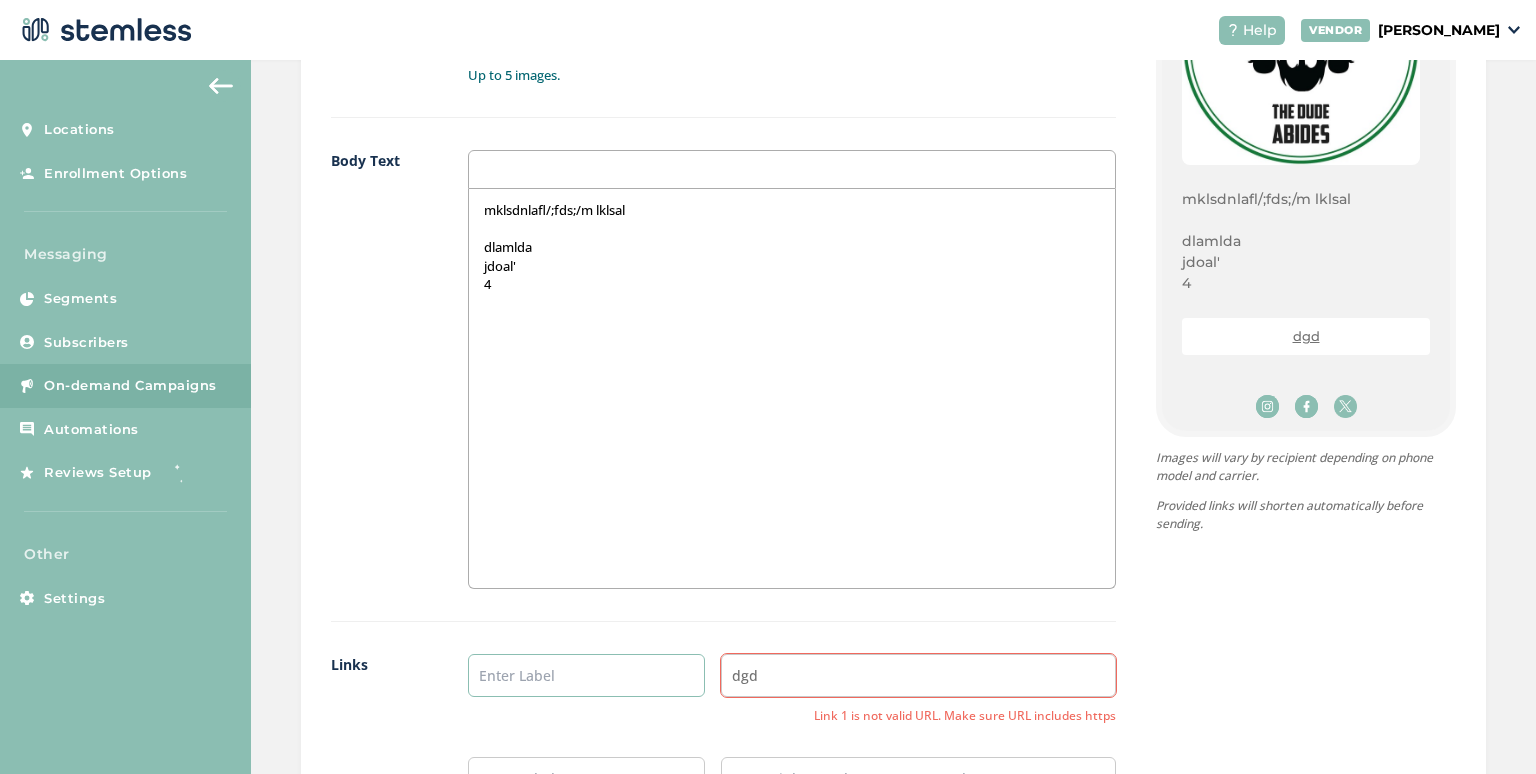 click at bounding box center (586, 675) 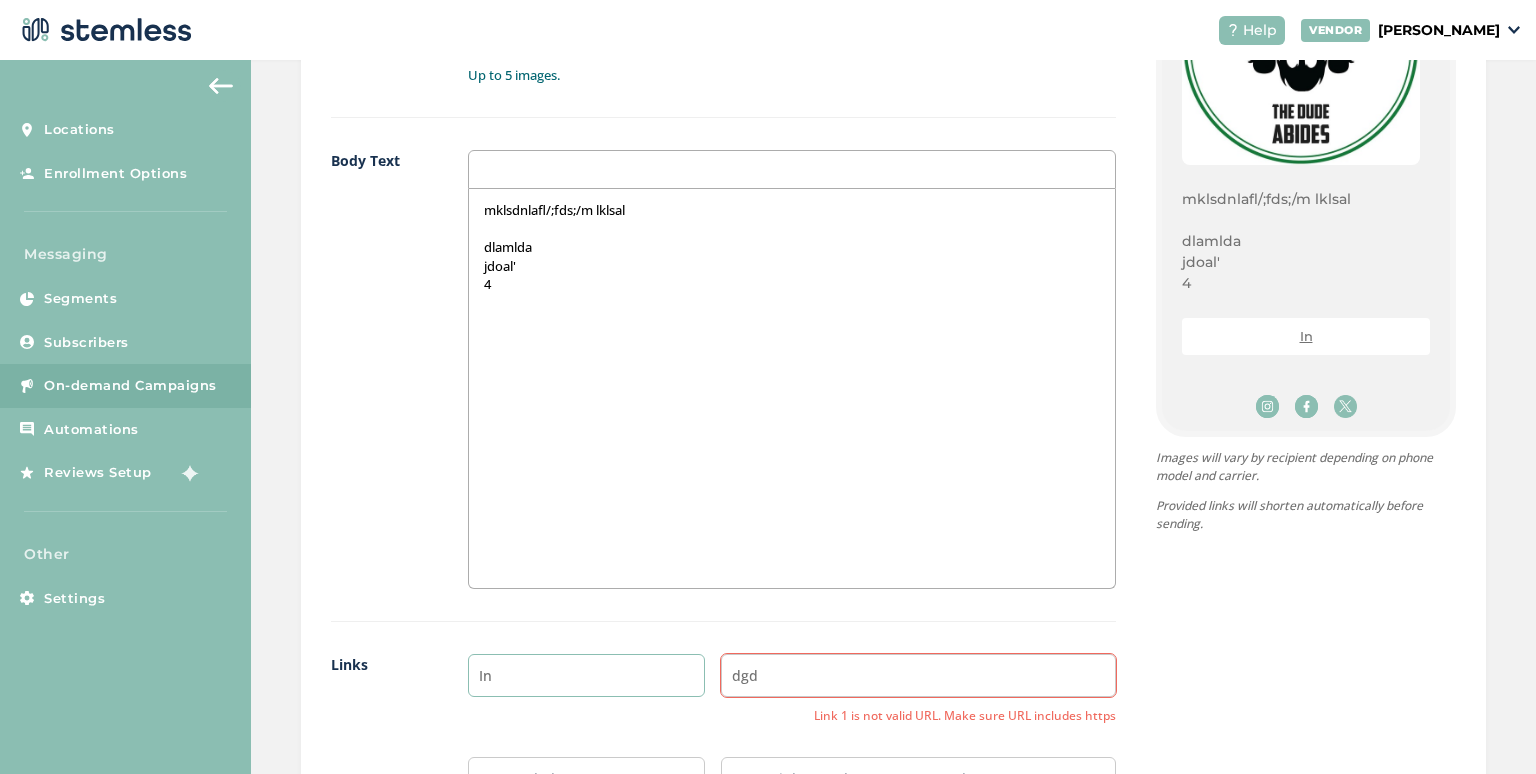 type on "I" 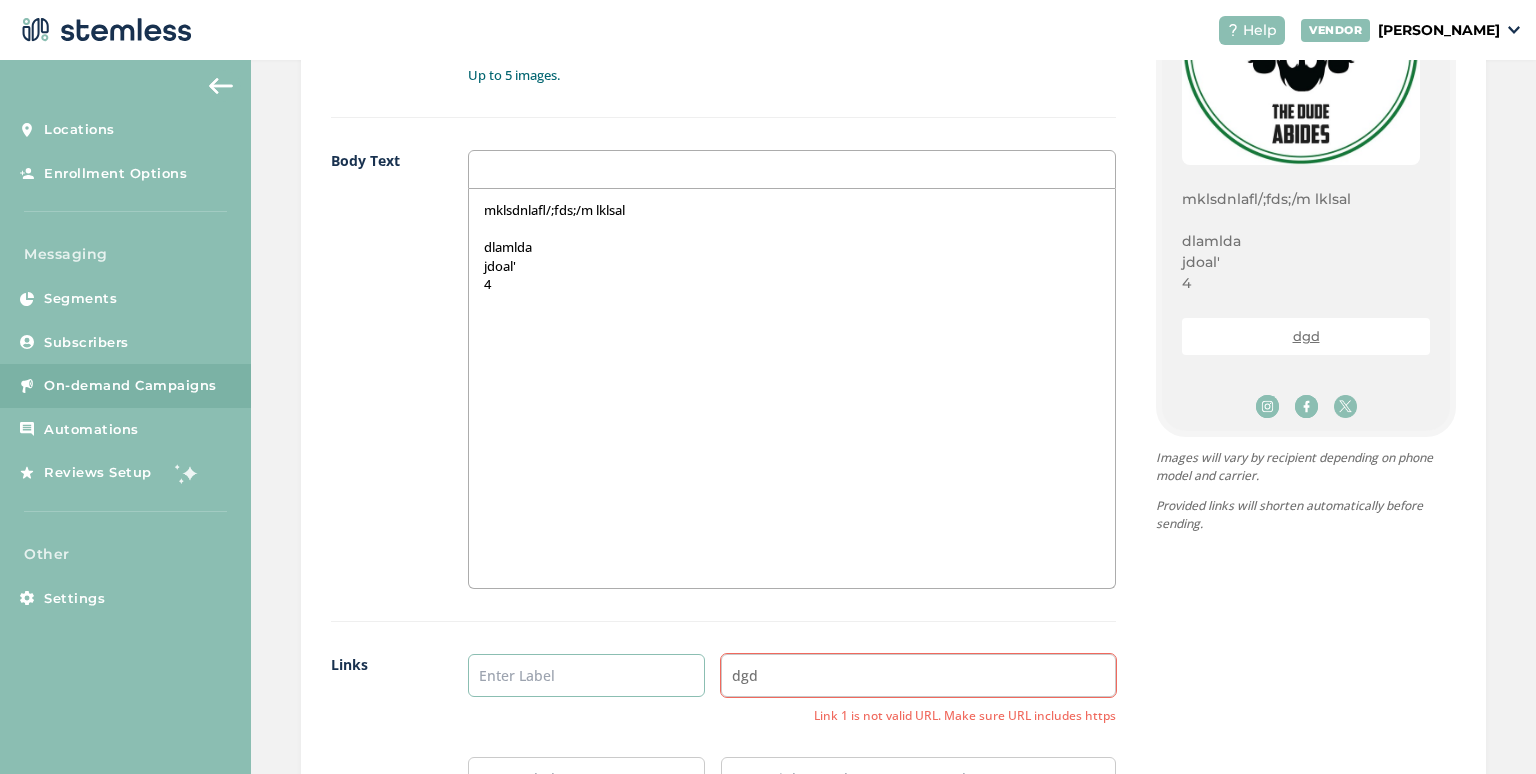 type on "S" 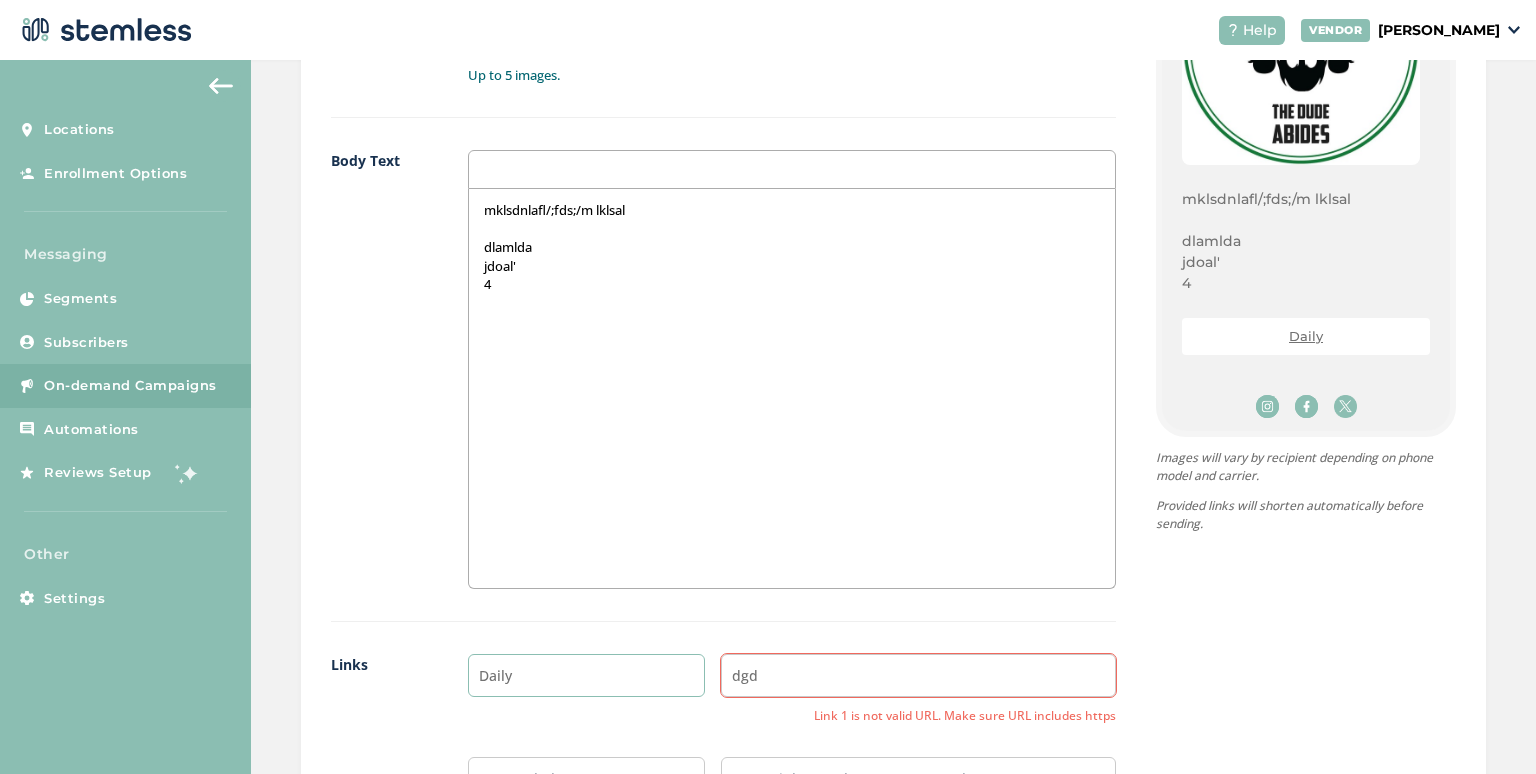 type on "Daily" 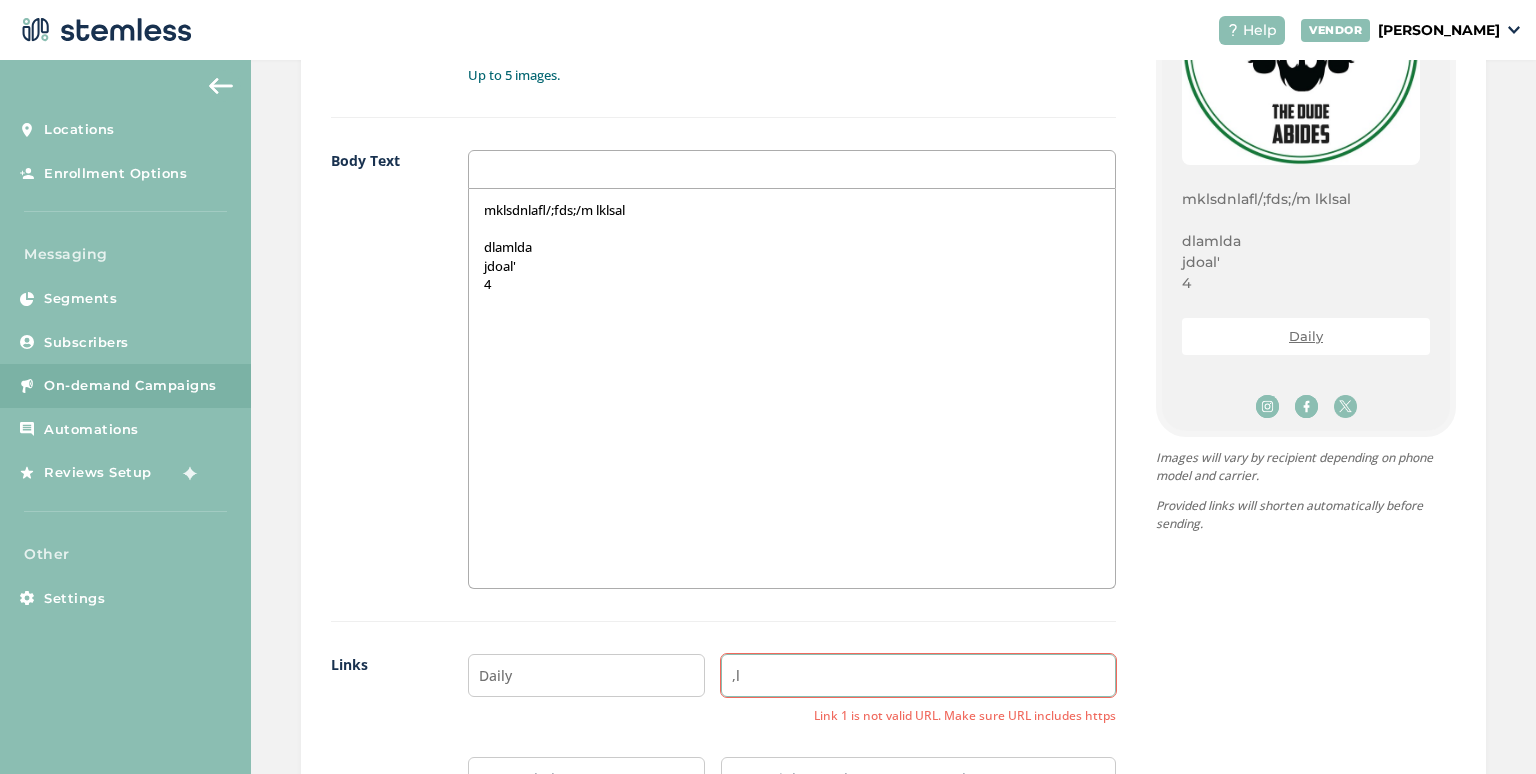 type on "," 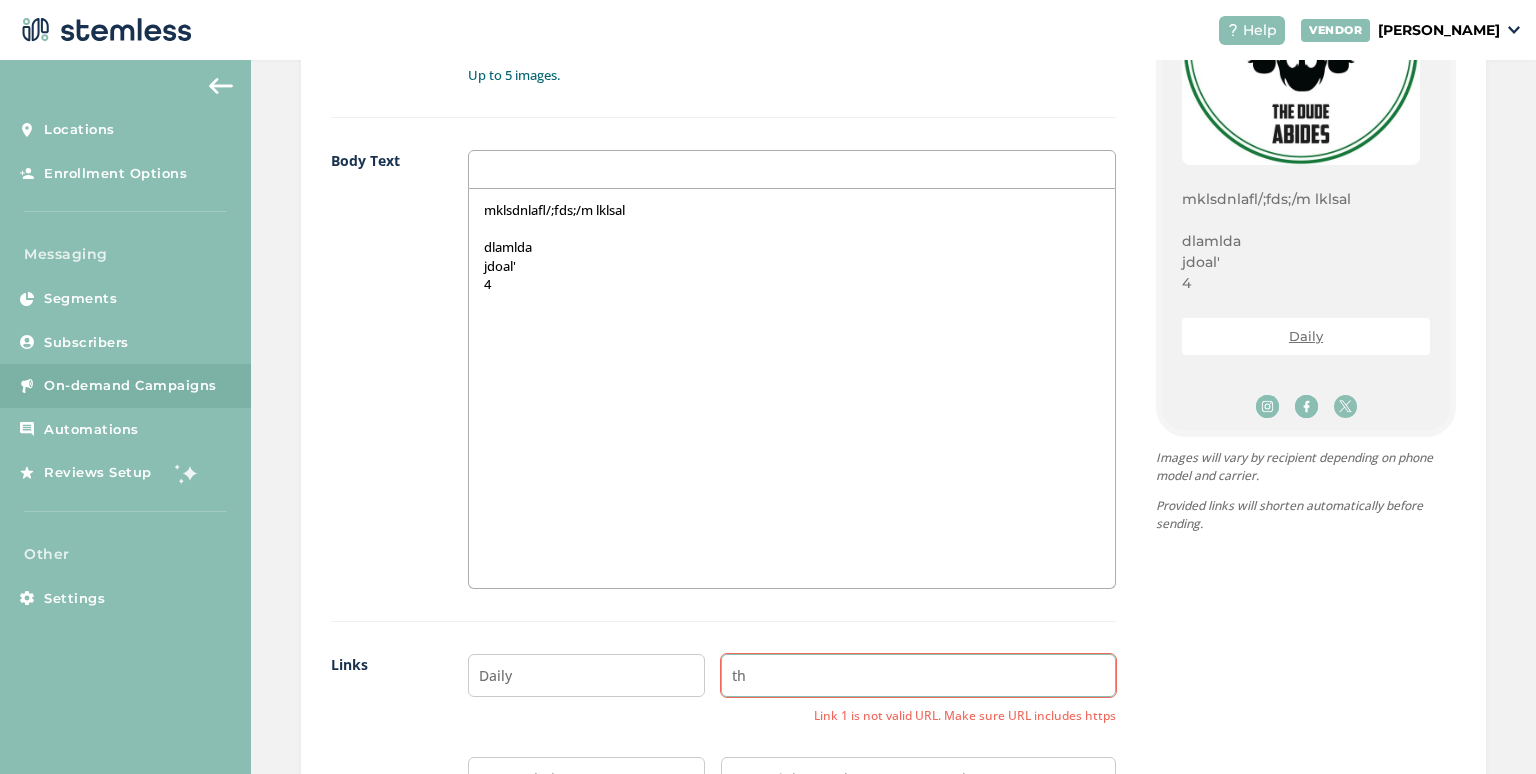 type on "t" 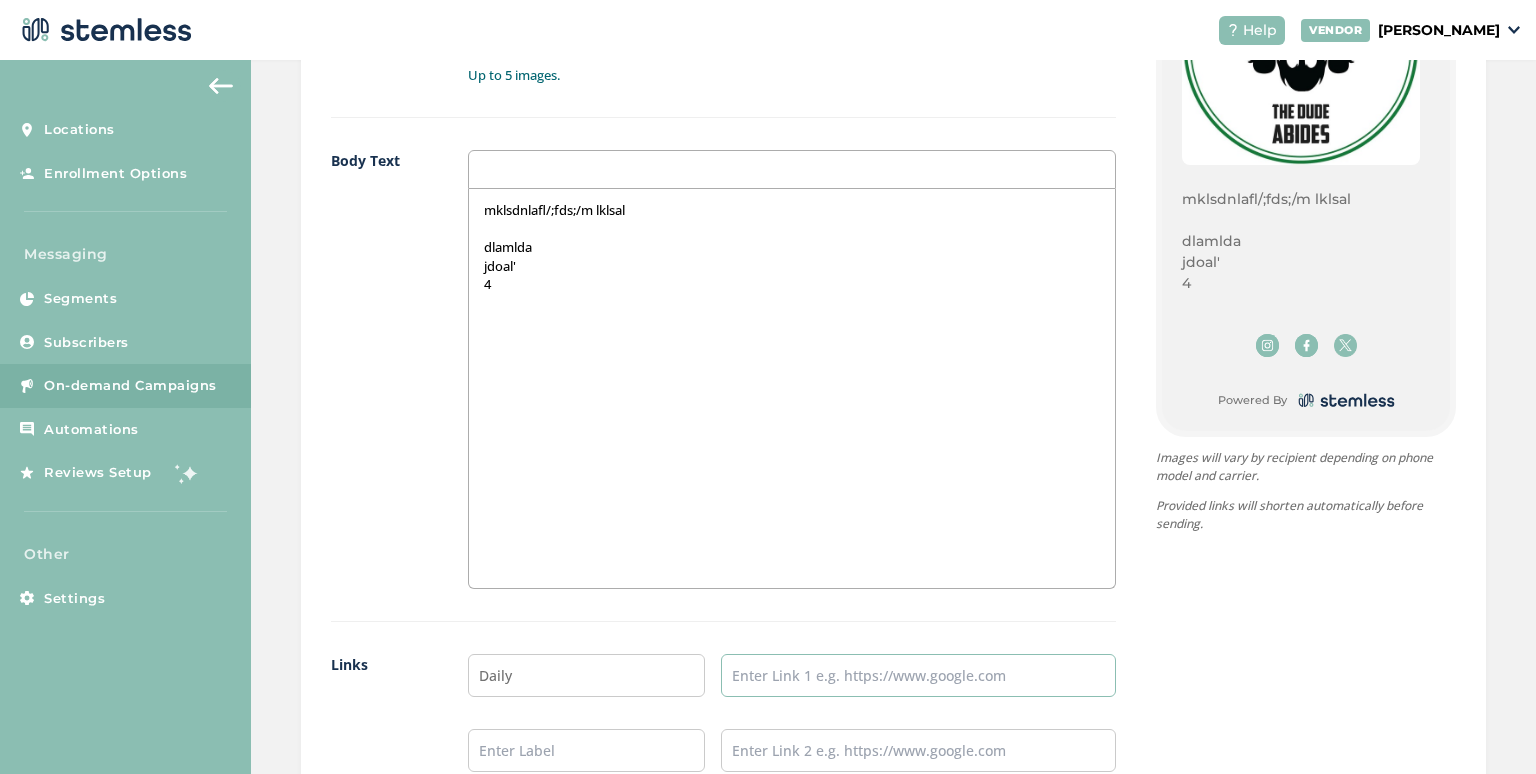 click at bounding box center [918, 675] 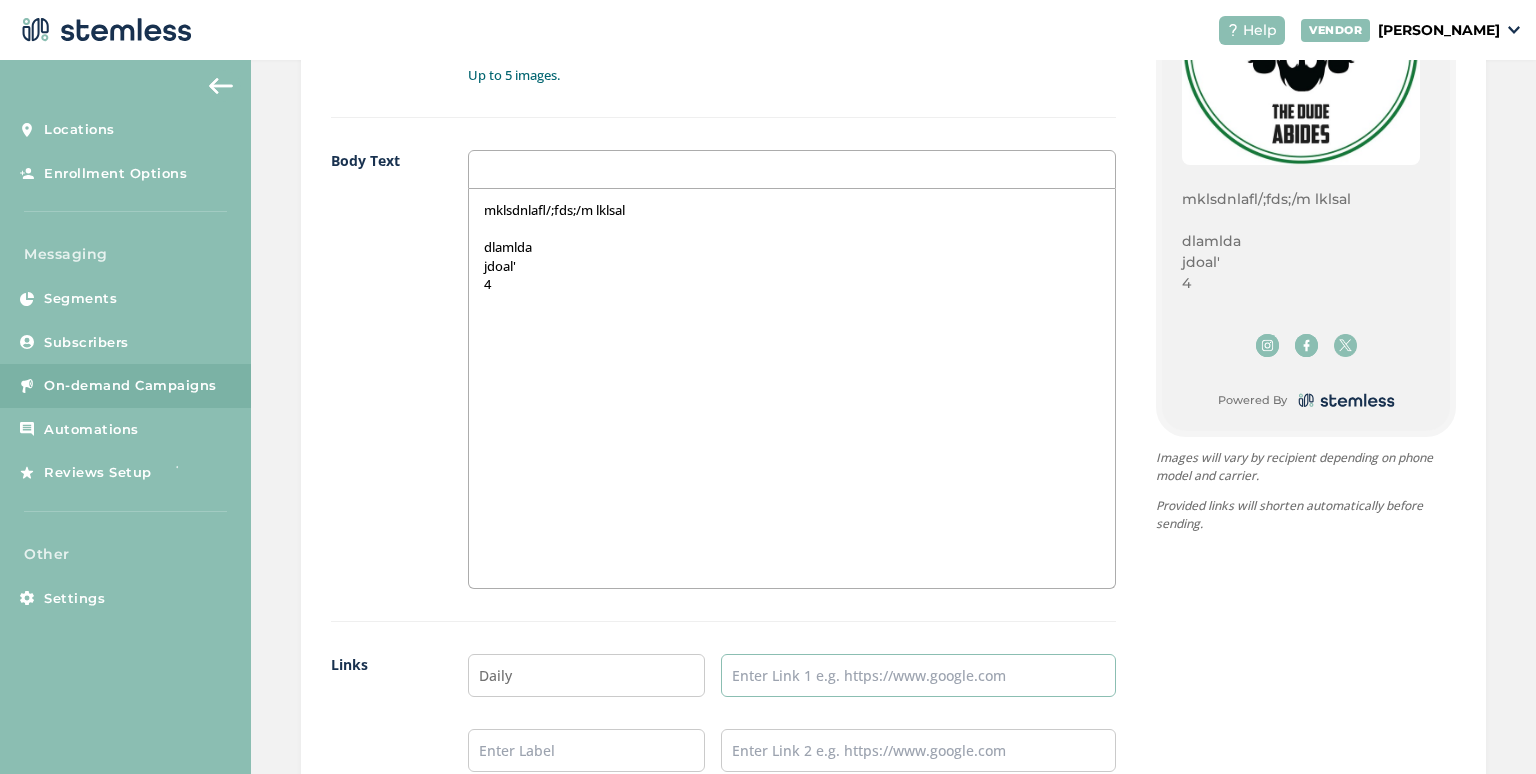 paste on "https://rollingwiththedude.com/" 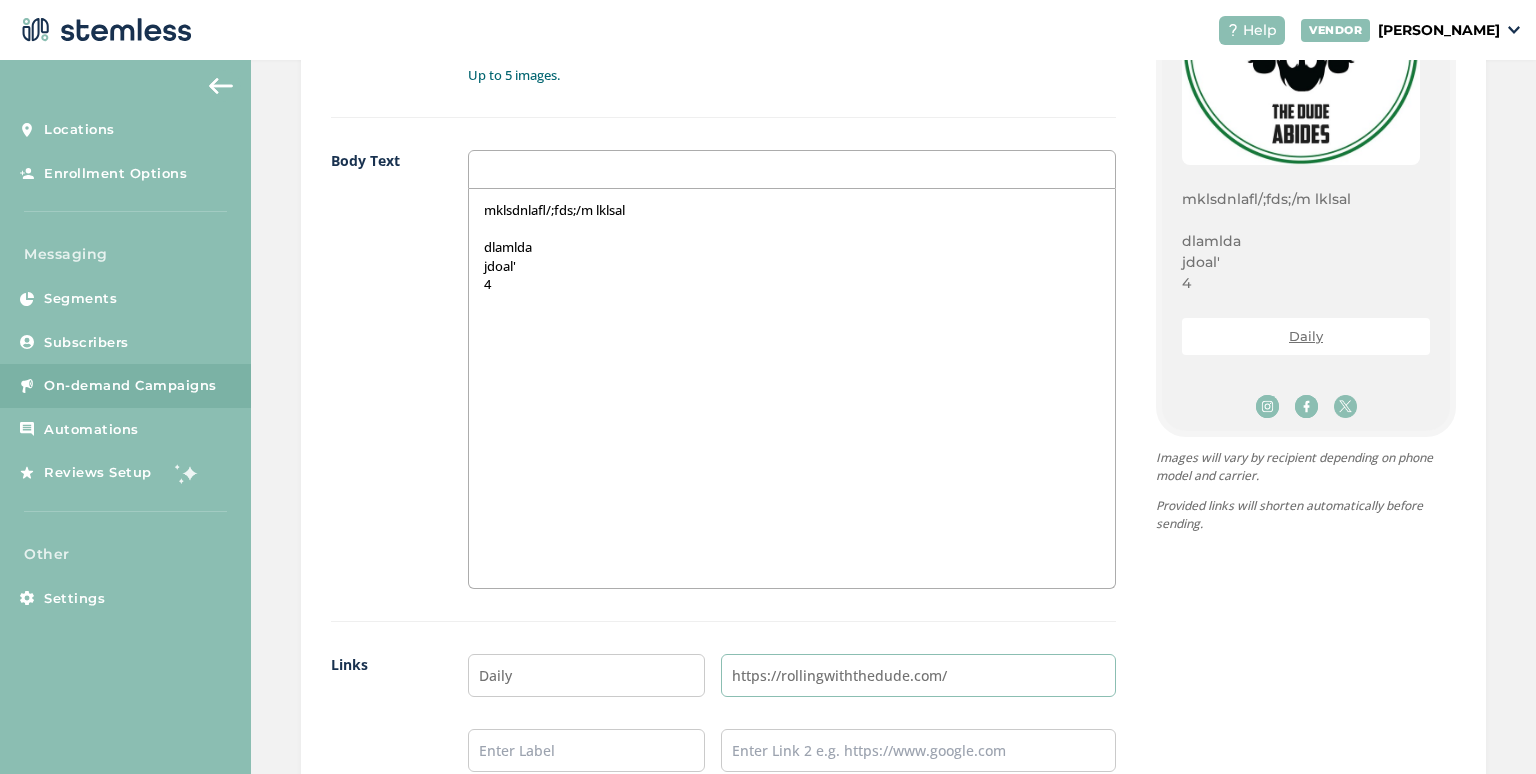 type on "https://rollingwiththedude.com/" 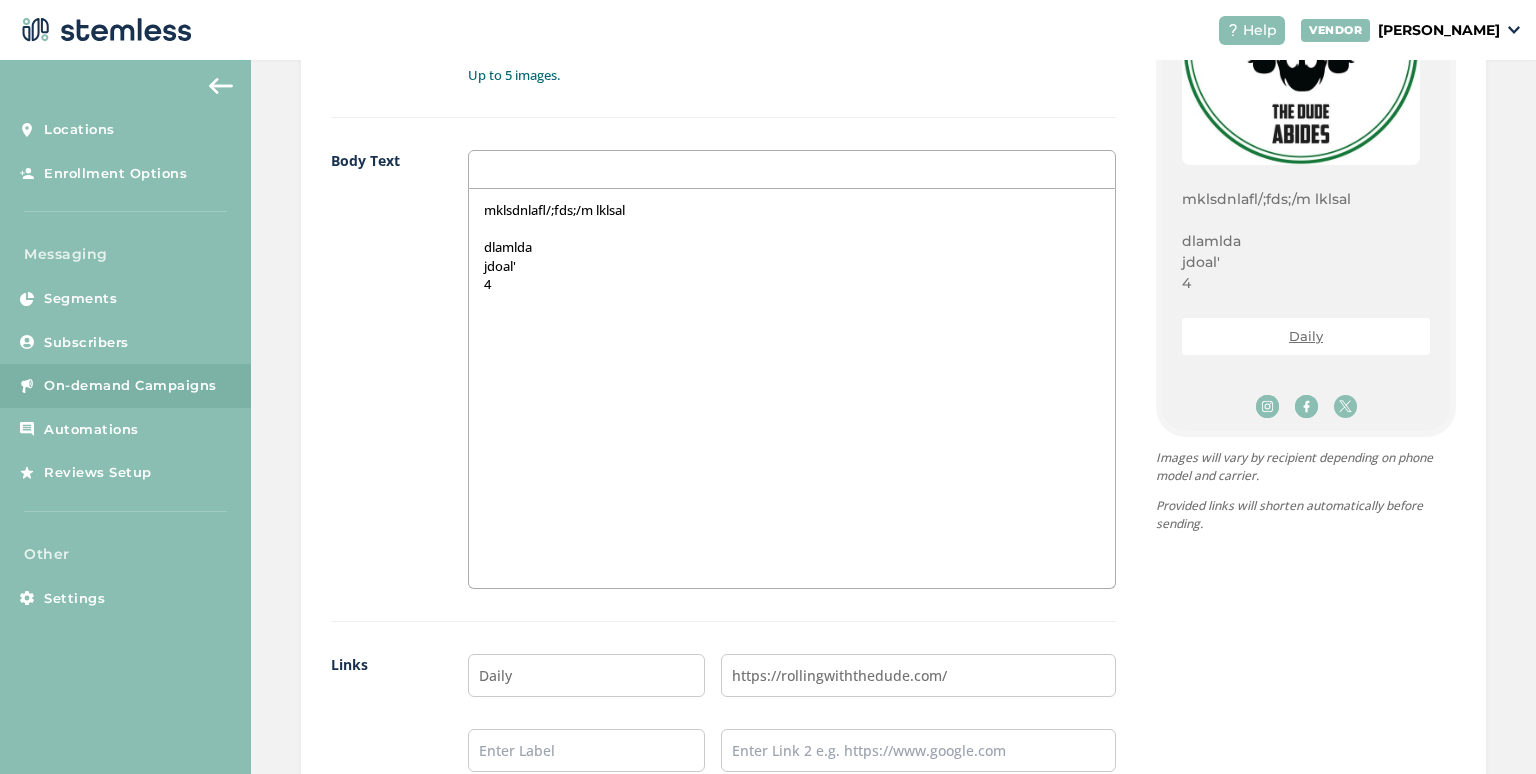 click on "{Store Logo} {Store Name}     mklsdnlafl/;fds;/m lklsal dlamlda jdoal' 4 Daily Powered By  Images will vary by recipient depending on phone model and carrier.   Provided links will shorten automatically before sending." at bounding box center (1286, 392) 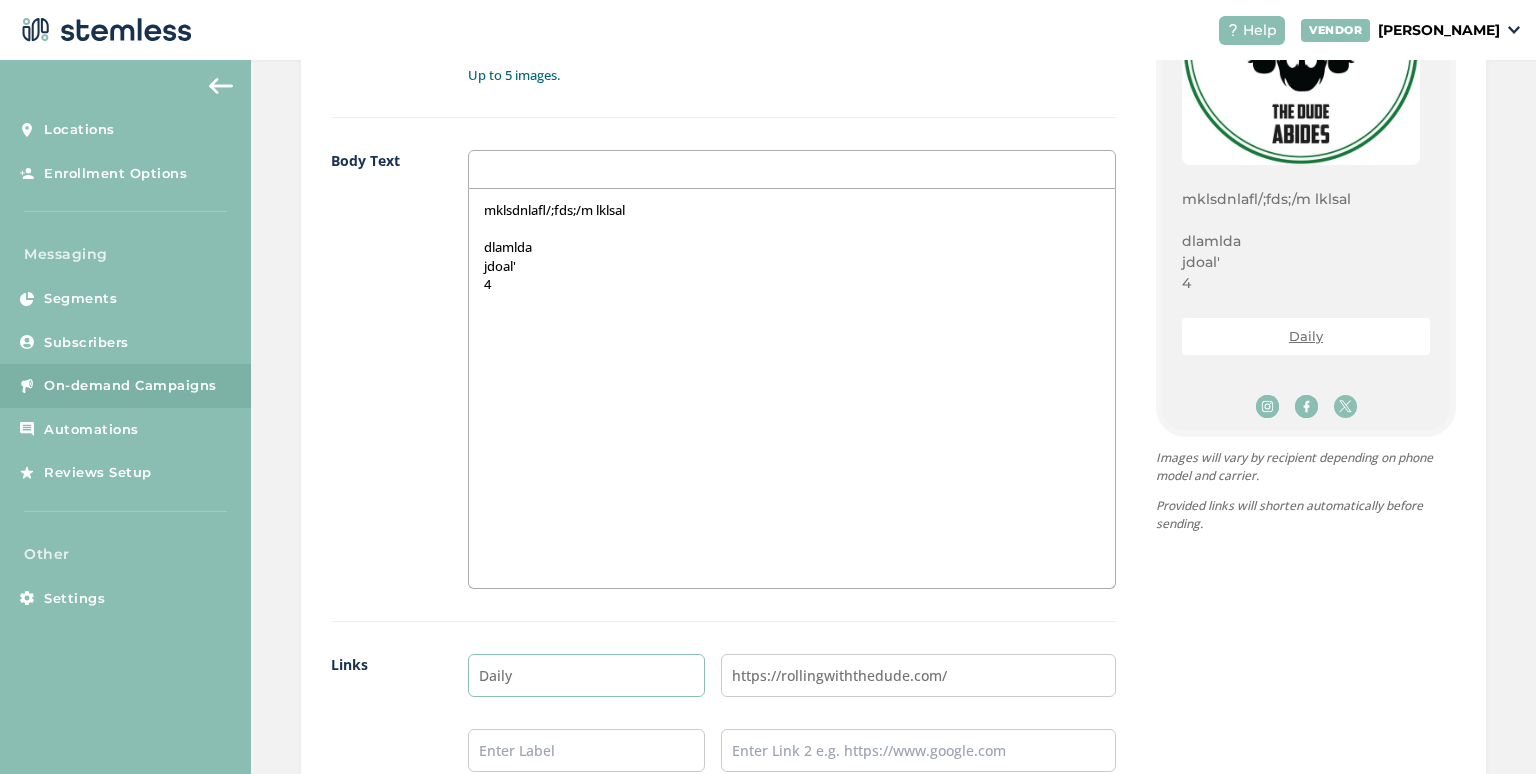click on "Daily" at bounding box center [586, 675] 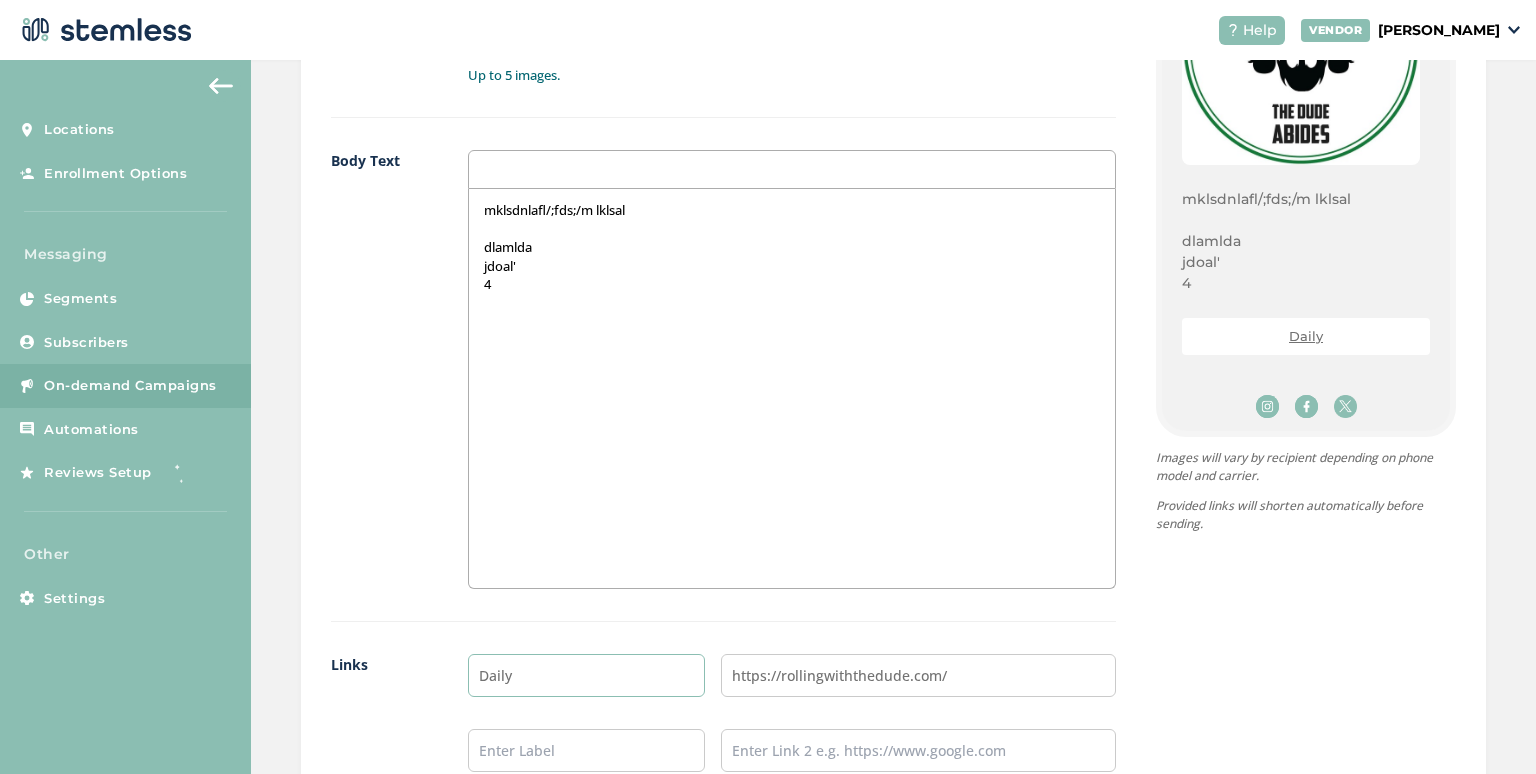 click on "Daily" at bounding box center (586, 675) 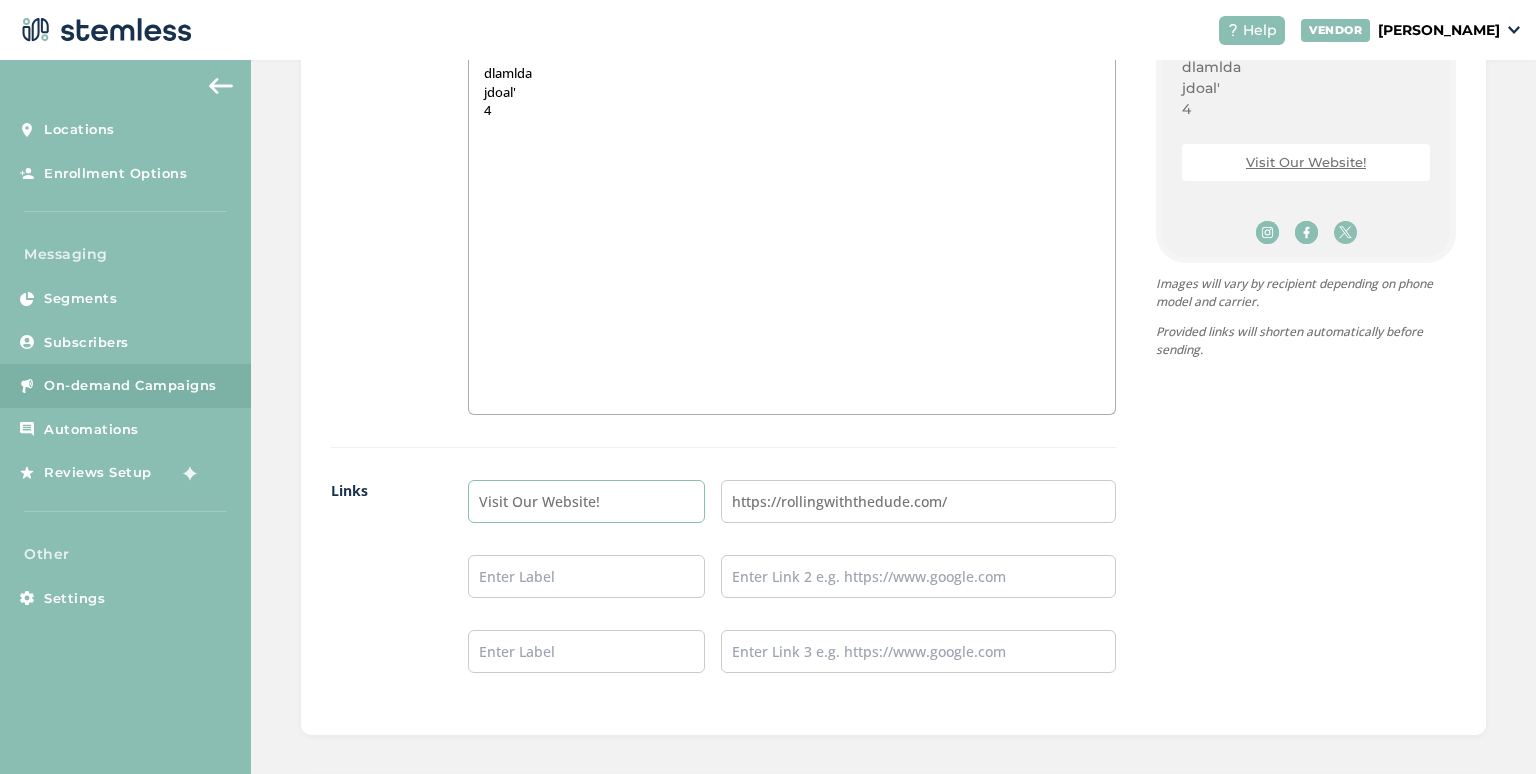 scroll, scrollTop: 1400, scrollLeft: 0, axis: vertical 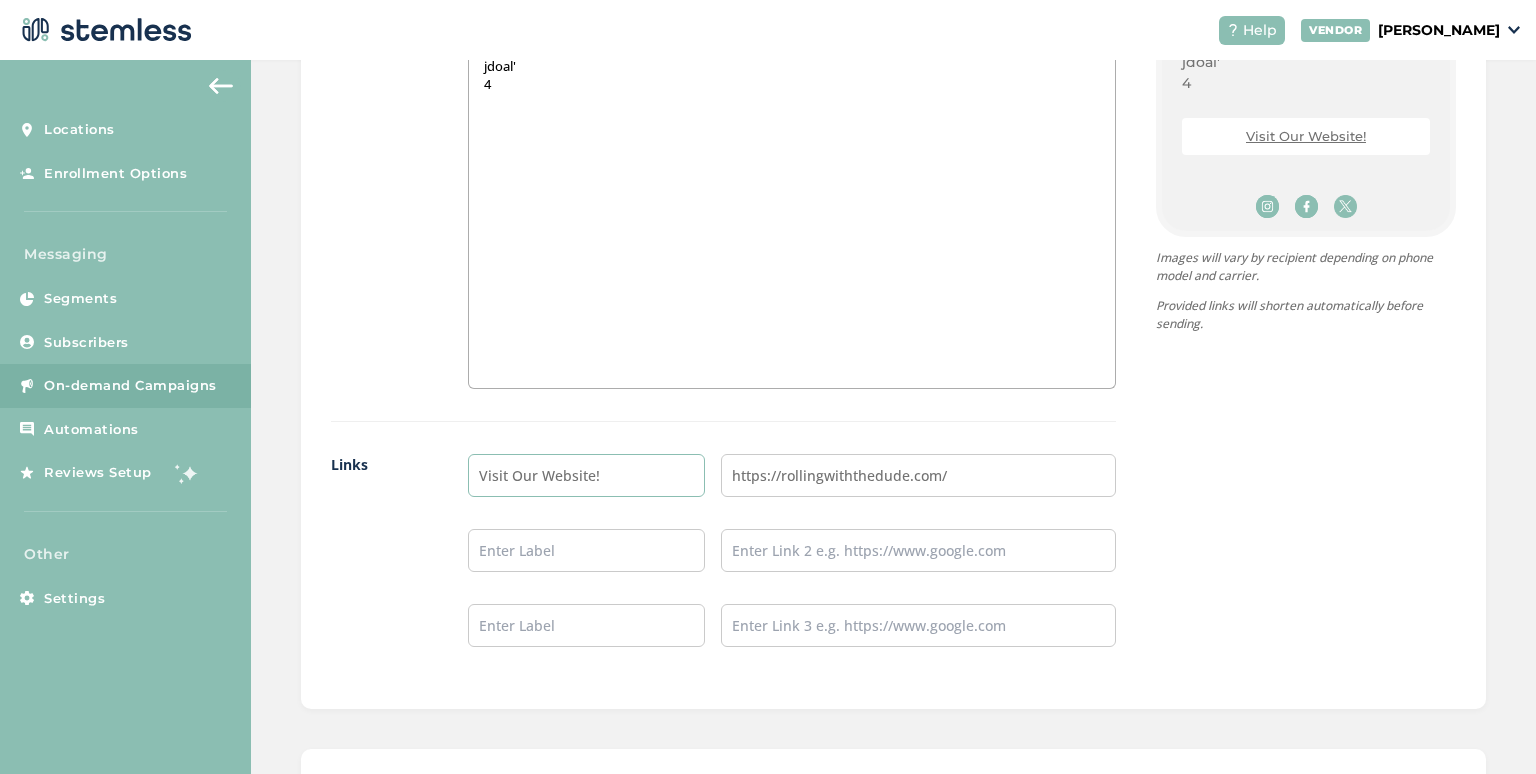 type on "Visit Our Website!" 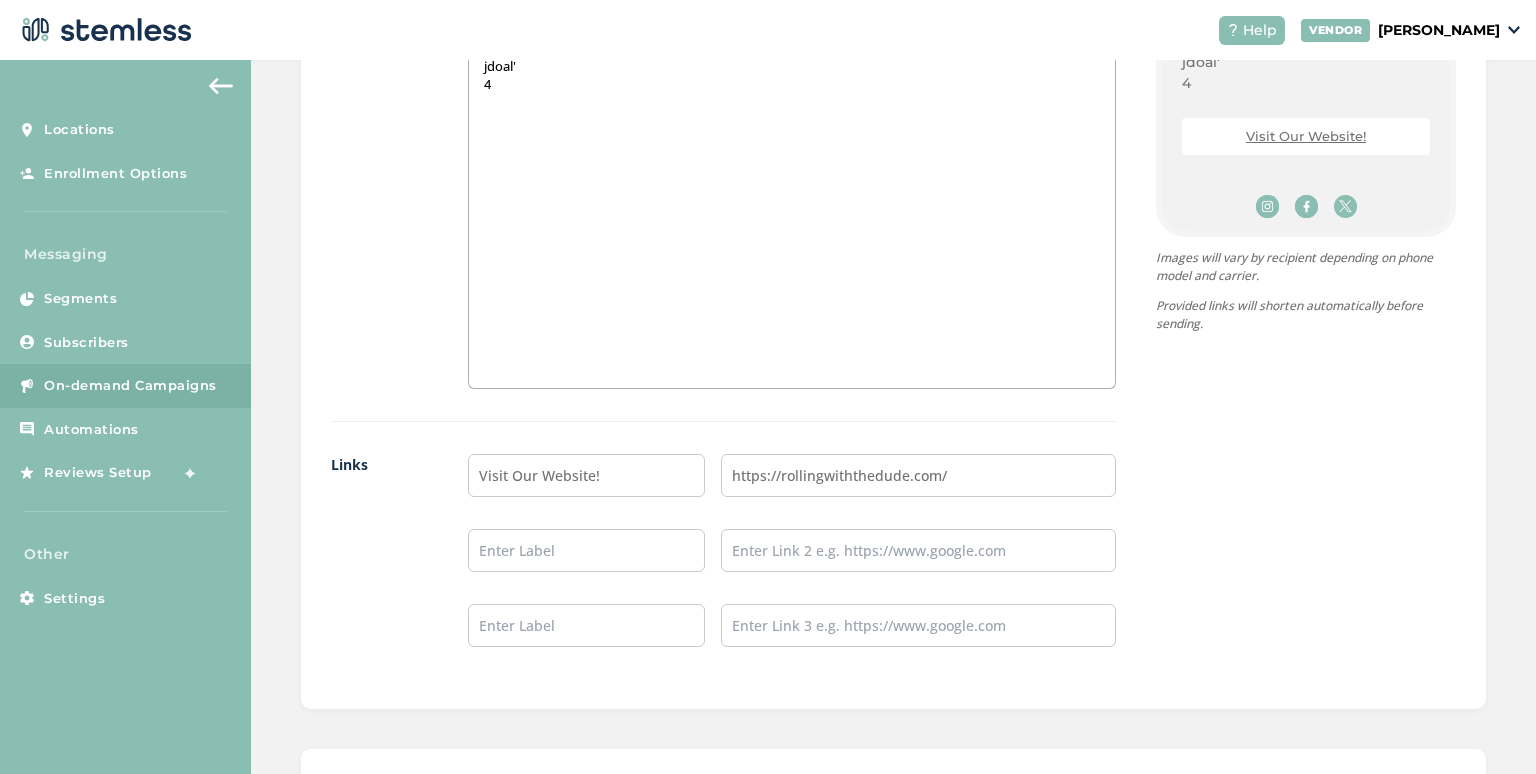 click on "Visit Our Website! https://rollingwiththedude.com/" at bounding box center (792, 550) 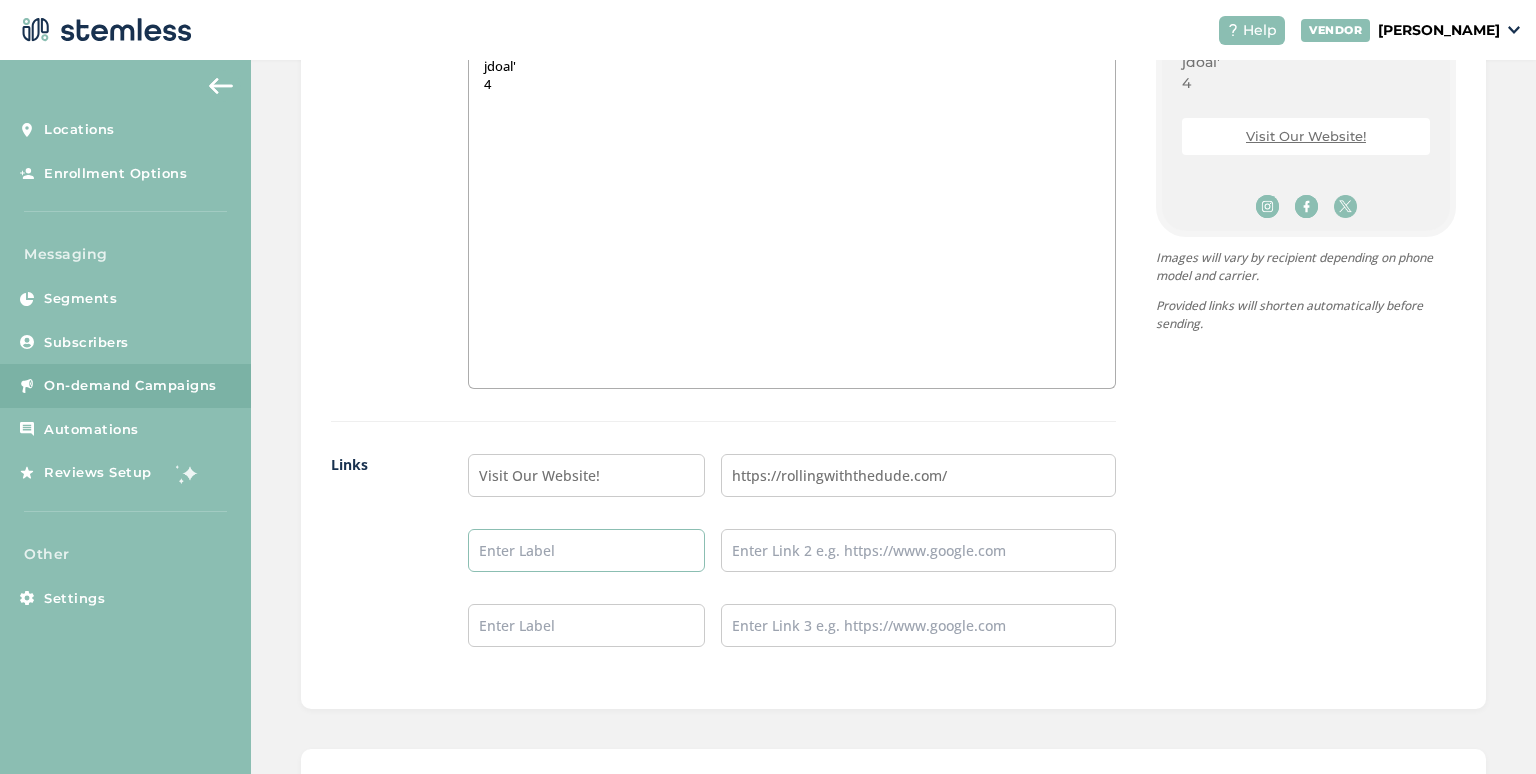 click at bounding box center [586, 550] 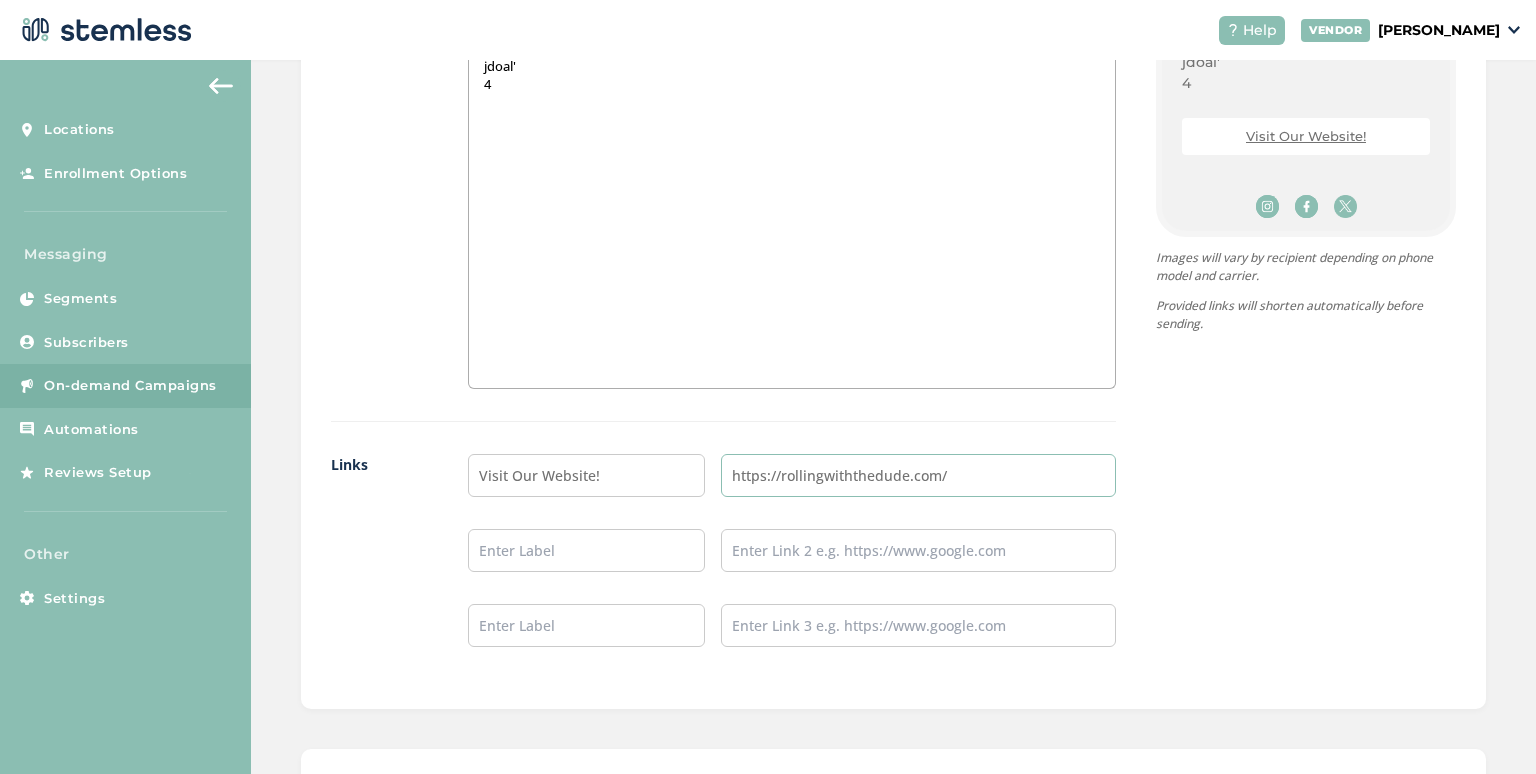 drag, startPoint x: 964, startPoint y: 472, endPoint x: 686, endPoint y: 492, distance: 278.7185 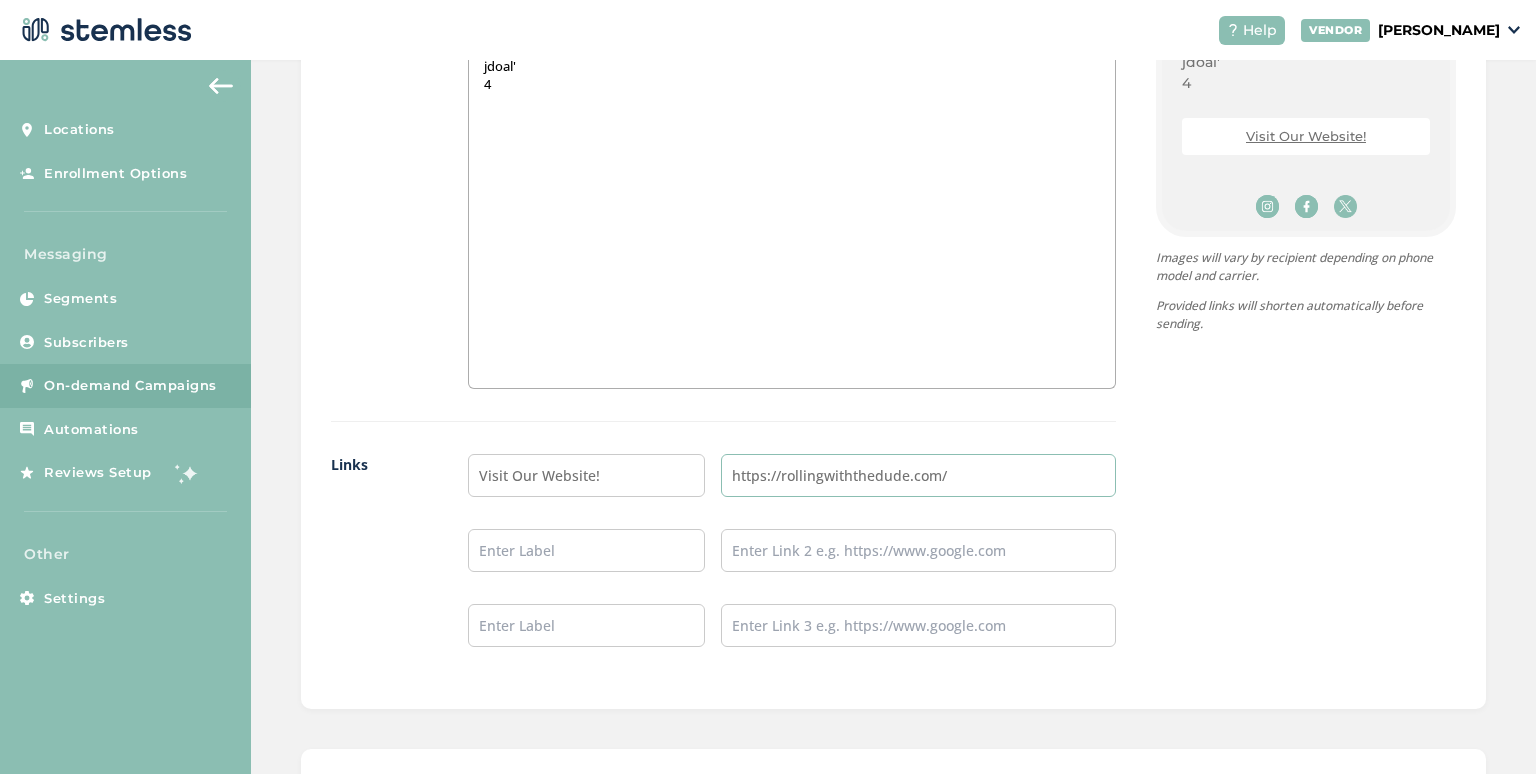 click on "Visit Our Website! https://rollingwiththedude.com/" at bounding box center [792, 475] 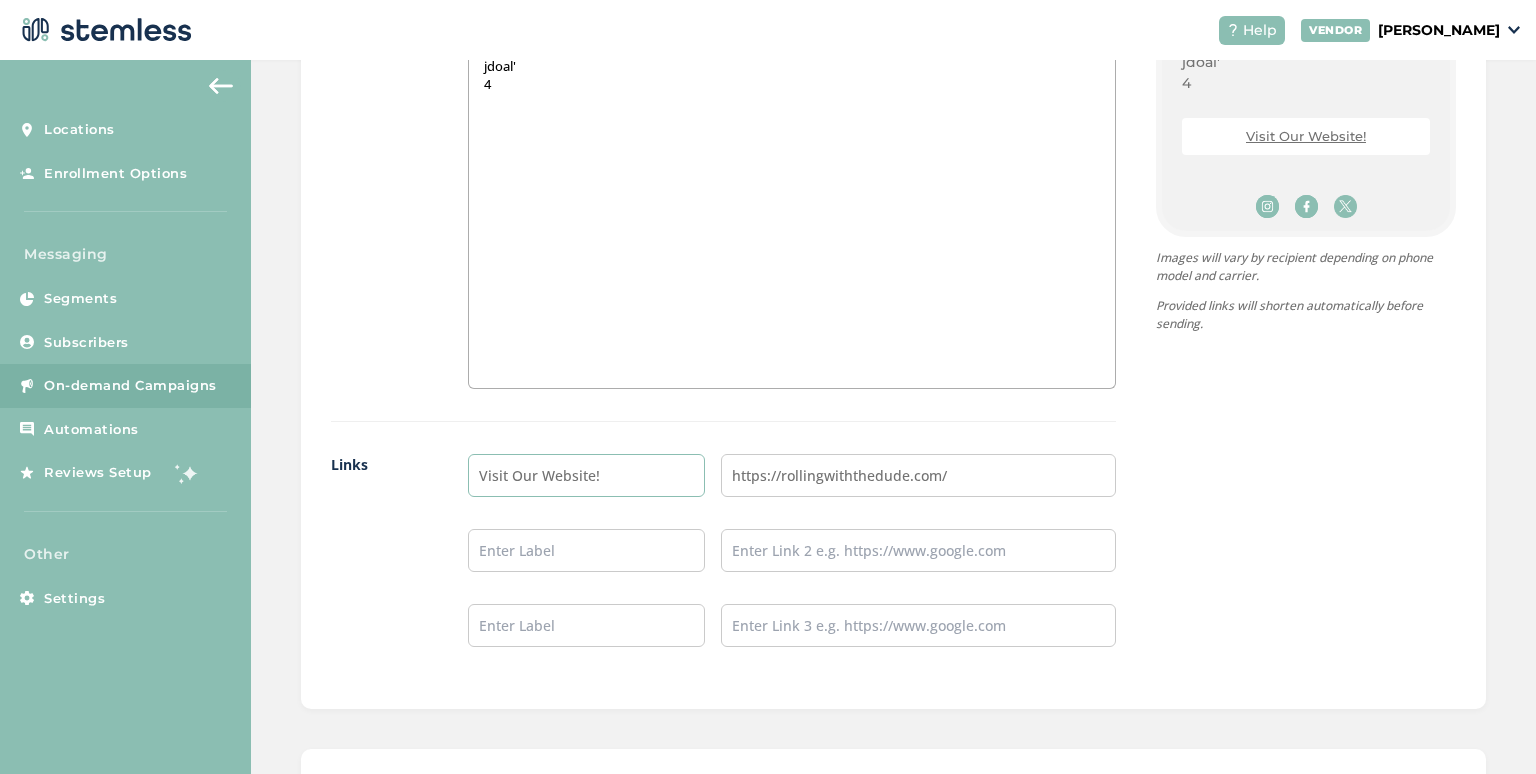 drag, startPoint x: 621, startPoint y: 477, endPoint x: 468, endPoint y: 482, distance: 153.08168 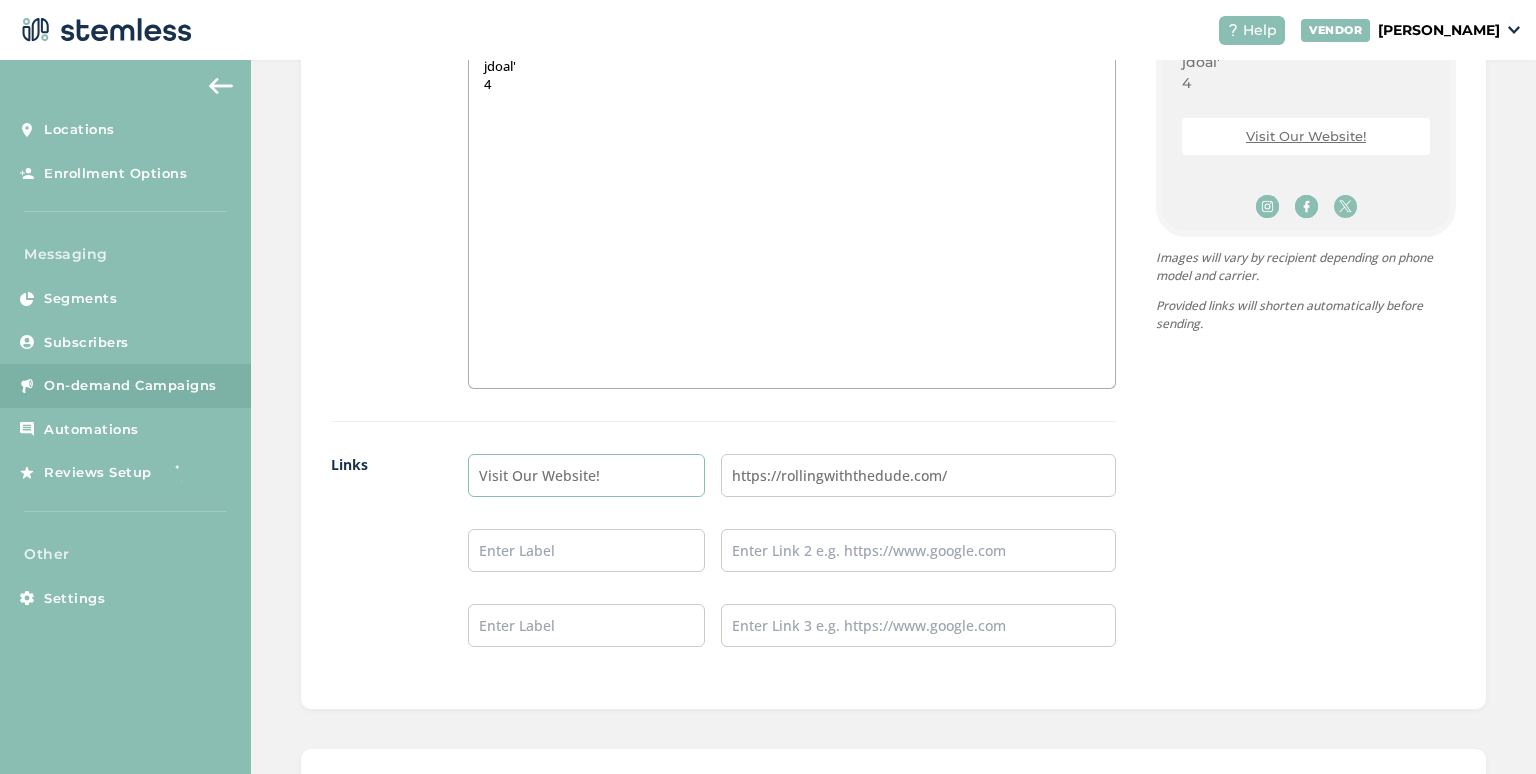 click on "Visit Our Website!" at bounding box center [586, 475] 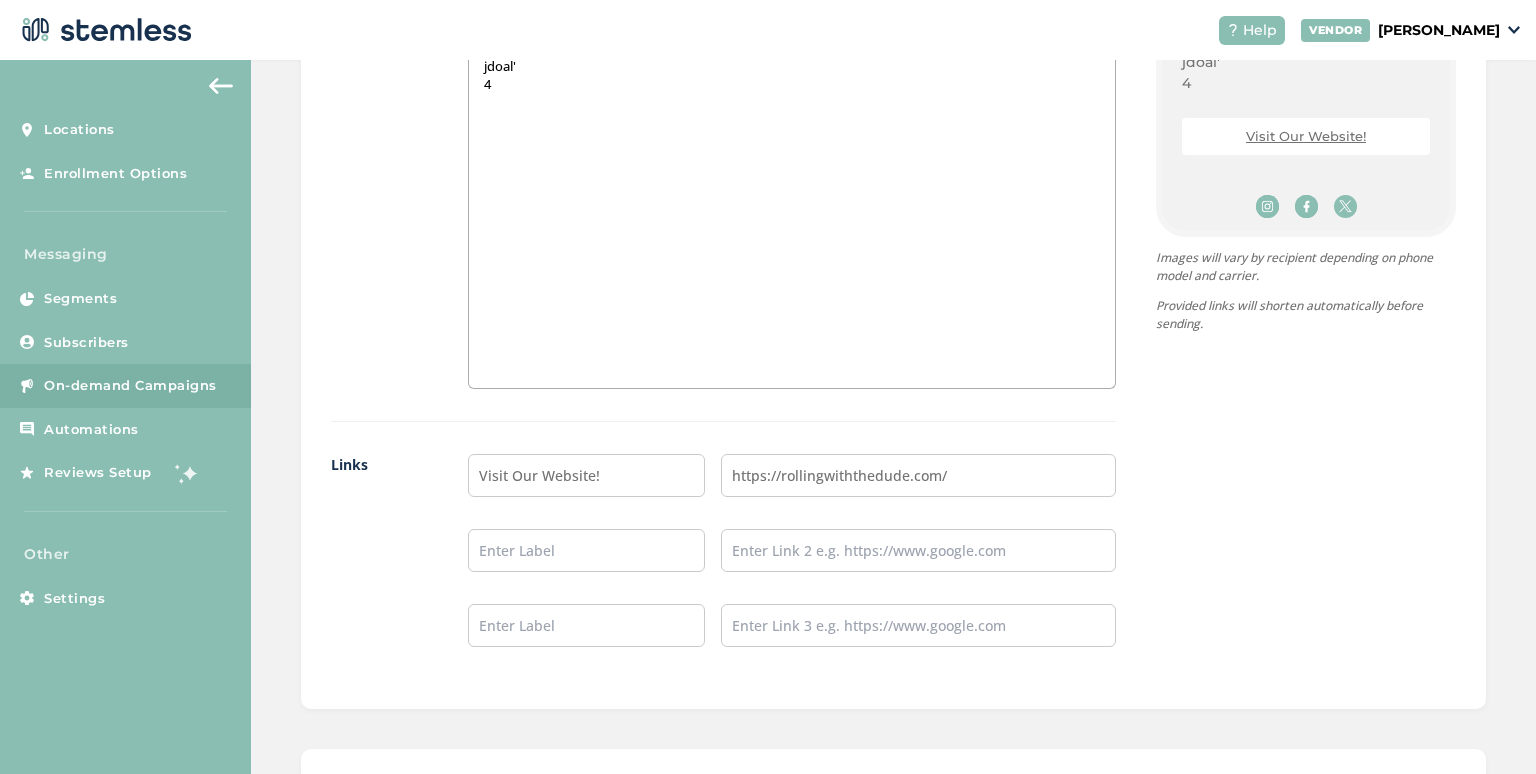 click on "{Store Logo} {Store Name}     mklsdnlafl/;fds;/m lklsal dlamlda jdoal' 4 Visit Our Website! Powered By  Images will vary by recipient depending on phone model and carrier.   Provided links will shorten automatically before sending." at bounding box center [1286, 192] 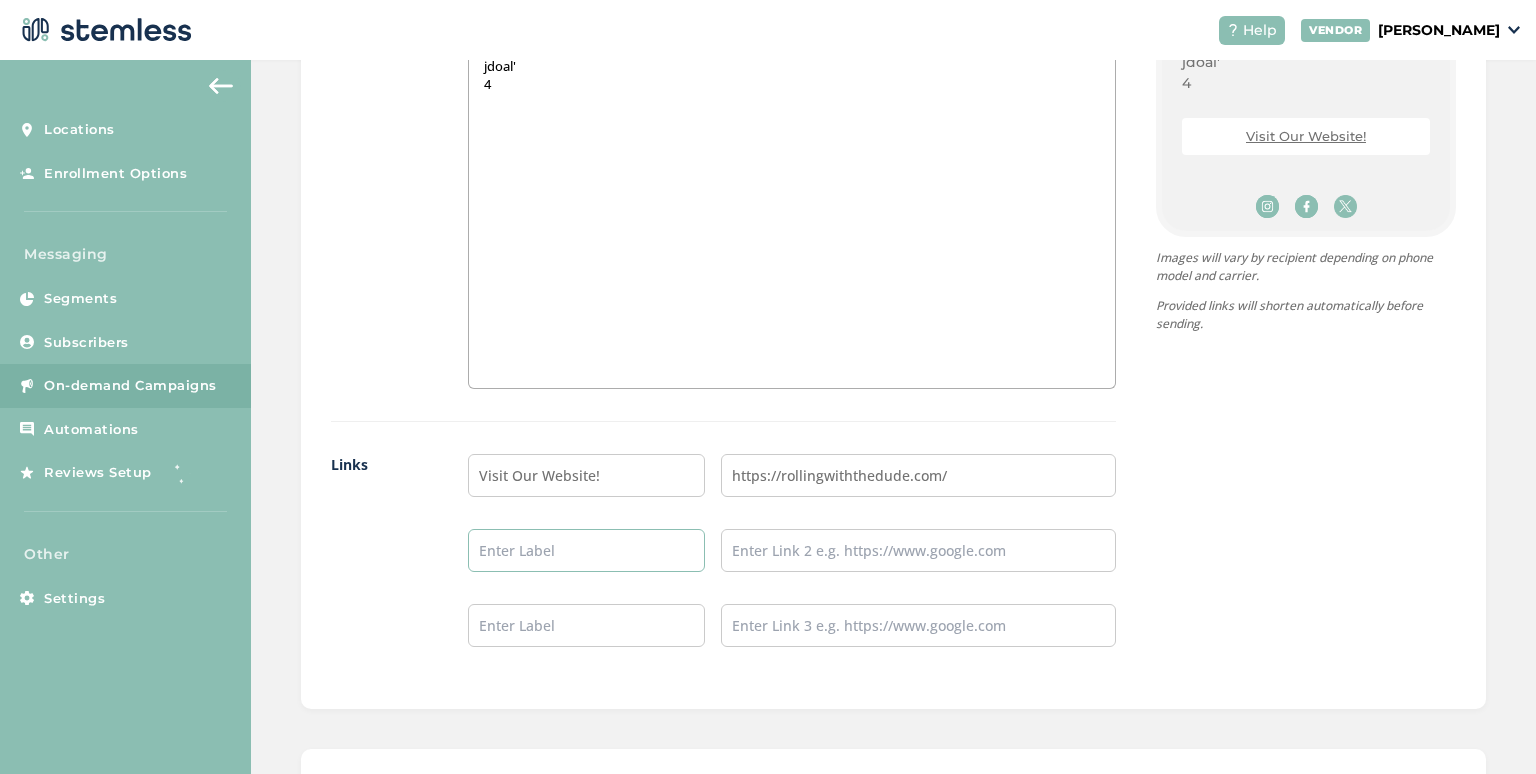 click at bounding box center [586, 550] 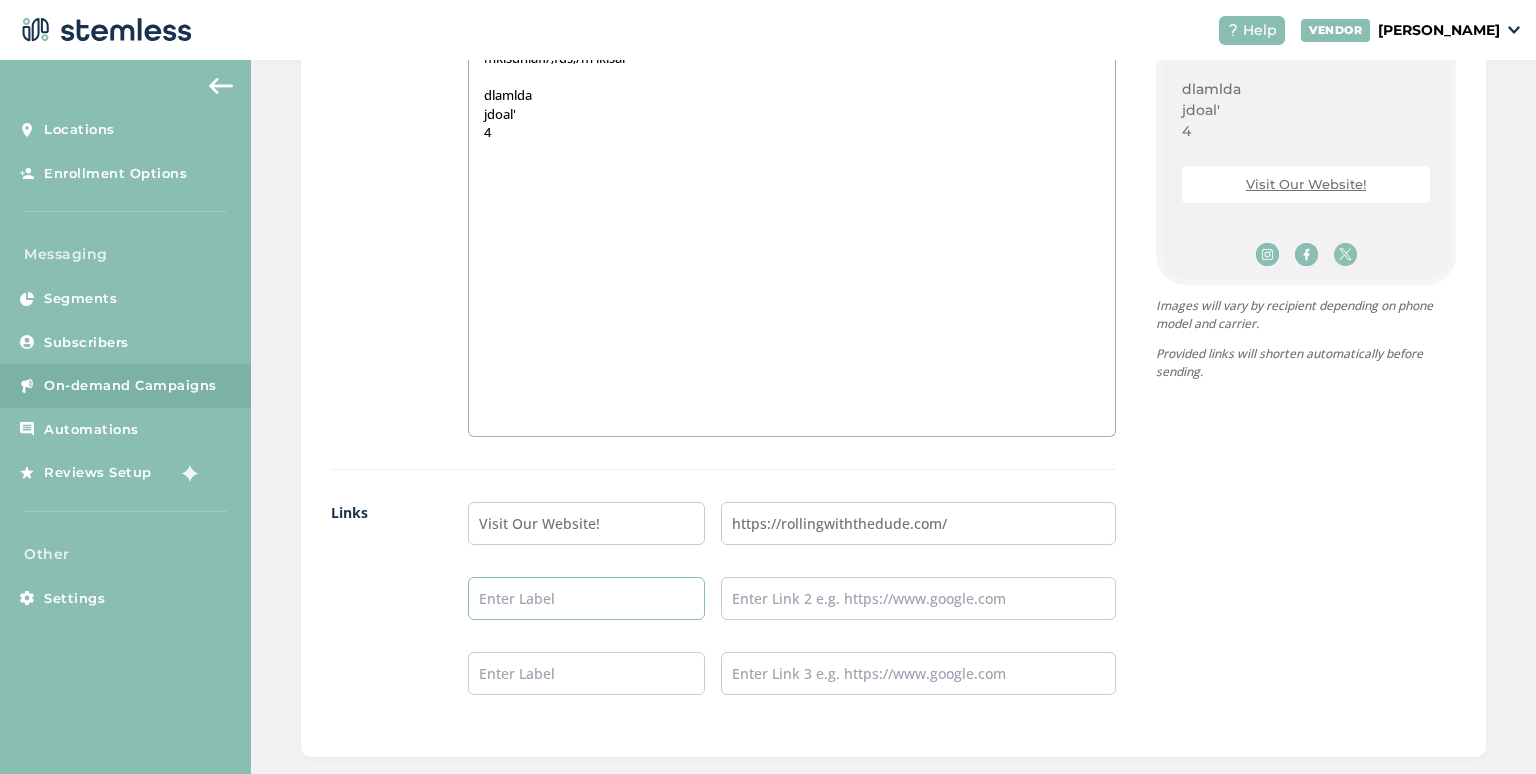 scroll, scrollTop: 1000, scrollLeft: 0, axis: vertical 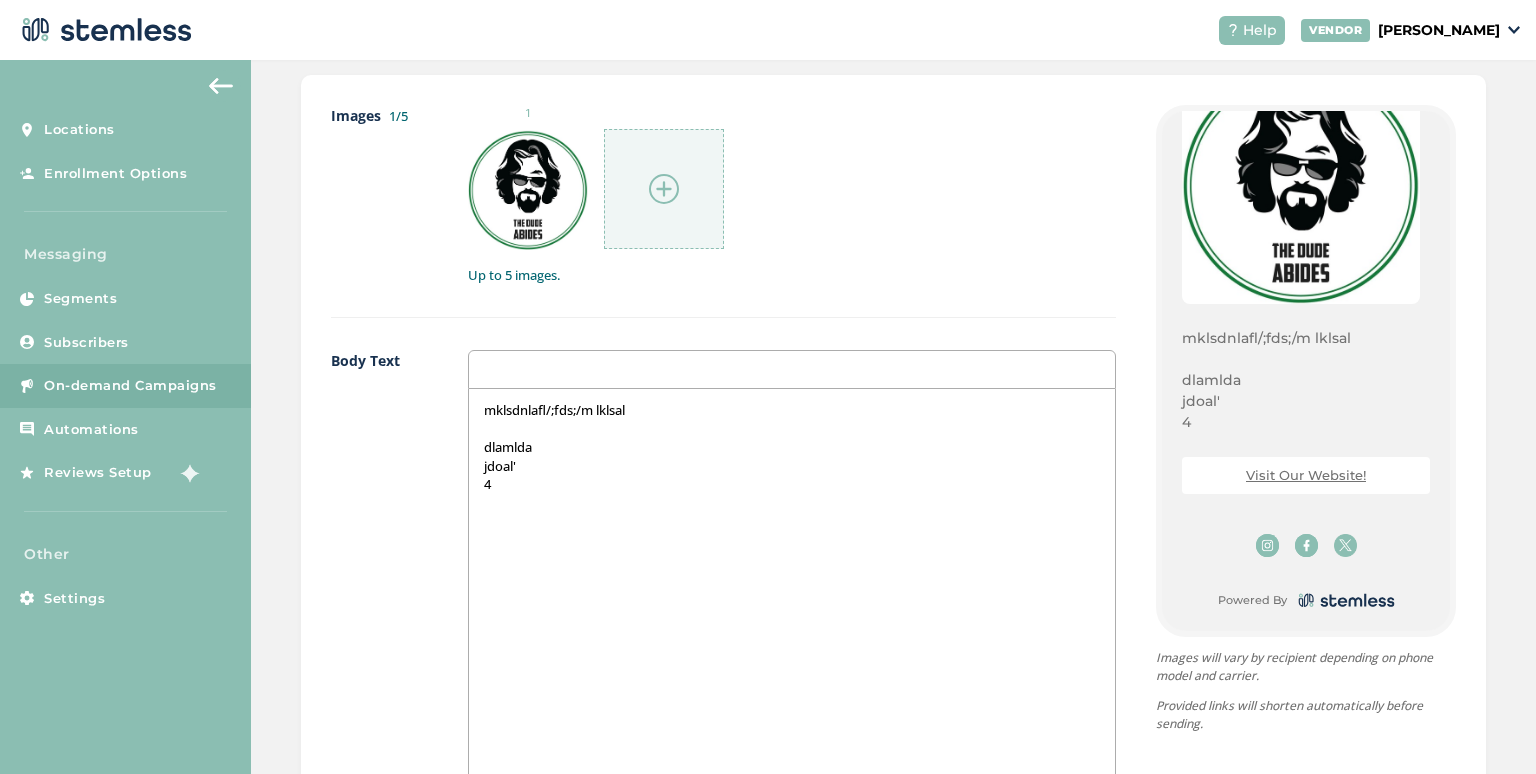 click at bounding box center [1267, 545] 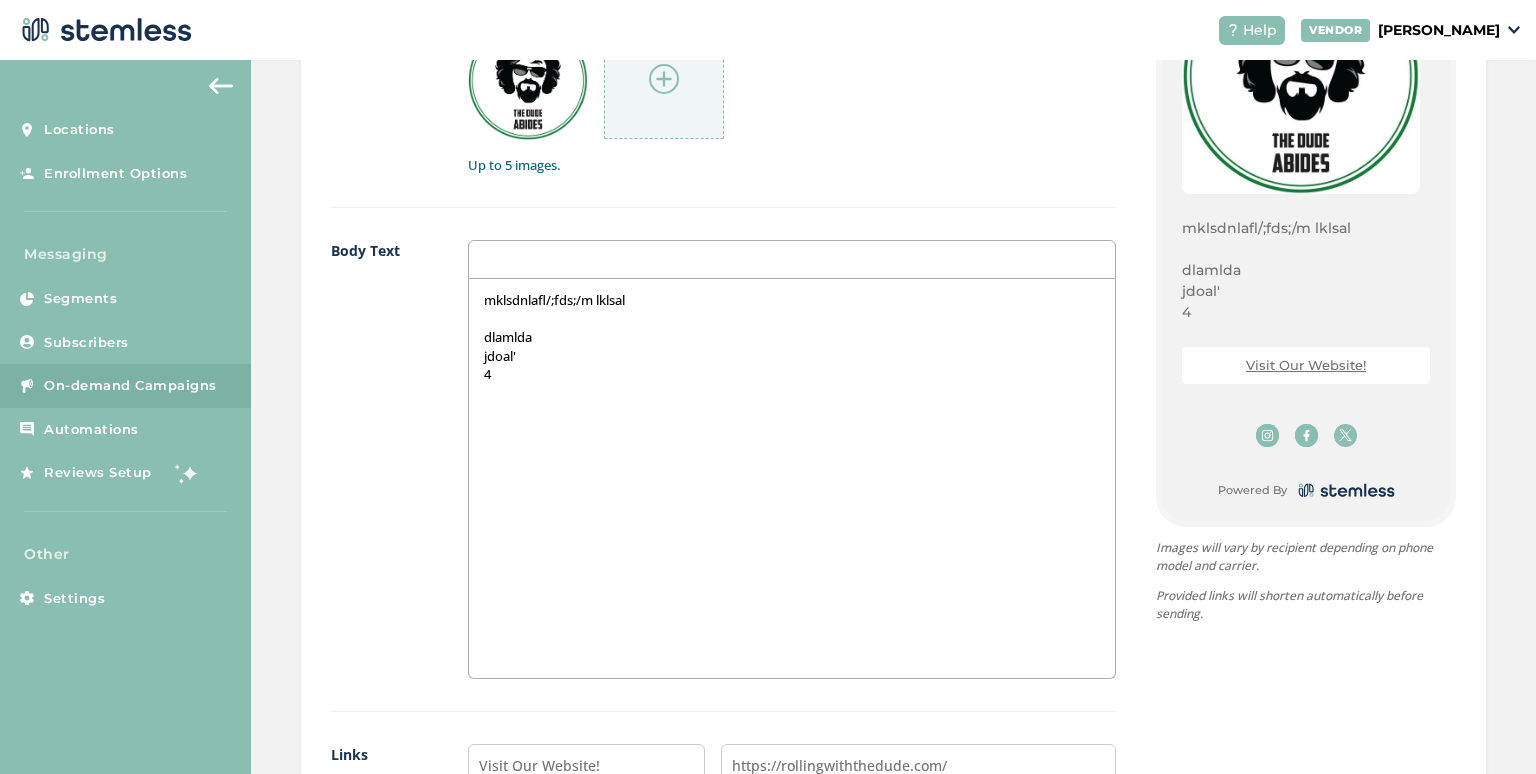 scroll, scrollTop: 1100, scrollLeft: 0, axis: vertical 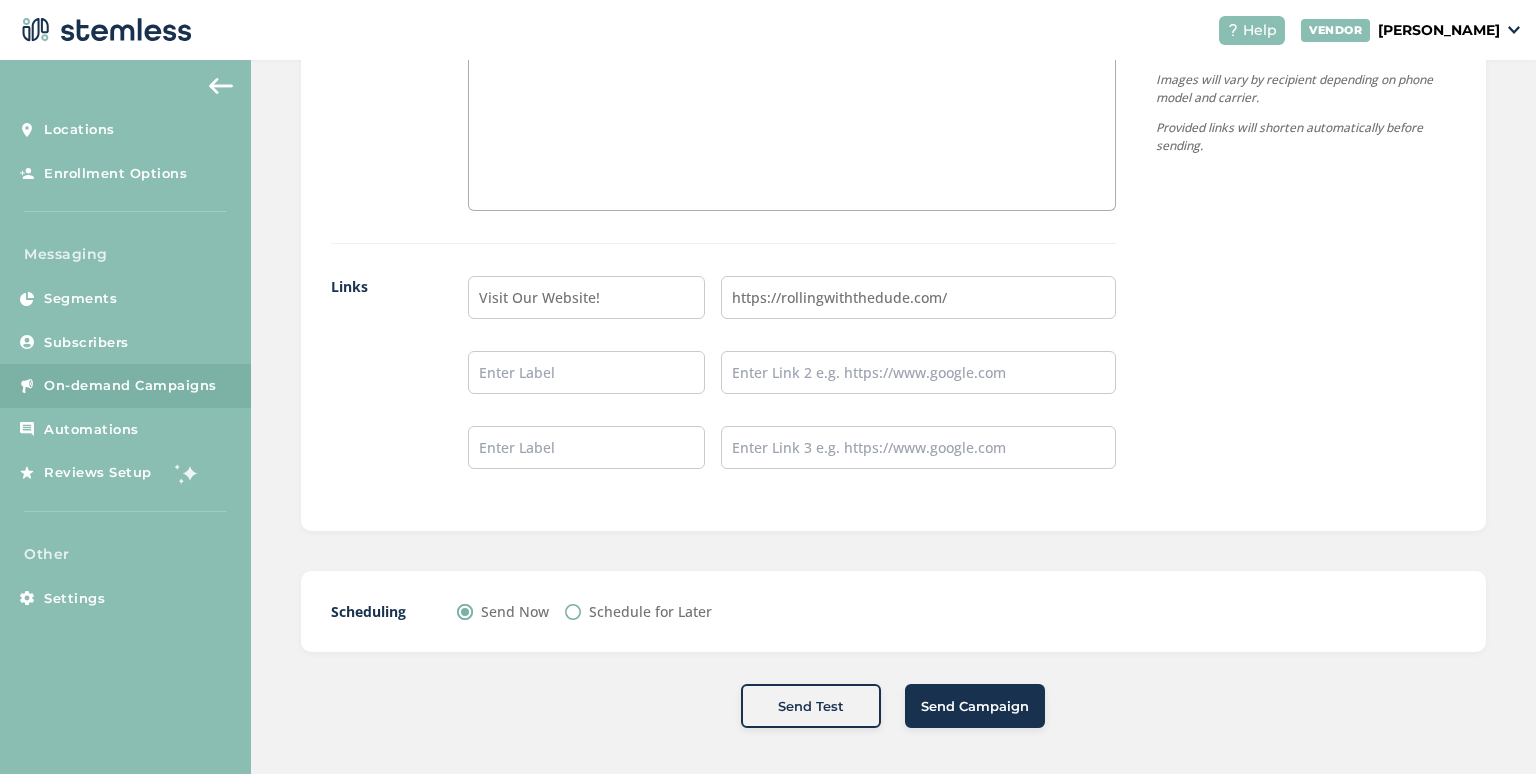 click on "Schedule for Later" at bounding box center [650, 611] 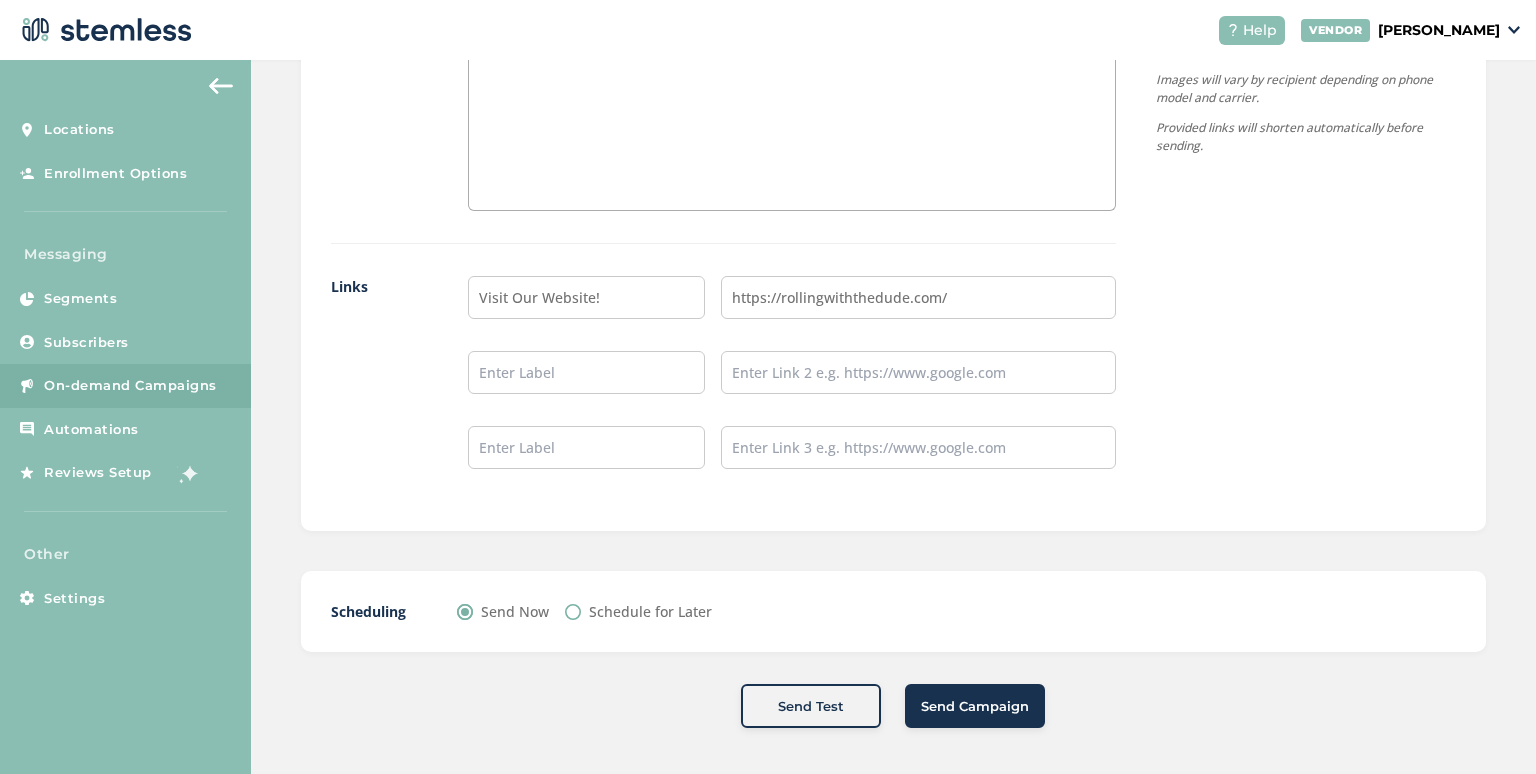 click on "Schedule for Later" at bounding box center [573, 612] 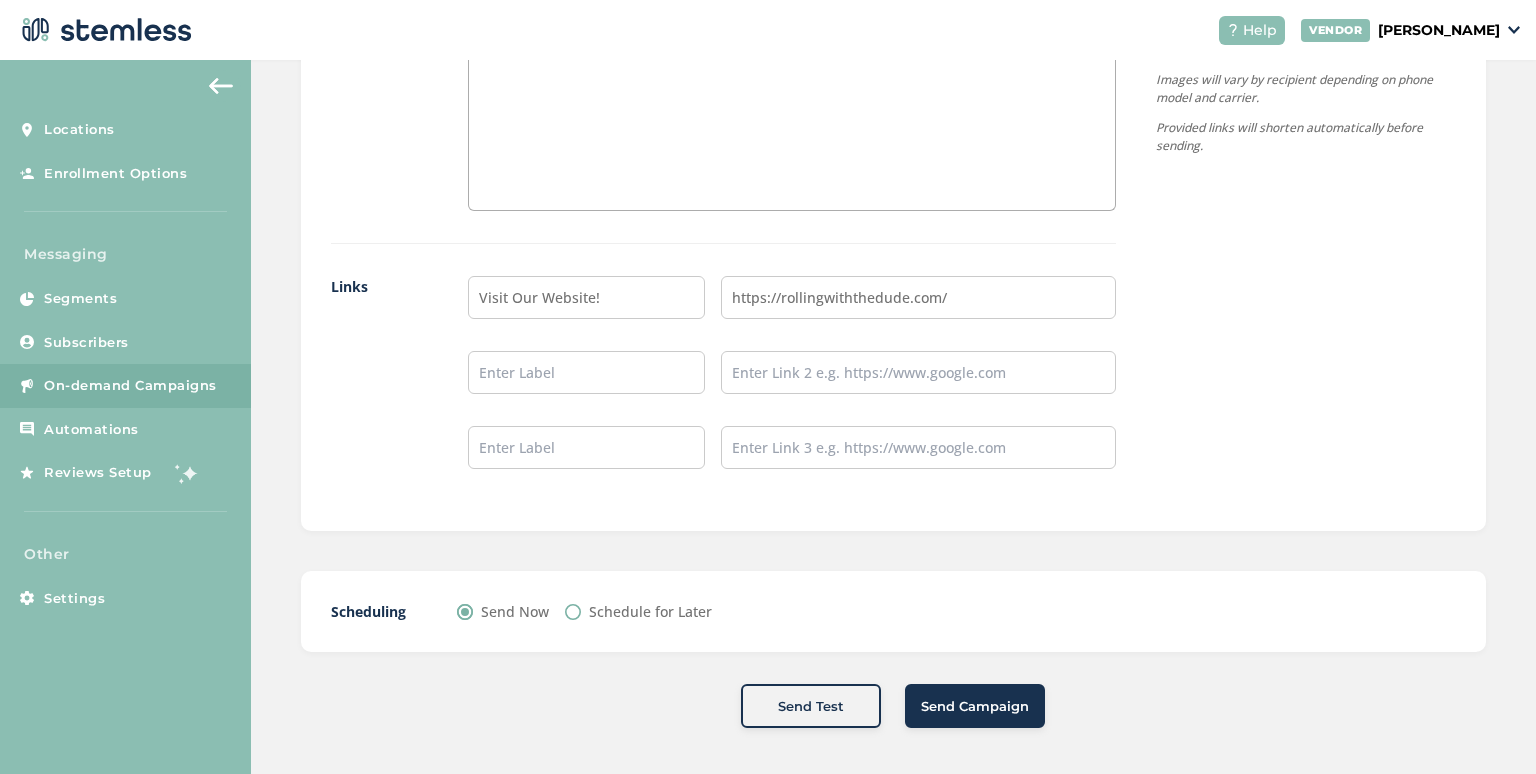 radio on "true" 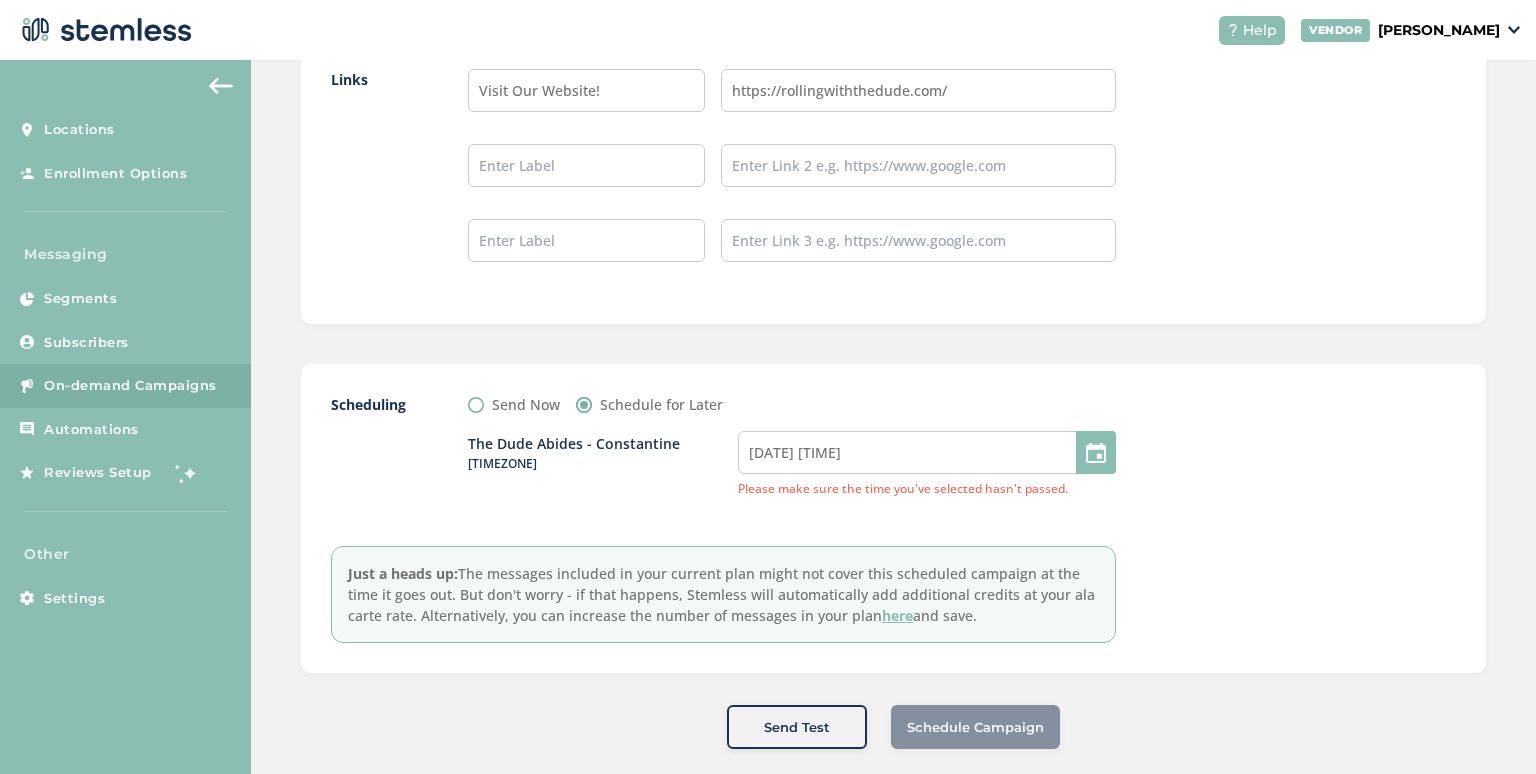 scroll, scrollTop: 1805, scrollLeft: 0, axis: vertical 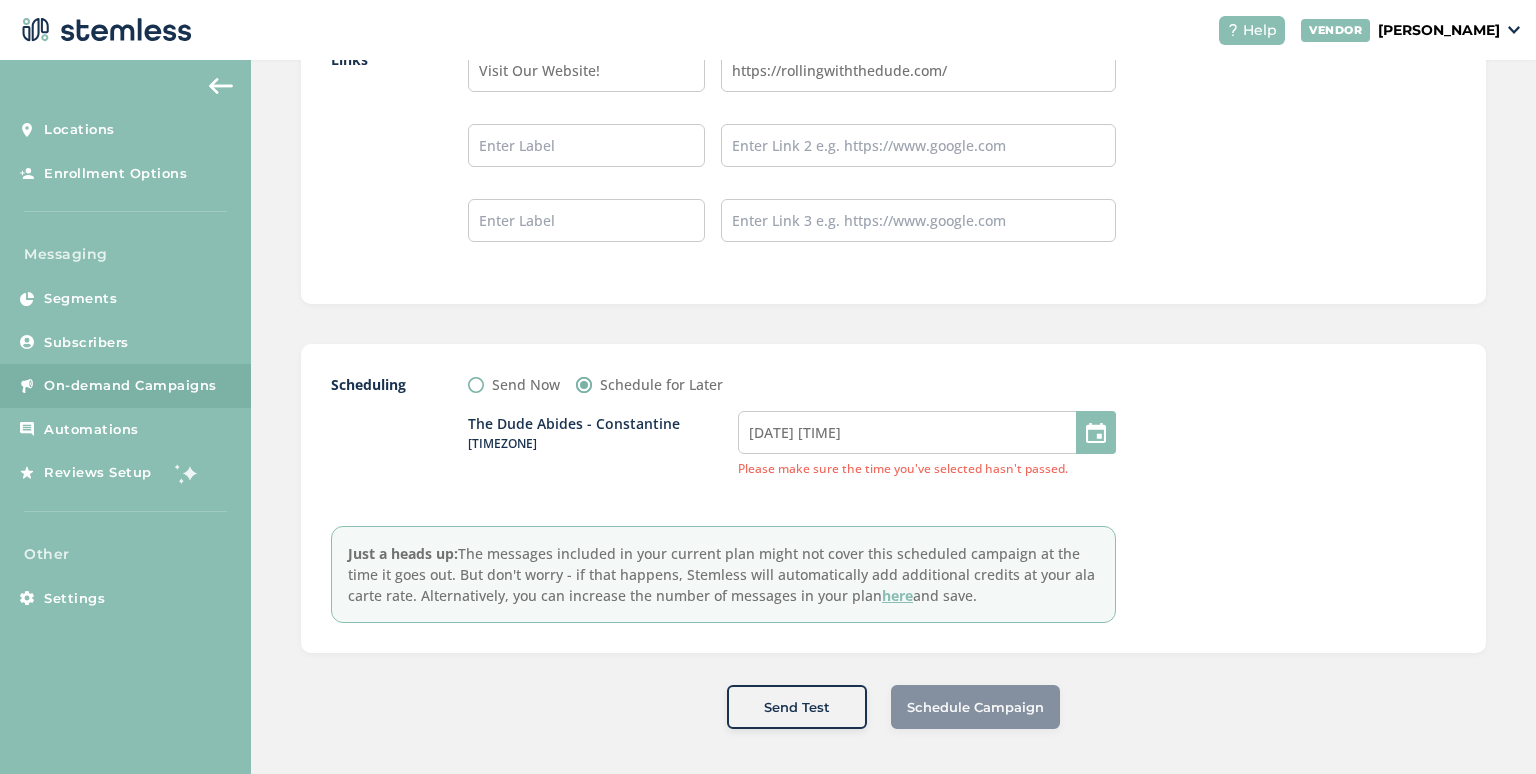 click at bounding box center [1096, 432] 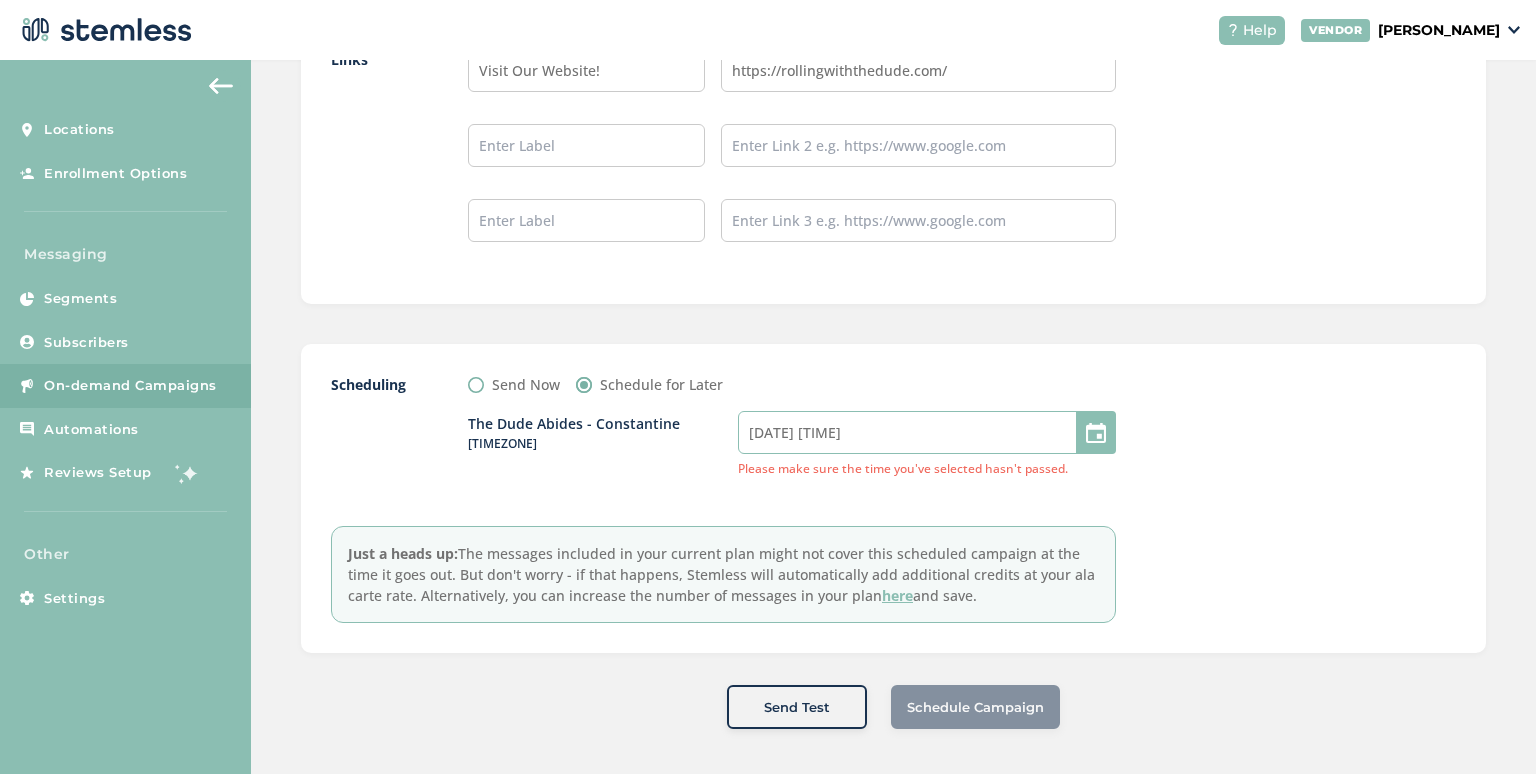 drag, startPoint x: 888, startPoint y: 441, endPoint x: 824, endPoint y: 433, distance: 64.49806 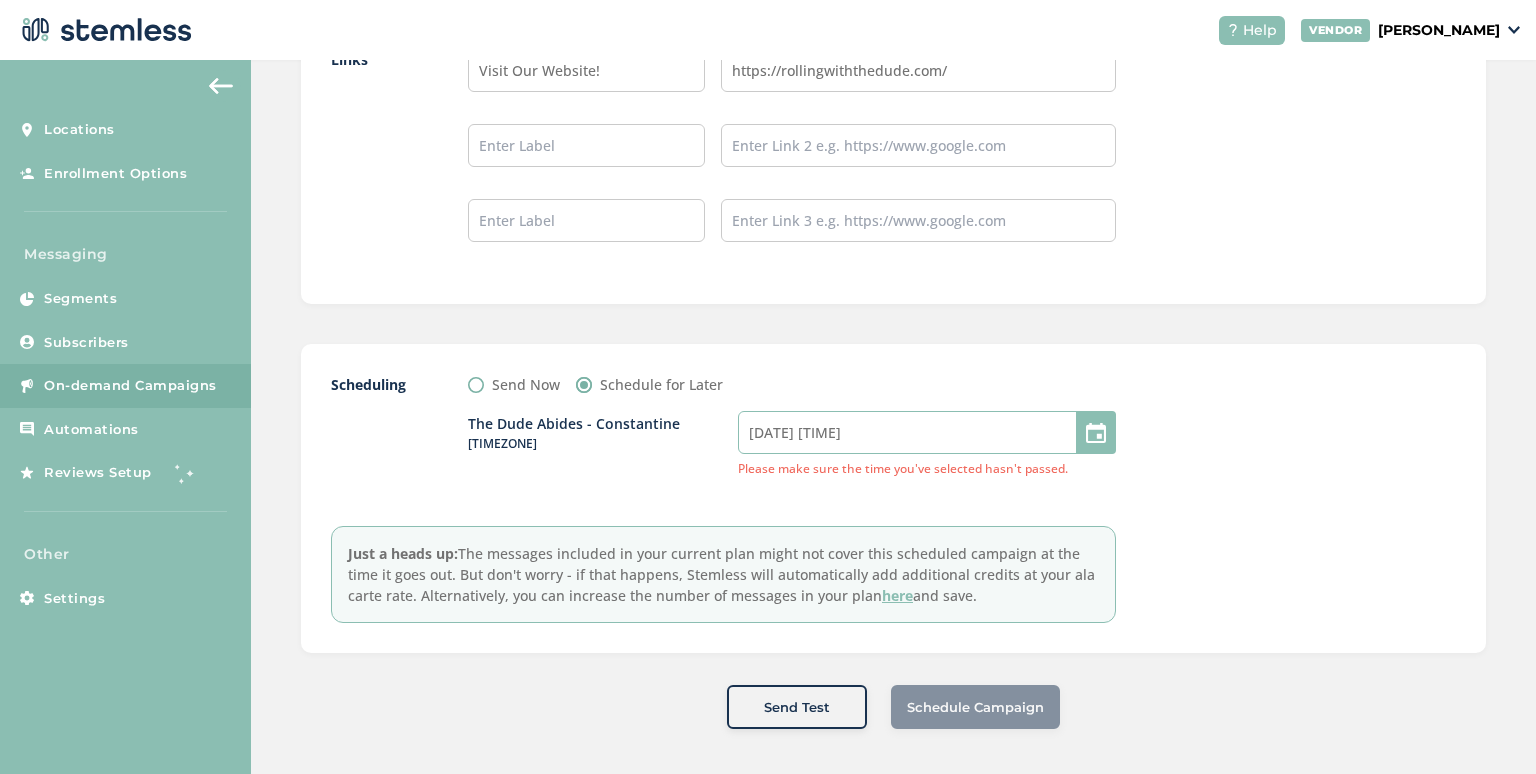 click on "[DATE] [TIME]" at bounding box center (927, 432) 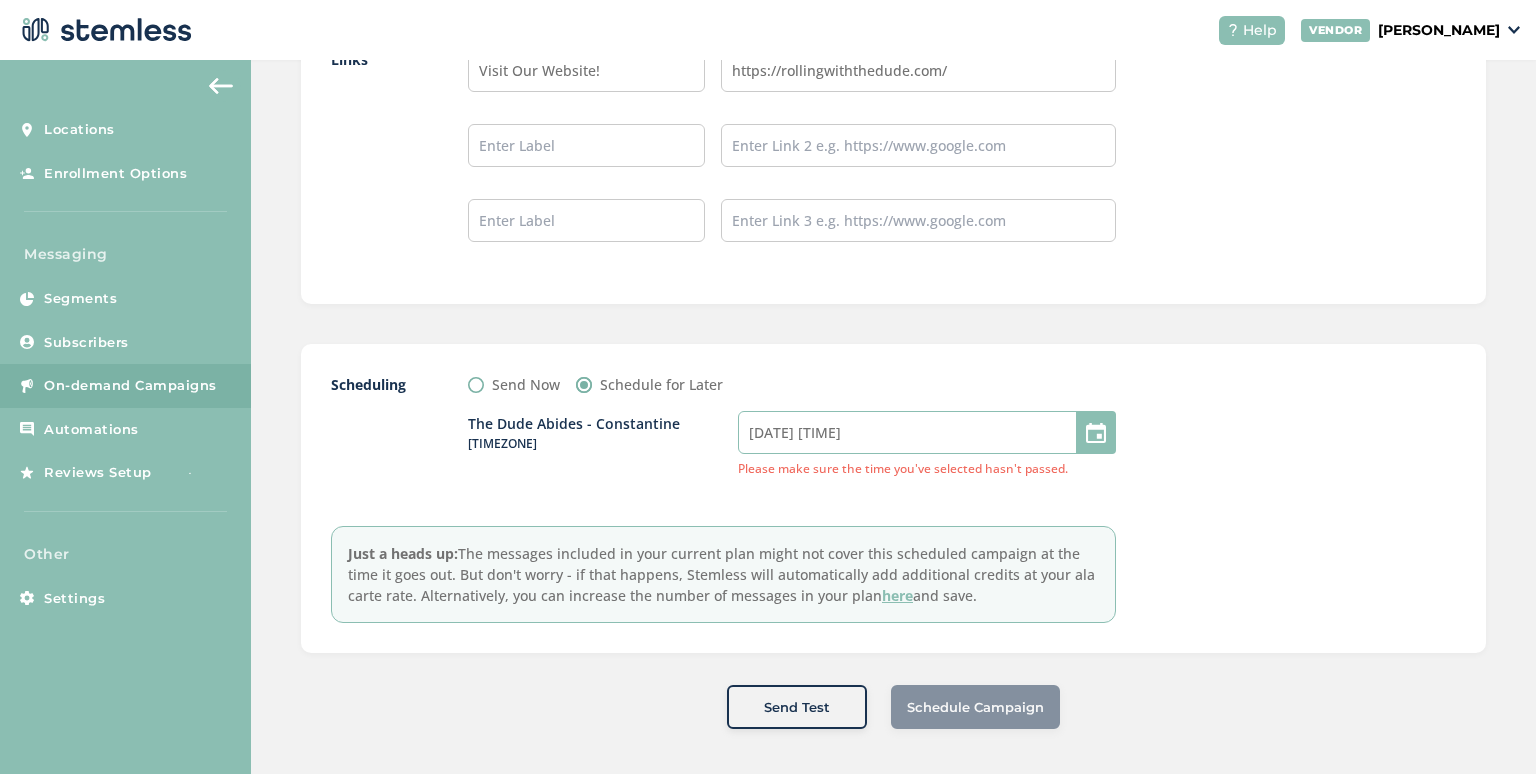 select on "15" 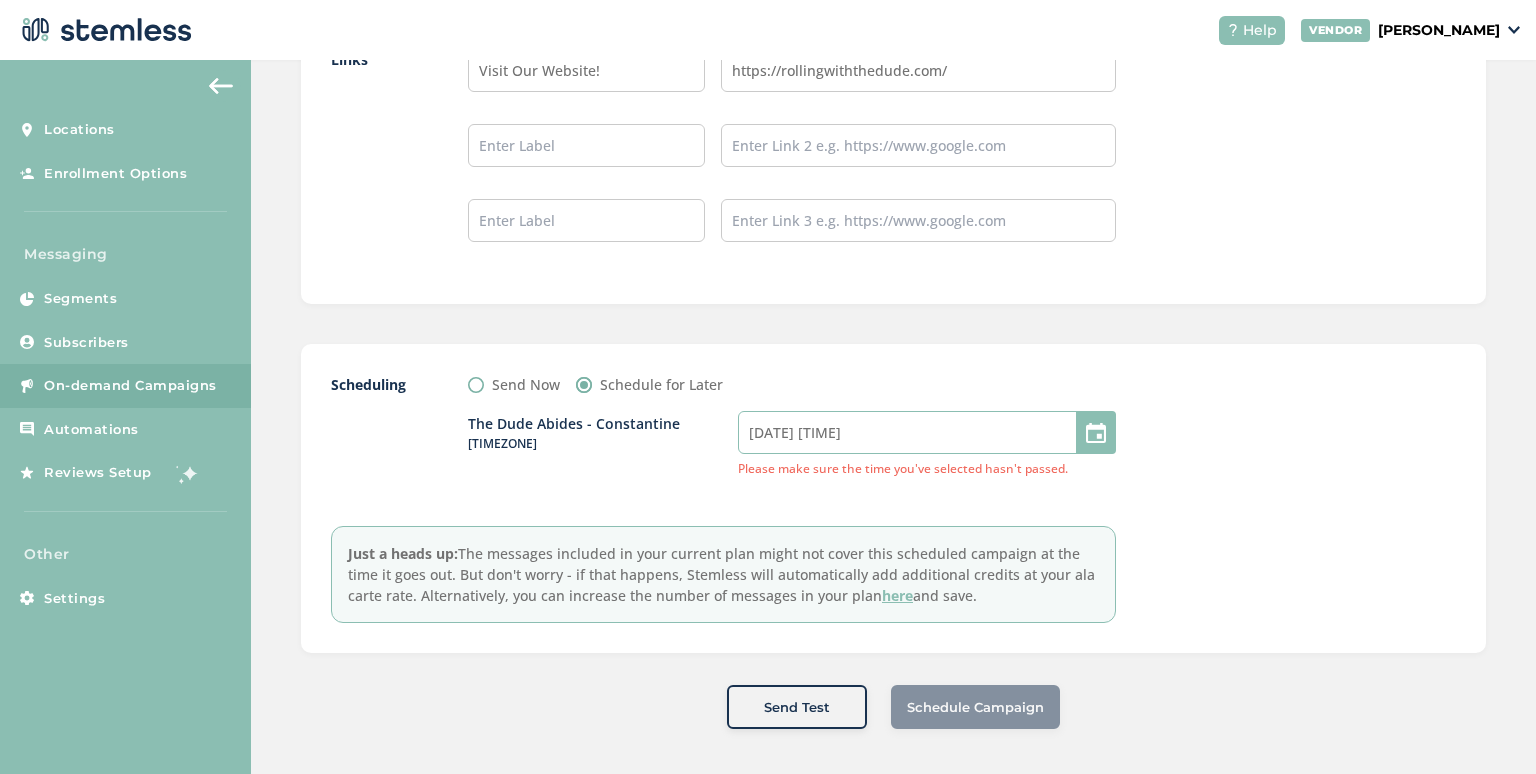 select on "55" 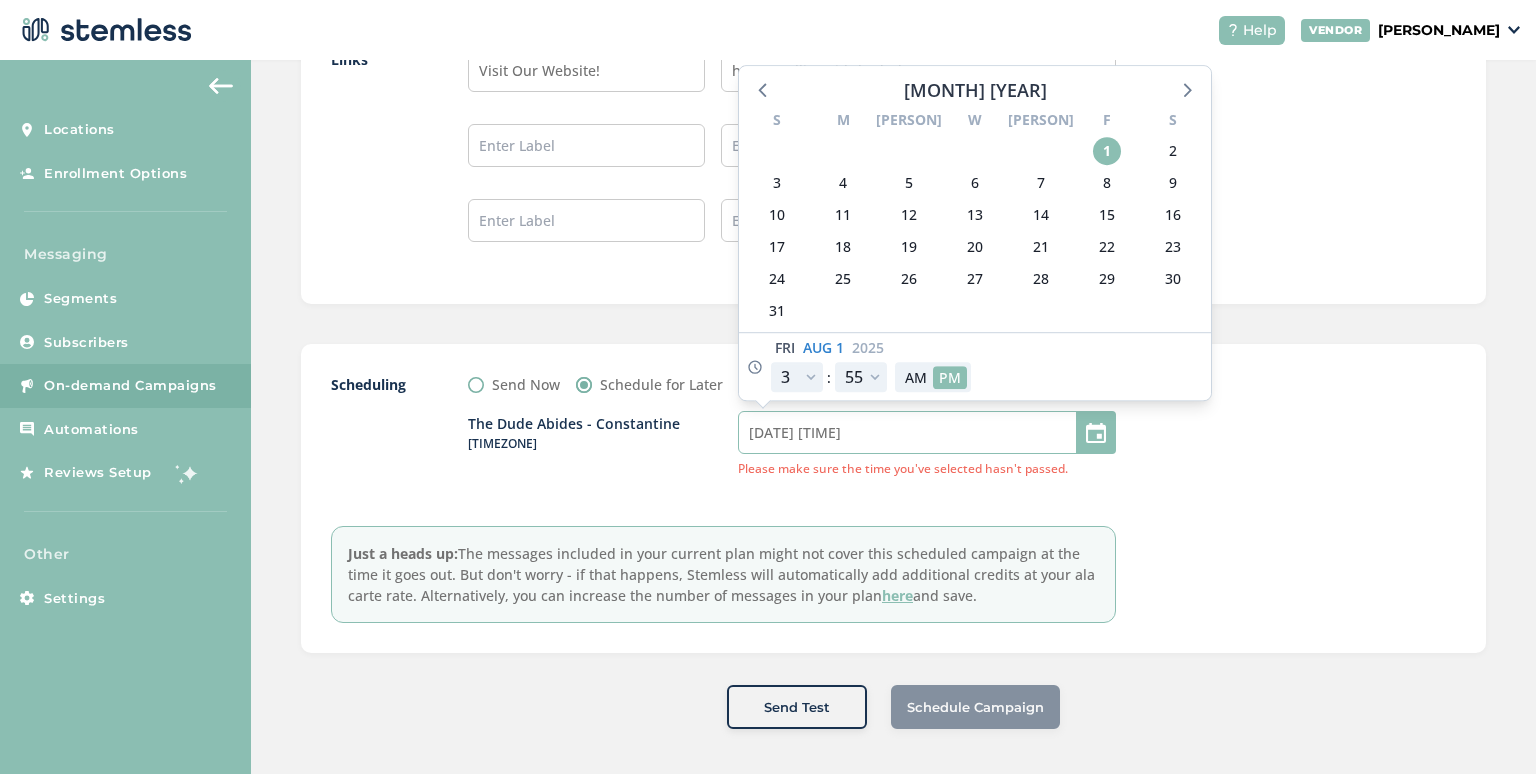 click on "[DATE] [TIME]" at bounding box center [927, 432] 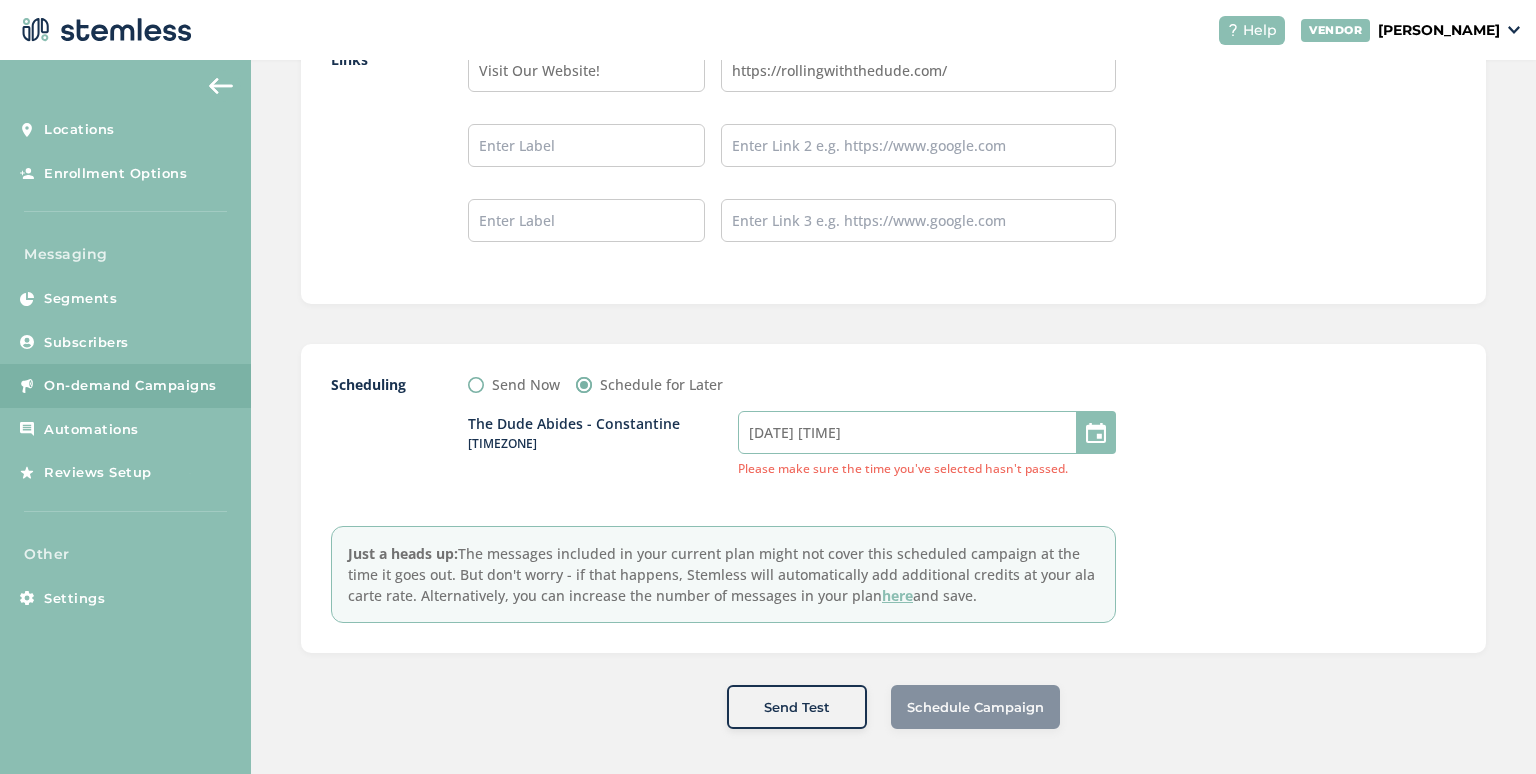 click on "[DATE] [TIME]" at bounding box center (927, 432) 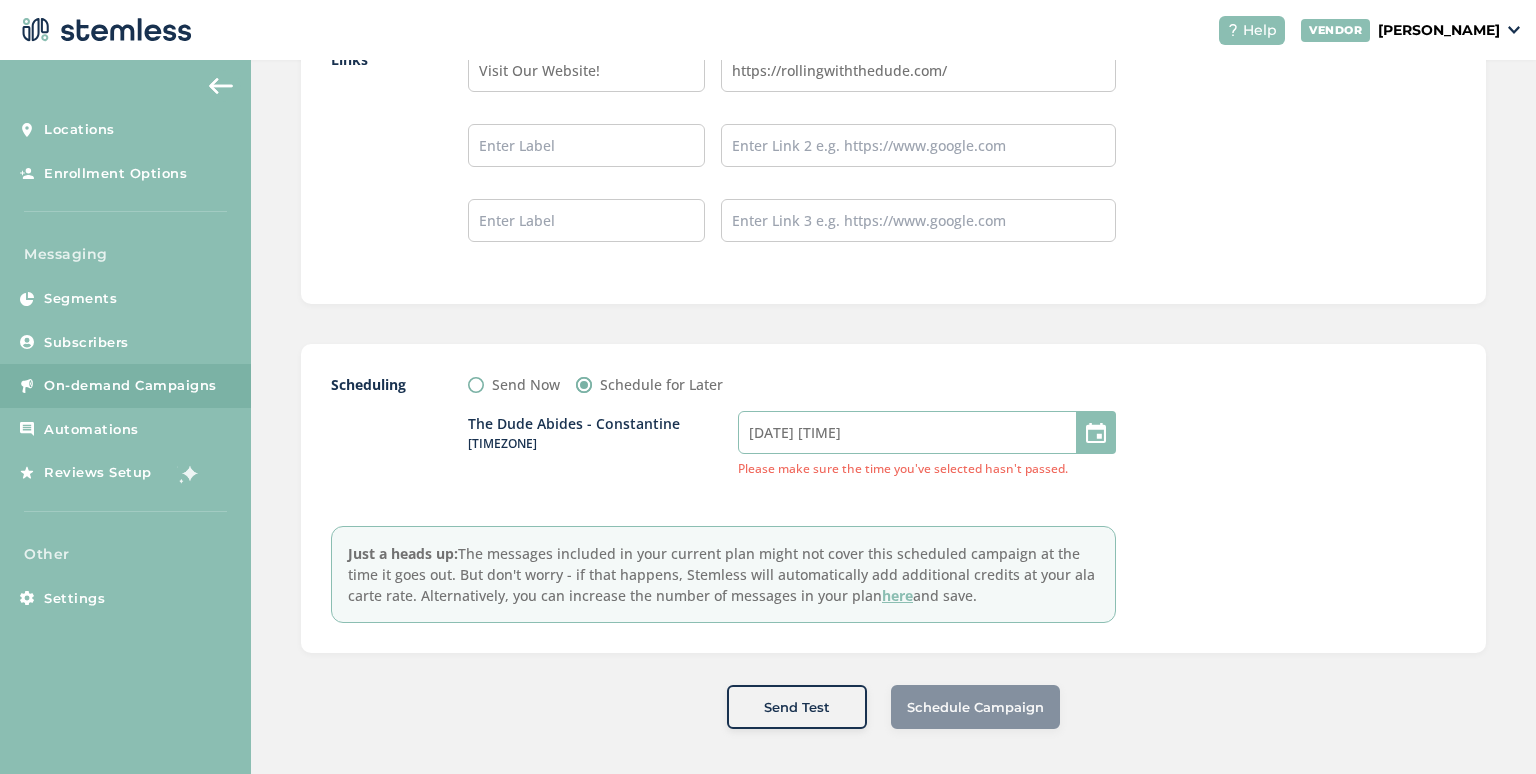 select on "15" 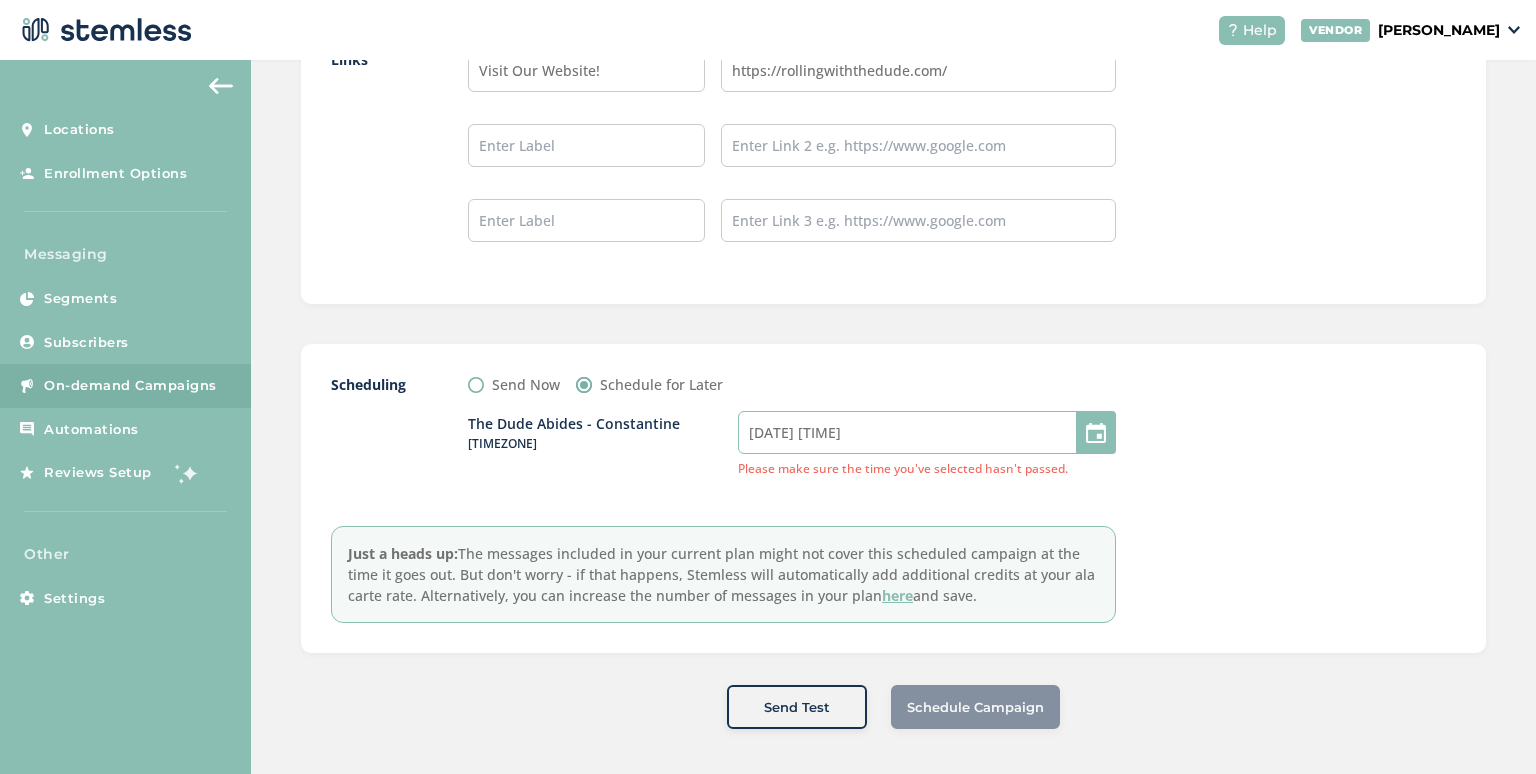 select on "55" 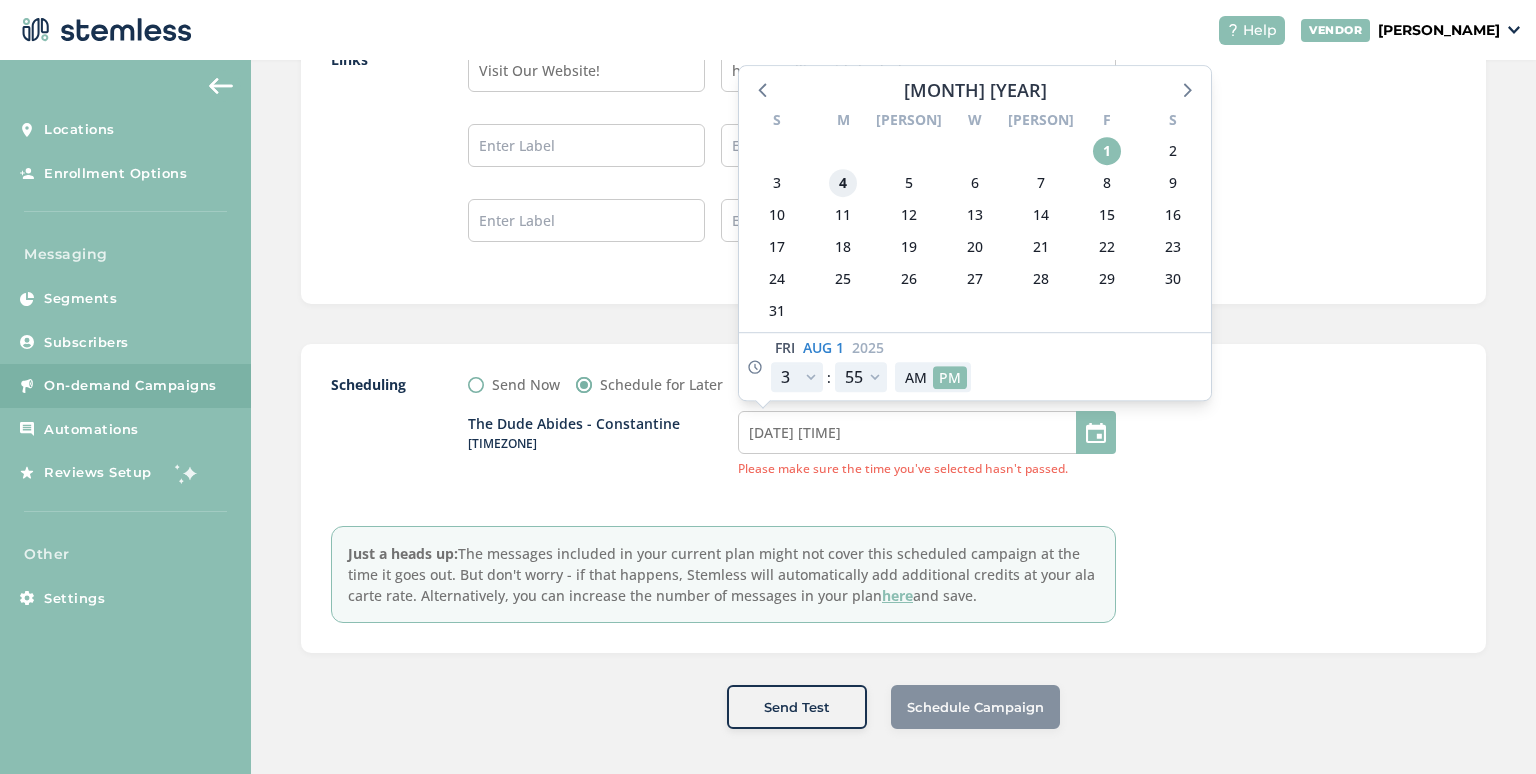 click on "4" at bounding box center (843, 183) 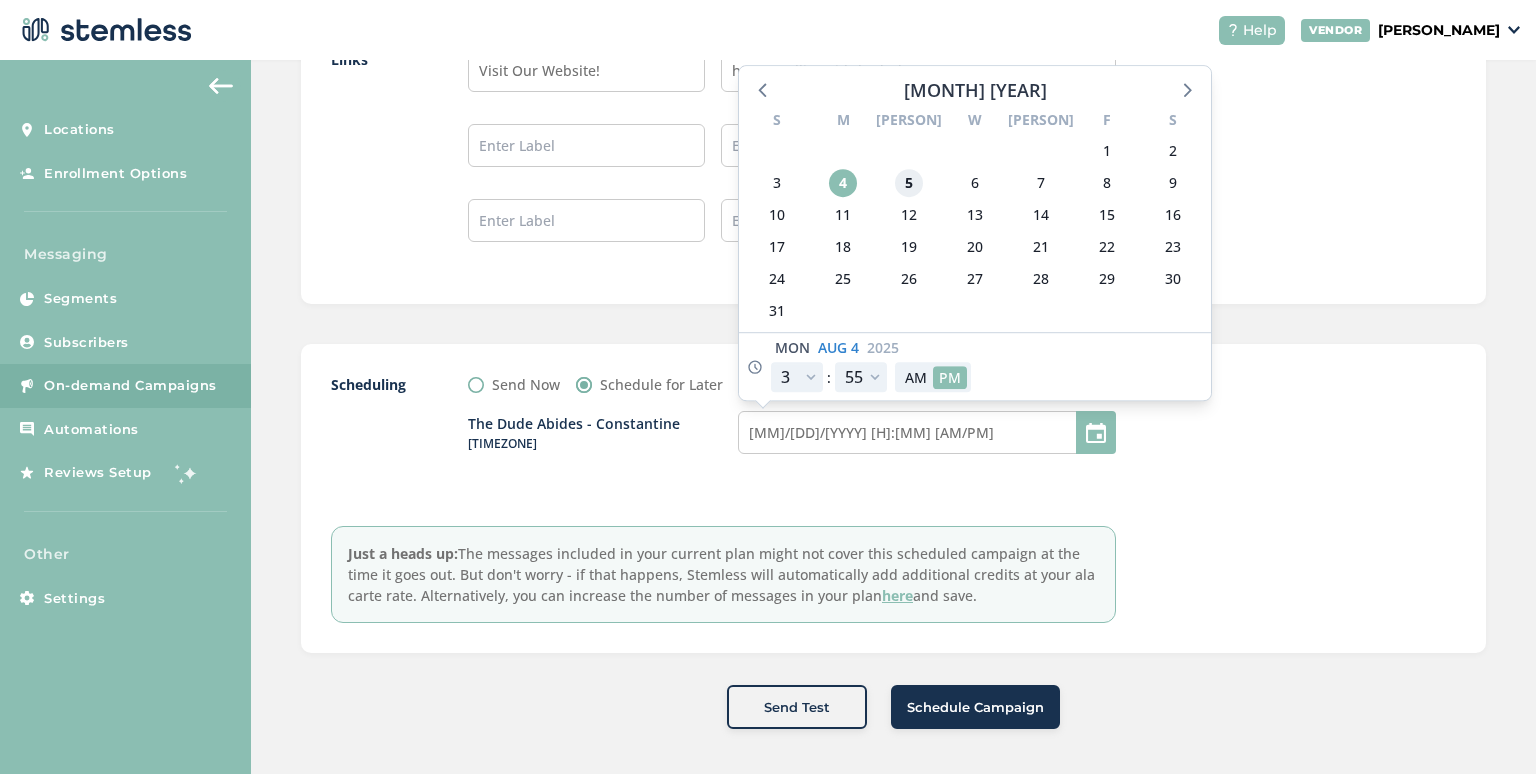 click on "5" at bounding box center (909, 183) 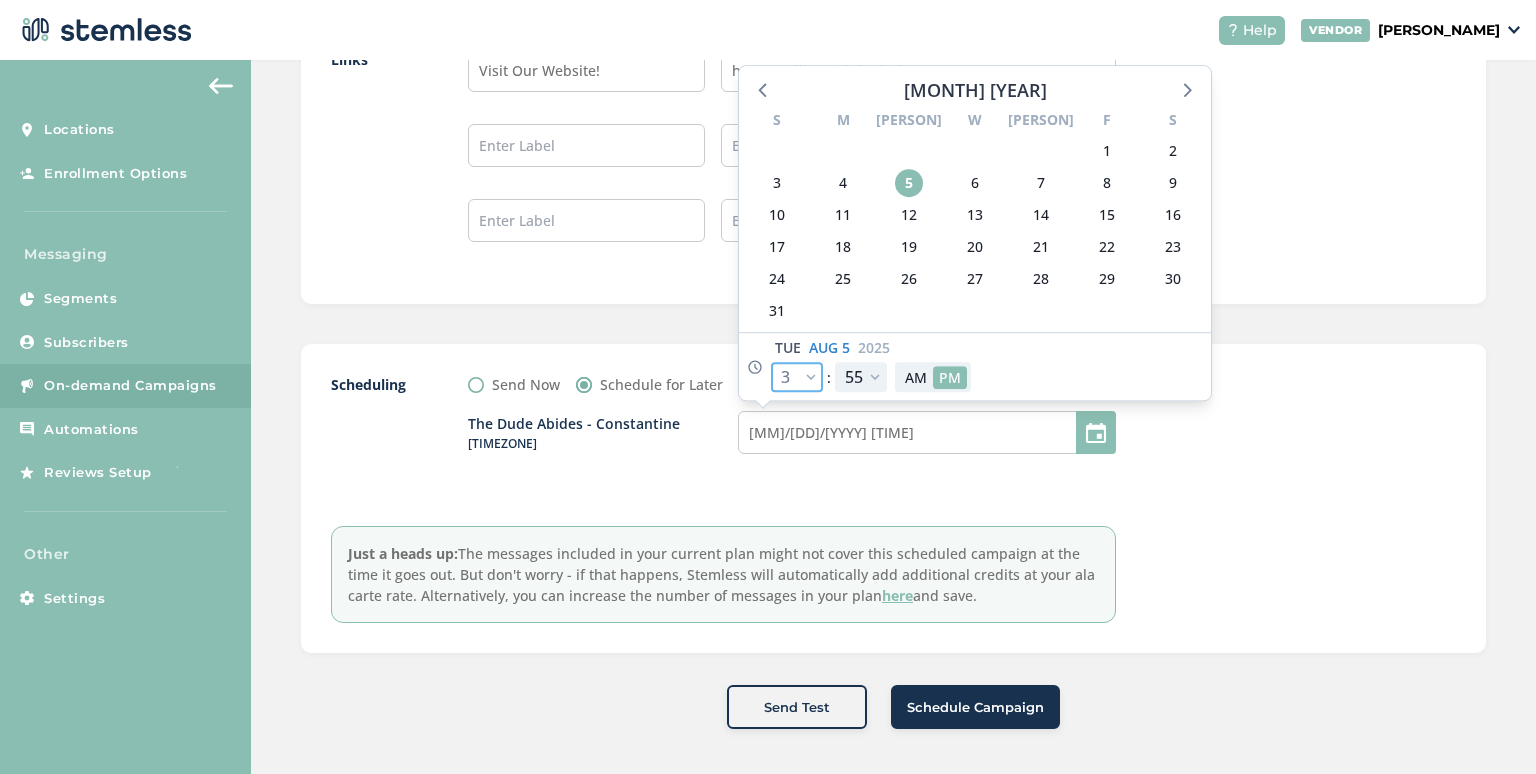 click on "12   1   2   3   4   5   6   7   8   9   10   11" at bounding box center (797, 377) 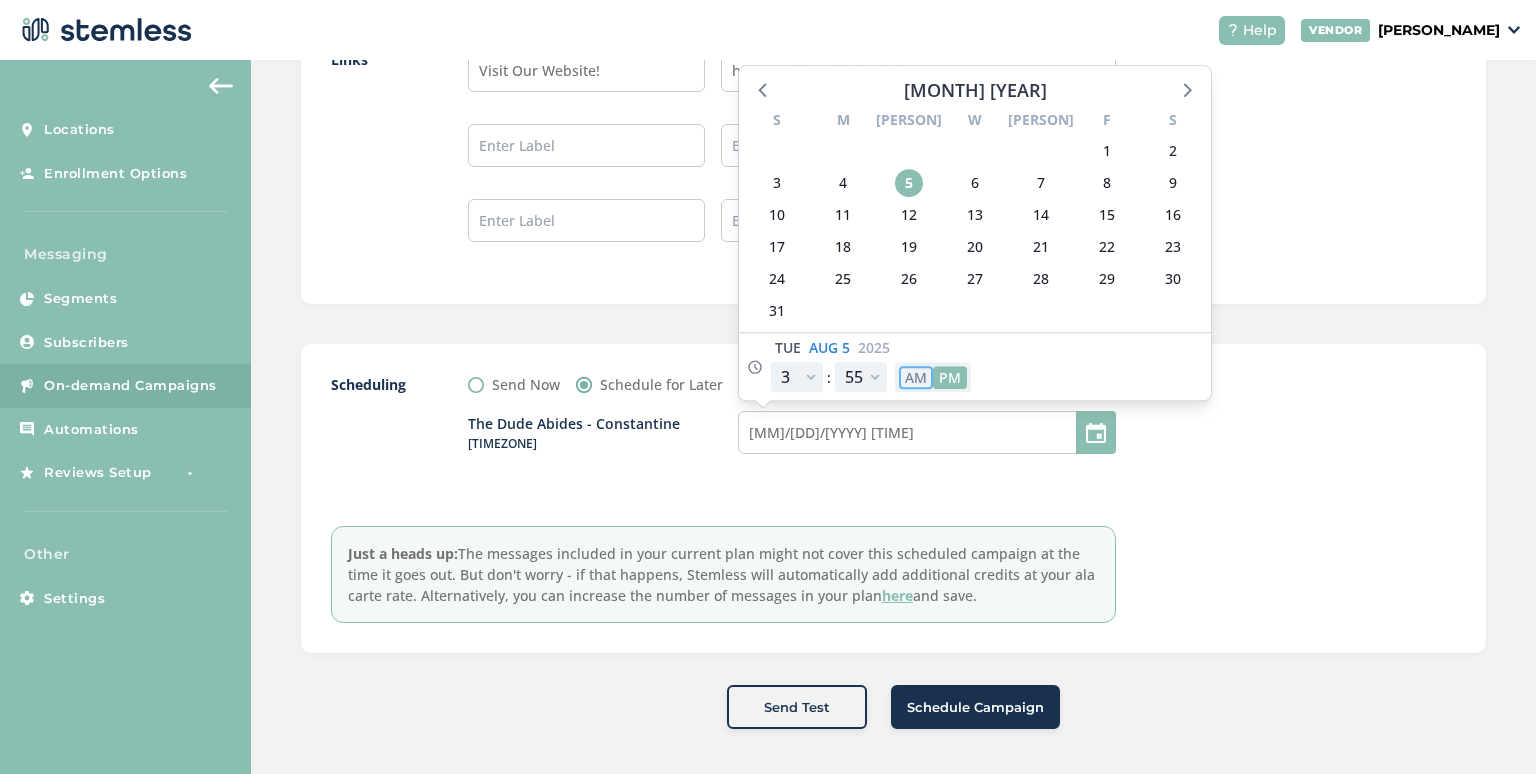 click on "AM" at bounding box center (916, 377) 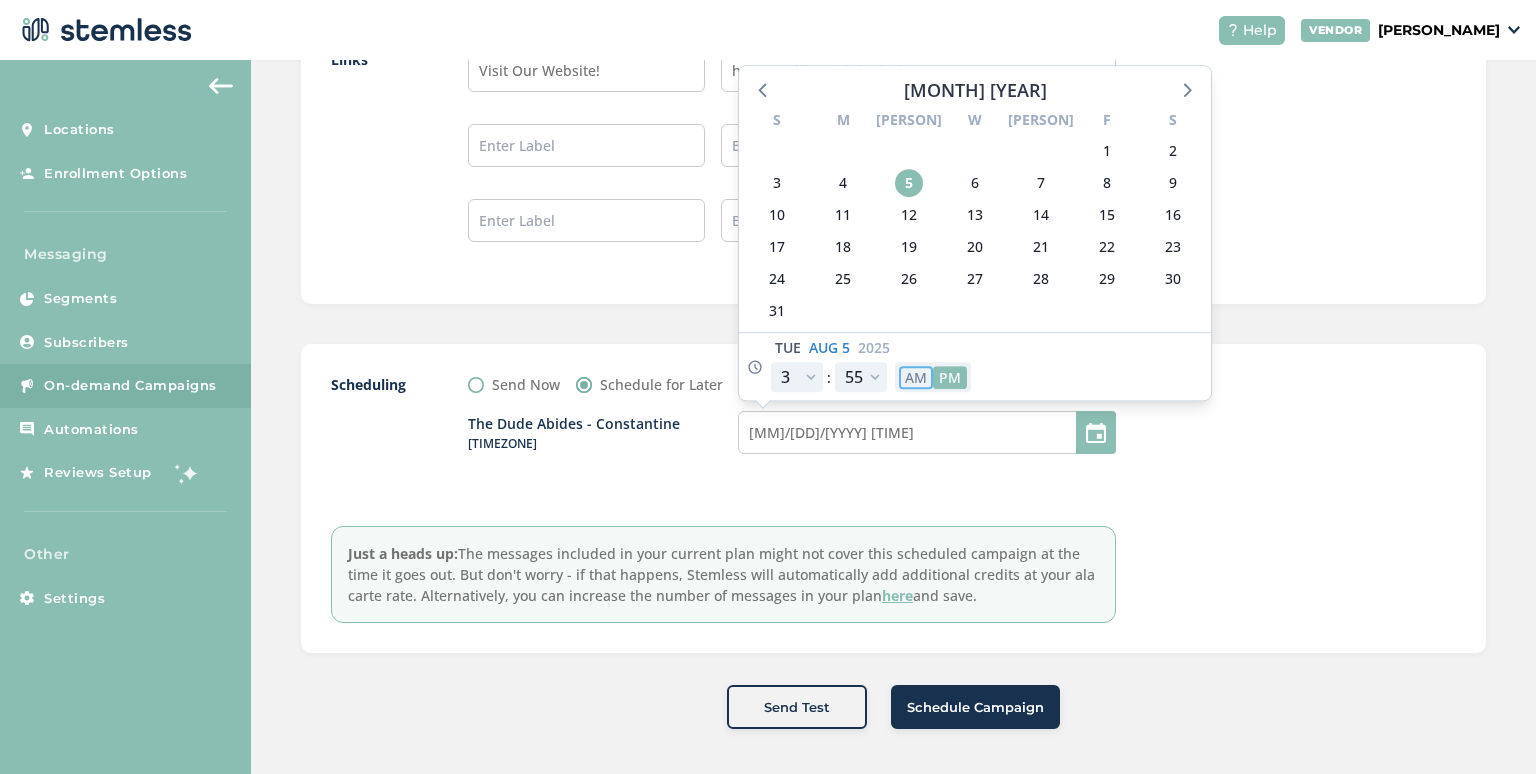 type on "[MM]/[DD]/[YYYY] [H]:[MM] [AM/PM]" 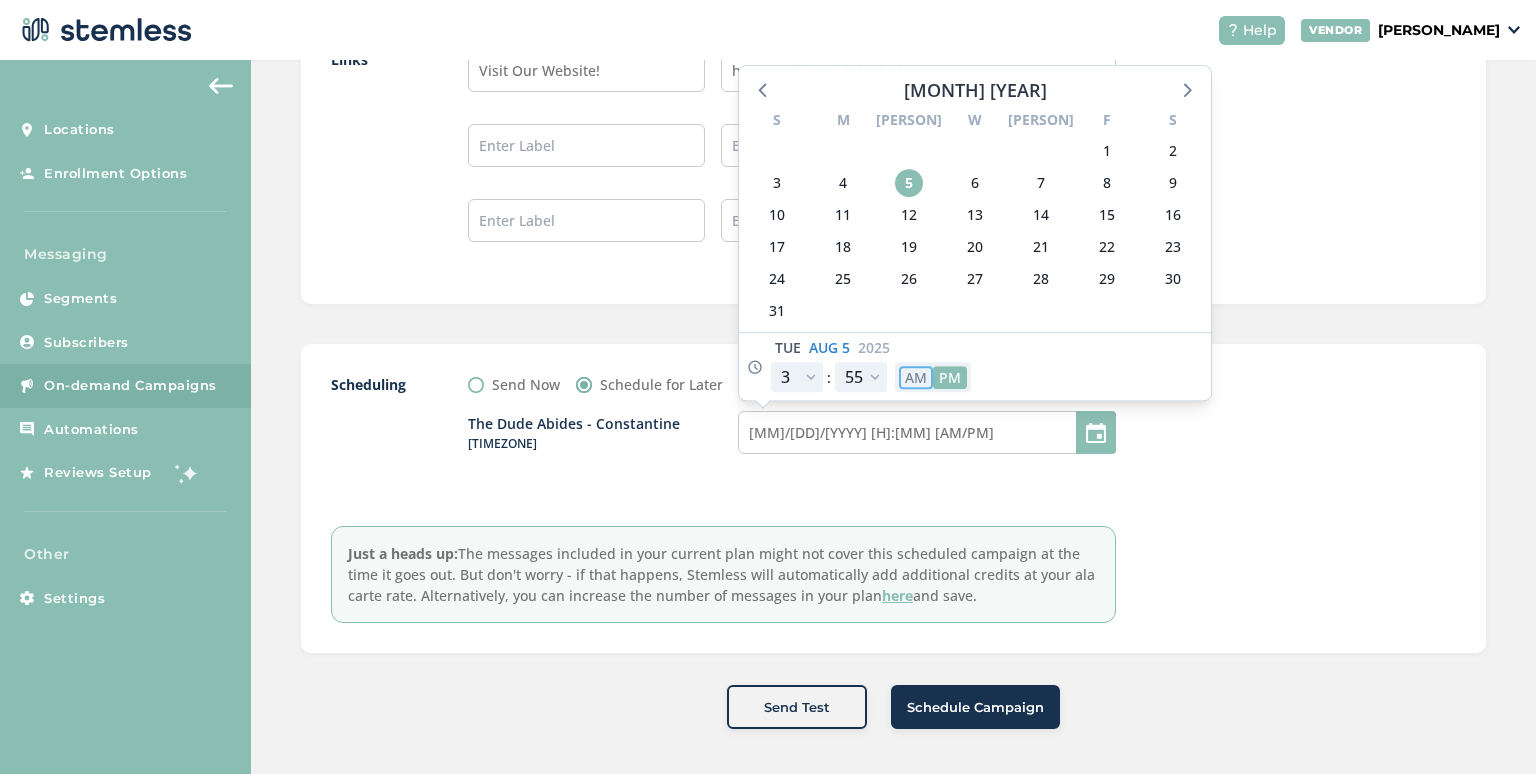 select on "3" 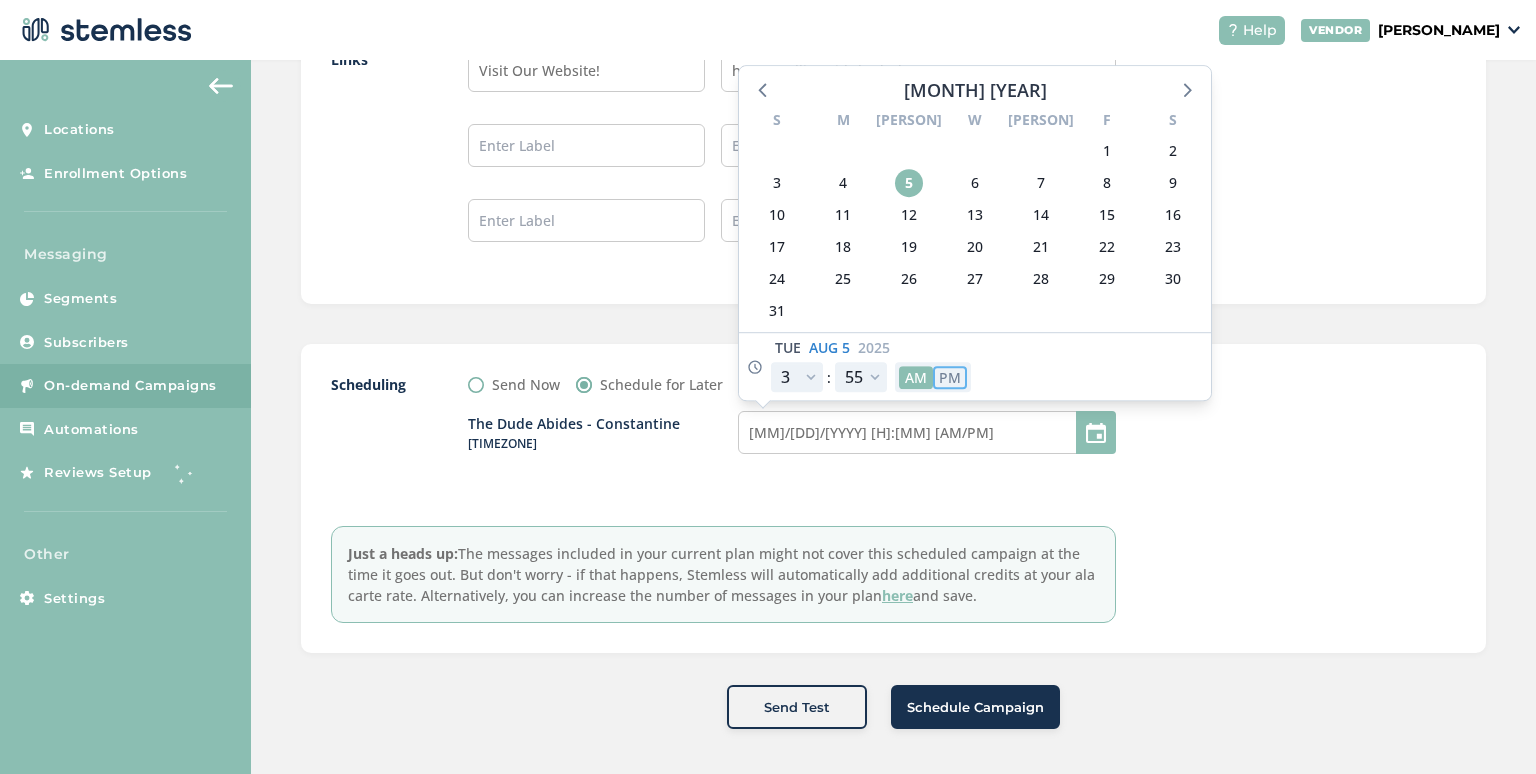 click on "PM" at bounding box center (950, 377) 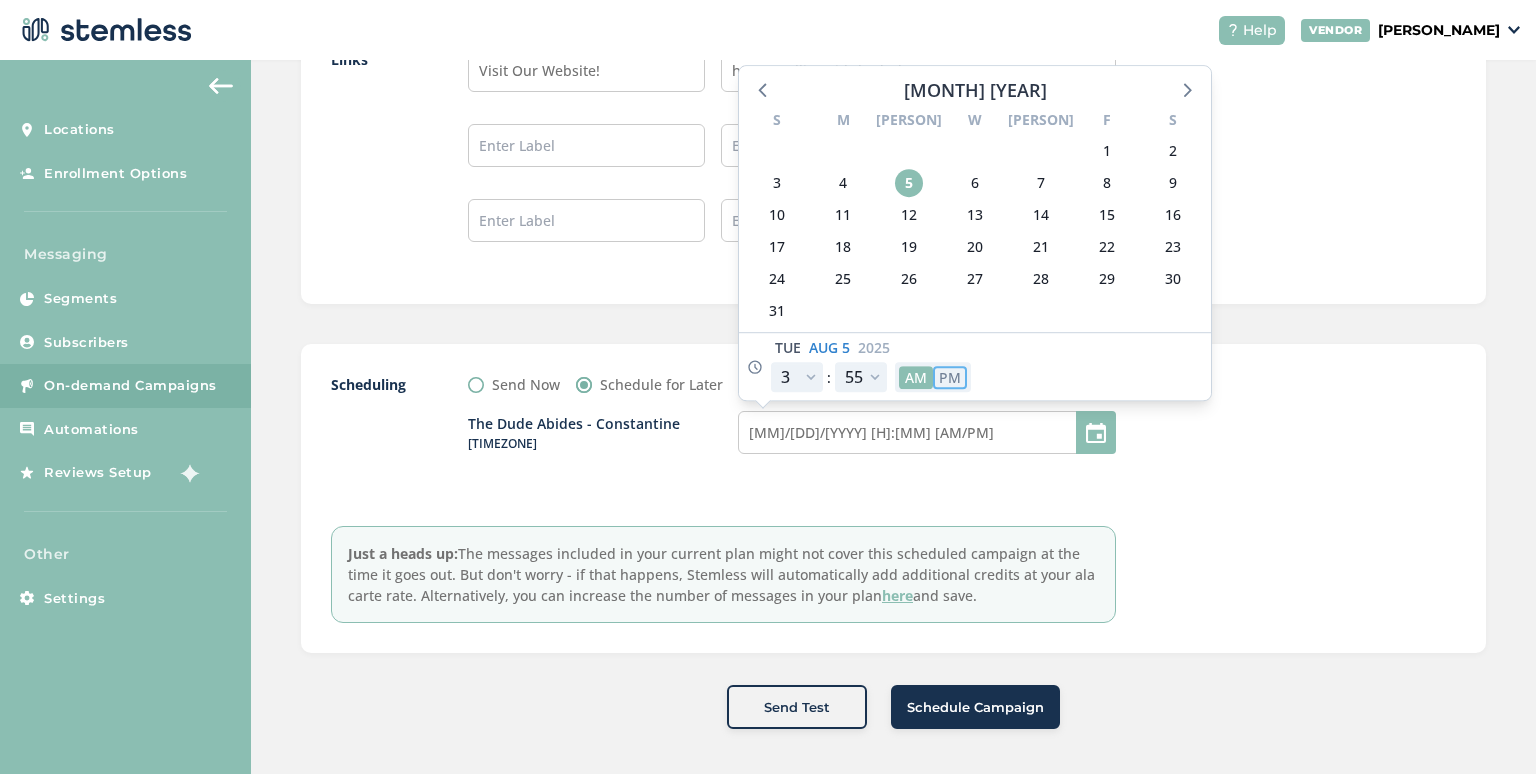 type on "[MM]/[DD]/[YYYY] [TIME]" 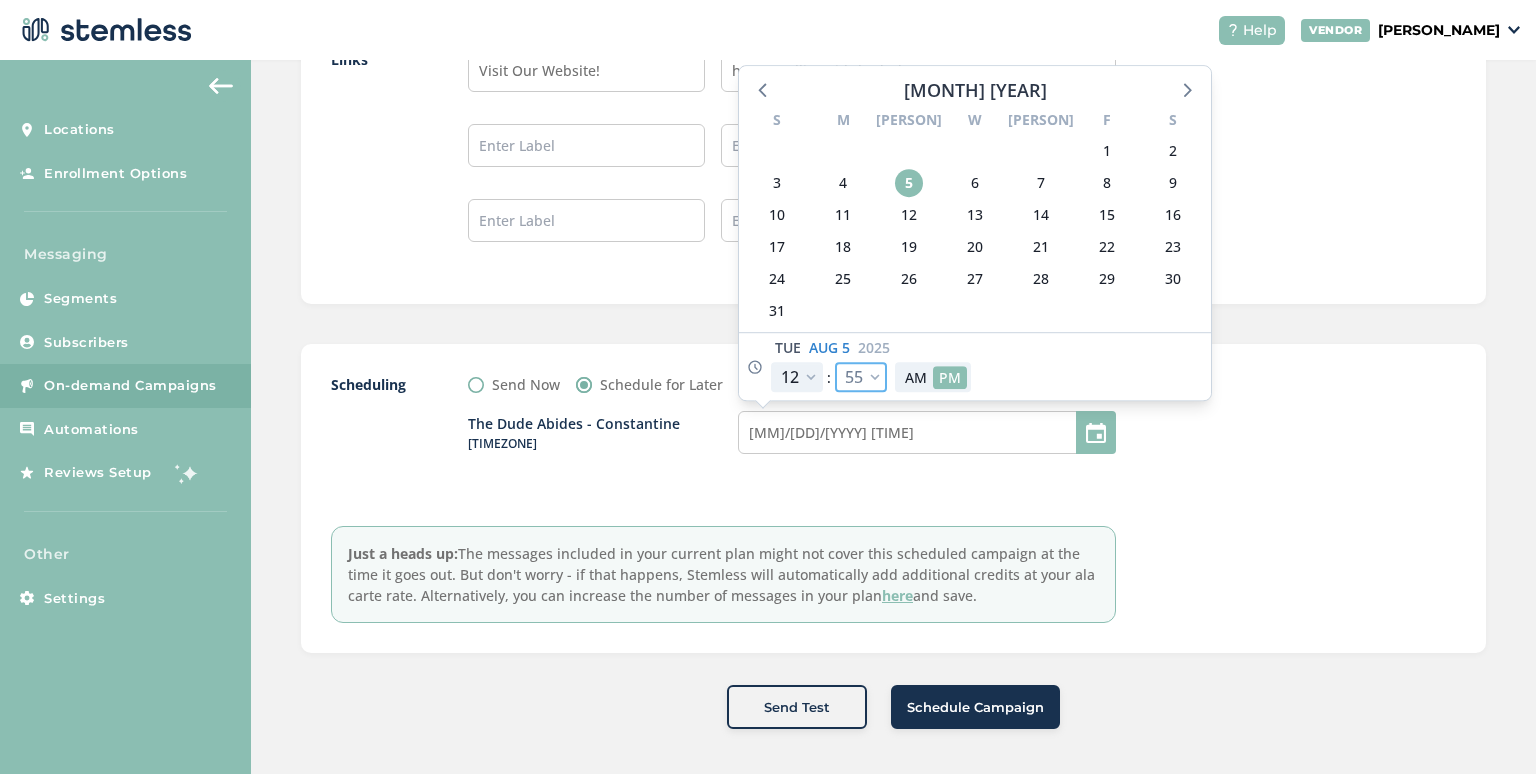 click on "00   05   10   15   20   25   30   35   40   45   50   55" at bounding box center [861, 377] 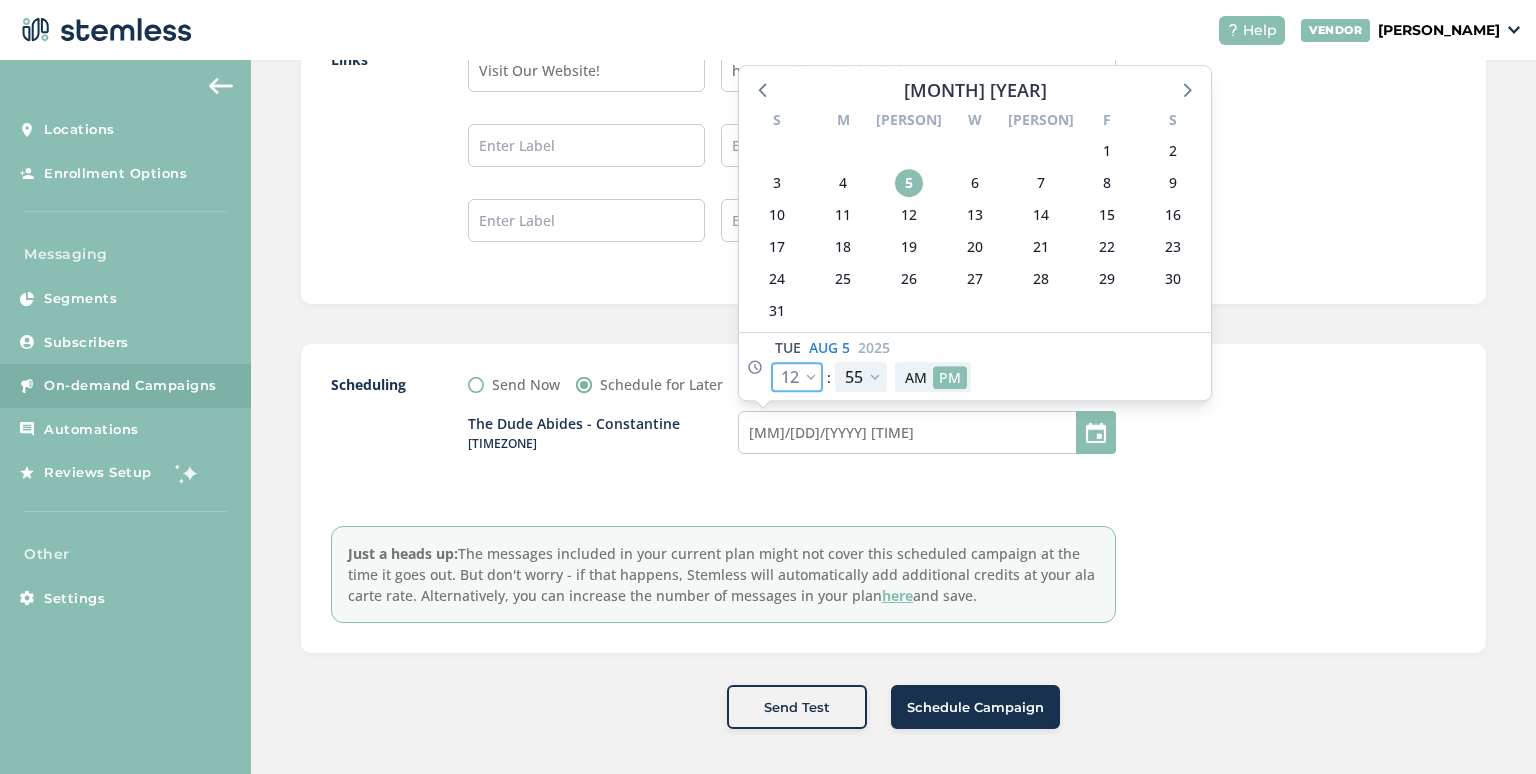 click on "12   1   2   3   4   5   6   7   8   9   10   11" at bounding box center [797, 377] 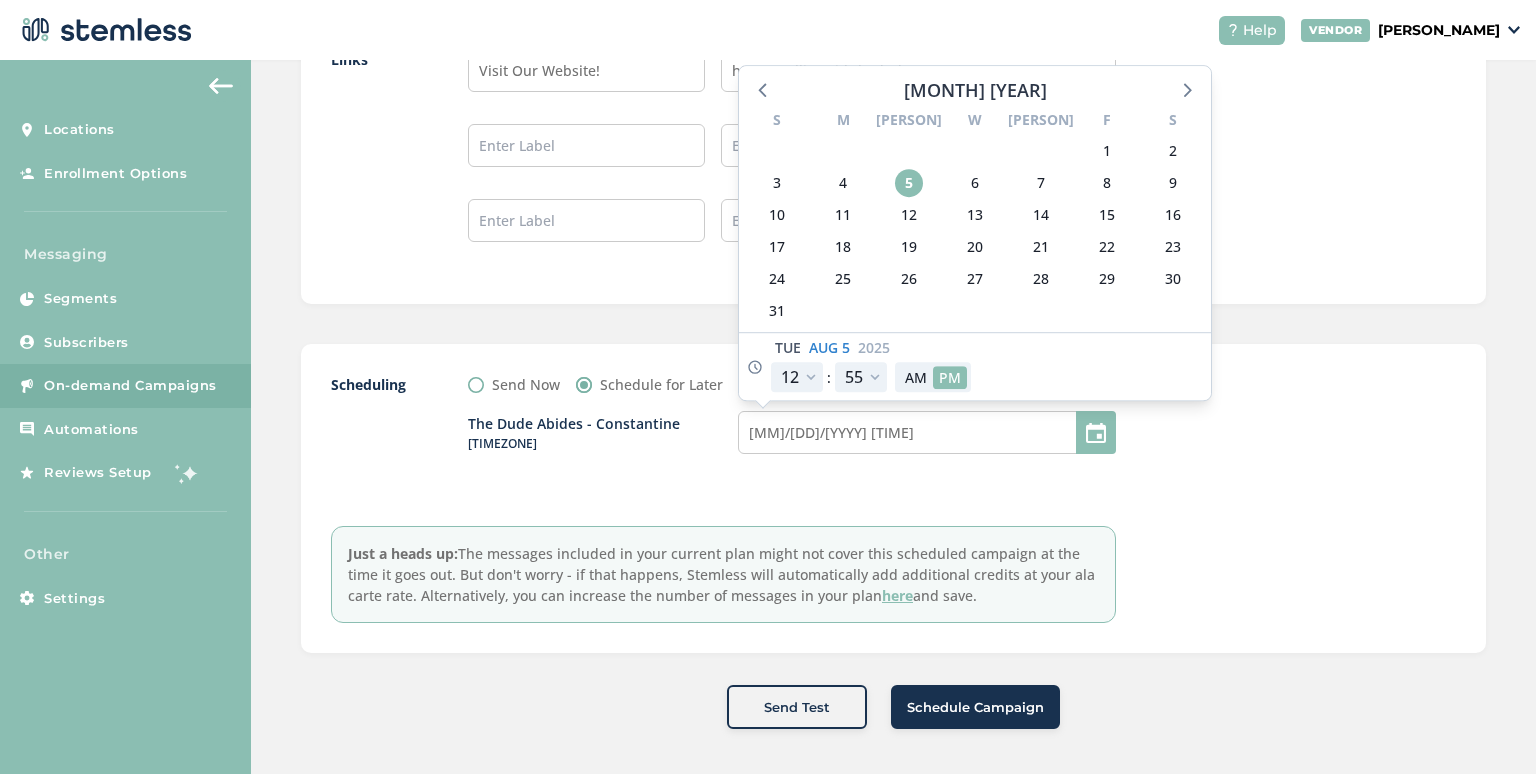 click on "Create New Campaign  The Dude Abides - Constantine   Text Type
SMS : A cost effective way to reach your customers.
Send a intro text message with a link that takes your
customers to a personalized message page
(includes: up to 5 images, up to 3 promo links company logo and
links to socials)
MMS : Bring your marketing to life with
a custom image (up to 700 kb) PLUS an additional
text box with up to 300 characters of text.
DISPATCH   Recipients*   17665 recipient(s) selected   VIP   + Recipients  Message Text message sent with auto-generated  link to landing page.  Message   Hey {first_name}, The Dude Abides is now updating you first hand with our BEST DEALS!  Refresh List Submit New Message for Approval  SMS Preview   Reply END to cancel {auto-generated link}" at bounding box center (893, -483) 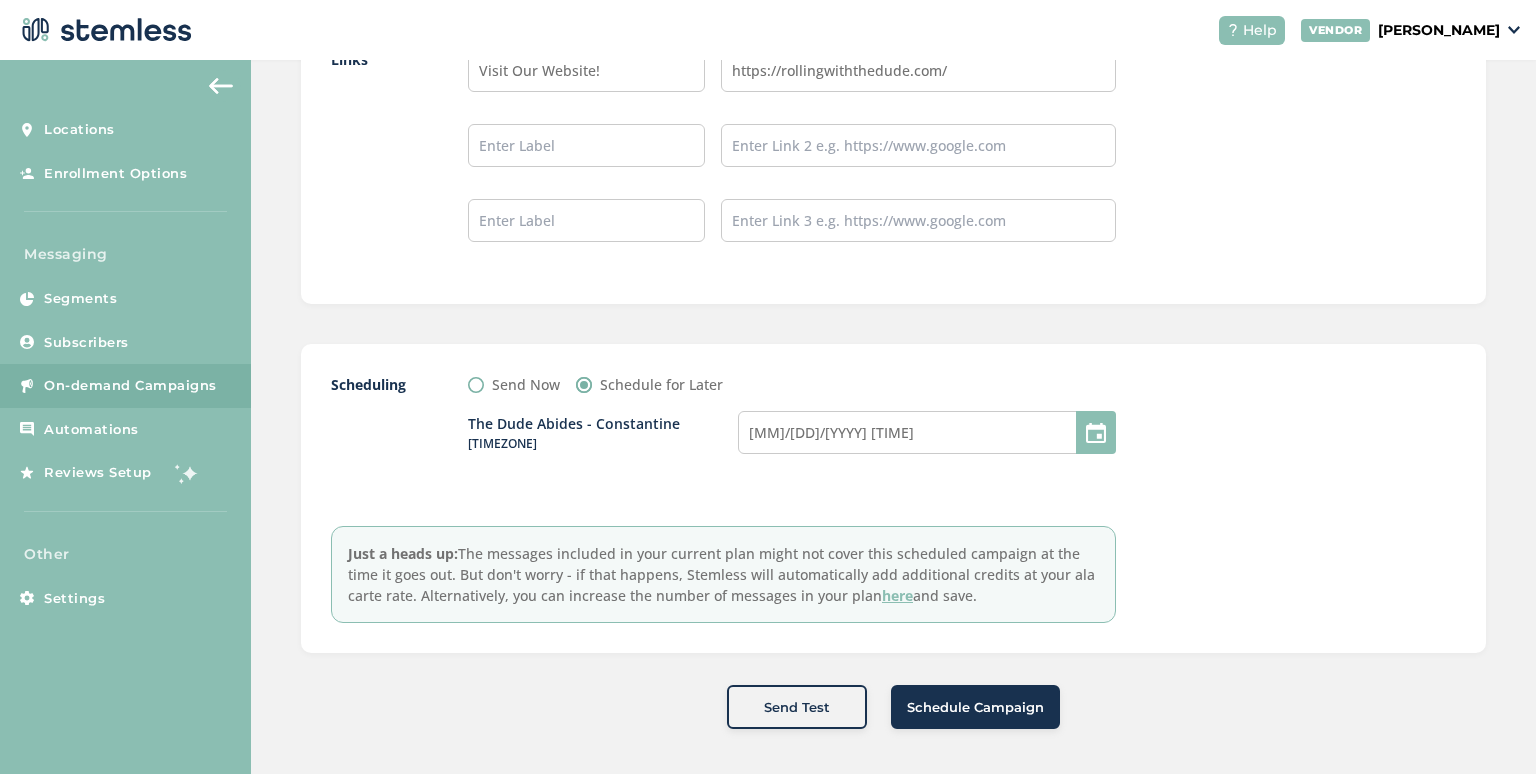 click on "Send Test" at bounding box center [797, 708] 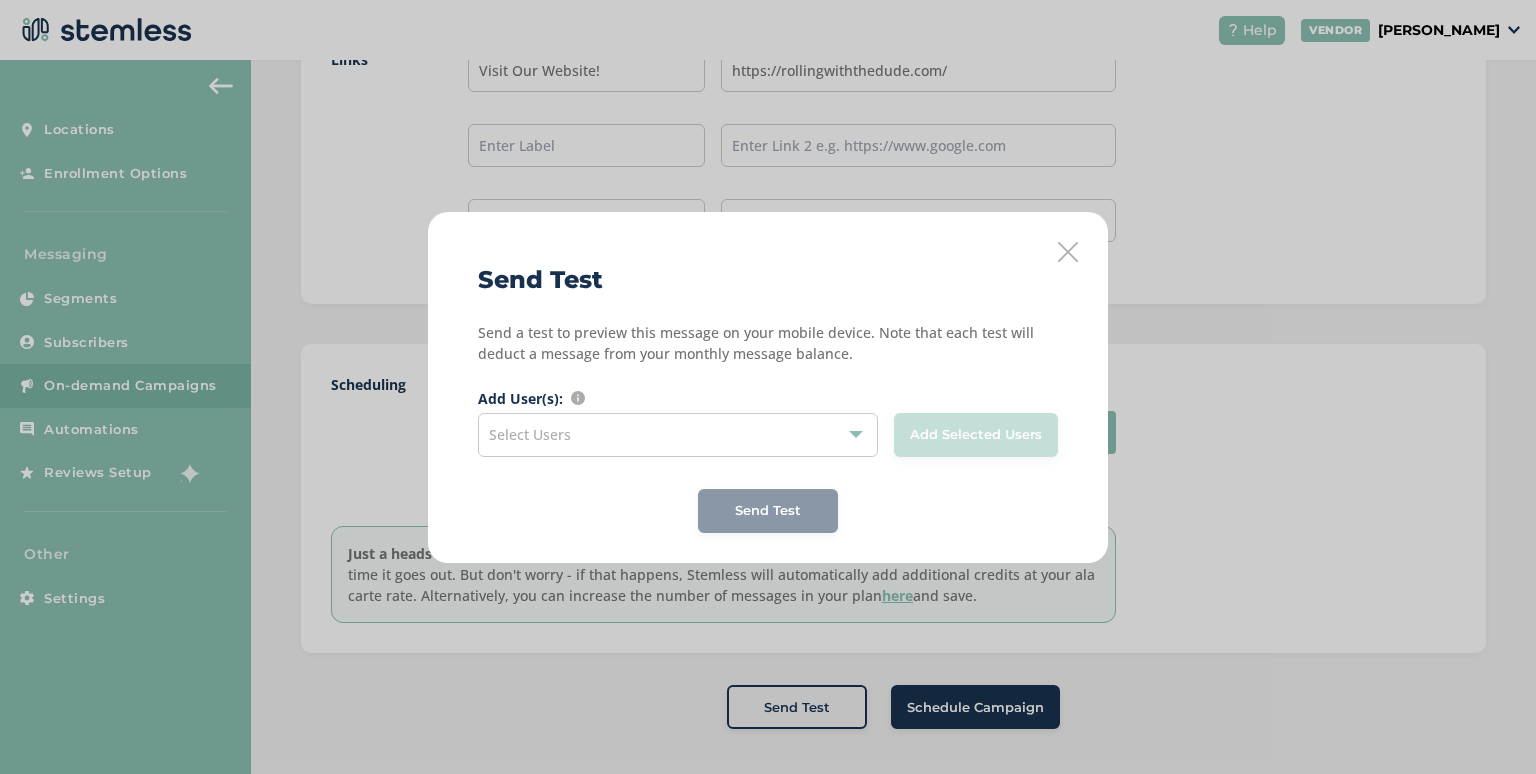 click on "Select Users" at bounding box center [678, 435] 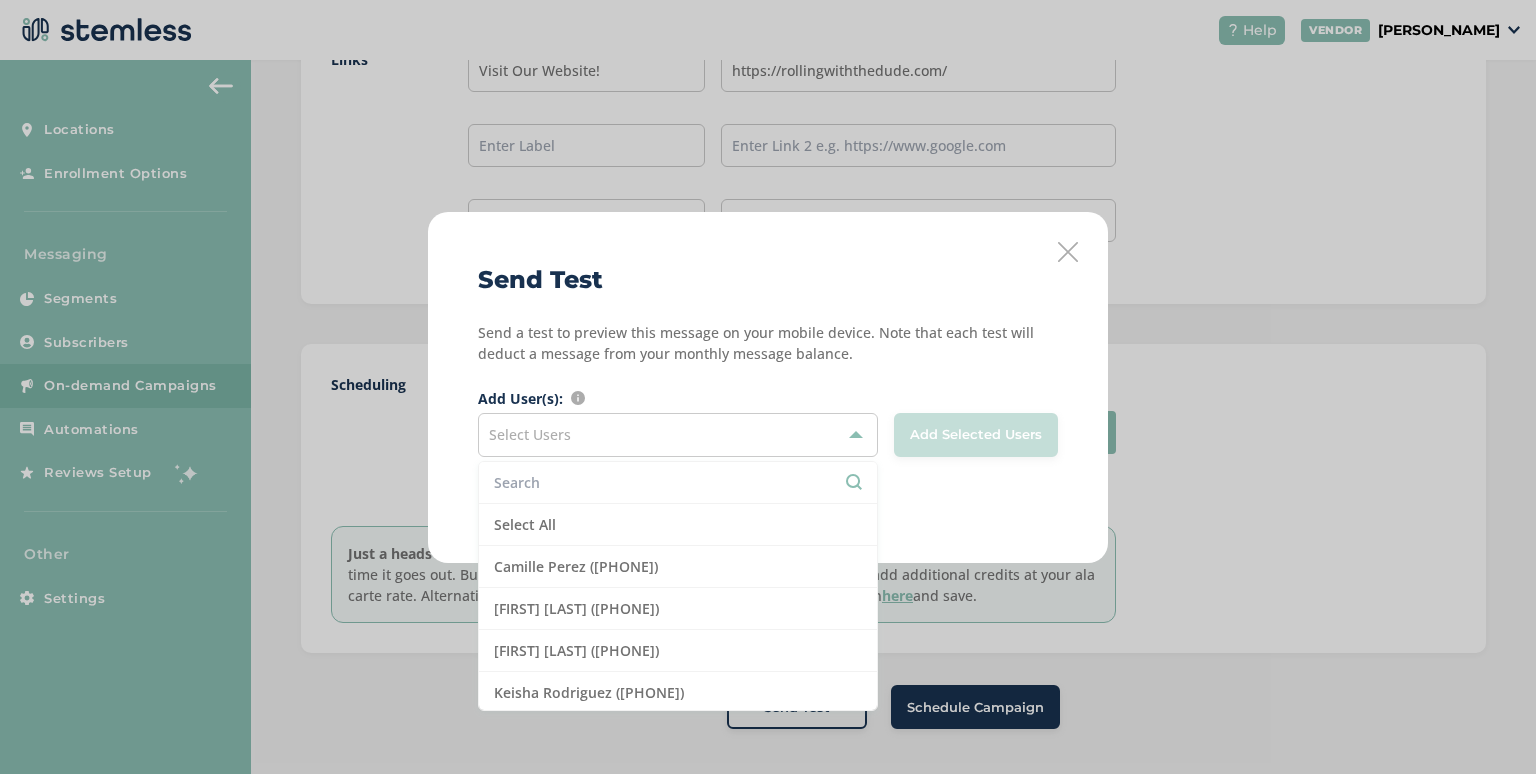 click on "Select Users" at bounding box center (678, 435) 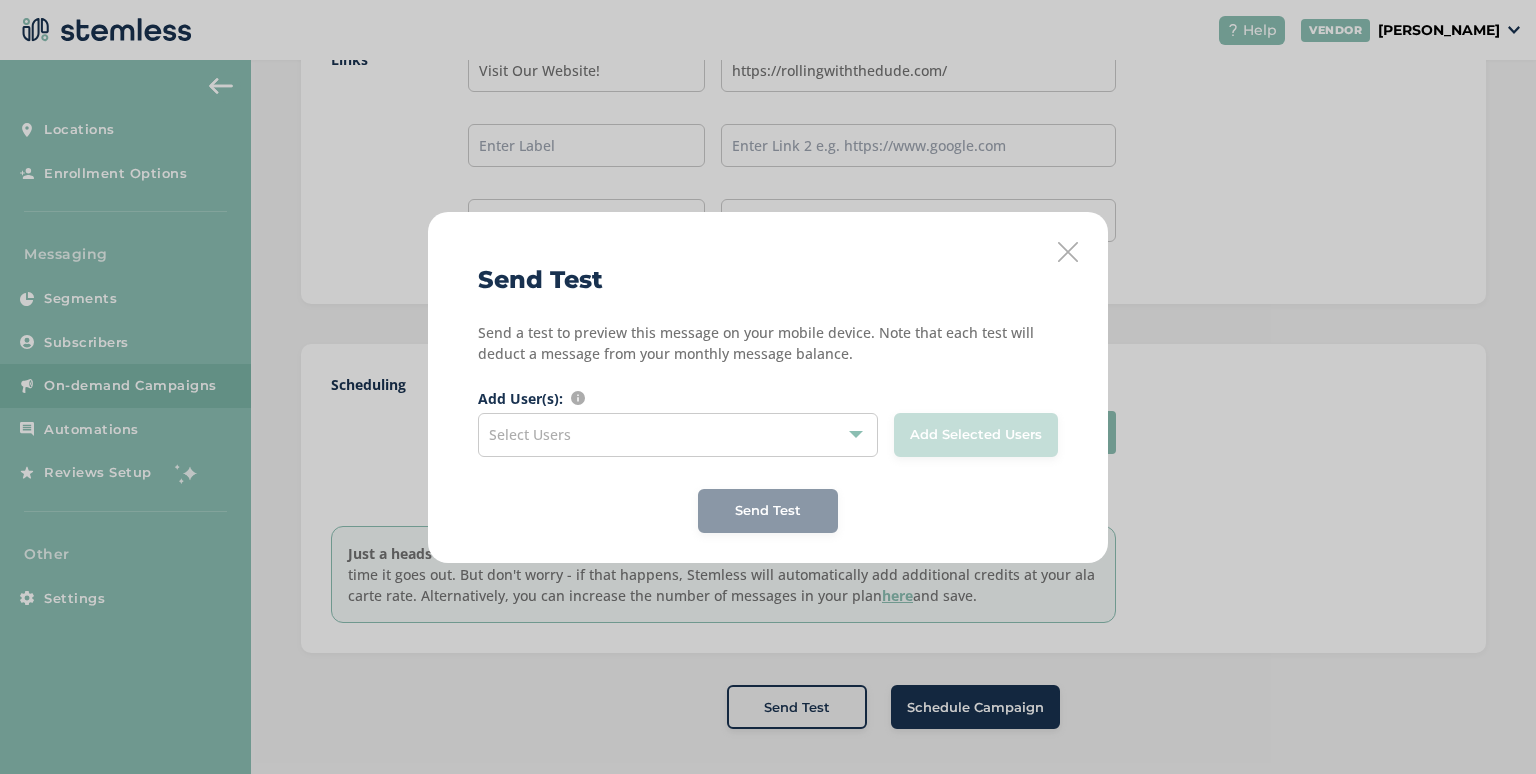 click on "Select Users" at bounding box center [678, 435] 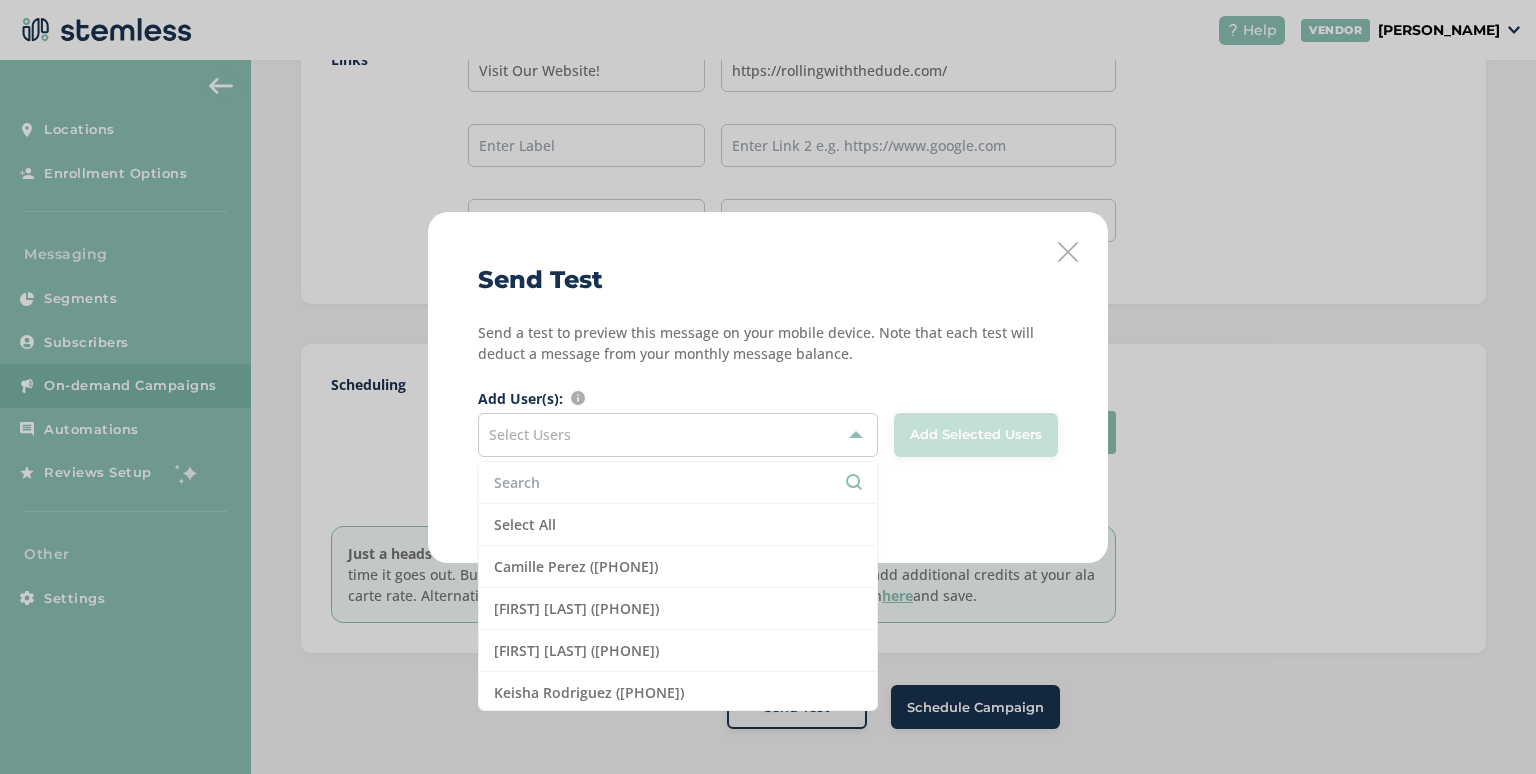 click at bounding box center [678, 482] 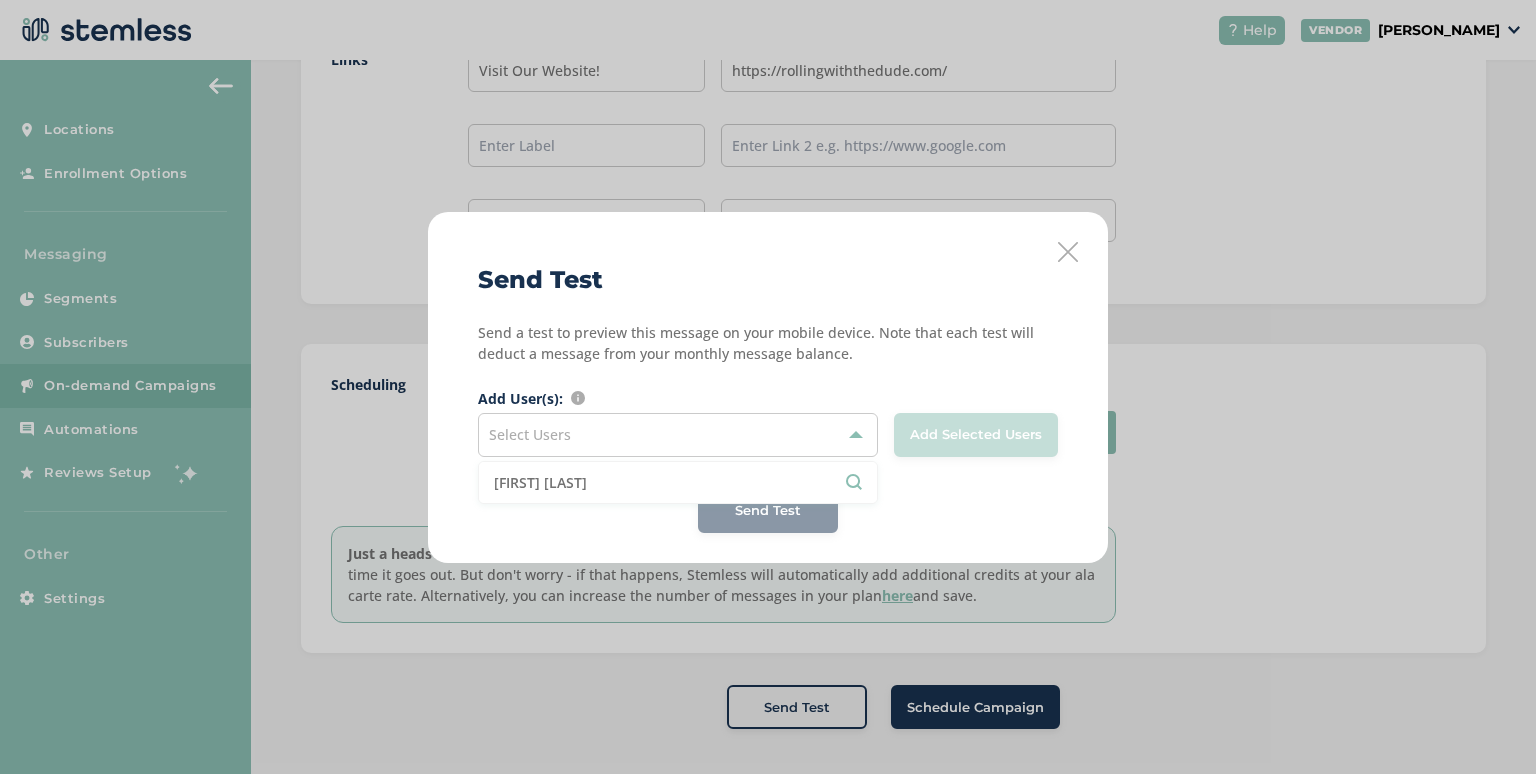 click on "[FIRST] [LAST]" at bounding box center [678, 482] 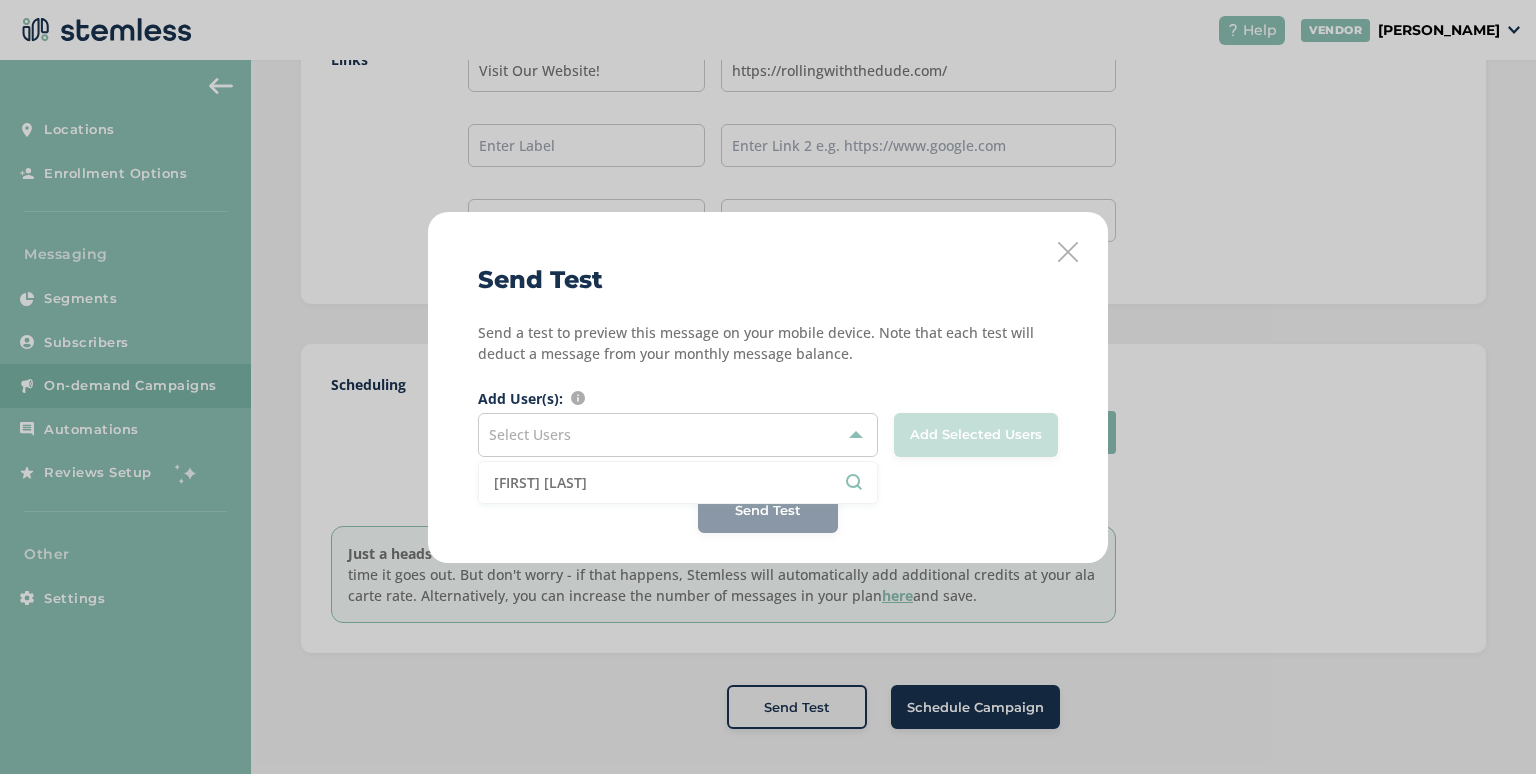 click on "[FIRST] [LAST]" at bounding box center (678, 482) 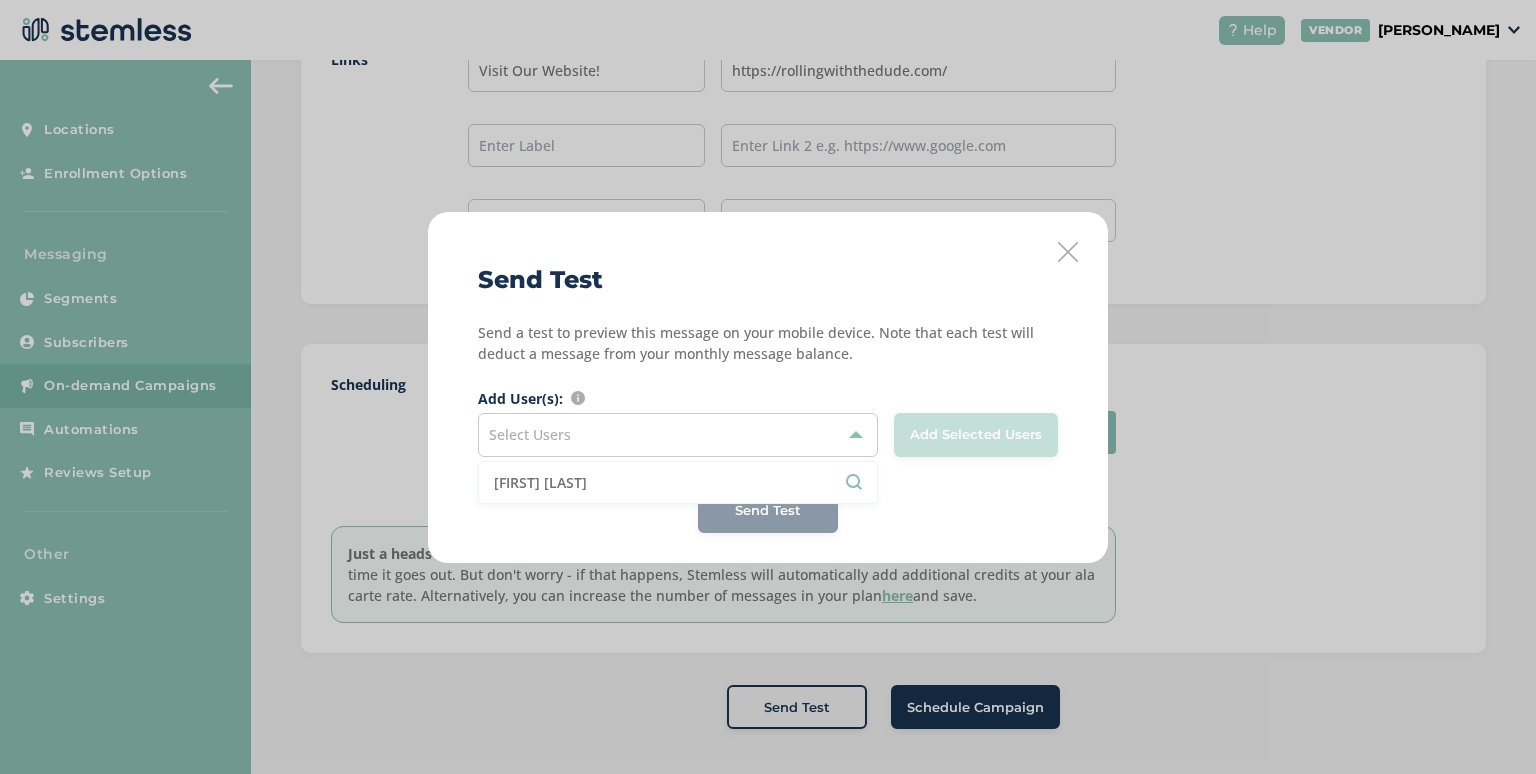 click on "[FIRST] [LAST]" at bounding box center (678, 482) 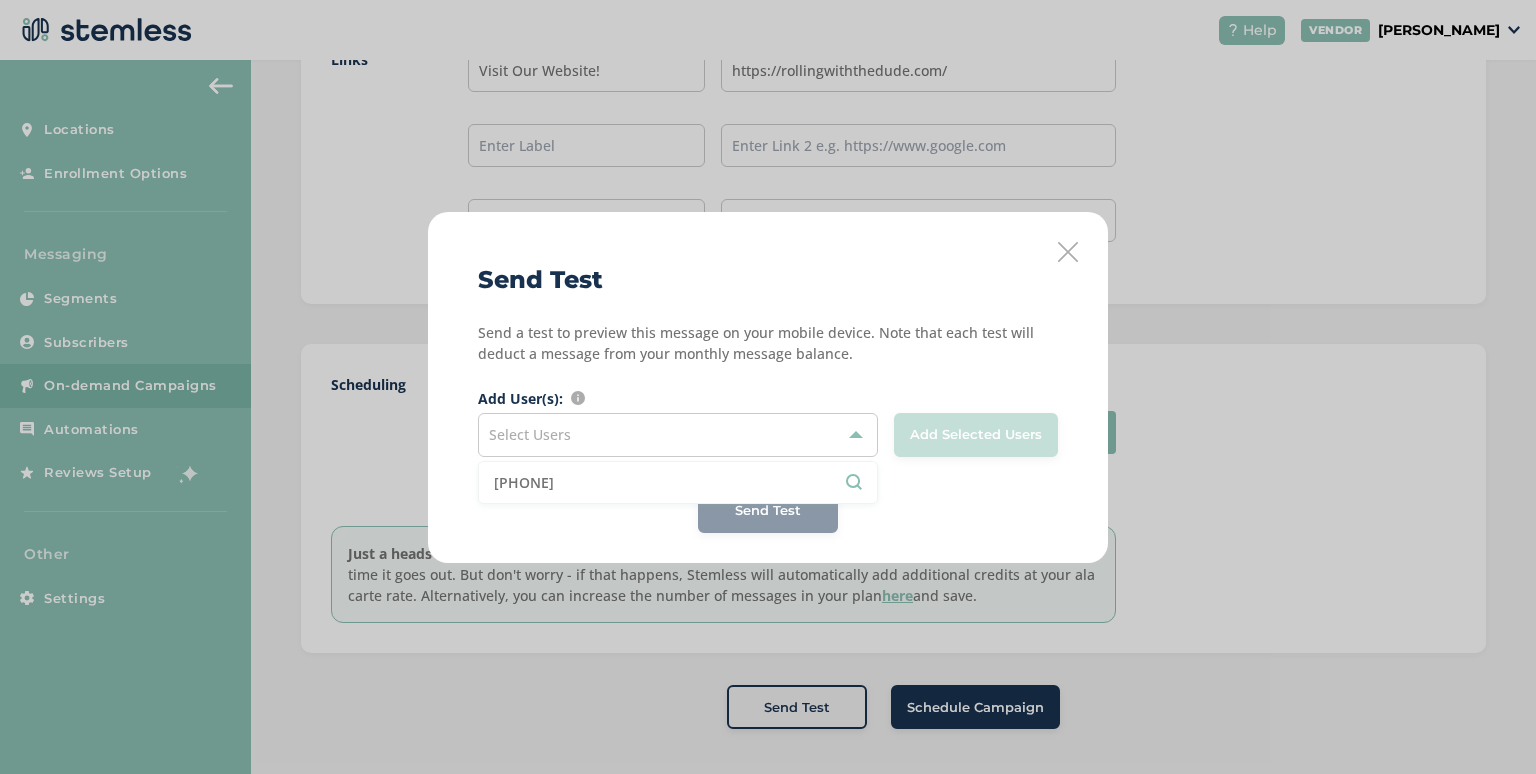 click on "[PHONE]" at bounding box center [678, 482] 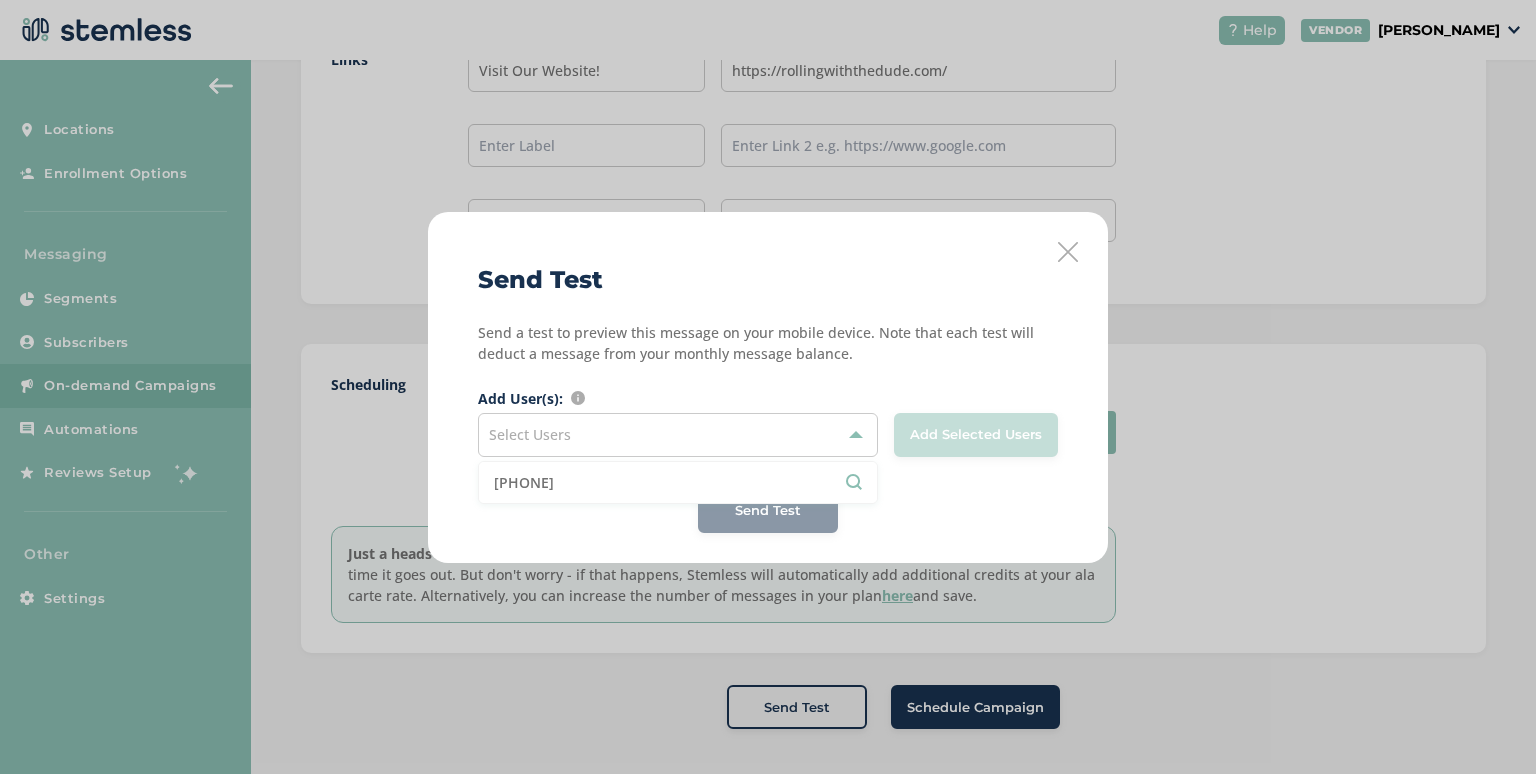 click on "[PHONE]" at bounding box center (678, 482) 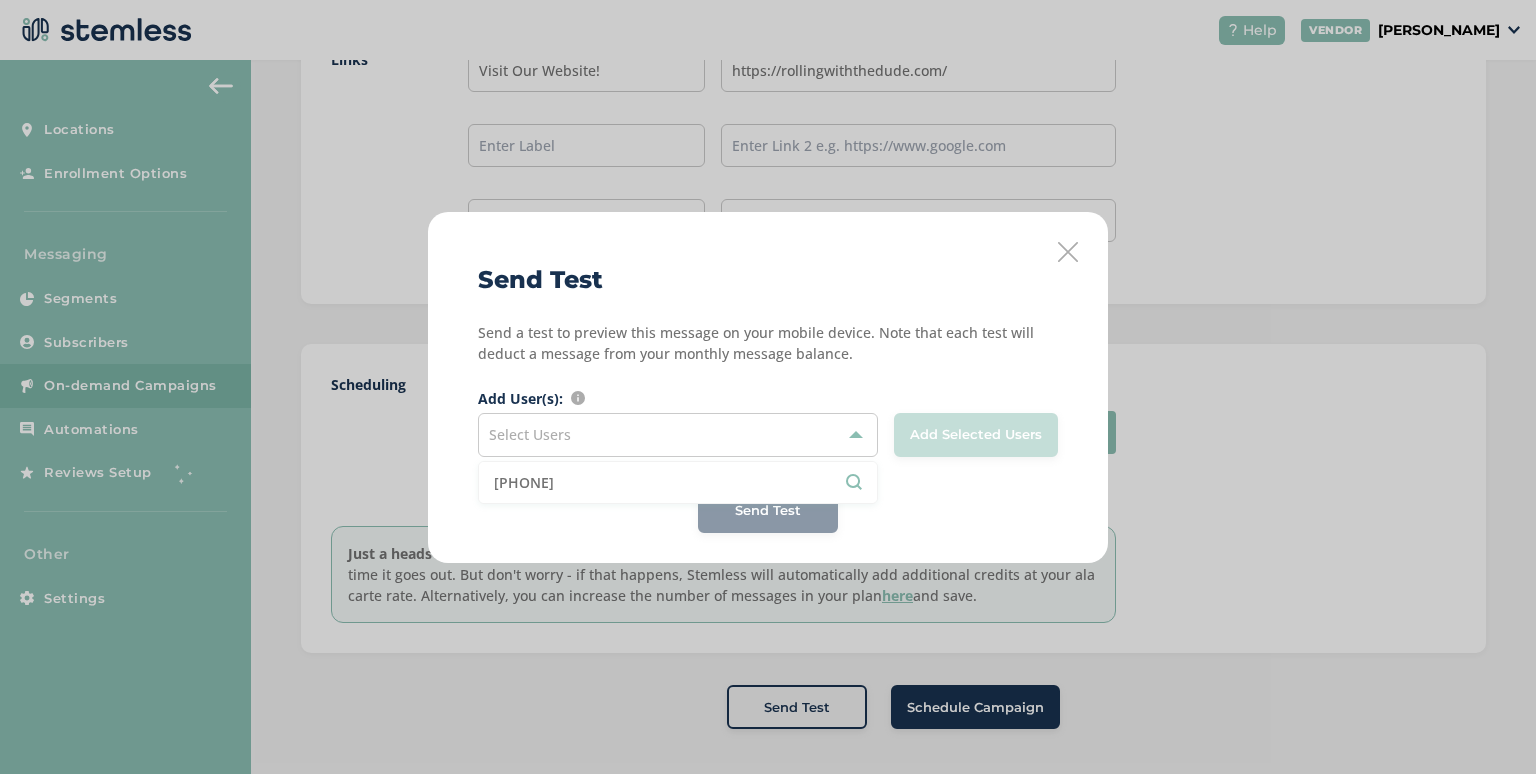 click on "[PHONE]" at bounding box center [678, 482] 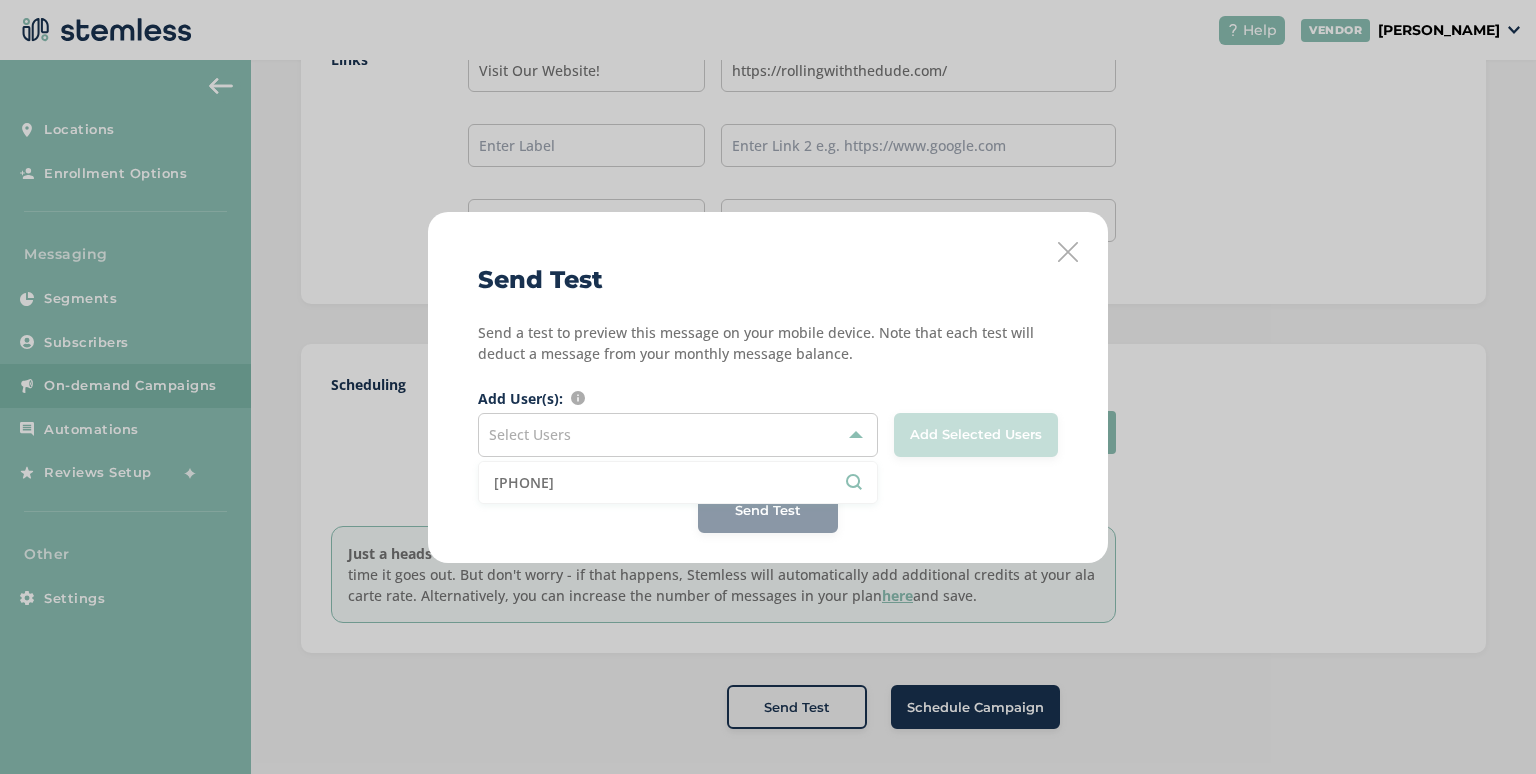 type on "[PHONE]" 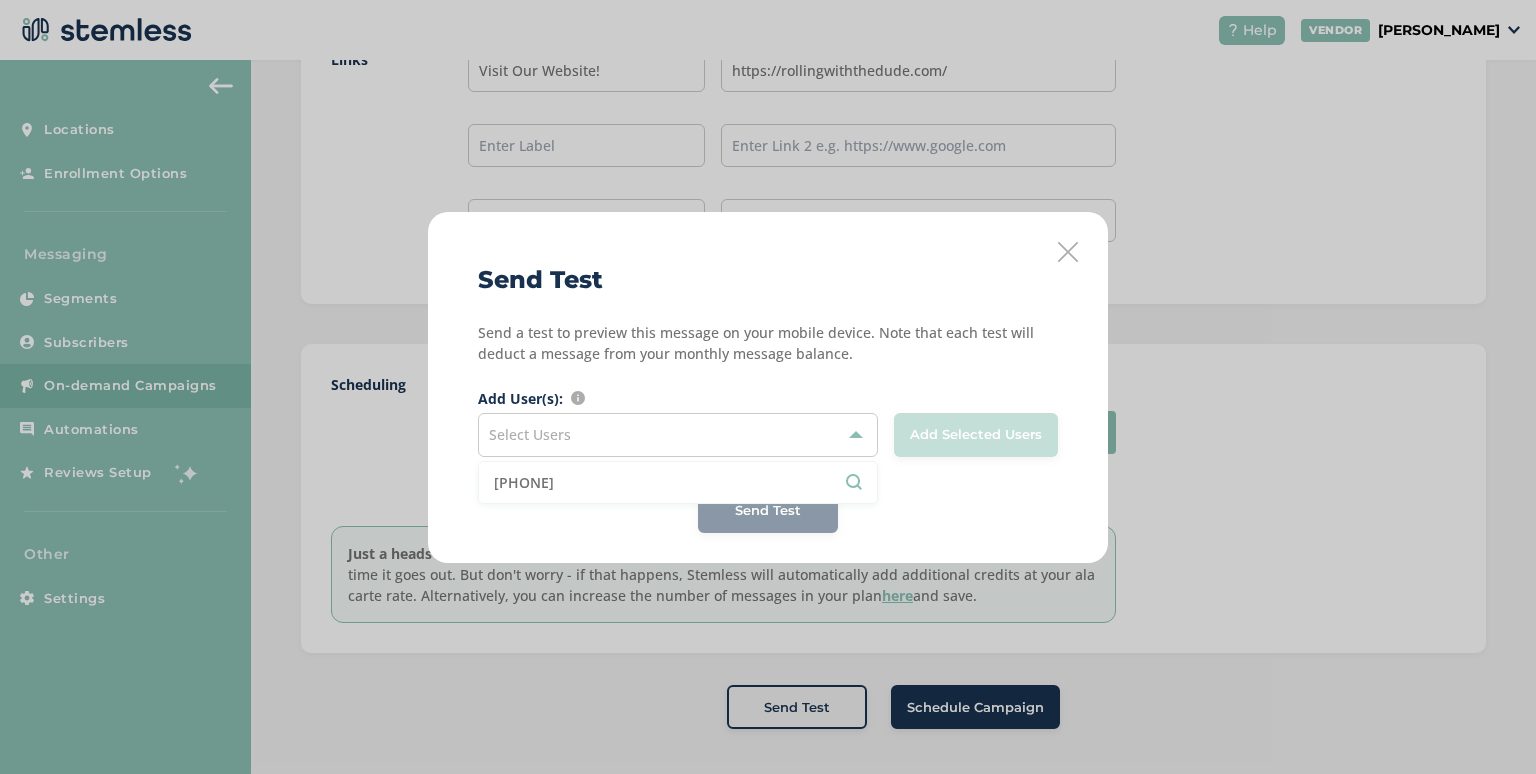 drag, startPoint x: 673, startPoint y: 494, endPoint x: 656, endPoint y: 494, distance: 17 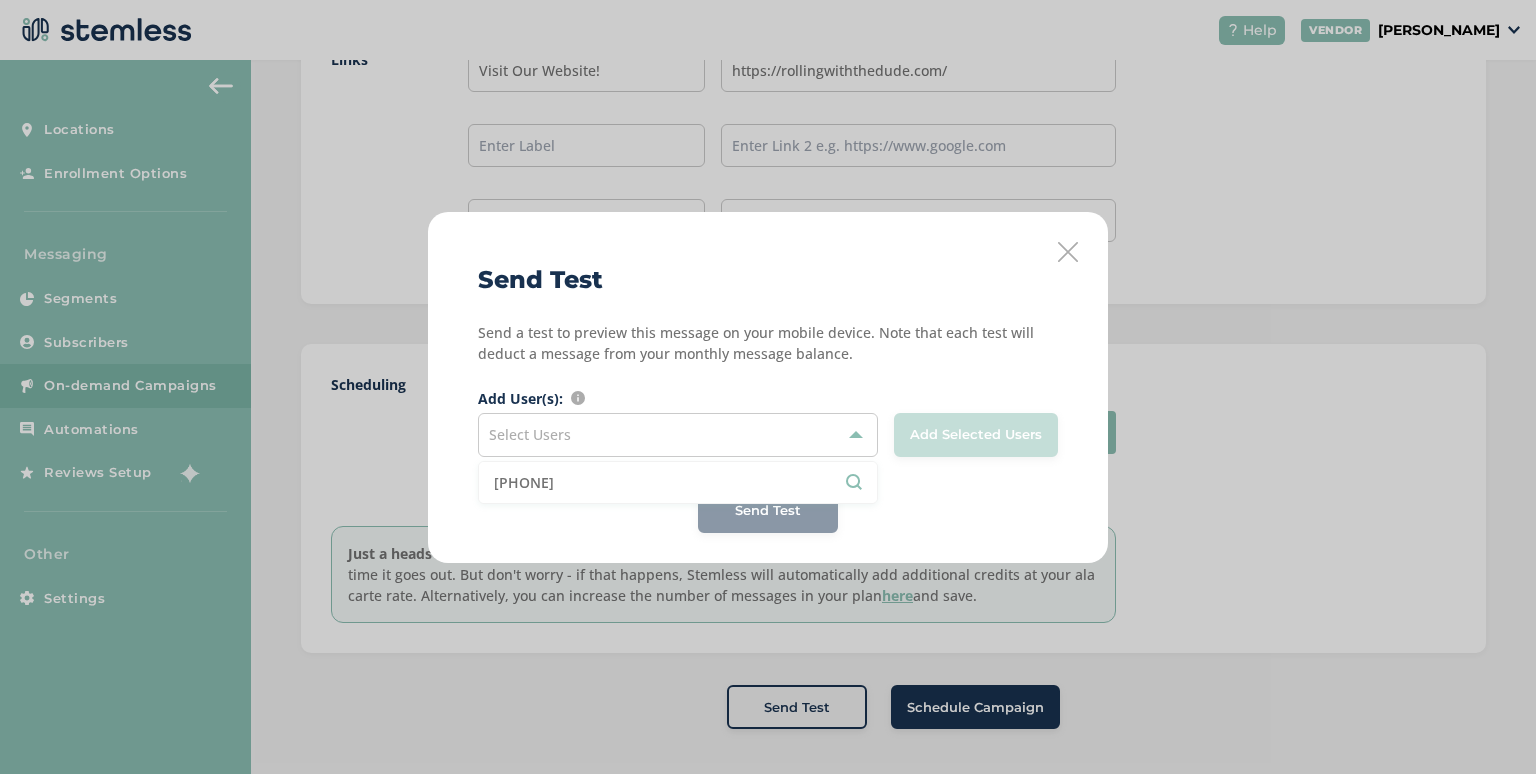 drag, startPoint x: 575, startPoint y: 487, endPoint x: 476, endPoint y: 477, distance: 99.50377 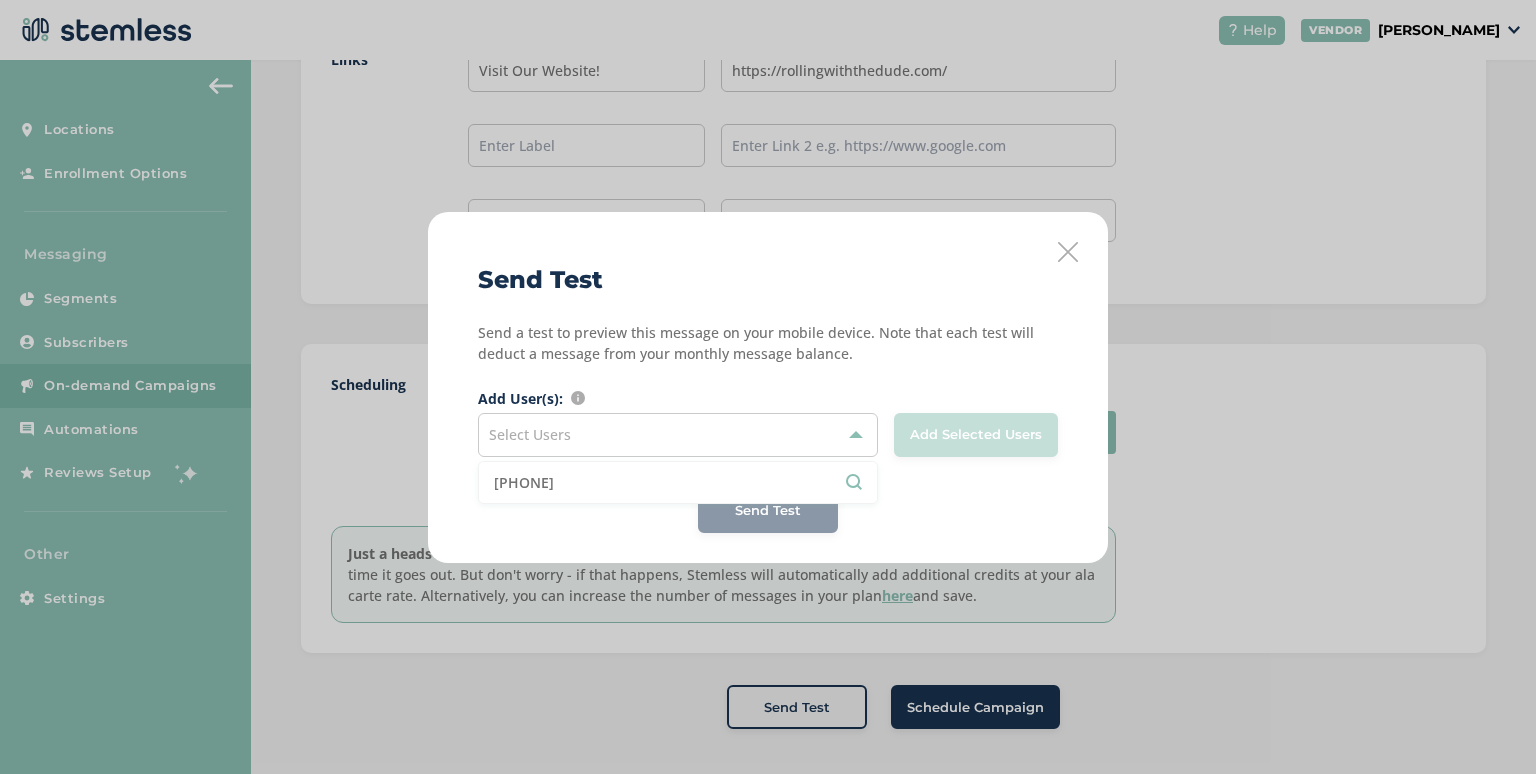 click on "Send Test   Send a test to preview this message on your mobile device. Note that each test will deduct a message from your monthly message balance.   Add User(s): Search and mark for selection users that you want to add to the list Select Users 5176772635 Add Selected Users Send Test" at bounding box center (768, 387) 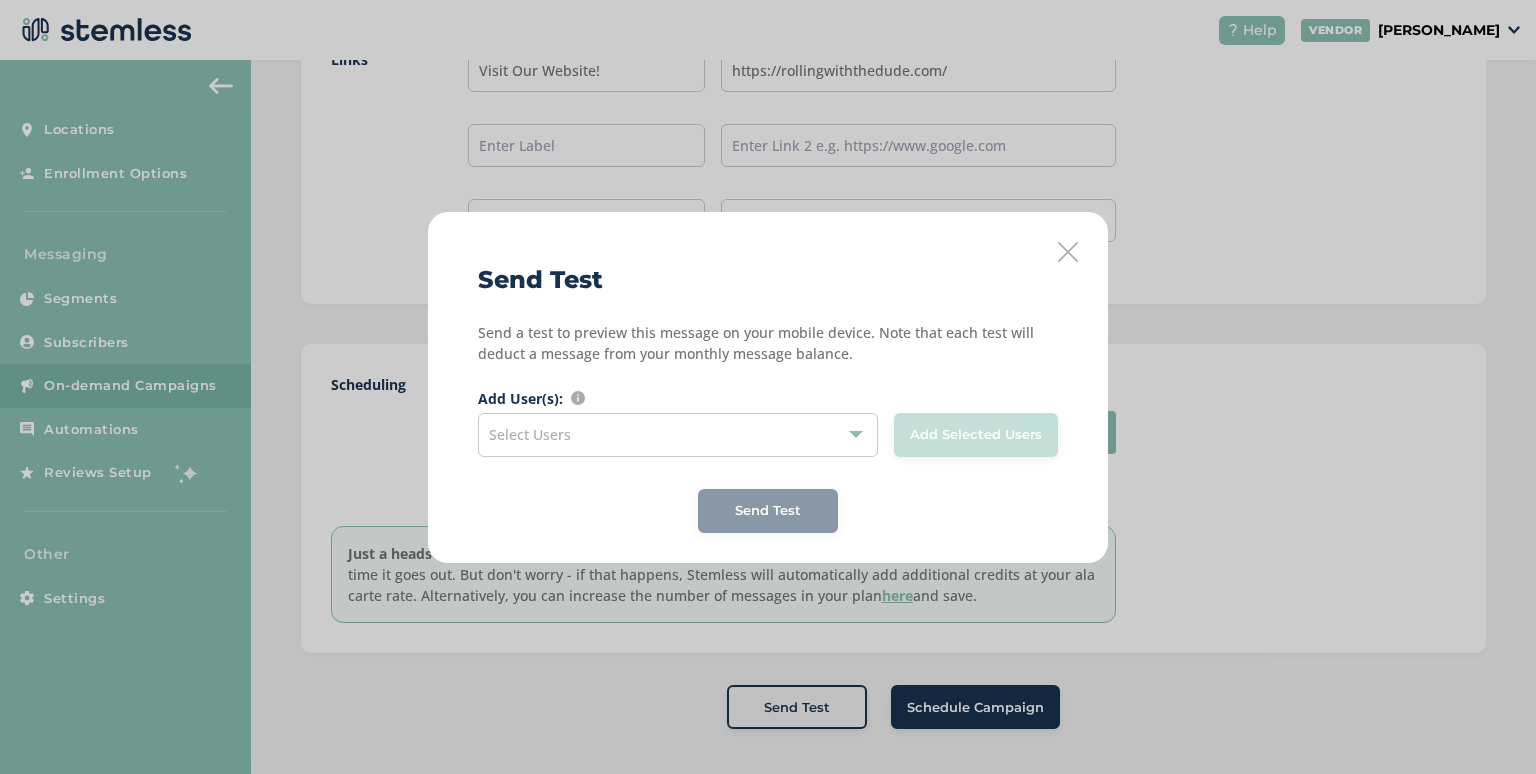 click on "Select Users" at bounding box center [678, 435] 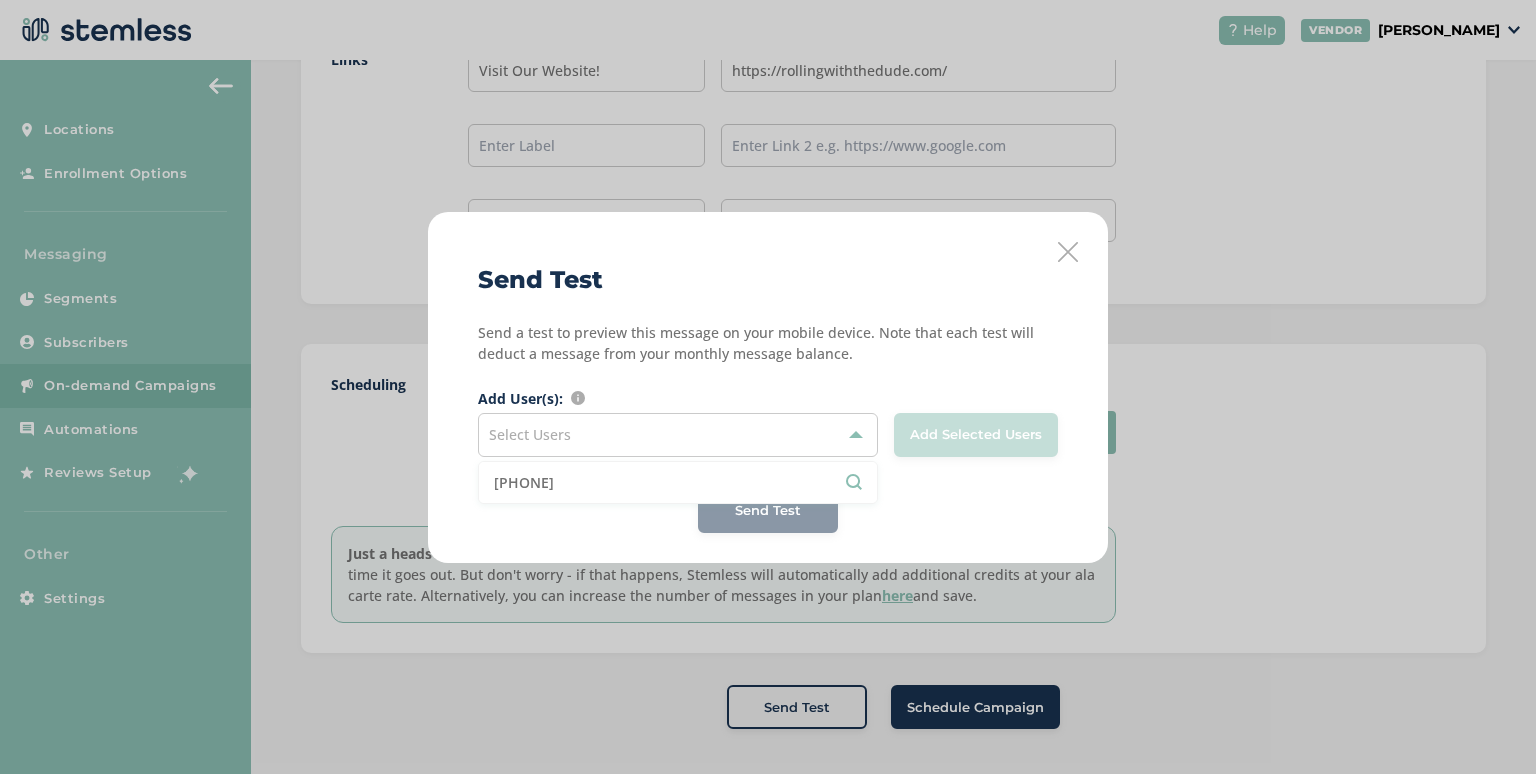 click on "[PHONE]" at bounding box center [678, 482] 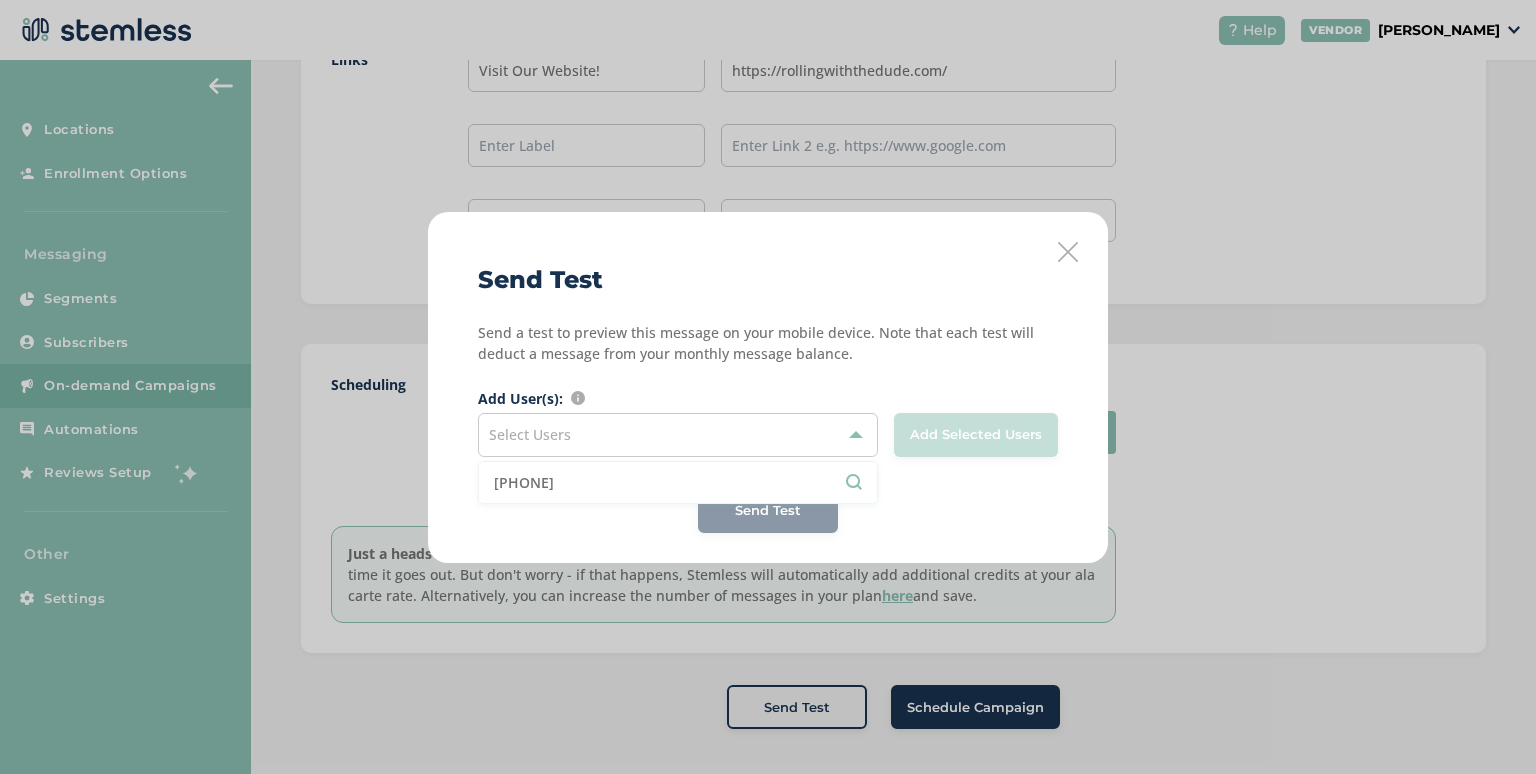 click on "[PHONE]" at bounding box center [678, 482] 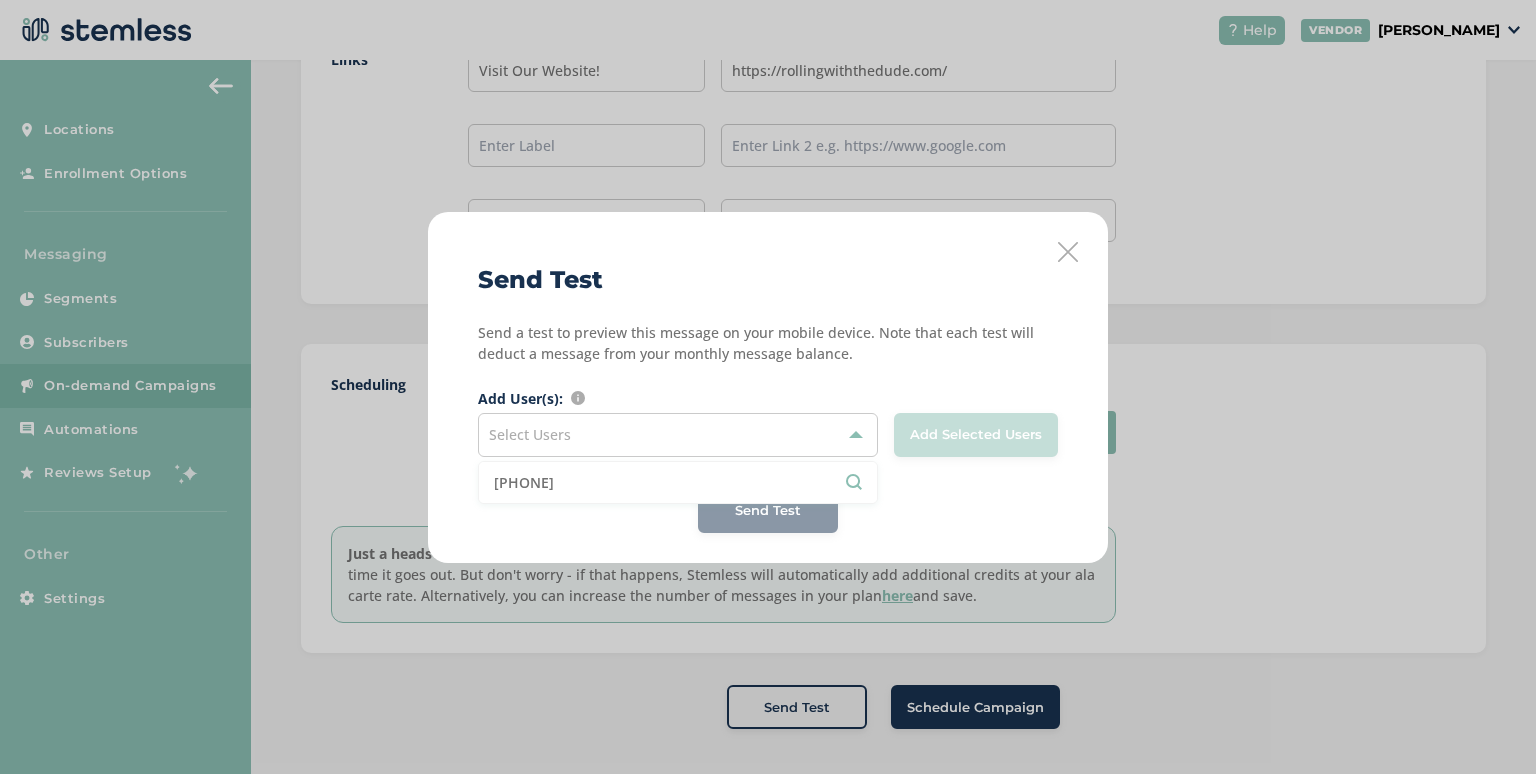 click on "[PHONE]" at bounding box center (678, 482) 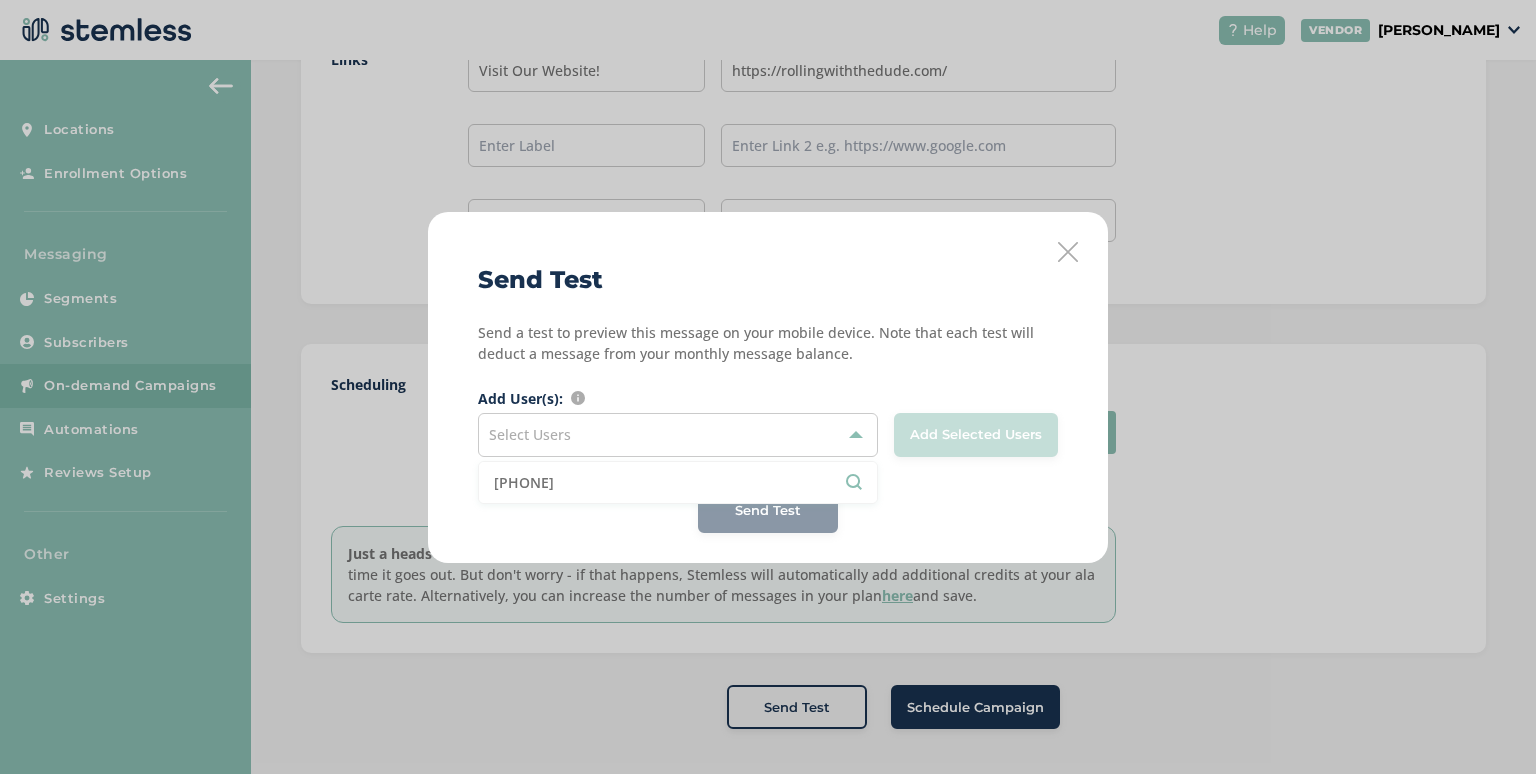 drag, startPoint x: 752, startPoint y: 486, endPoint x: 477, endPoint y: 474, distance: 275.2617 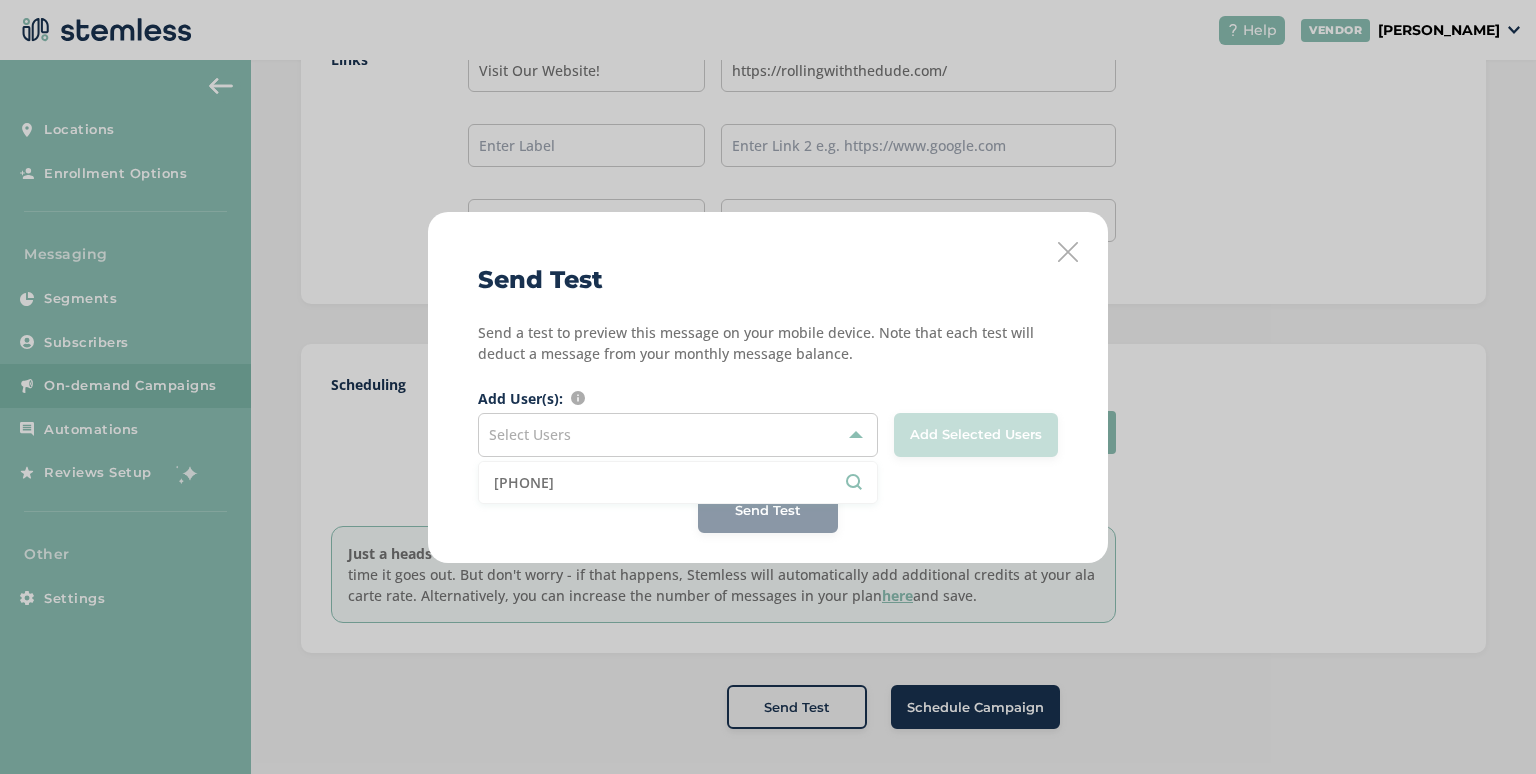 click on "[PHONE]" at bounding box center (678, 482) 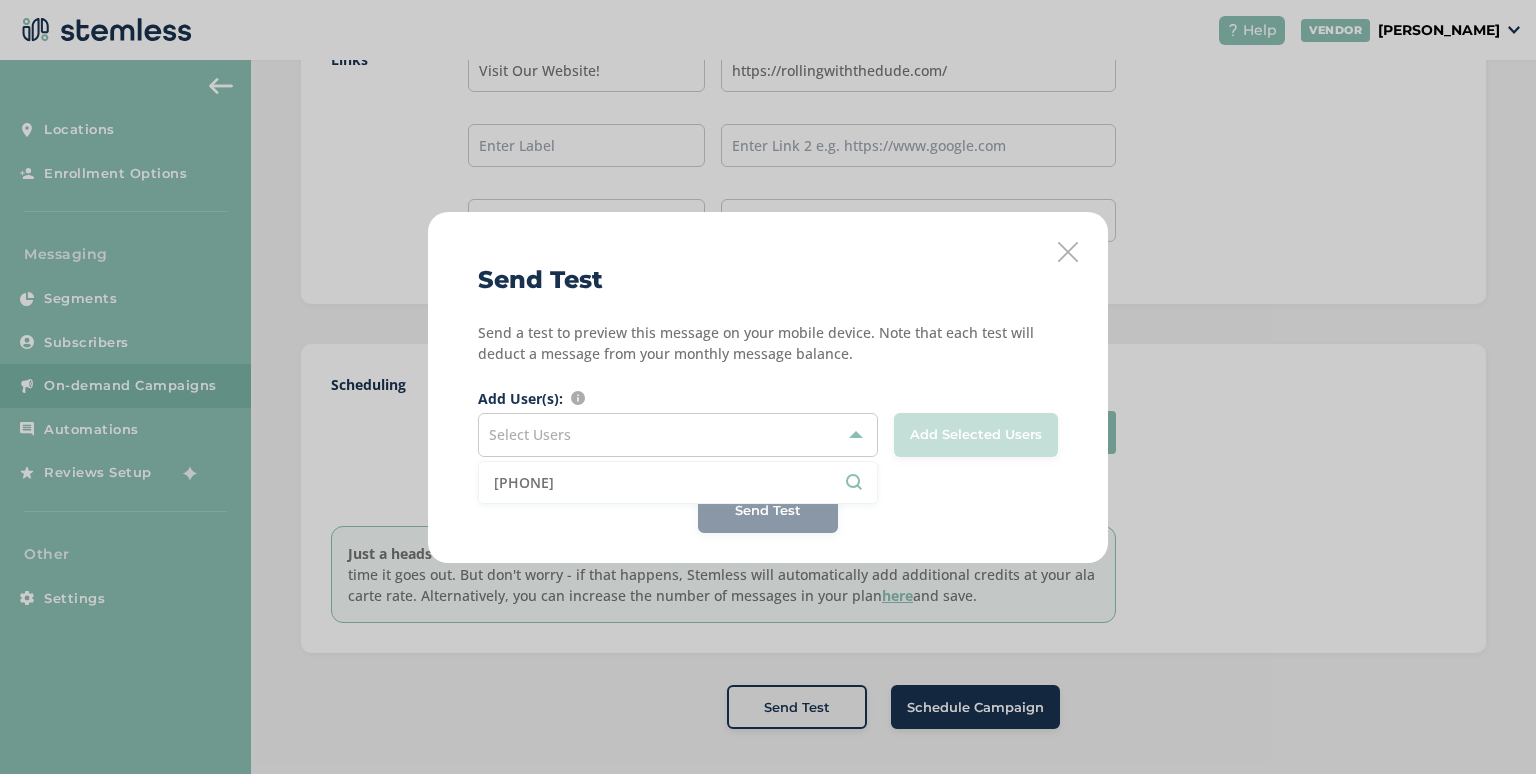 click on "Send Test   Send a test to preview this message on your mobile device. Note that each test will deduct a message from your monthly message balance.   Add User(s): Search and mark for selection users that you want to add to the list Select Users 5176772635 Add Selected Users Send Test" at bounding box center [768, 387] 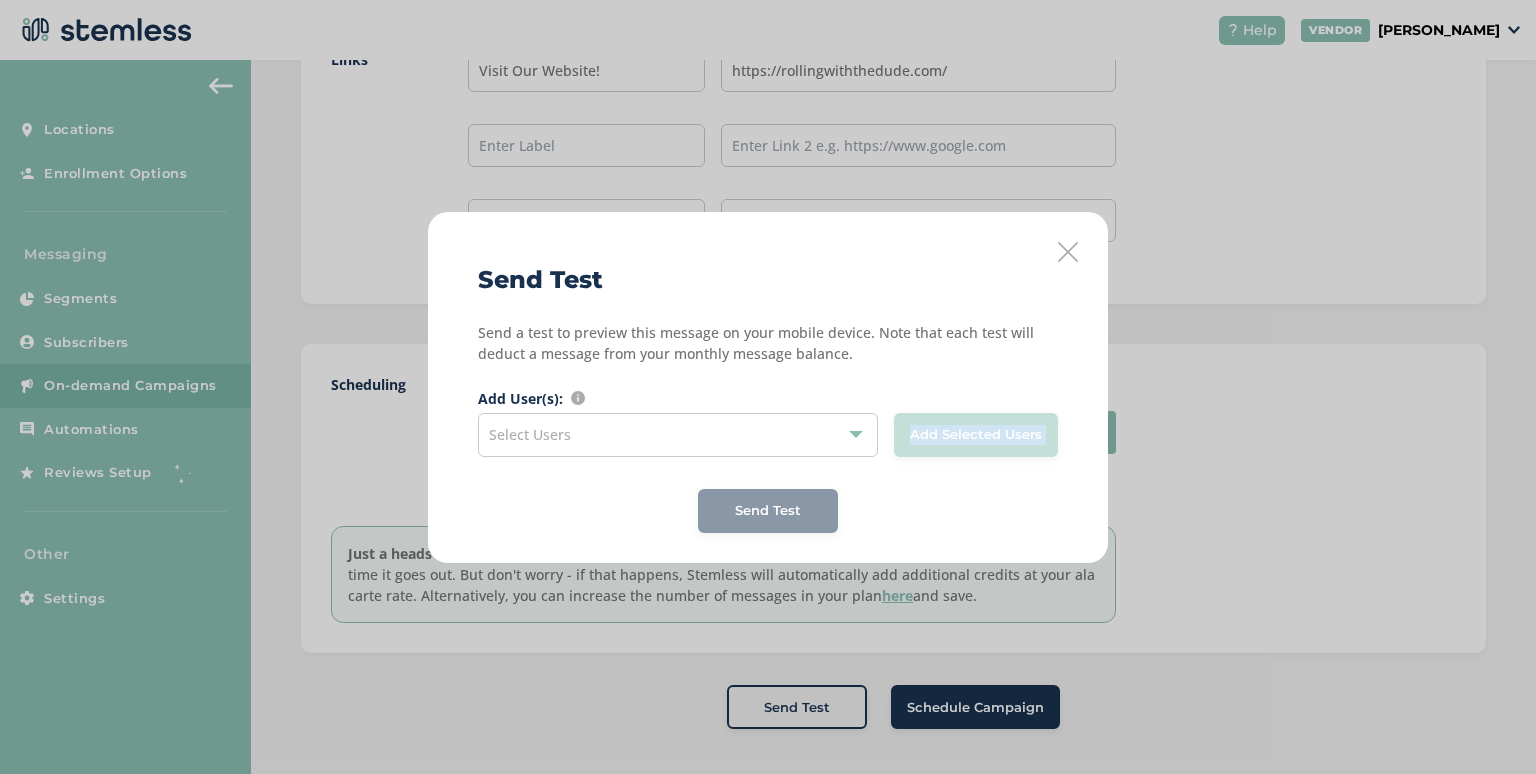click on "Send Test Send a test to preview this message on your mobile device. Note that each test will deduct a message from your monthly message balance. Add User(s): Search and mark for selection users that you want to add to the list Select Users Add Selected Users Send Test" at bounding box center [768, 387] 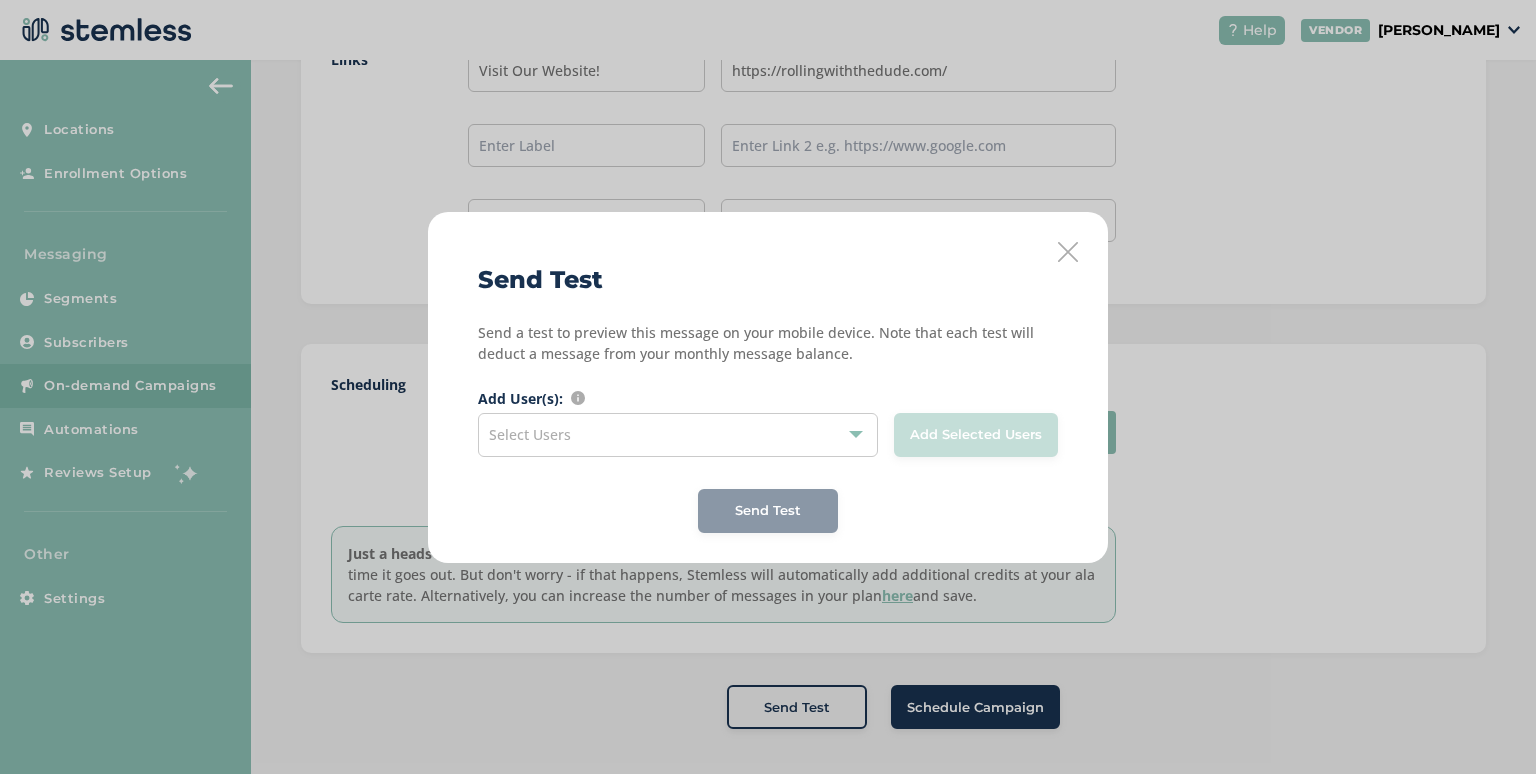 click on "Select Users" at bounding box center [678, 435] 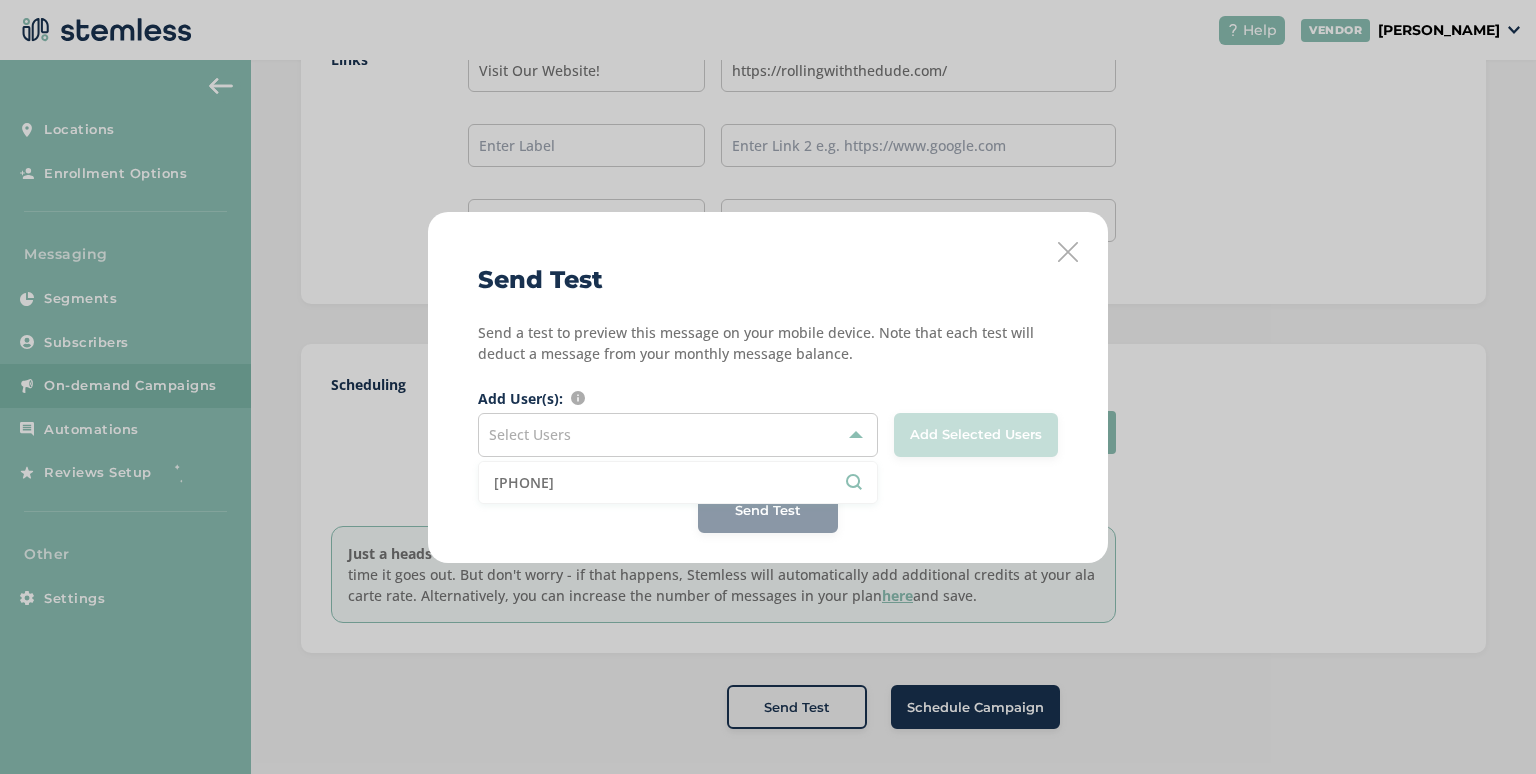 click on "[PHONE]" at bounding box center (678, 482) 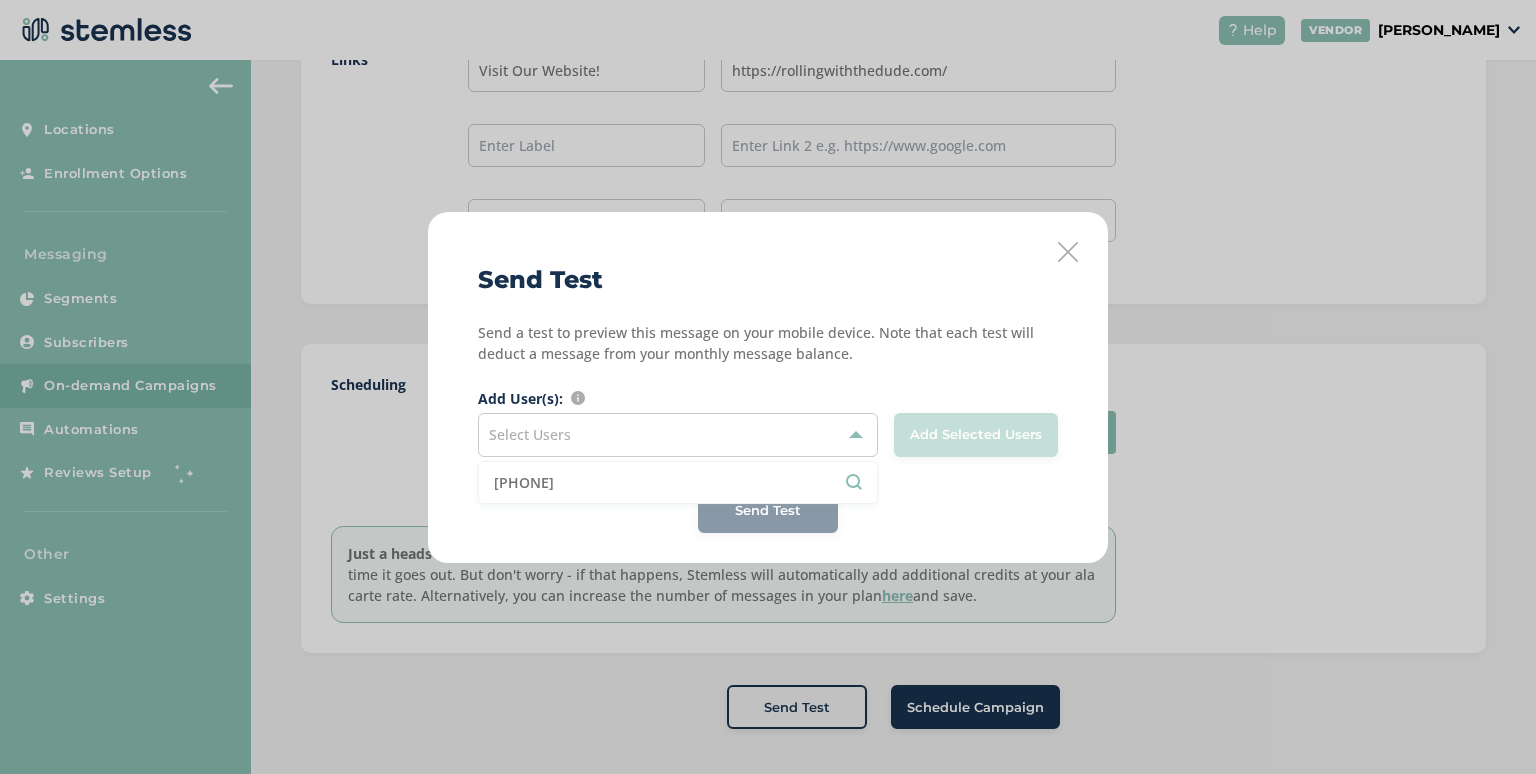 click on "[PHONE]" at bounding box center (678, 482) 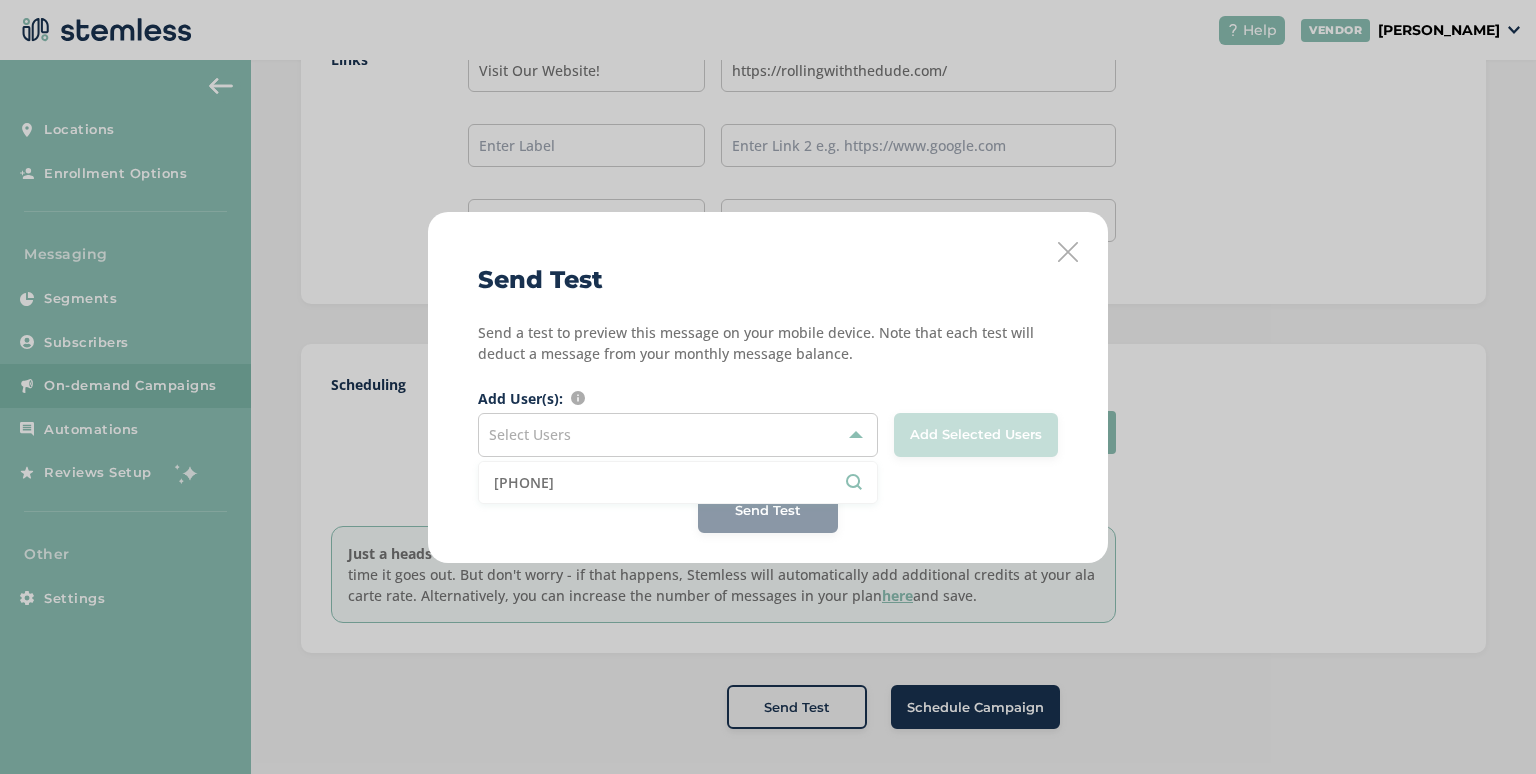 click on "[PHONE]" at bounding box center [678, 482] 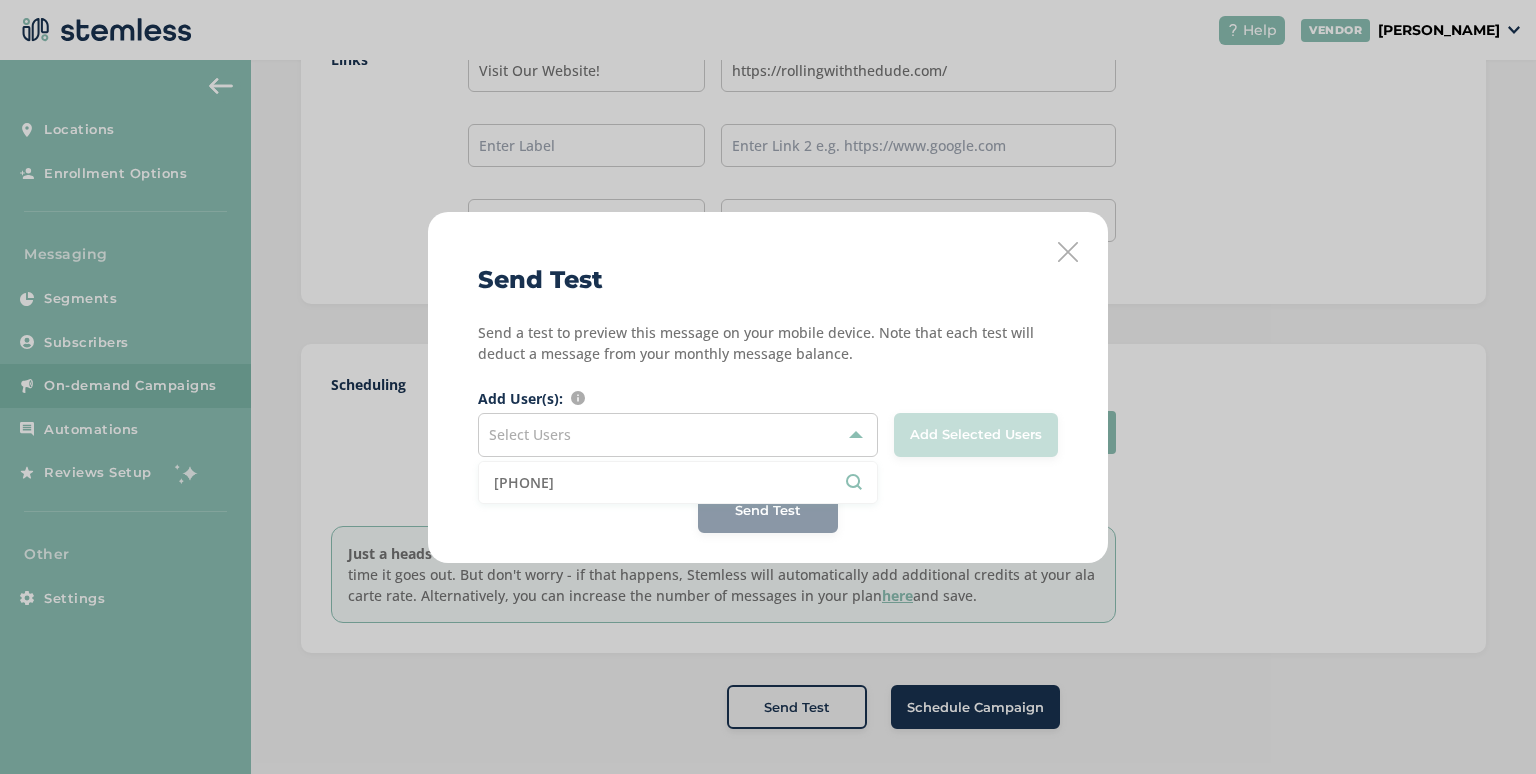 click on "[PHONE]" at bounding box center [678, 482] 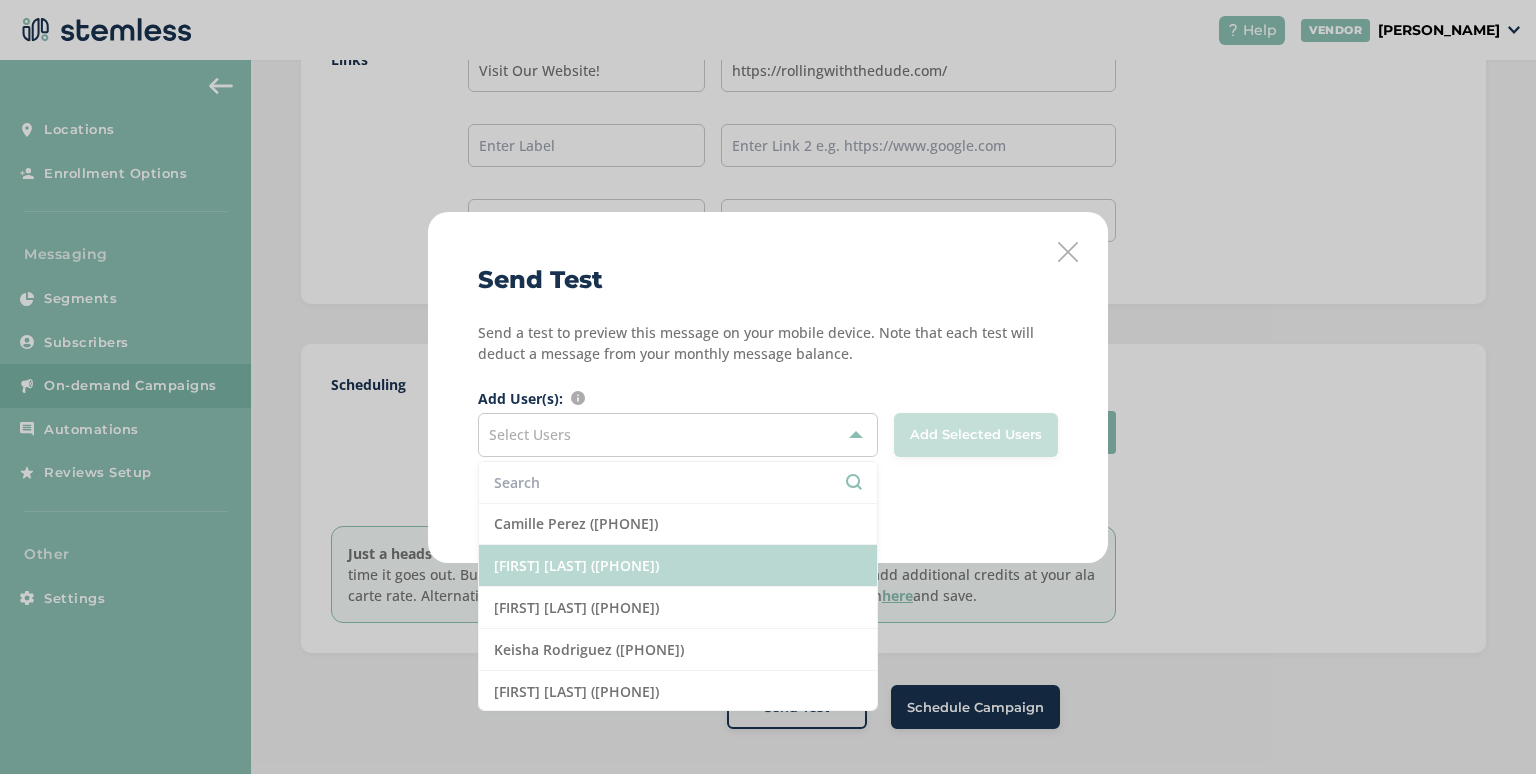 scroll, scrollTop: 0, scrollLeft: 0, axis: both 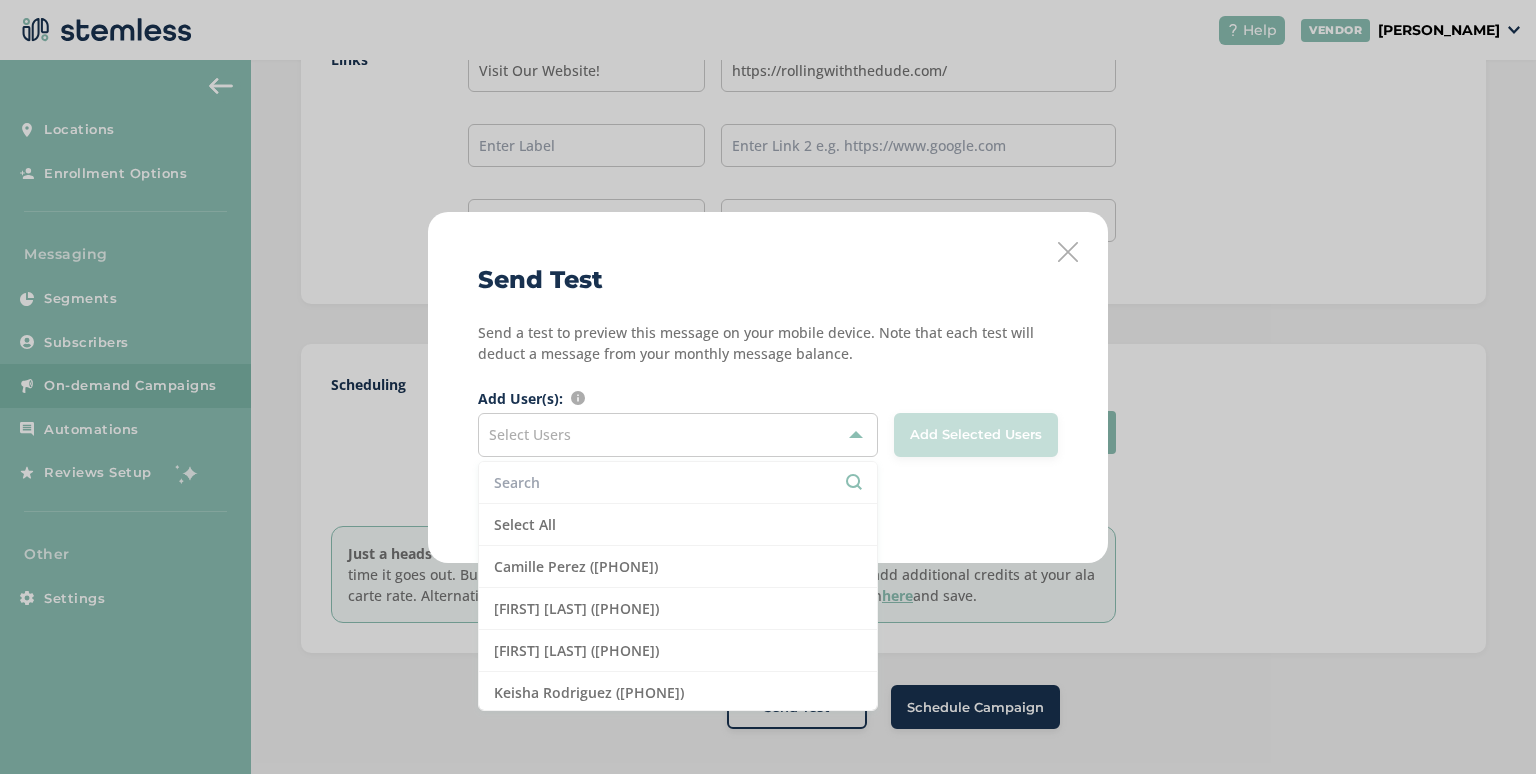 paste on "[PHONE]" 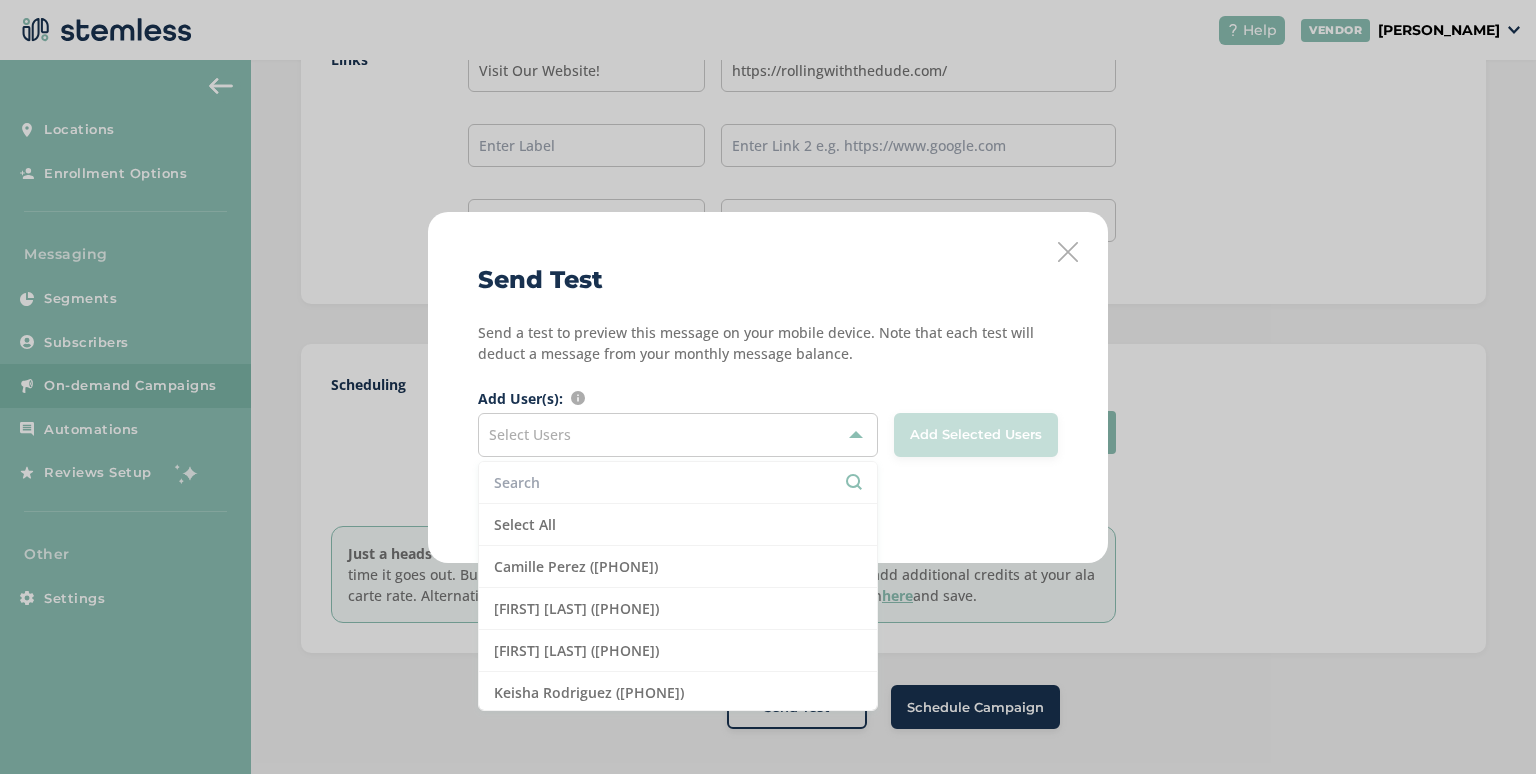 type on "[PHONE]" 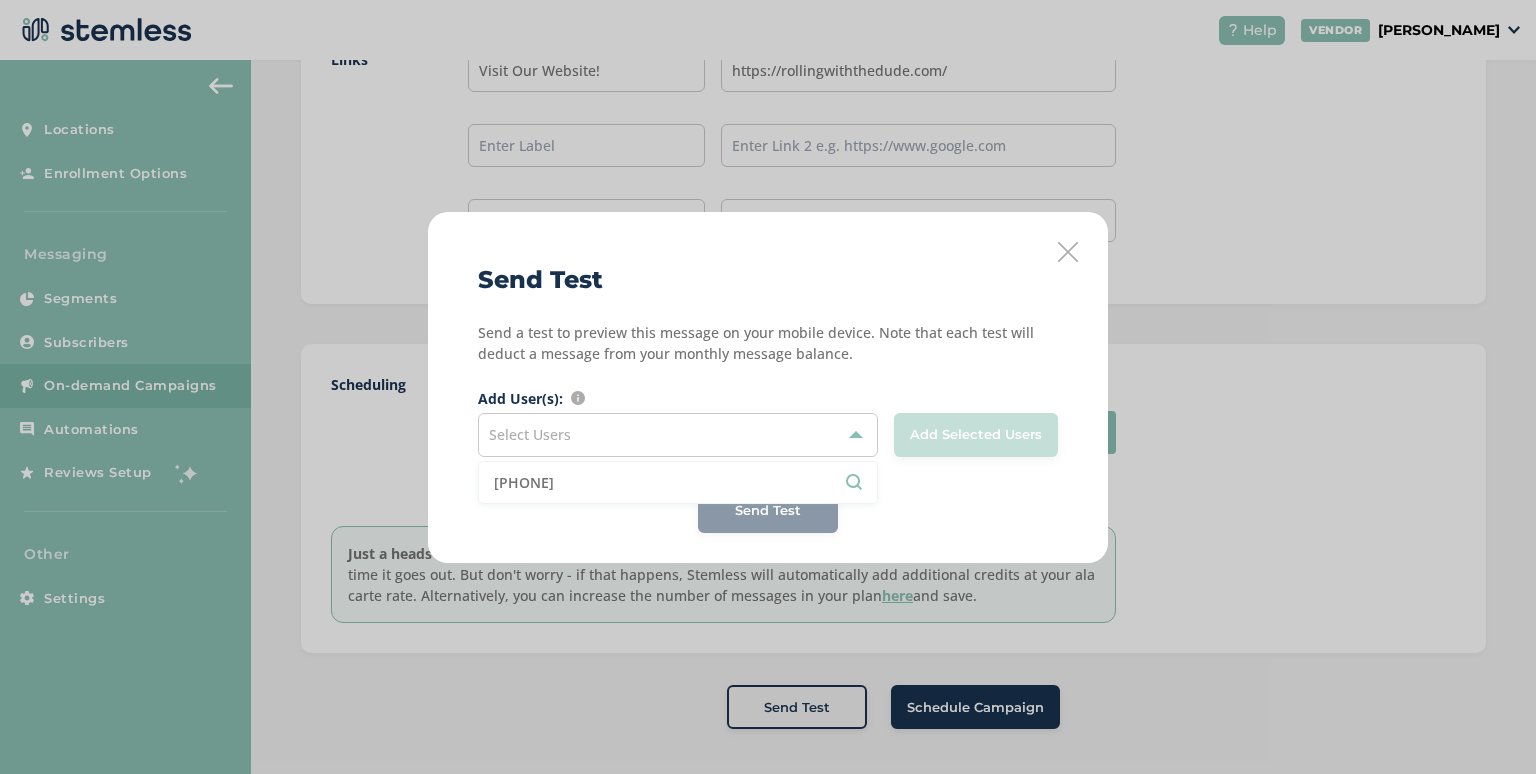 click on "[PHONE]" at bounding box center [678, 482] 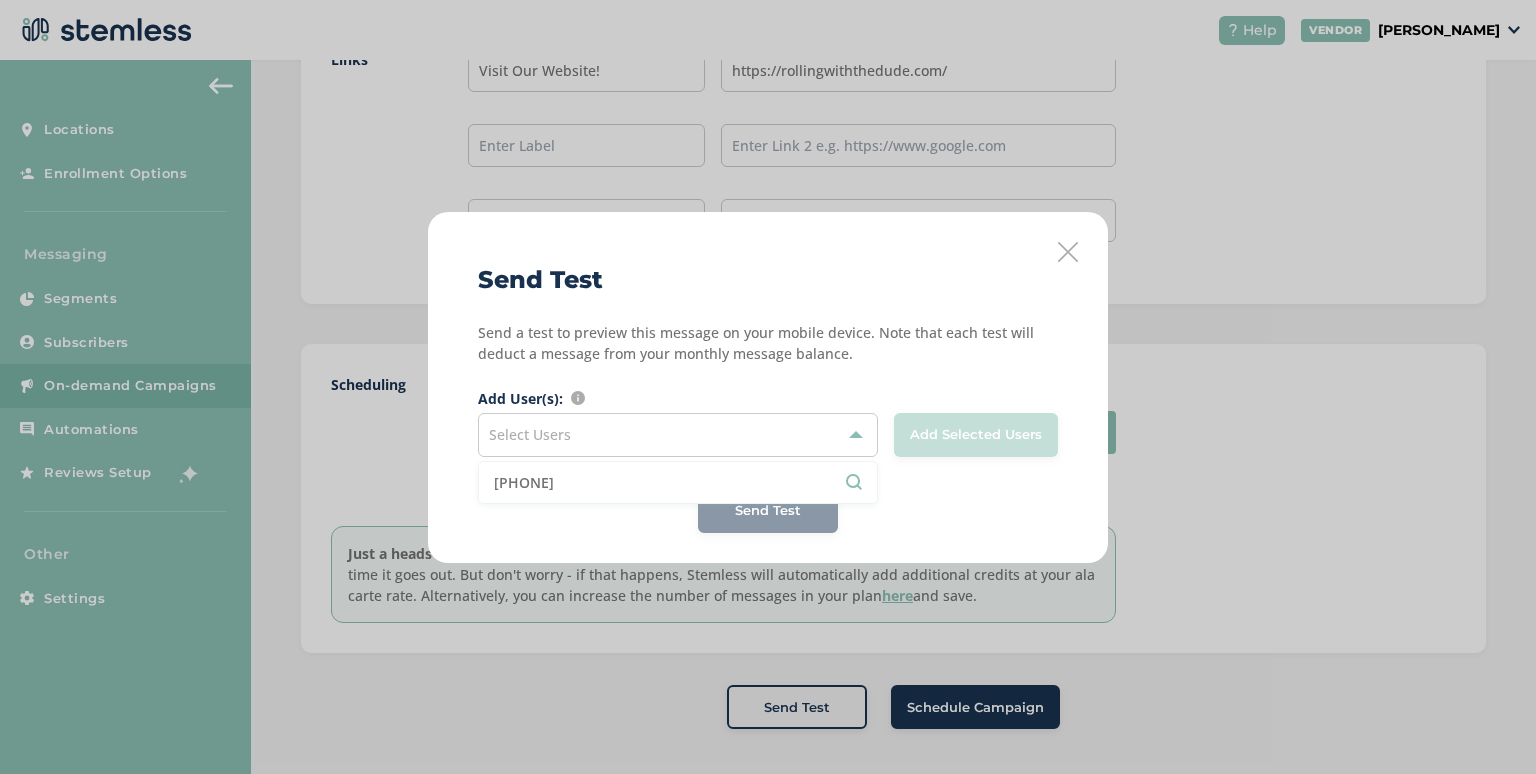 drag, startPoint x: 588, startPoint y: 485, endPoint x: 482, endPoint y: 492, distance: 106.23088 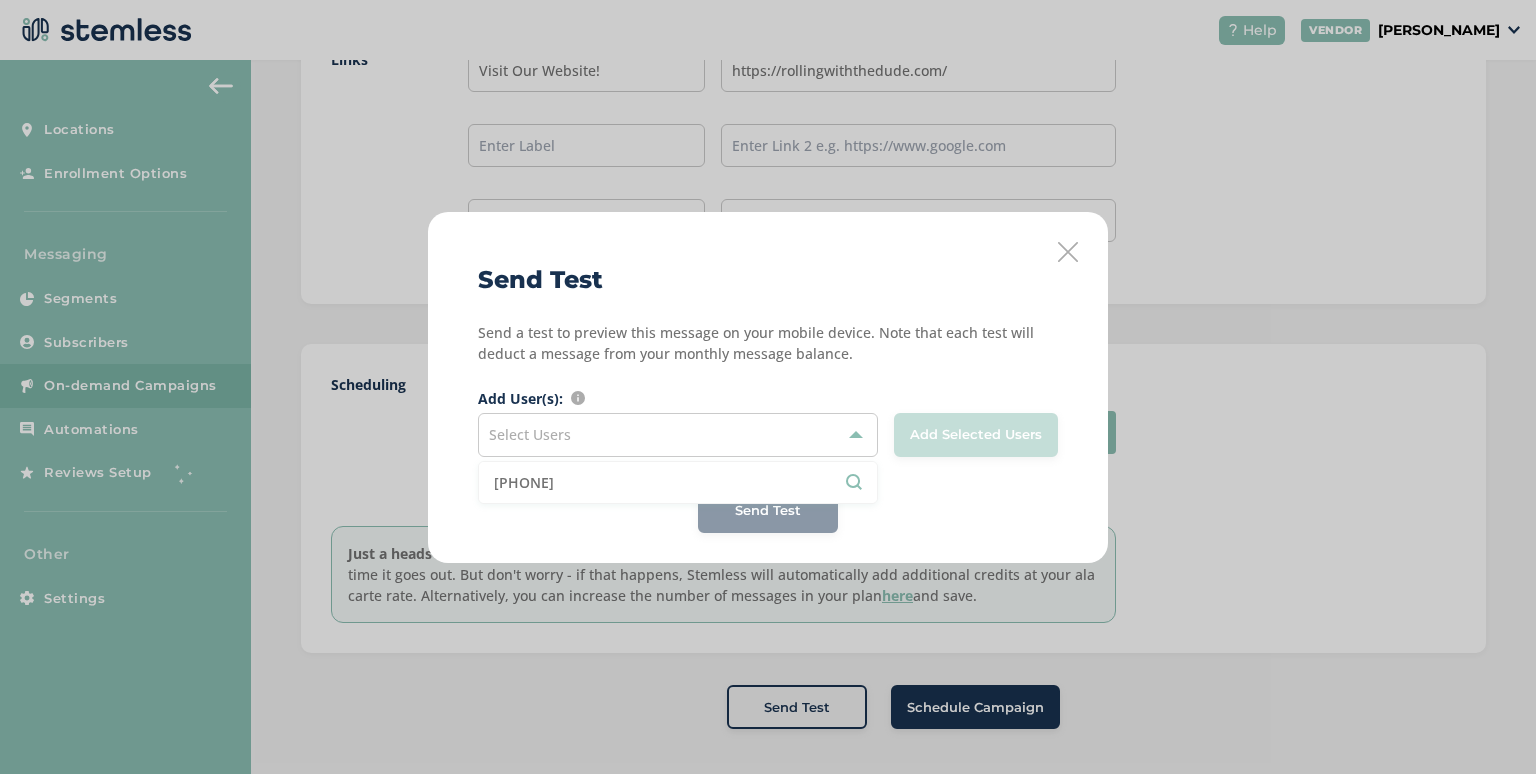 click on "[PHONE]" at bounding box center (678, 482) 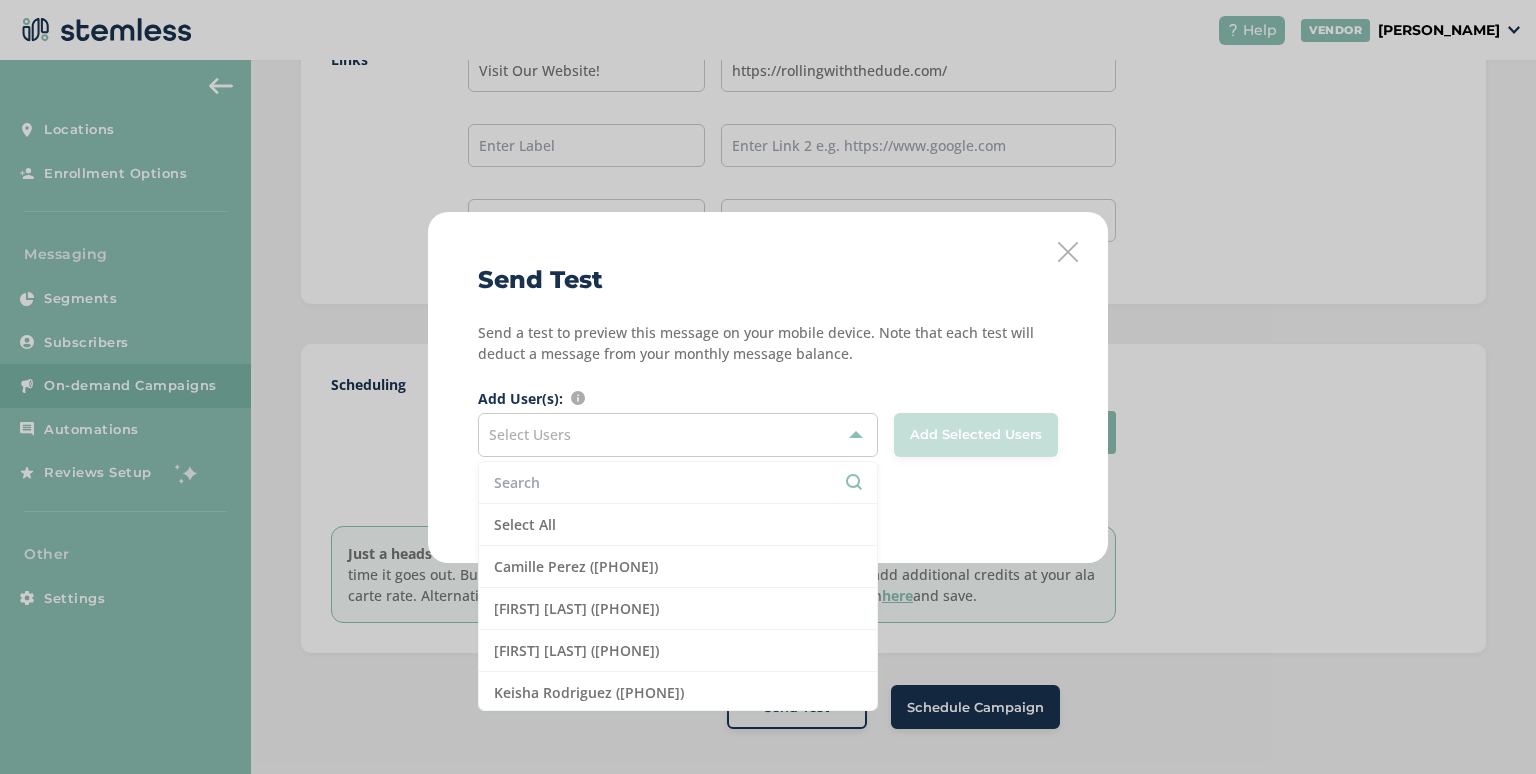 click at bounding box center [678, 482] 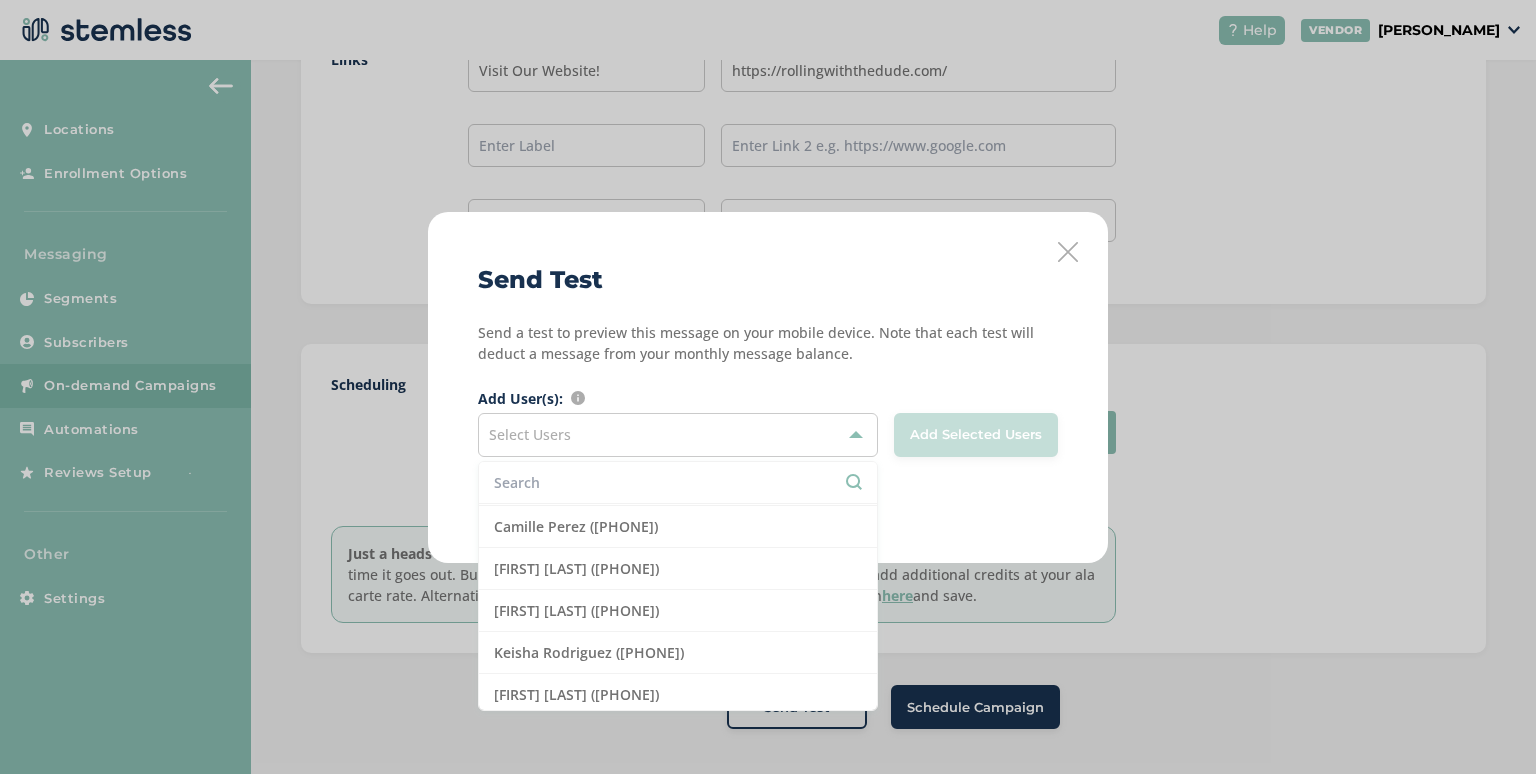 scroll, scrollTop: 0, scrollLeft: 0, axis: both 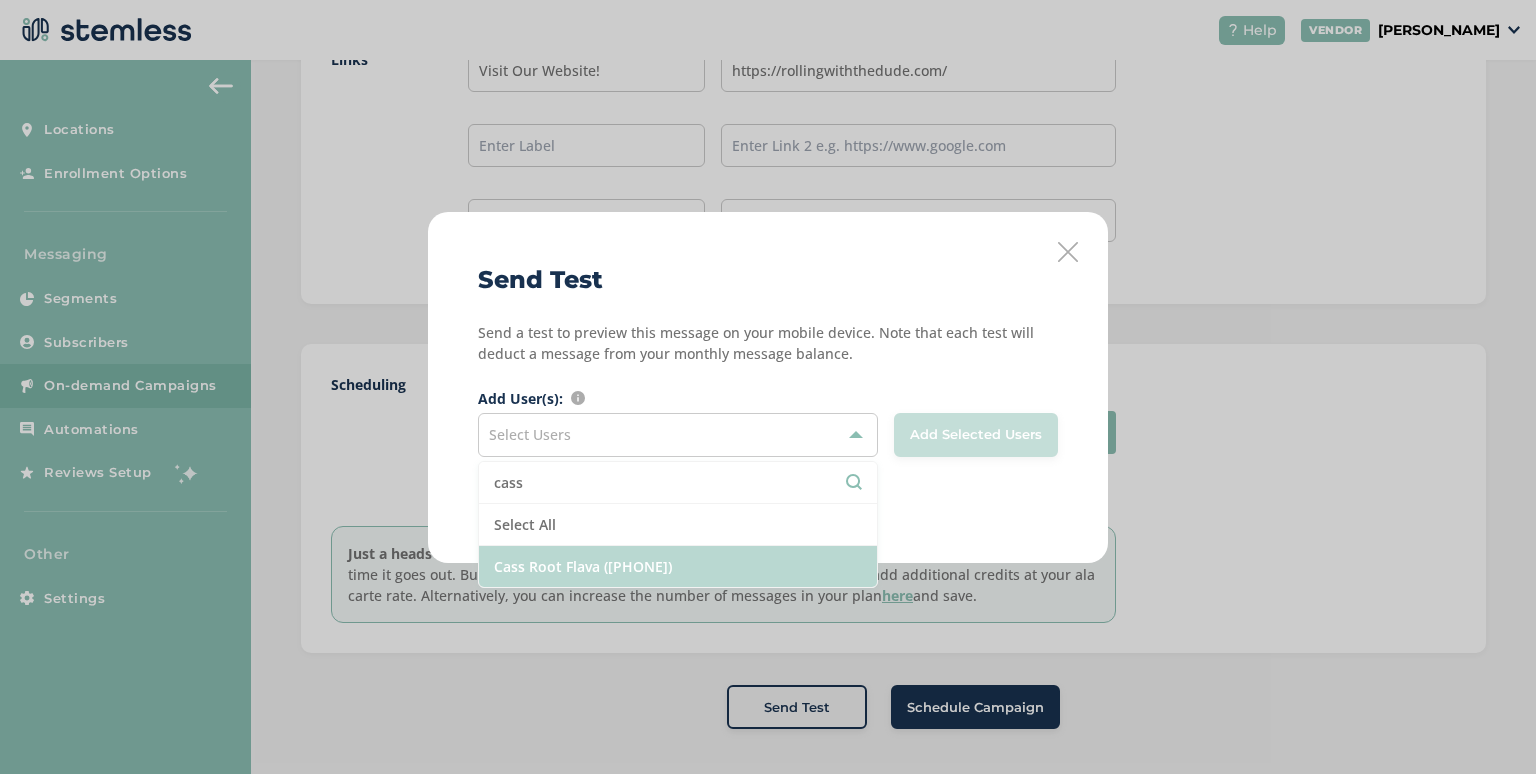 type on "cass" 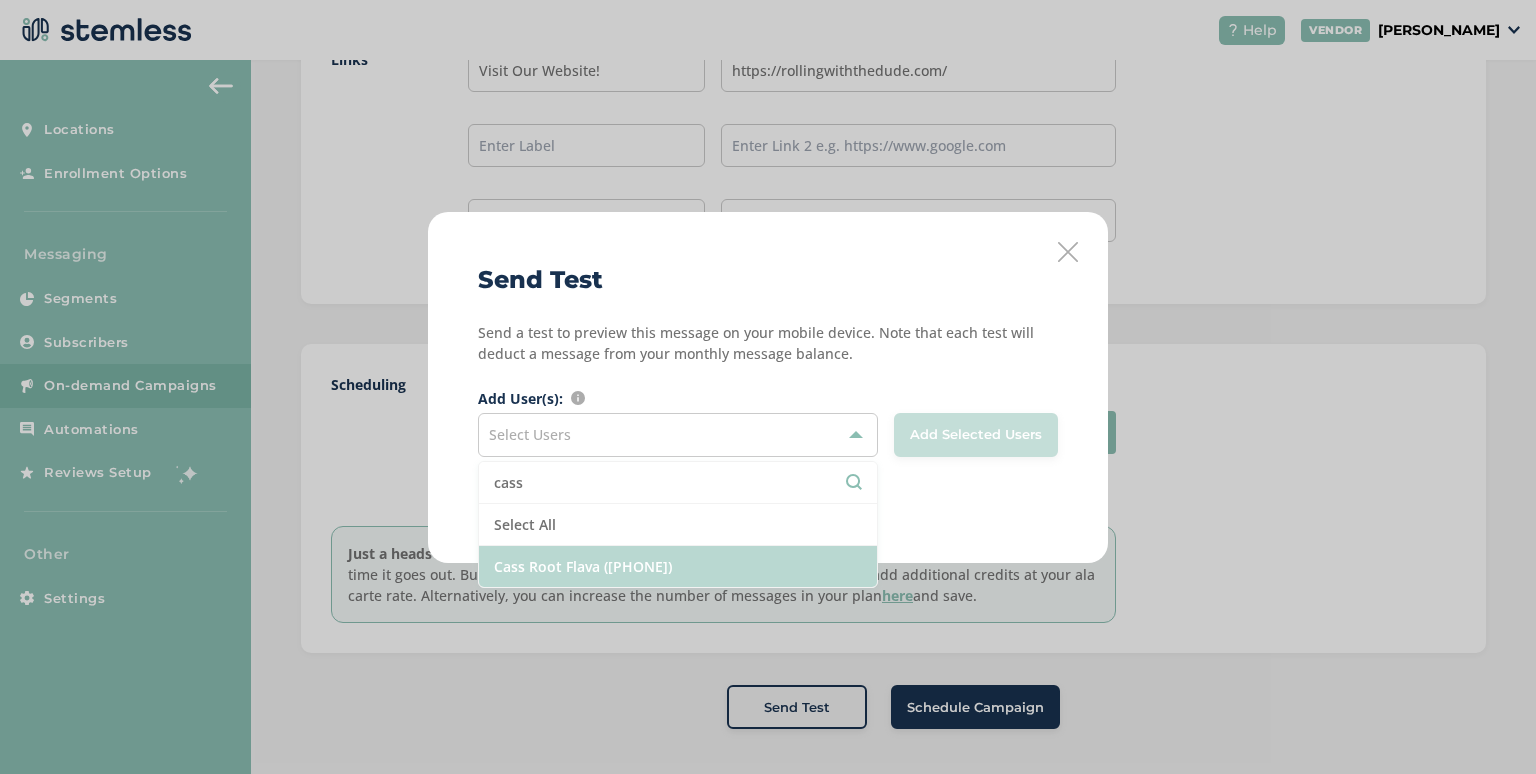 click on "Cass Root Flava ([PHONE])" at bounding box center [678, 566] 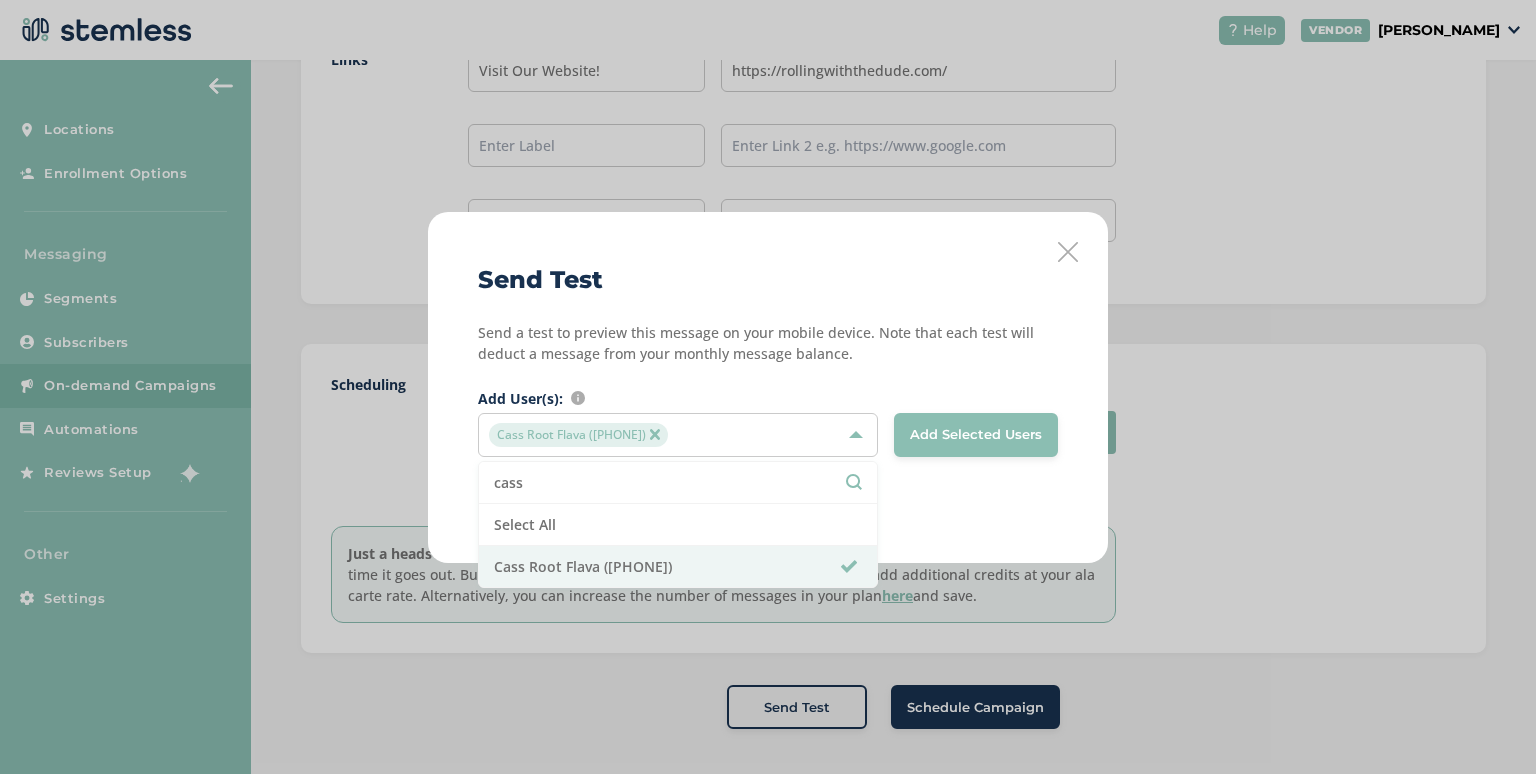 click on "Send Test Send a test to preview this message on your mobile device. Note that each test will deduct a message from your monthly message balance. Add User(s): Search and mark for selection users that you want to add to the list [FIRST] [LAST] ([PHONE]) cass Select All [FIRST] [LAST] ([PHONE]) Add Selected Users Send Test" at bounding box center (768, 387) 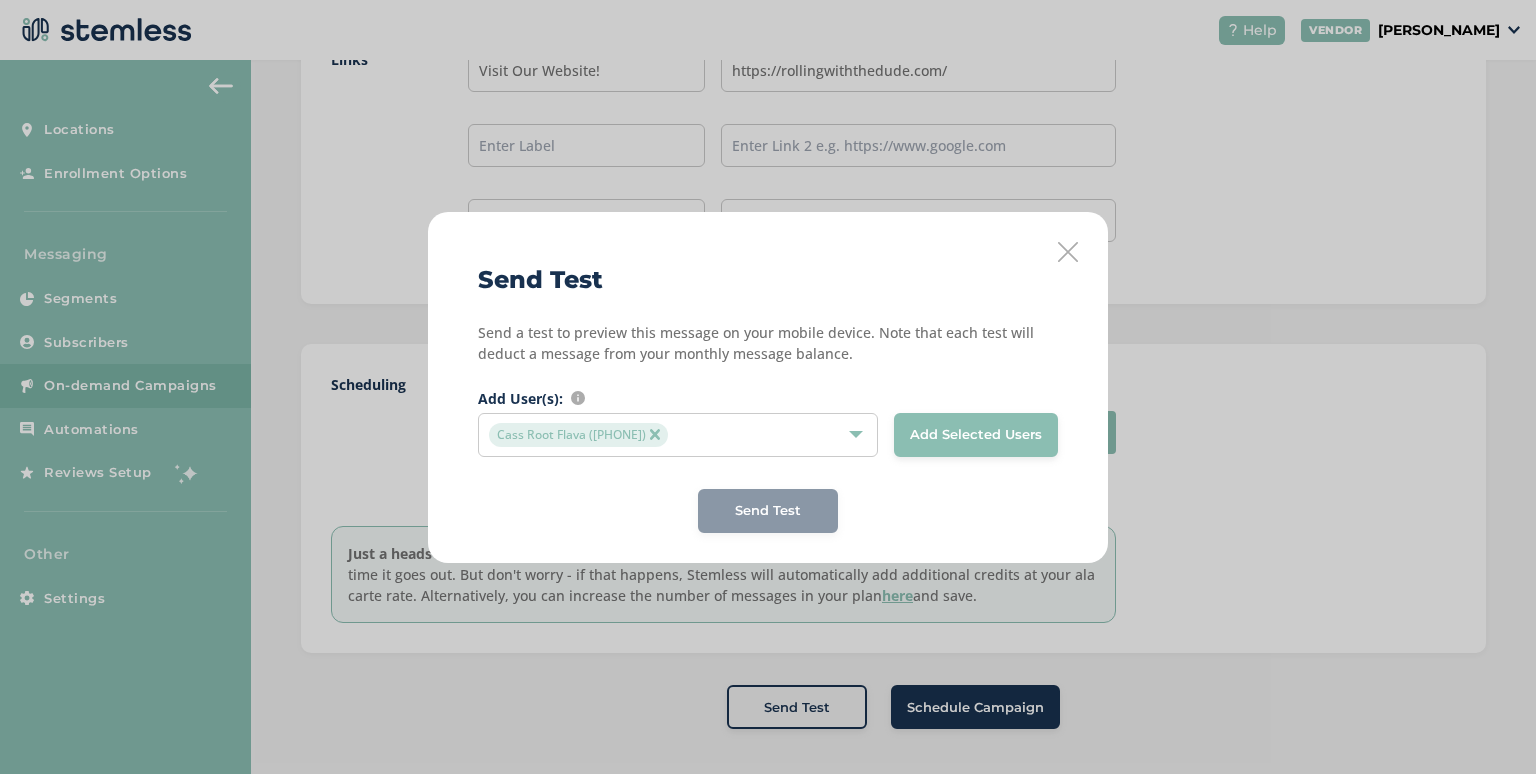 click on "Add Selected Users" at bounding box center (976, 435) 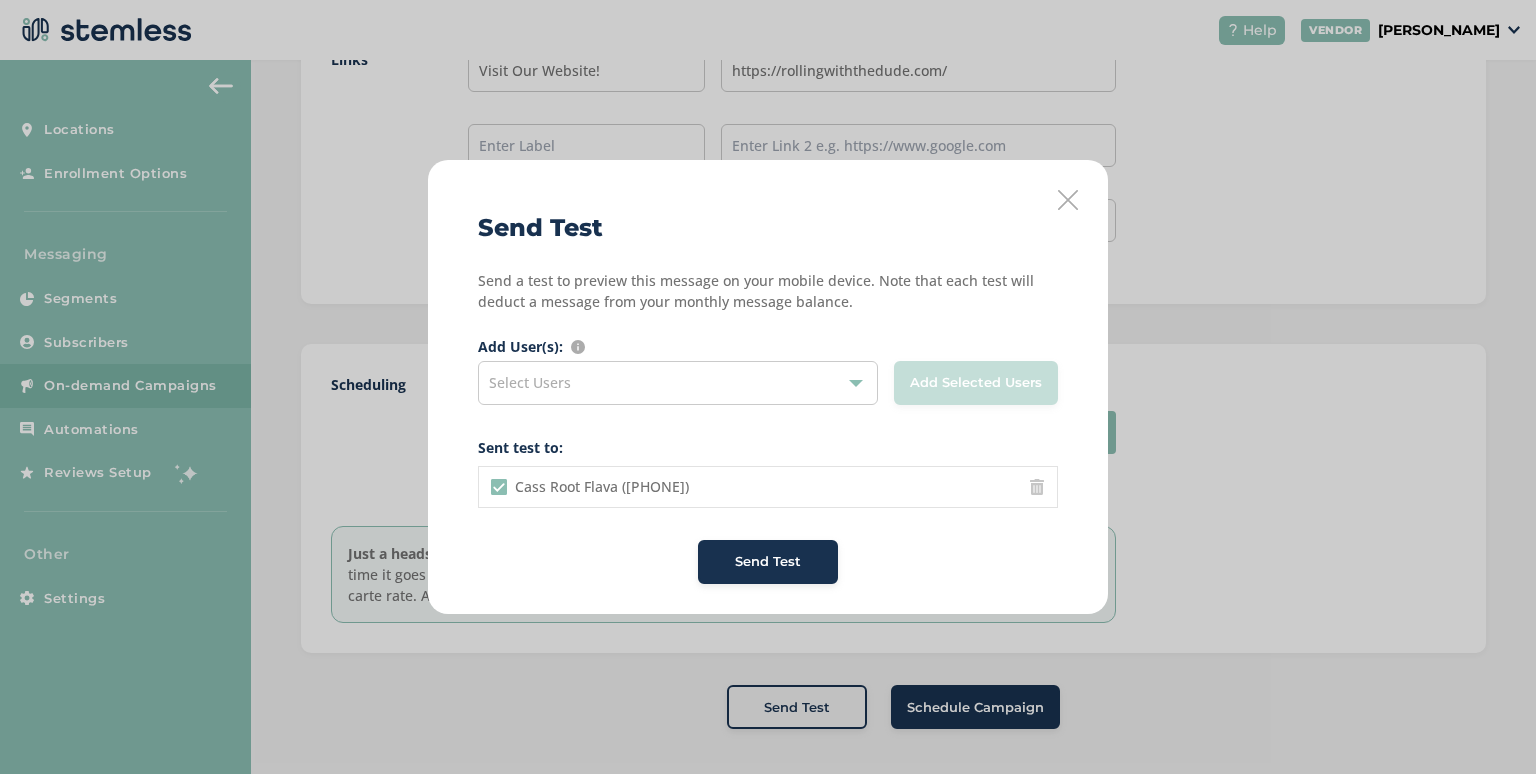 click on "Select Users" at bounding box center (678, 383) 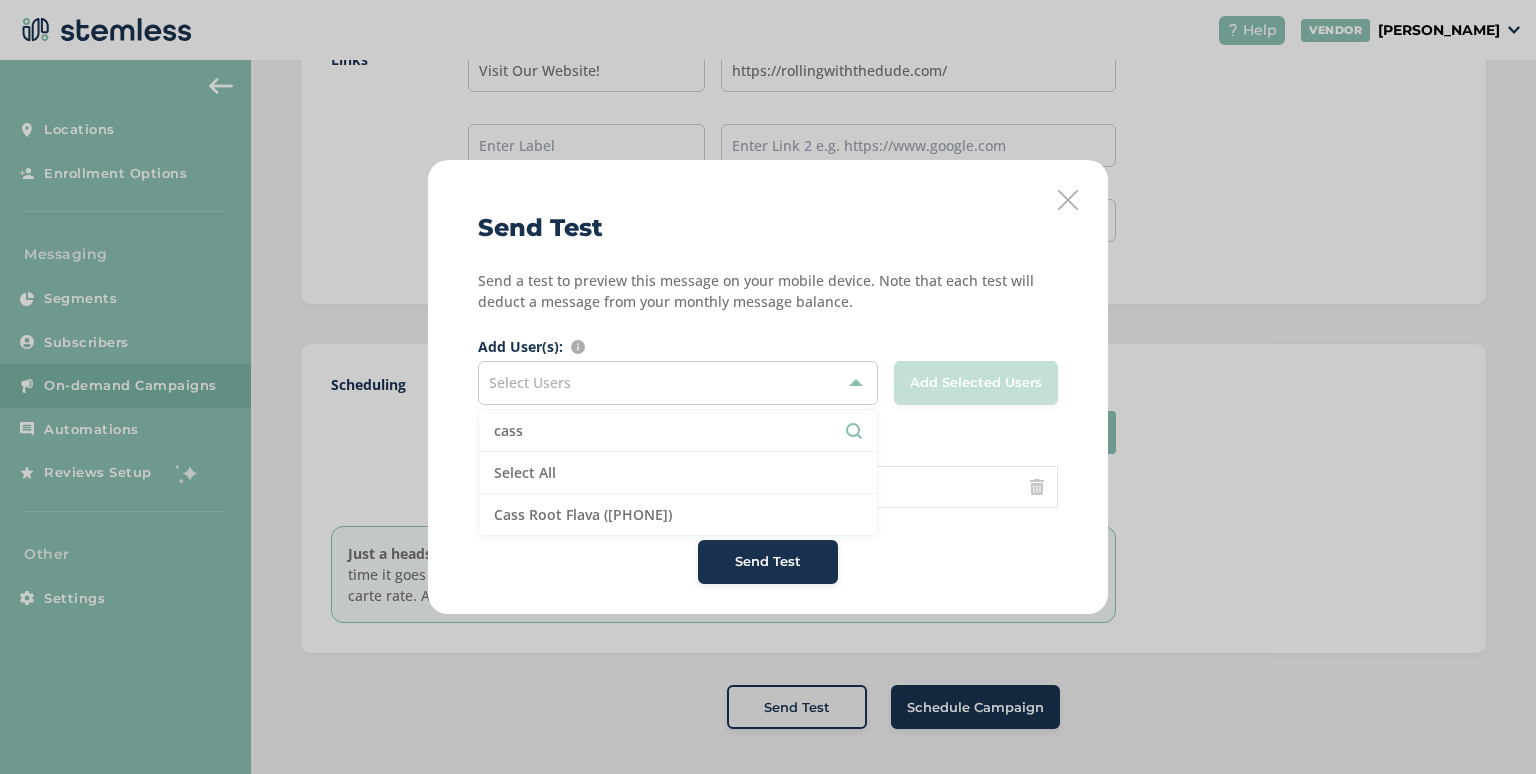 click on "Select Users" at bounding box center [678, 383] 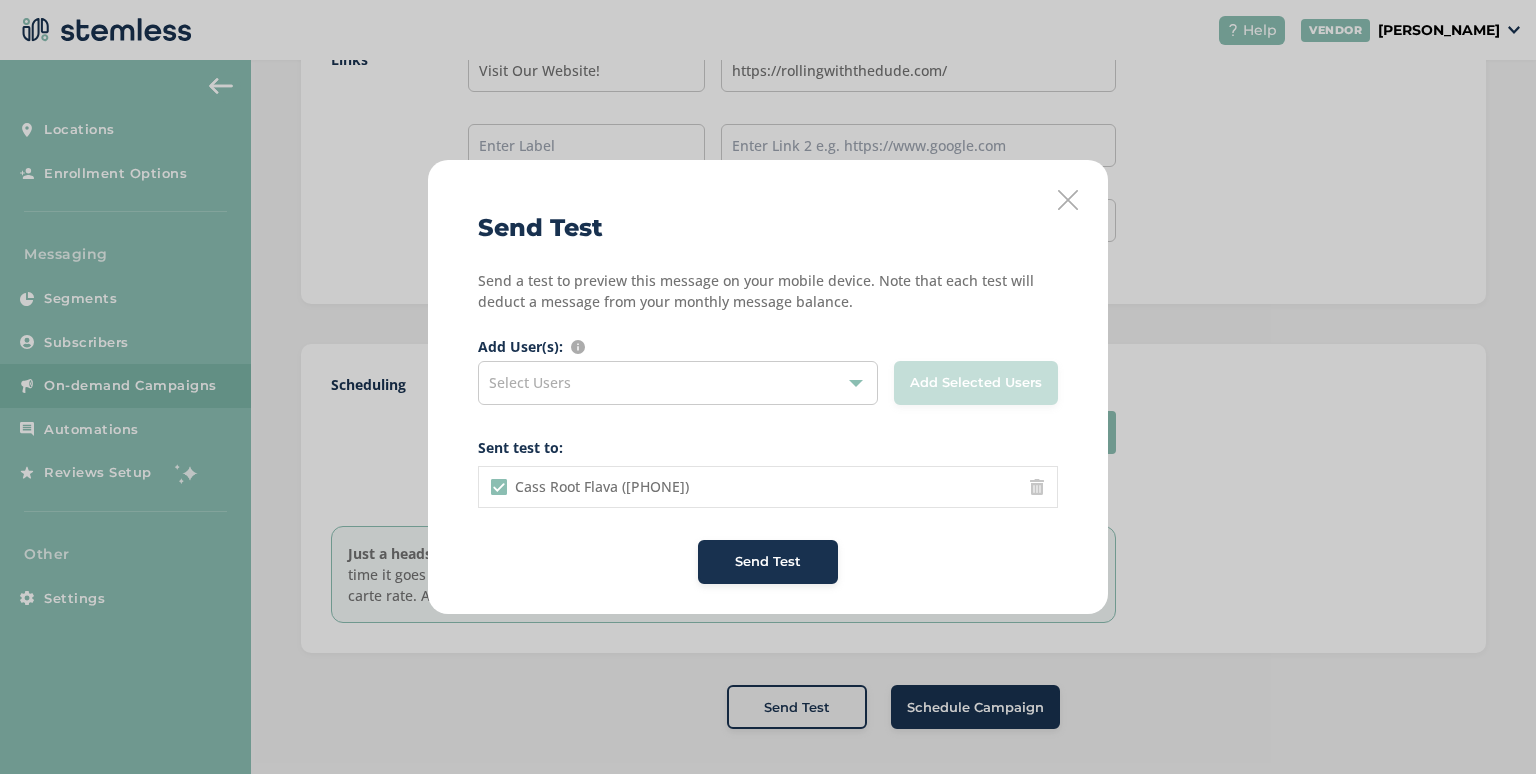 drag, startPoint x: 783, startPoint y: 565, endPoint x: 1117, endPoint y: 450, distance: 353.24353 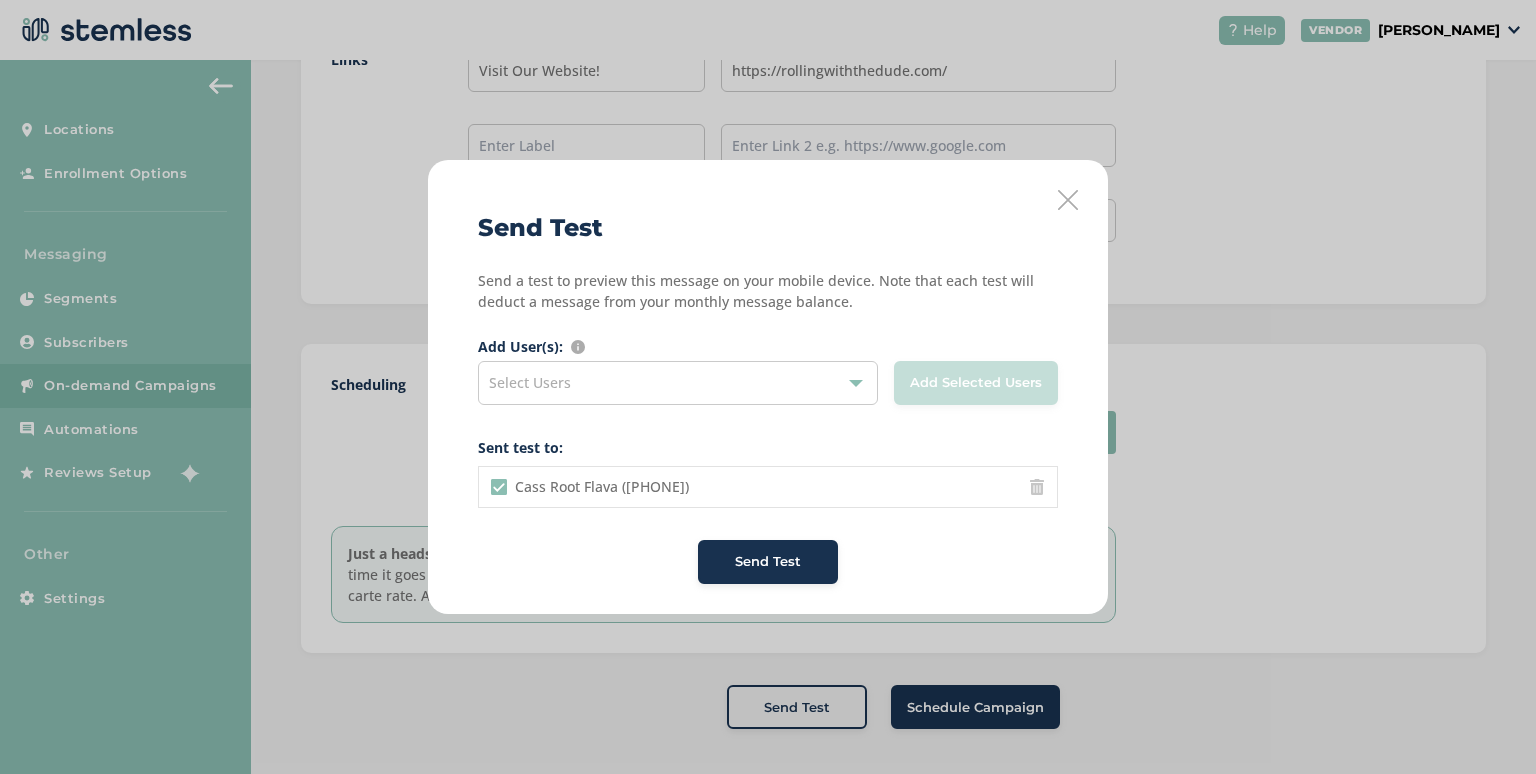 click on "Send Test Send a test to preview this message on your mobile device. Note that each test will deduct a message from your monthly message balance. Add User(s): Search and mark for selection users that you want to add to the list Select Users Add Selected Users Sent test to: Cass Root Flava ([PHONE]) Send Test" at bounding box center [768, 387] 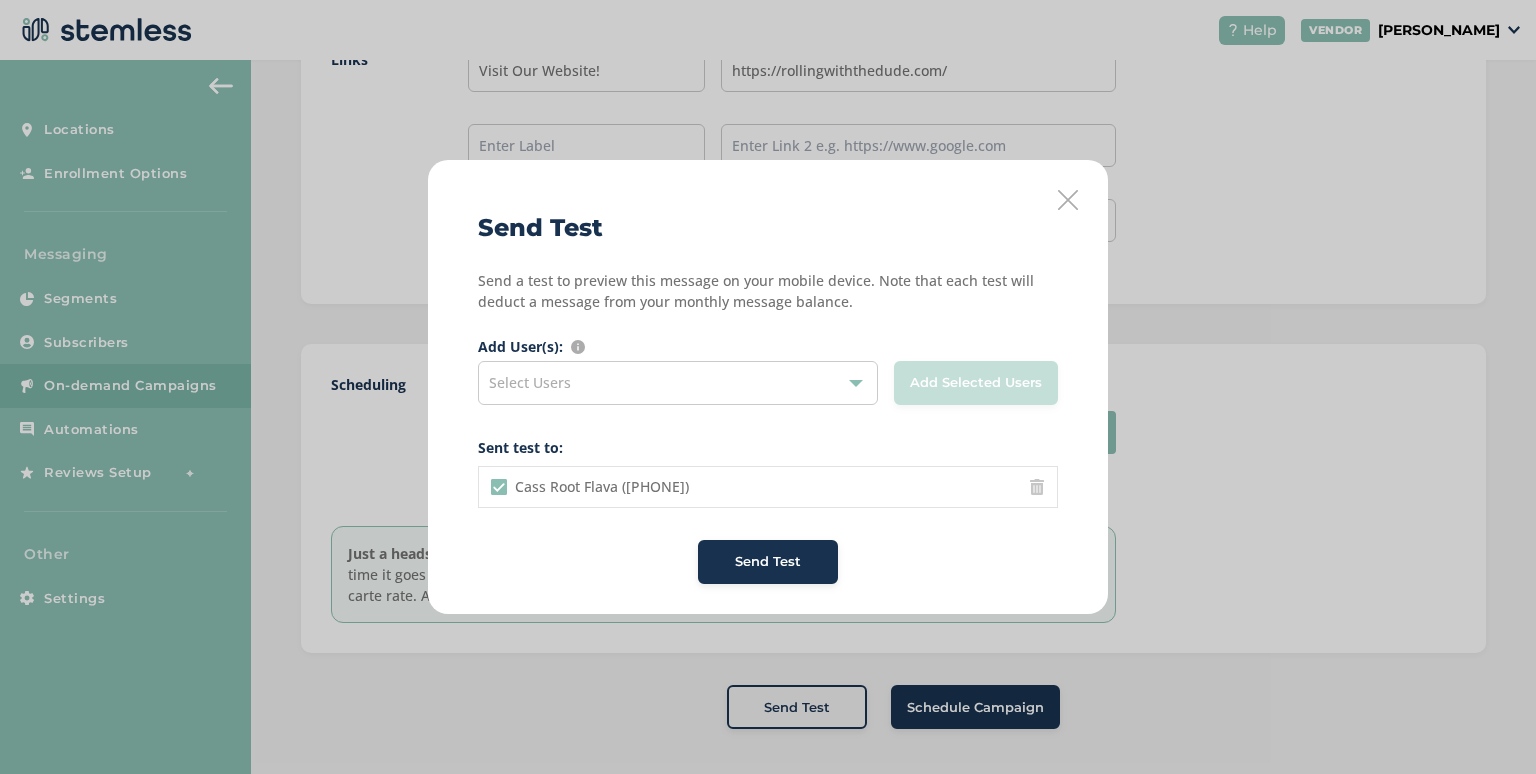 click on "Send Test" at bounding box center (768, 562) 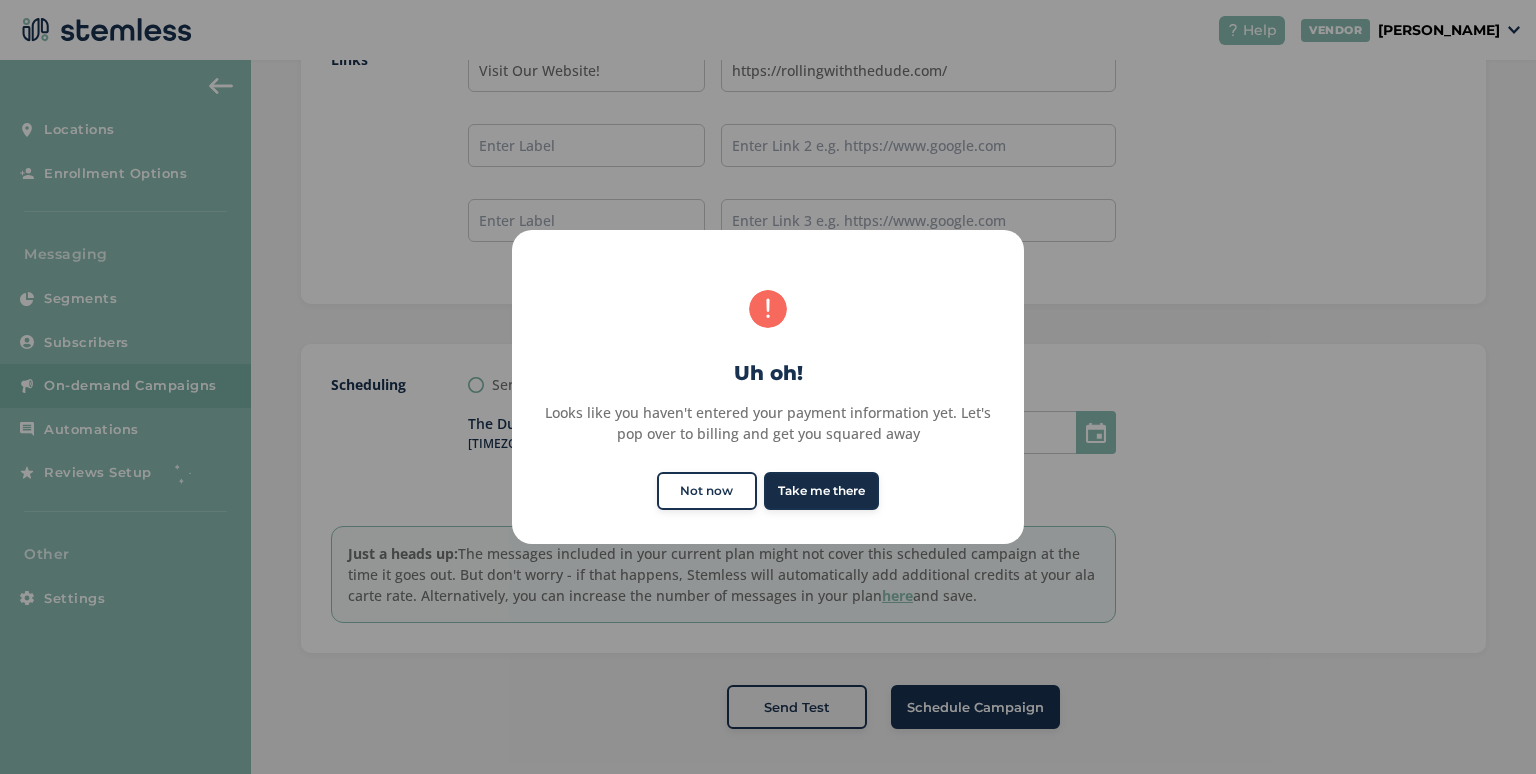 click on "Take me there" at bounding box center (821, 491) 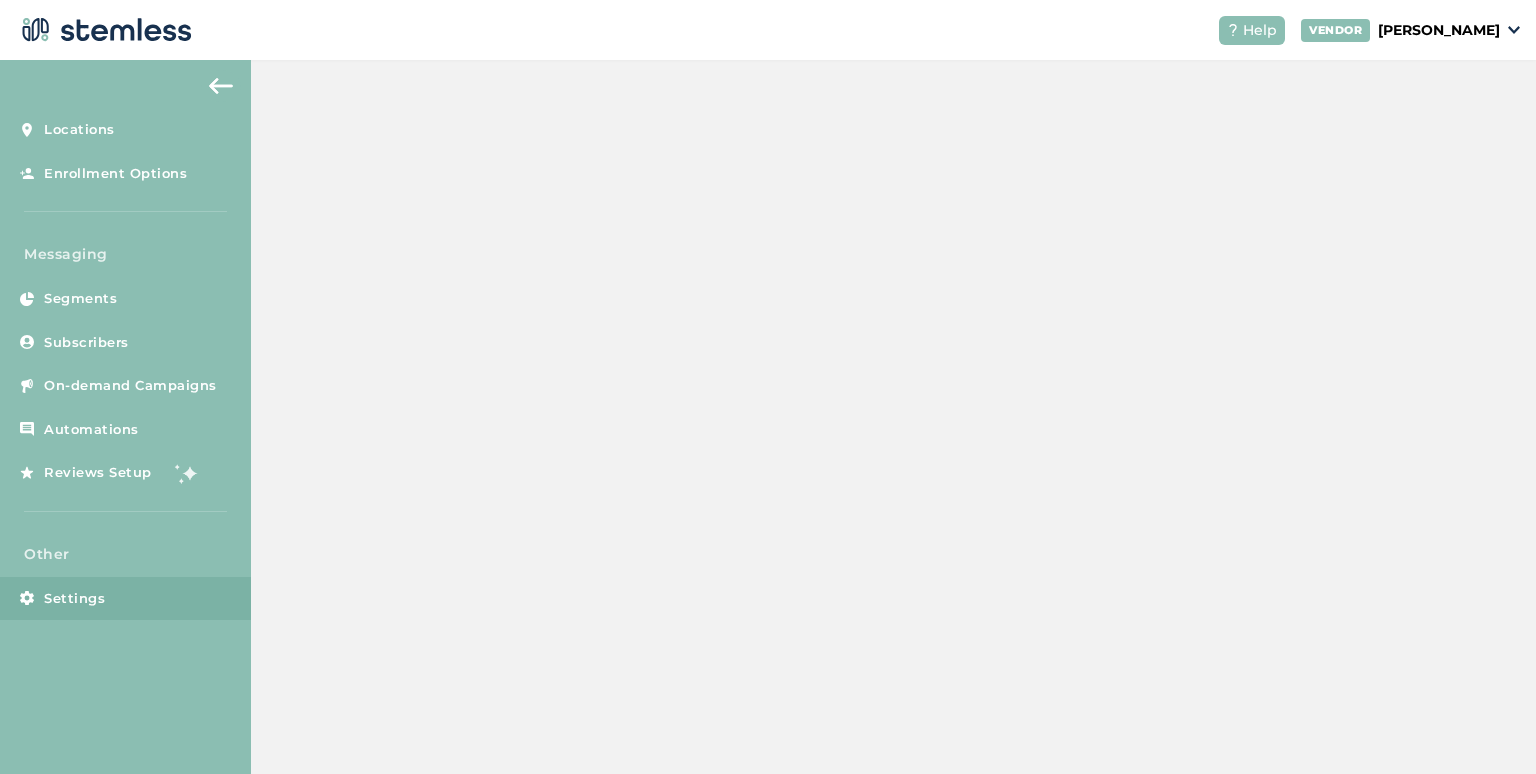 scroll, scrollTop: 0, scrollLeft: 0, axis: both 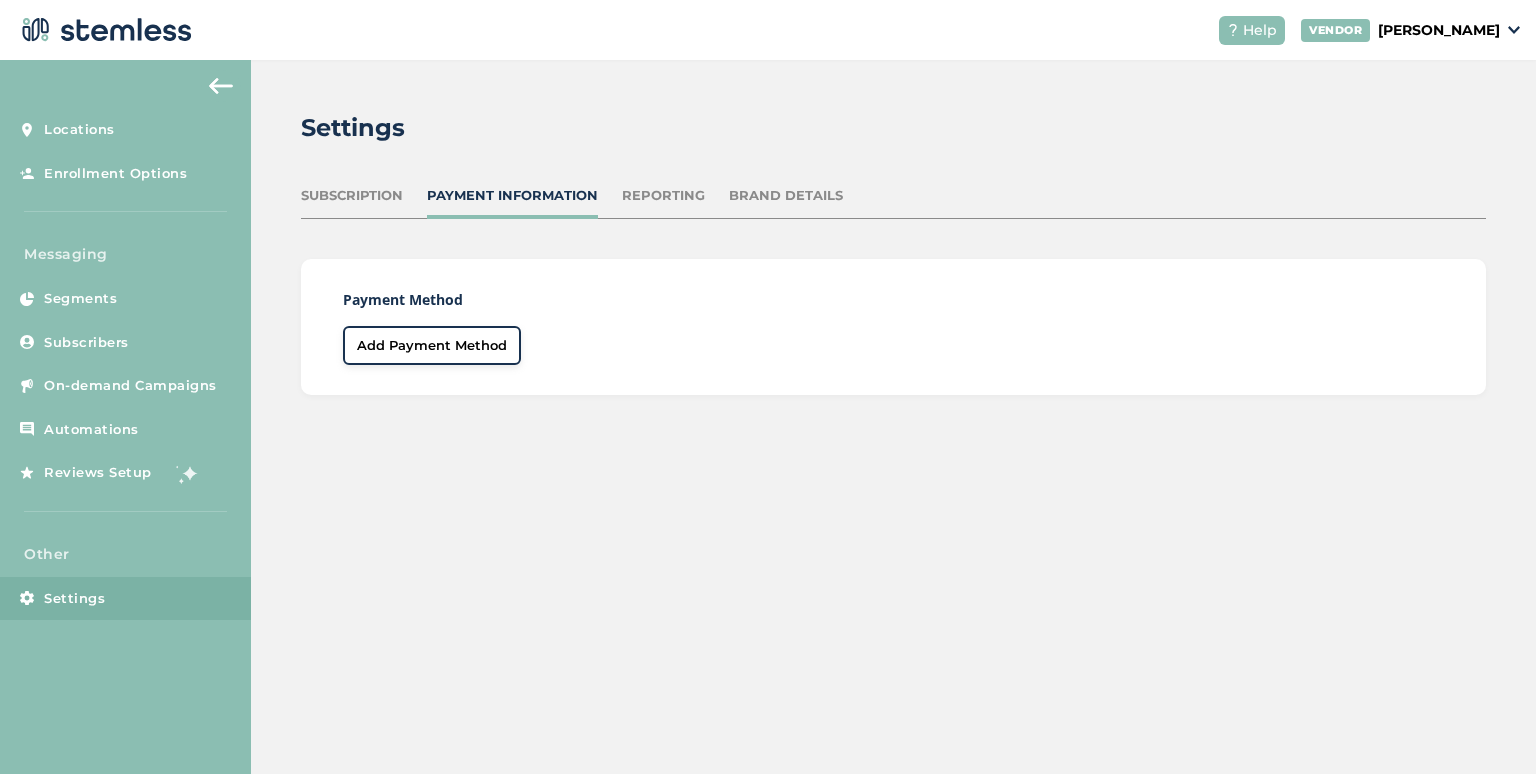 click on "Add Payment Method" at bounding box center [432, 346] 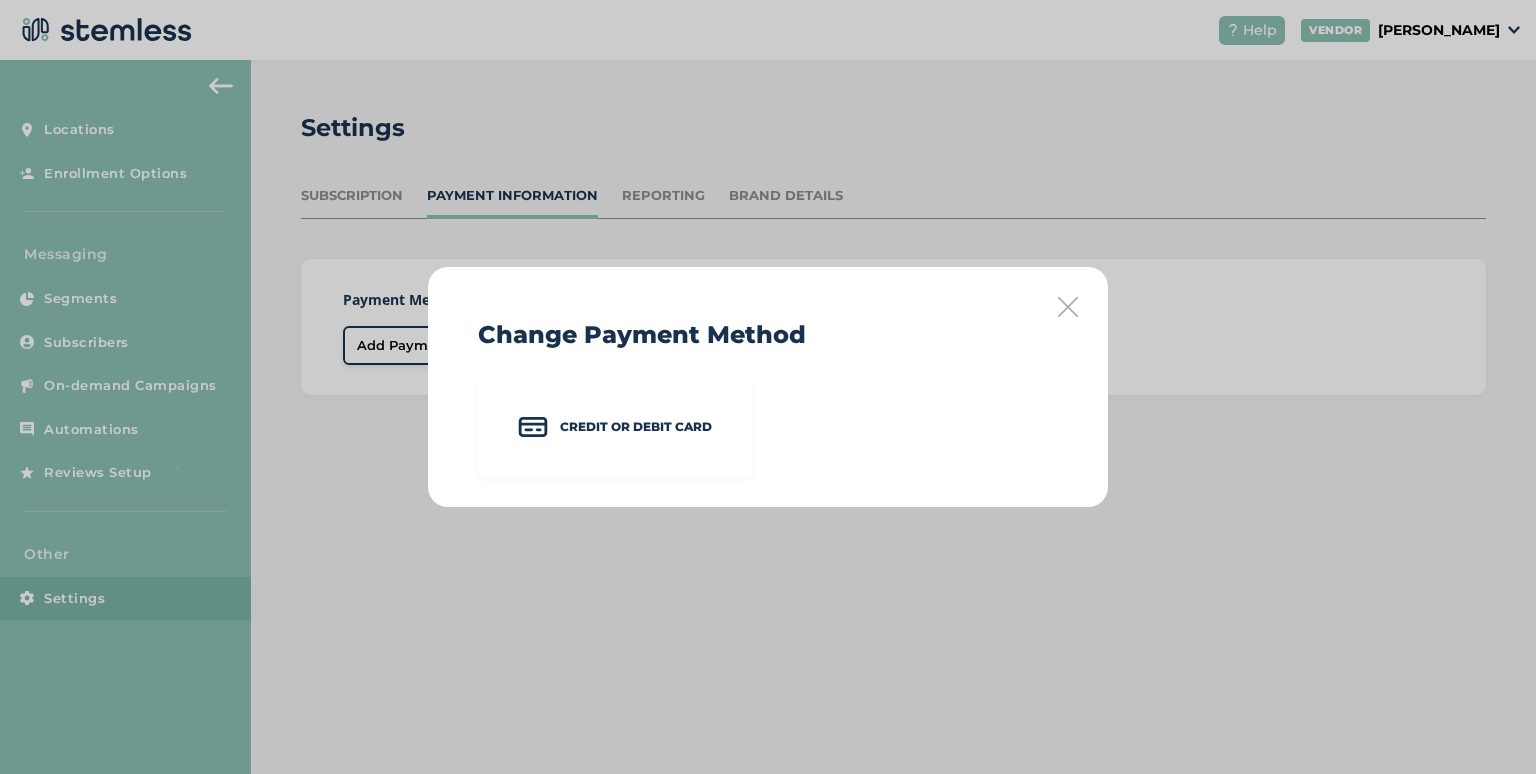 click on "Change Payment Method   Credit or Debit Card" at bounding box center [768, 387] 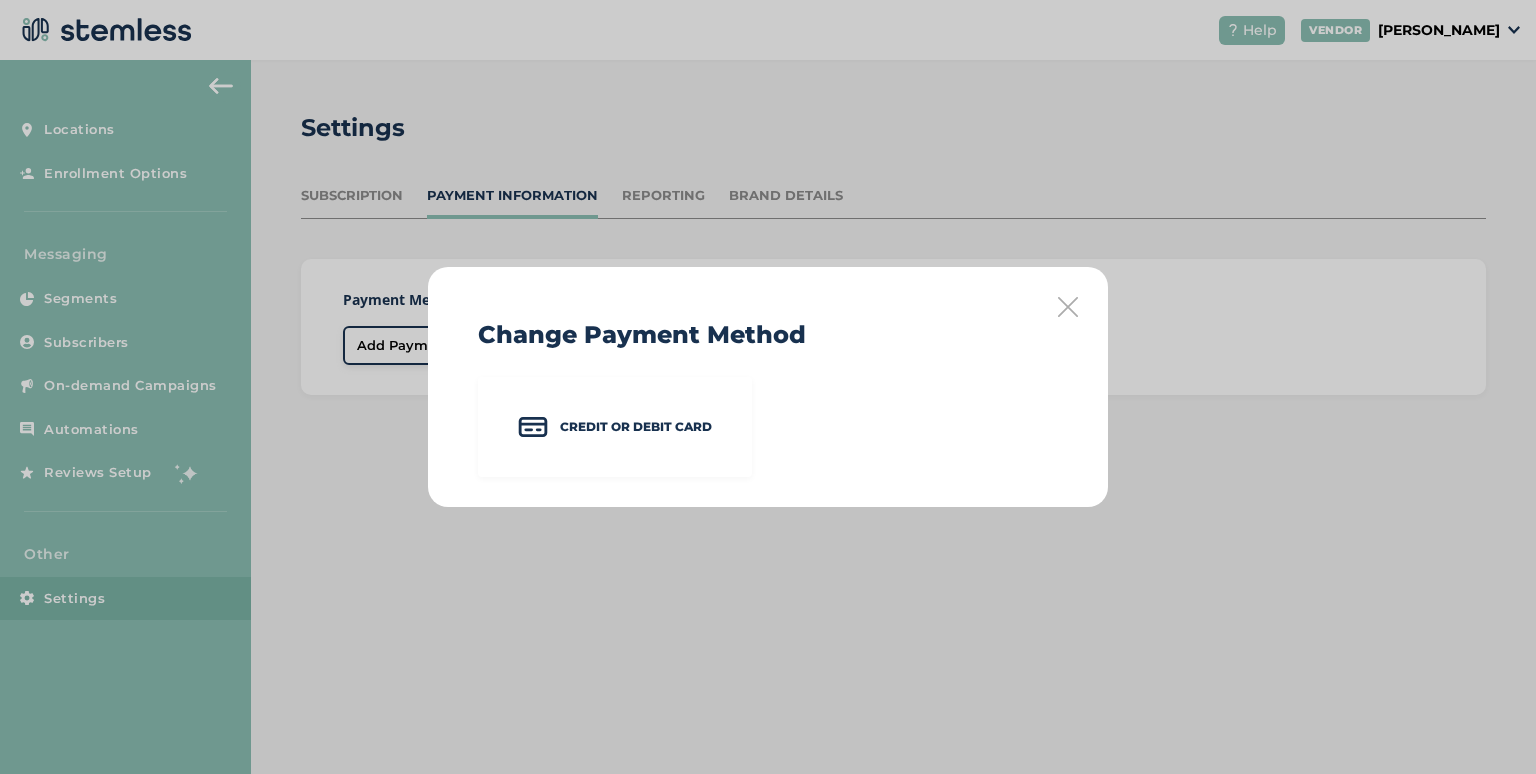 click on "Change Payment Method   Credit or Debit Card" at bounding box center [768, 387] 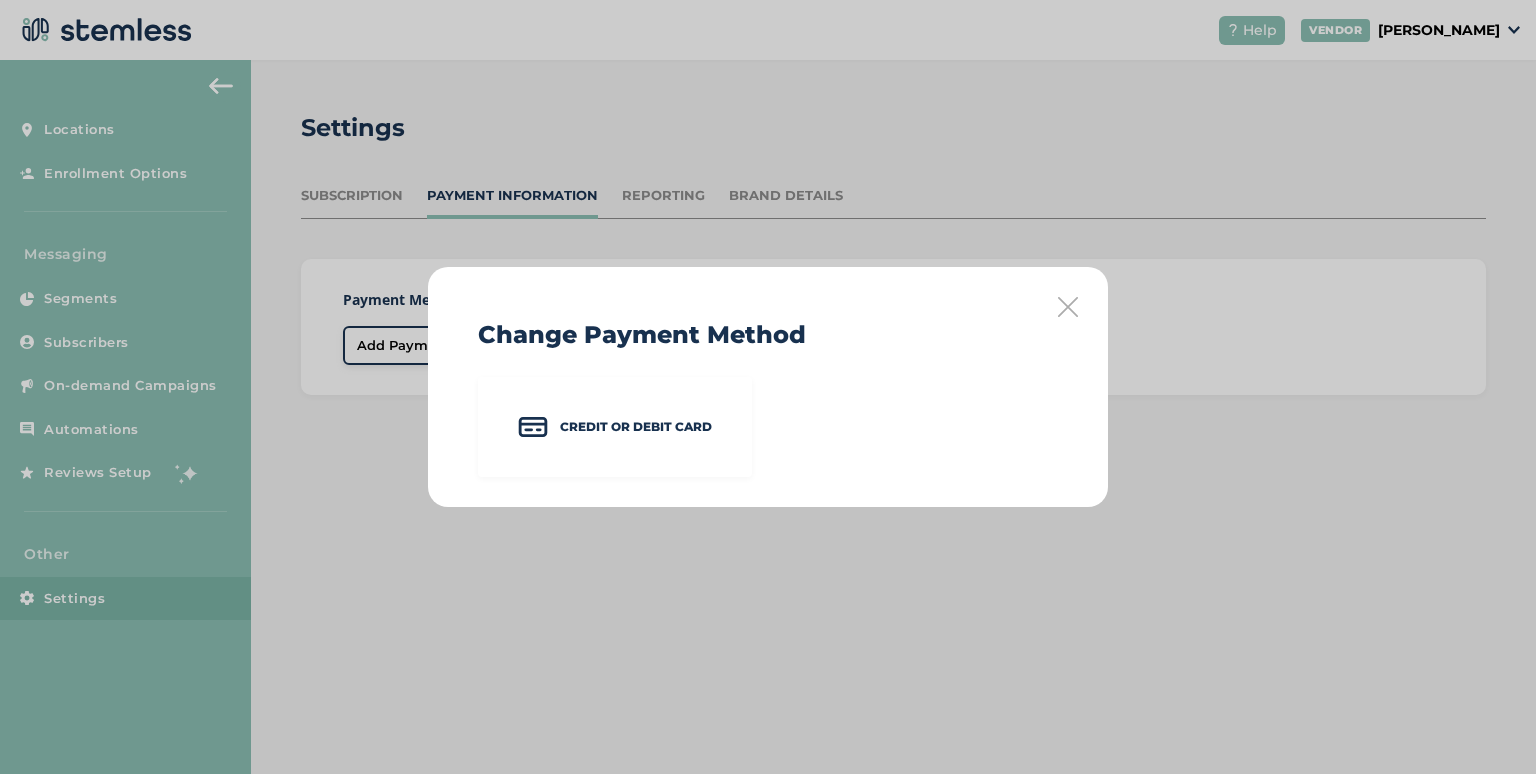 click on "Change Payment Method   Credit or Debit Card" at bounding box center [768, 387] 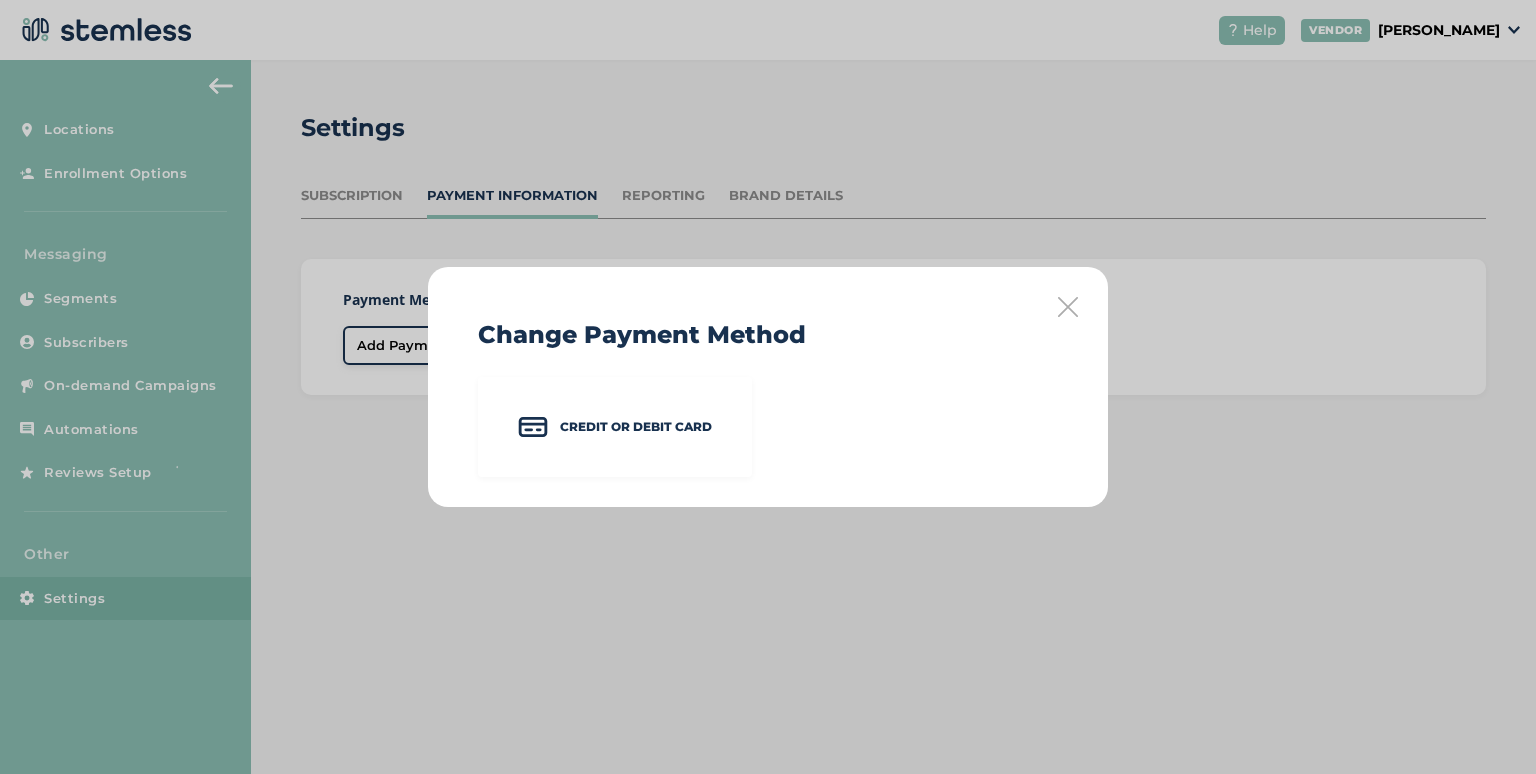 click on "Change Payment Method   Credit or Debit Card" at bounding box center (768, 387) 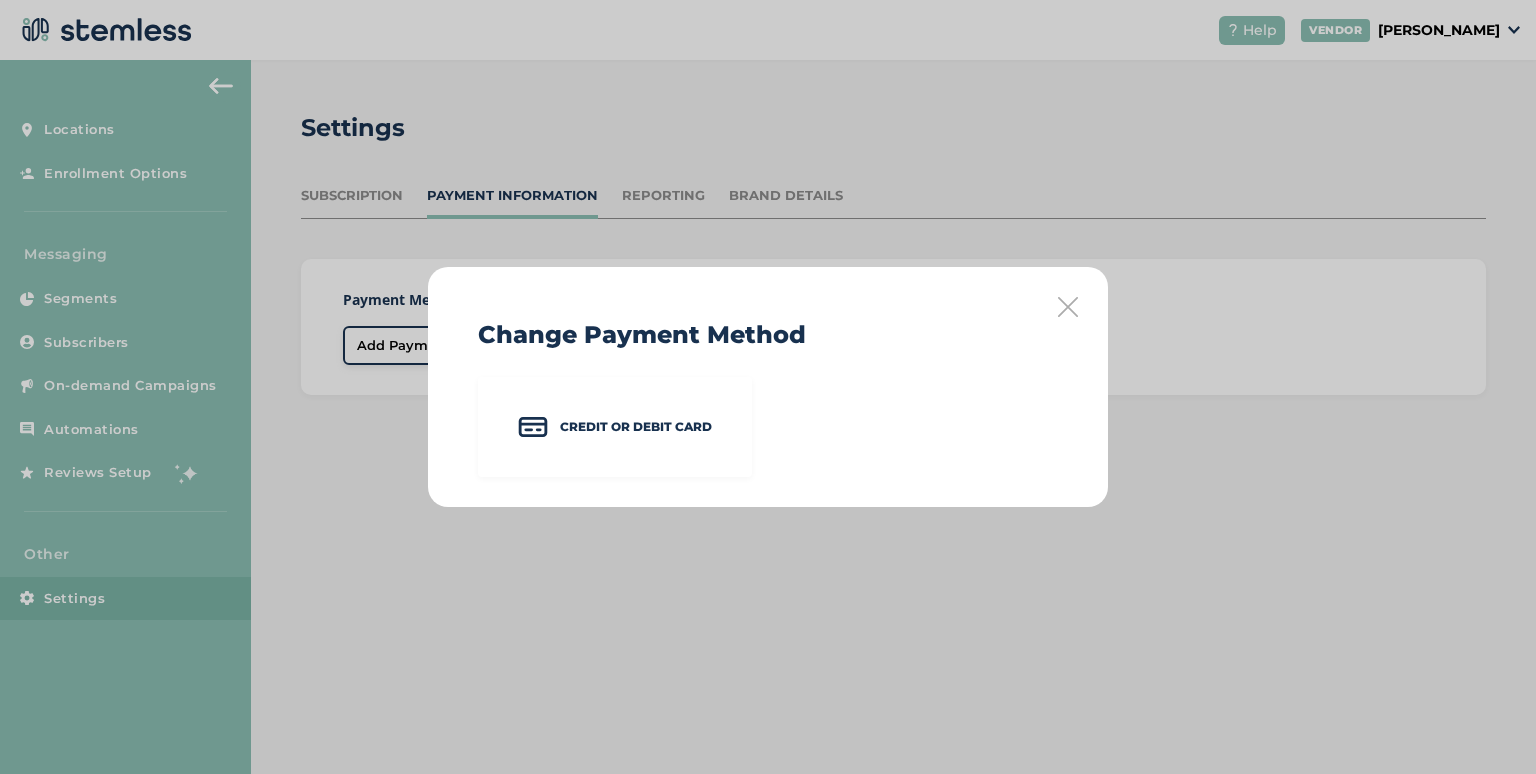 click at bounding box center (1068, 307) 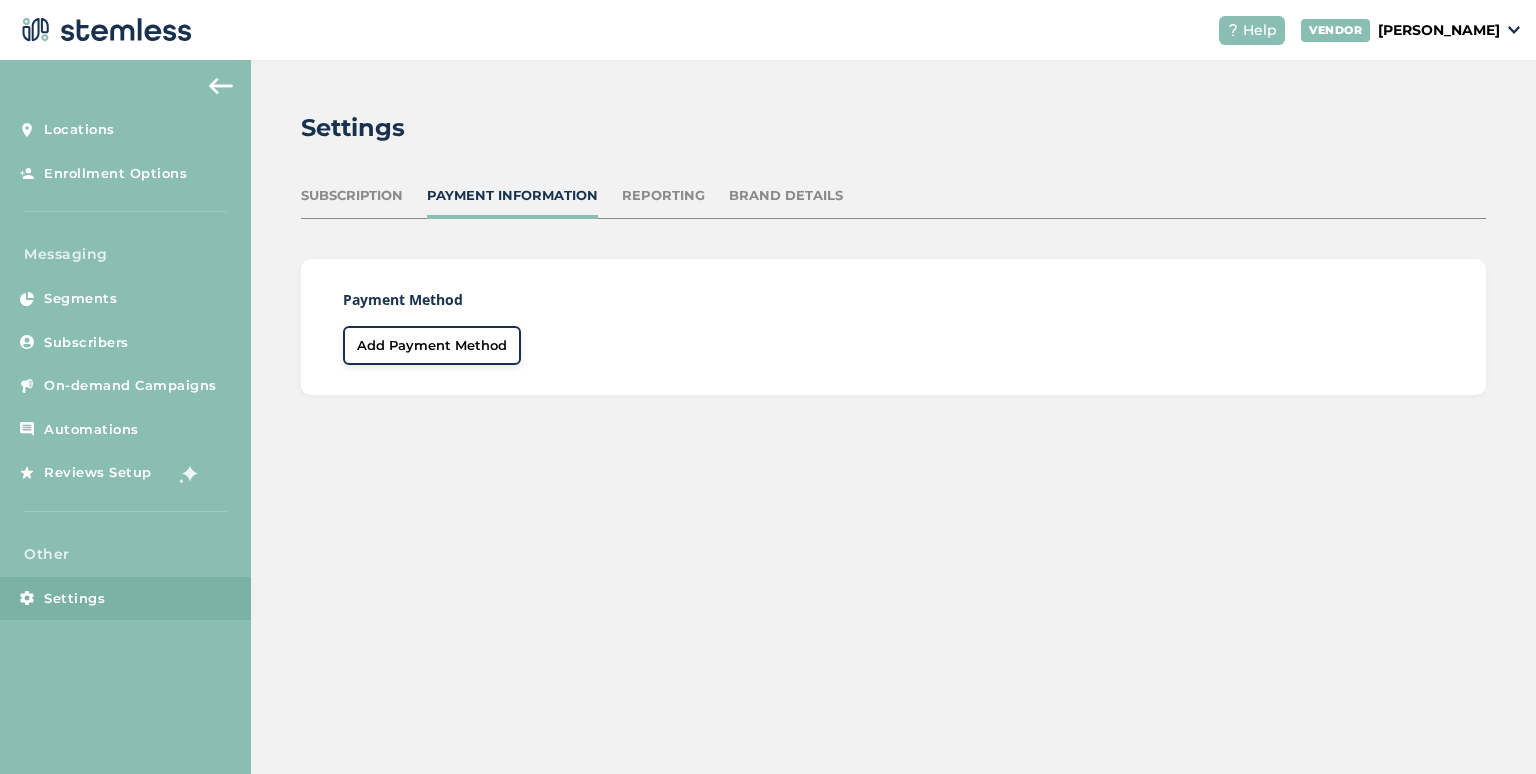 click on "Subscription" at bounding box center [352, 196] 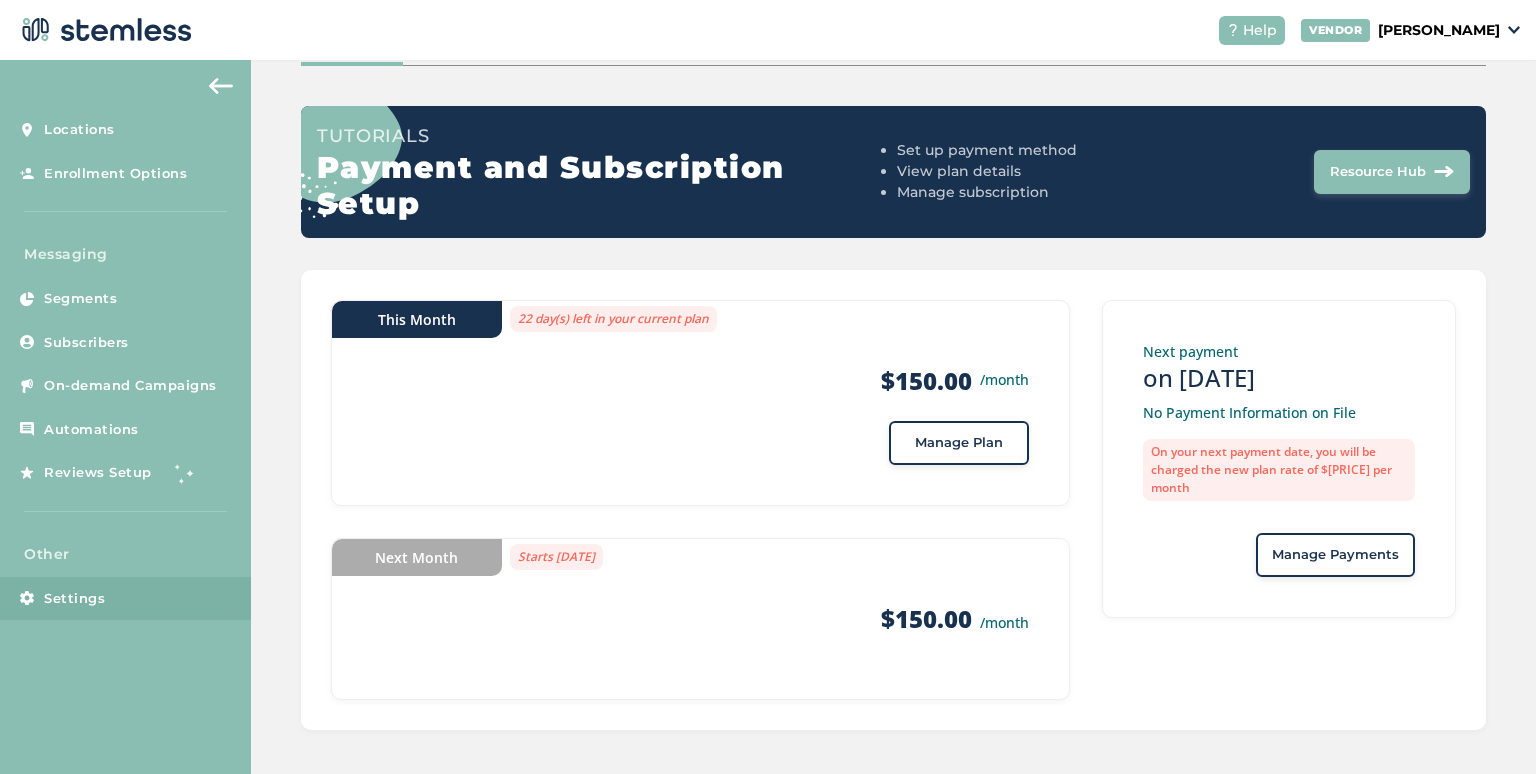 scroll, scrollTop: 157, scrollLeft: 0, axis: vertical 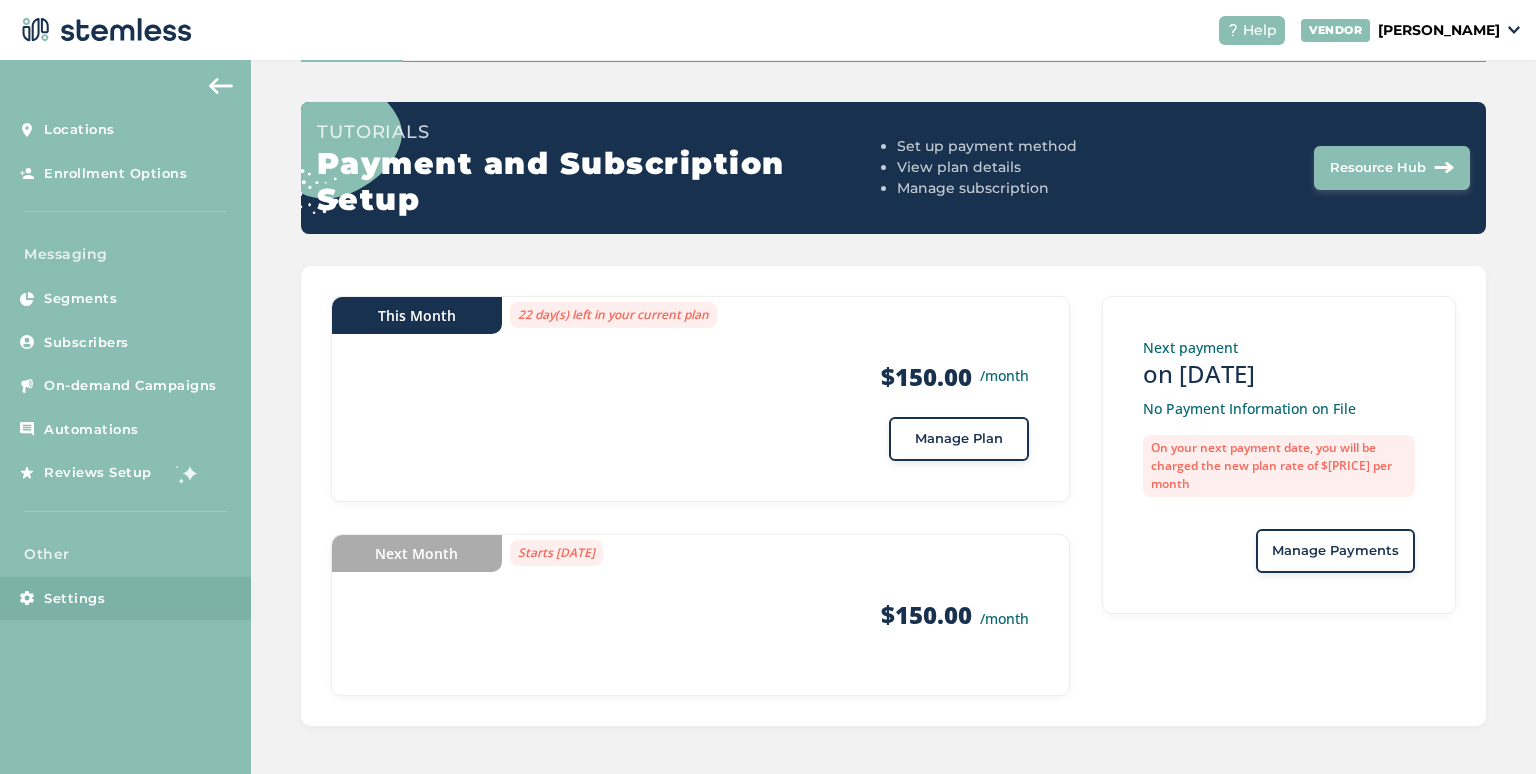 click on "Manage Plan" at bounding box center [959, 439] 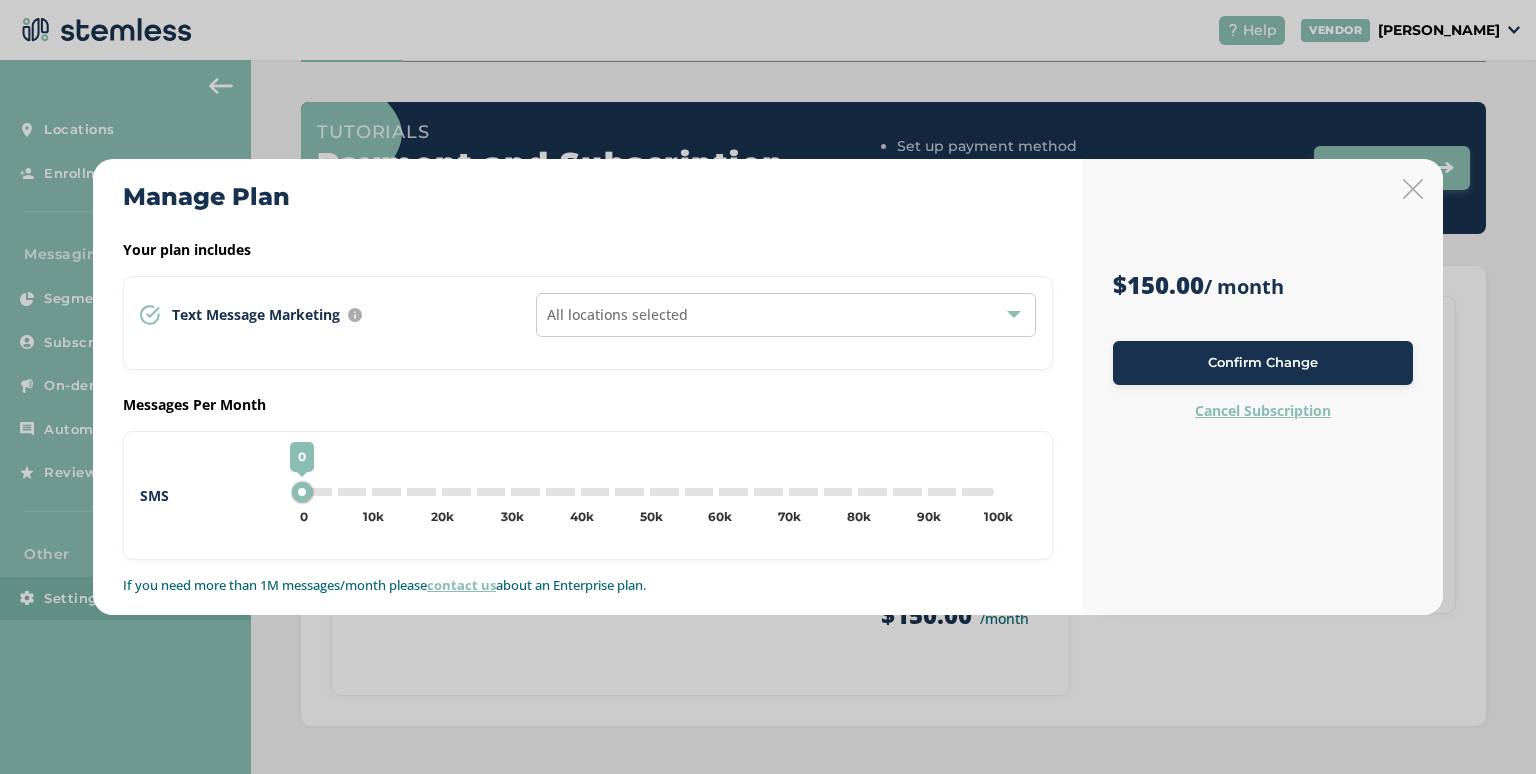 drag, startPoint x: 961, startPoint y: 324, endPoint x: 916, endPoint y: 326, distance: 45.044422 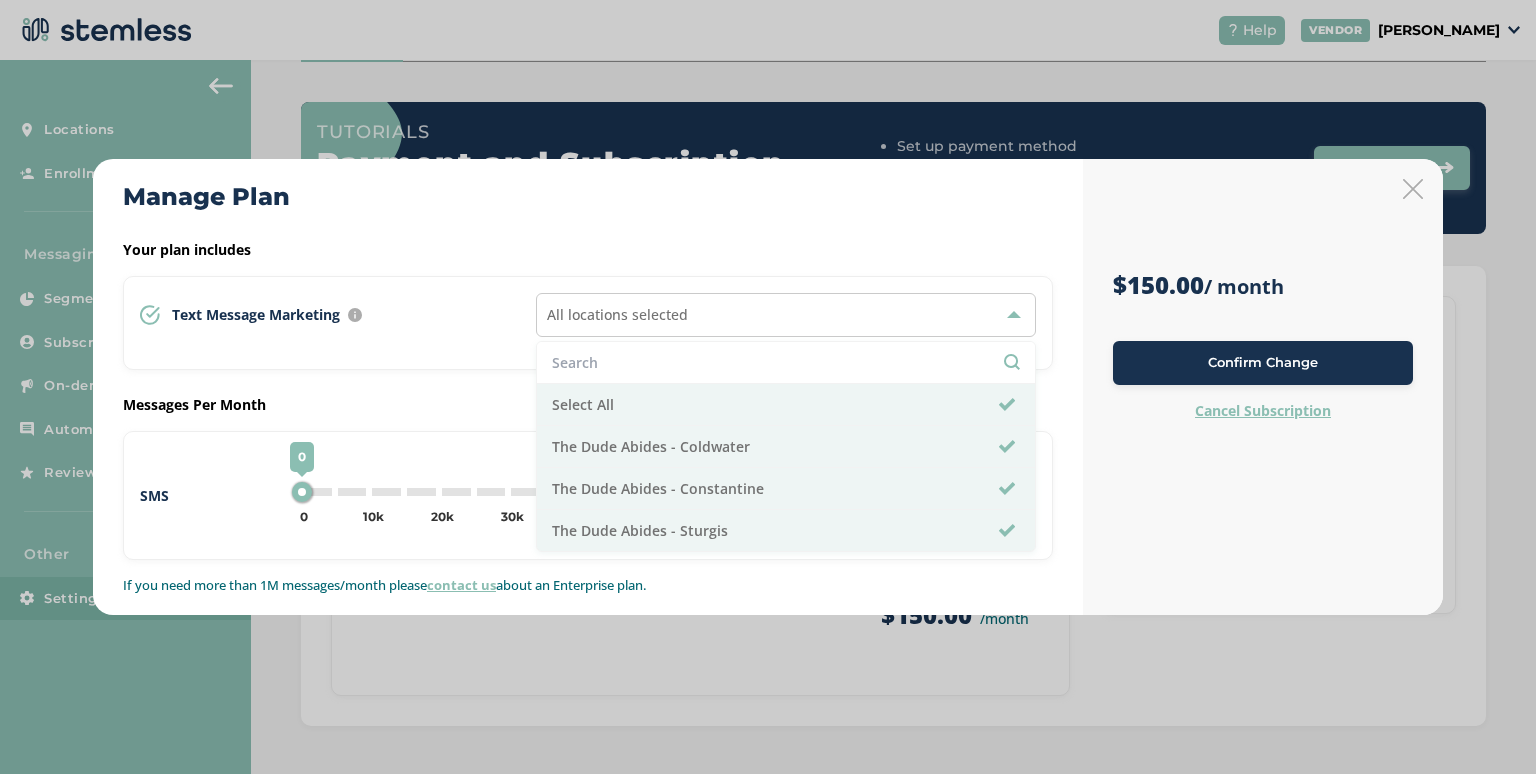 click on "Manage Plan Your plan includes Text Message Marketing Every location automatically comes with text message marketing. This is a list of active stores that include texting today All locations selected Select All The Dude Abides - Coldwater The Dude Abides - Constantine The Dude Abides - Sturgis Messages Per Month SMS 0 0 5k 10k 15k 20k 25k 30k 35k 40k 45k 50k 55k 60k 65k 70k 75k 80k 85k 90k 95k 100k 0 If you need more than 1M messages/month please contact us about an Enterprise plan." at bounding box center (588, 387) 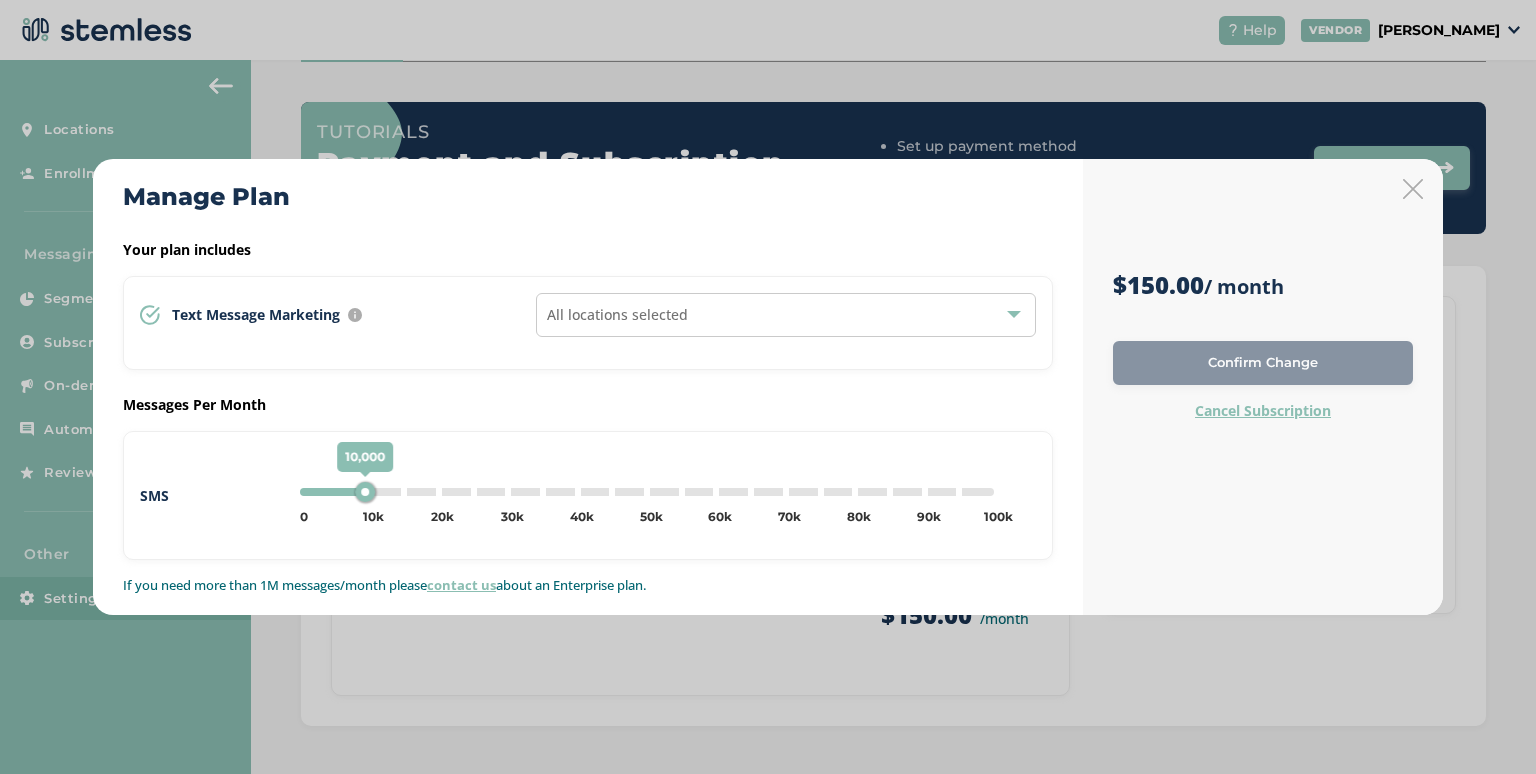 drag, startPoint x: 297, startPoint y: 492, endPoint x: 367, endPoint y: 497, distance: 70.178345 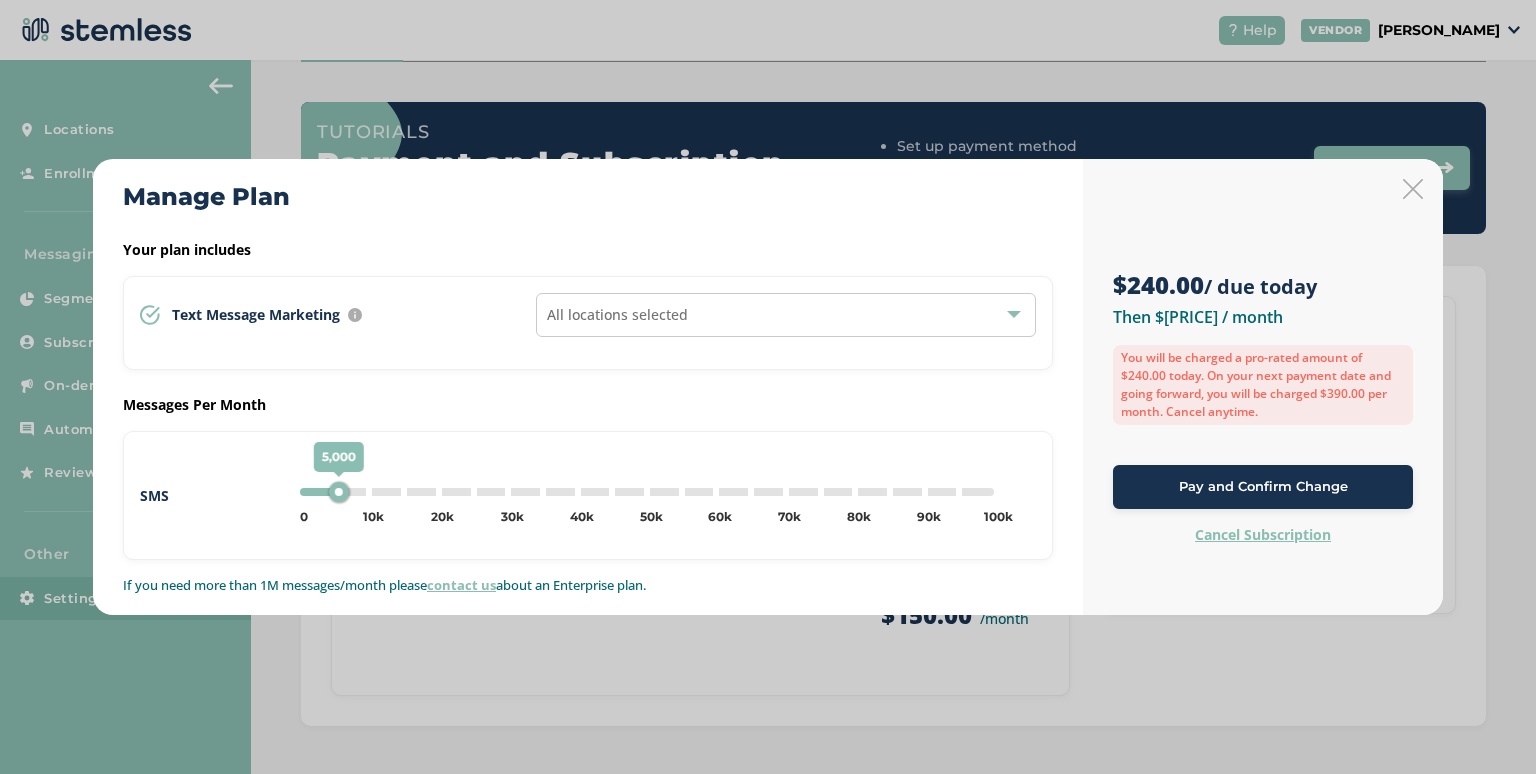 drag, startPoint x: 376, startPoint y: 491, endPoint x: 336, endPoint y: 483, distance: 40.792156 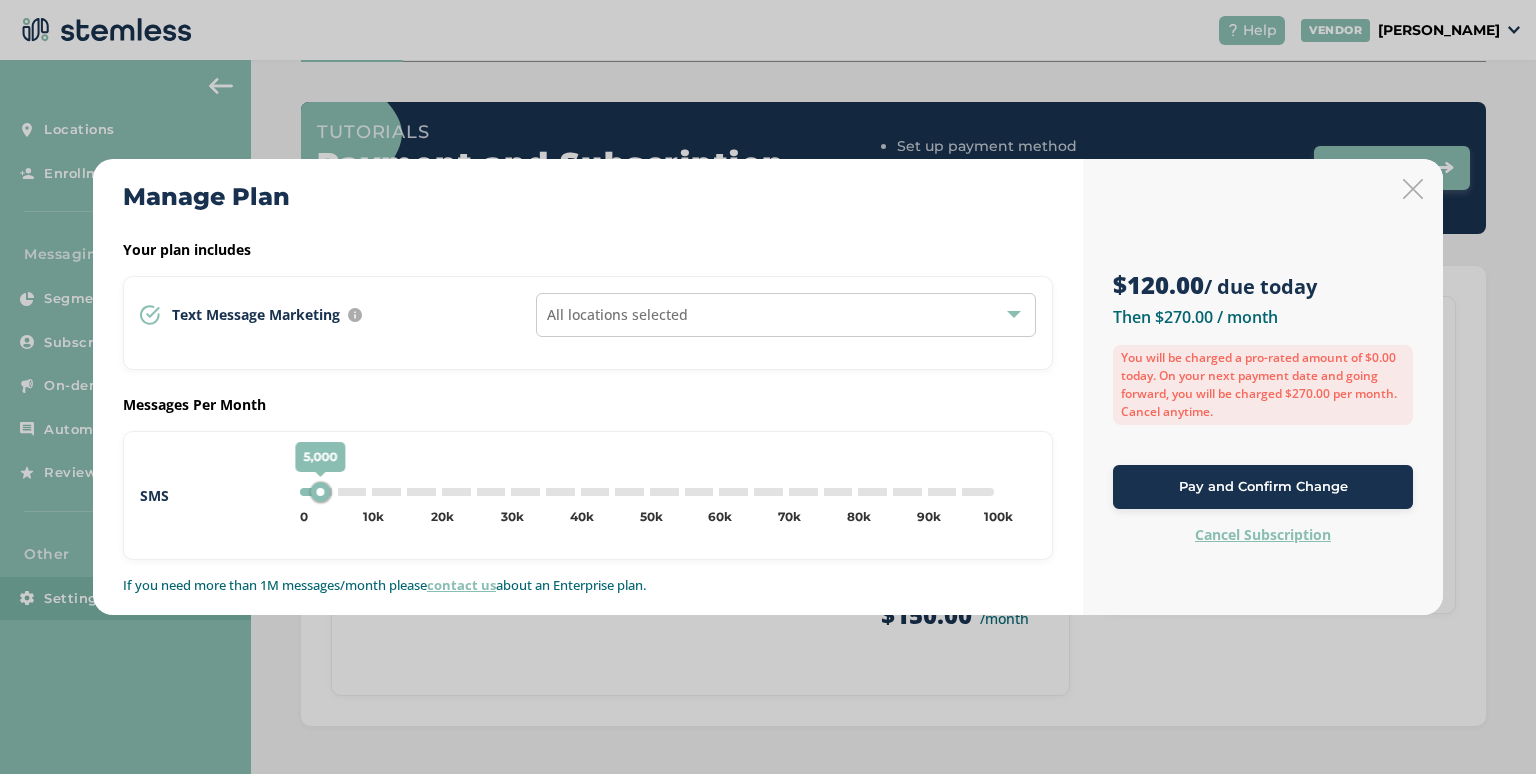 drag, startPoint x: 332, startPoint y: 495, endPoint x: 313, endPoint y: 500, distance: 19.646883 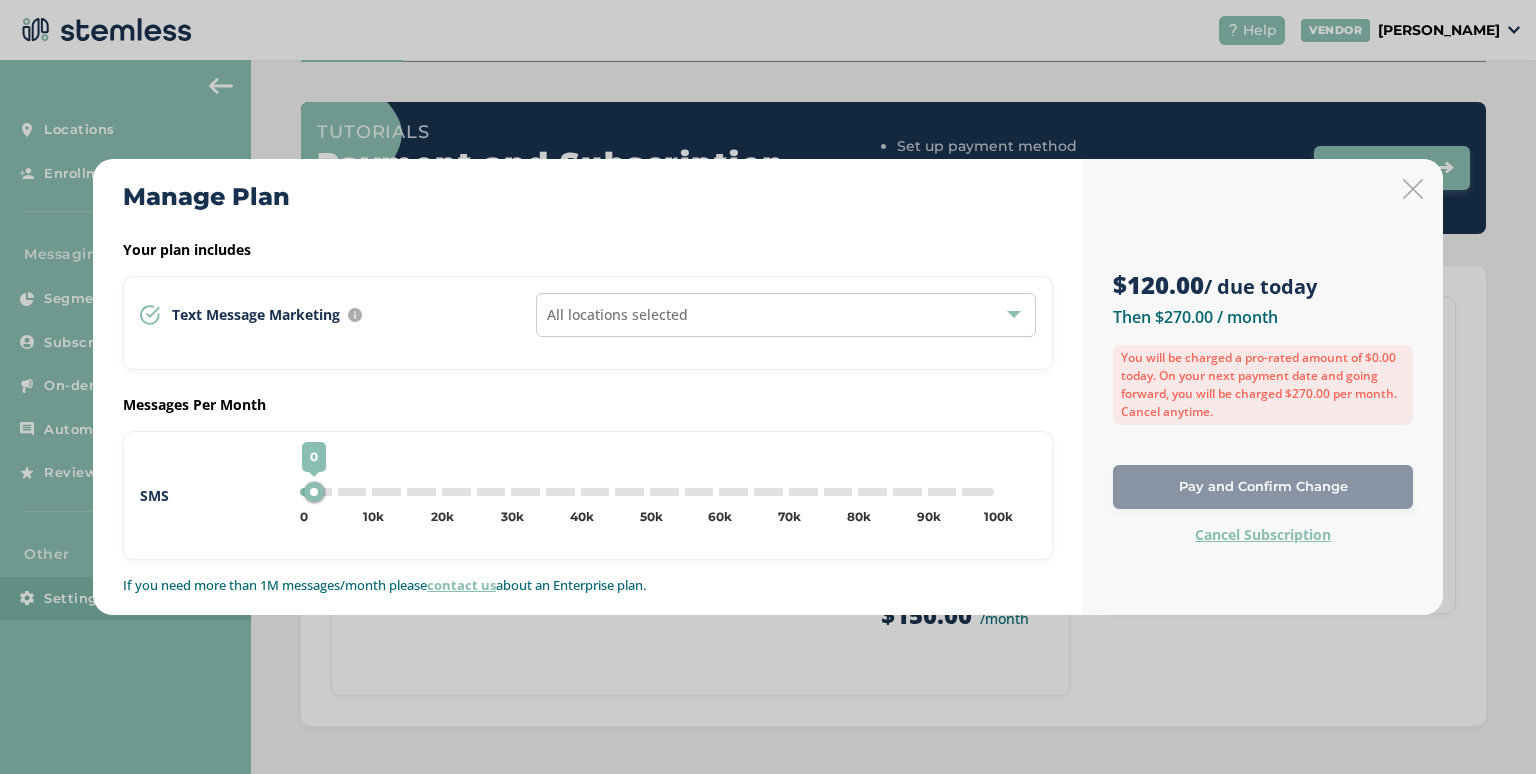 type on "5000" 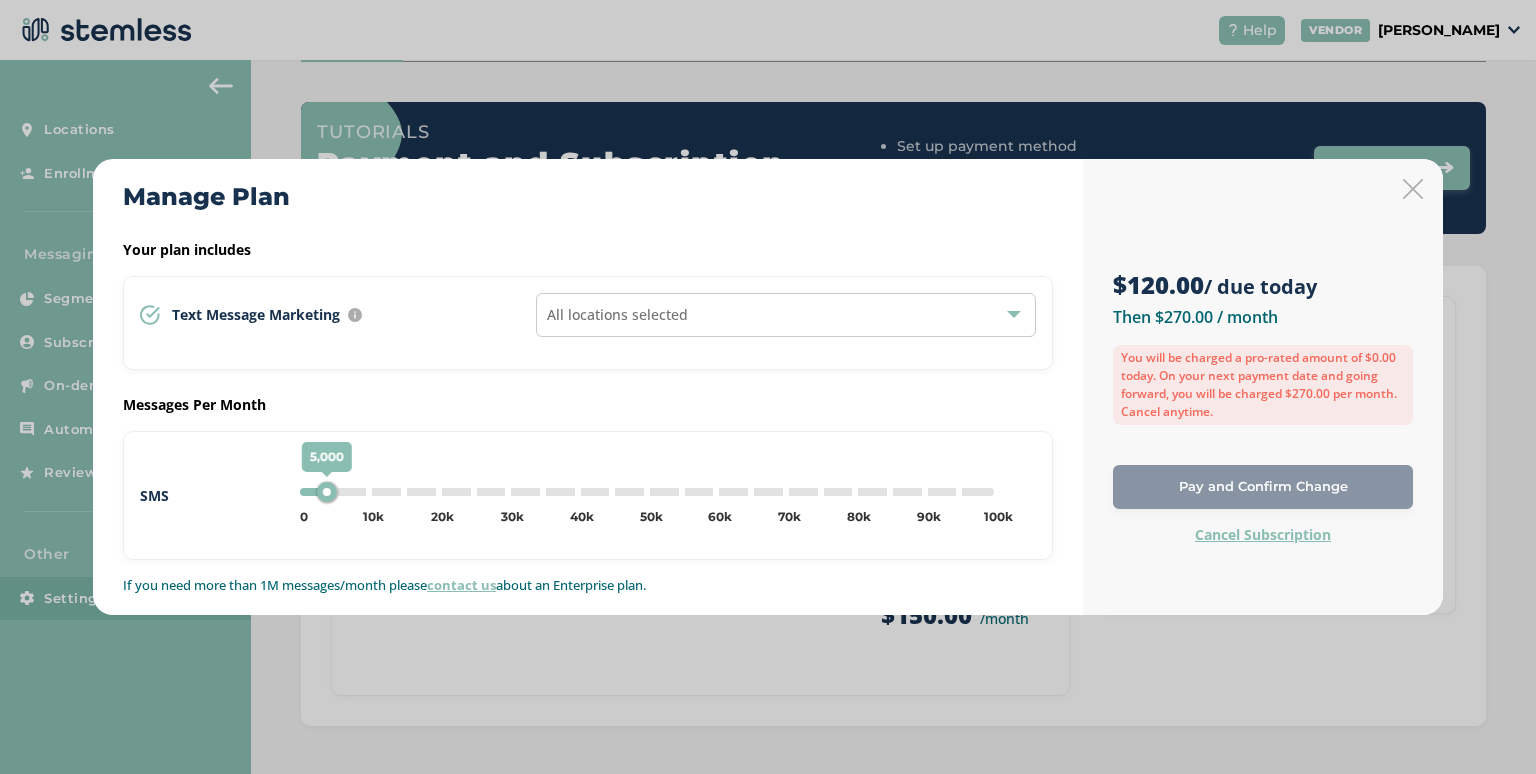 drag, startPoint x: 304, startPoint y: 491, endPoint x: 325, endPoint y: 492, distance: 21.023796 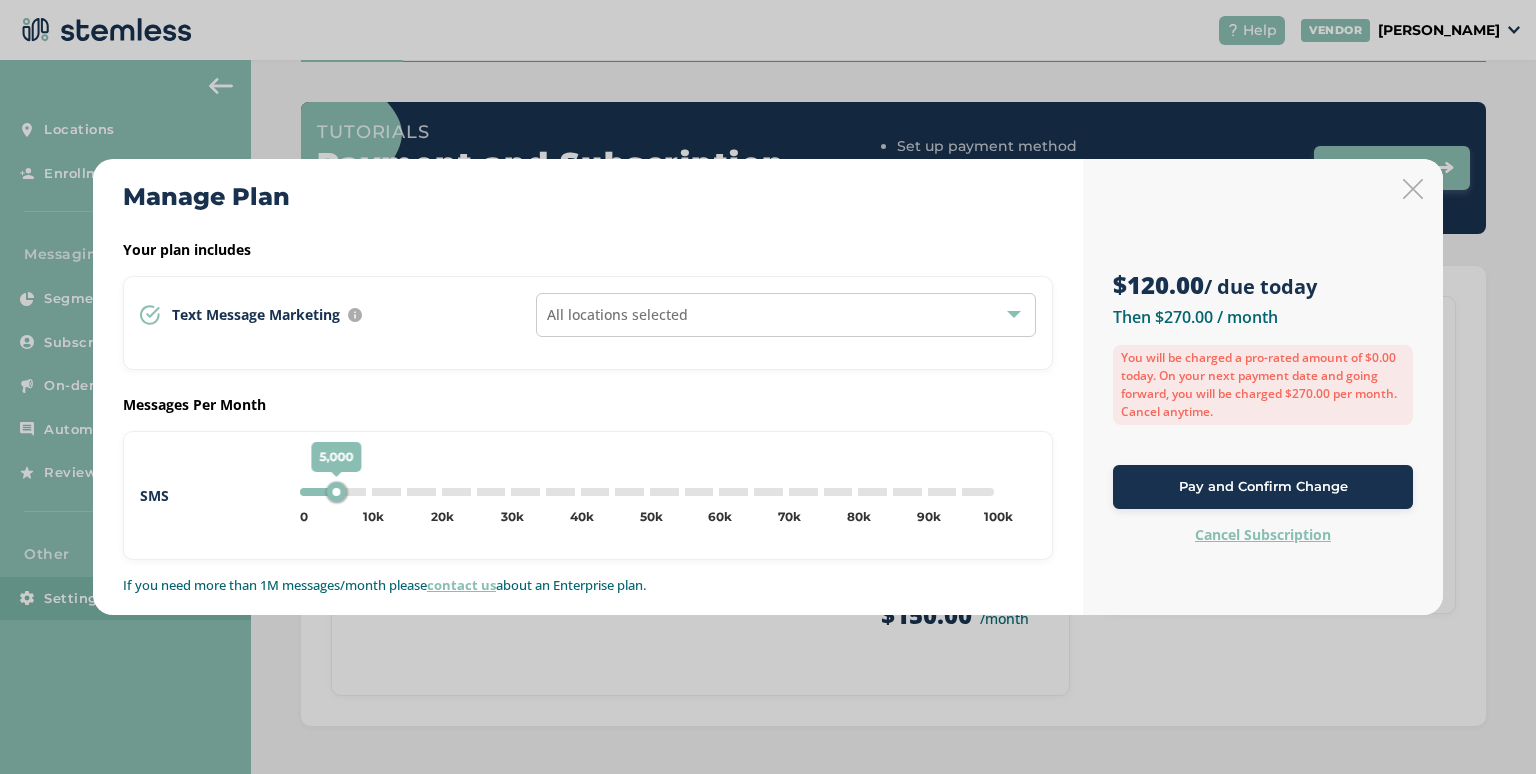 click at bounding box center (1413, 189) 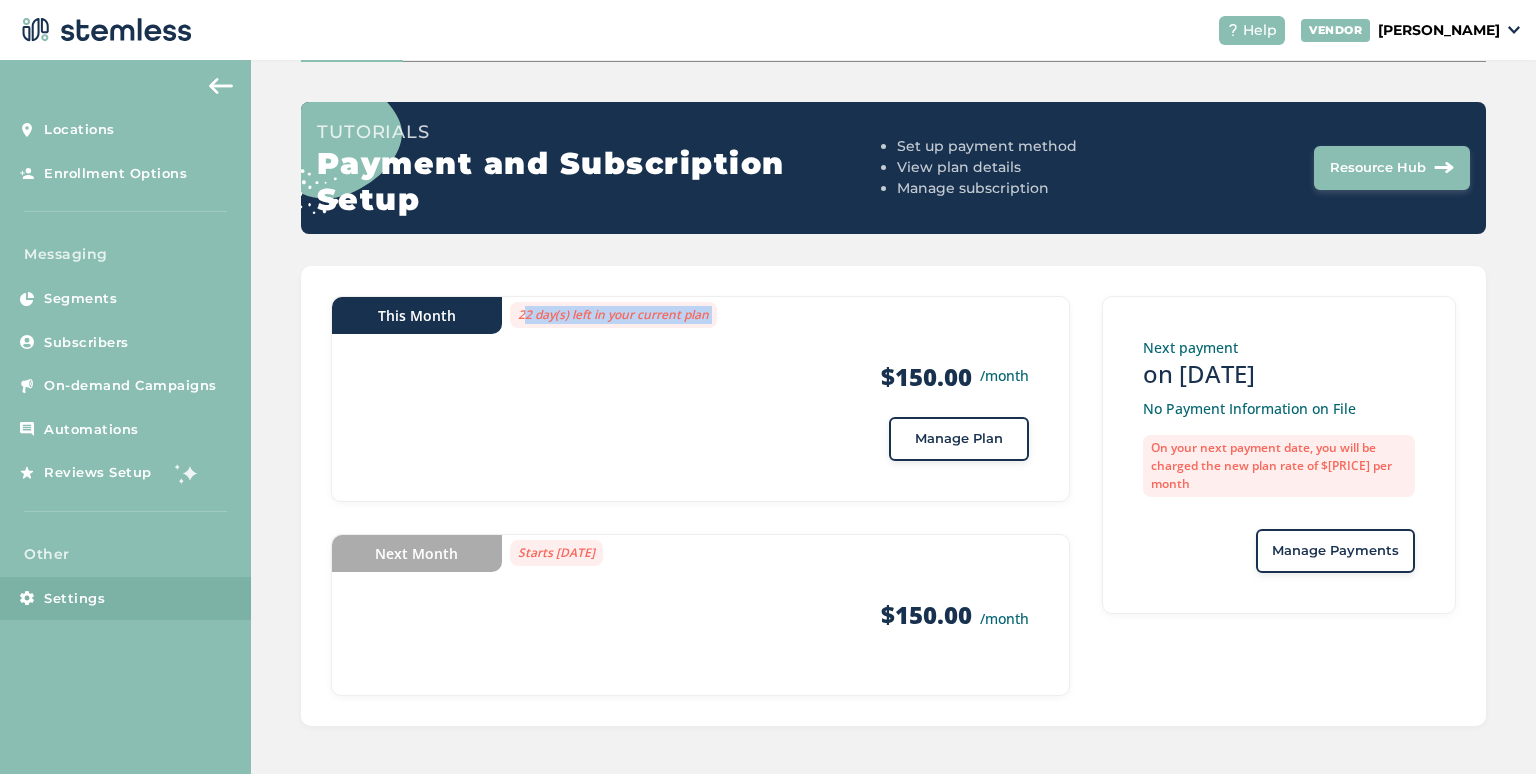drag, startPoint x: 738, startPoint y: 318, endPoint x: 627, endPoint y: 326, distance: 111.28792 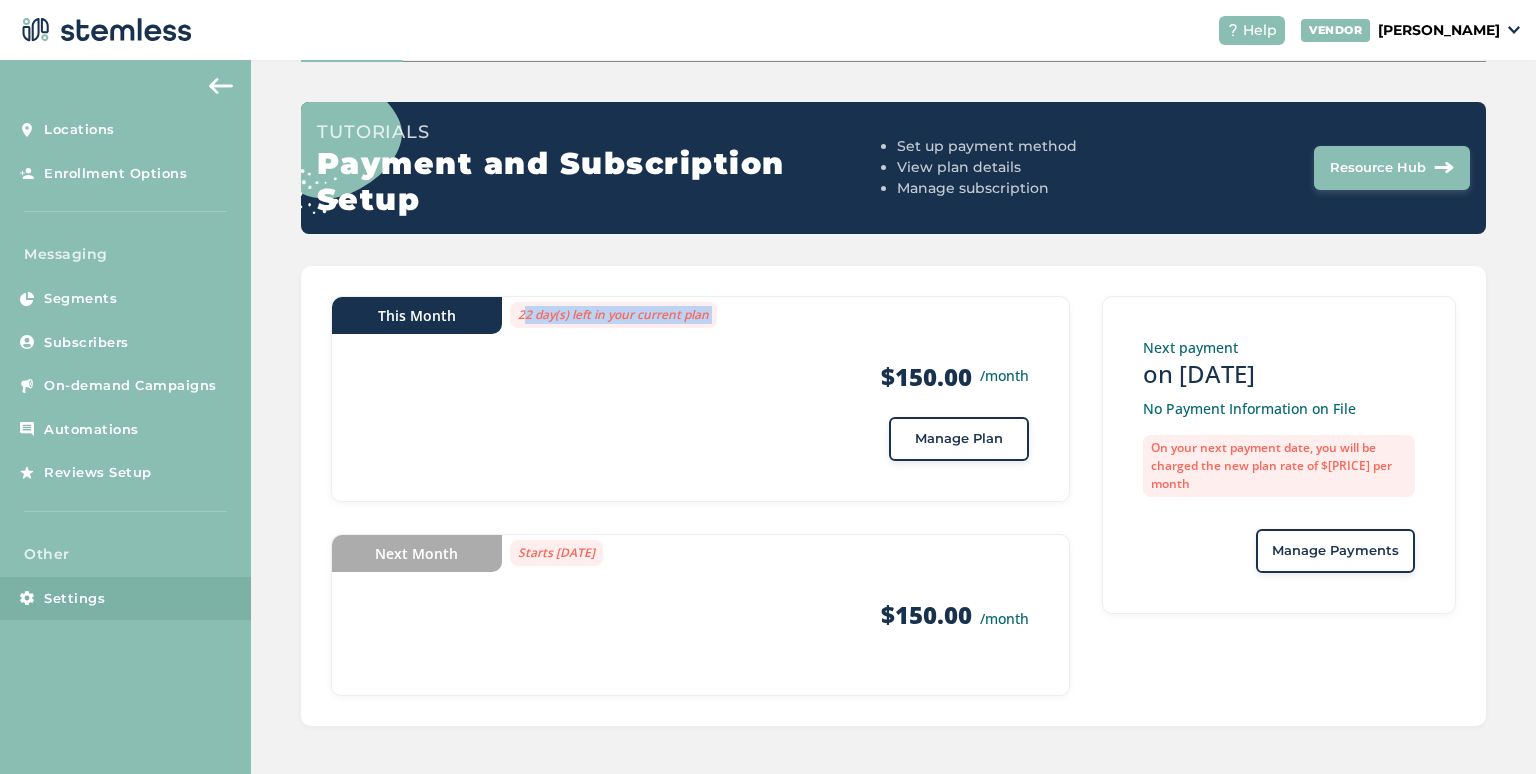 click on "This Month [NUMBER] day(s) left in your current plan Products $[NUMBER].[NUMBER] /month Messages Manage Plan" at bounding box center [700, 399] 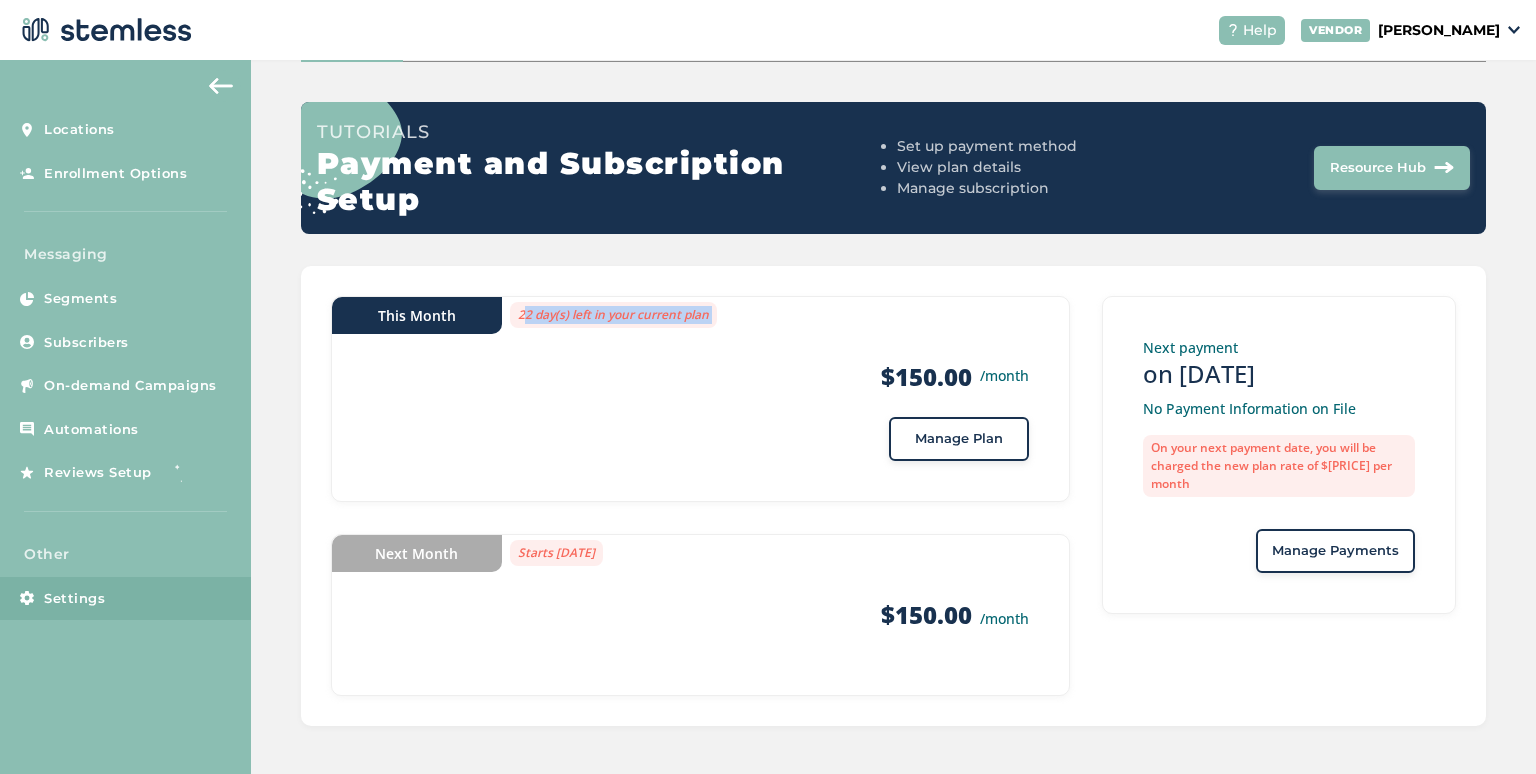 click on "Manage Plan" at bounding box center [959, 439] 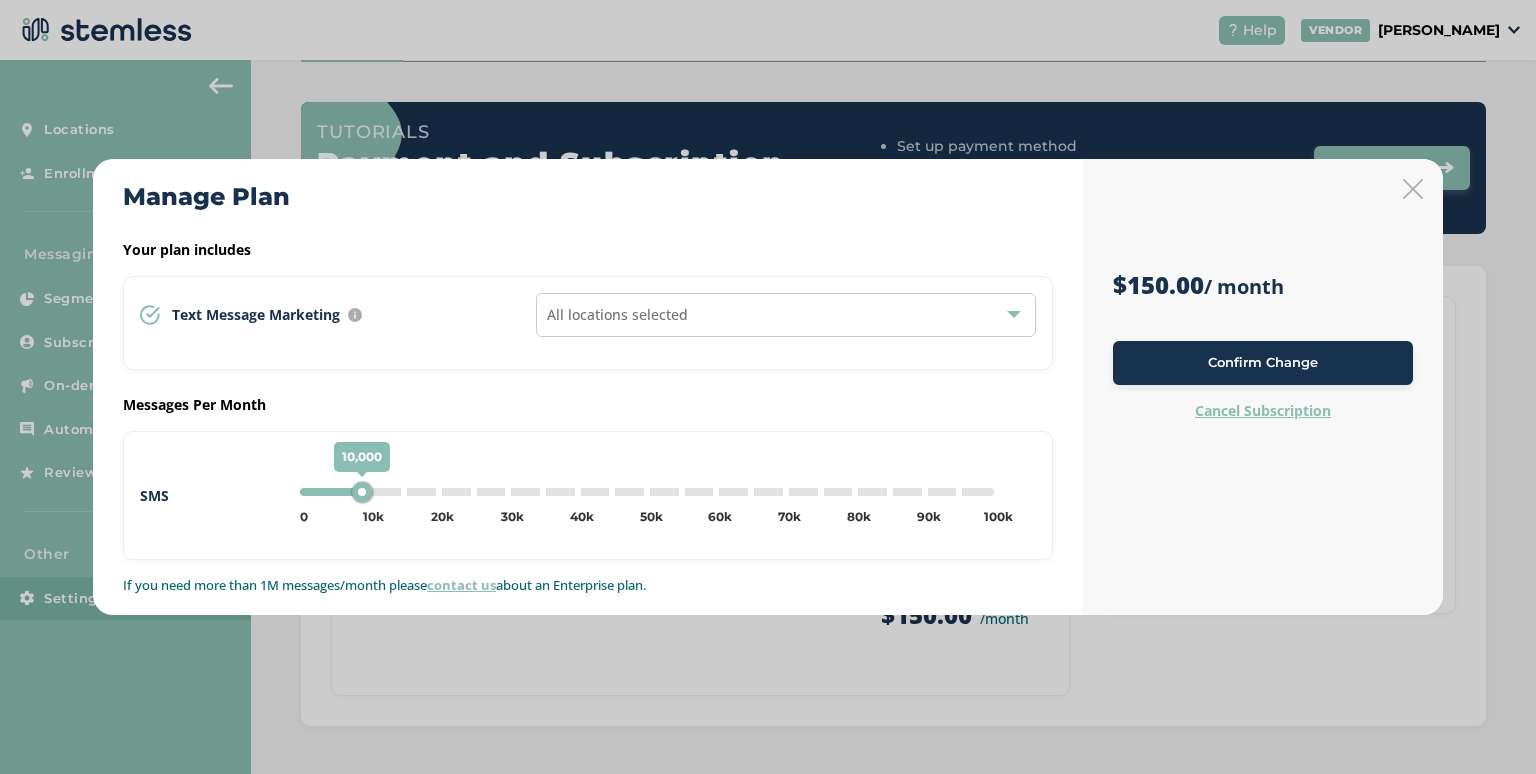 drag, startPoint x: 306, startPoint y: 491, endPoint x: 360, endPoint y: 492, distance: 54.00926 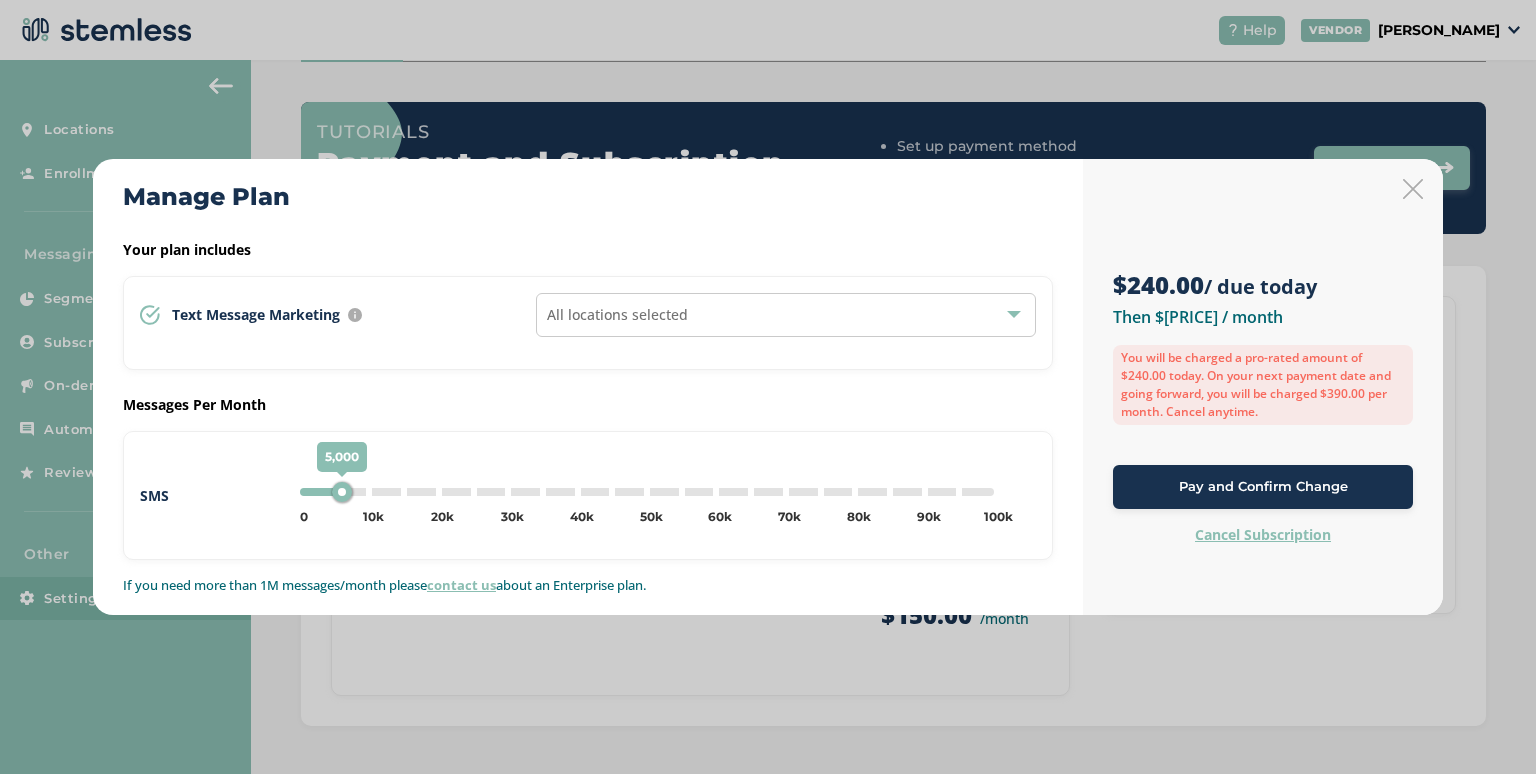 drag, startPoint x: 375, startPoint y: 493, endPoint x: 340, endPoint y: 493, distance: 35 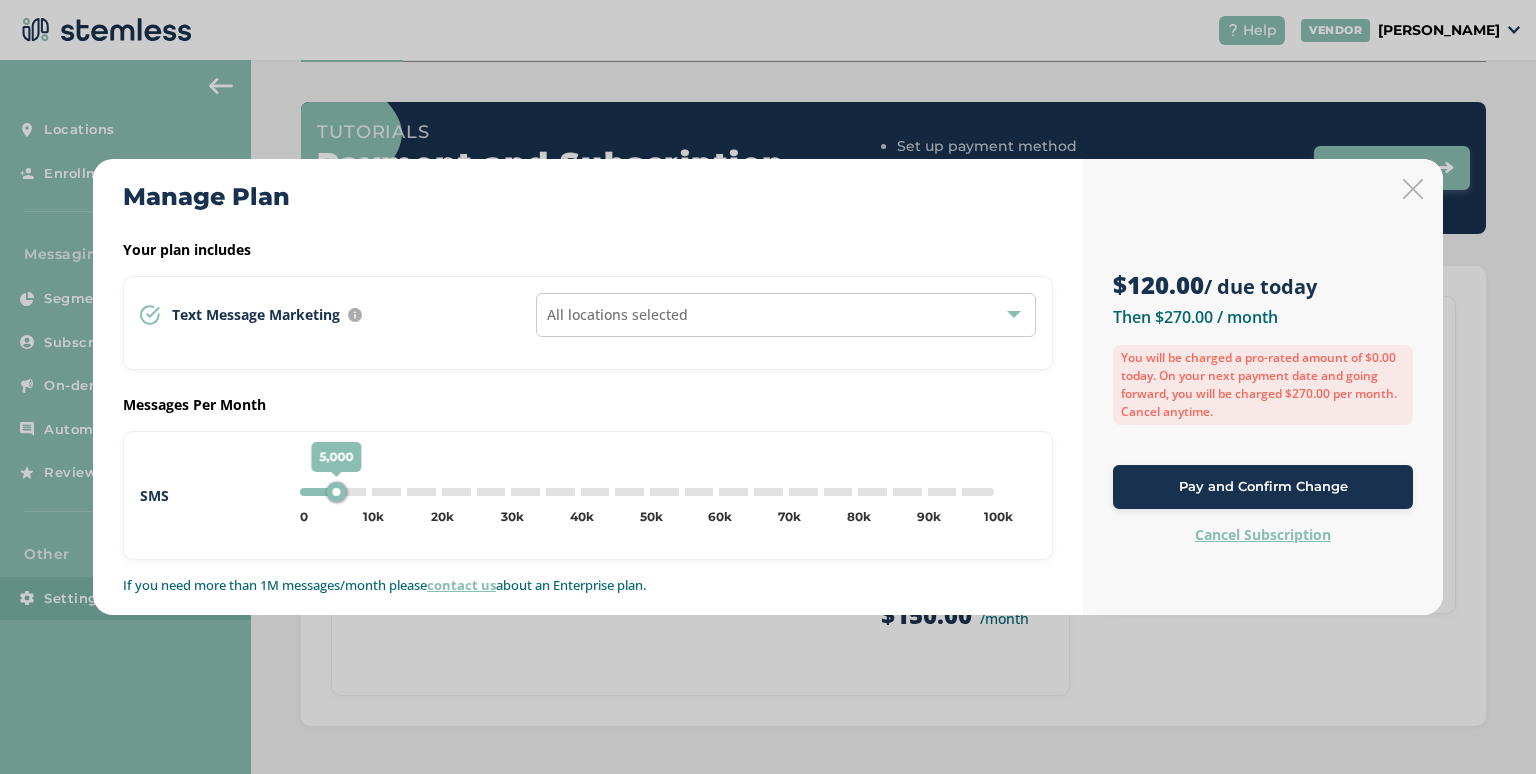 click on "5,000   0   5k   10k   15k   20k   25k   30k   35k   40k   45k   50k   55k   60k   65k   70k   75k   80k   85k   90k   95k   100k   5,000" at bounding box center [647, 492] 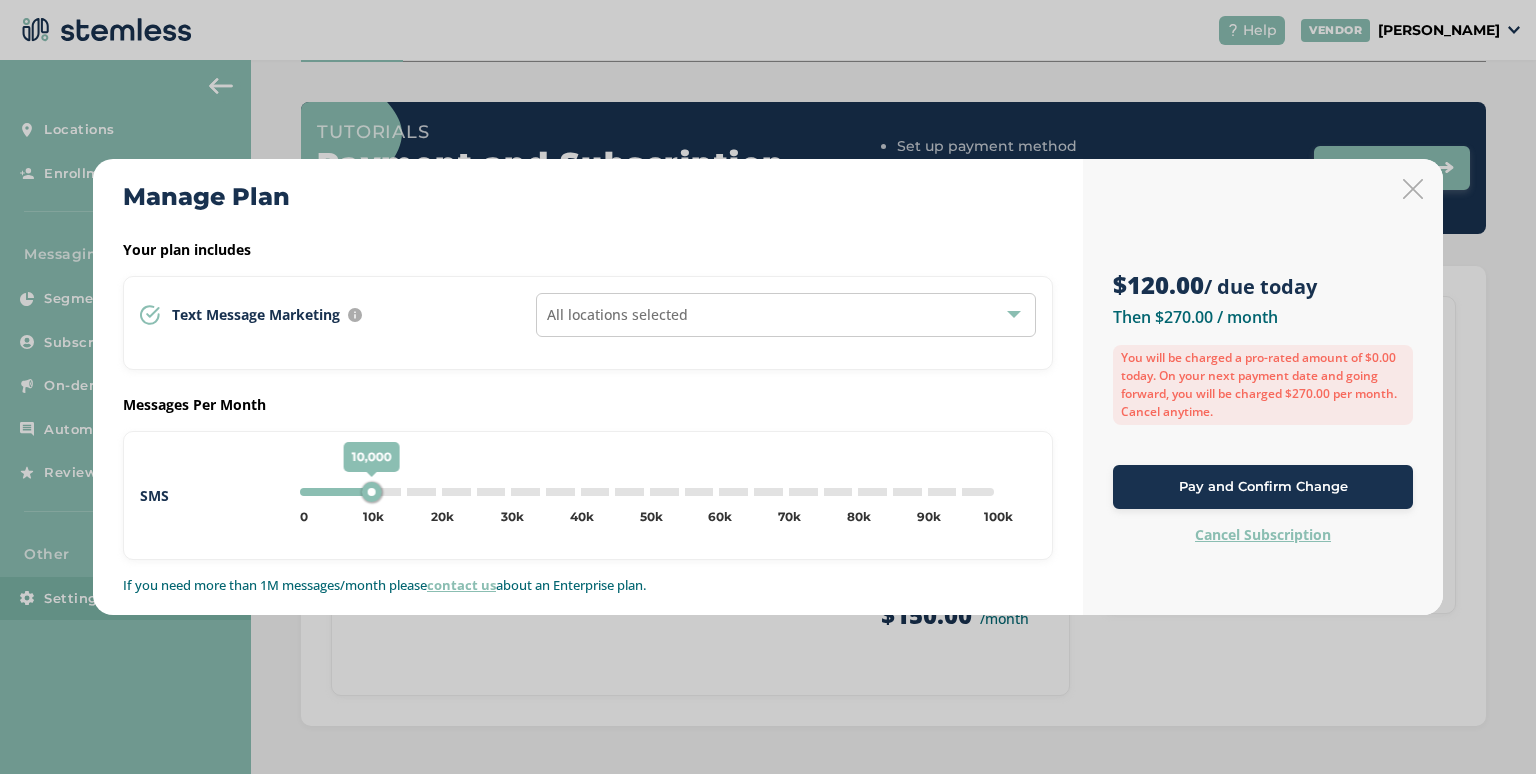 click on "10,000   0   5k   10k   15k   20k   25k   30k   35k   40k   45k   50k   55k   60k   65k   70k   75k   80k   85k   90k   95k   100k   10,000" at bounding box center (647, 492) 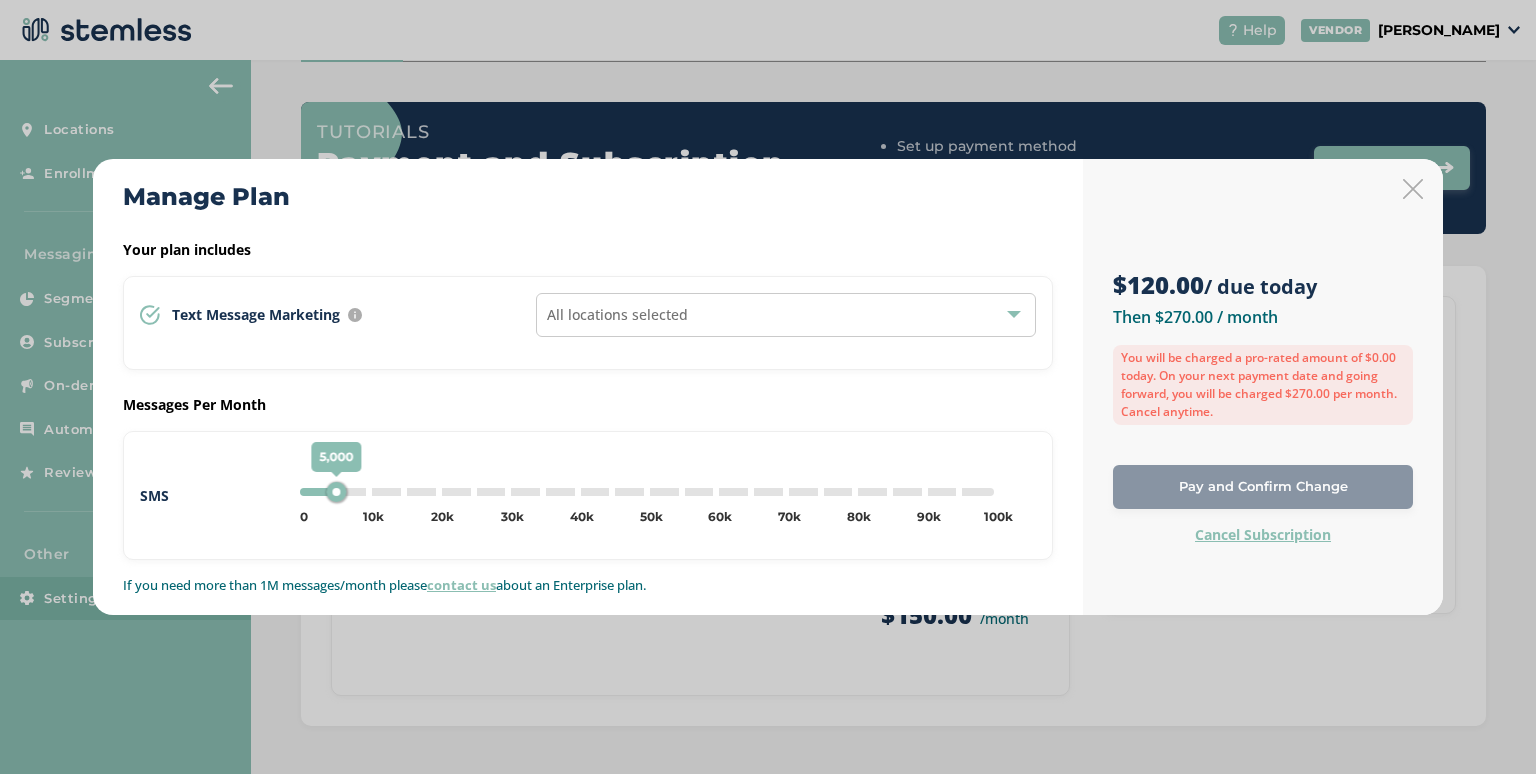 drag, startPoint x: 352, startPoint y: 493, endPoint x: 388, endPoint y: 497, distance: 36.221542 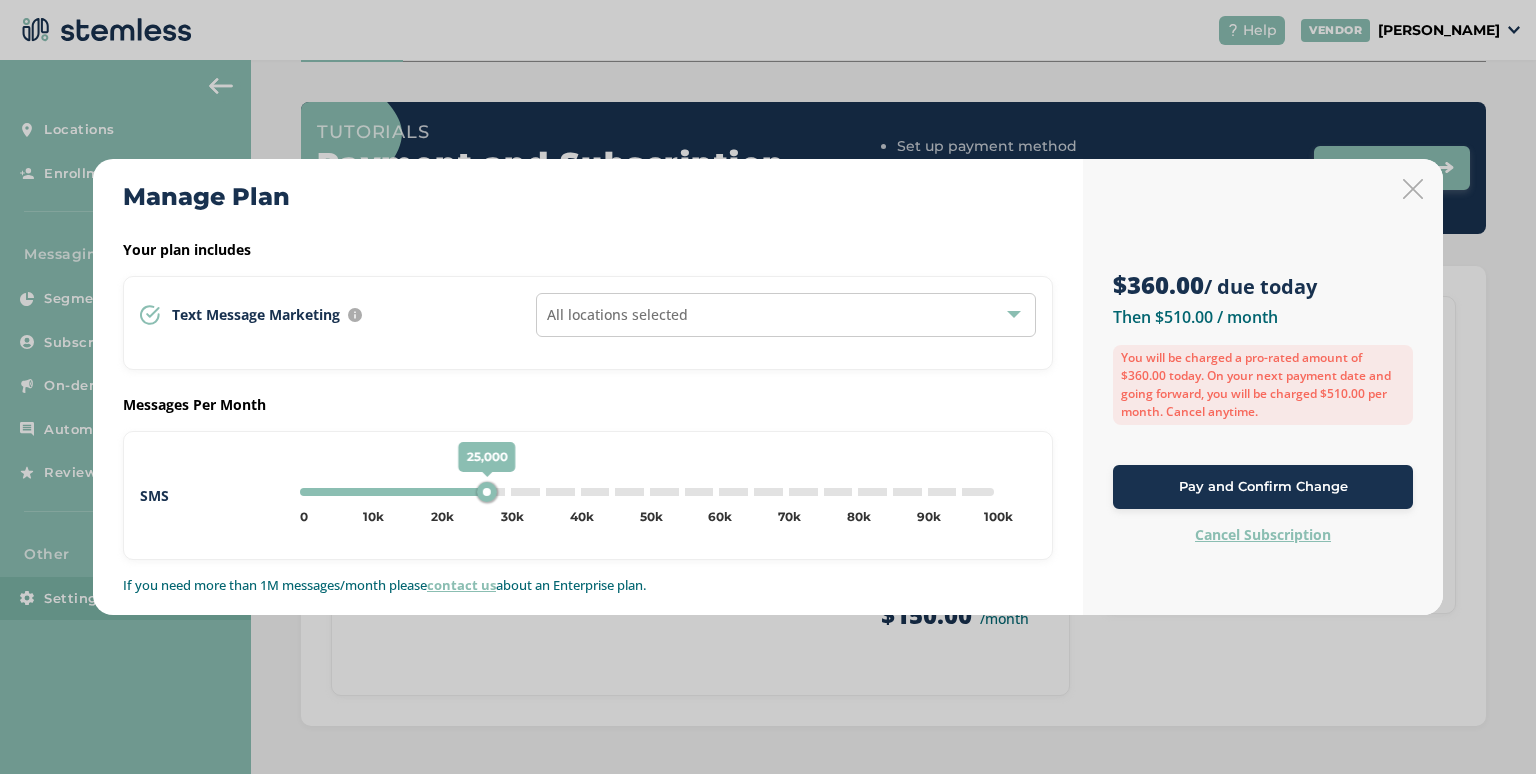 drag, startPoint x: 406, startPoint y: 497, endPoint x: 485, endPoint y: 498, distance: 79.00633 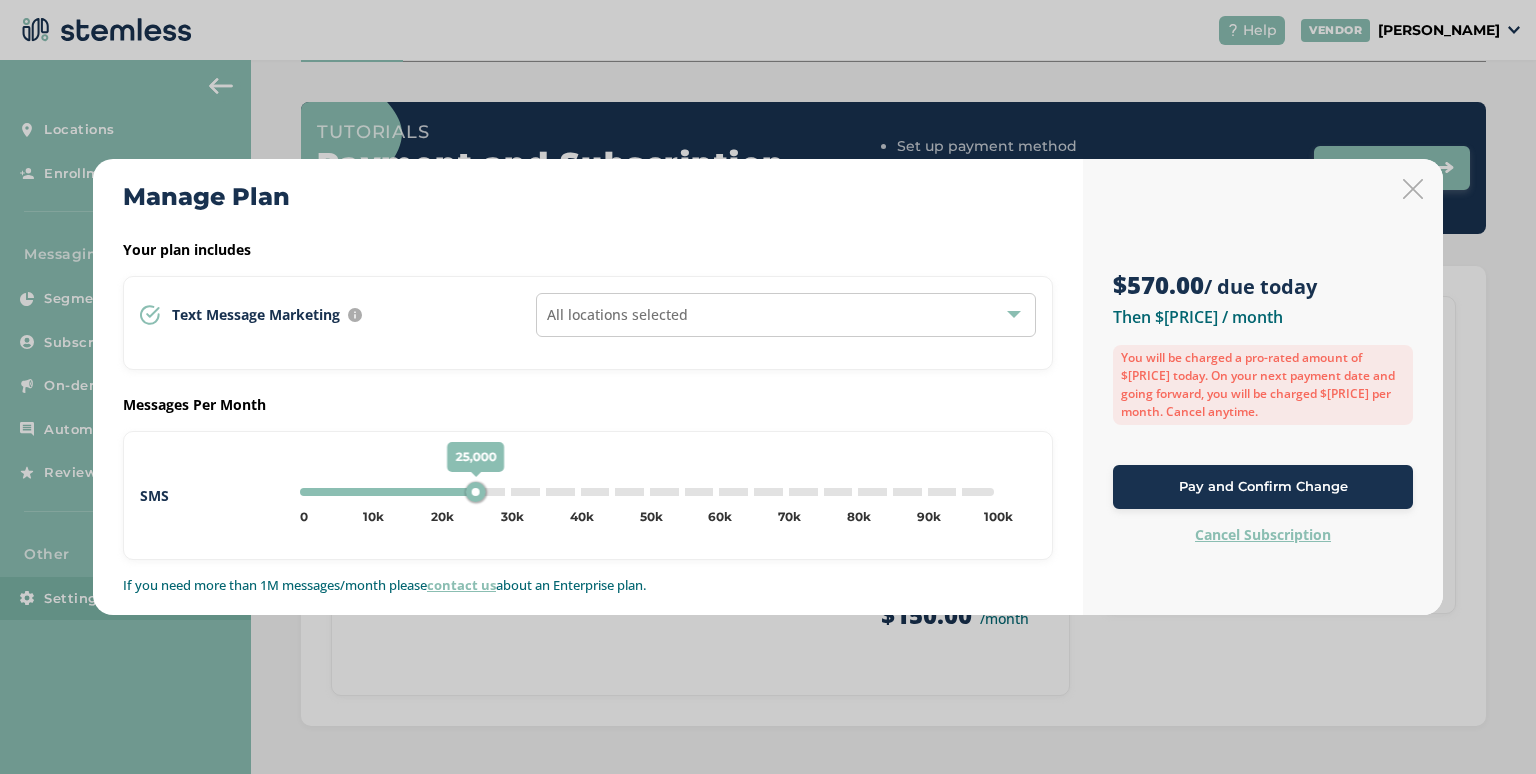 click on "25,000   0   5k   10k   15k   20k   25k   30k   35k   40k   45k   50k   55k   60k   65k   70k   75k   80k   85k   90k   95k   100k   25,000" at bounding box center (647, 492) 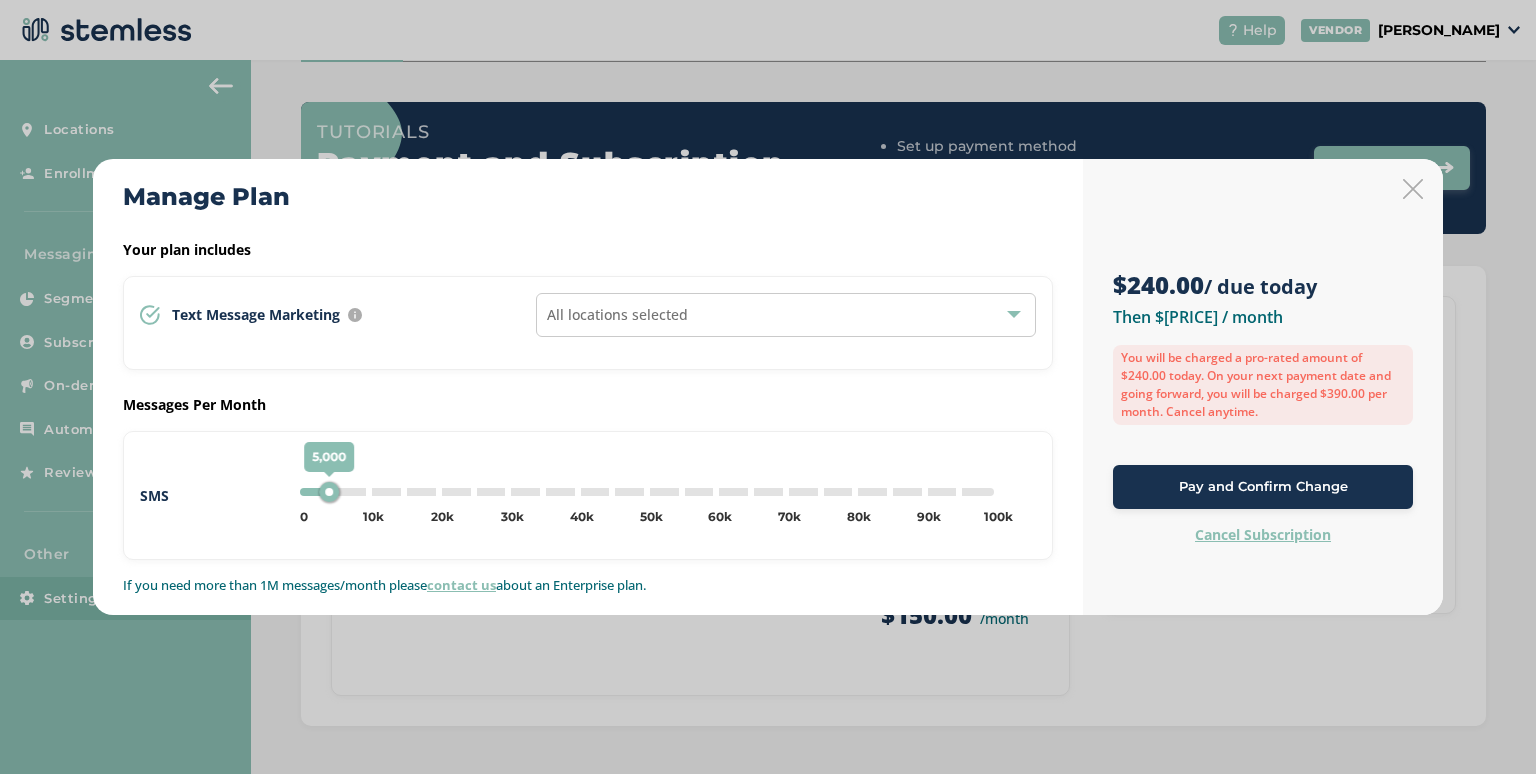 drag, startPoint x: 478, startPoint y: 496, endPoint x: 327, endPoint y: 487, distance: 151.26797 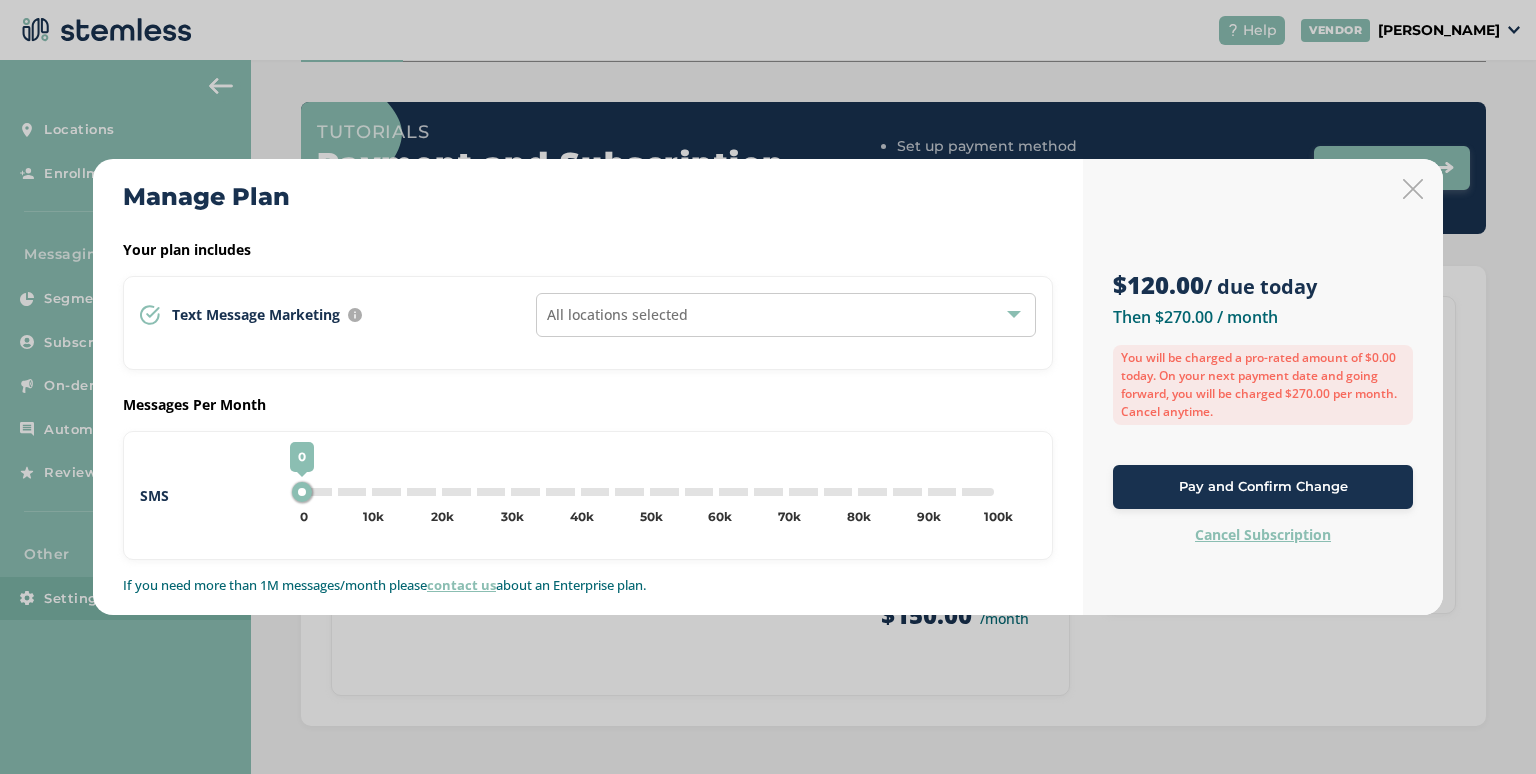 drag, startPoint x: 334, startPoint y: 487, endPoint x: 299, endPoint y: 482, distance: 35.35534 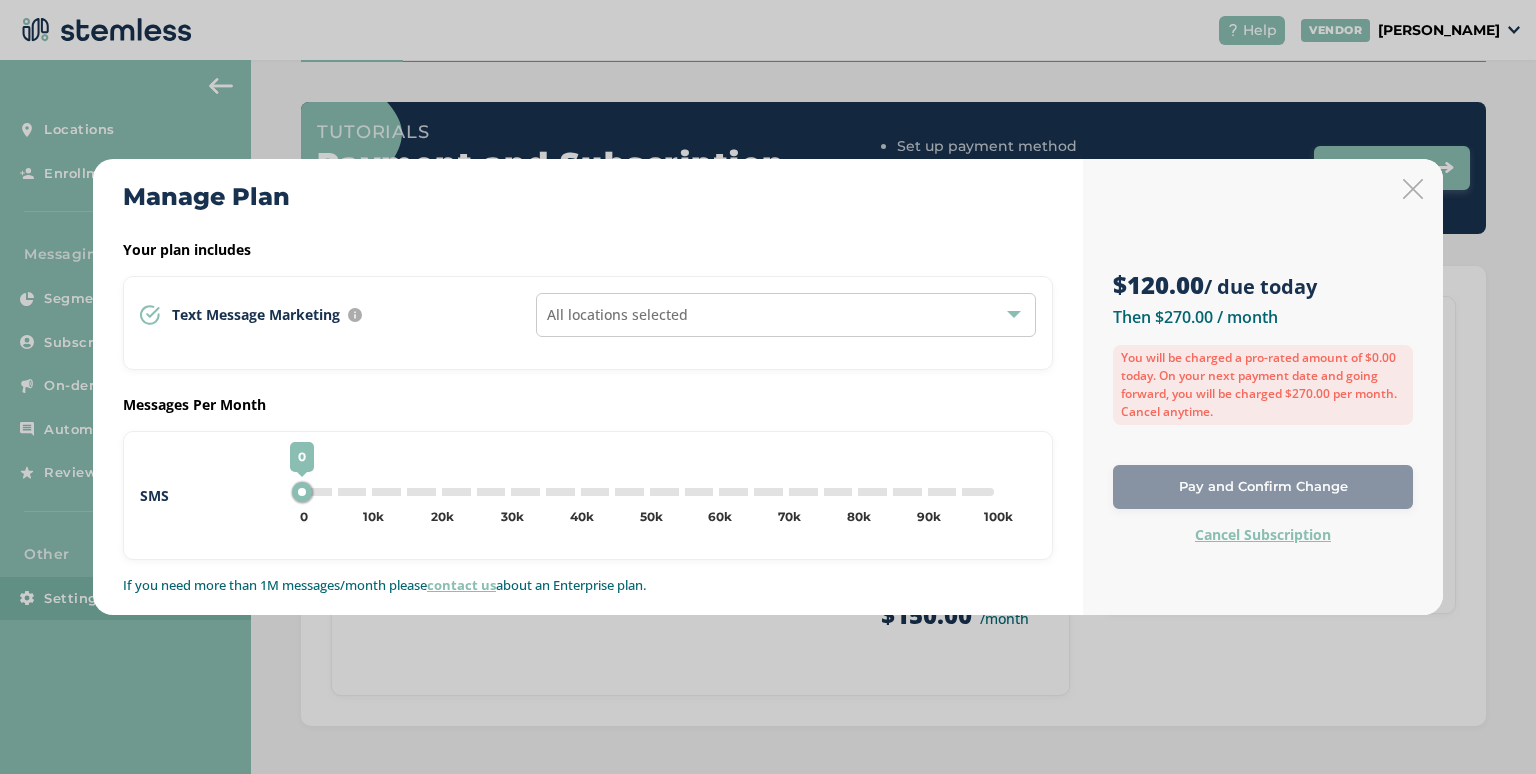 type on "5000" 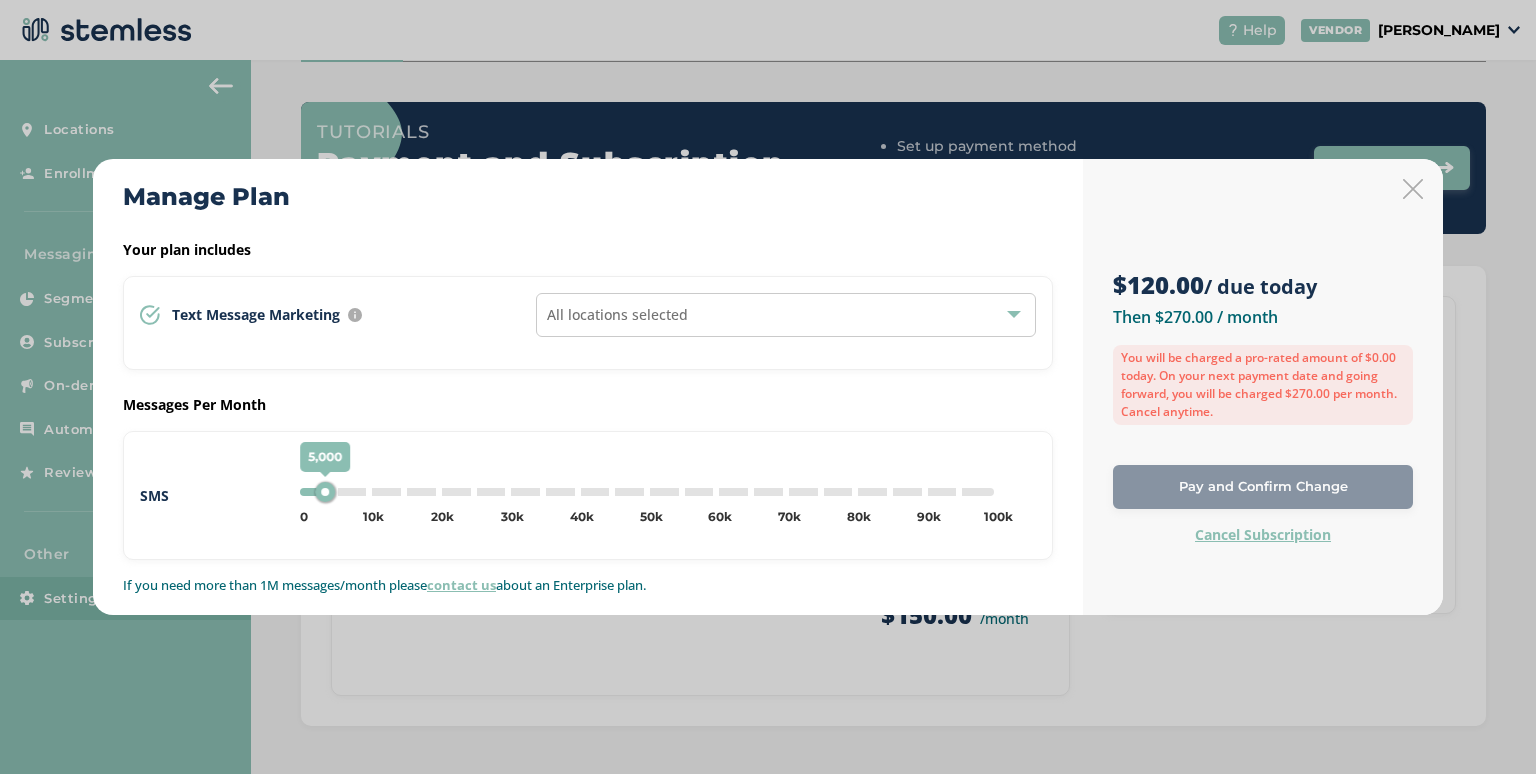 drag, startPoint x: 308, startPoint y: 489, endPoint x: 332, endPoint y: 489, distance: 24 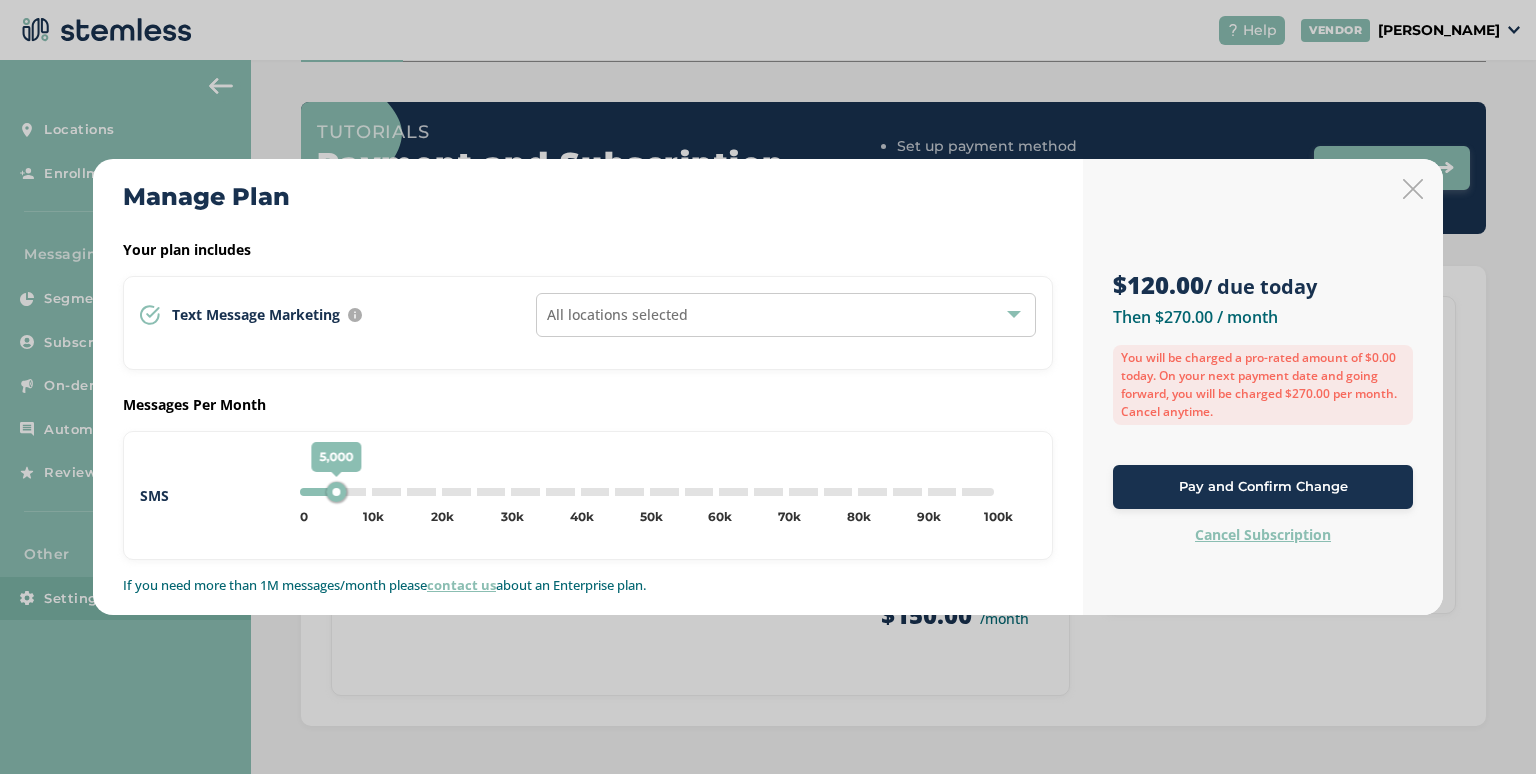 click on "$120.00  / due today   Then $270.00 / month   You will be charged a pro-rated amount of $120.00 today. On your next payment date and going forward, you will be charged $270.00 per month. Cancel anytime.  Pay and Confirm Change  Cancel Subscription" at bounding box center [1263, 367] 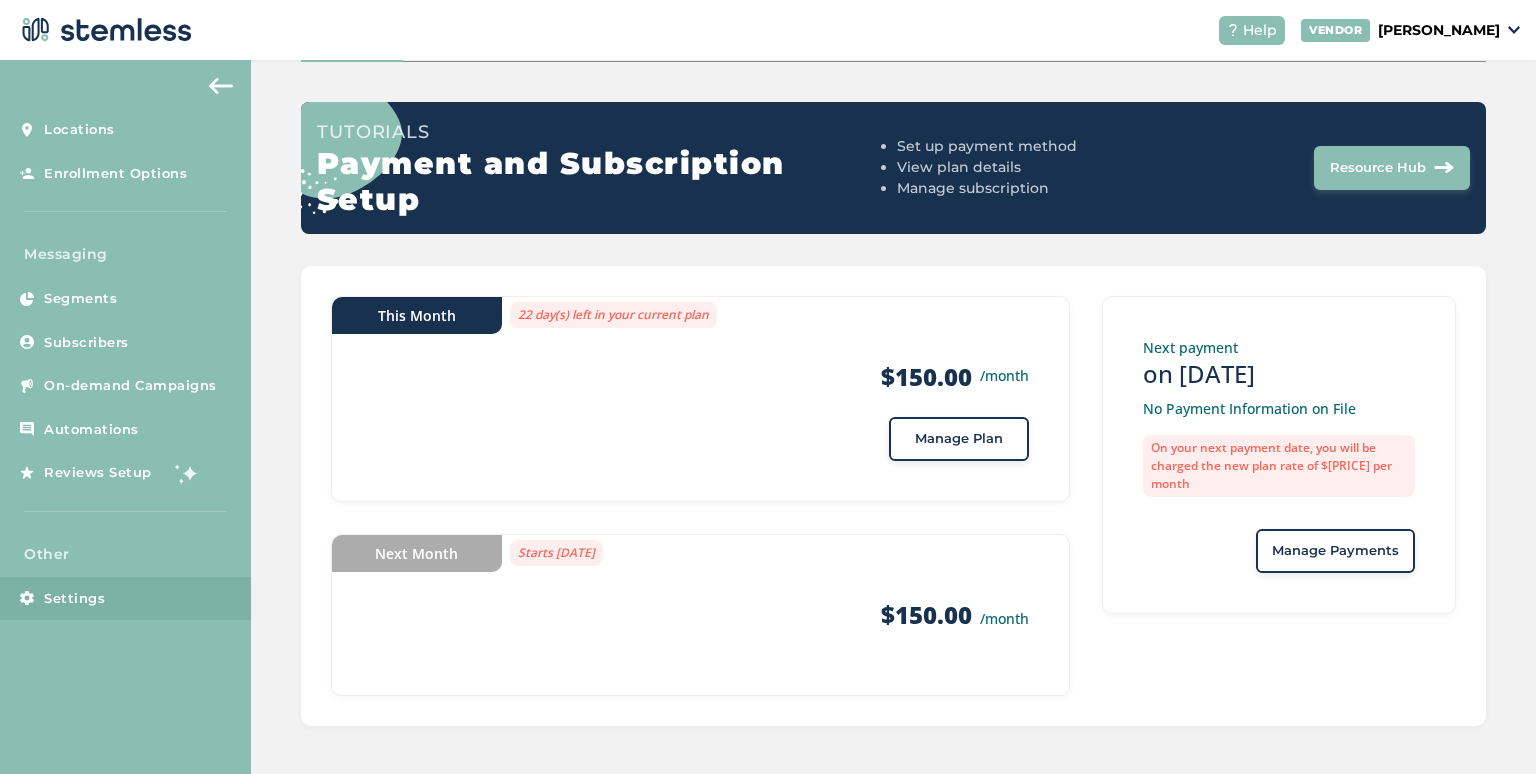 click on "Manage Plan" at bounding box center (959, 439) 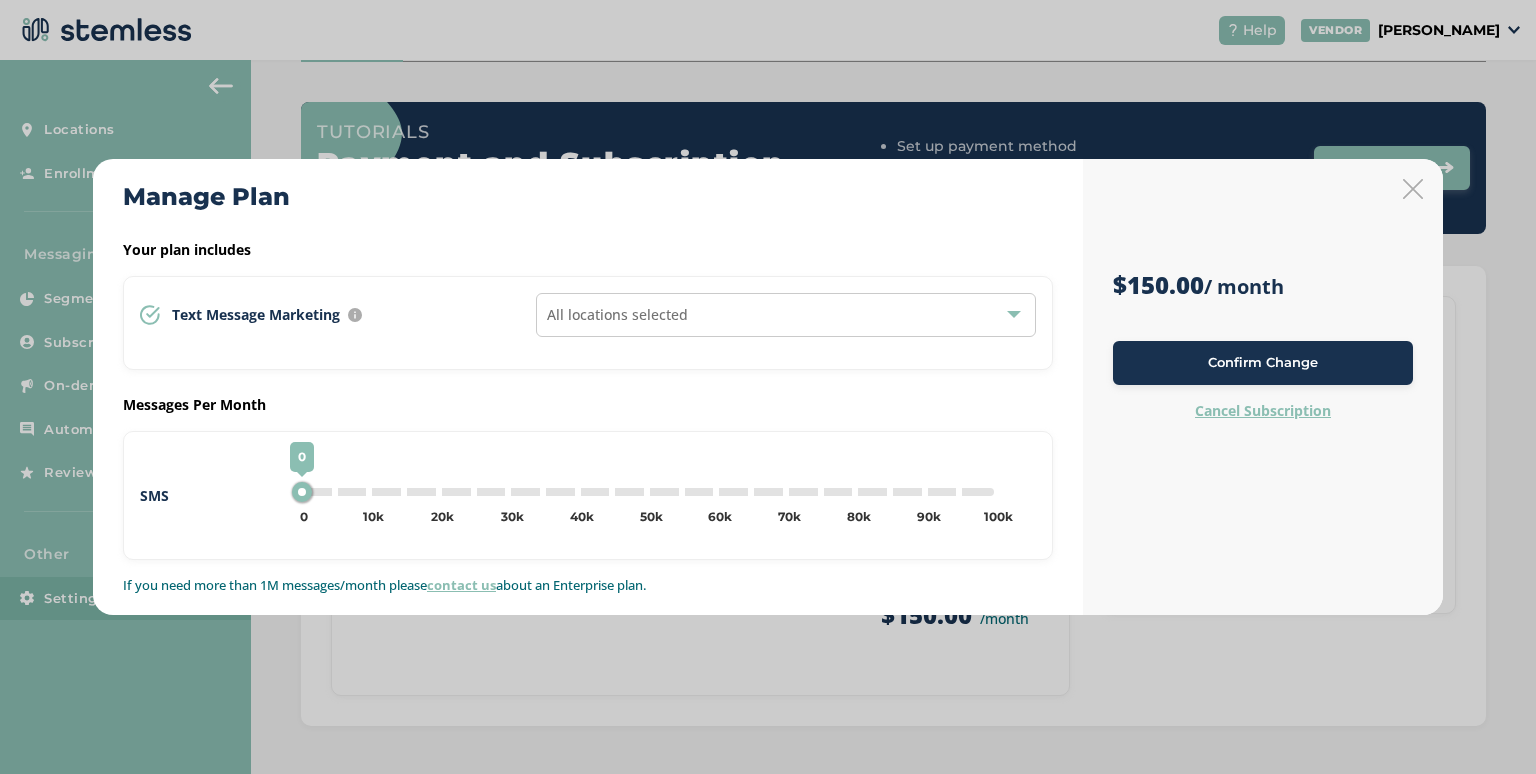 click on "0   0   5k   10k   15k   20k   25k   30k   35k   40k   45k   50k   55k   60k   65k   70k   75k   80k   85k   90k   95k   100k   0" at bounding box center (647, 492) 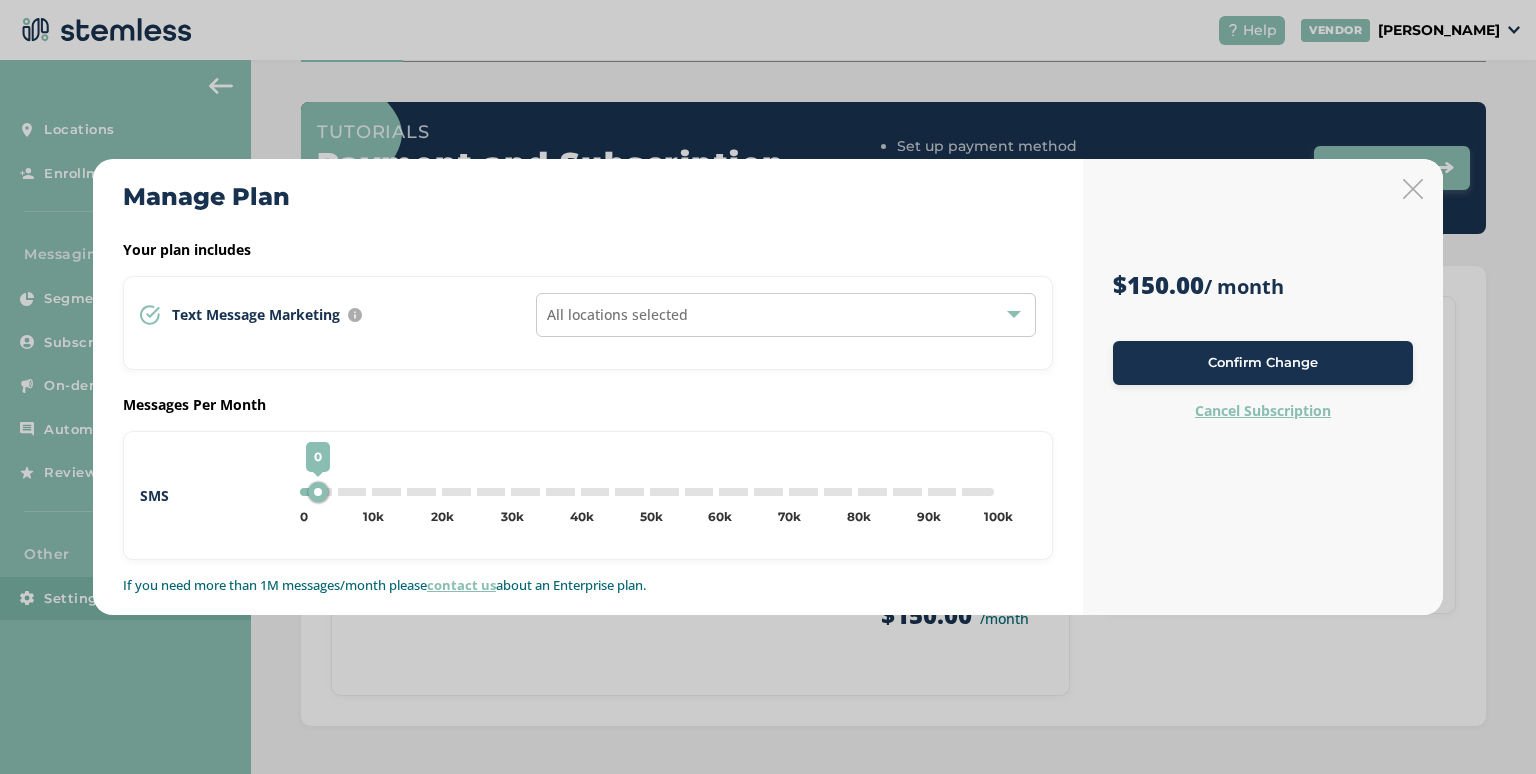 type on "5000" 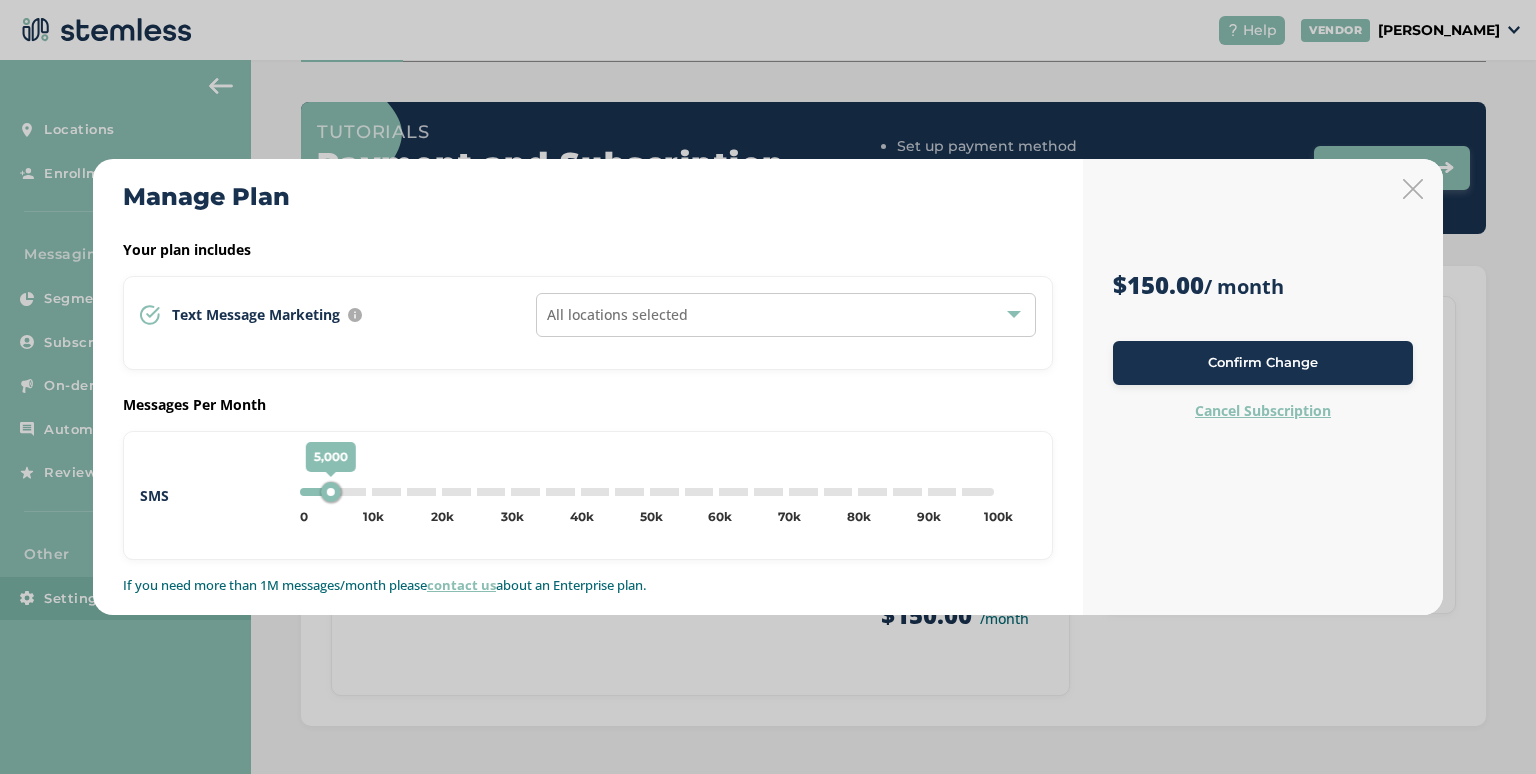 drag, startPoint x: 301, startPoint y: 493, endPoint x: 329, endPoint y: 493, distance: 28 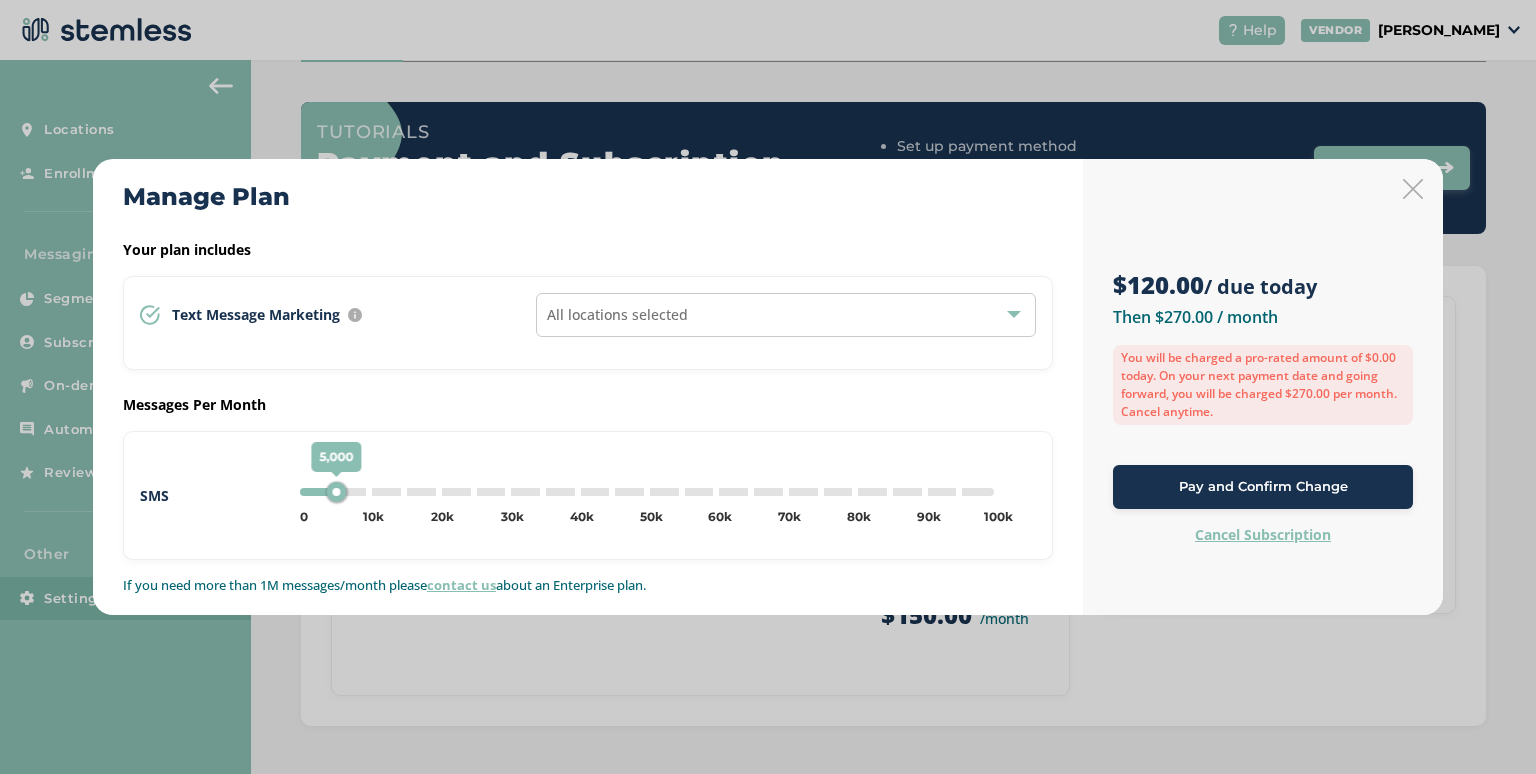 click on "Pay and Confirm Change" at bounding box center (1263, 487) 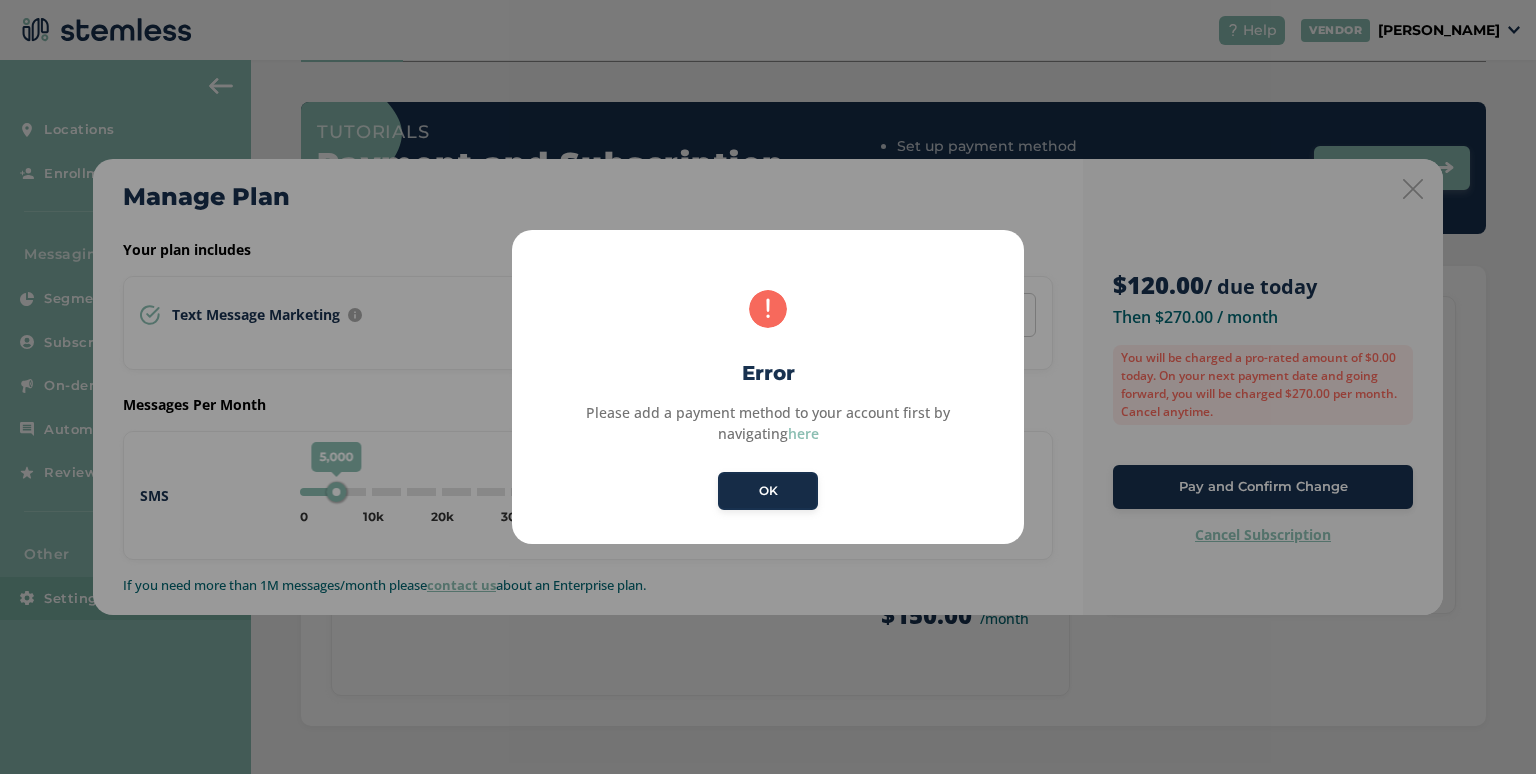 click on "OK" at bounding box center [768, 491] 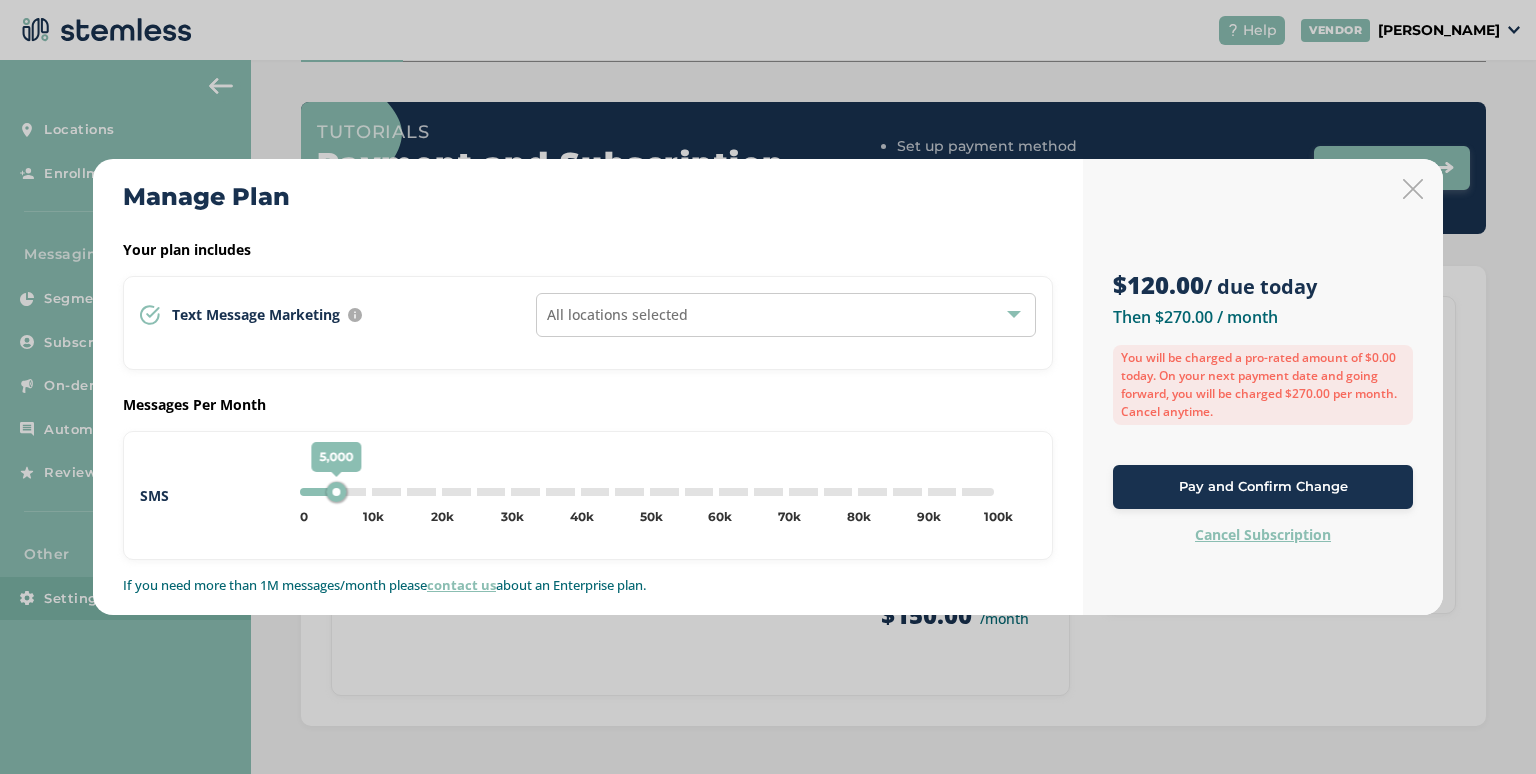 click on "All locations selected" at bounding box center (786, 315) 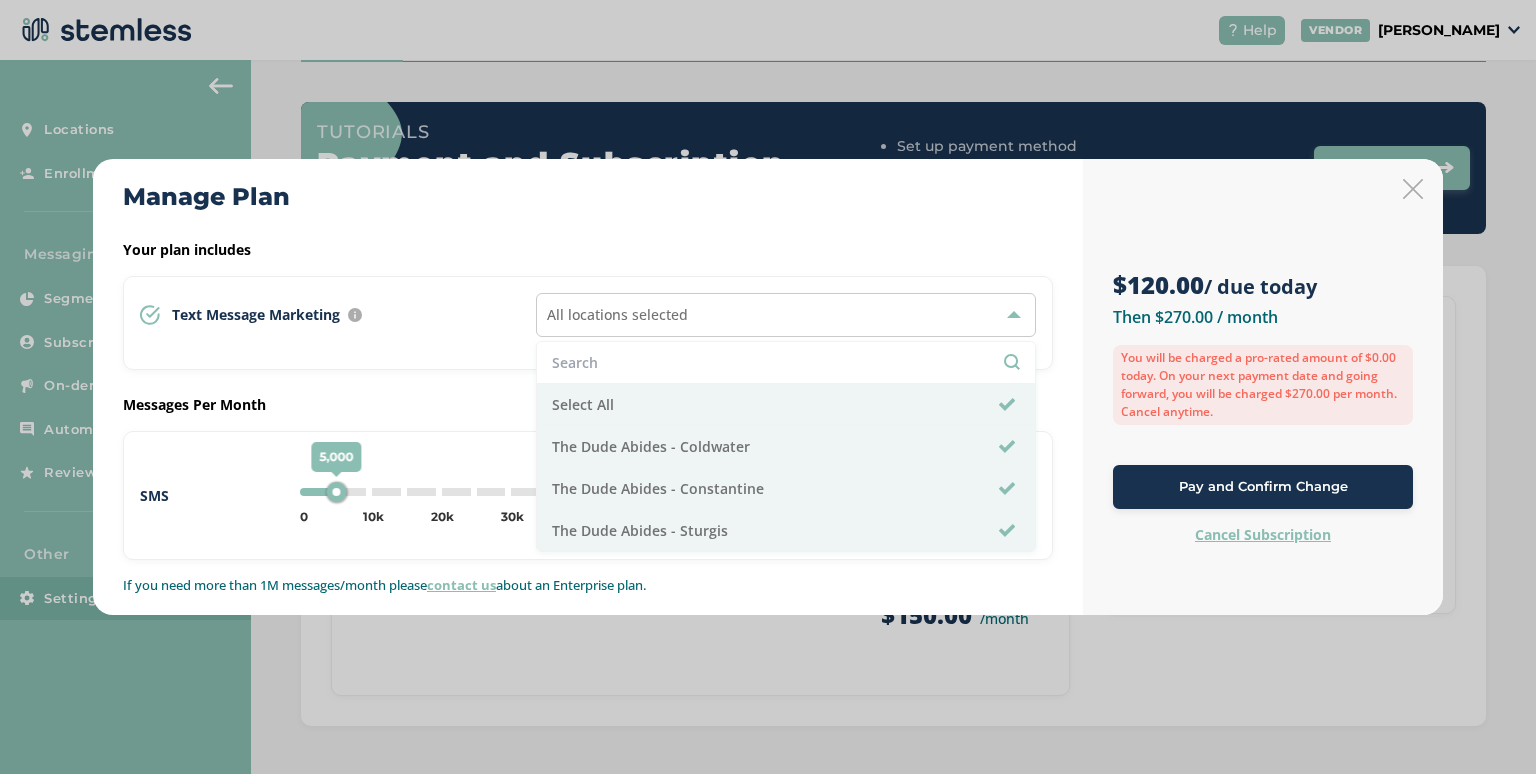 drag, startPoint x: 1403, startPoint y: 193, endPoint x: 1050, endPoint y: 225, distance: 354.44745 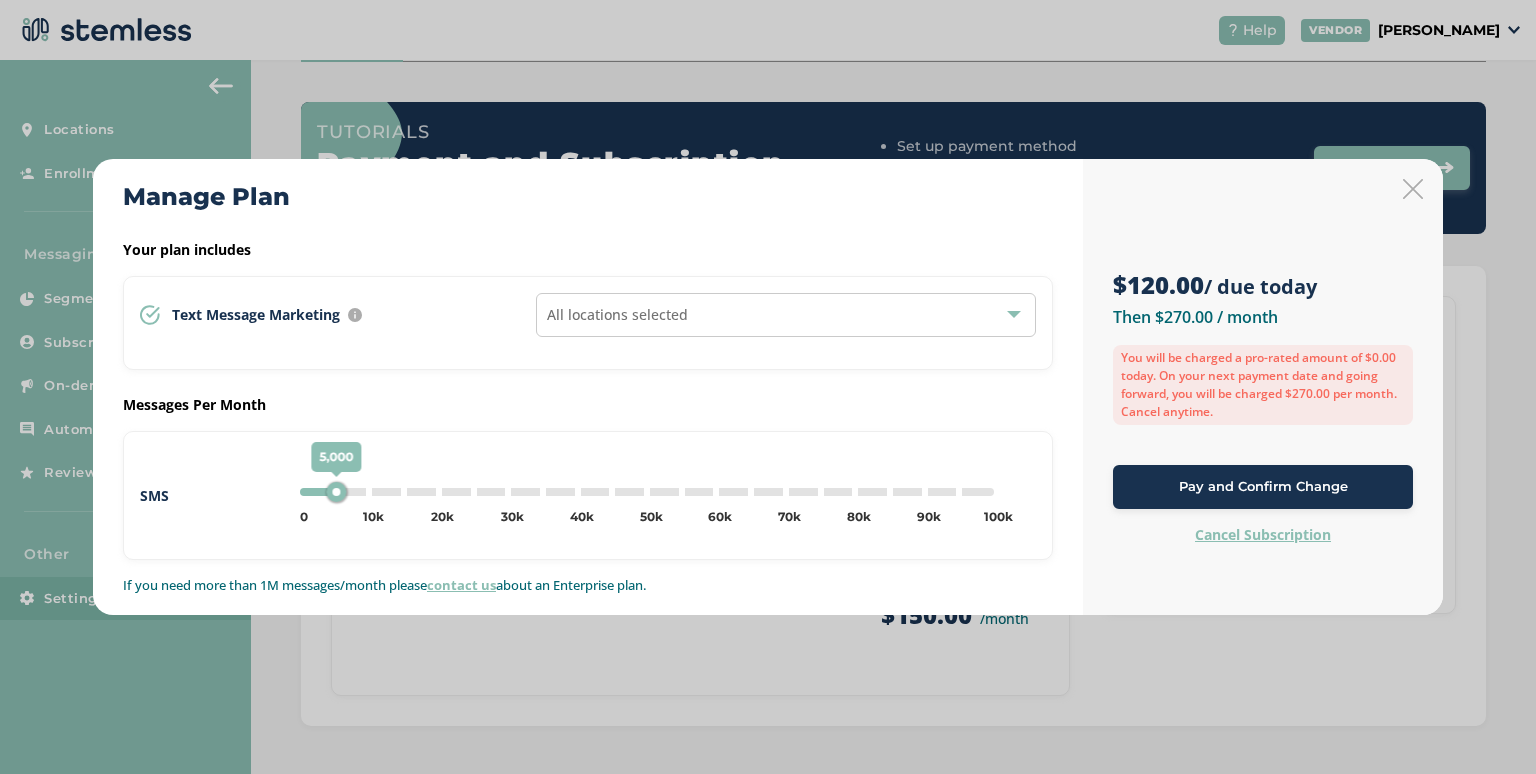 click at bounding box center [1413, 189] 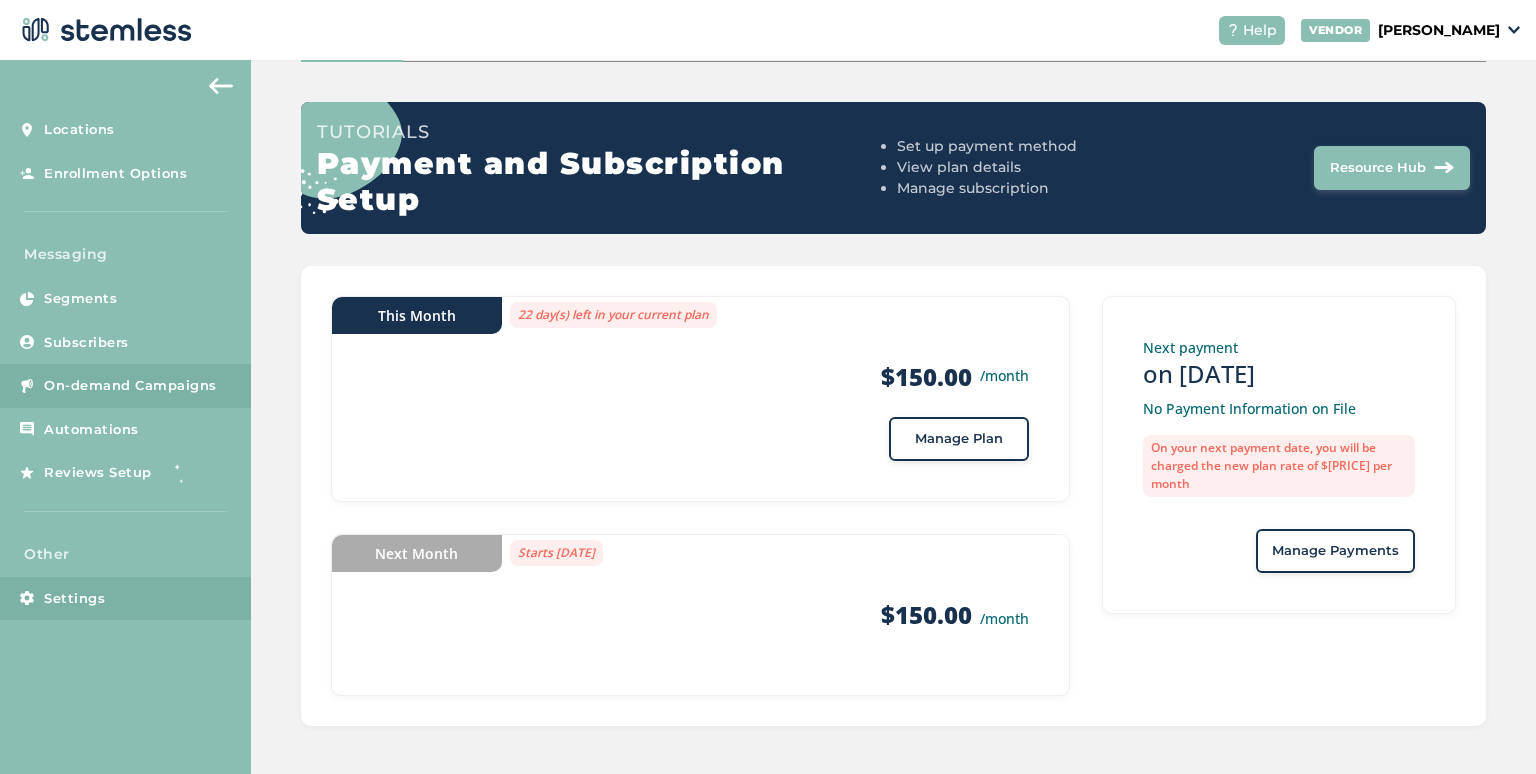 click on "On-demand Campaigns" at bounding box center (130, 386) 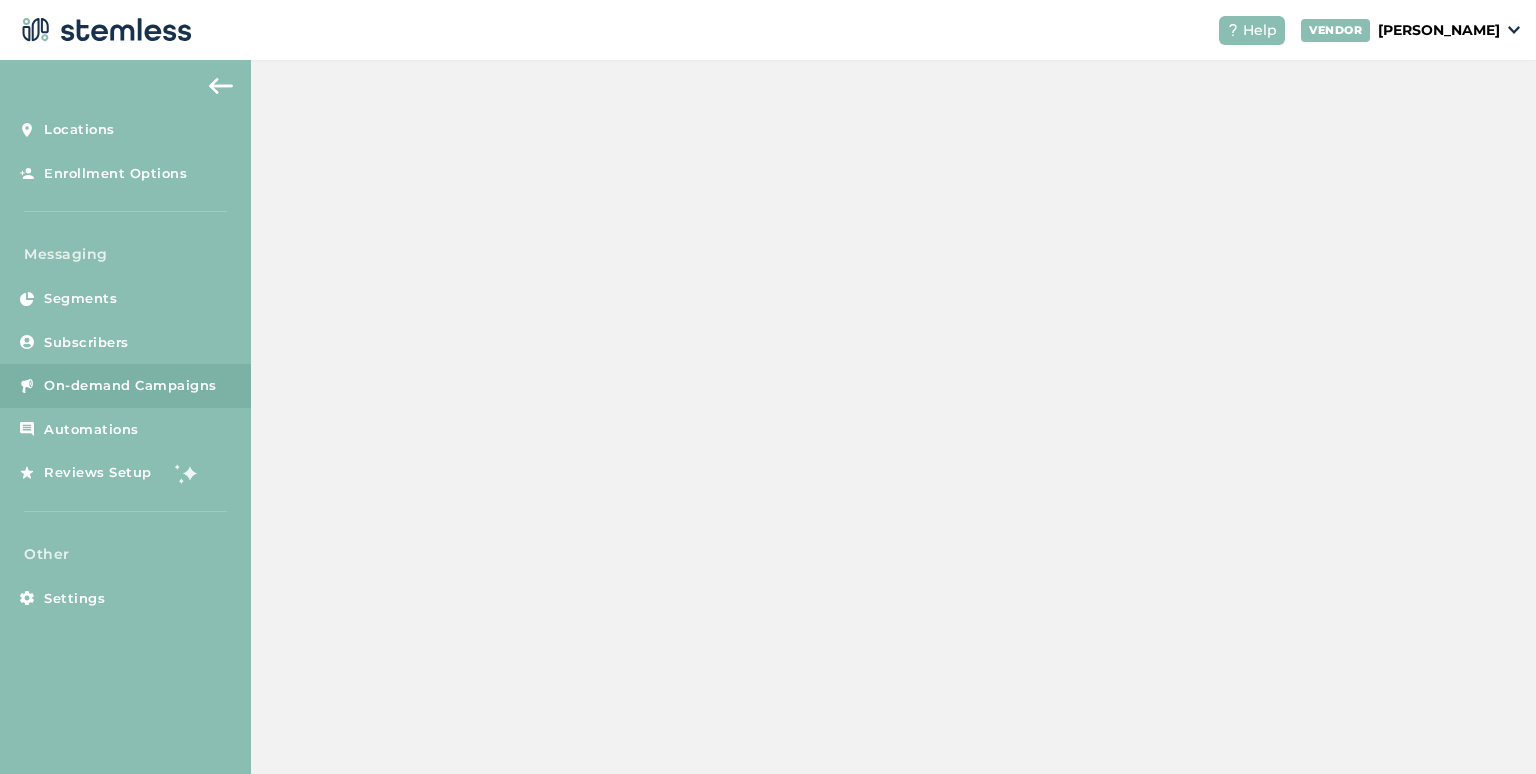 scroll, scrollTop: 0, scrollLeft: 0, axis: both 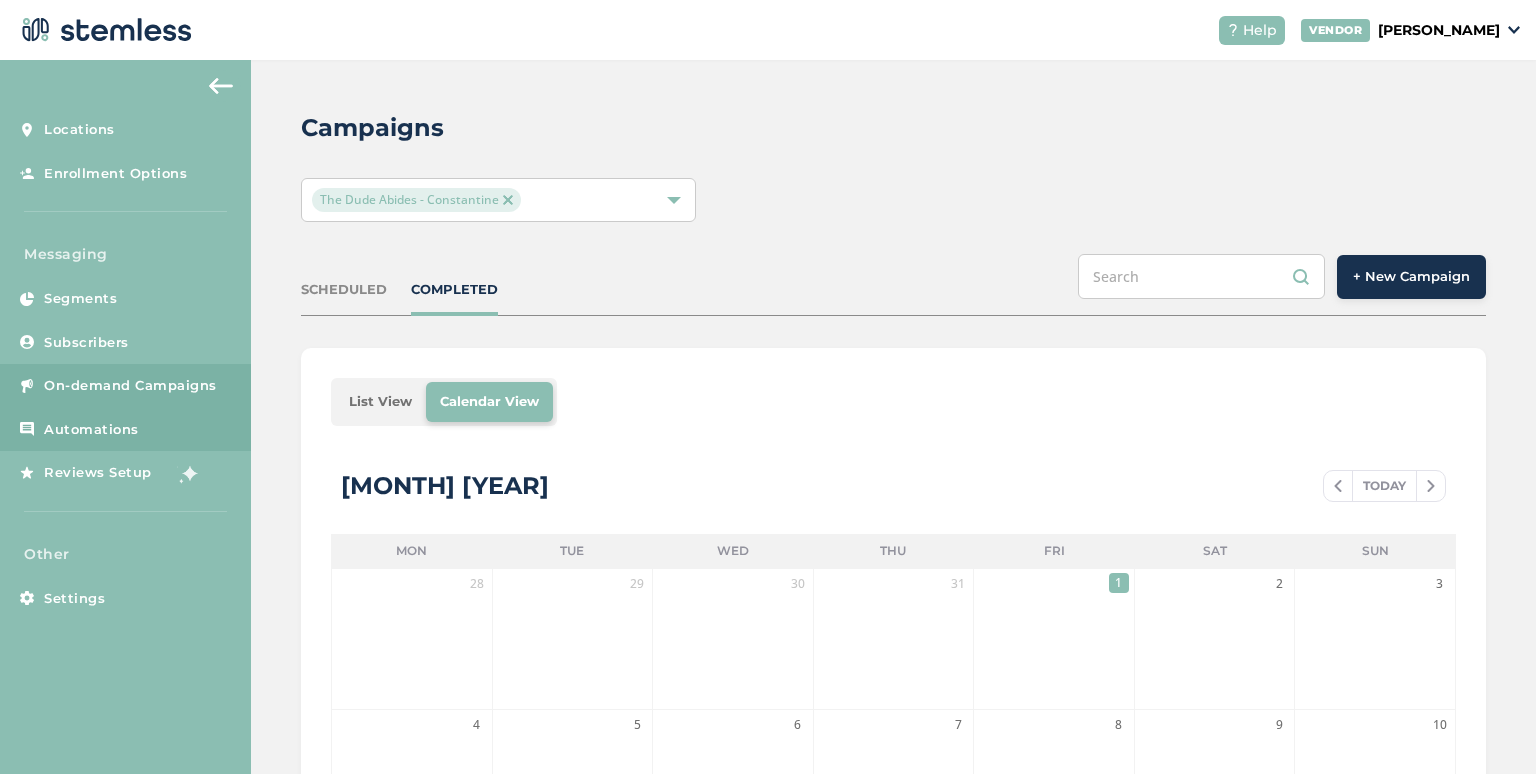 click on "Automations" at bounding box center [125, 430] 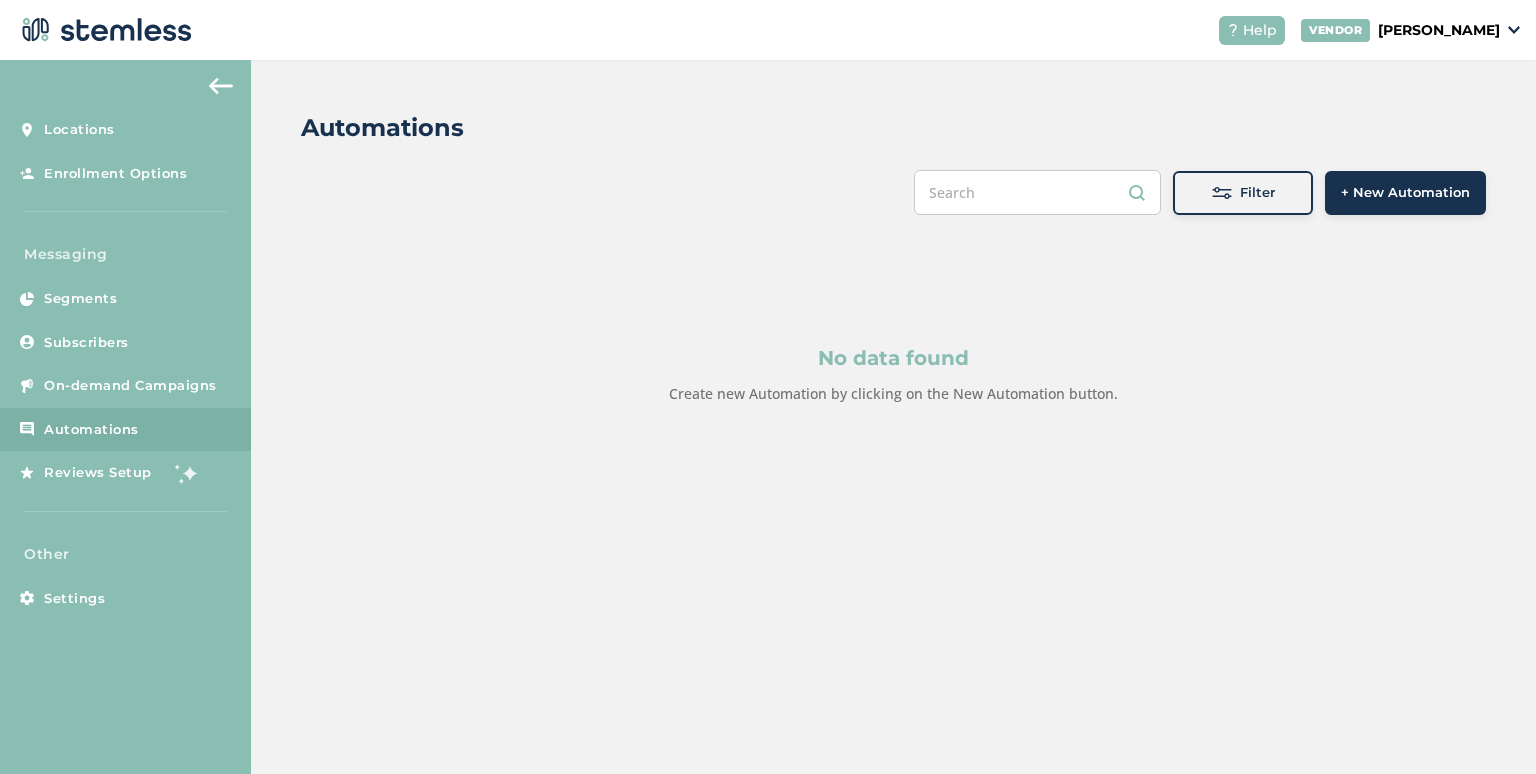 click on "+ New Automation" at bounding box center [1405, 193] 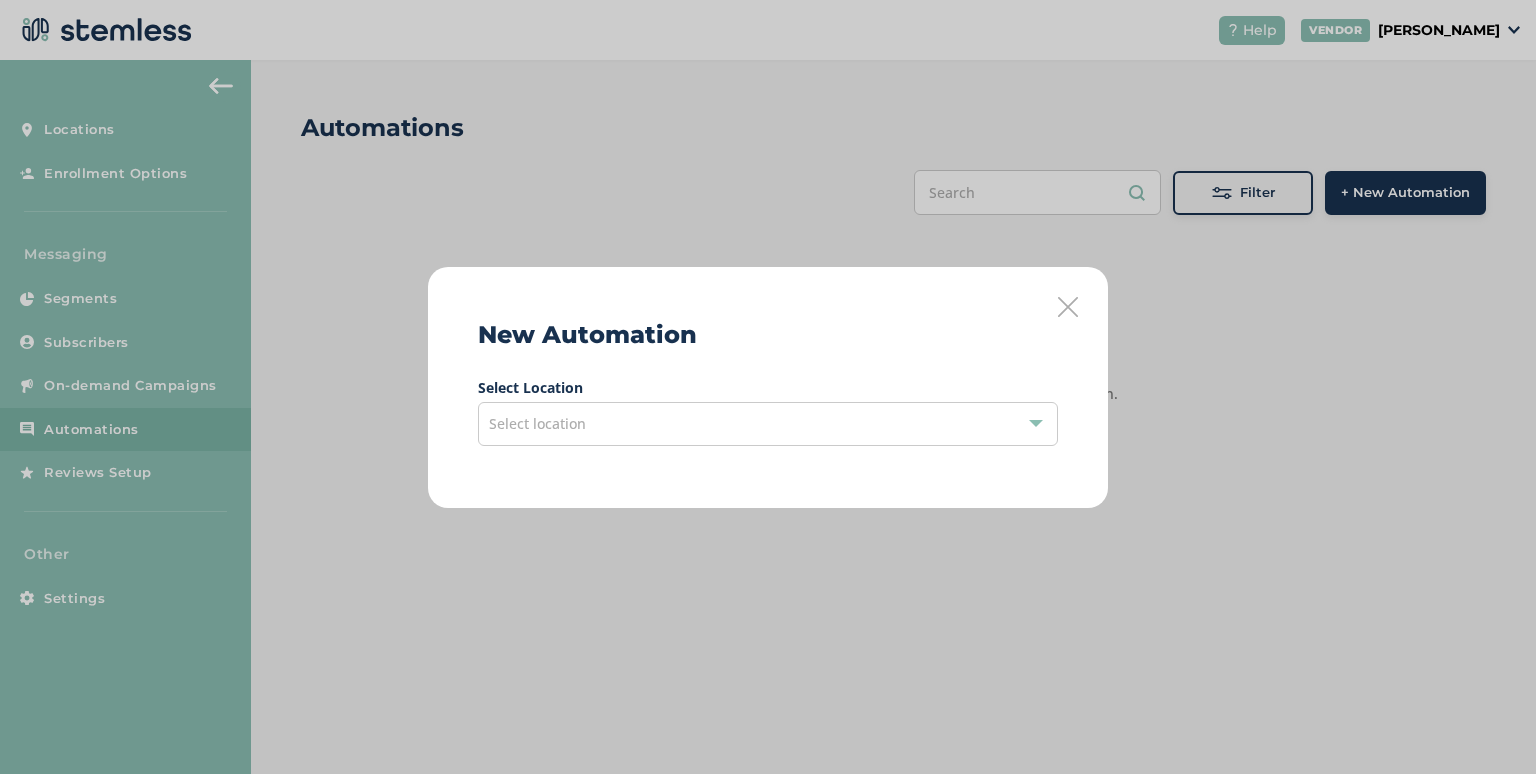 click on "Select location" at bounding box center [537, 423] 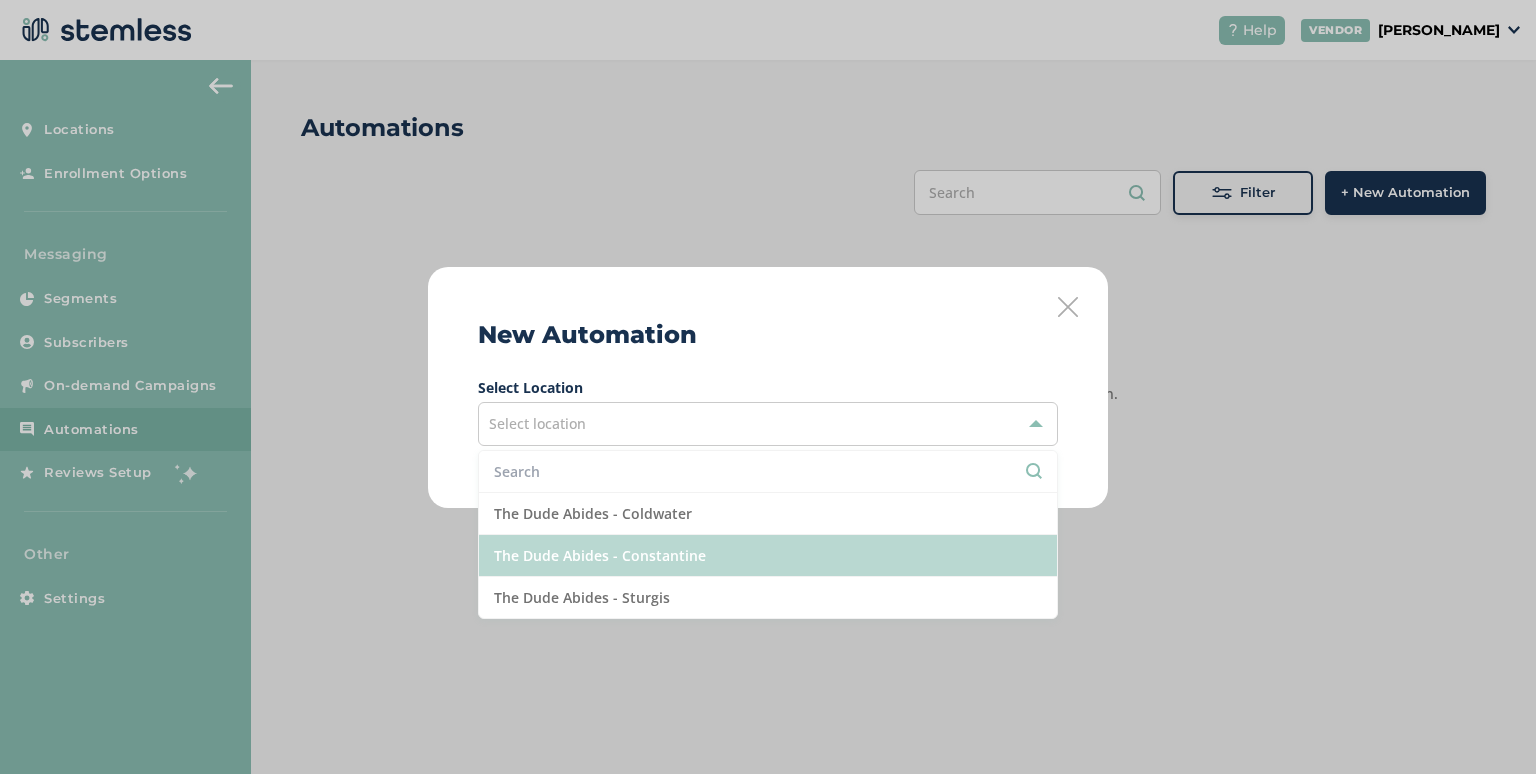 click on "The Dude Abides - Constantine" at bounding box center [768, 556] 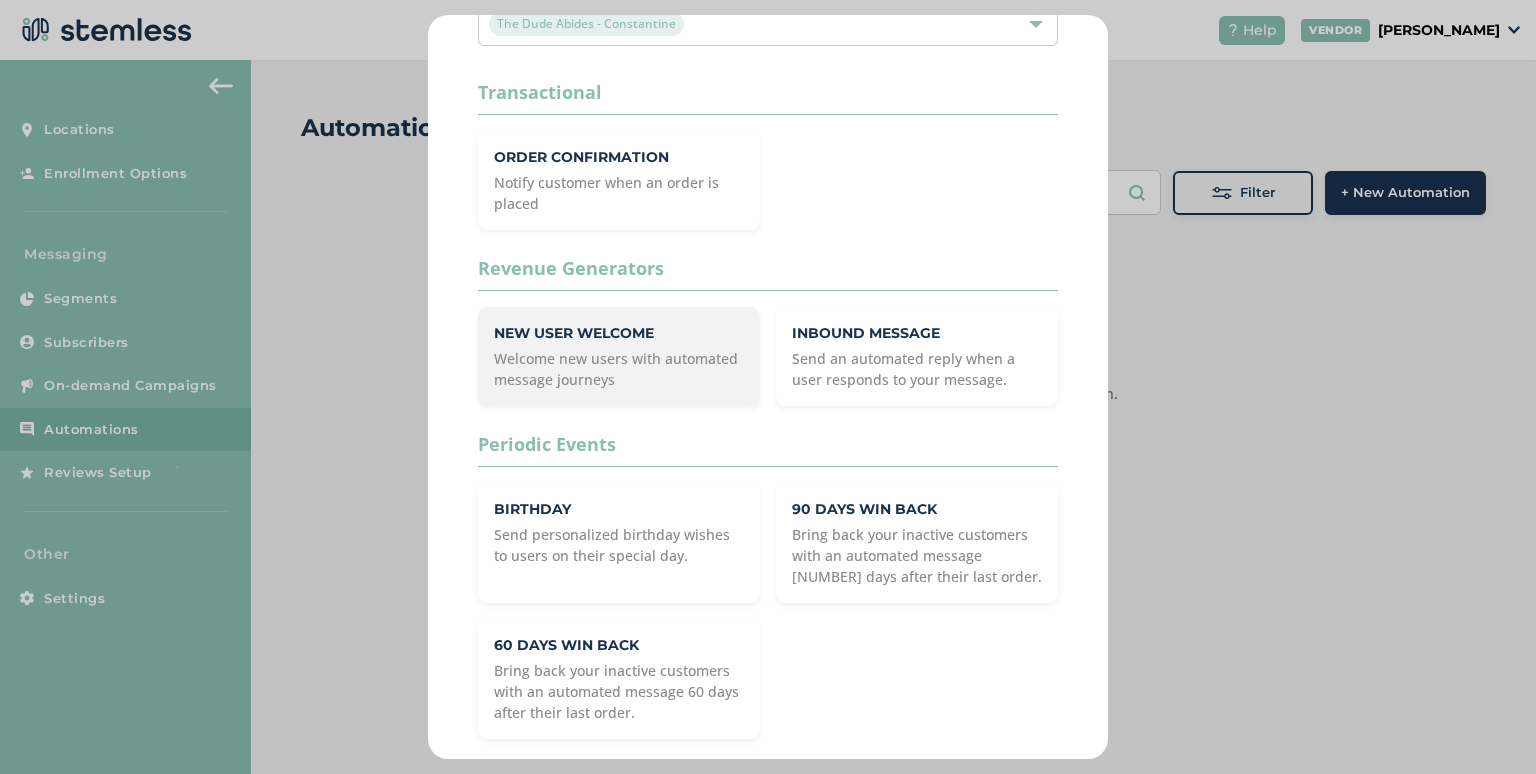 scroll, scrollTop: 158, scrollLeft: 0, axis: vertical 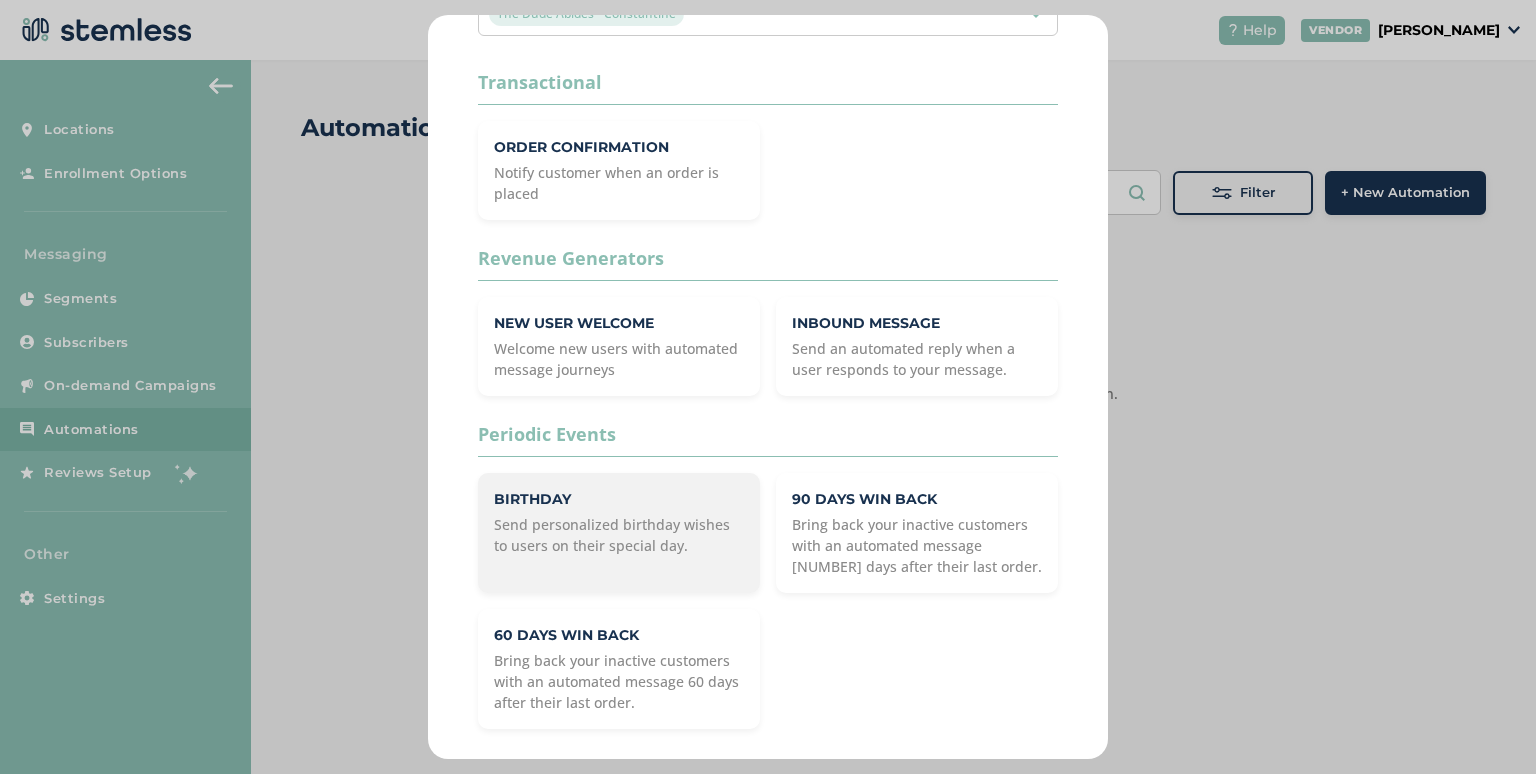 click on "Send personalized birthday wishes to users on their special day." at bounding box center (619, 535) 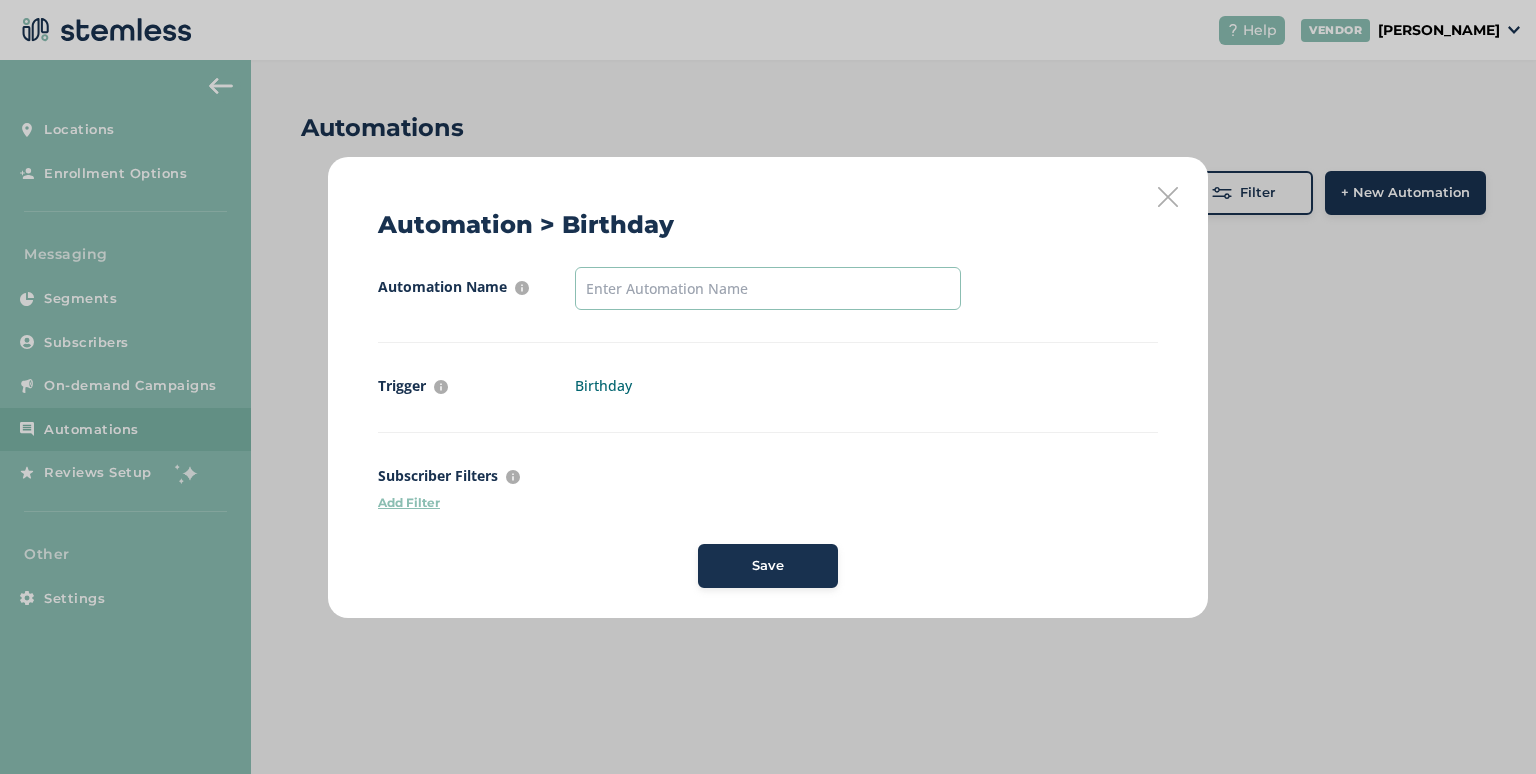 click at bounding box center [768, 288] 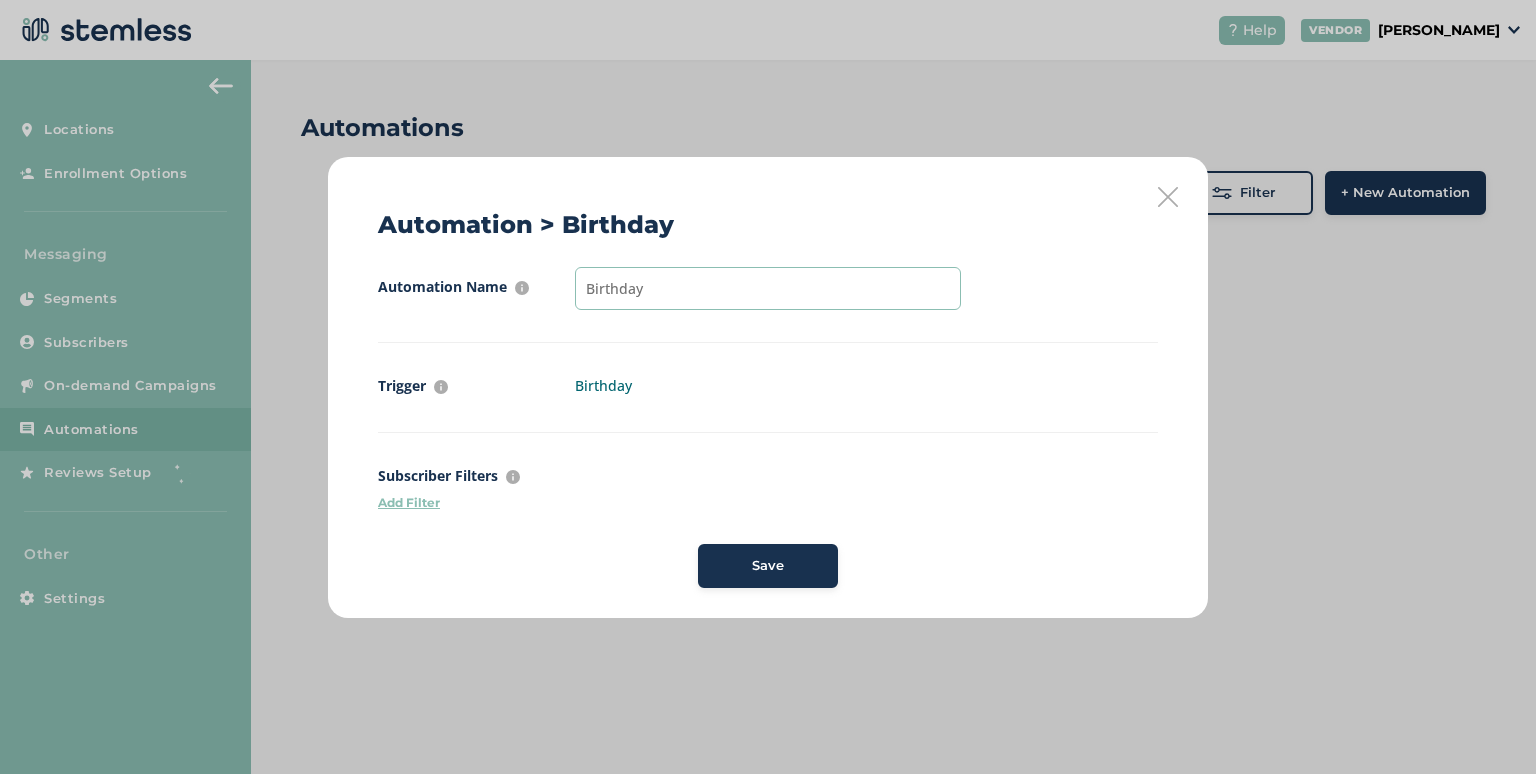 type on "Birthday" 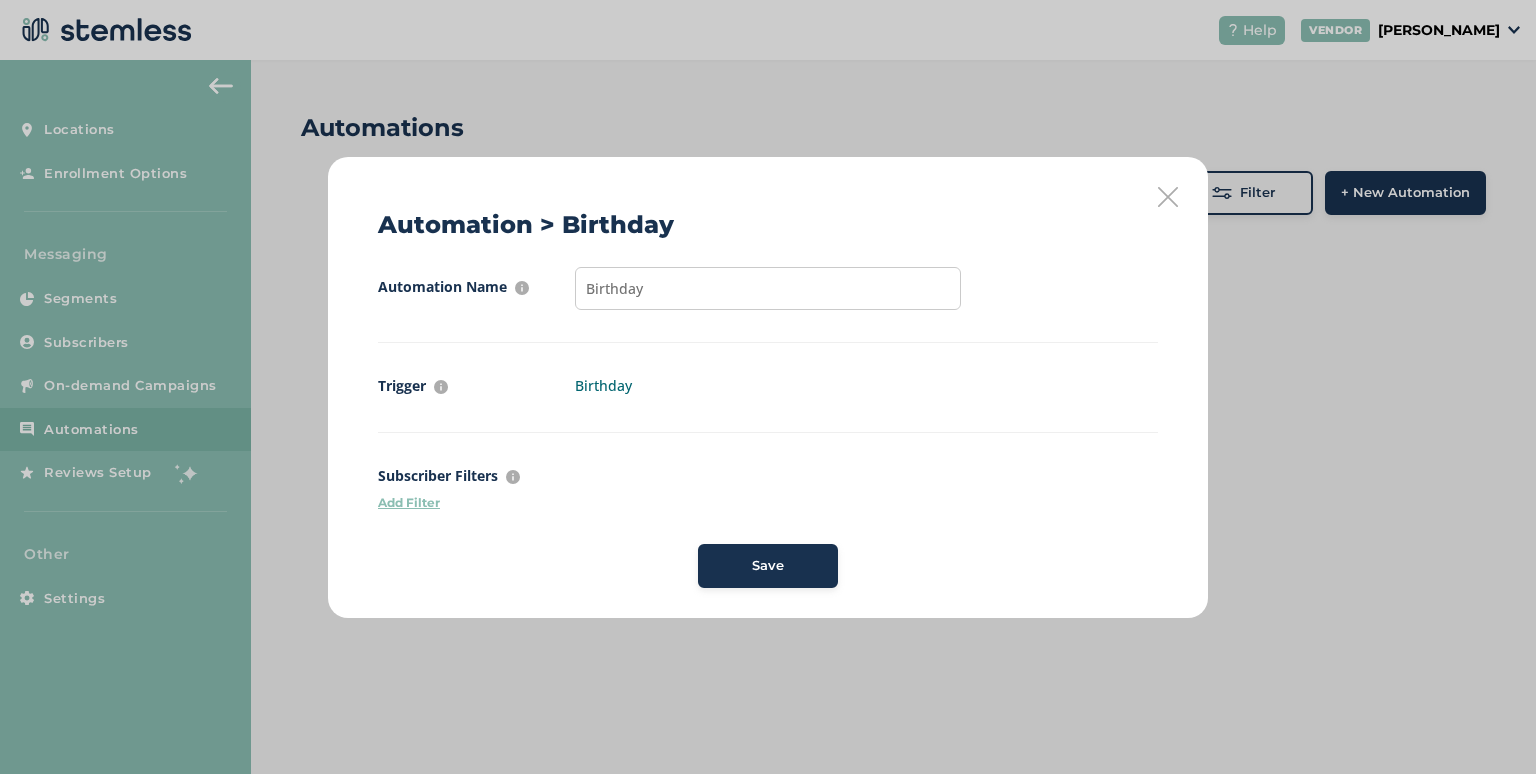 click on "Save" at bounding box center [768, 566] 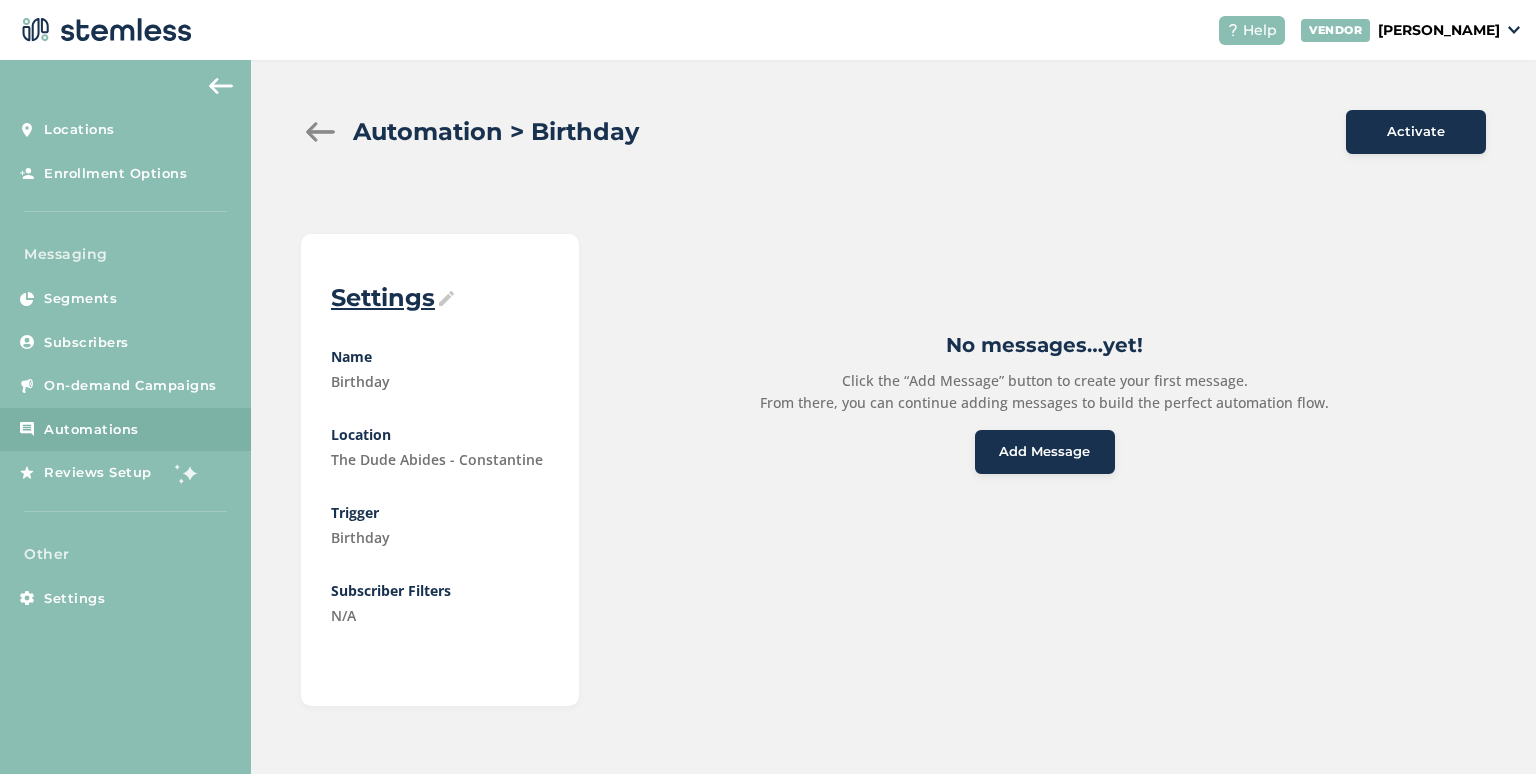 click on "Add Message" at bounding box center (1044, 452) 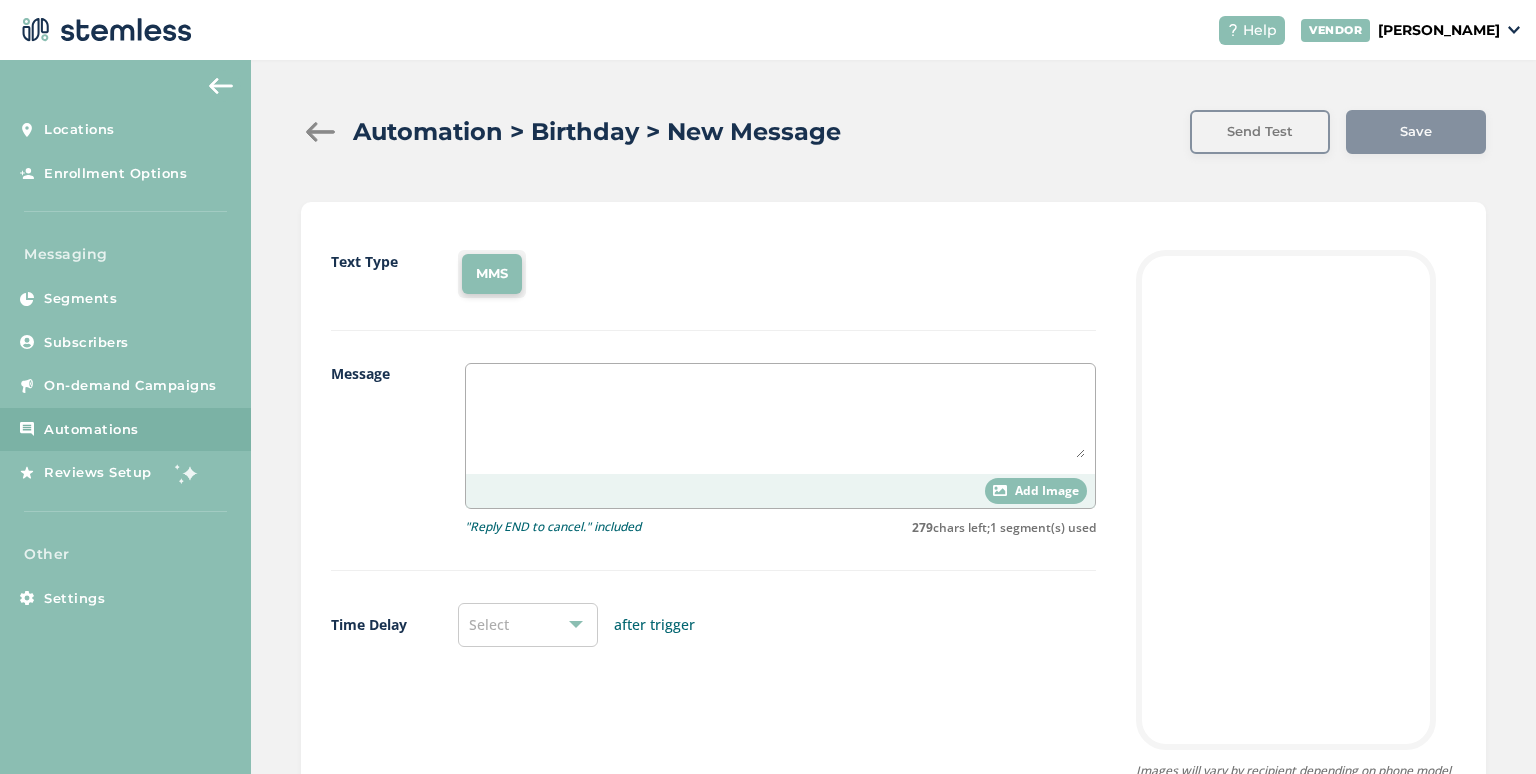 click on "MMS" at bounding box center [492, 274] 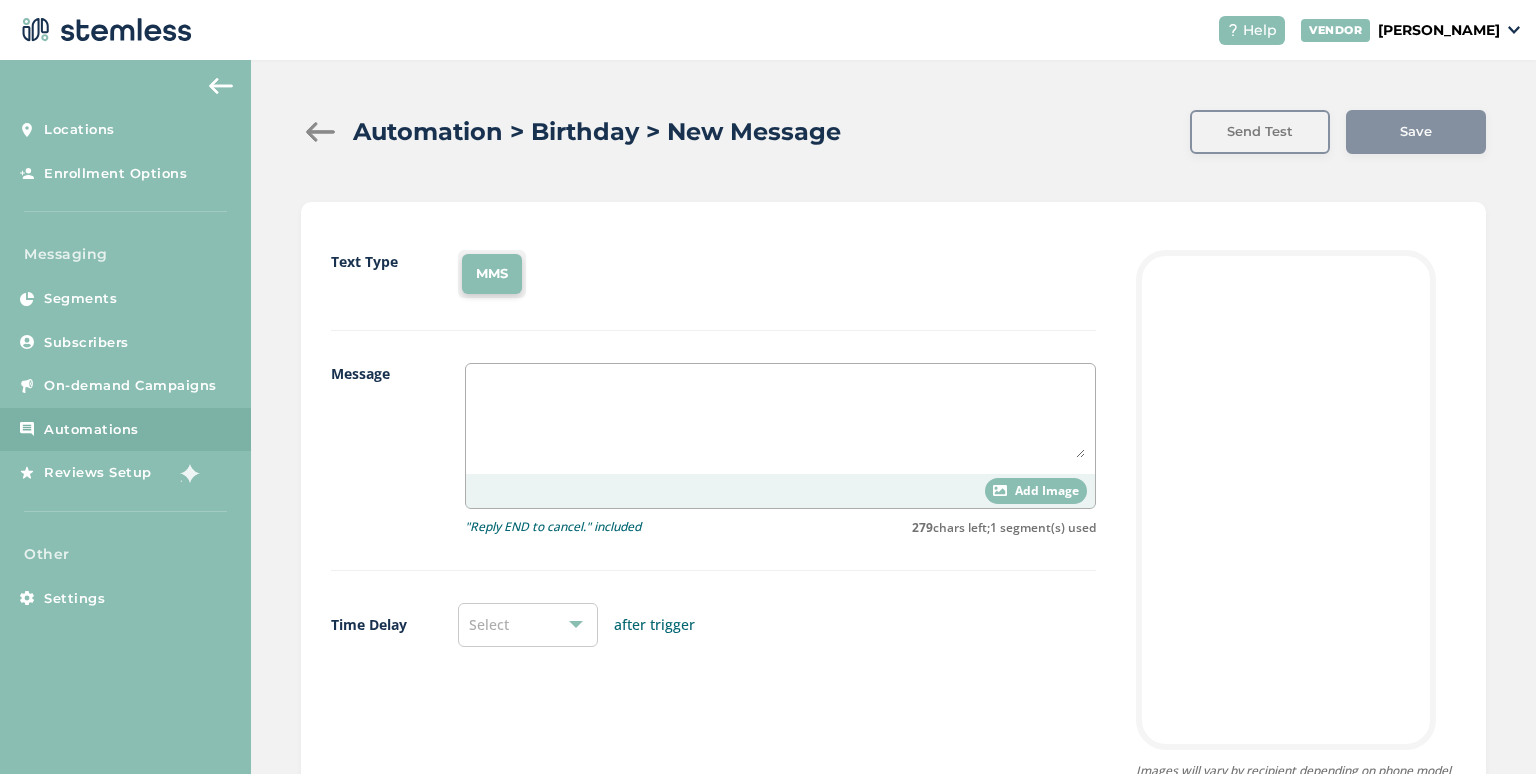 click on "Add Image" at bounding box center (1036, 491) 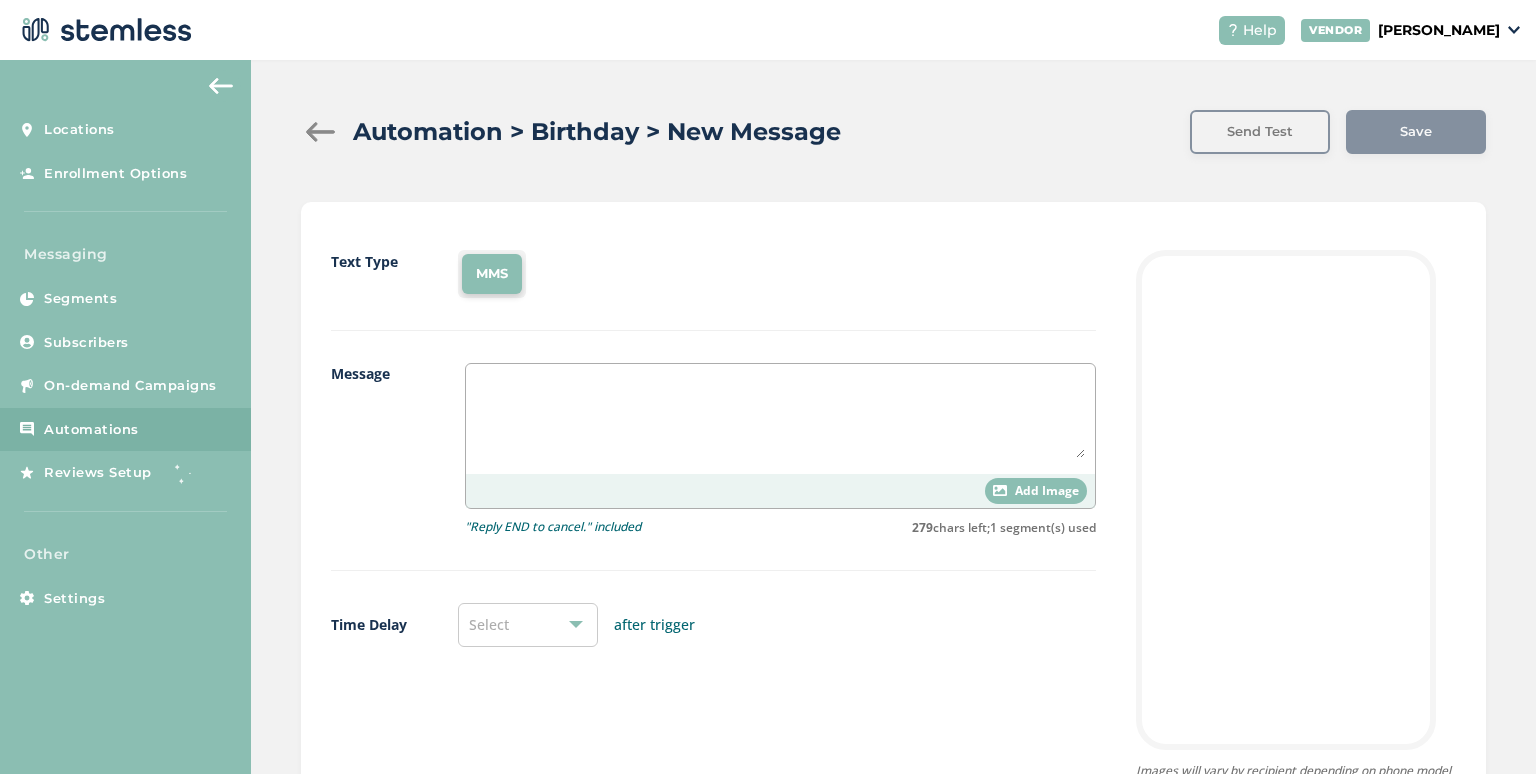 click at bounding box center [780, 419] 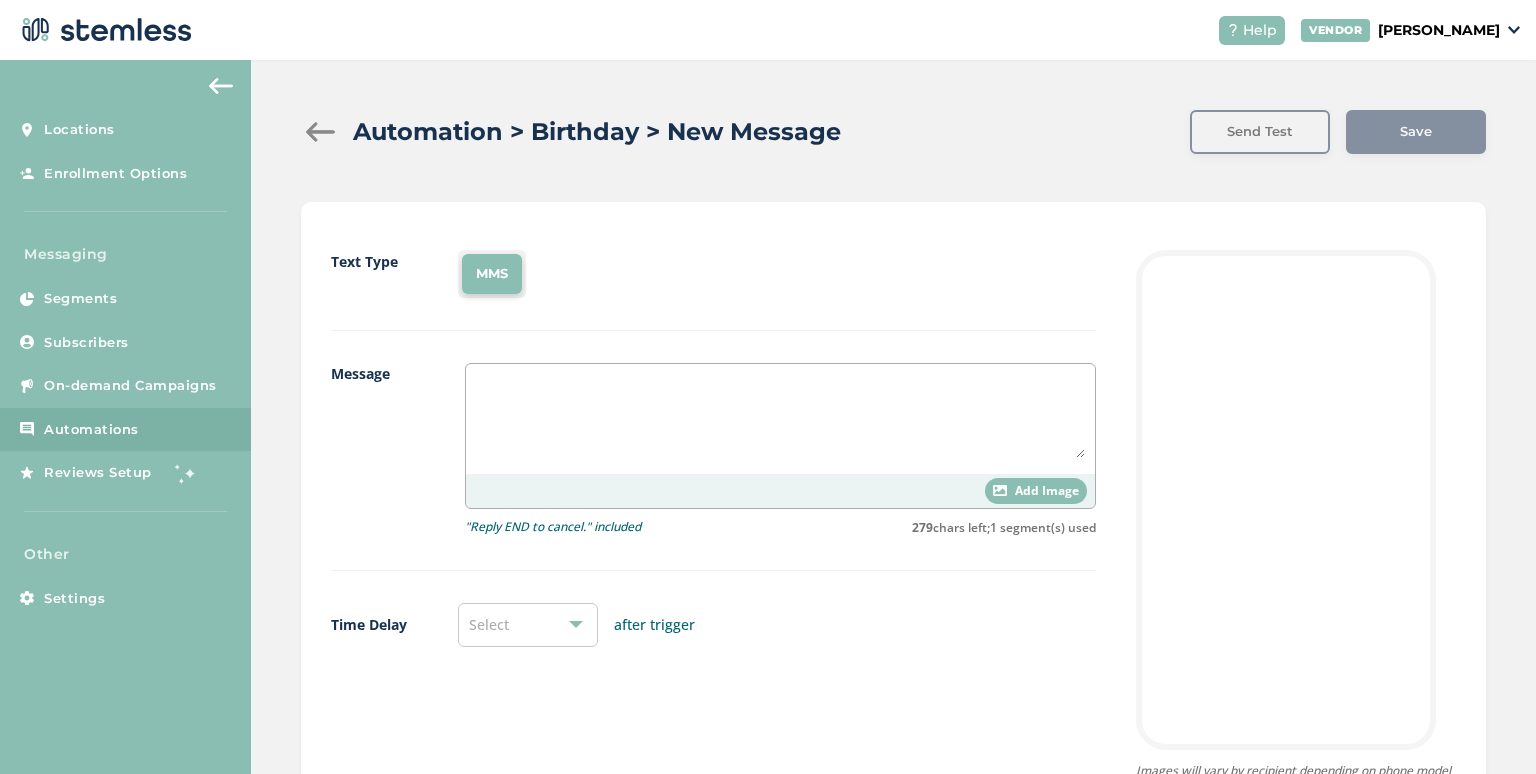 click at bounding box center [780, 416] 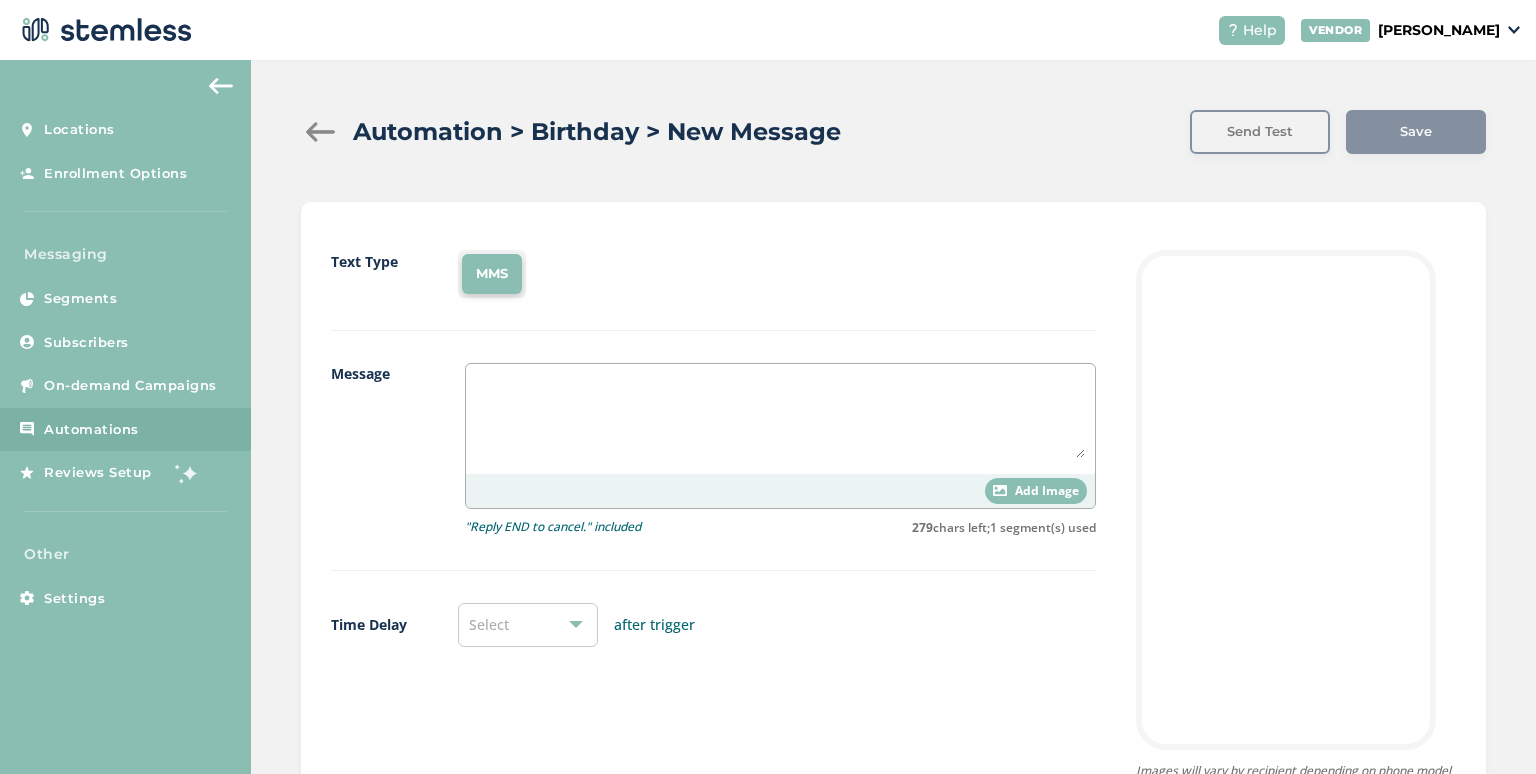 click on "Select" at bounding box center [528, 625] 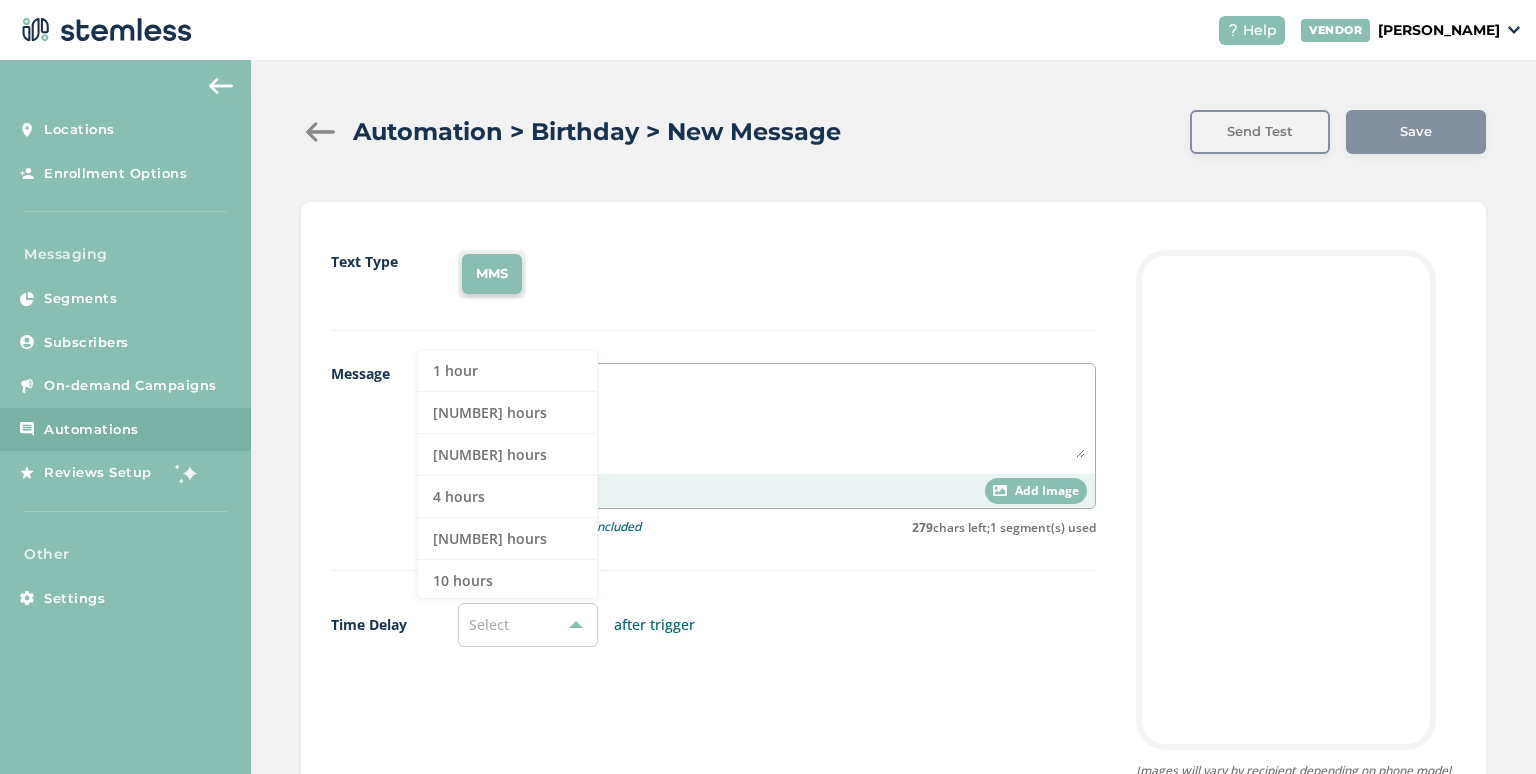 click on "MMS" at bounding box center (777, 274) 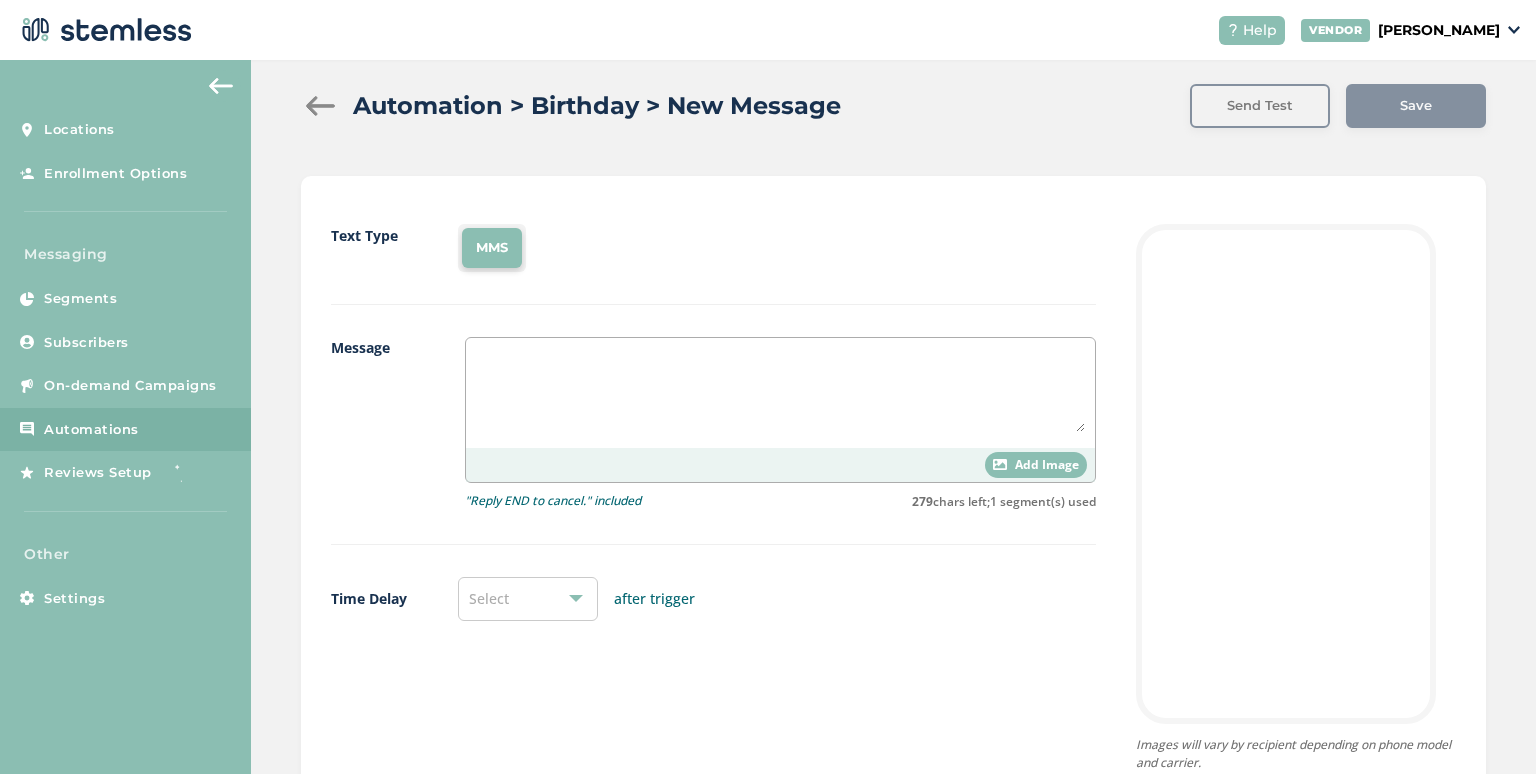 scroll, scrollTop: 0, scrollLeft: 0, axis: both 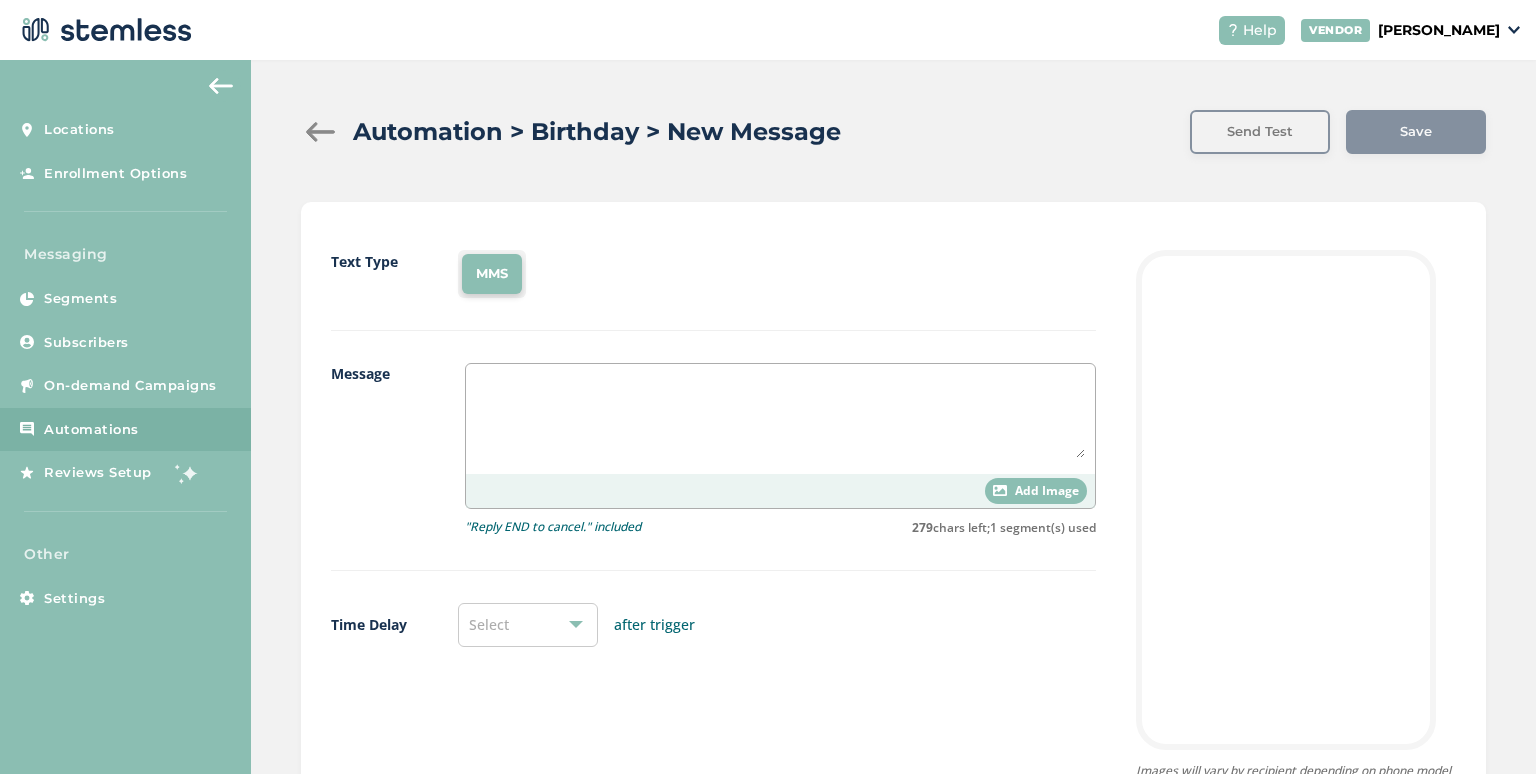 click at bounding box center (780, 416) 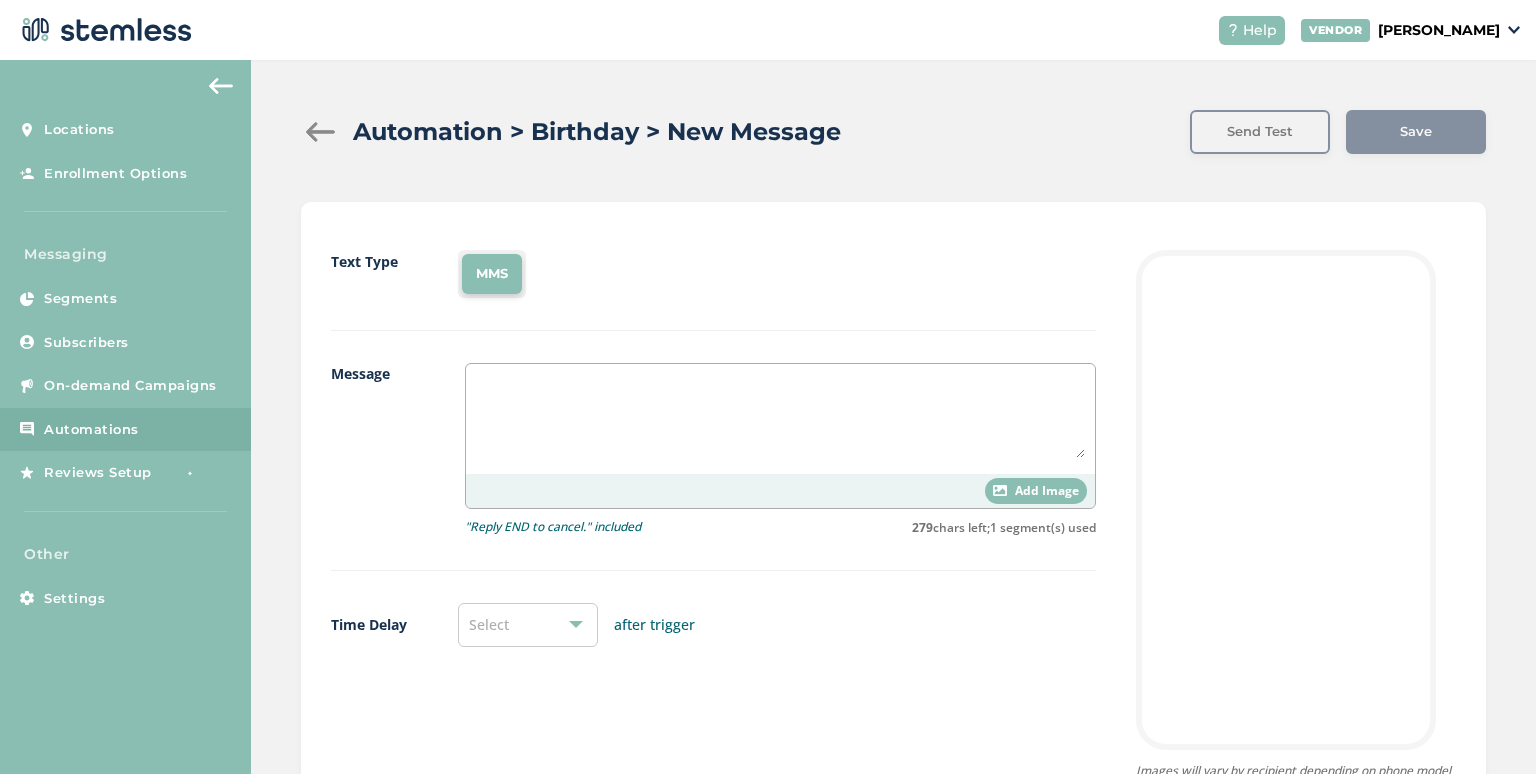 click at bounding box center (321, 132) 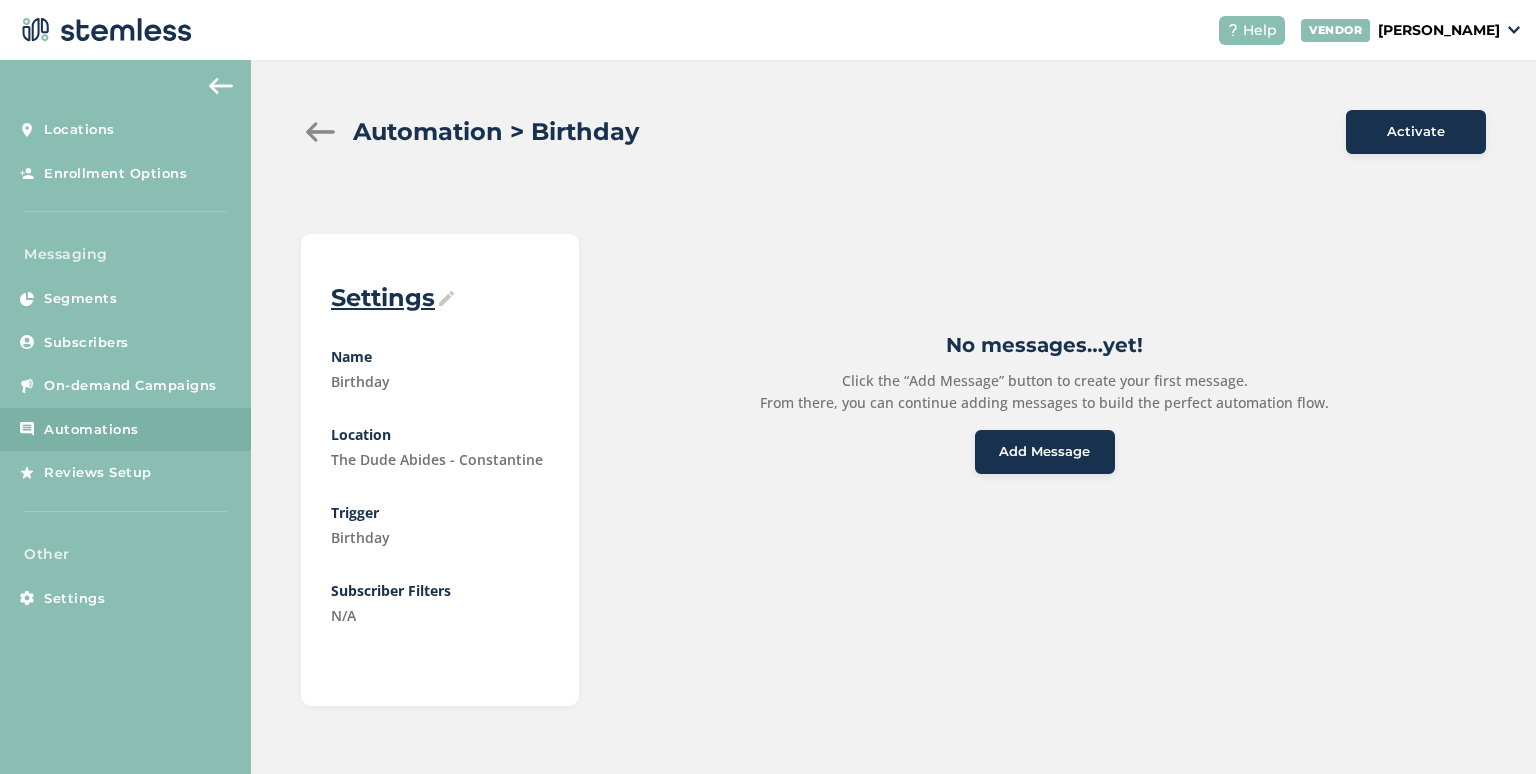click at bounding box center (321, 132) 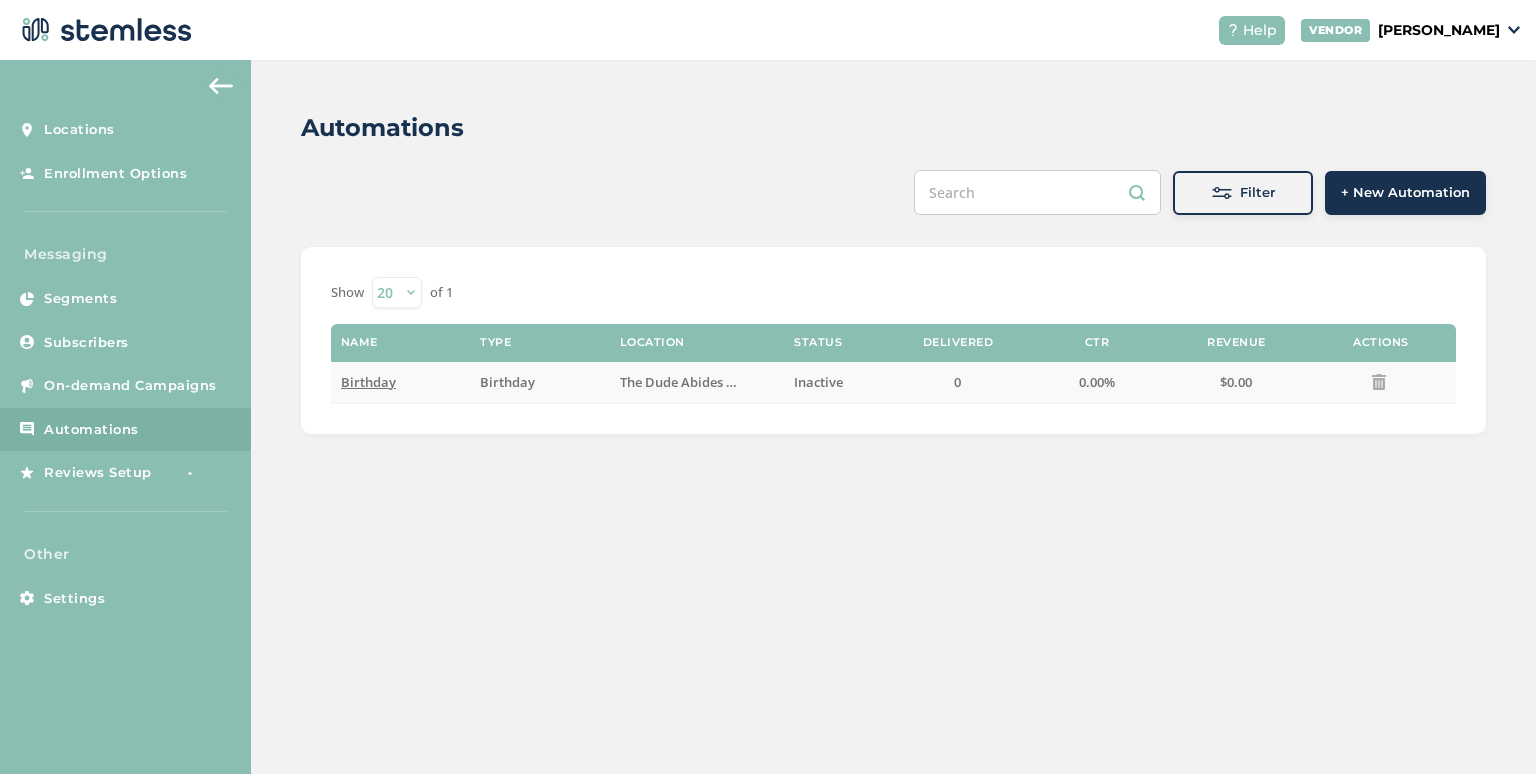 click at bounding box center (1381, 382) 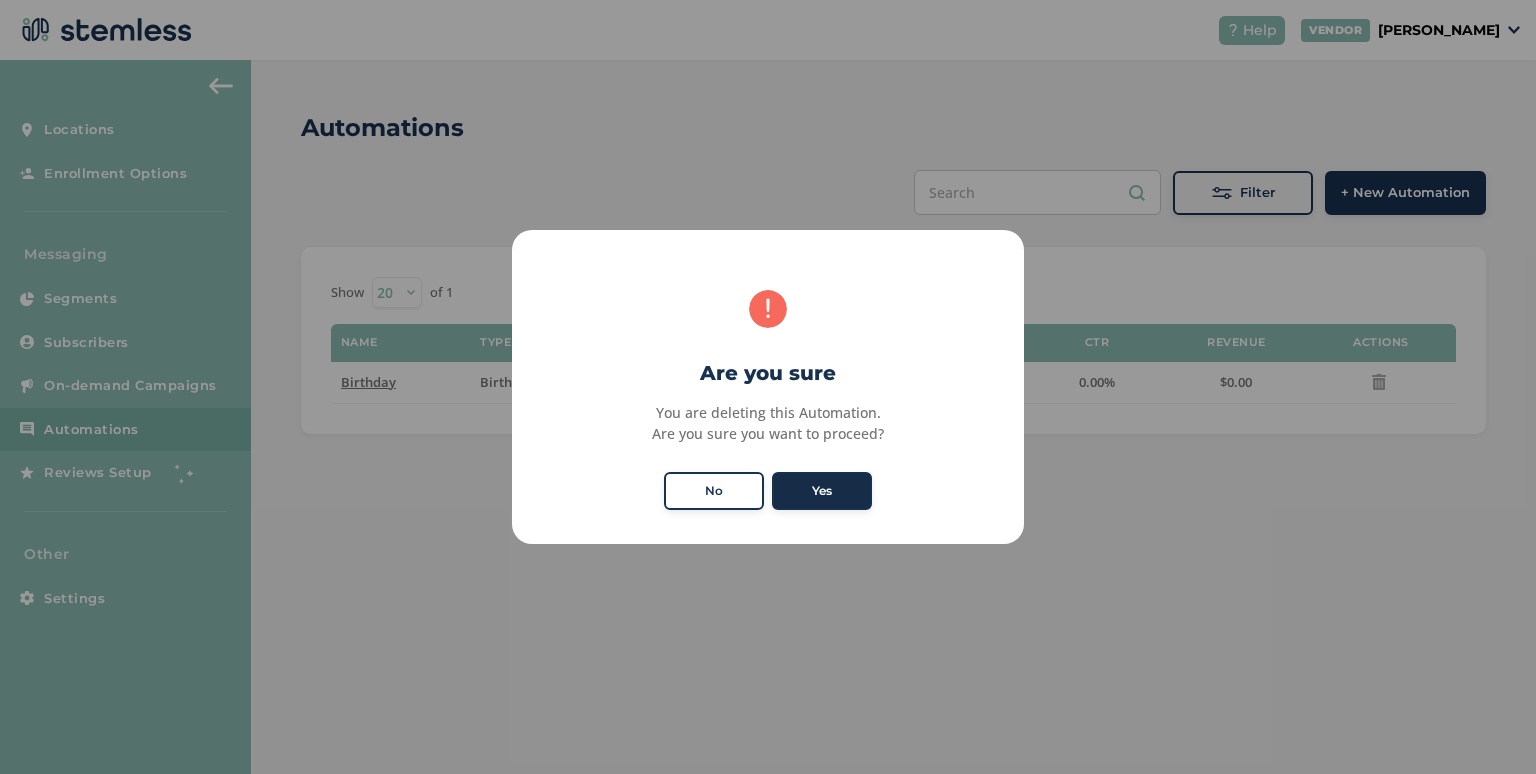 click on "Yes" at bounding box center [822, 491] 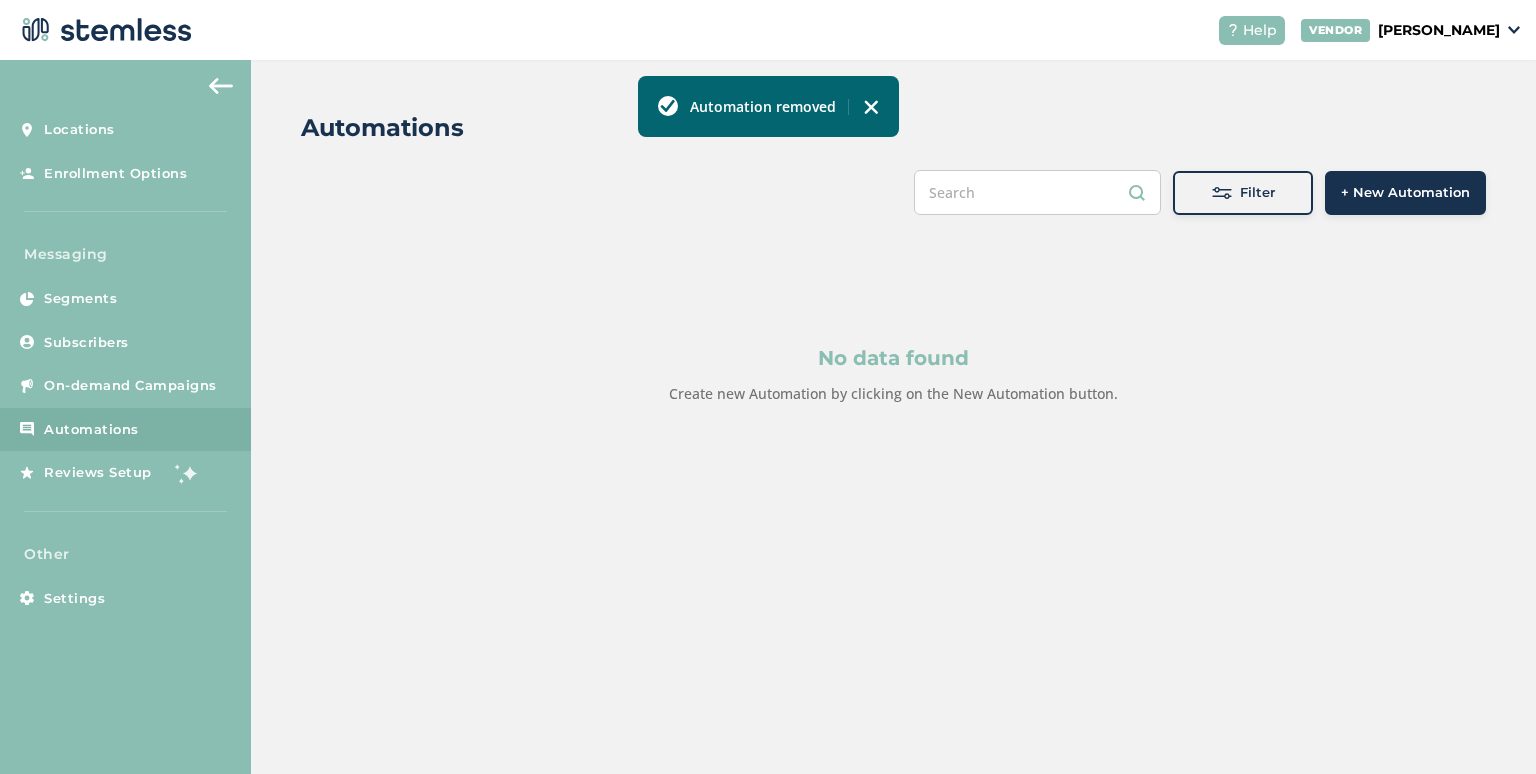 click at bounding box center [871, 107] 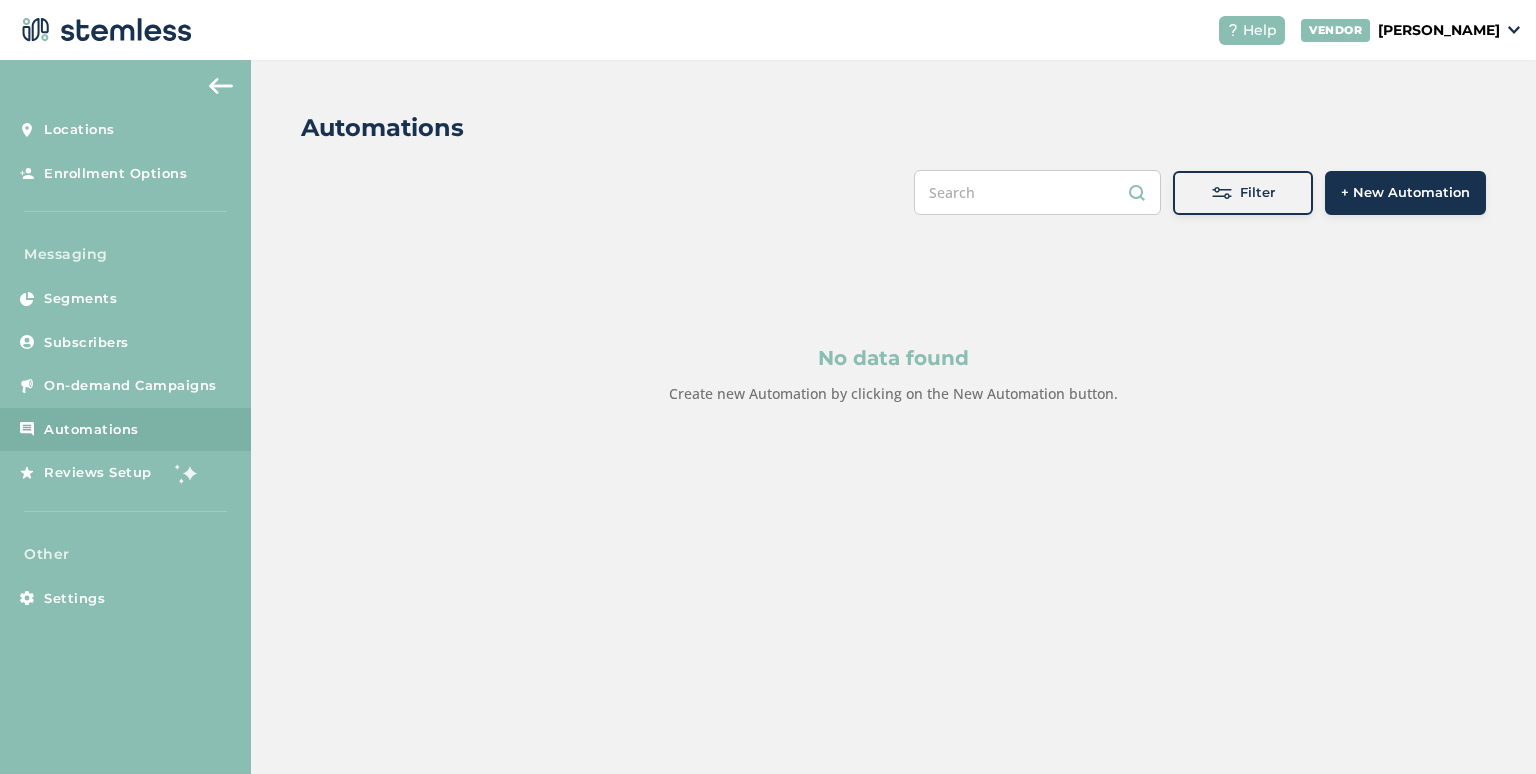 click on "+ New Automation" at bounding box center [1405, 193] 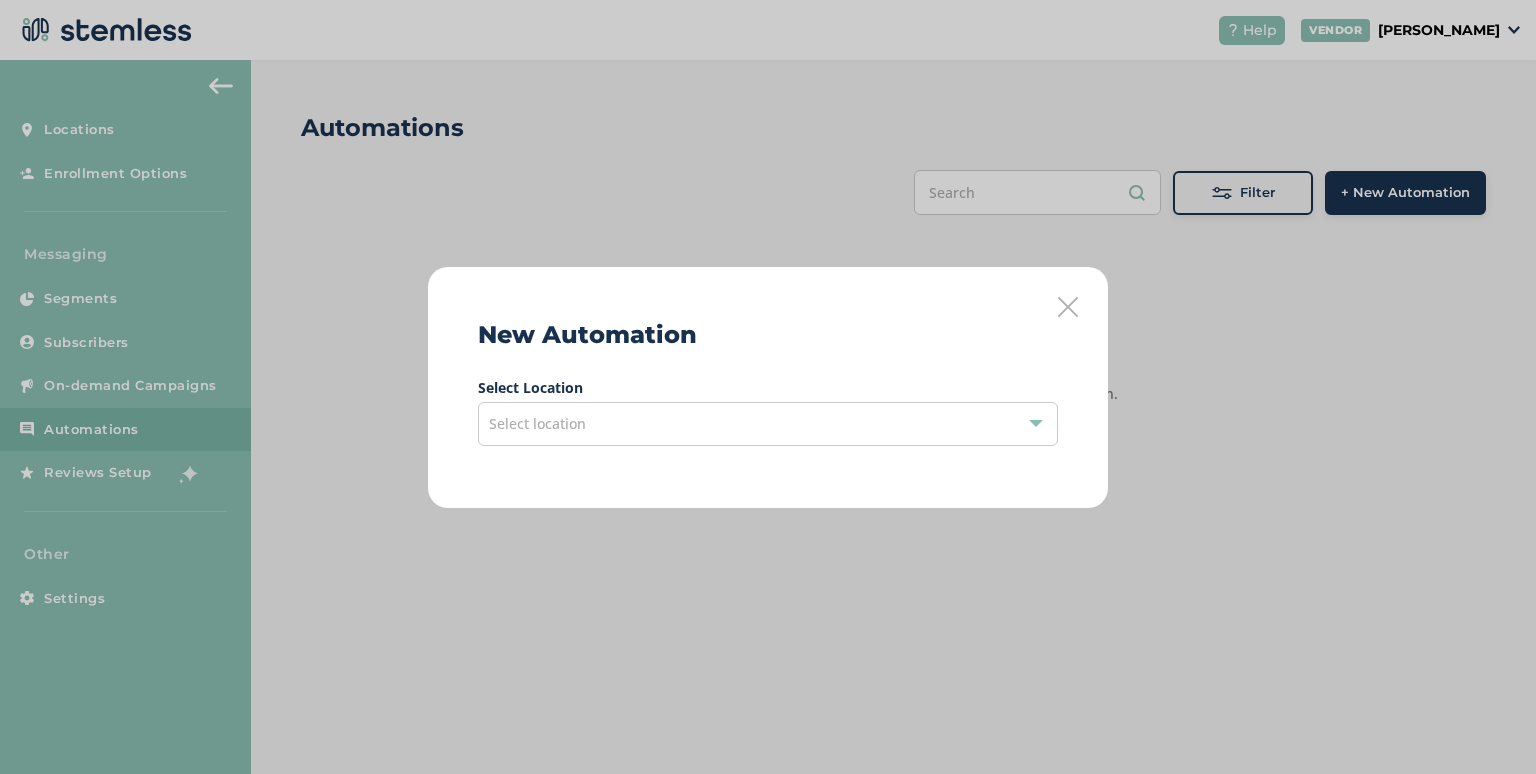 click on "Select location" at bounding box center (537, 423) 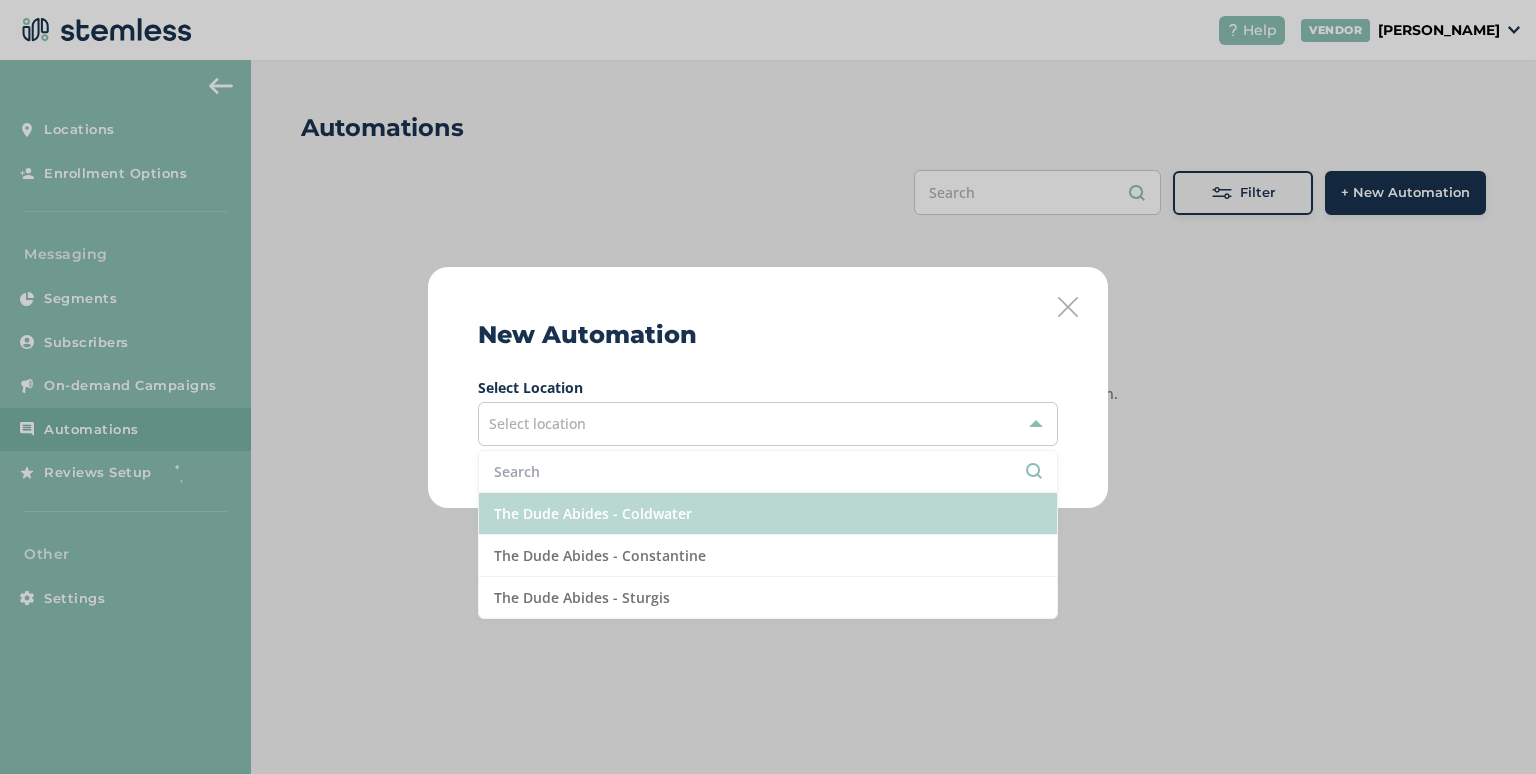 click on "The Dude Abides - Coldwater" at bounding box center (768, 514) 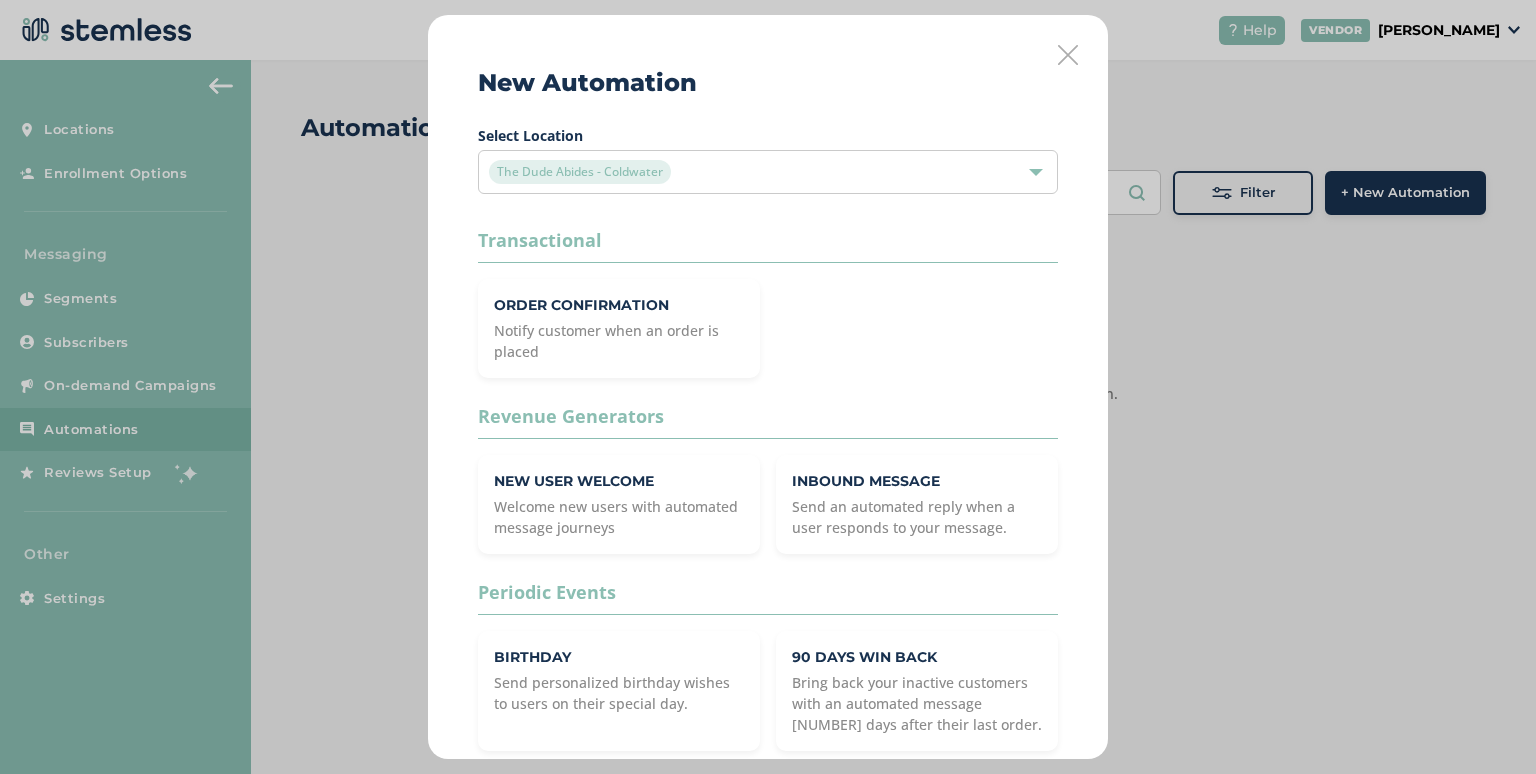 click on "The Dude Abides - Coldwater" at bounding box center (758, 172) 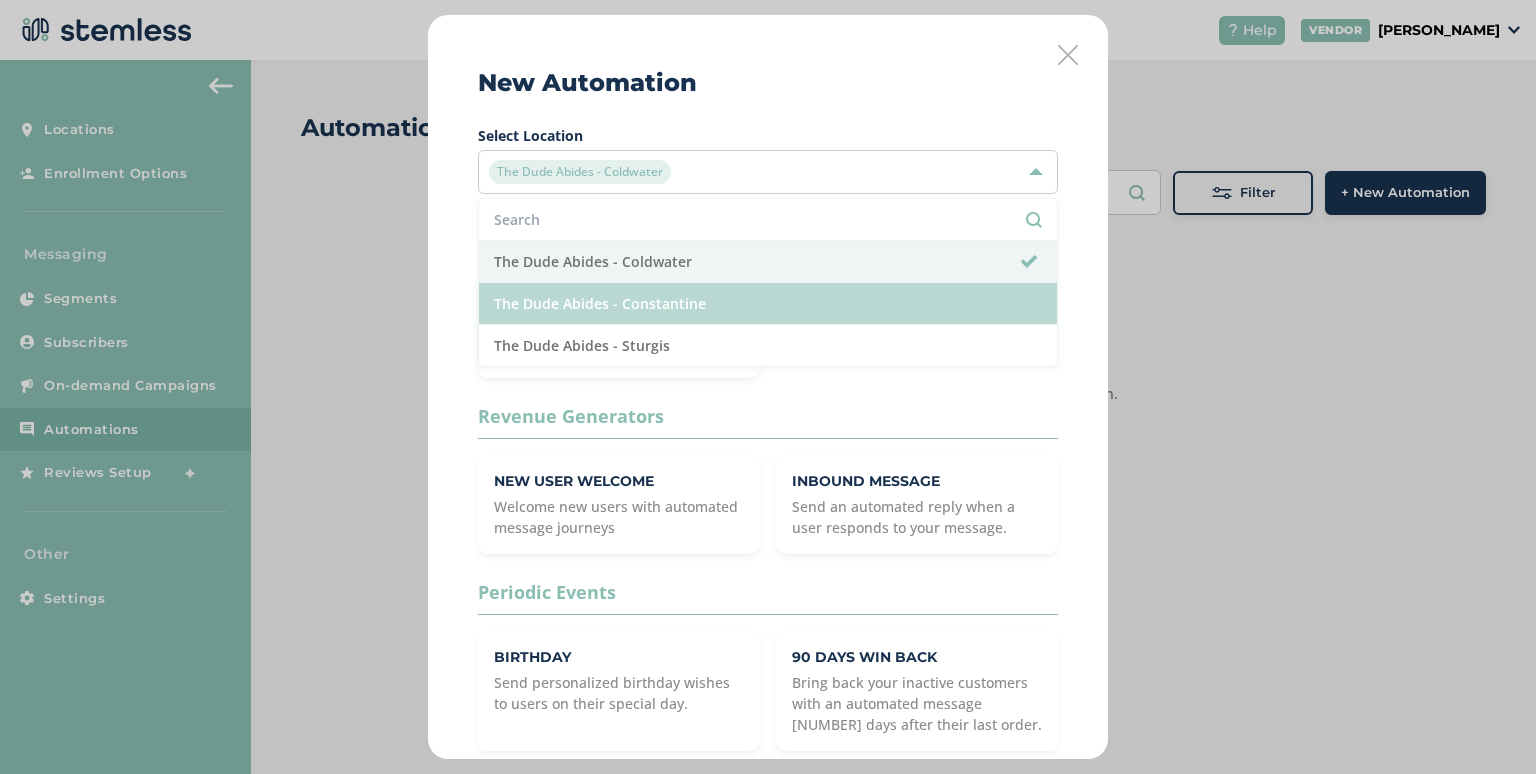 click on "The Dude Abides - Constantine" at bounding box center [768, 304] 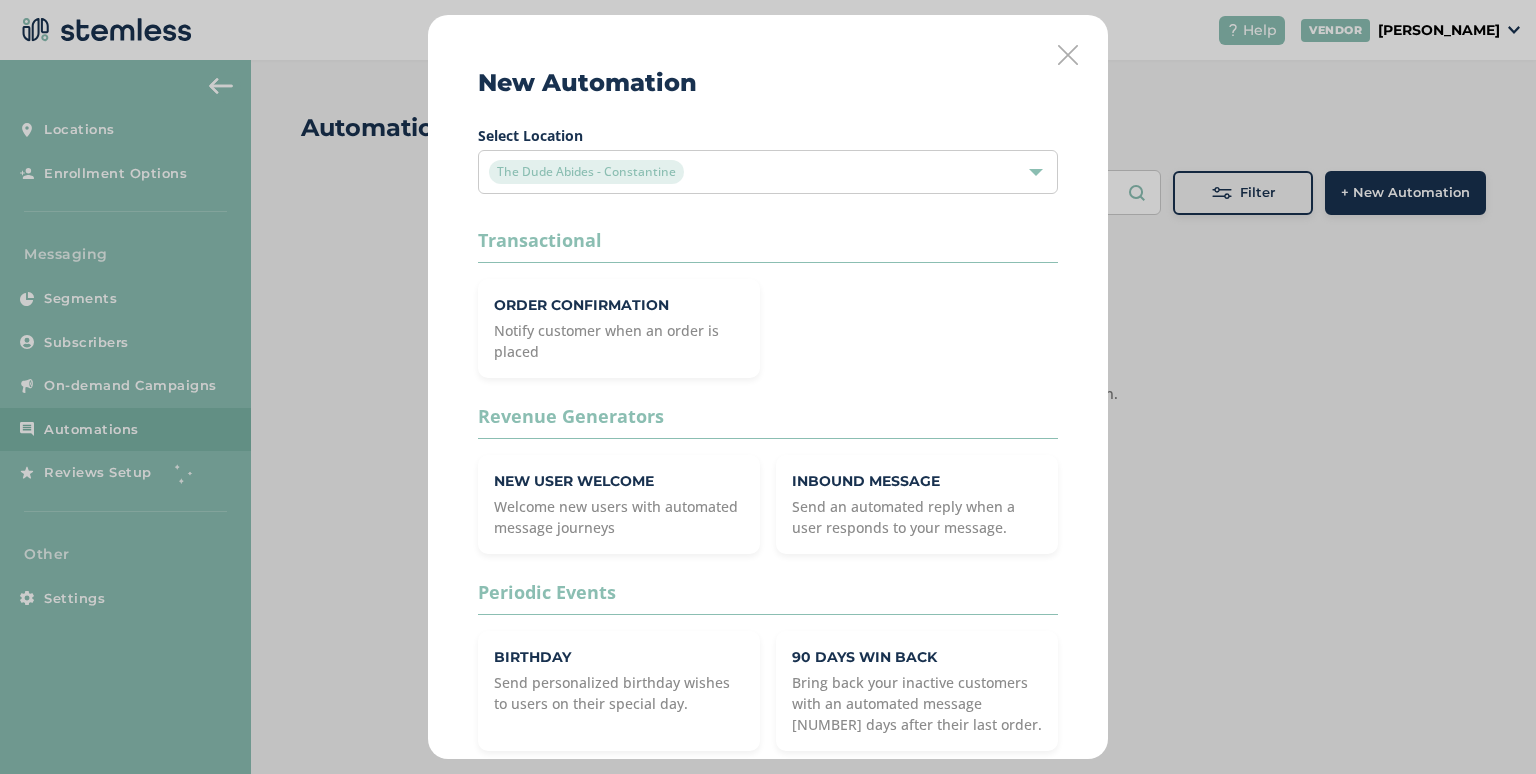 click on "The Dude Abides - Constantine" at bounding box center (758, 172) 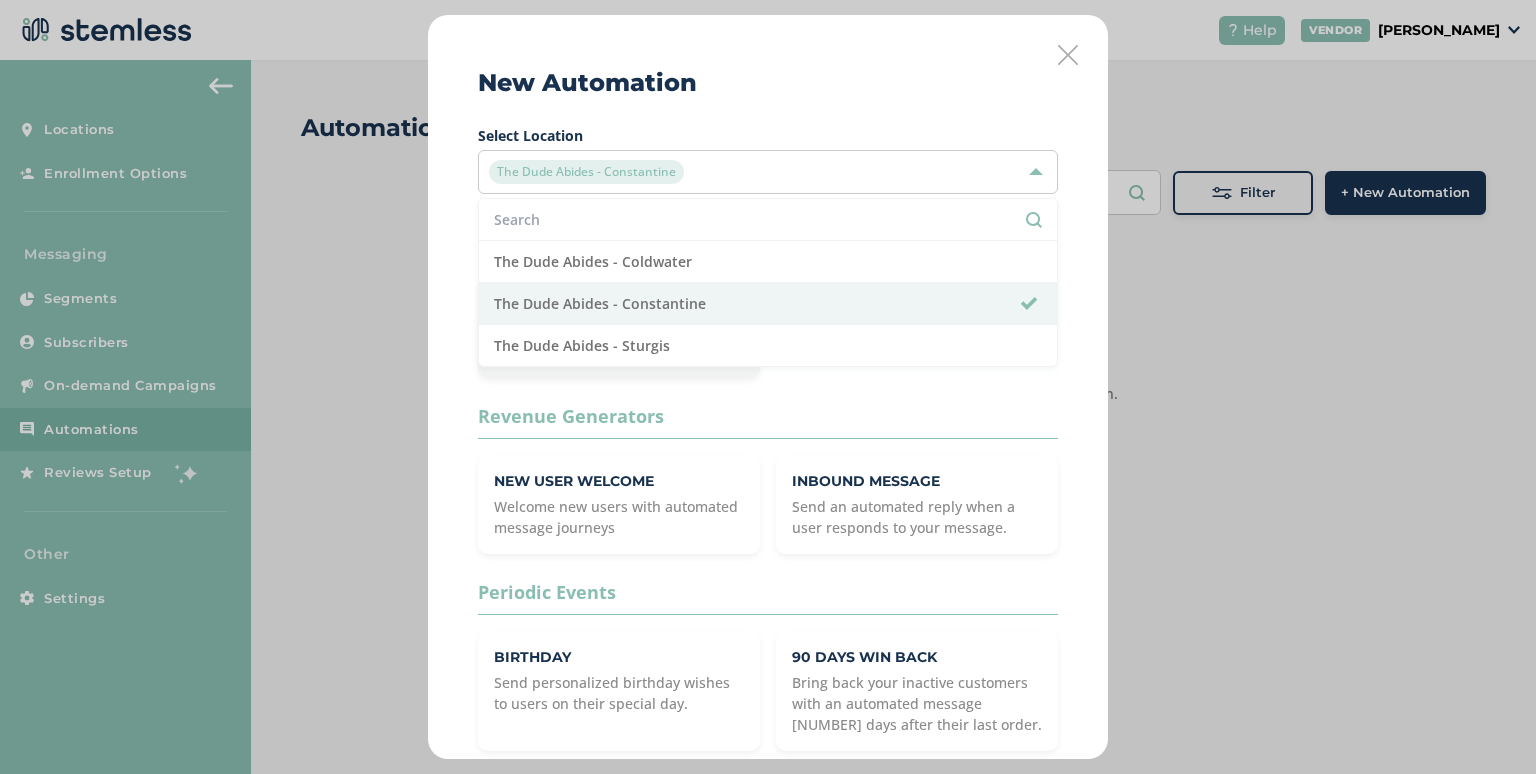 click on "The Dude Abides - Sturgis" at bounding box center [768, 345] 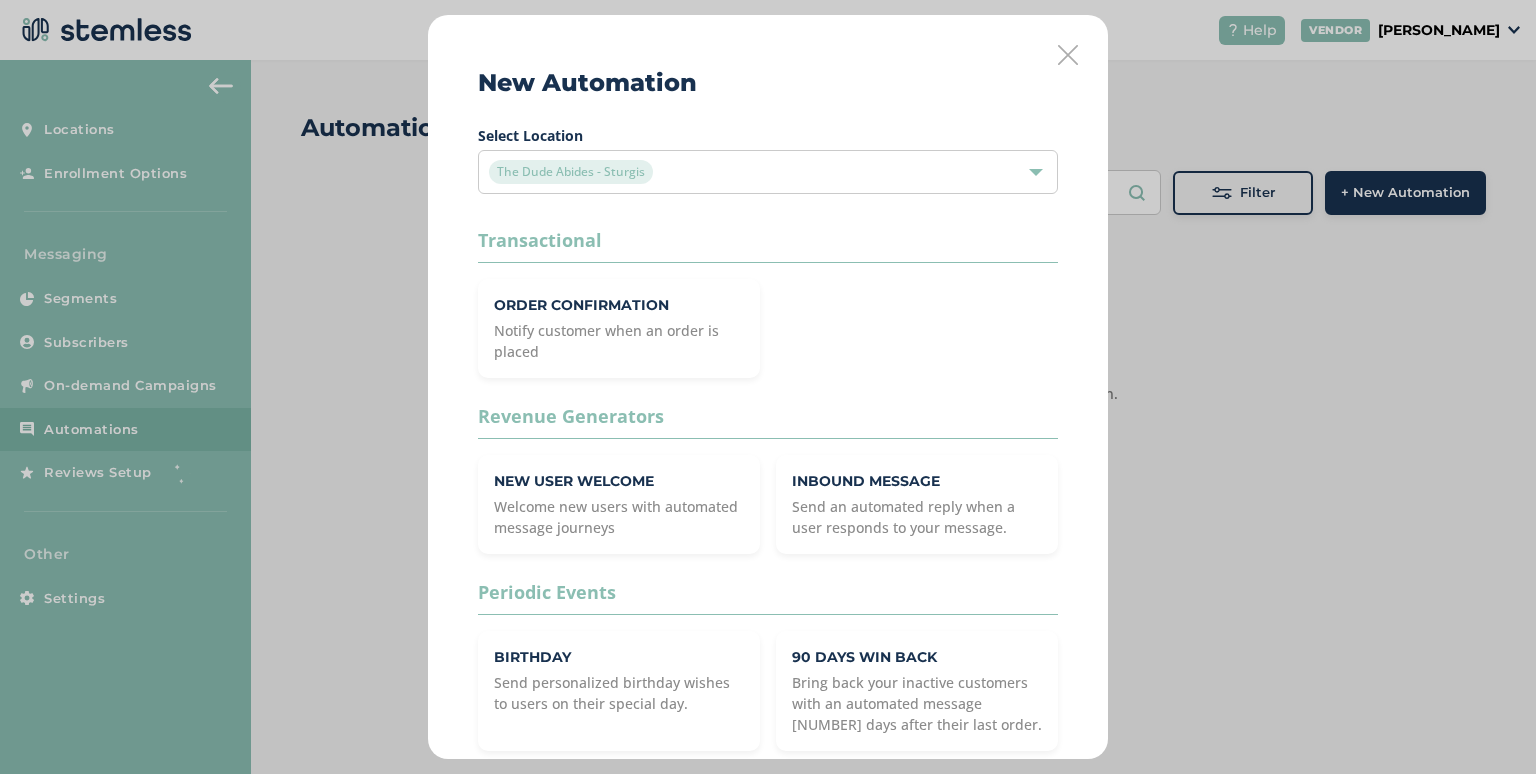 drag, startPoint x: 676, startPoint y: 174, endPoint x: 676, endPoint y: 193, distance: 19 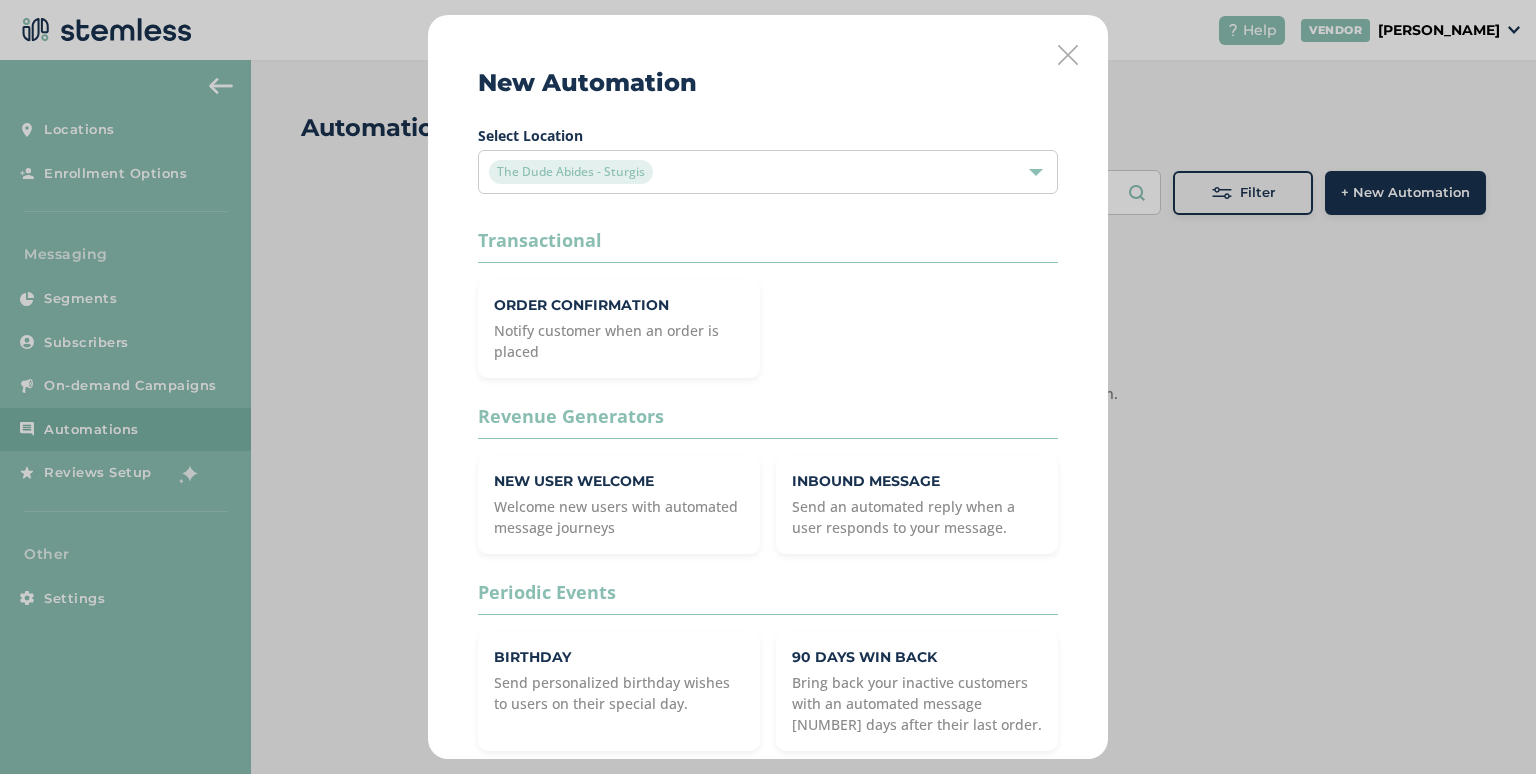 click on "The Dude Abides - Sturgis" at bounding box center [758, 172] 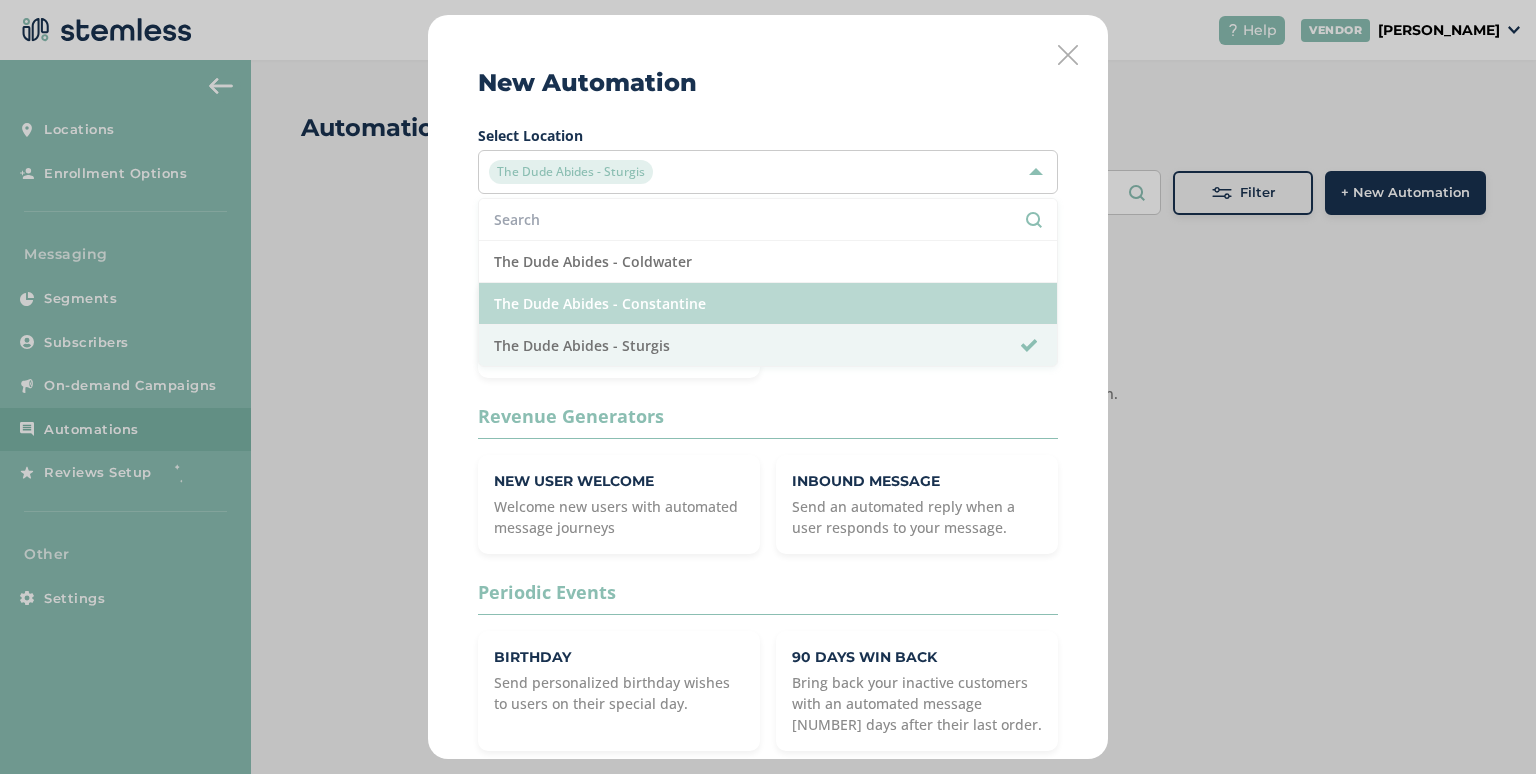 click on "The Dude Abides - Constantine" at bounding box center (768, 304) 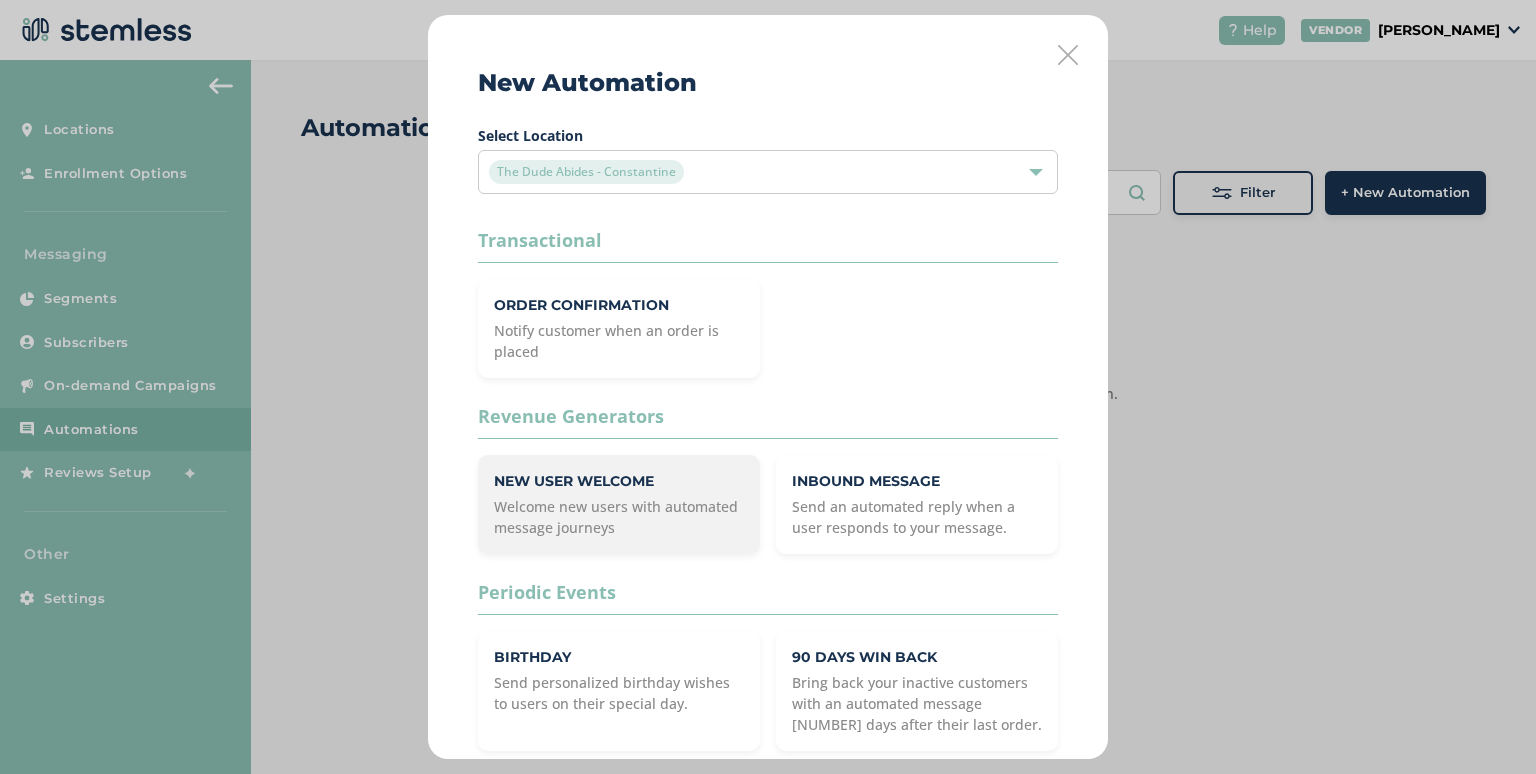 click on "New User Welcome" at bounding box center (619, 481) 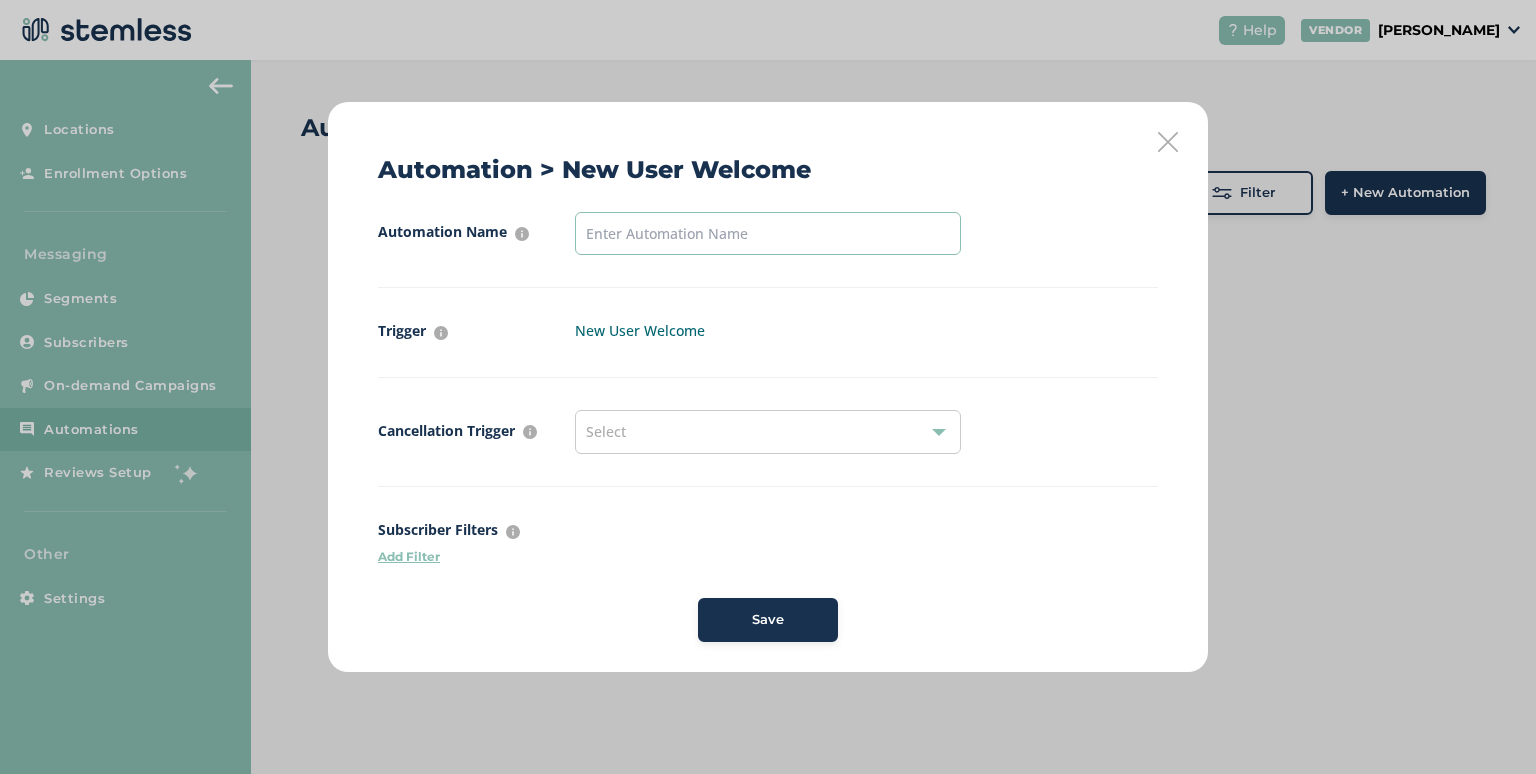 click at bounding box center (768, 233) 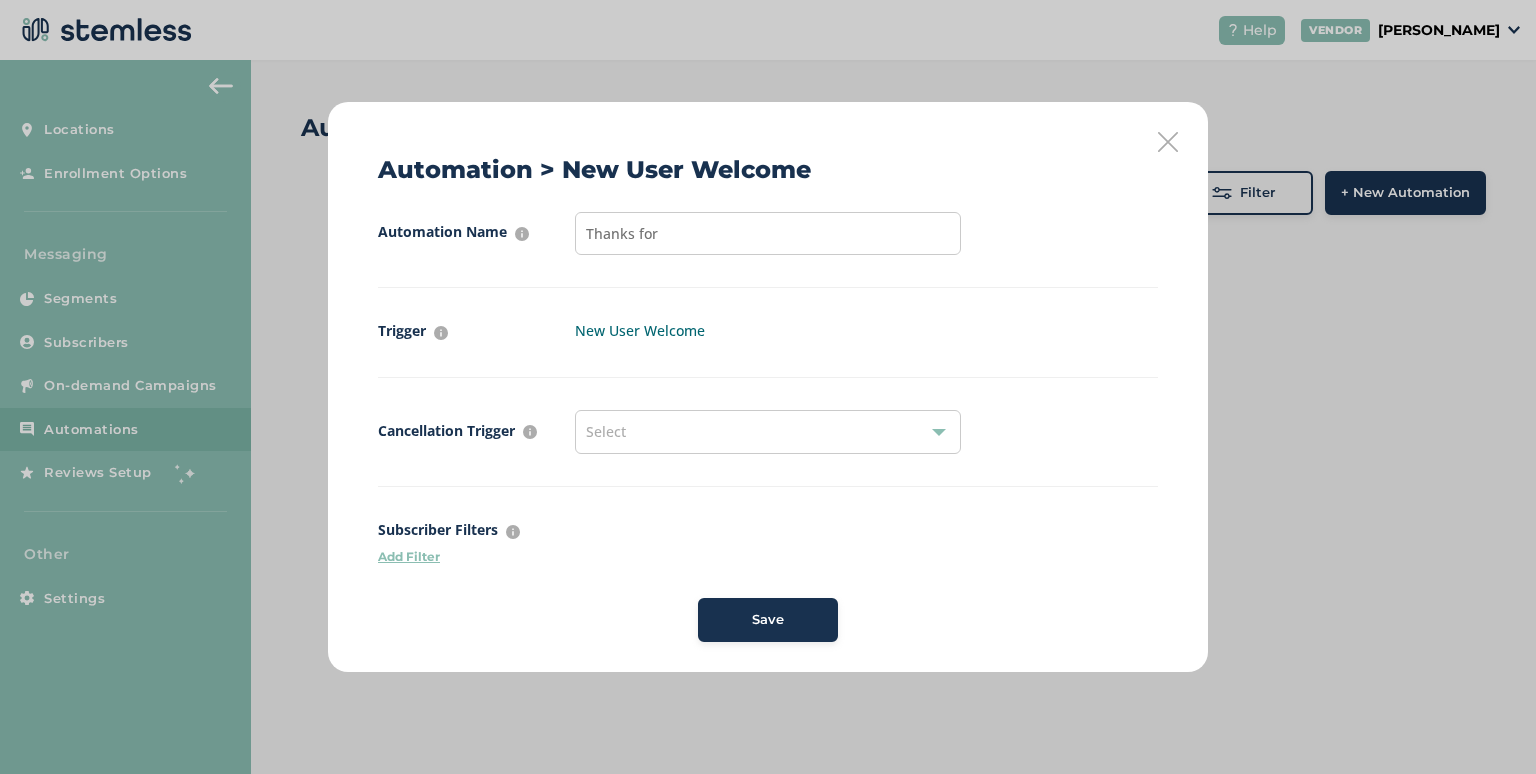 click on "Select" at bounding box center [768, 432] 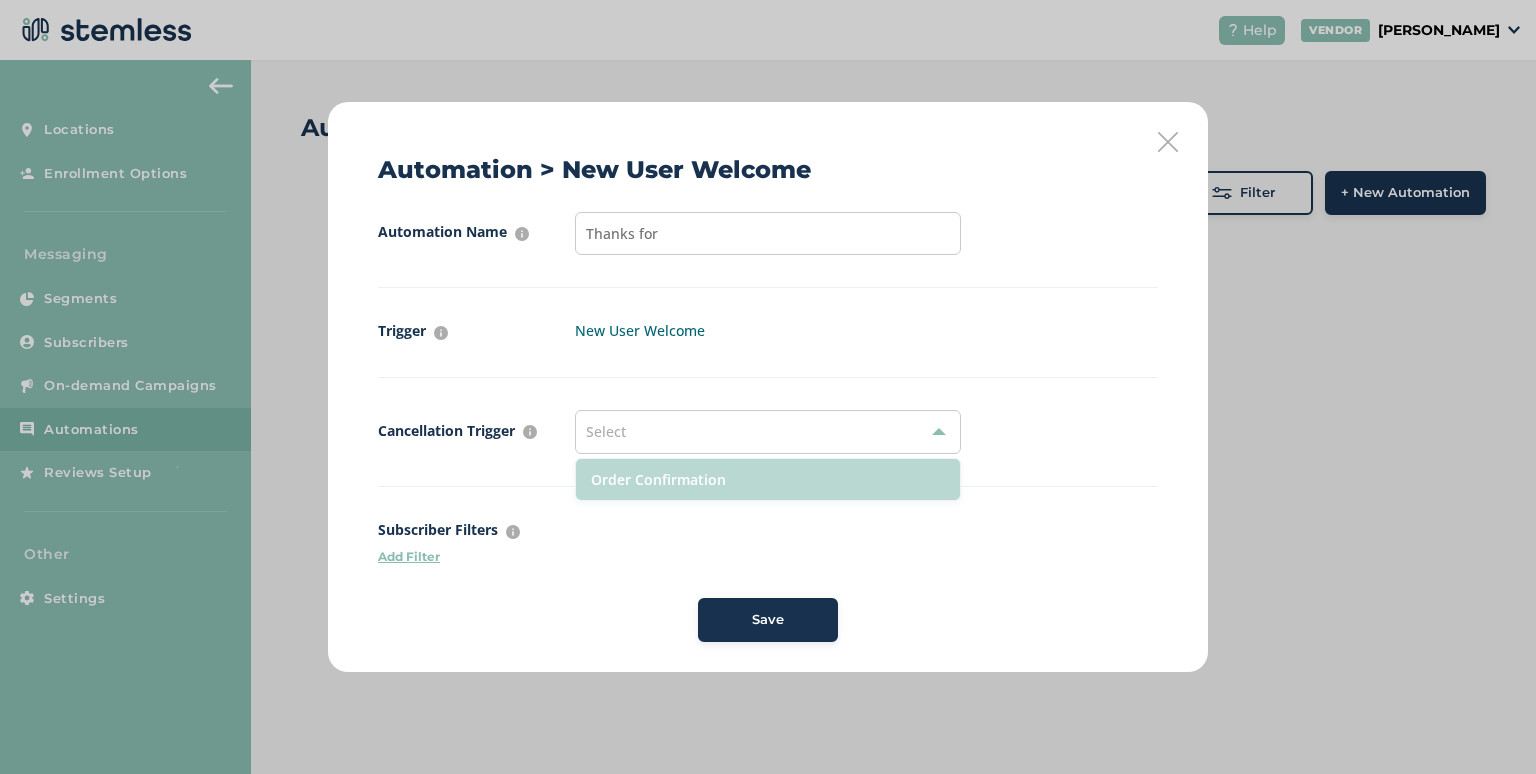 click on "Order Confirmation" at bounding box center [768, 479] 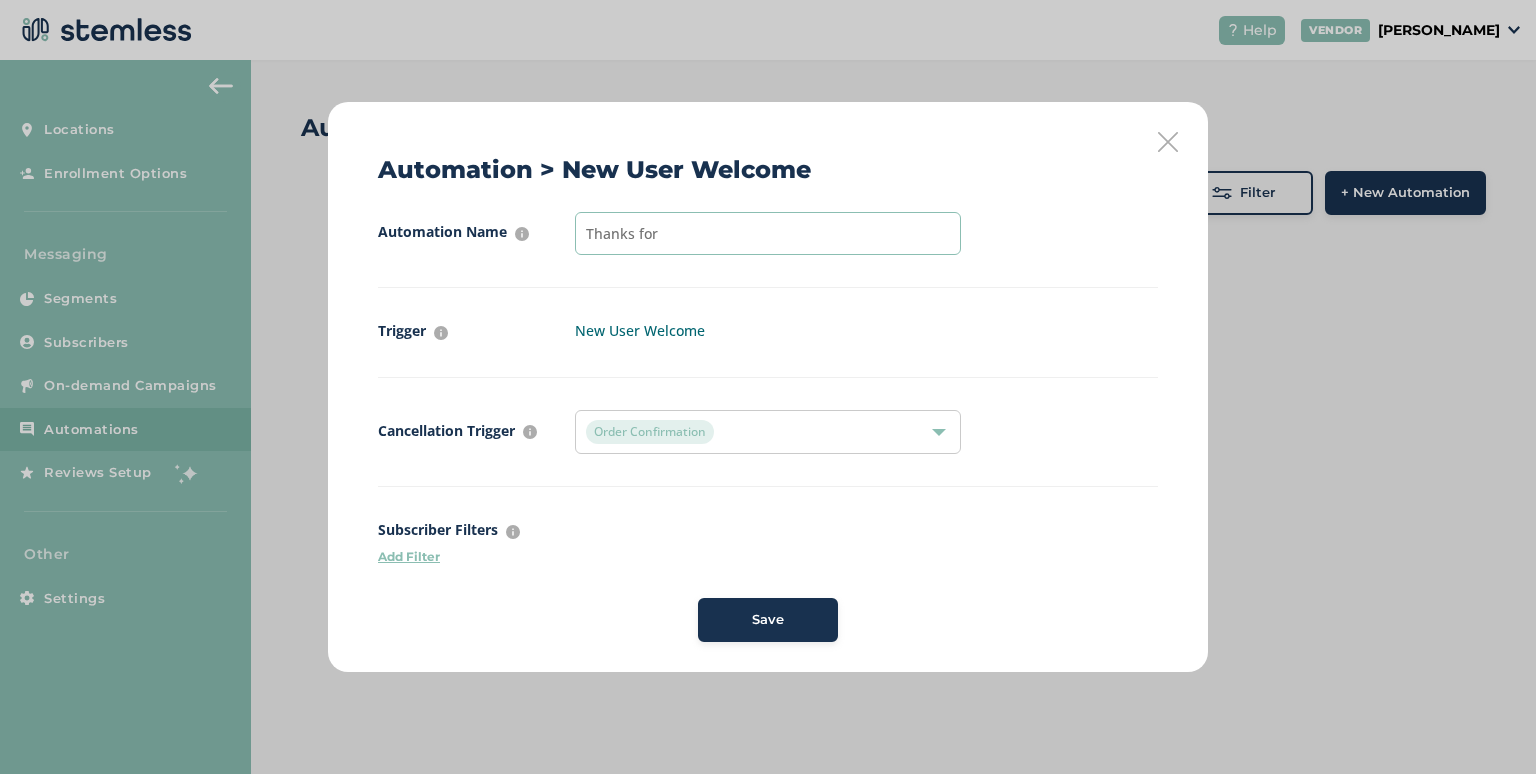 click on "Thanks for" at bounding box center [768, 233] 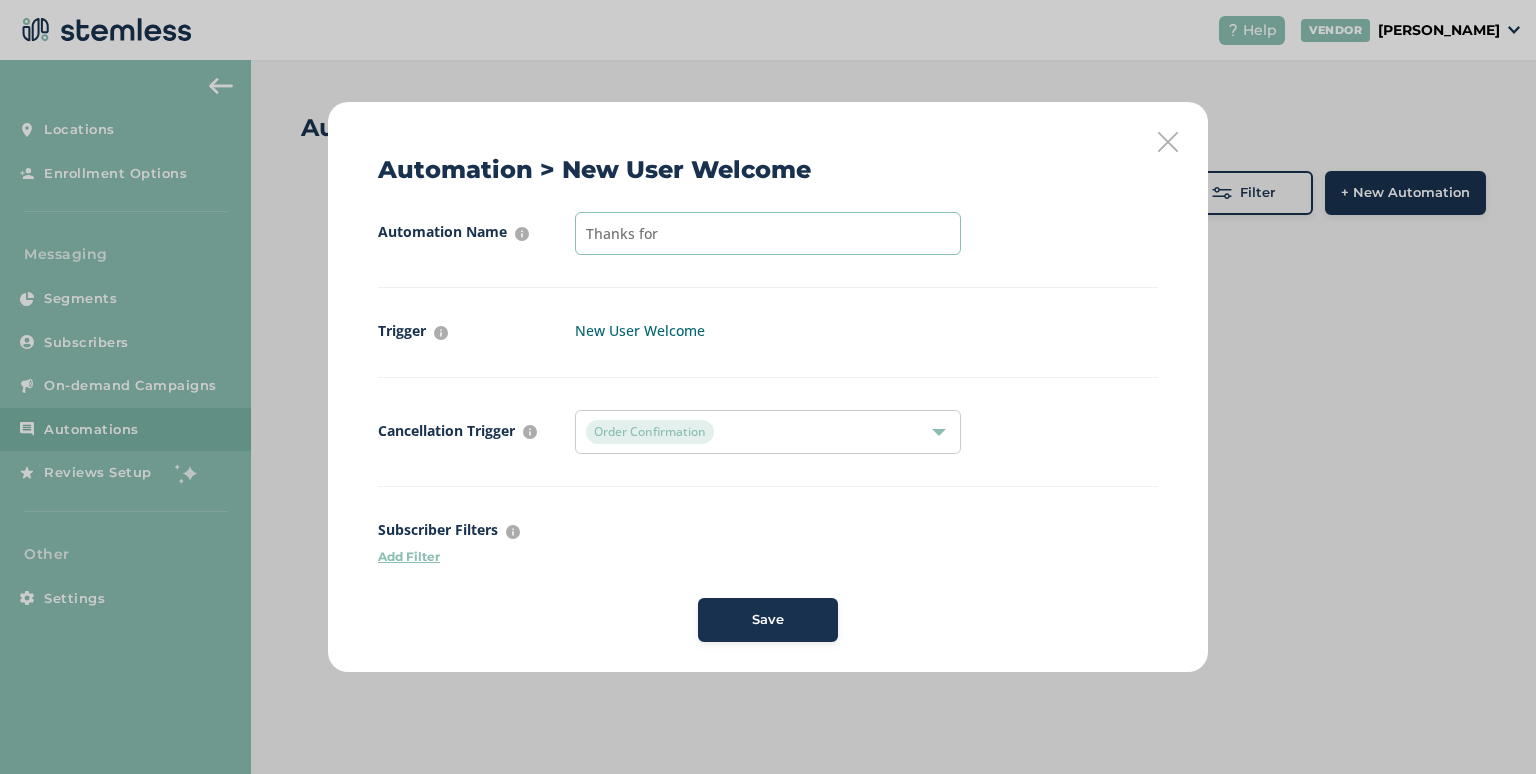 drag, startPoint x: 636, startPoint y: 230, endPoint x: 676, endPoint y: 231, distance: 40.012497 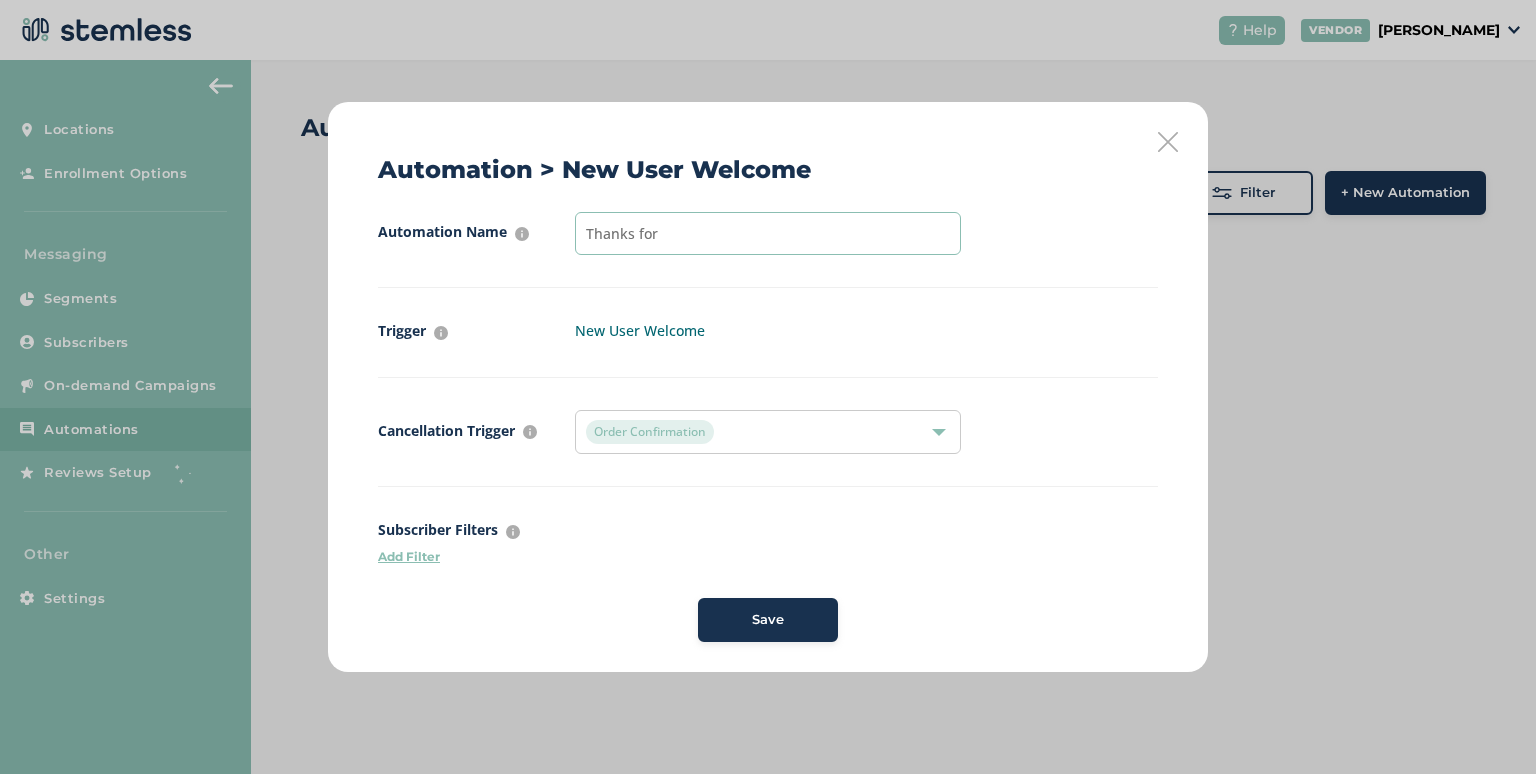 click on "Thanks for" at bounding box center [768, 233] 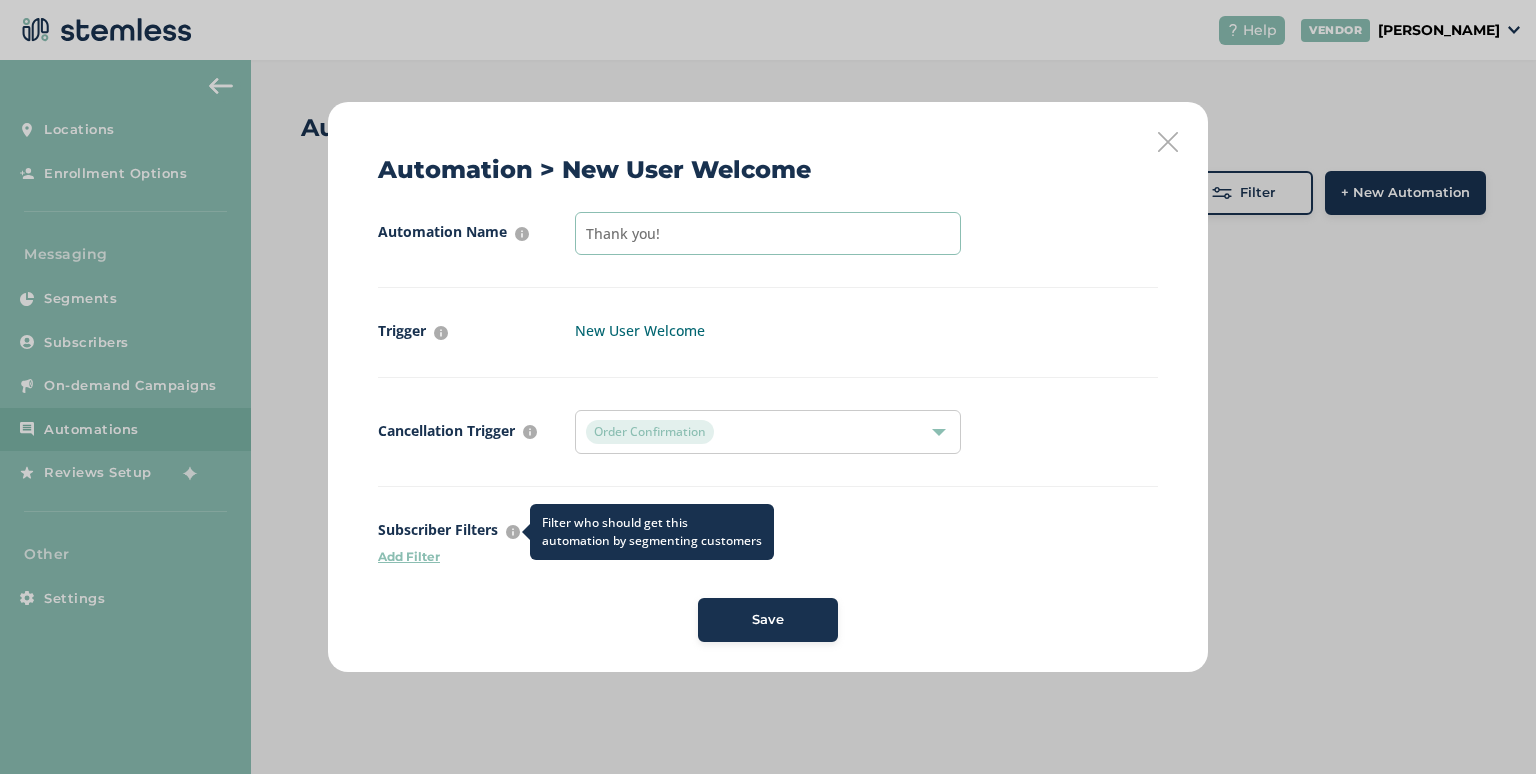 type on "Thank you!" 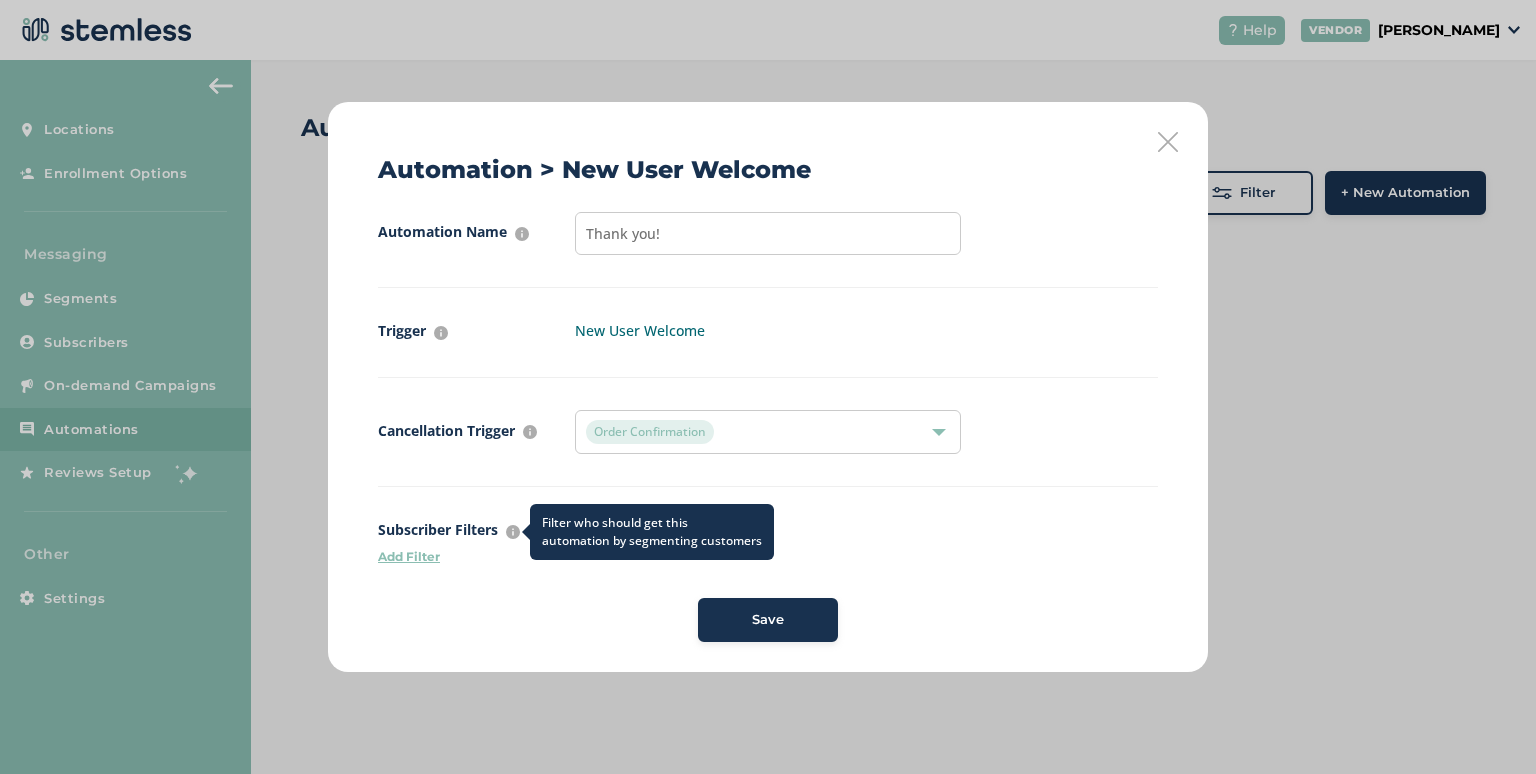 click at bounding box center [513, 532] 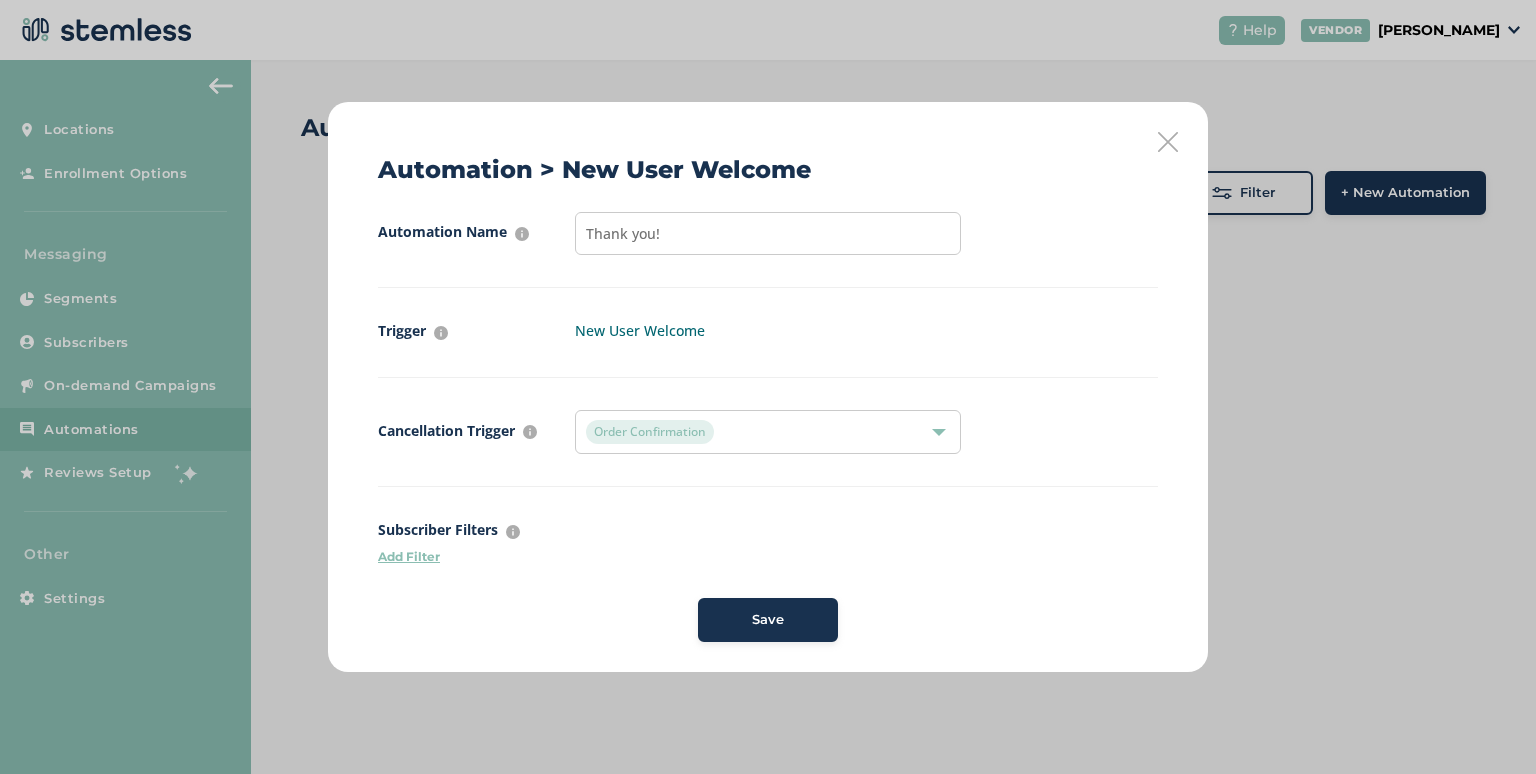 click on "Save" at bounding box center (768, 620) 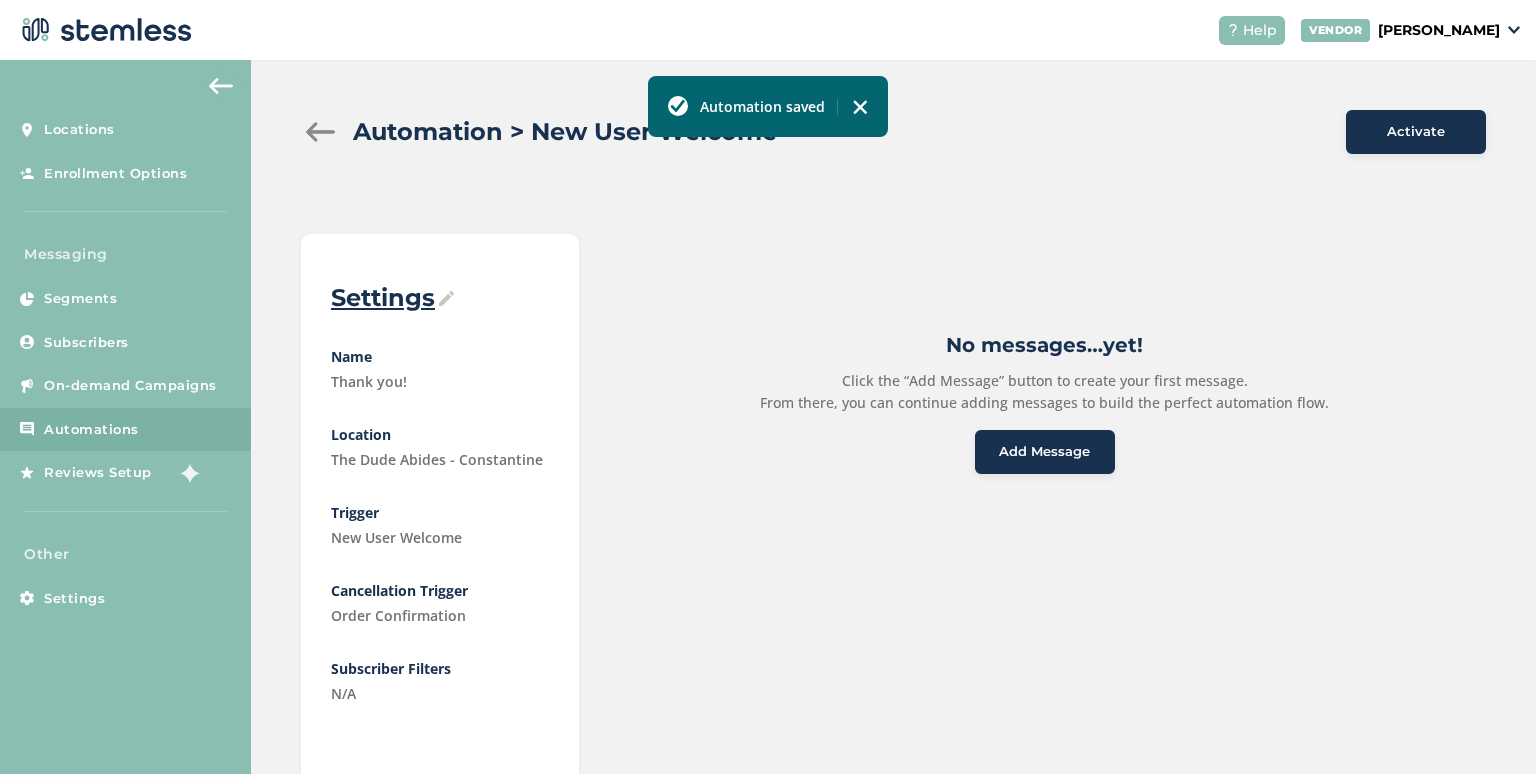 click on "Thank you!" at bounding box center (440, 381) 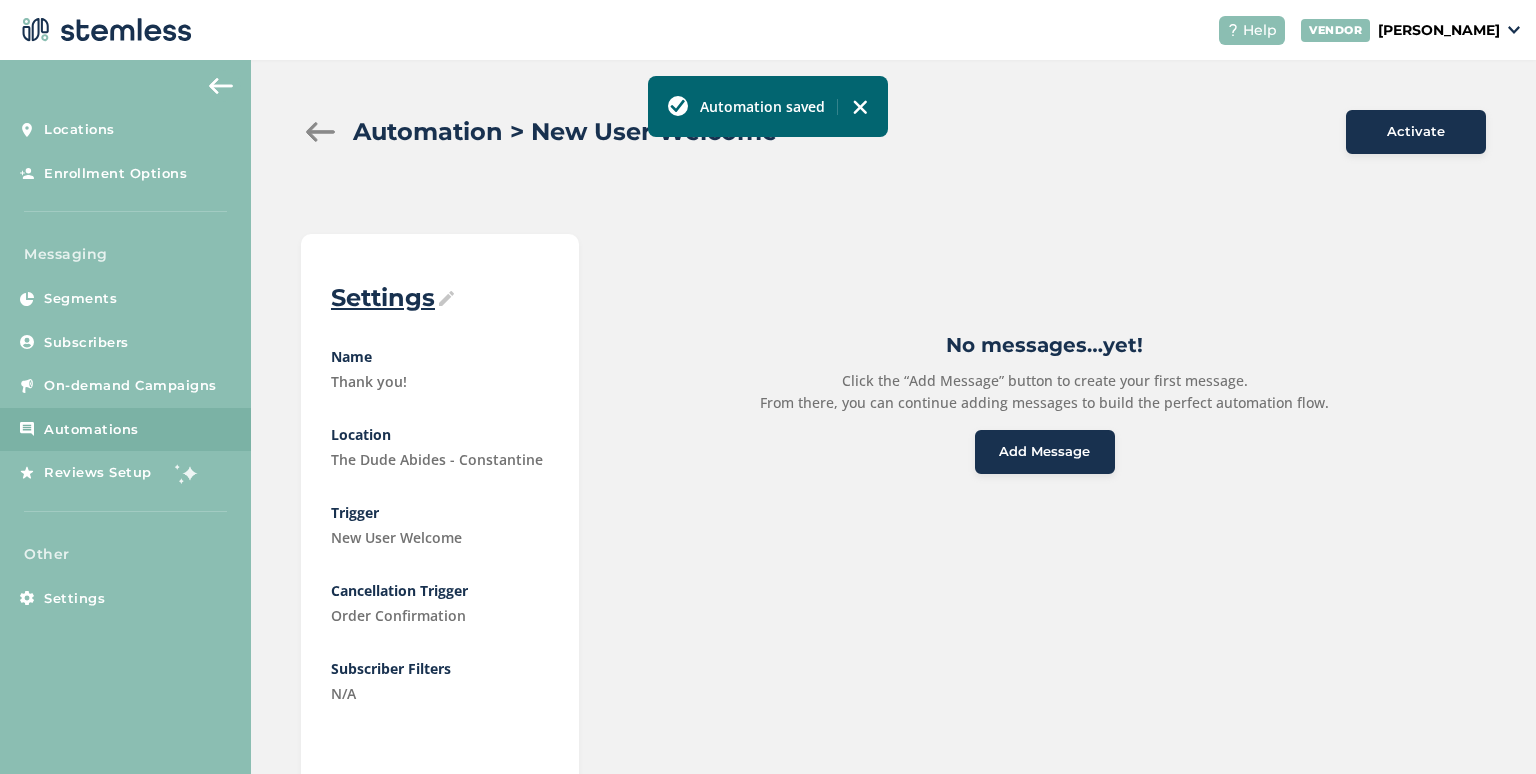 click on "Add Message" at bounding box center [1045, 452] 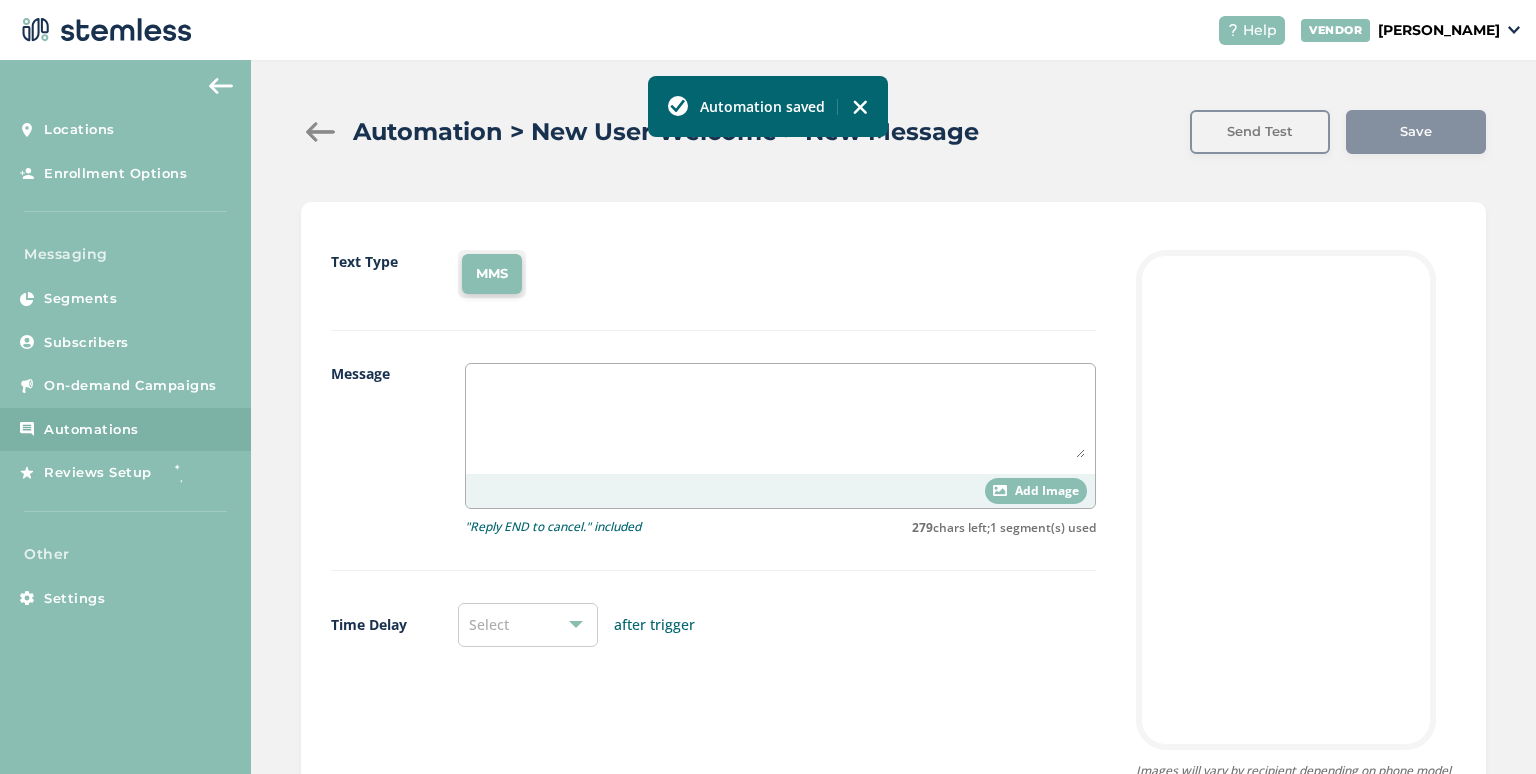 click at bounding box center [860, 107] 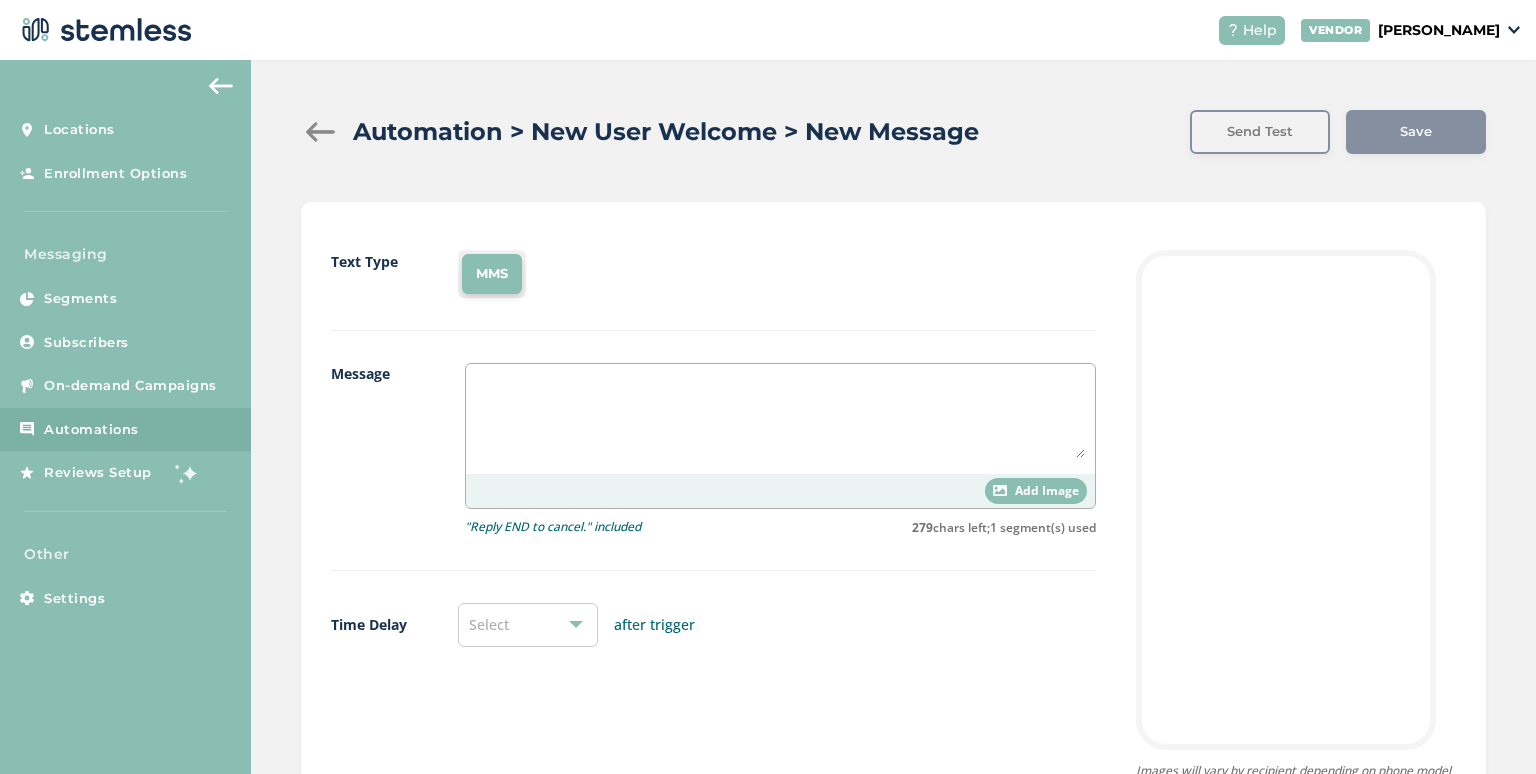 click at bounding box center [221, 86] 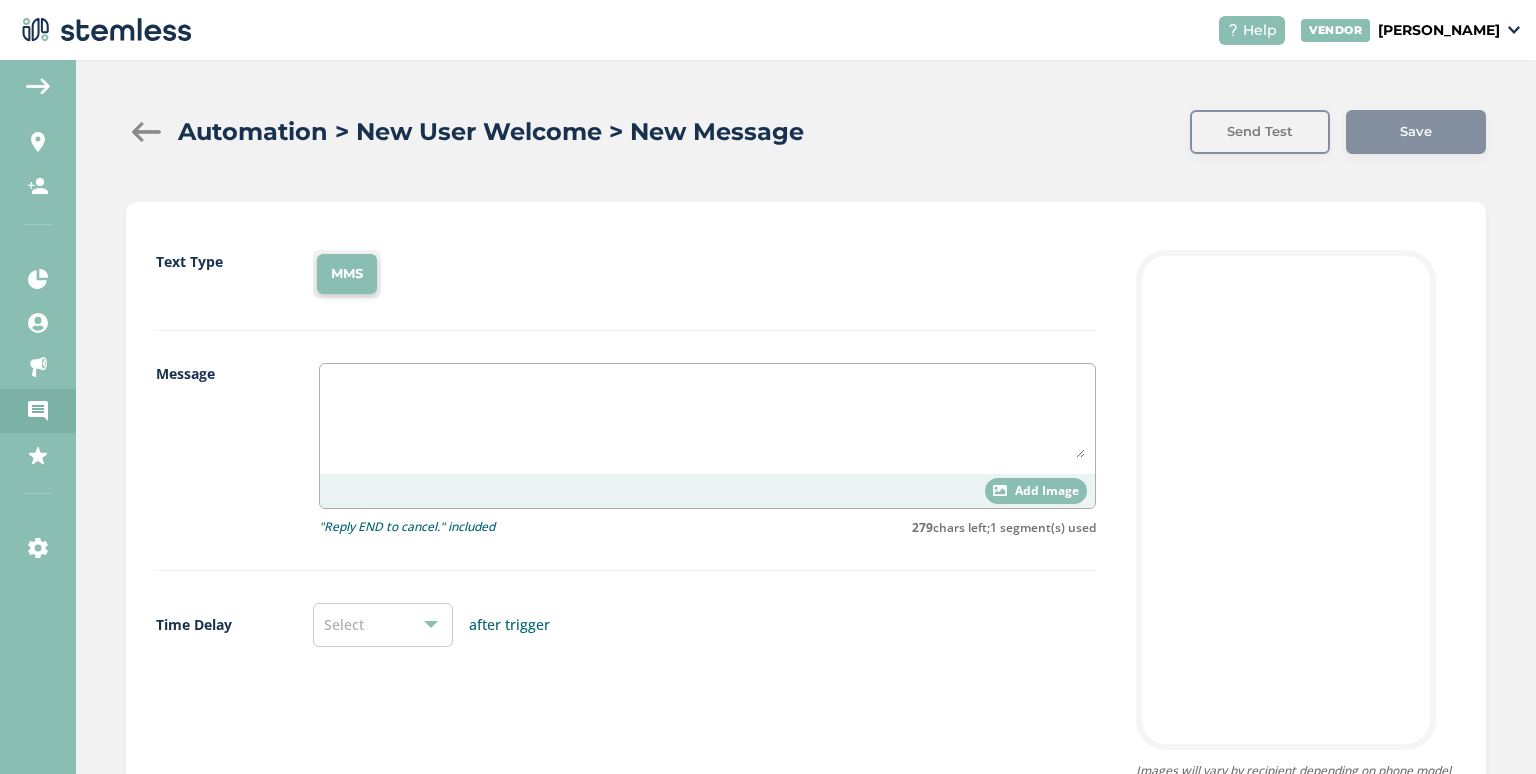 click at bounding box center [38, 86] 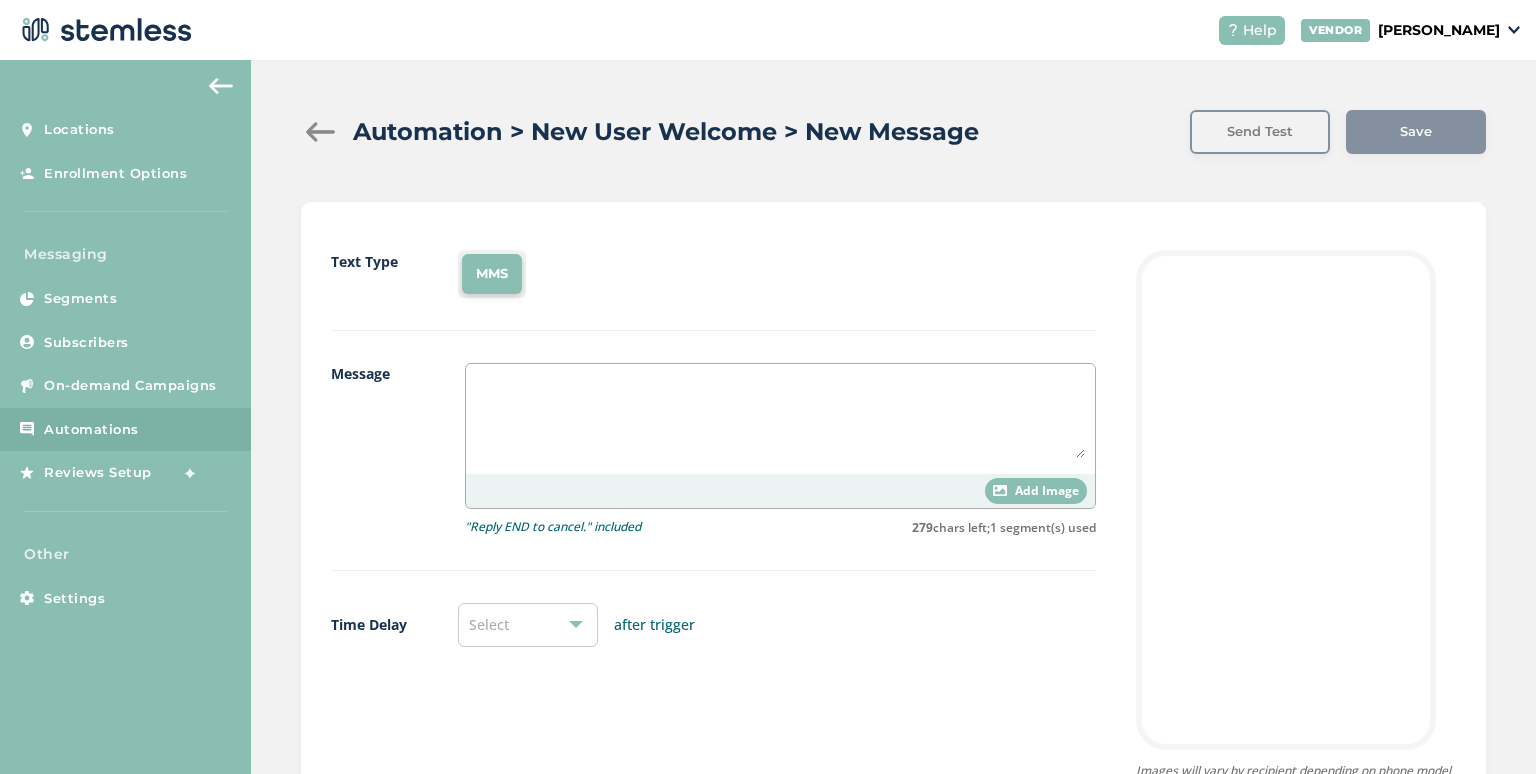 click at bounding box center (321, 132) 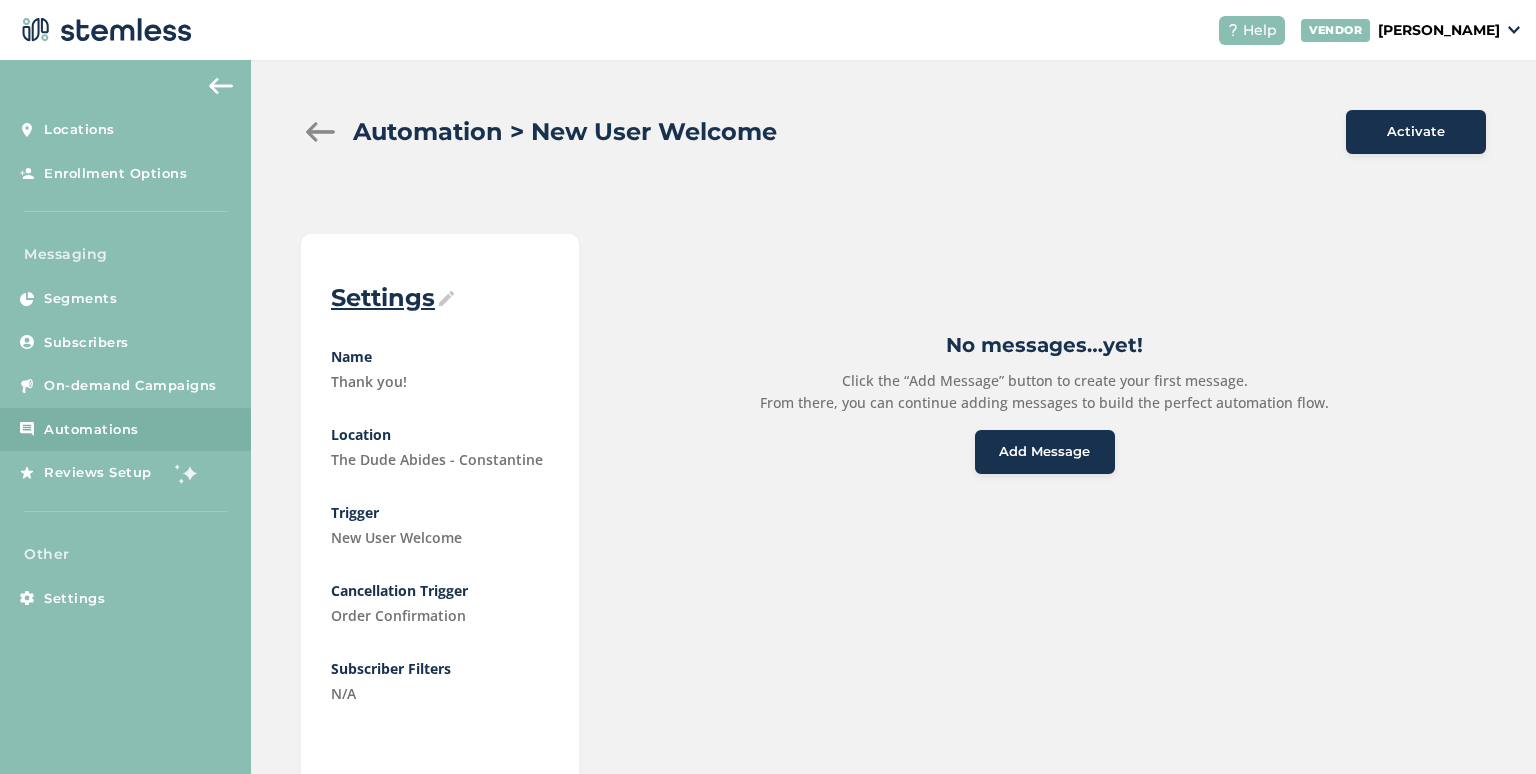 click at bounding box center (321, 132) 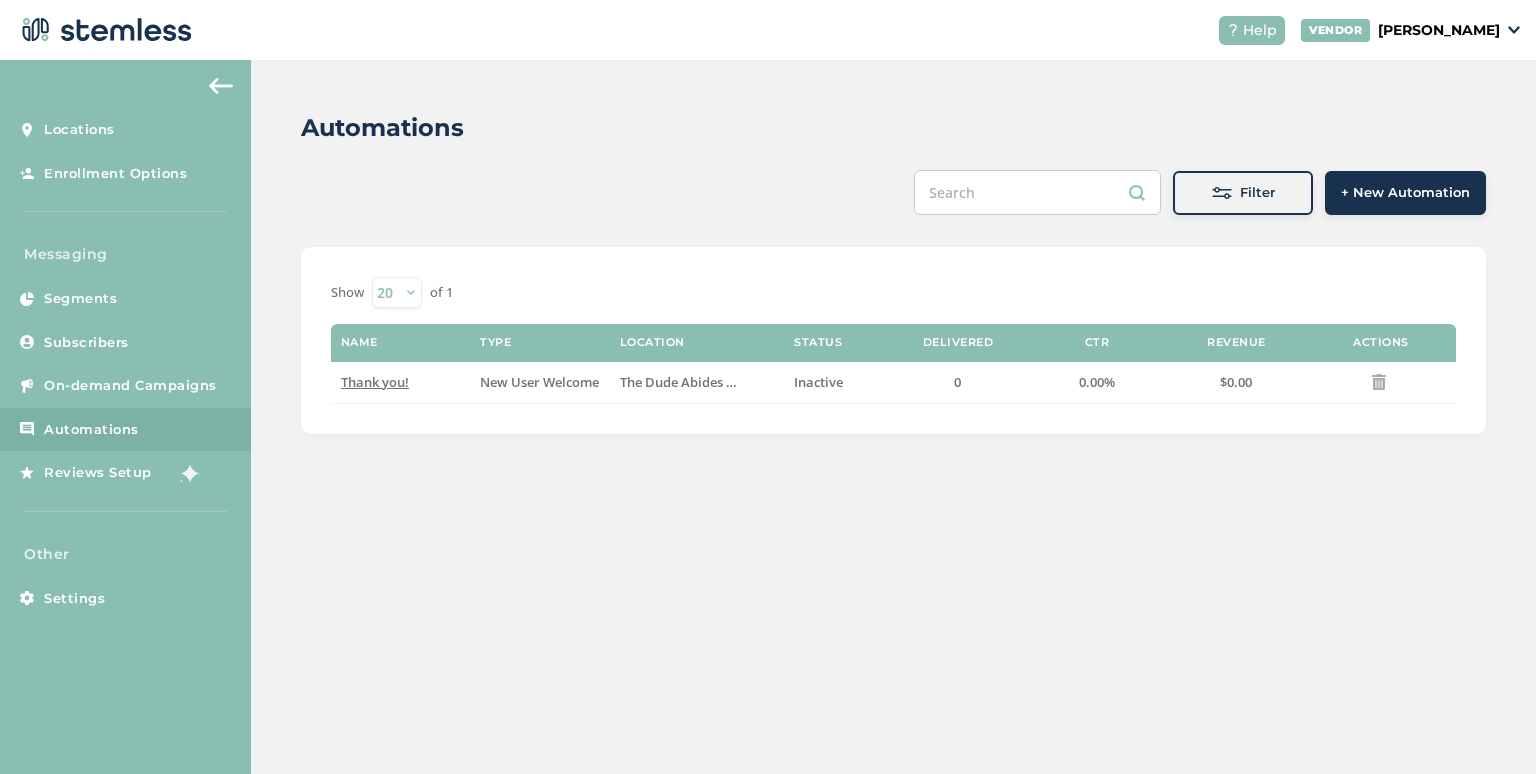 click on "+ New Automation" at bounding box center [1405, 193] 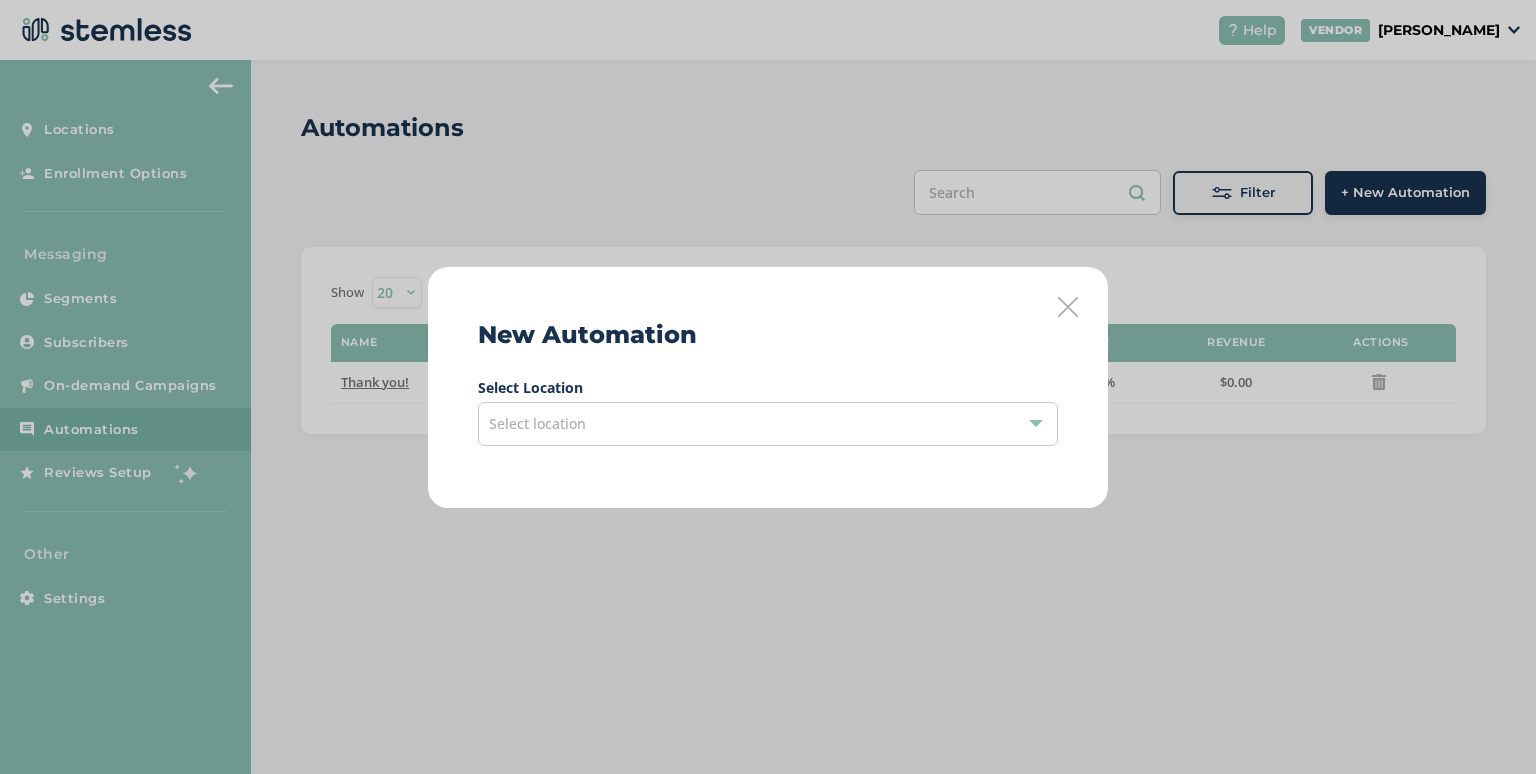 click on "Select location" at bounding box center [768, 424] 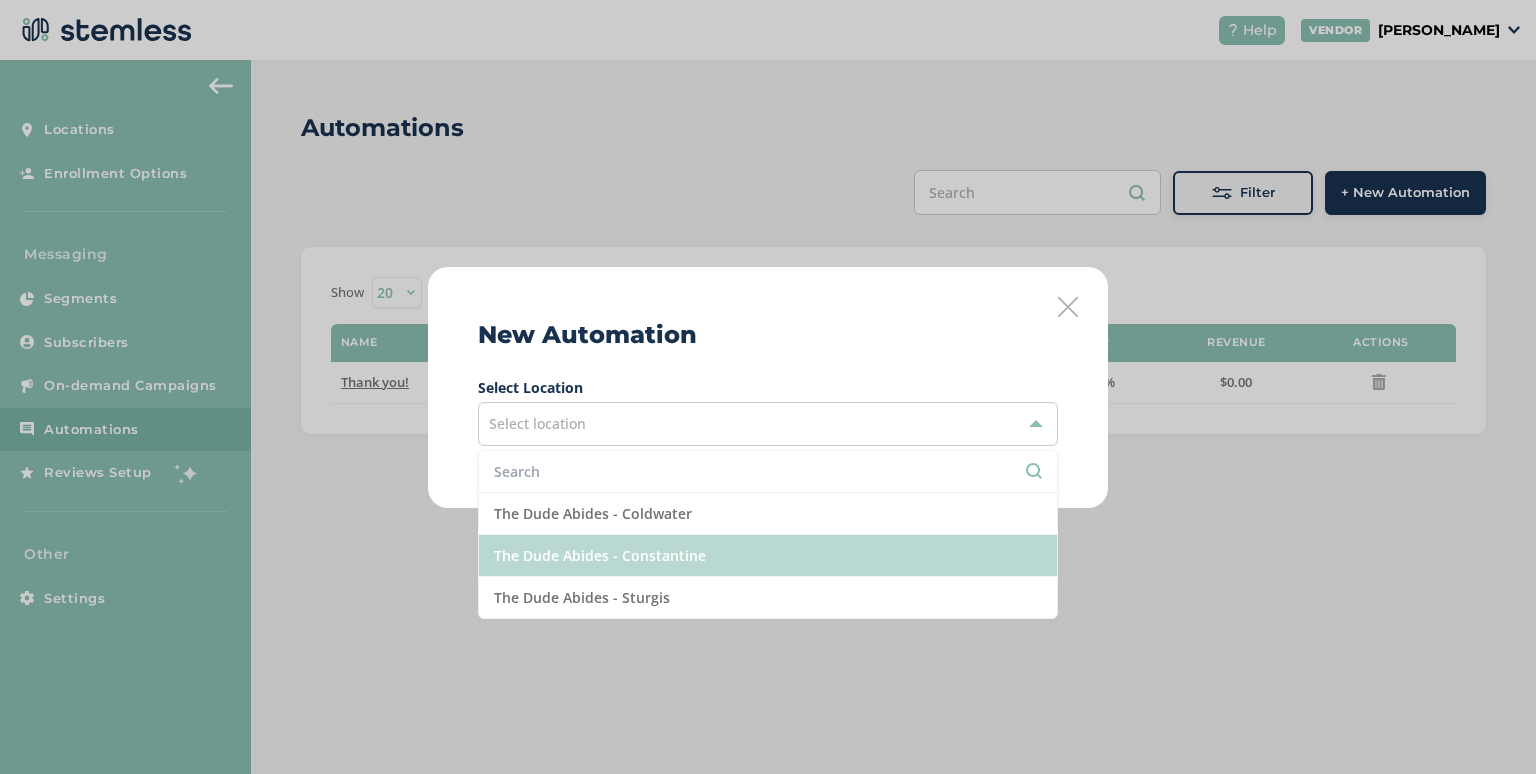 click on "The Dude Abides - Constantine" at bounding box center [768, 556] 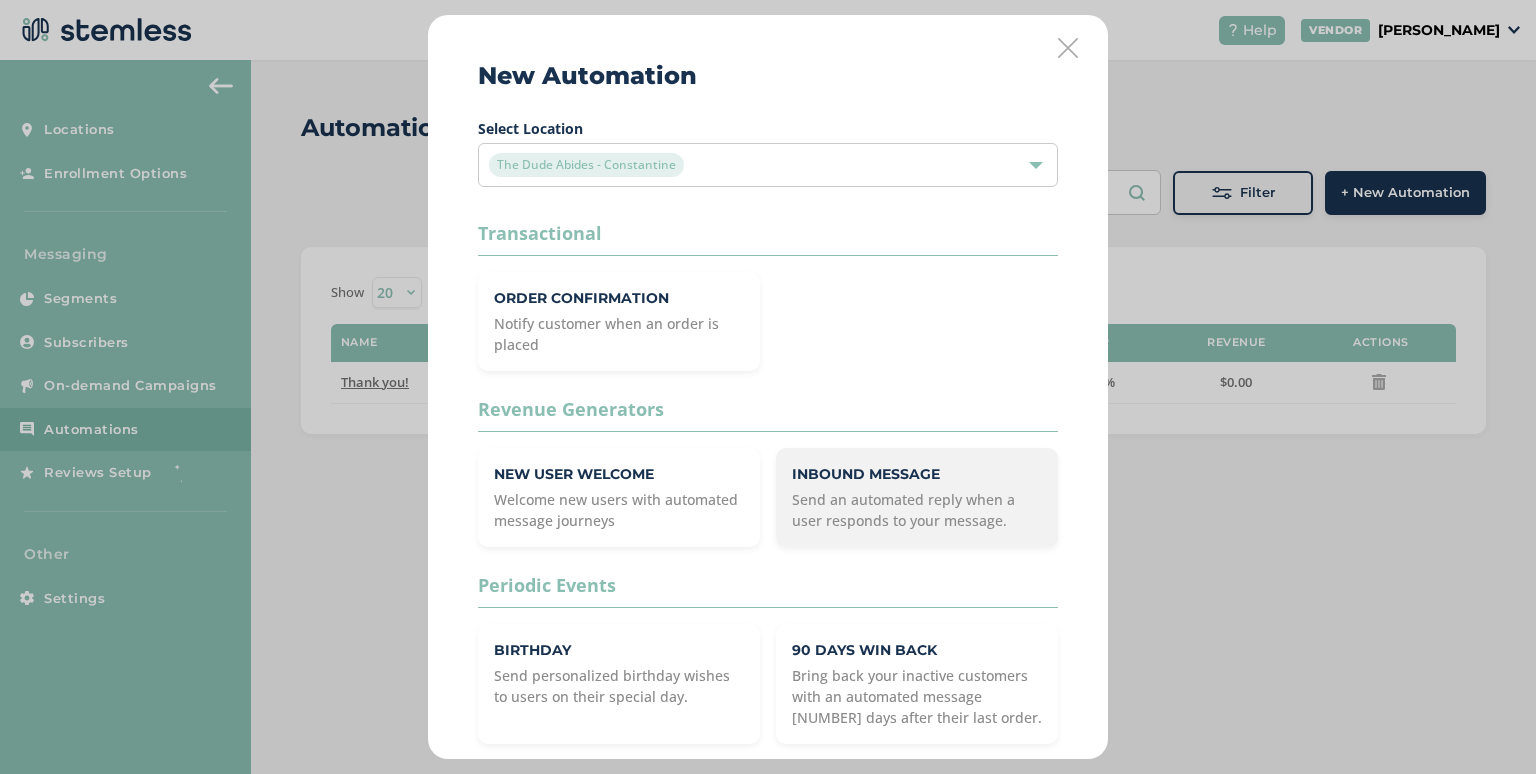scroll, scrollTop: 0, scrollLeft: 0, axis: both 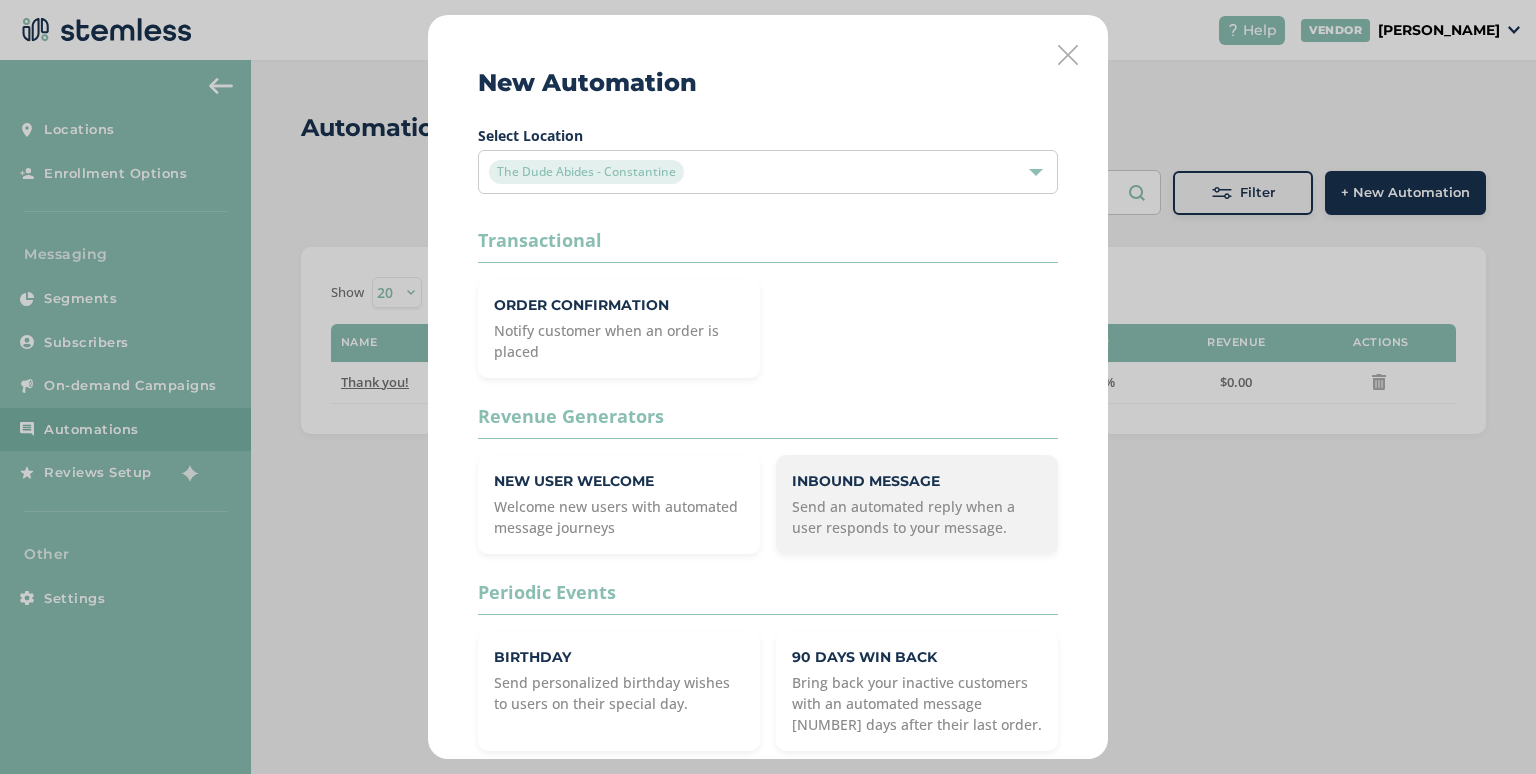 click on "Send an automated reply when a user responds to your message." at bounding box center [917, 517] 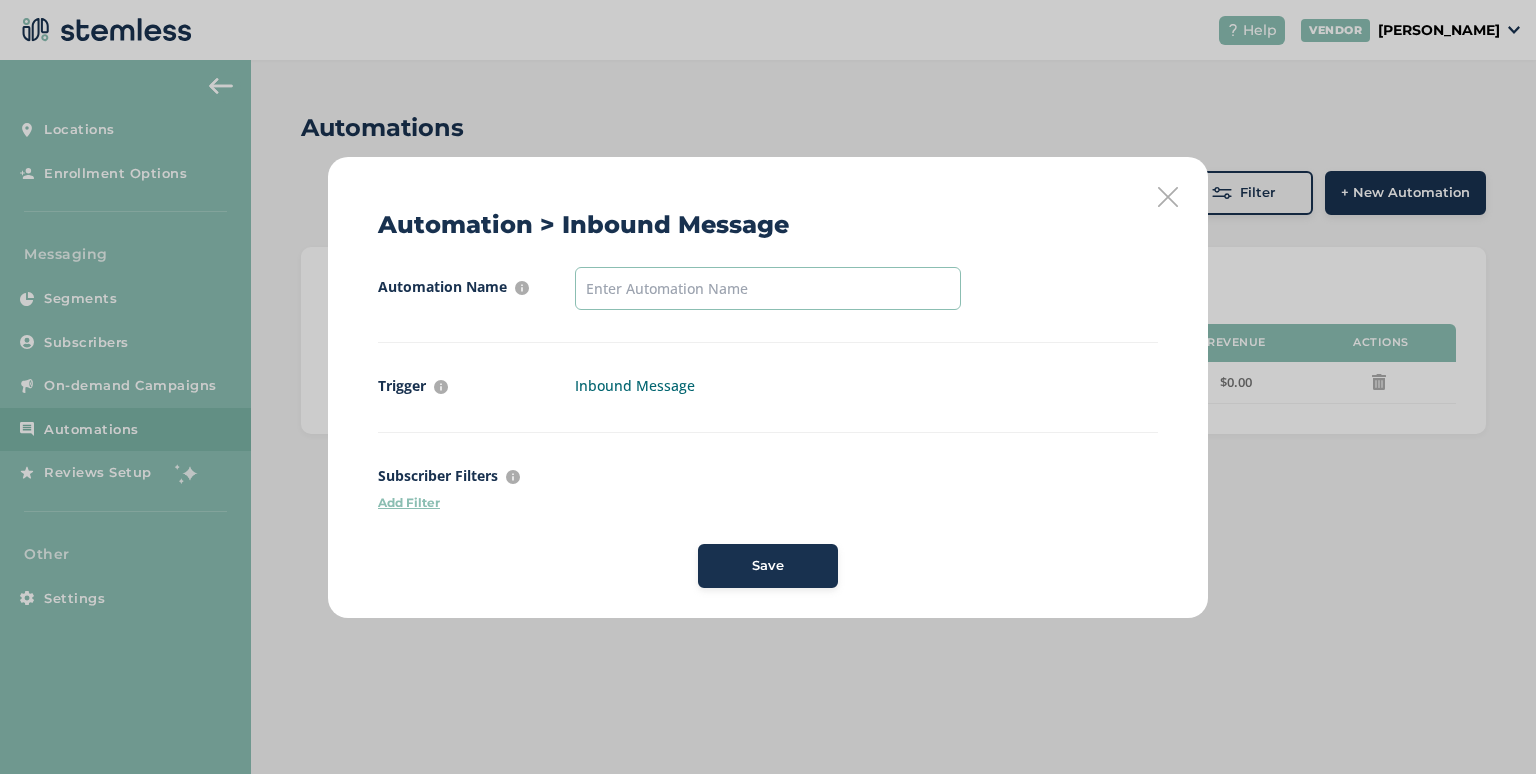 click at bounding box center [768, 288] 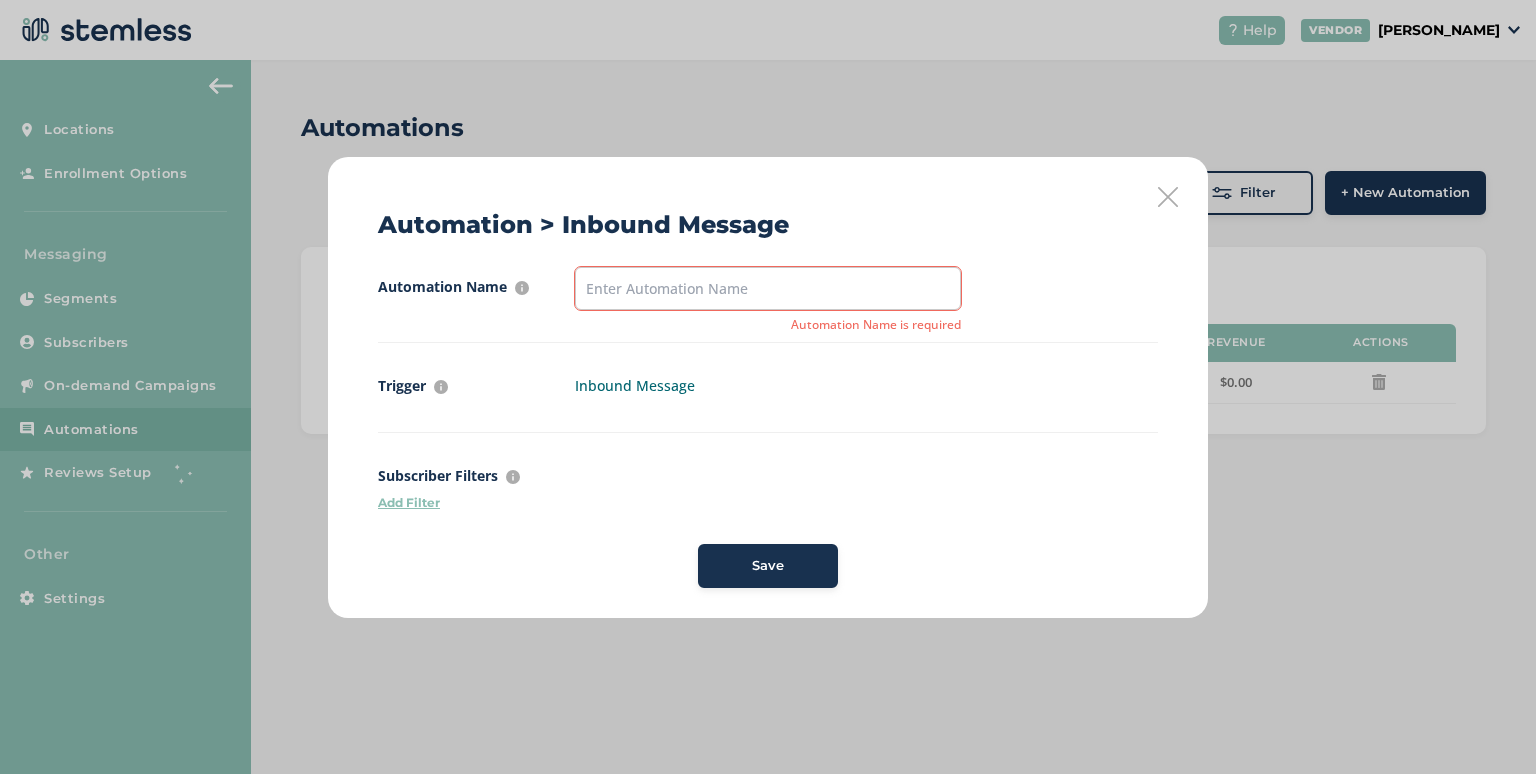 click on "Automation Name  For internal purposes only Automation Name is required  Trigger  What event has to take place  for this automation to start Inbound Message  Subscriber Filters  Filter who should get this  automation by segmenting customers  Add Filter  Save" at bounding box center (768, 427) 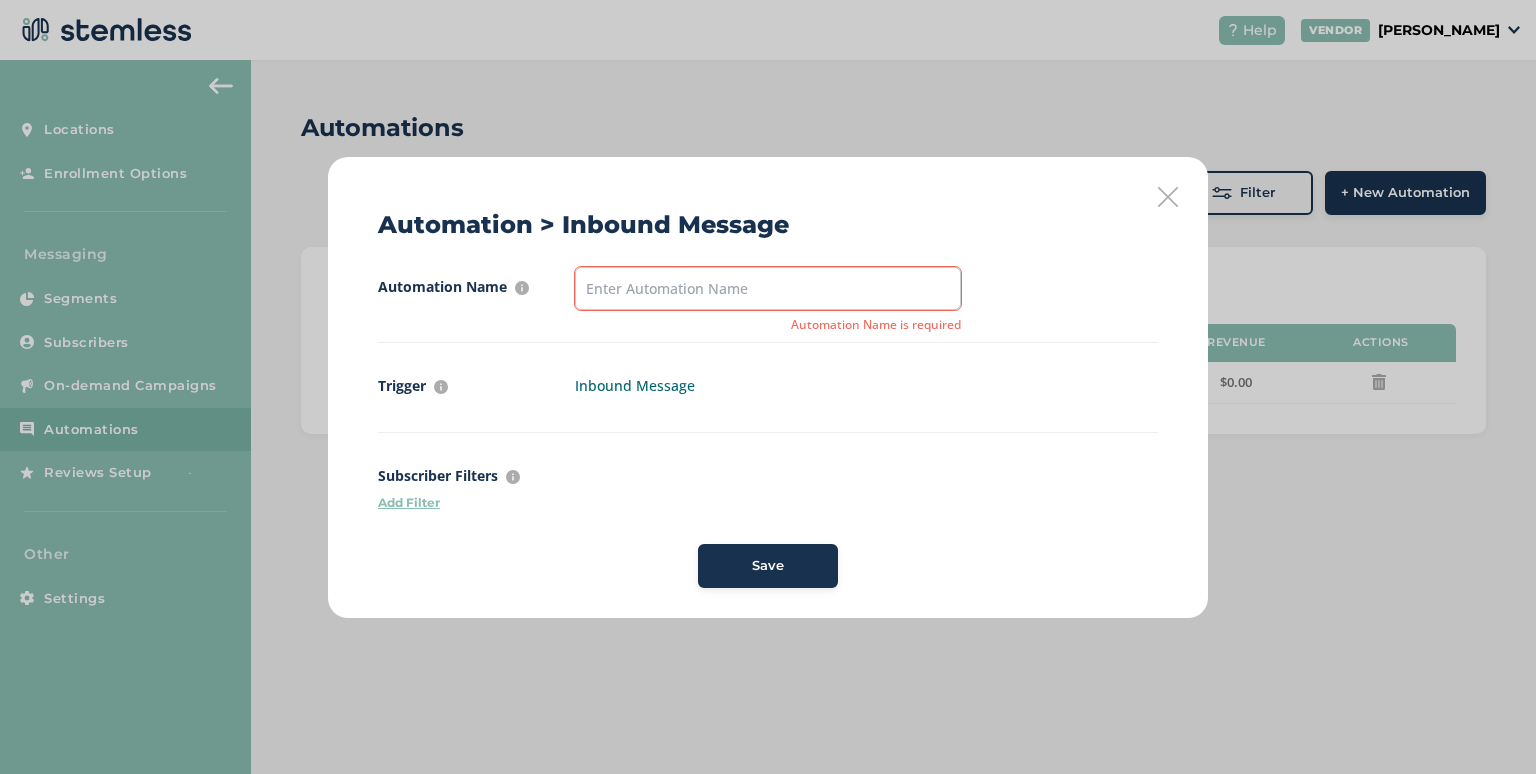 click on "Automation Name For internal purposes only Automation Name is required" at bounding box center (768, 305) 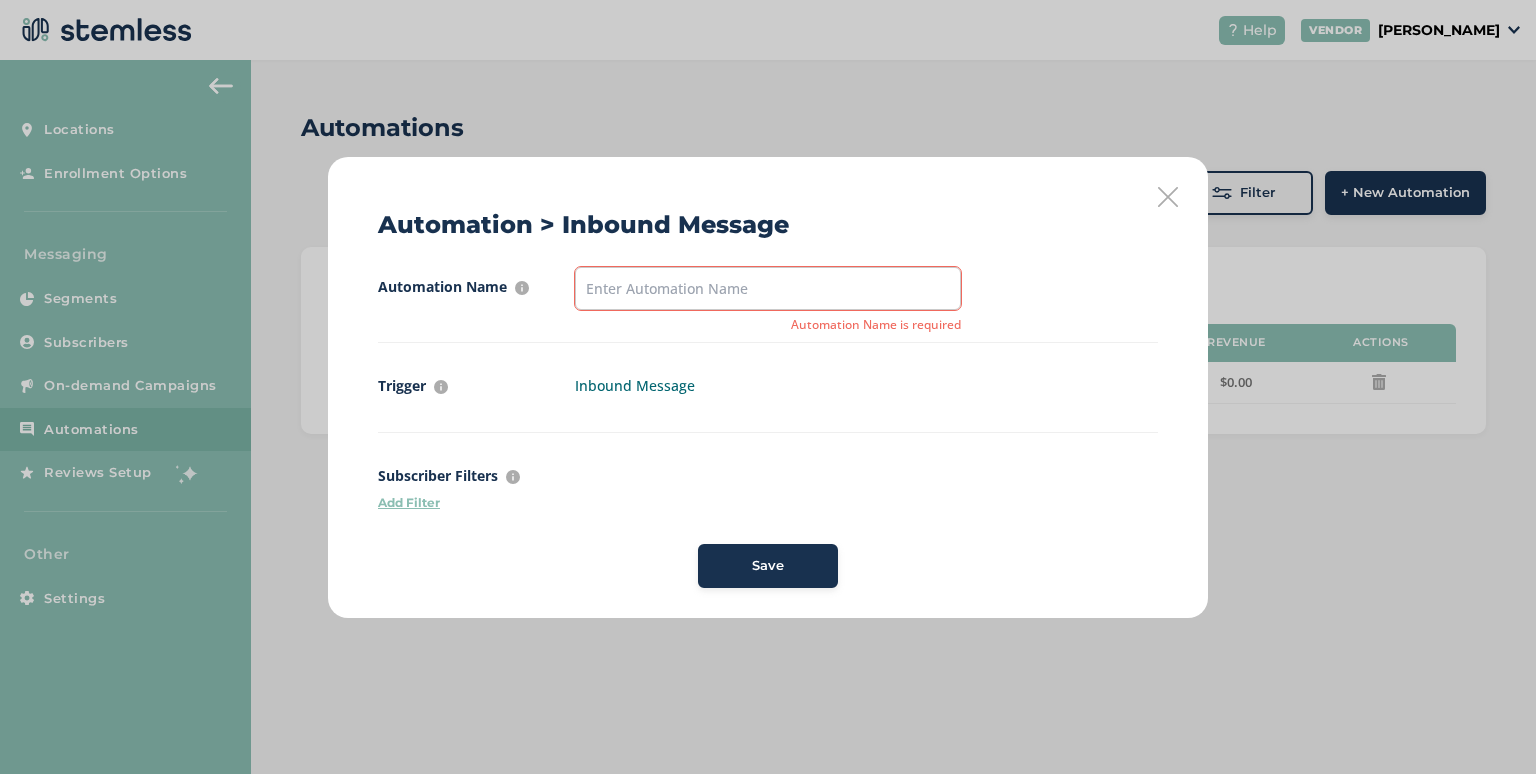 drag, startPoint x: 648, startPoint y: 376, endPoint x: 613, endPoint y: 400, distance: 42.43819 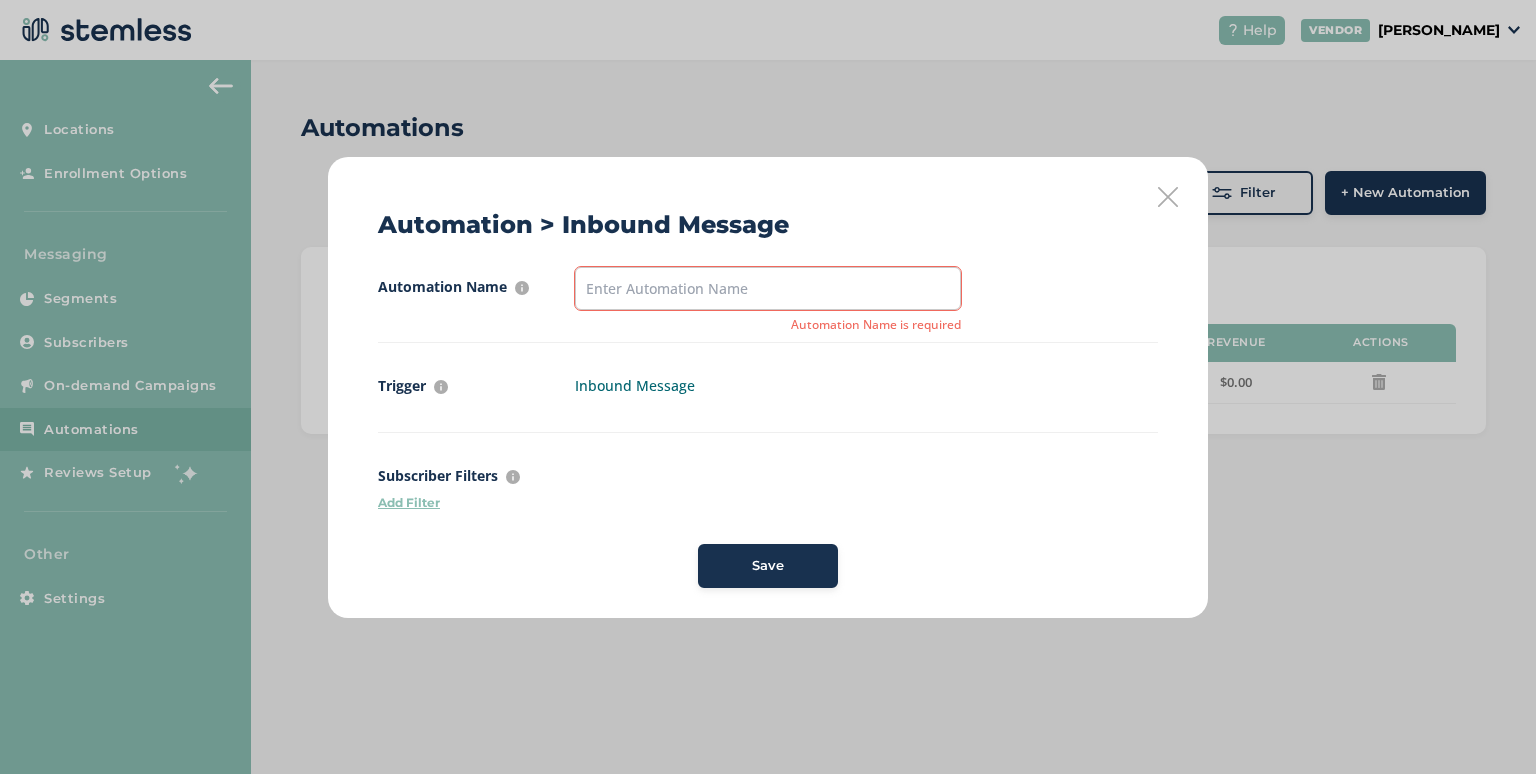 click on "Inbound Message" at bounding box center [768, 385] 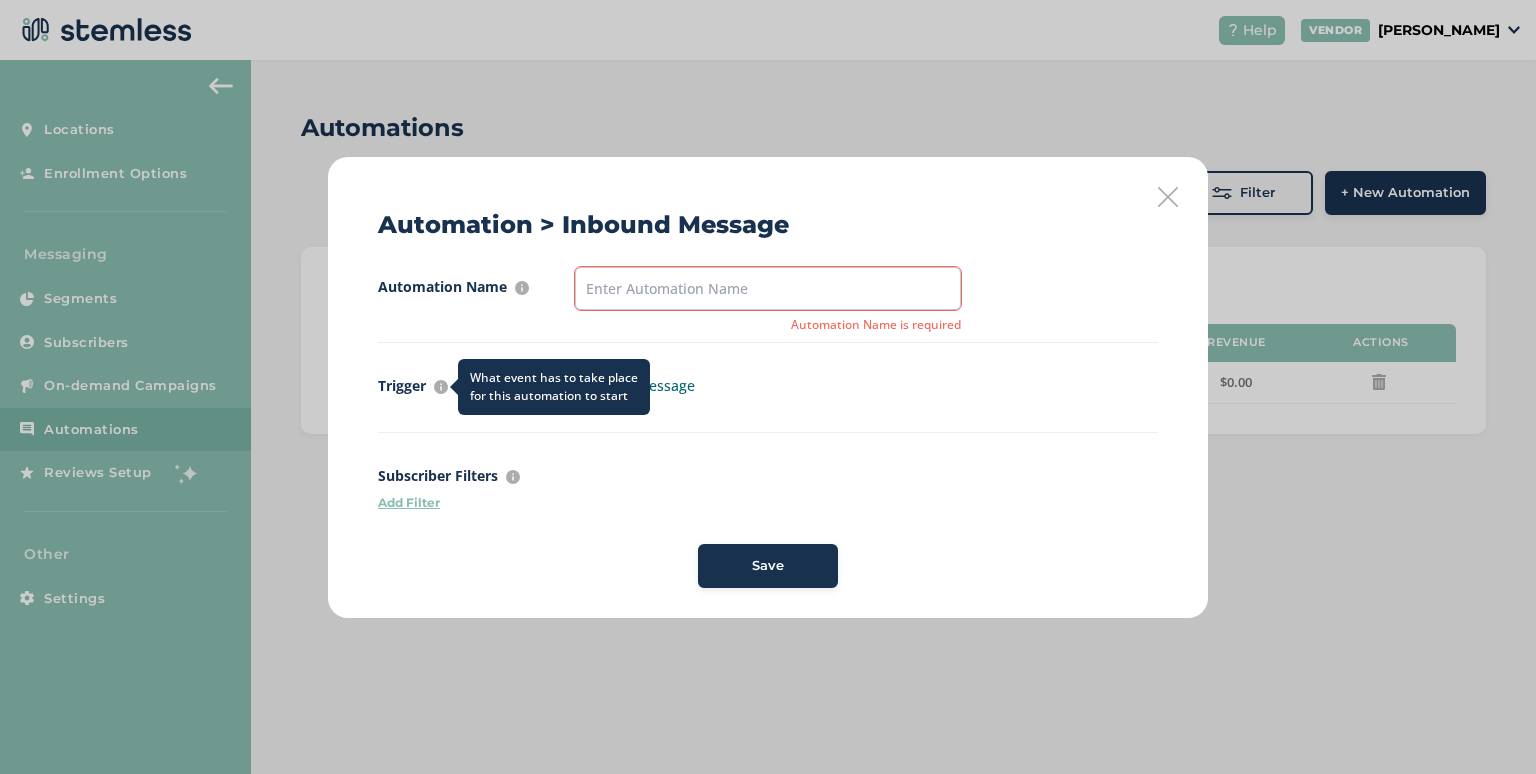 click at bounding box center [441, 387] 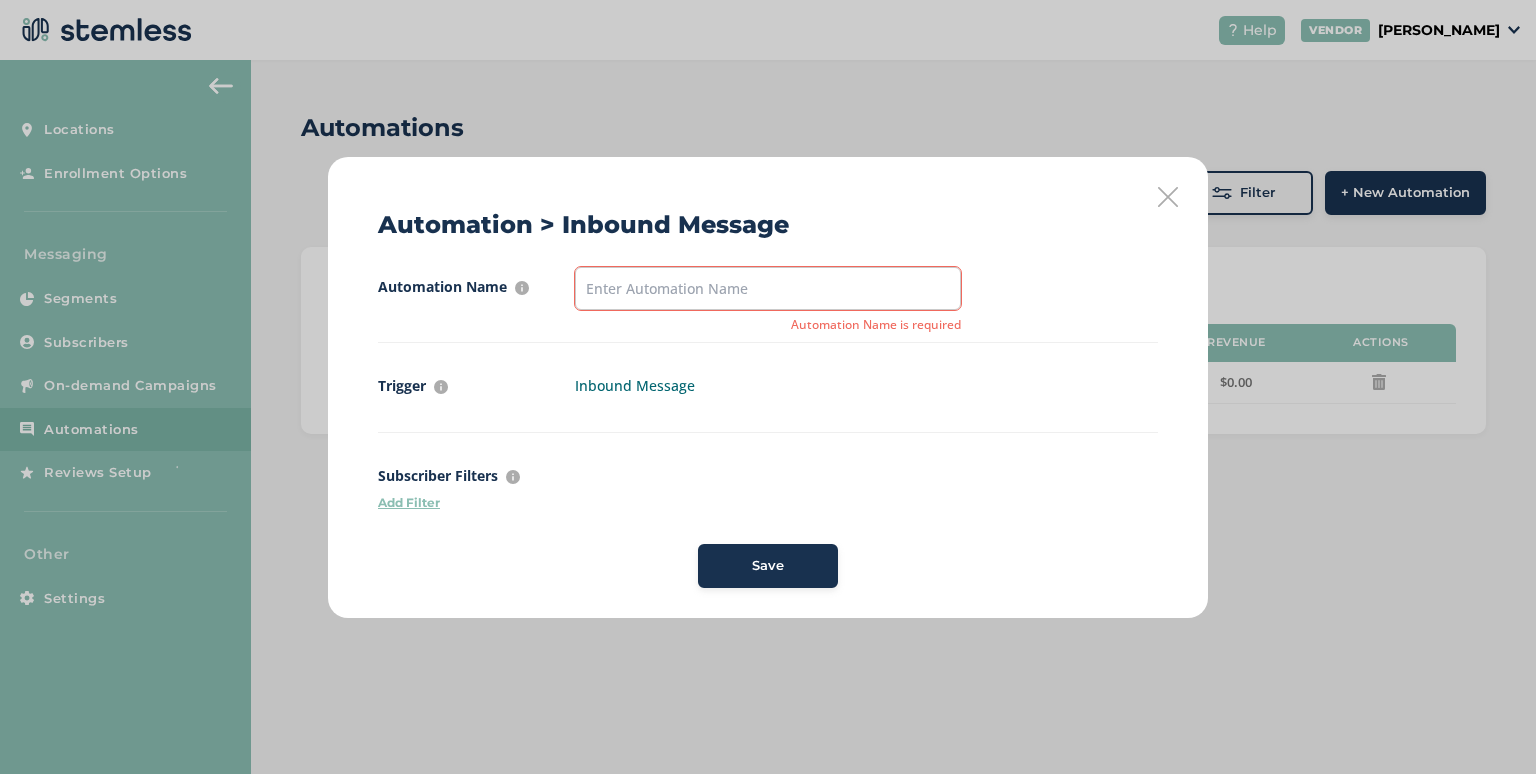 click on "Add Filter" at bounding box center [768, 503] 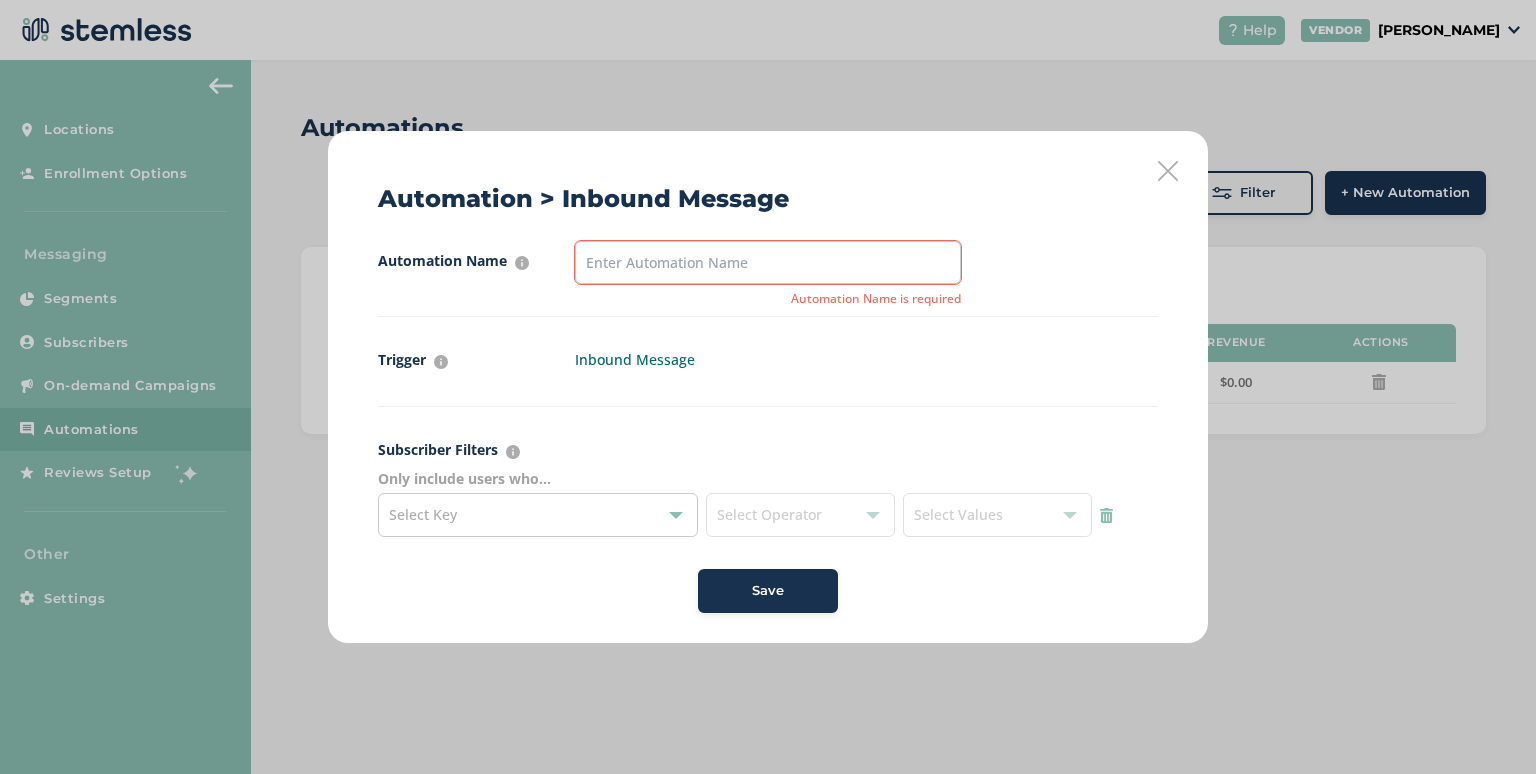 click on "Select Key" at bounding box center [538, 515] 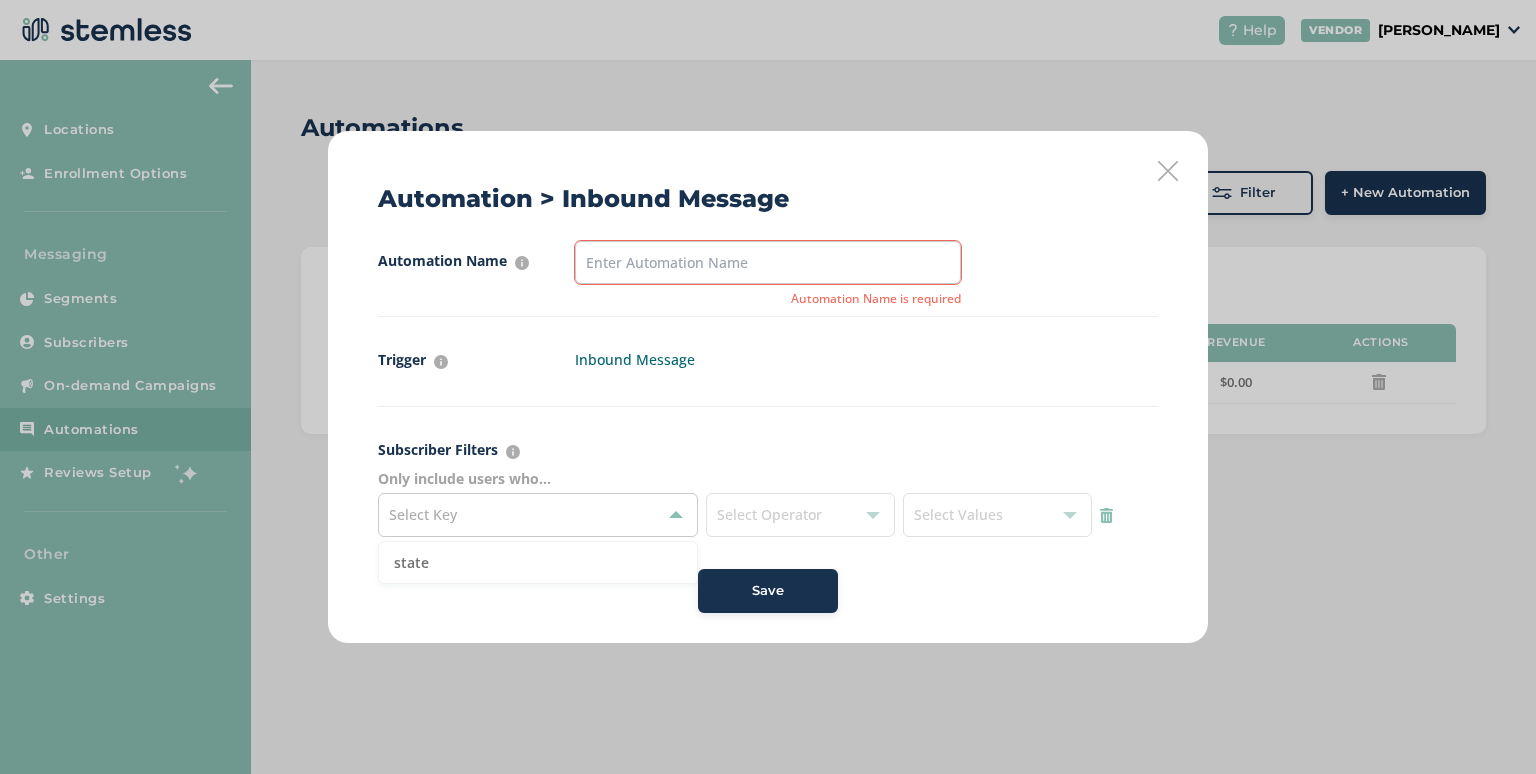 click on "Select Operator" at bounding box center (800, 515) 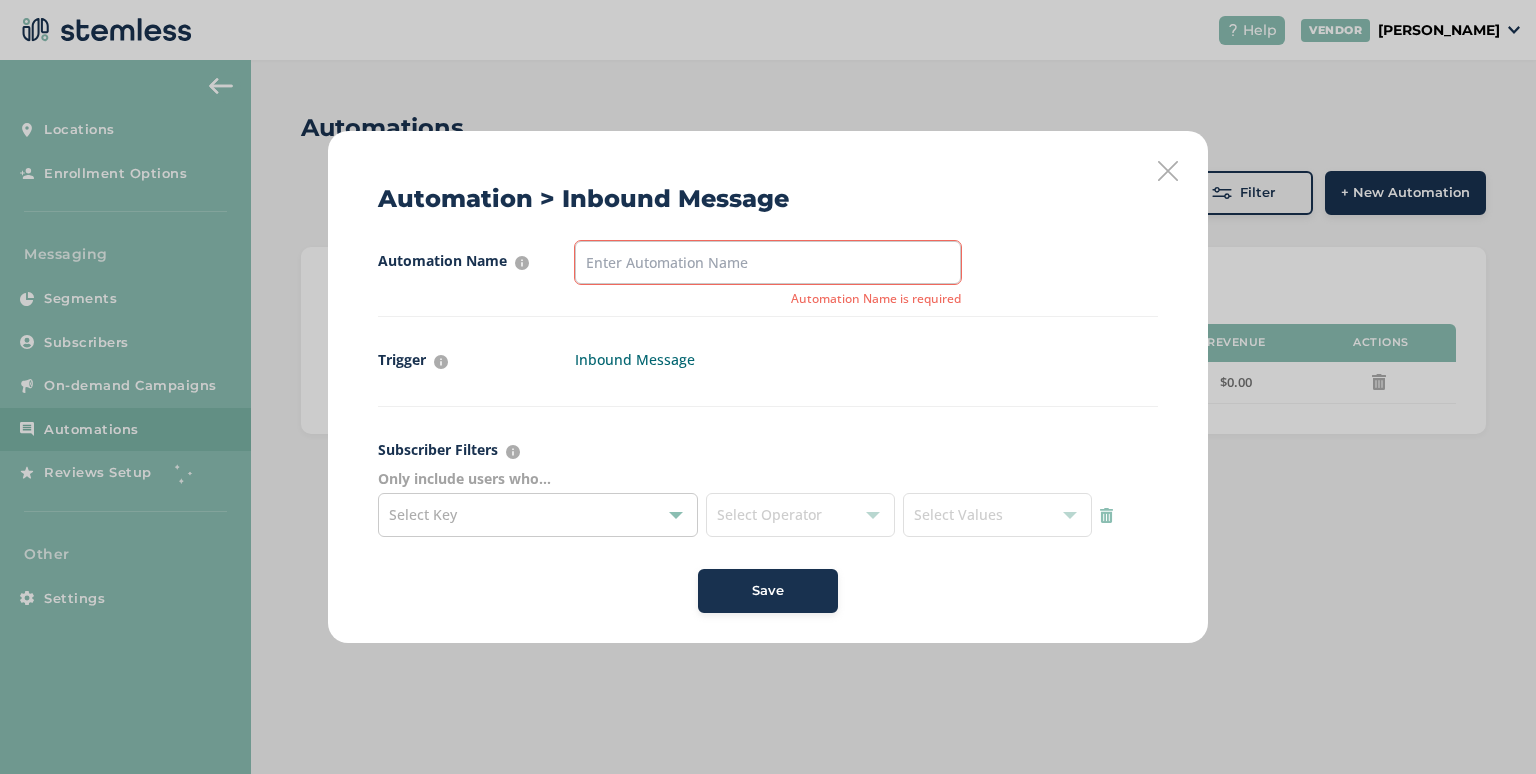 click on "Select Values" at bounding box center [997, 515] 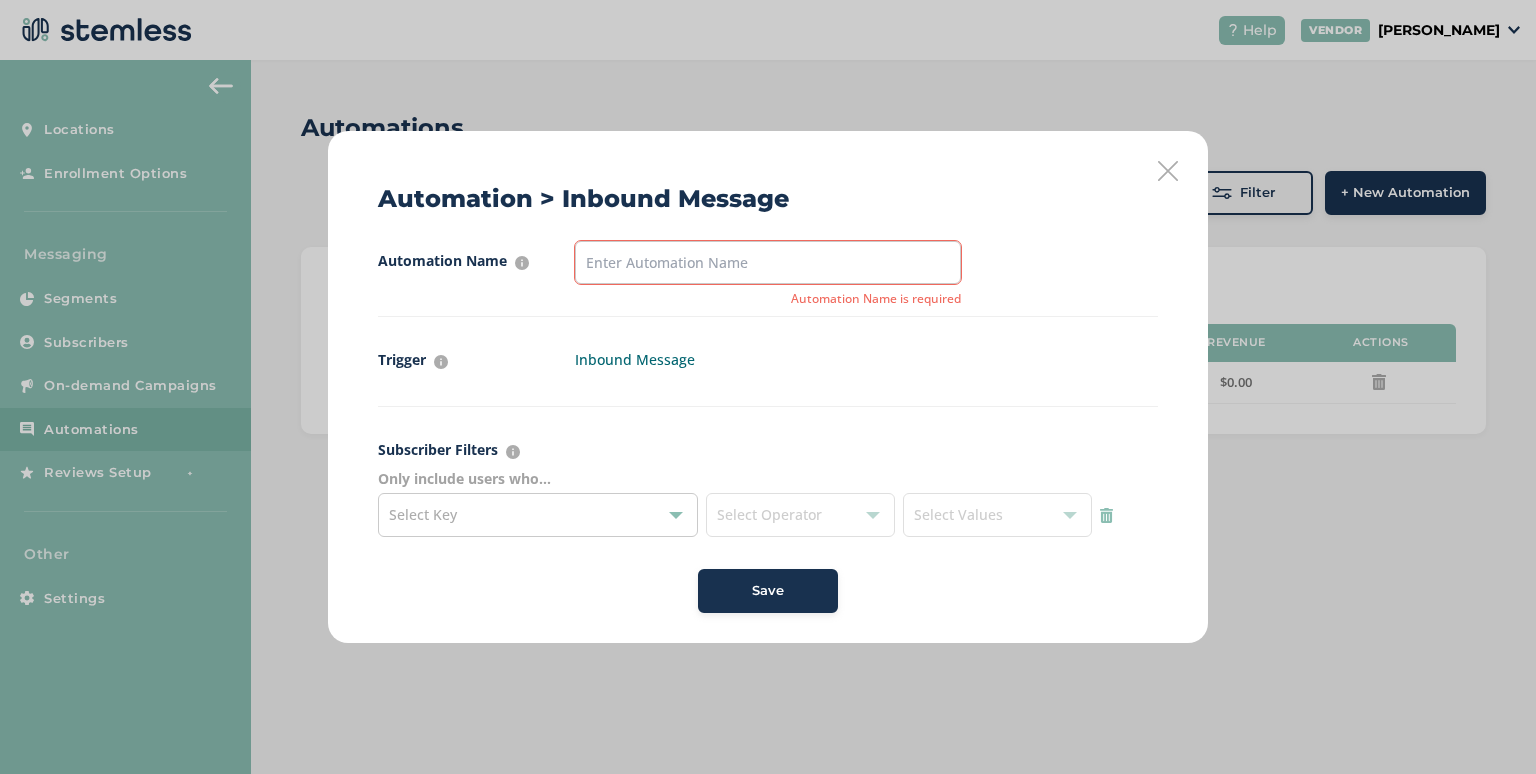drag, startPoint x: 828, startPoint y: 528, endPoint x: 852, endPoint y: 513, distance: 28.301943 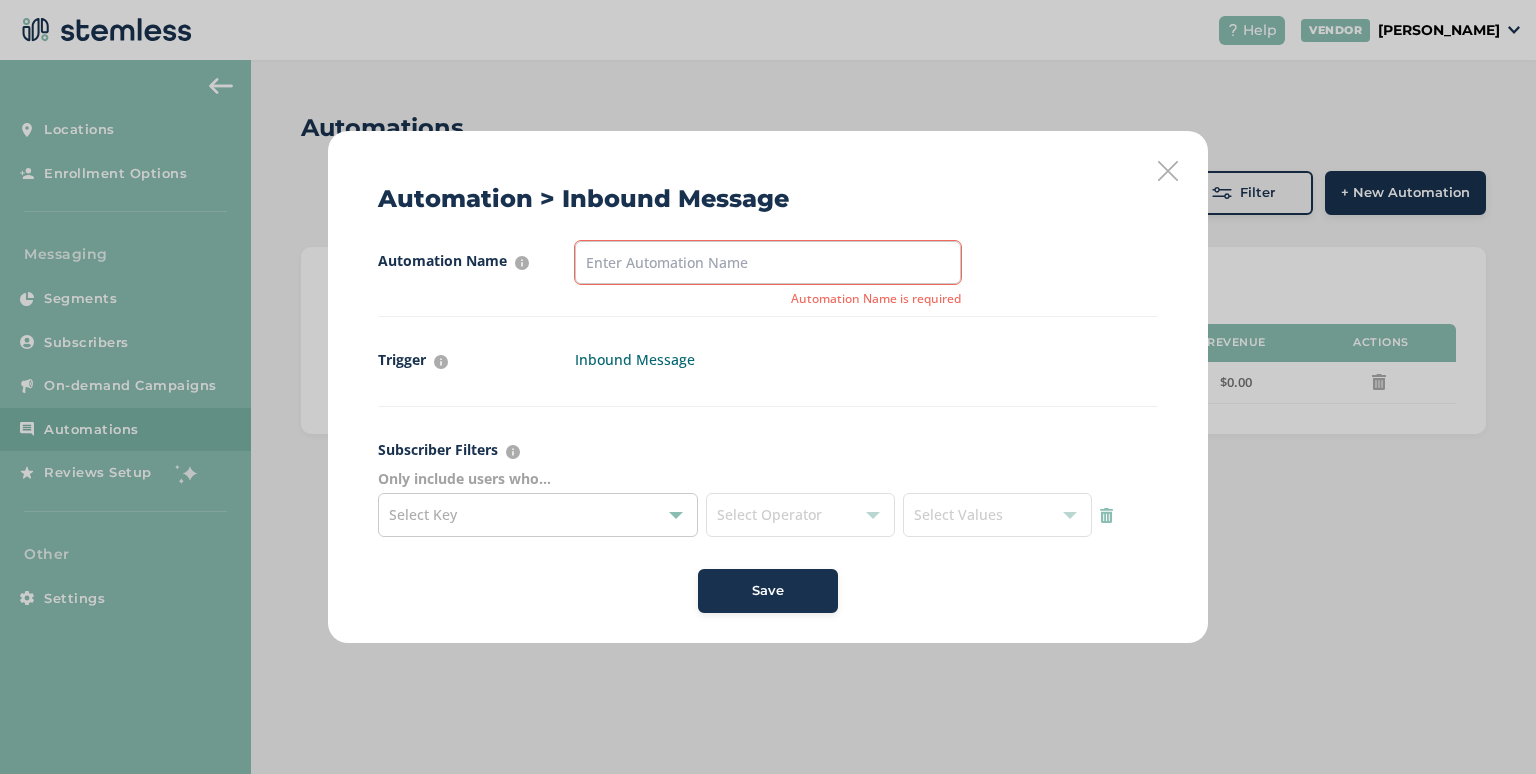 click on "Select Operator" at bounding box center (800, 515) 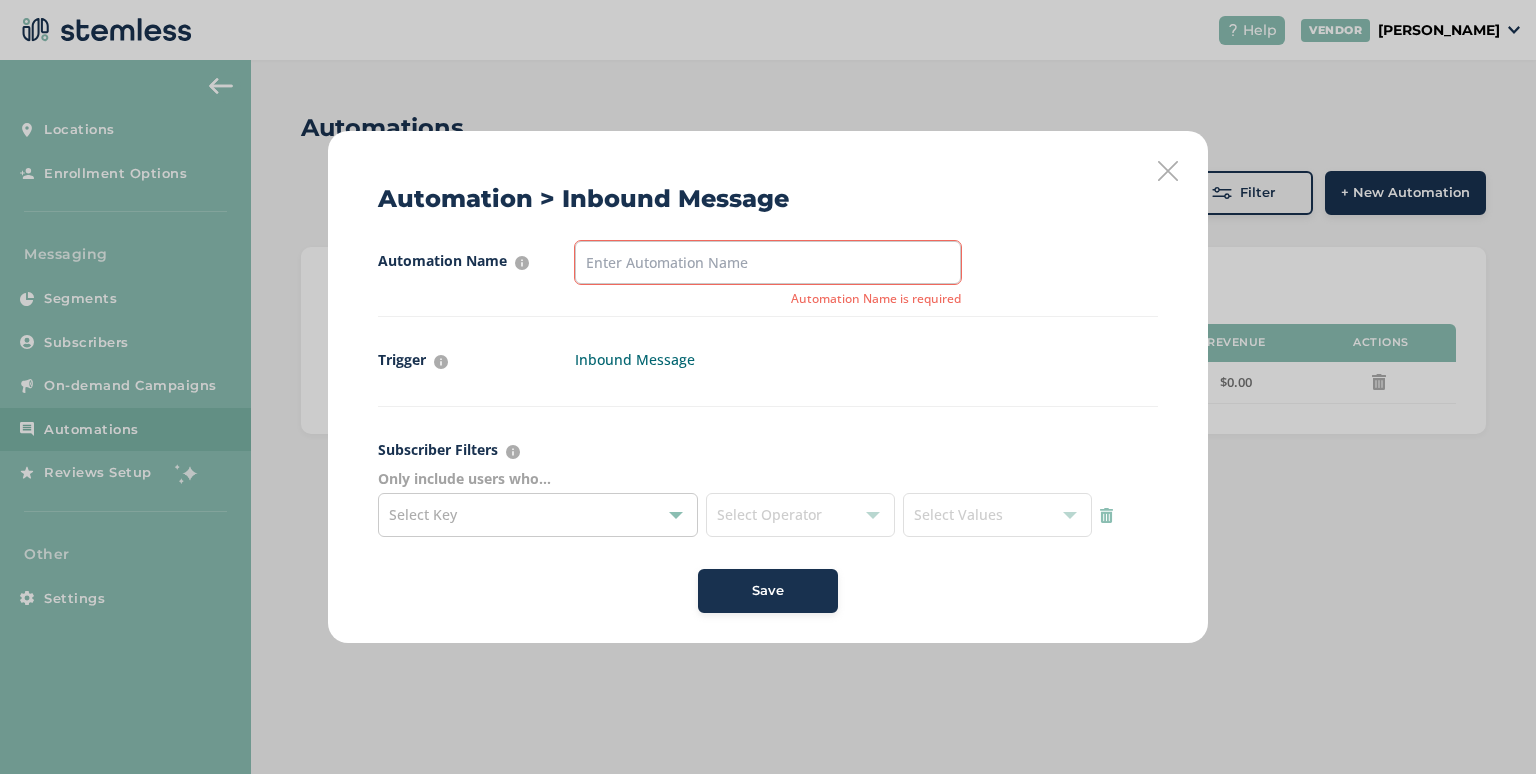 drag, startPoint x: 1176, startPoint y: 164, endPoint x: 1161, endPoint y: 174, distance: 18.027756 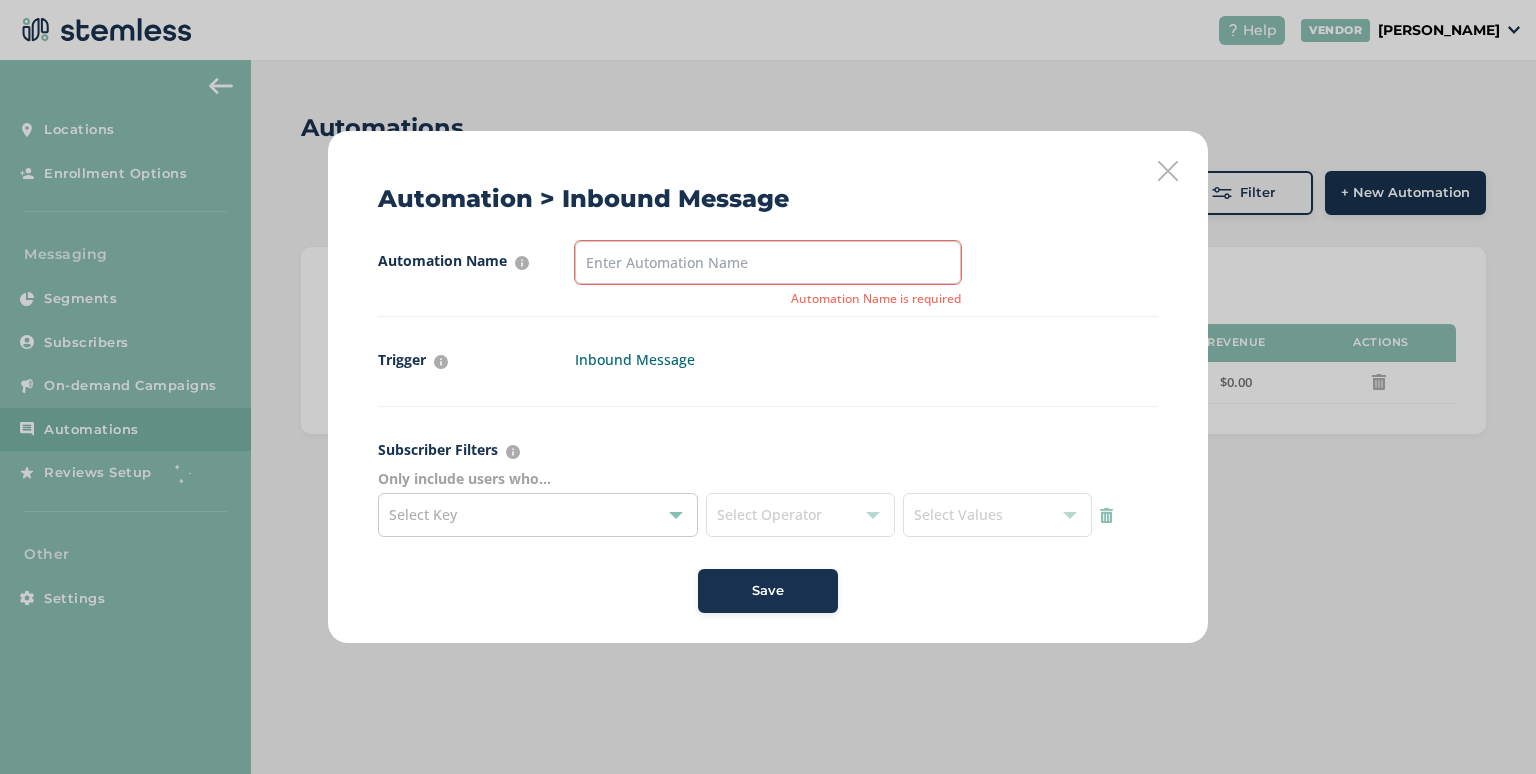 click at bounding box center [1168, 171] 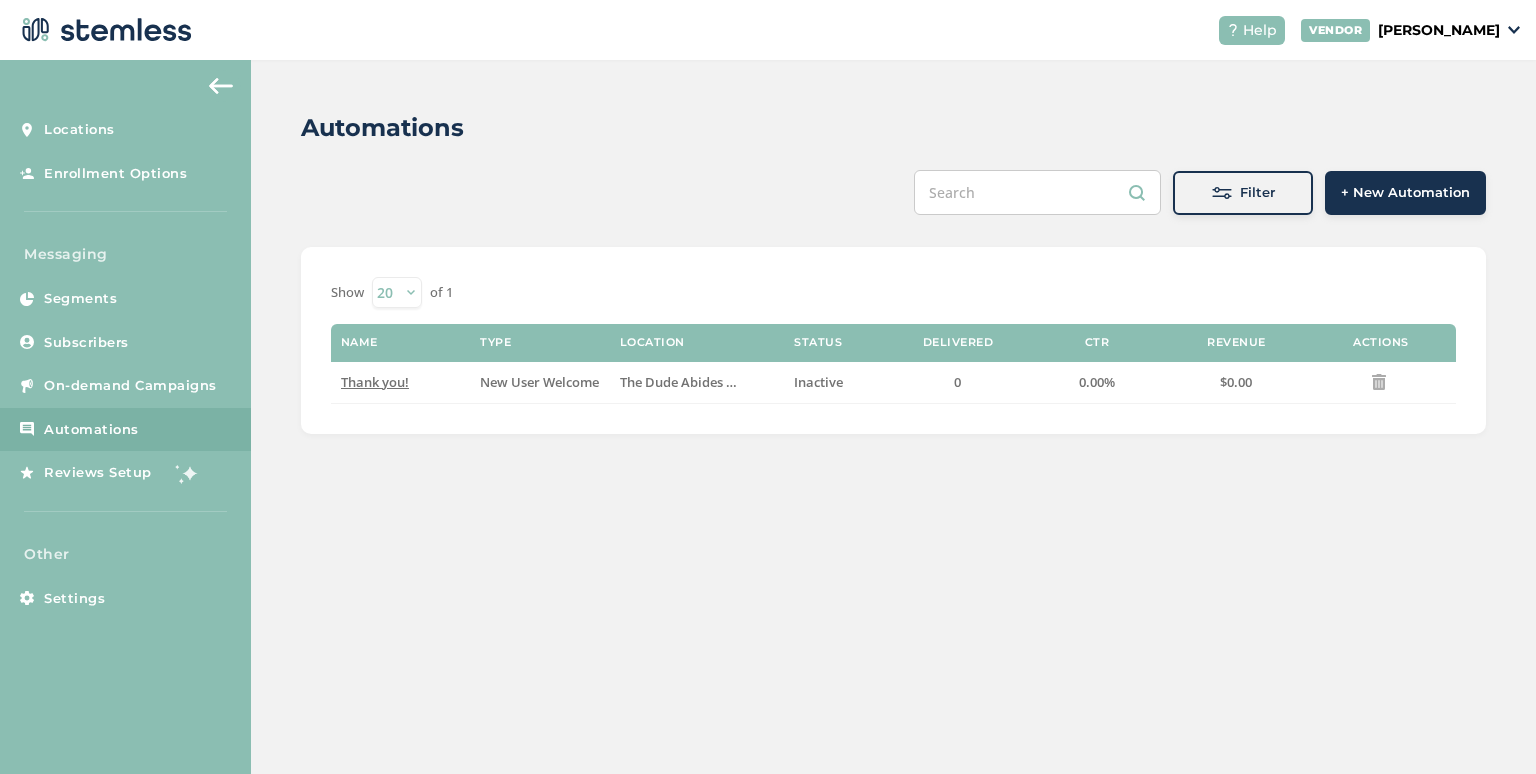 click on "+ New Automation" at bounding box center [1405, 193] 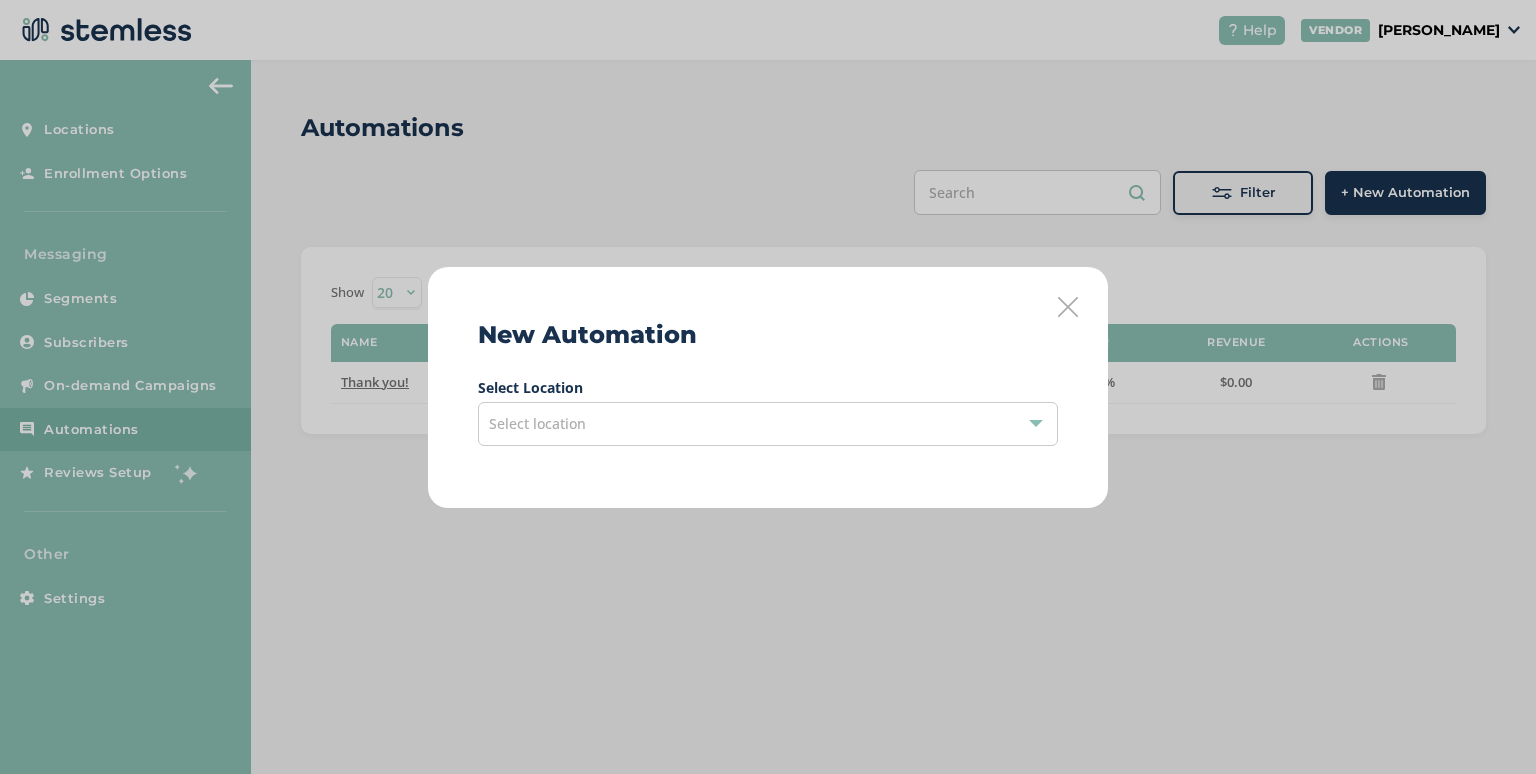 click on "Select location" at bounding box center (768, 424) 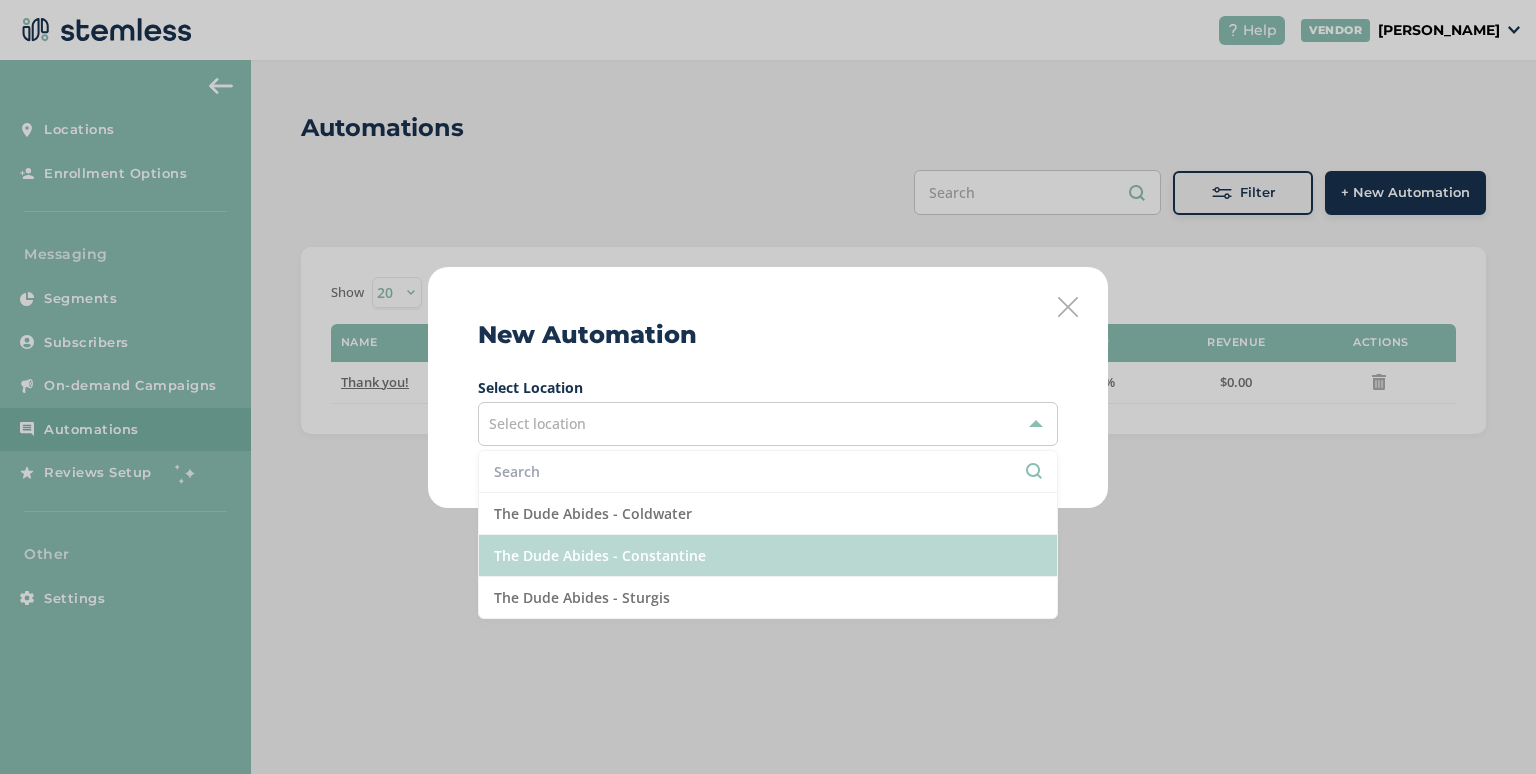 click on "The Dude Abides - Constantine" at bounding box center (768, 556) 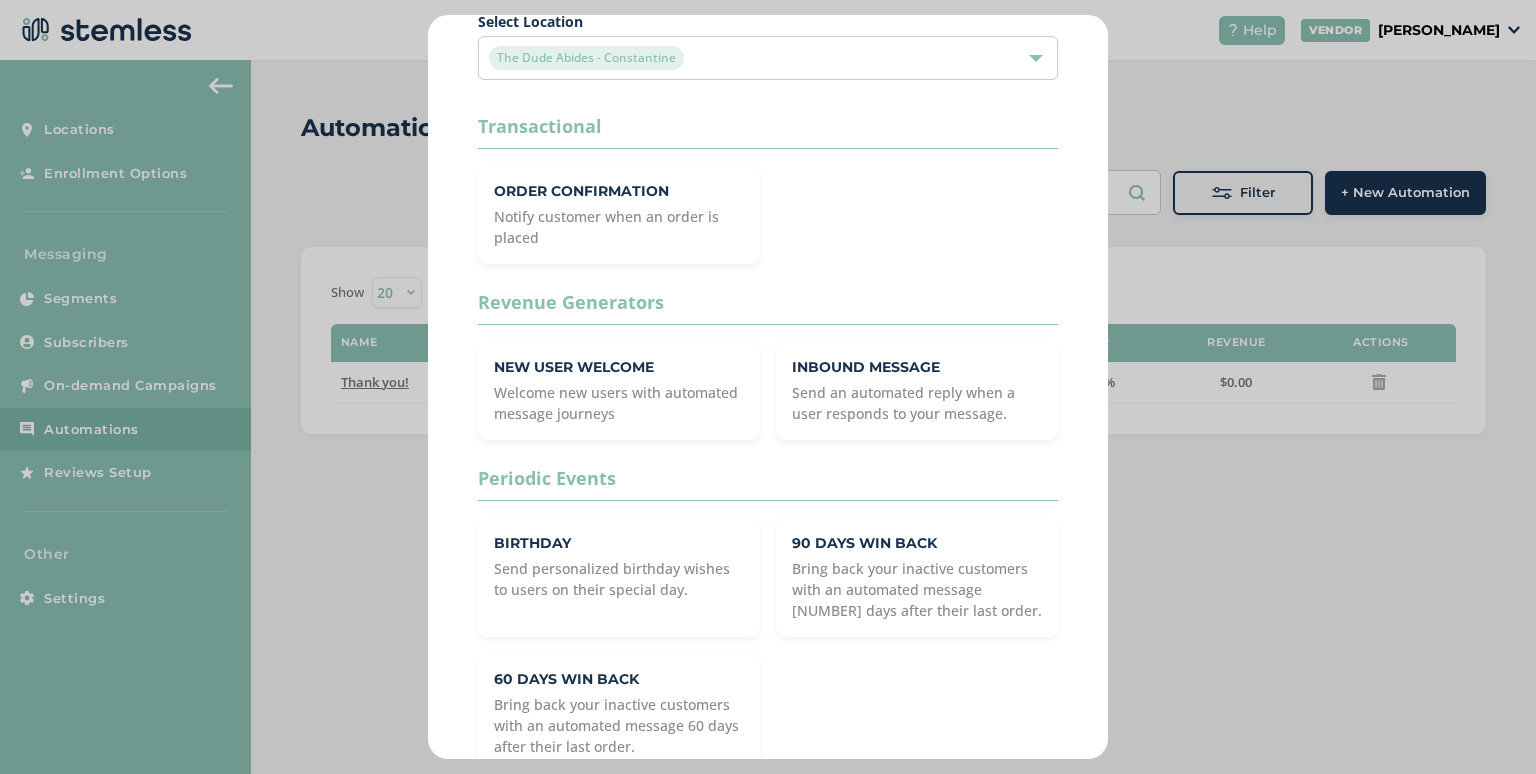 scroll, scrollTop: 158, scrollLeft: 0, axis: vertical 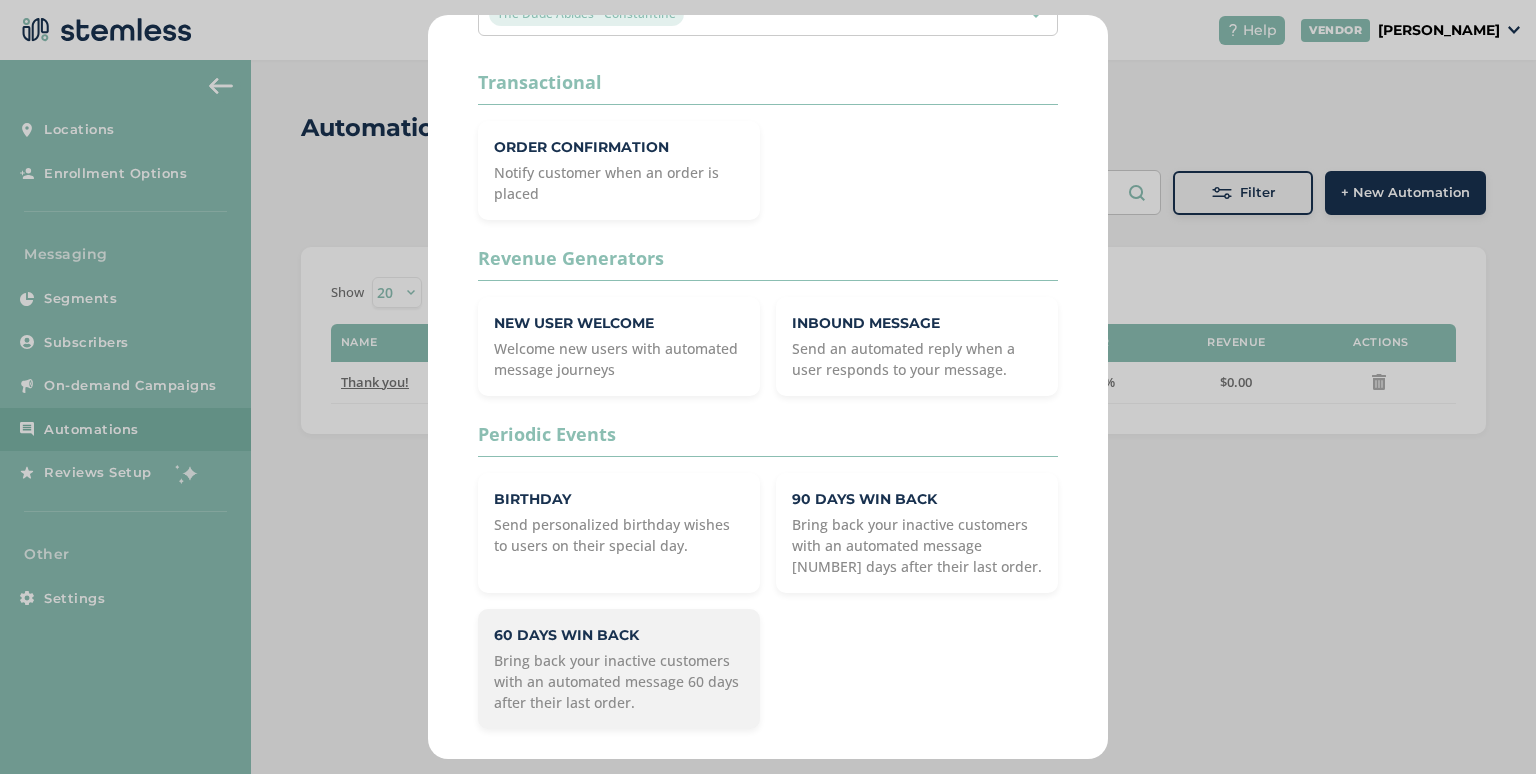 click on "Bring back your inactive customers with an automated message 60 days after their last order." at bounding box center [619, 681] 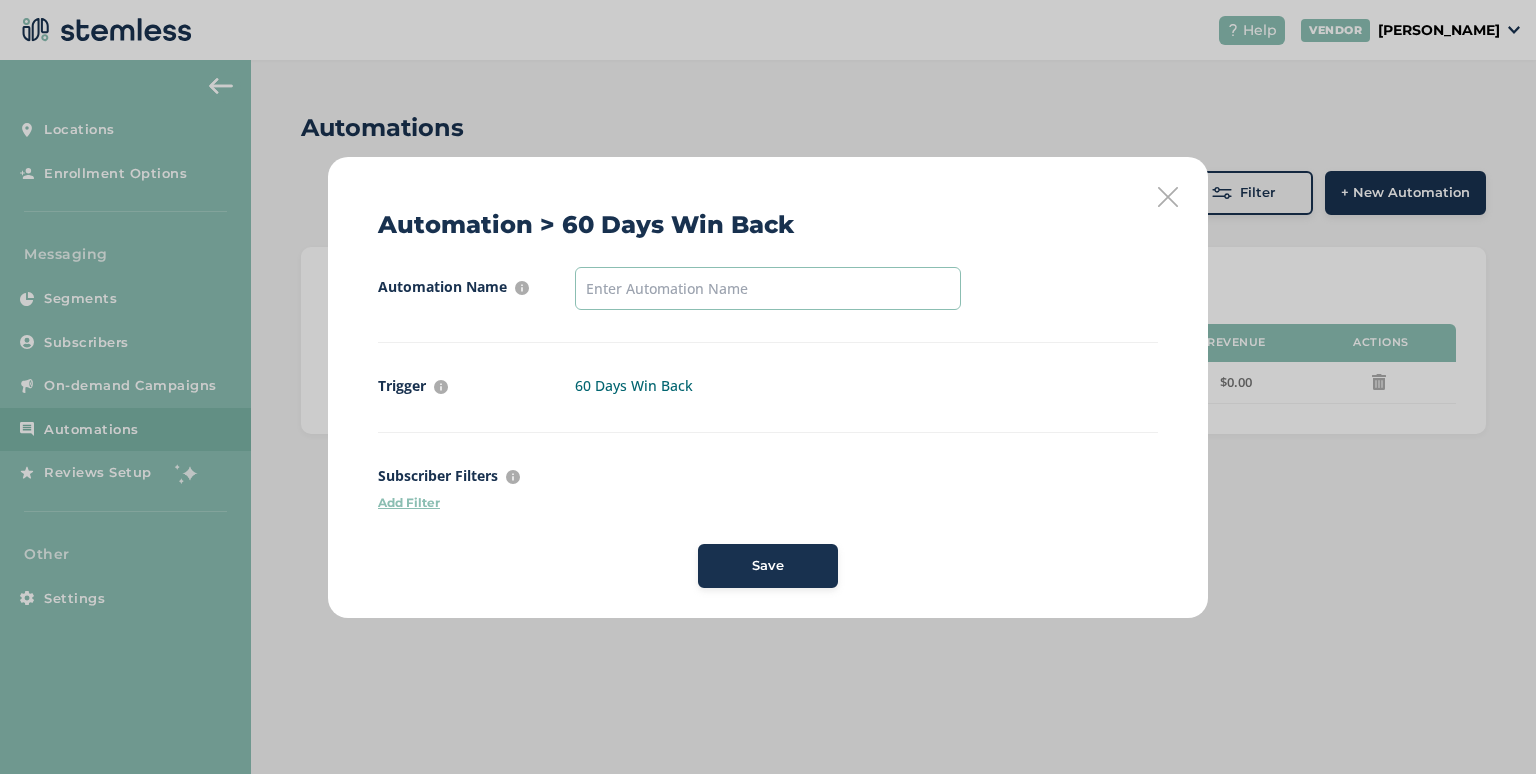 click at bounding box center [768, 288] 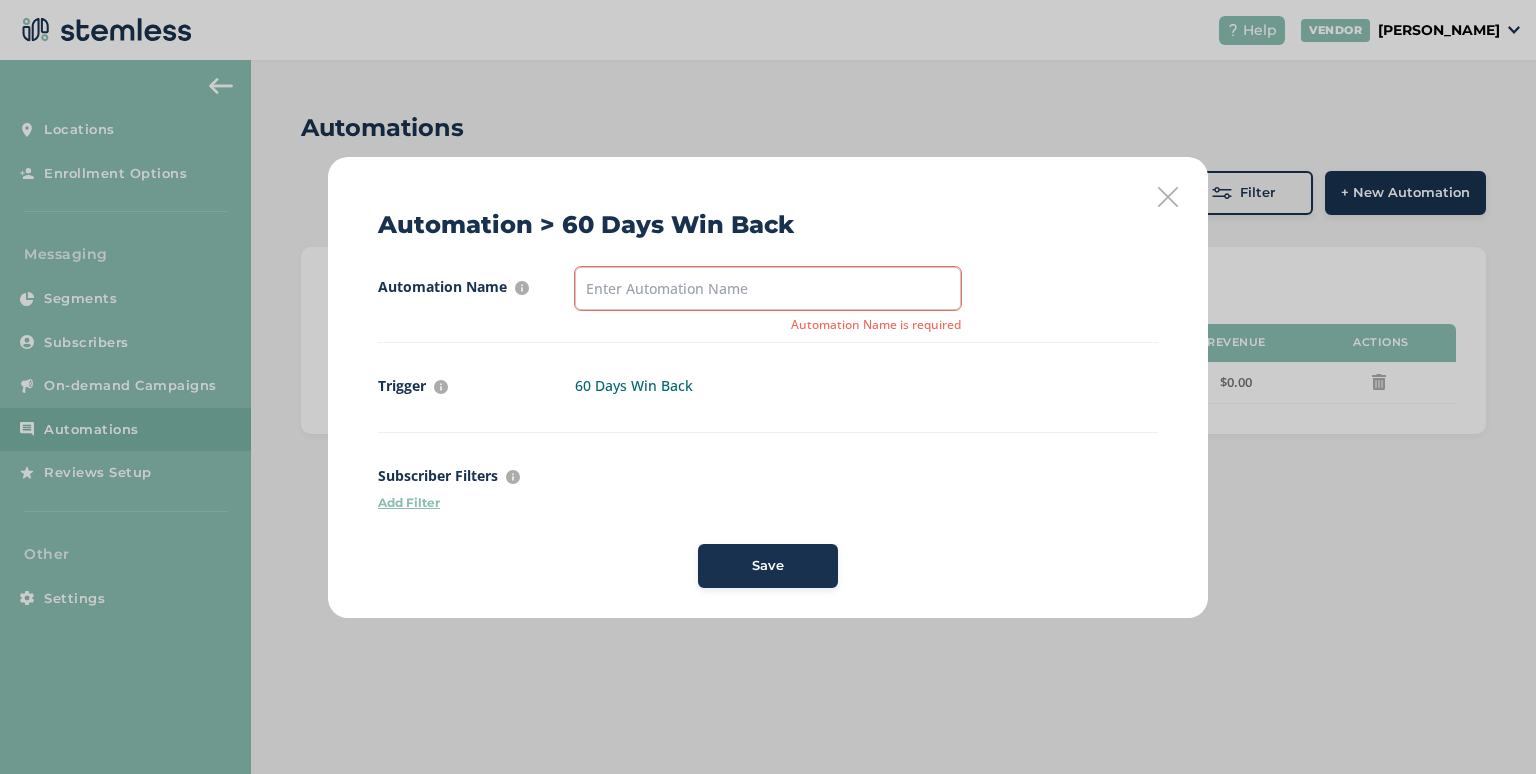 click on "Automation Name For internal purposes only Automation Name is required" at bounding box center (768, 305) 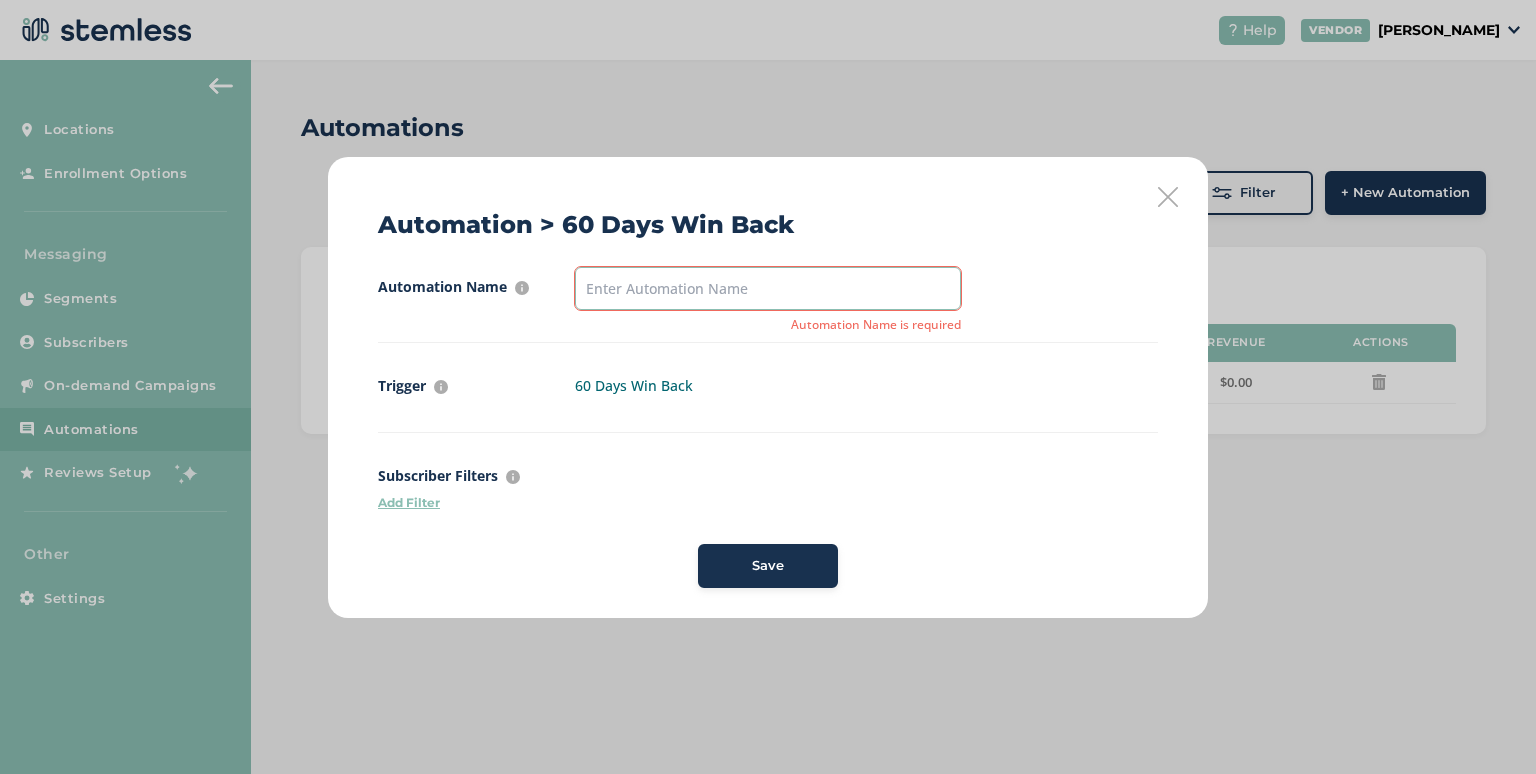 click at bounding box center (768, 288) 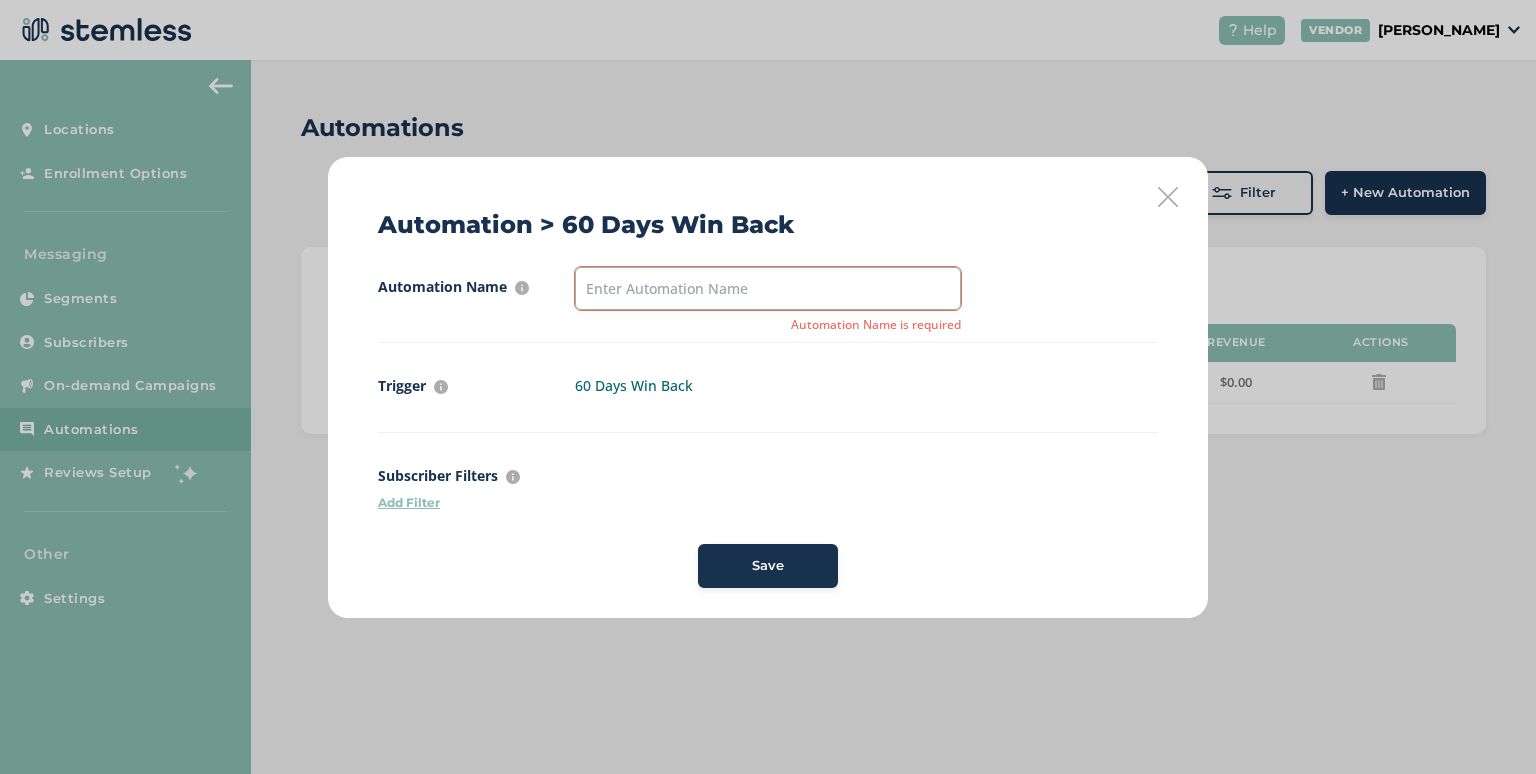 type on "W" 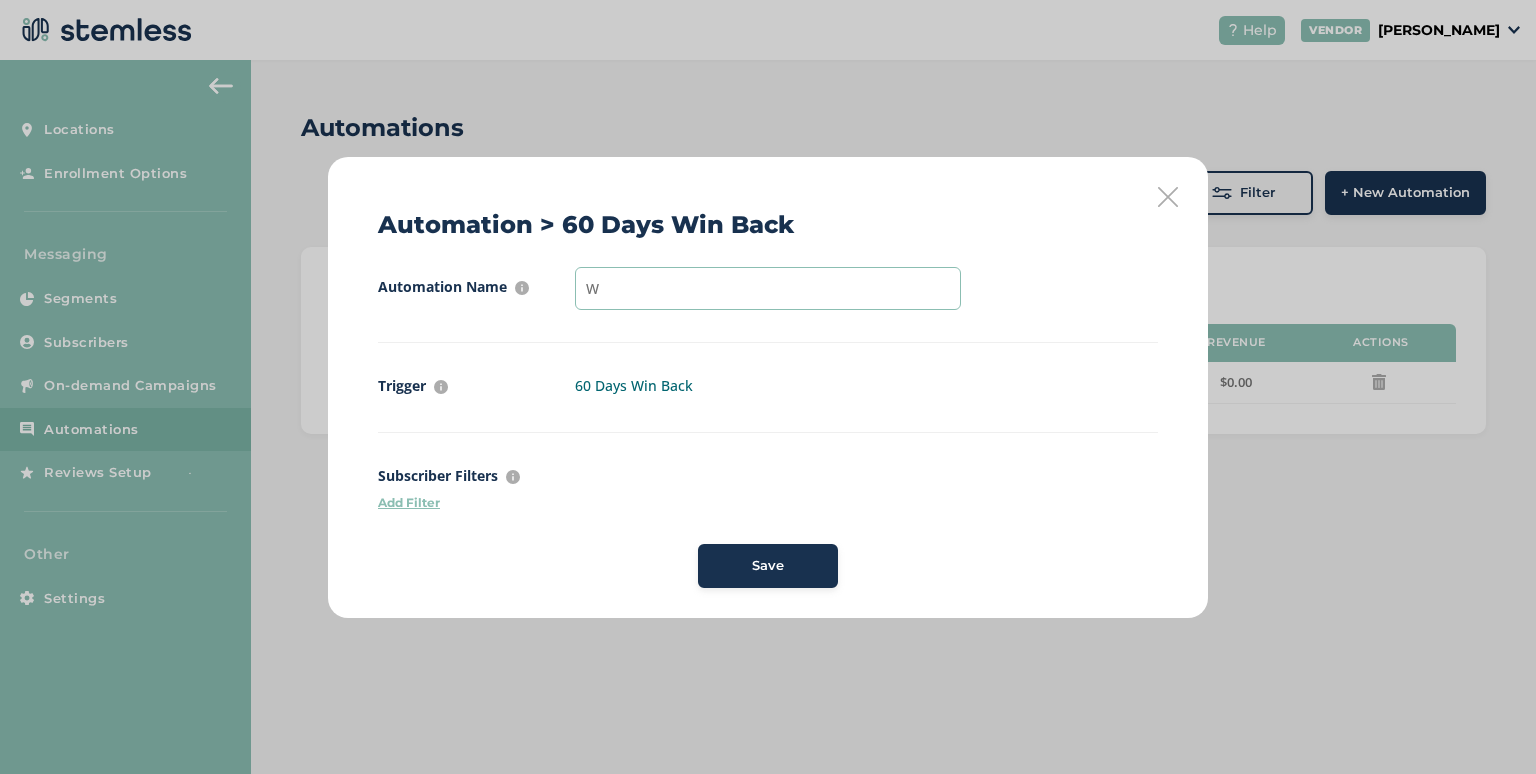 type 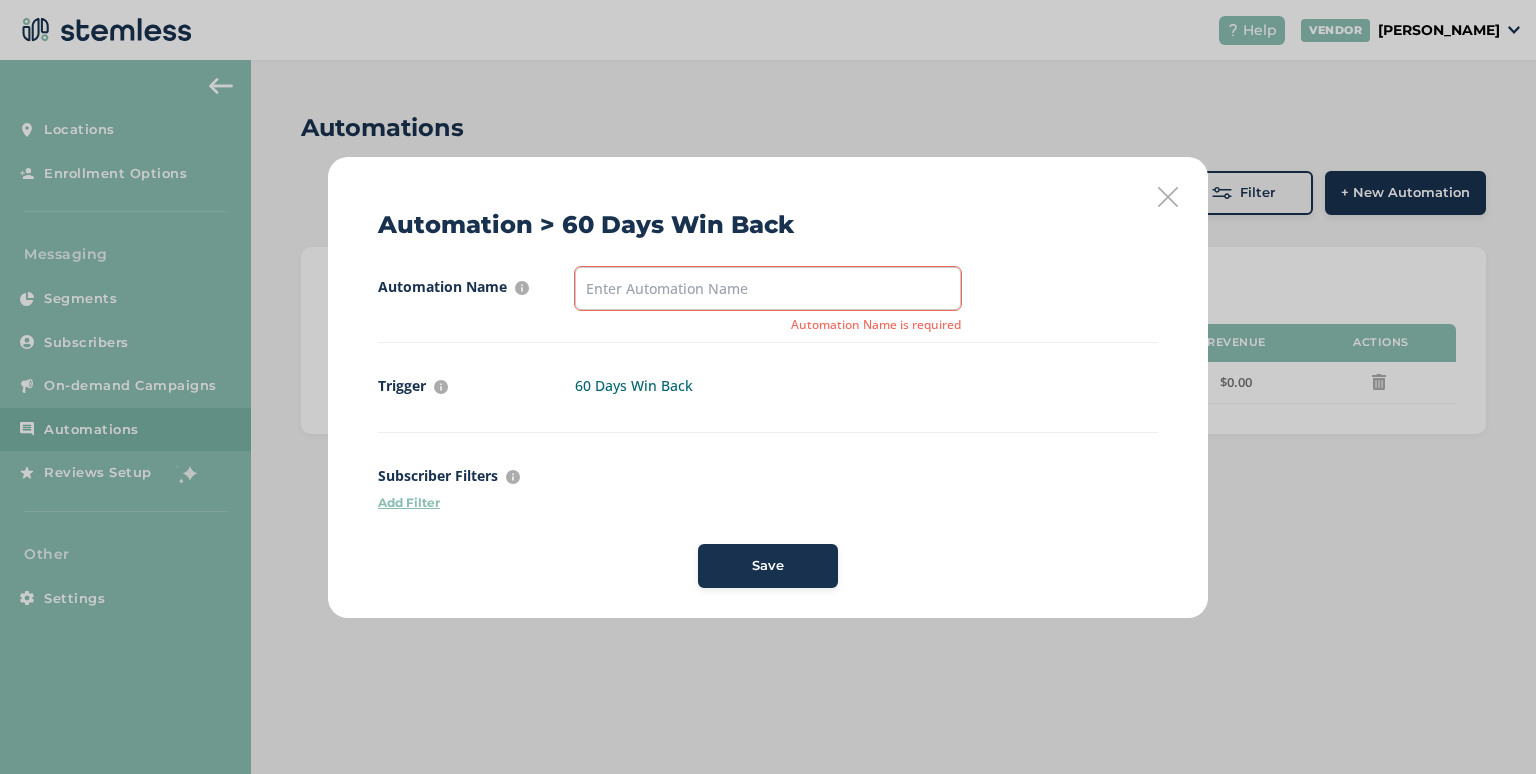 click at bounding box center (1168, 197) 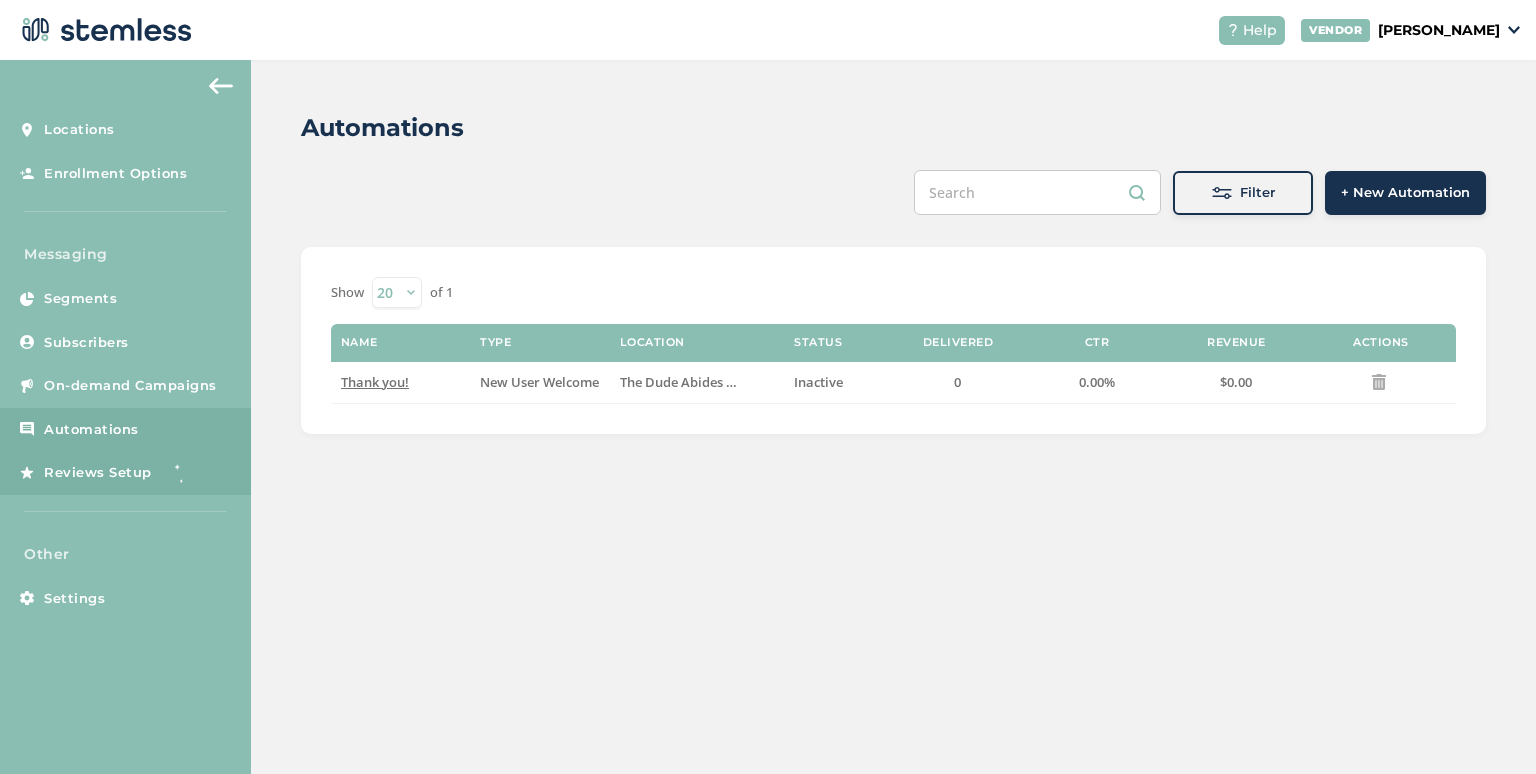 click on "Reviews Setup" at bounding box center (98, 473) 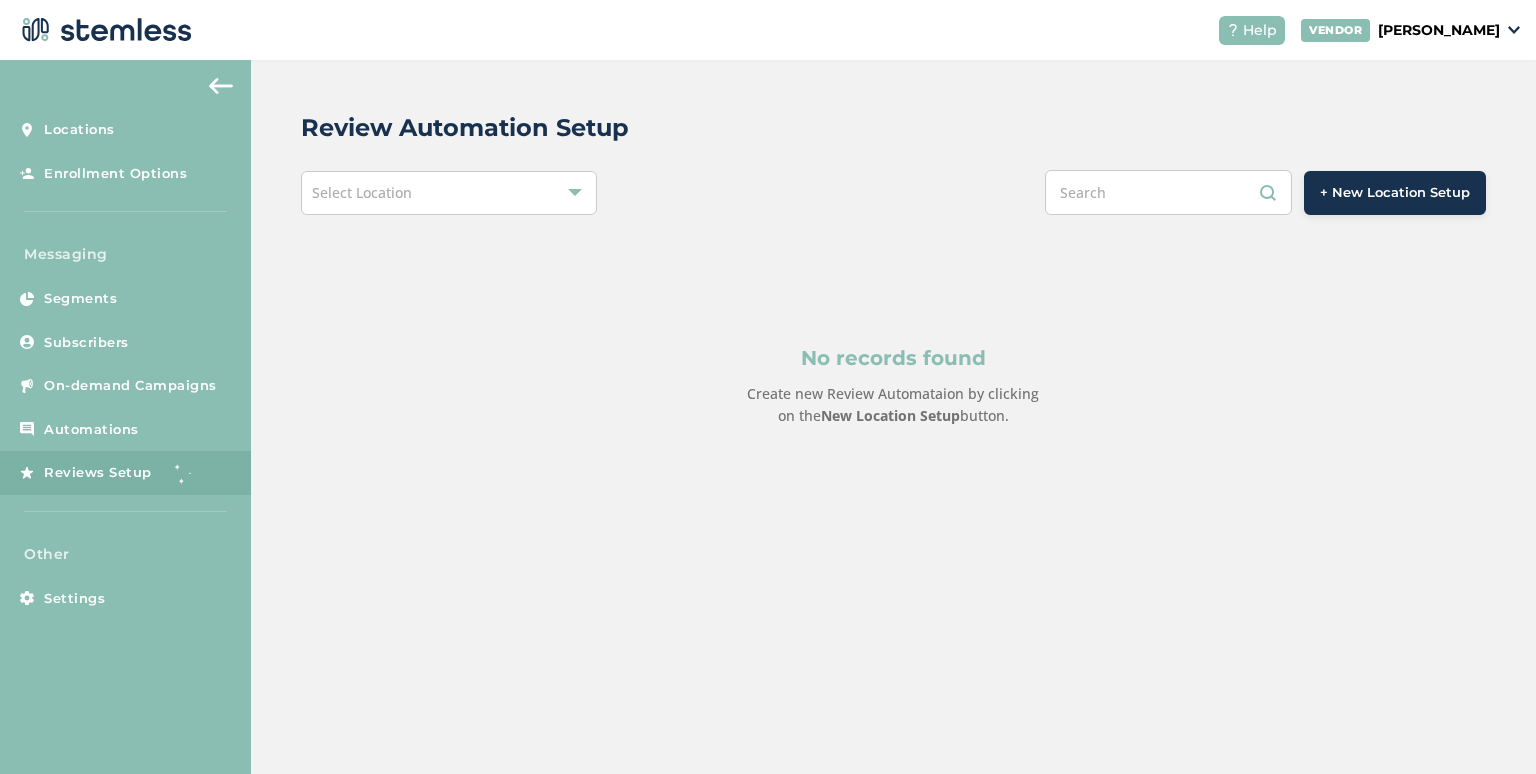 click on "Select Location" at bounding box center [449, 193] 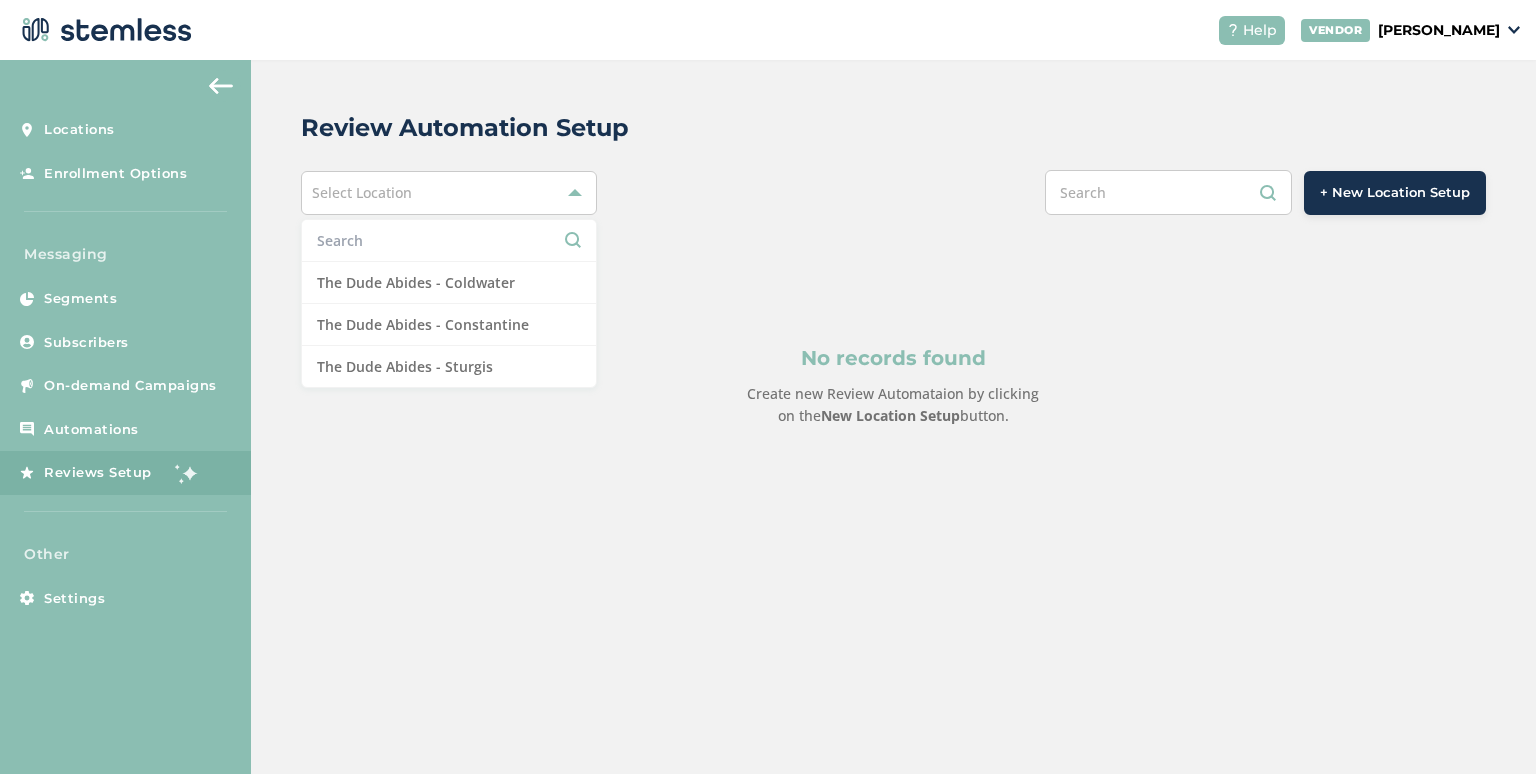click on "Review Automation Setup Select Location The Dude Abides - Coldwater The Dude Abides - Constantine The Dude Abides - Sturgis + New Location Setup No records found Create new Review Automataion by clicking on the New Location Setup button." at bounding box center (893, 316) 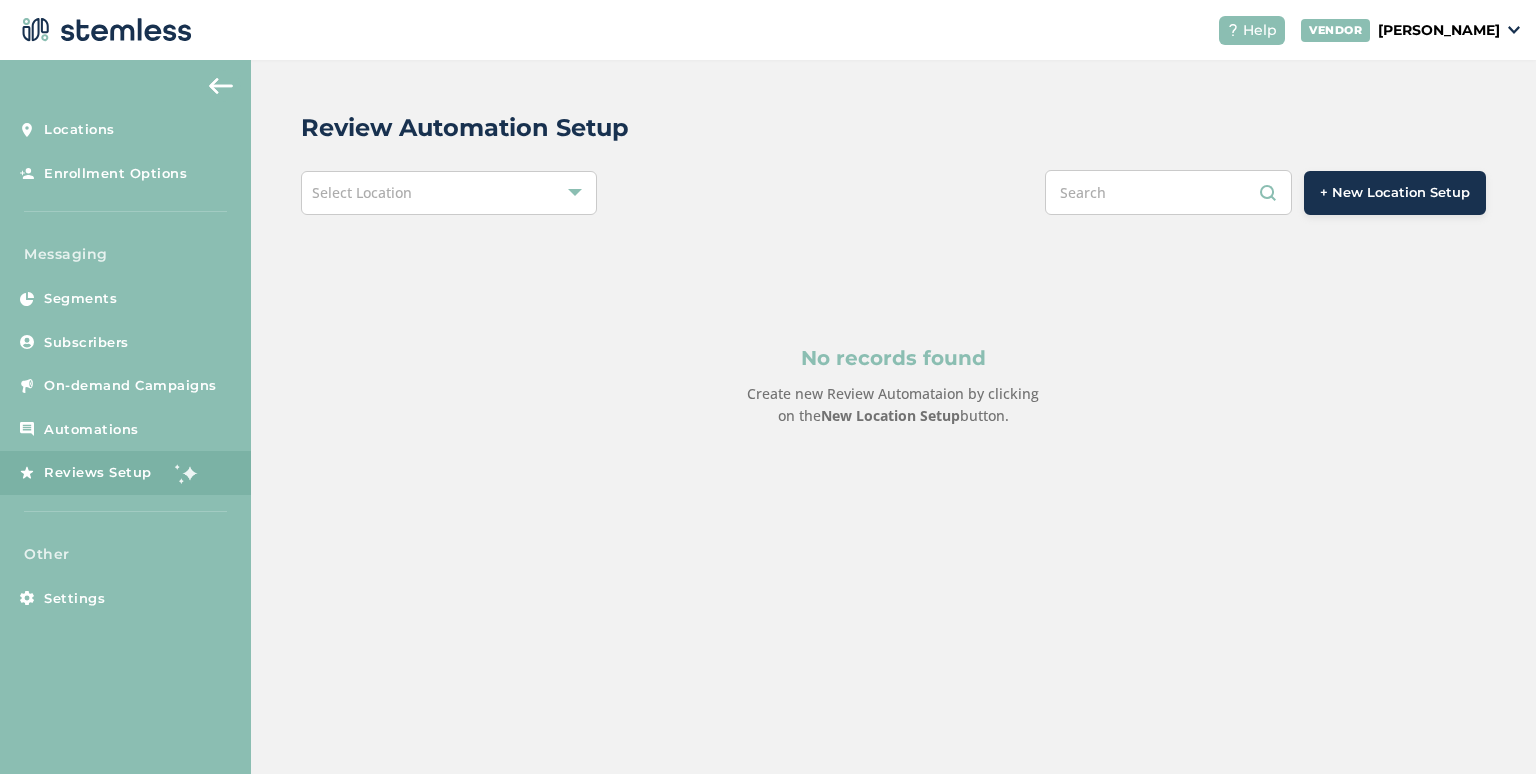 click on "+ New Location Setup" at bounding box center [1395, 193] 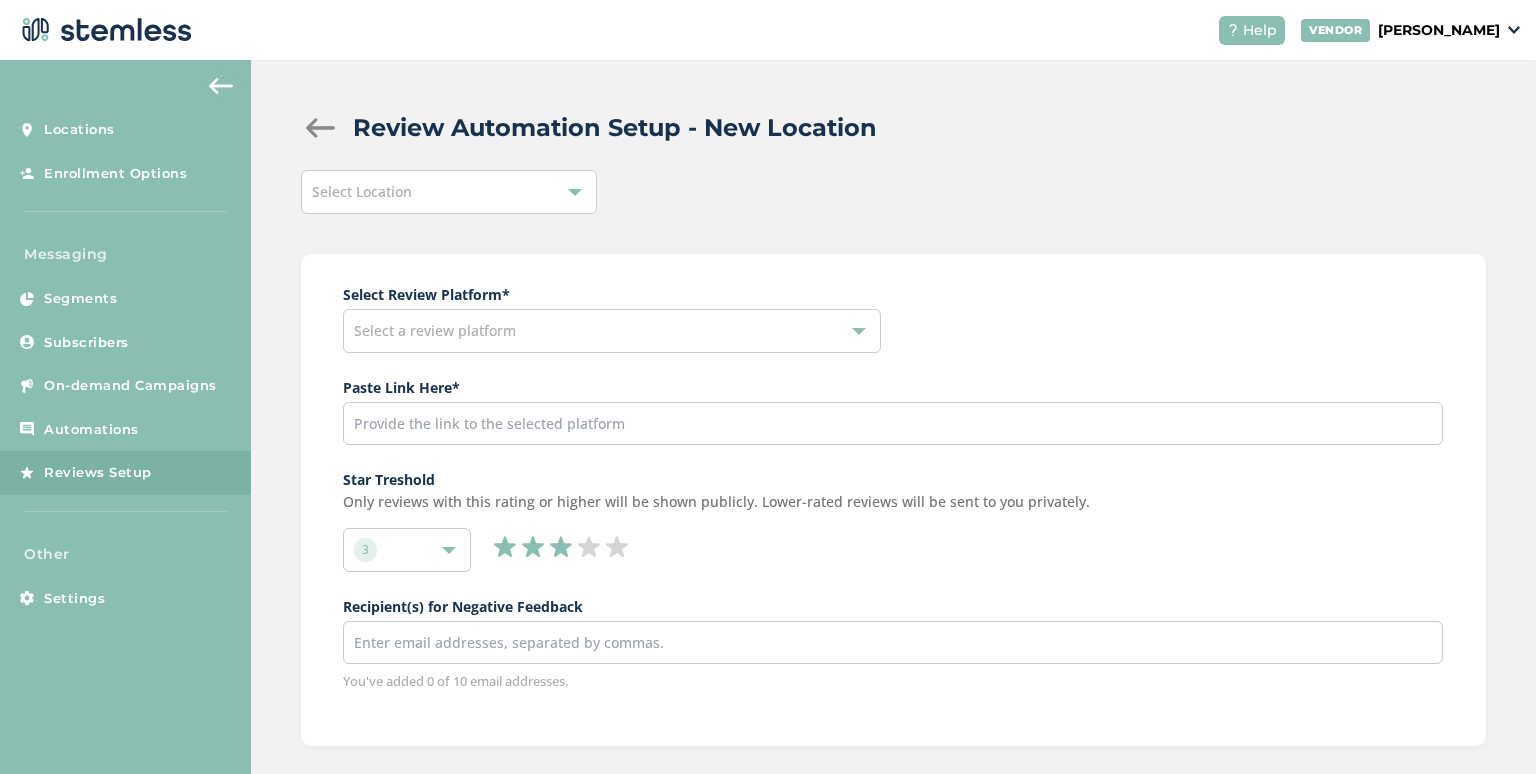 drag, startPoint x: 465, startPoint y: 173, endPoint x: 468, endPoint y: 183, distance: 10.440307 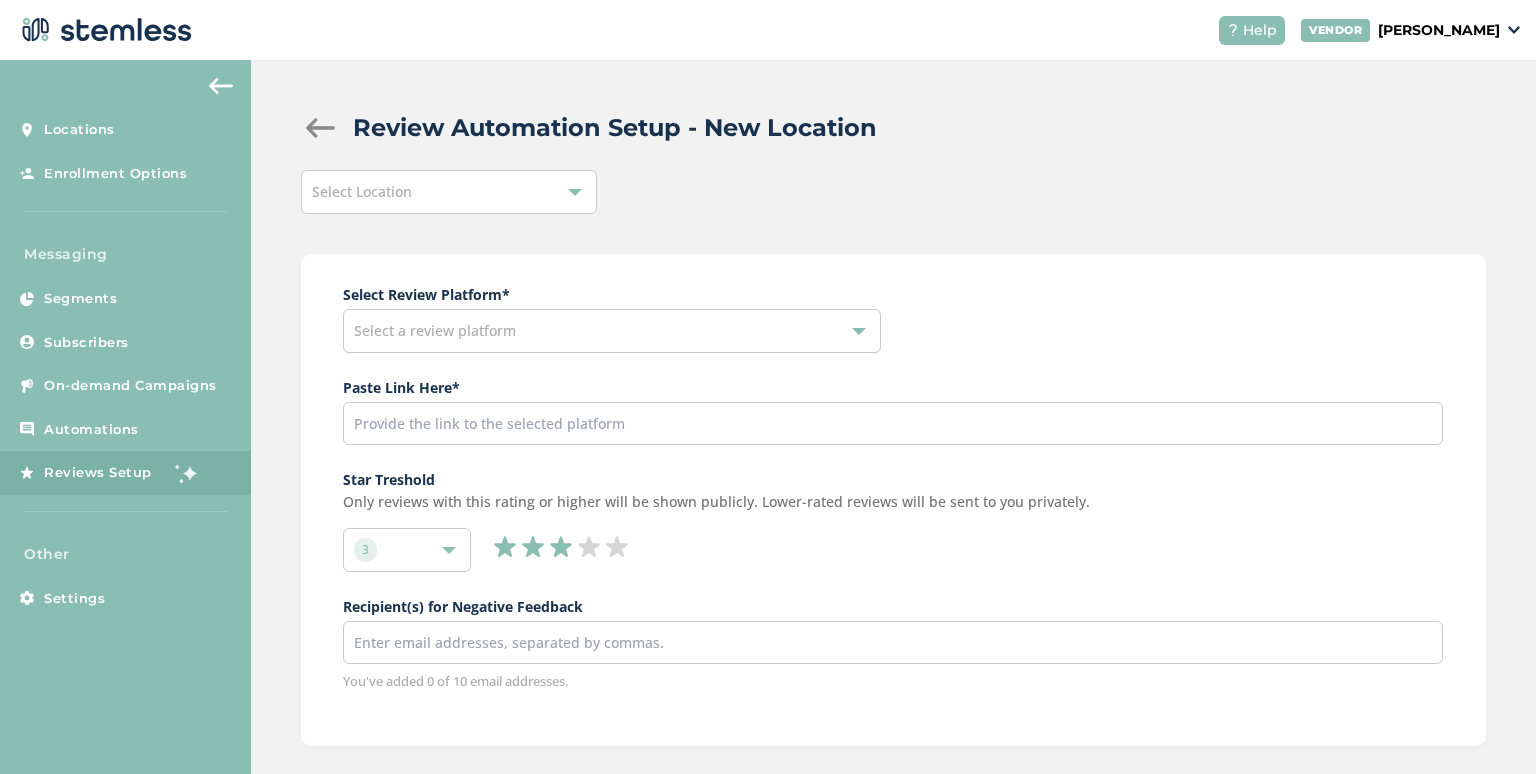 click on "Select Location" at bounding box center (449, 192) 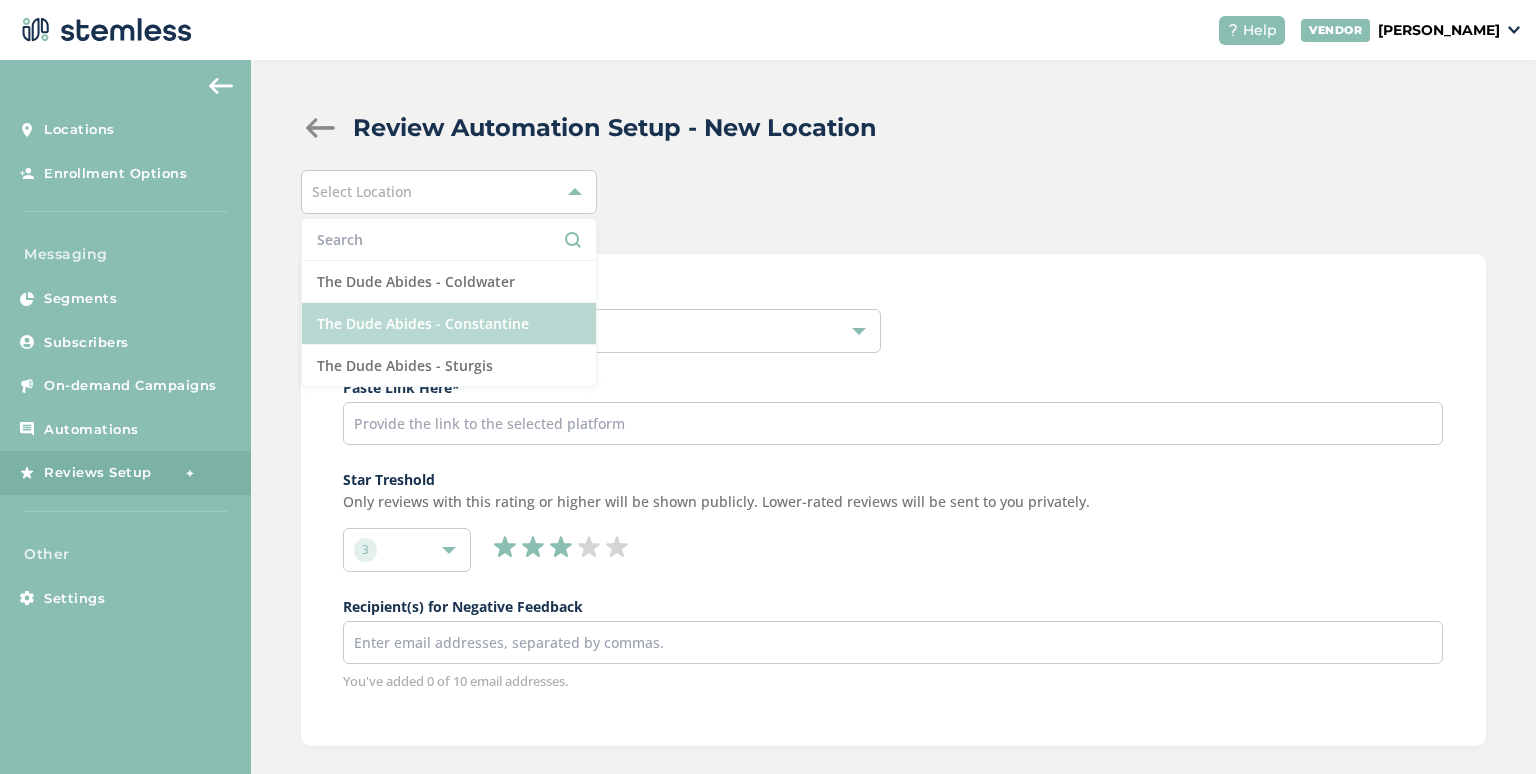 click on "The Dude Abides - Constantine" at bounding box center (449, 324) 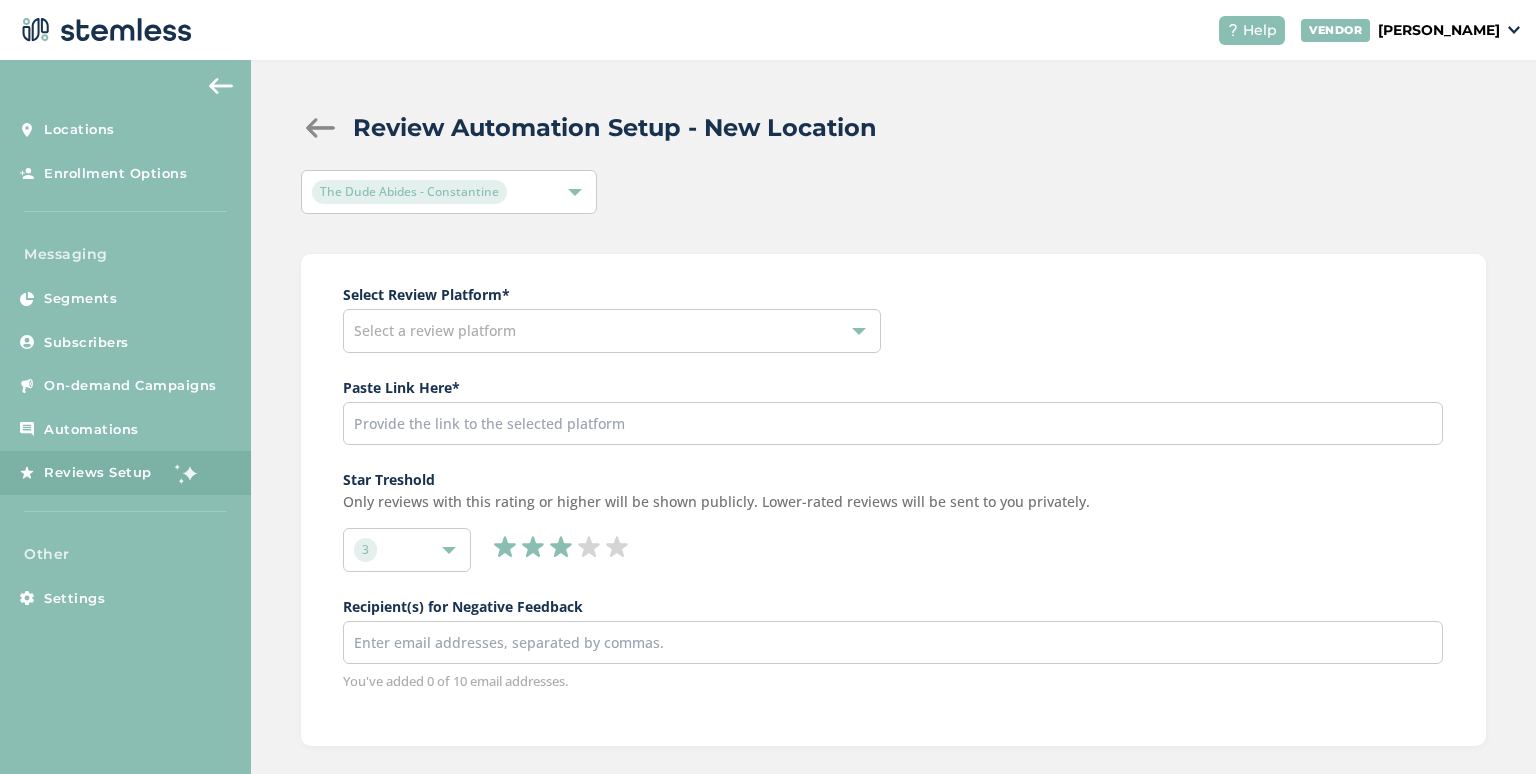 click on "Select a review platform" at bounding box center (612, 331) 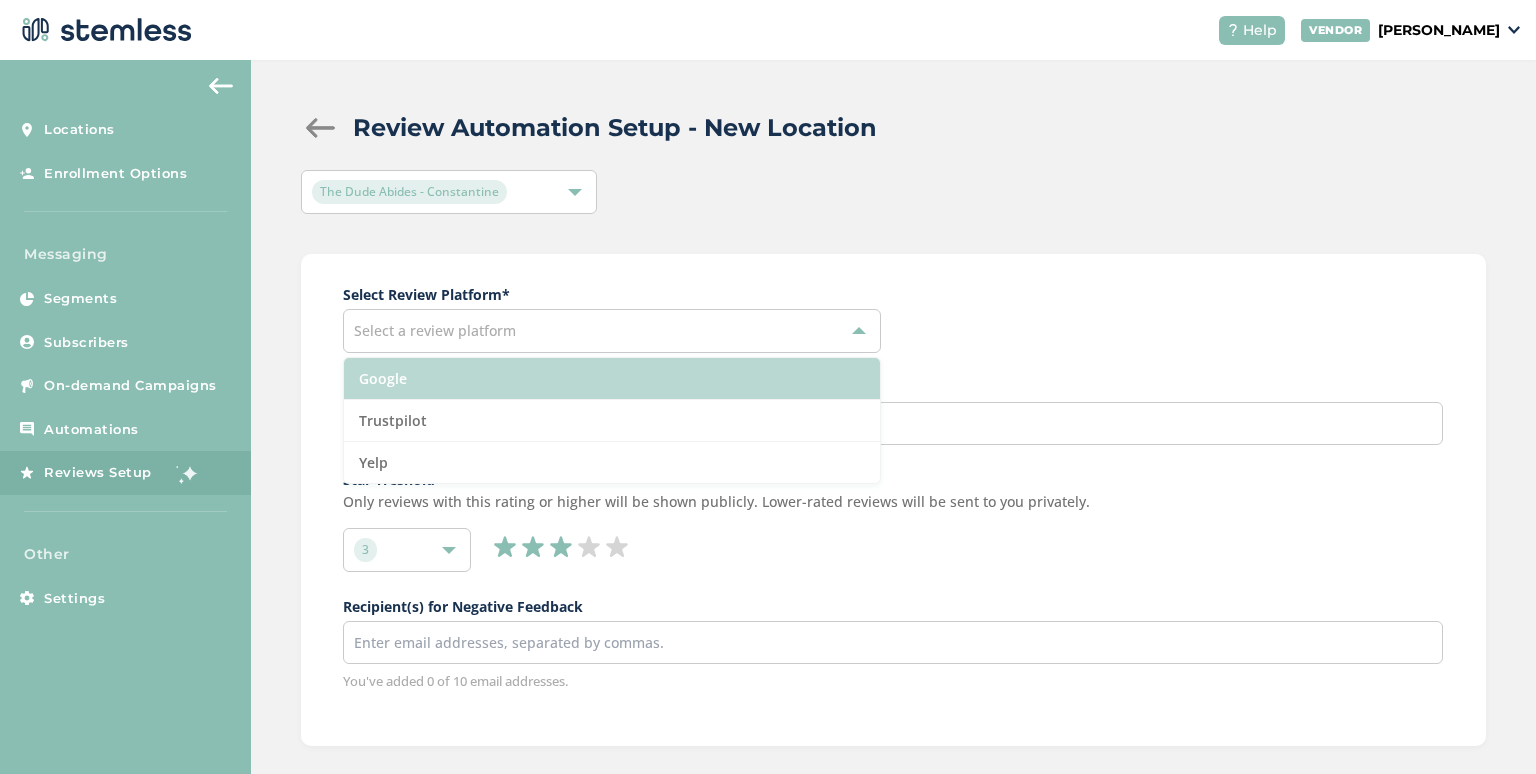 click on "Google" at bounding box center [612, 379] 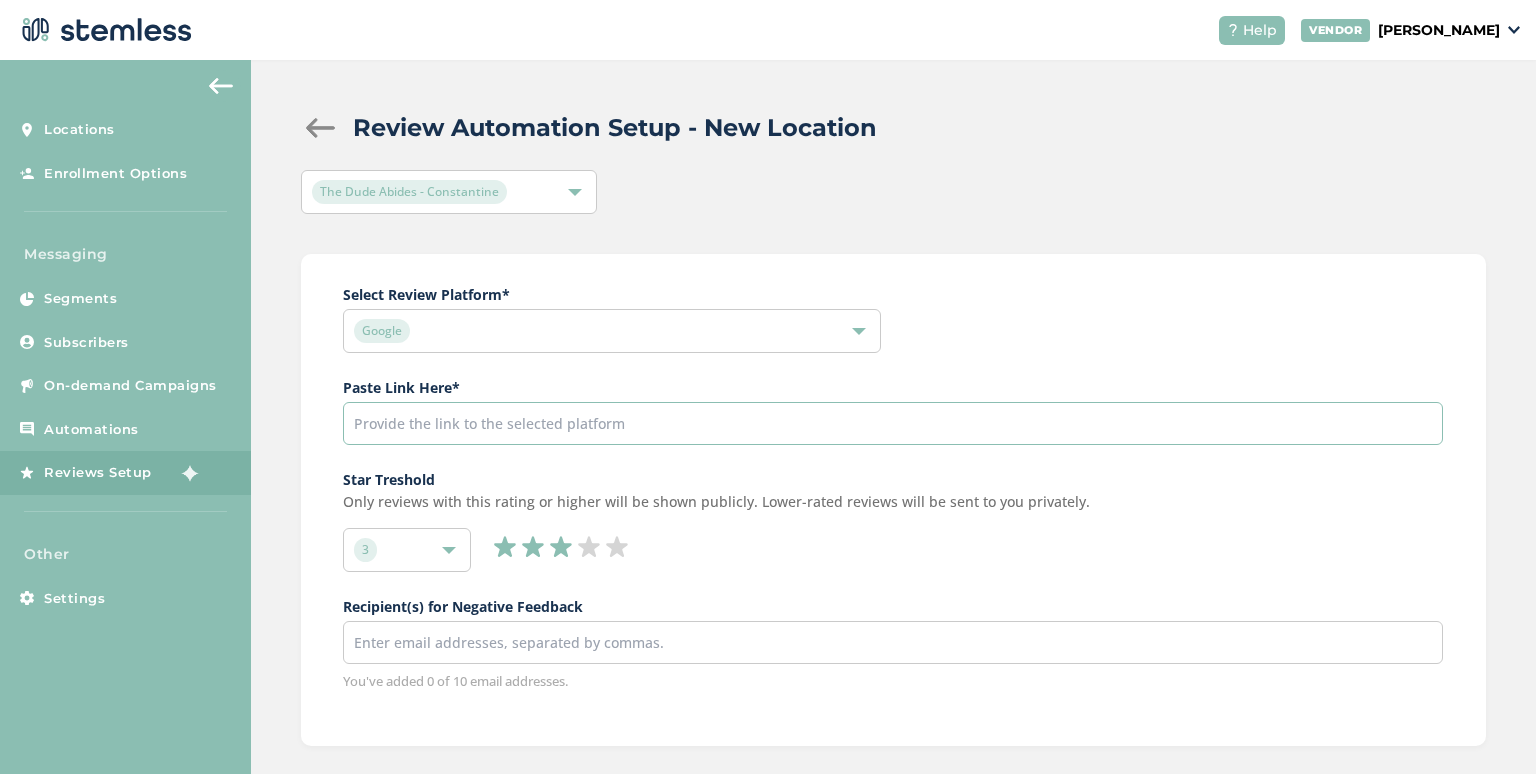 click at bounding box center (893, 423) 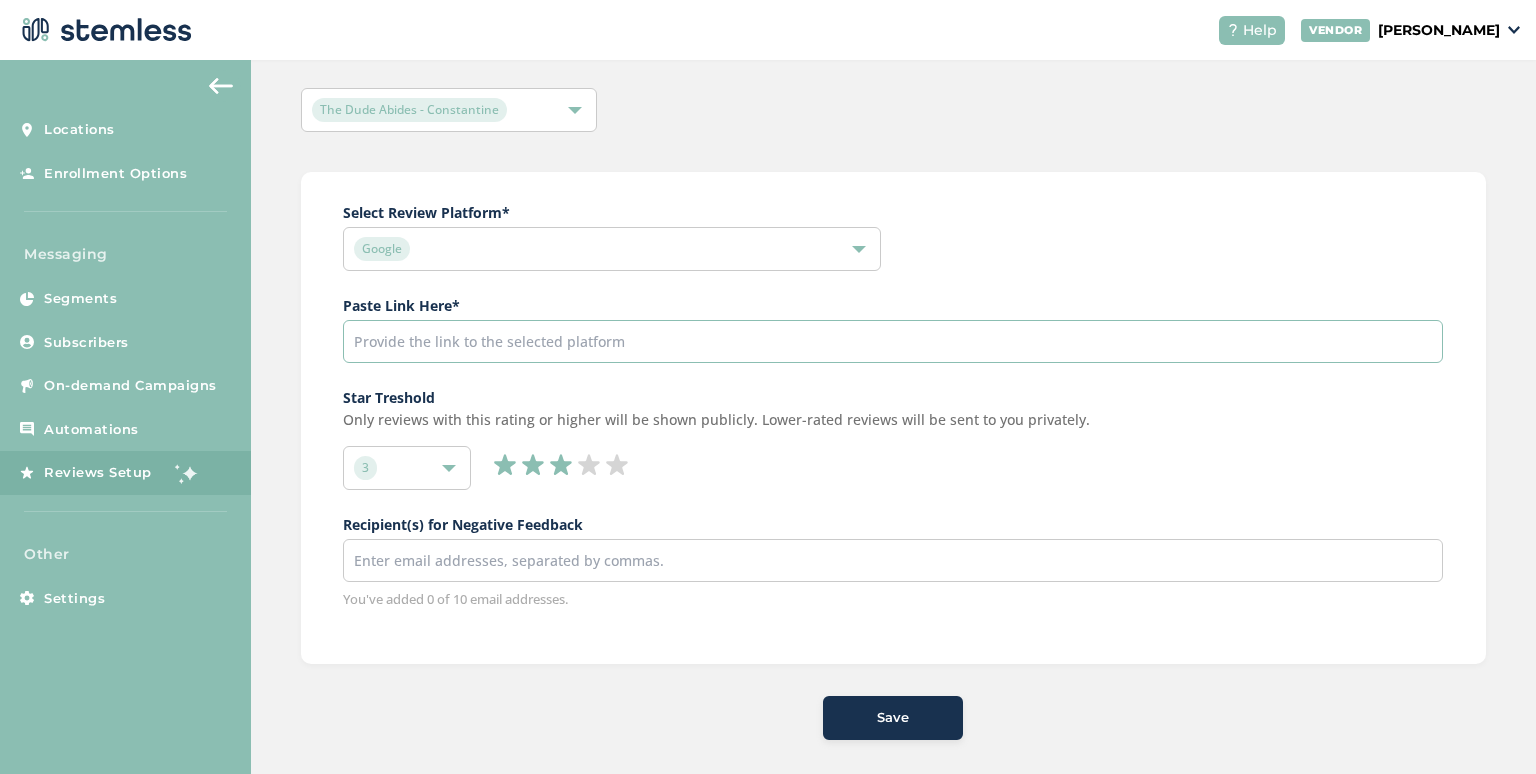scroll, scrollTop: 96, scrollLeft: 0, axis: vertical 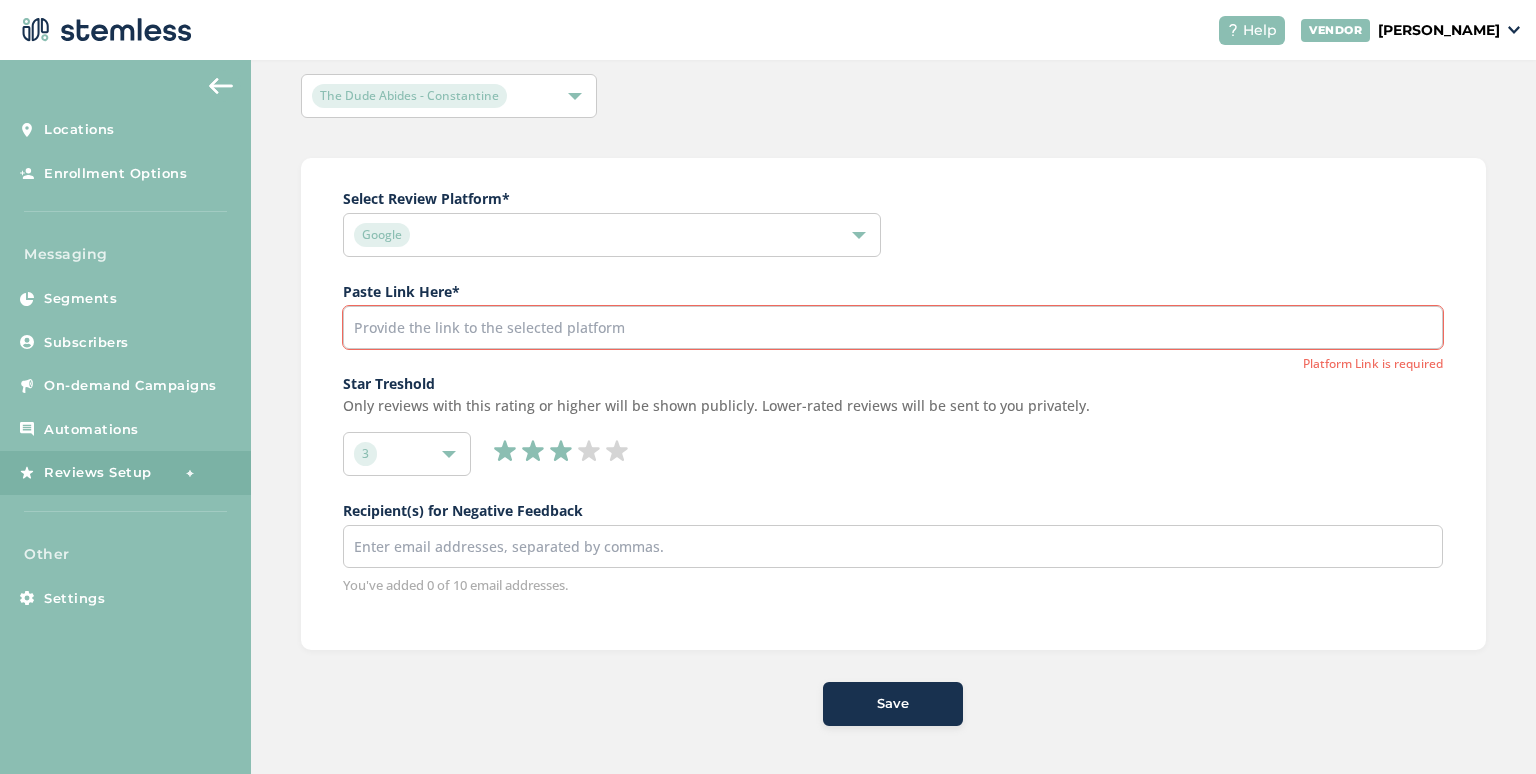 click on "3" at bounding box center [407, 454] 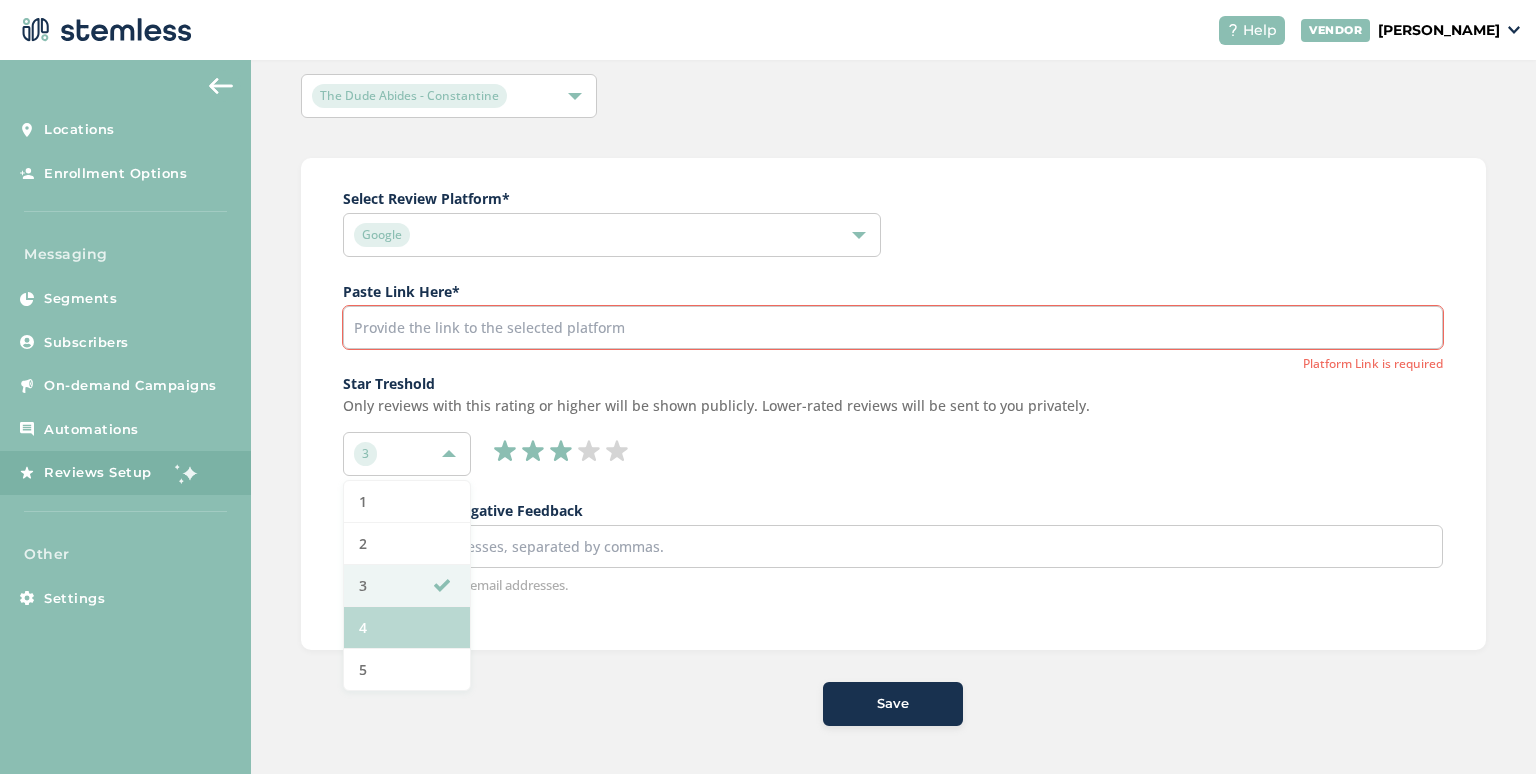 click on "4" at bounding box center (407, 628) 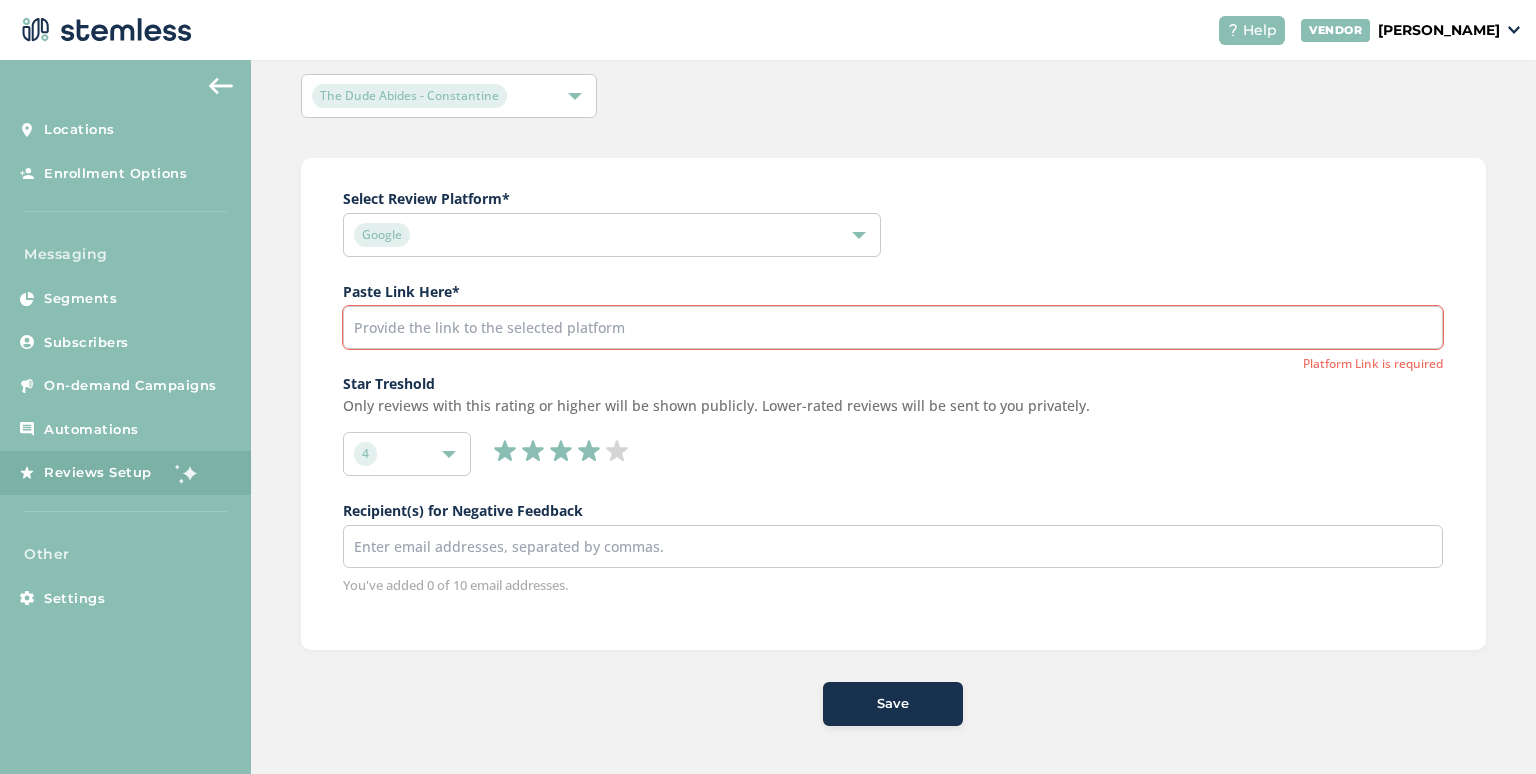 click at bounding box center (893, 546) 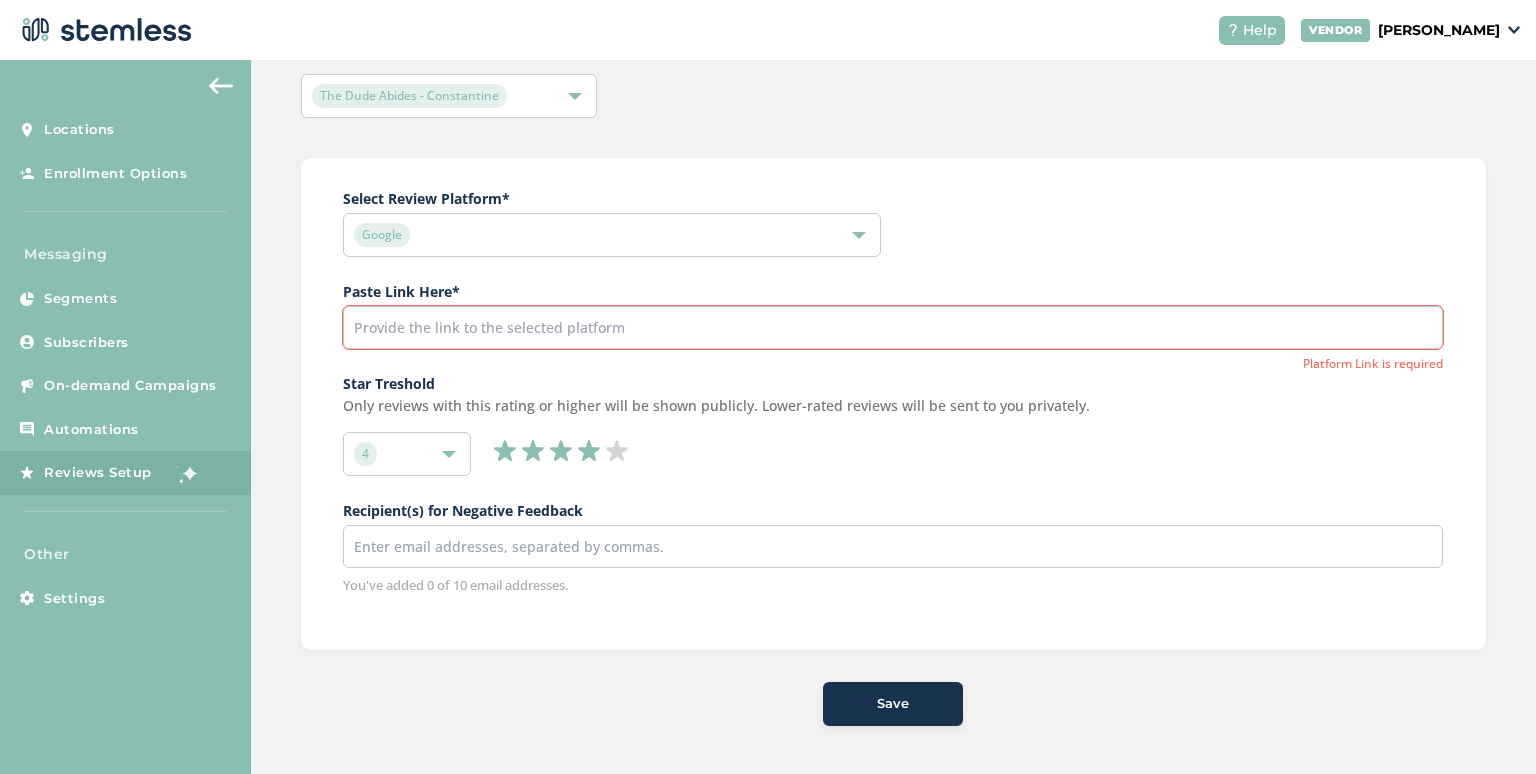 click at bounding box center [544, 546] 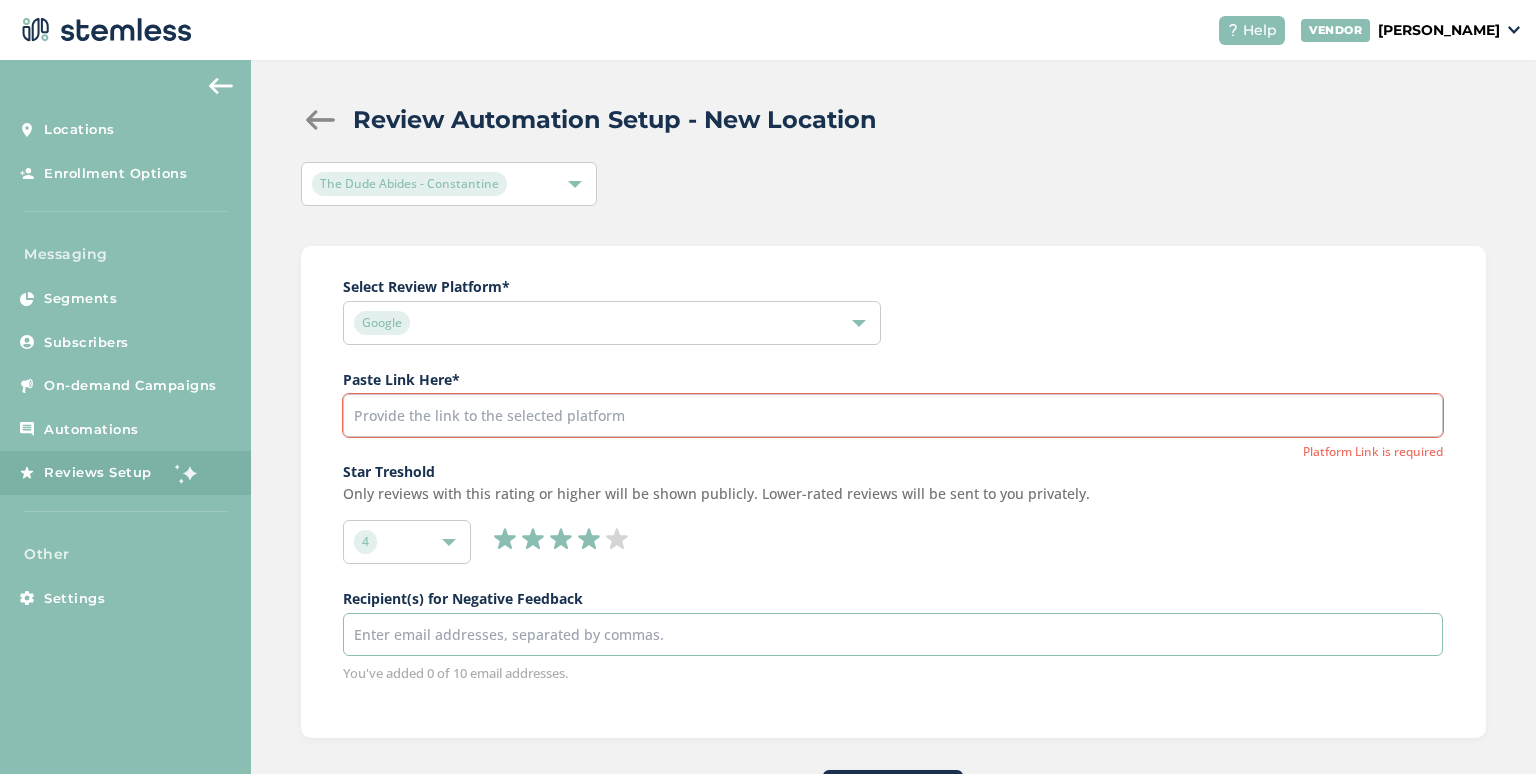 scroll, scrollTop: 0, scrollLeft: 0, axis: both 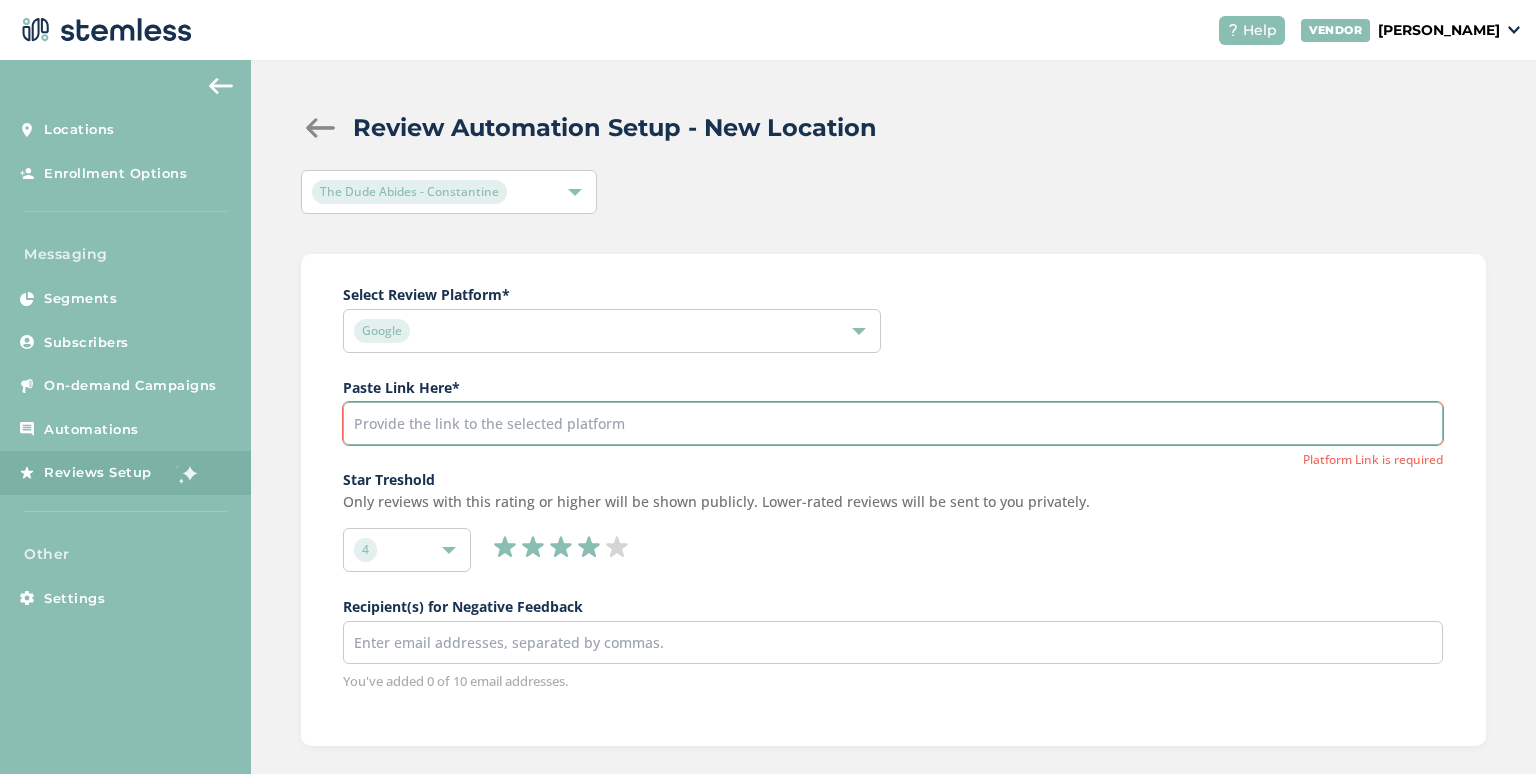 click at bounding box center (893, 423) 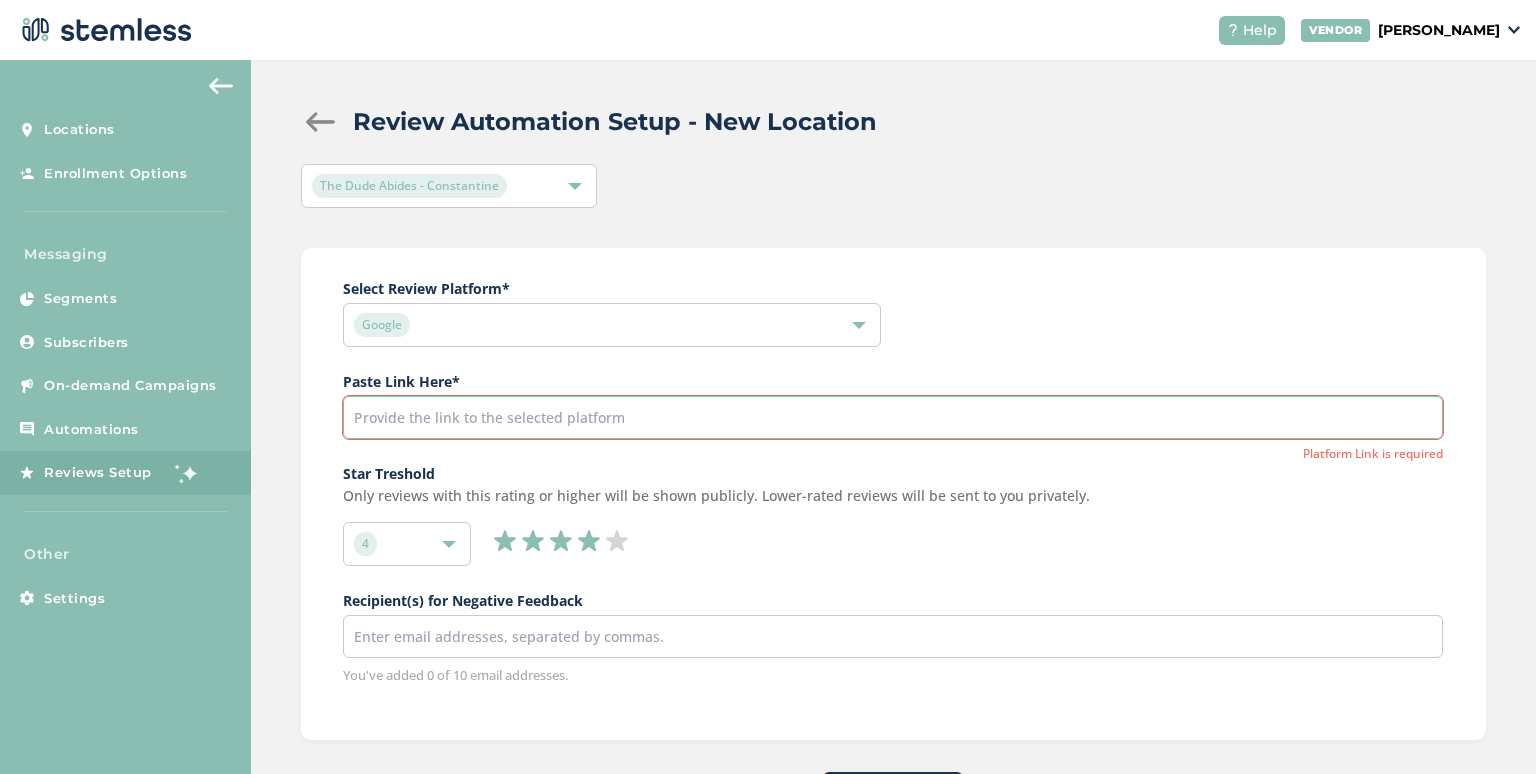 scroll, scrollTop: 0, scrollLeft: 0, axis: both 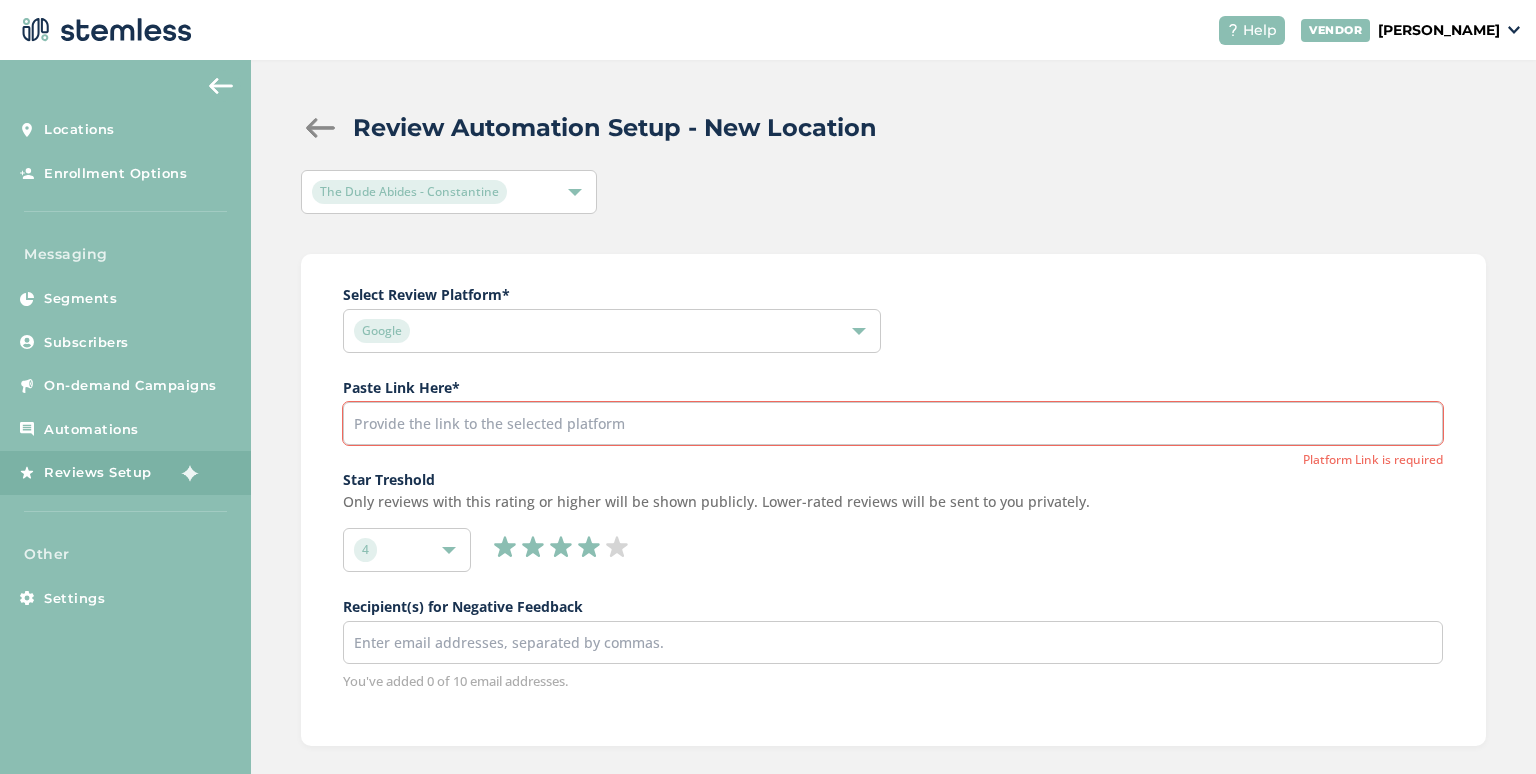 click on "Google" at bounding box center (612, 331) 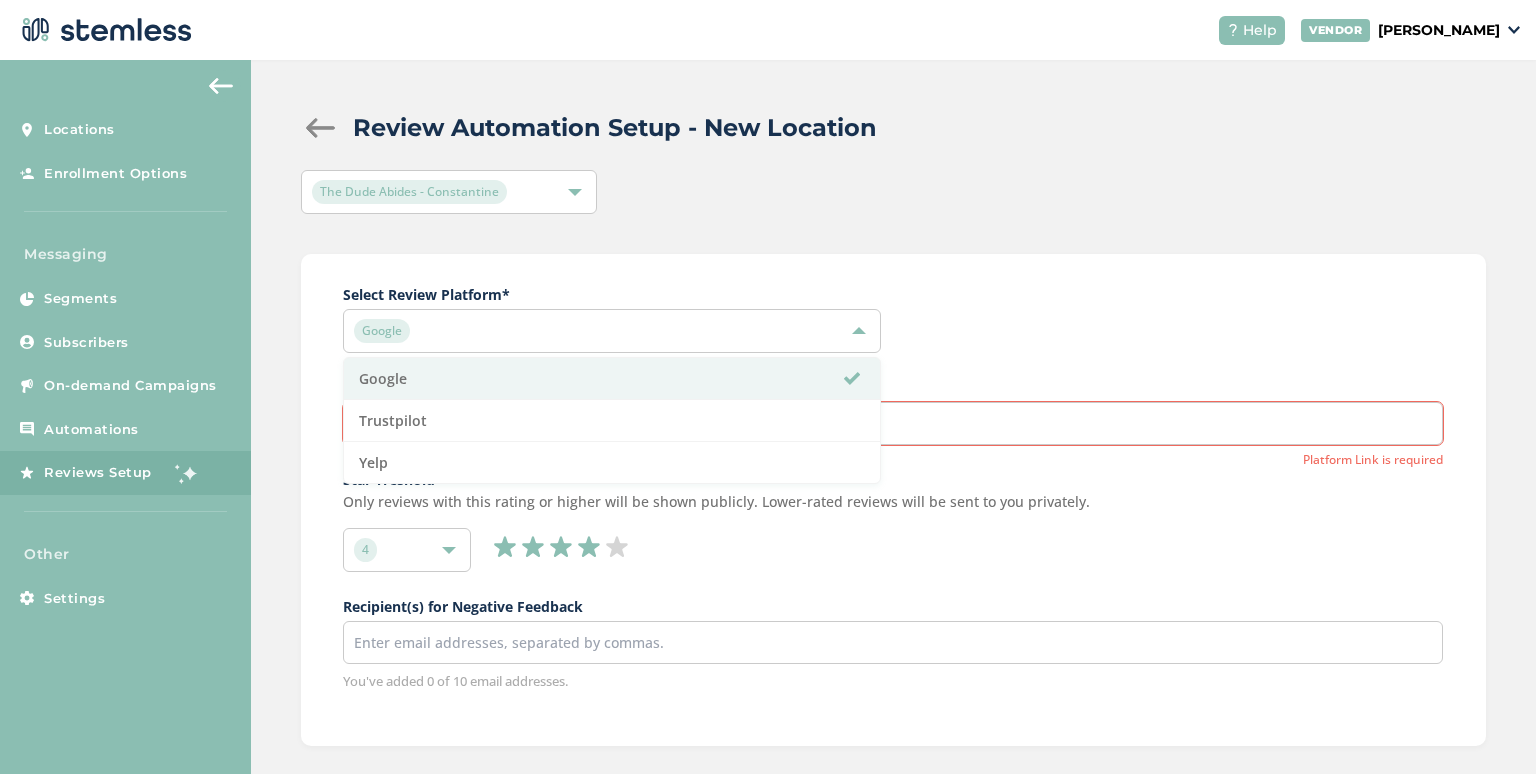 click on "Google" at bounding box center [602, 331] 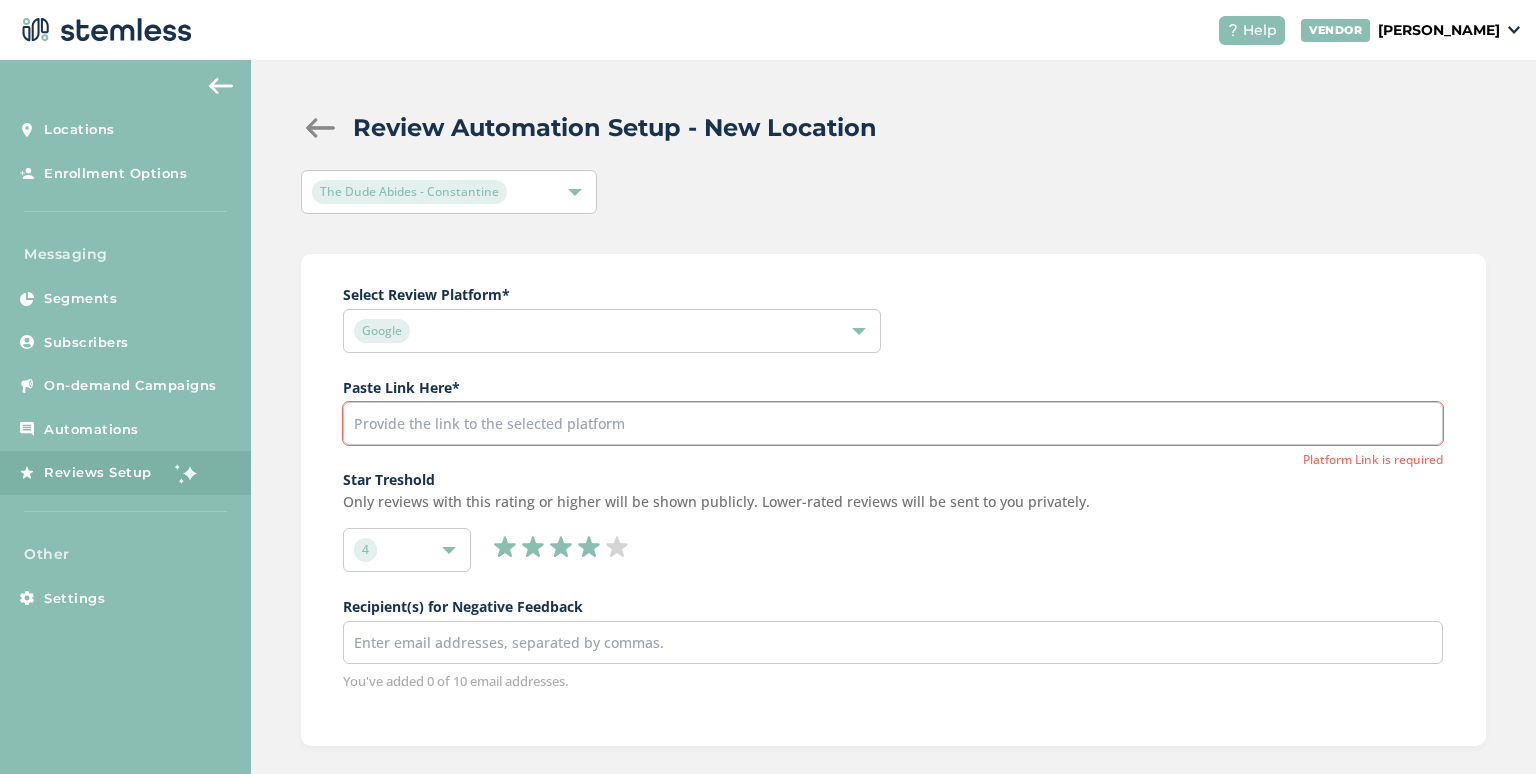 click on "Google" at bounding box center (602, 331) 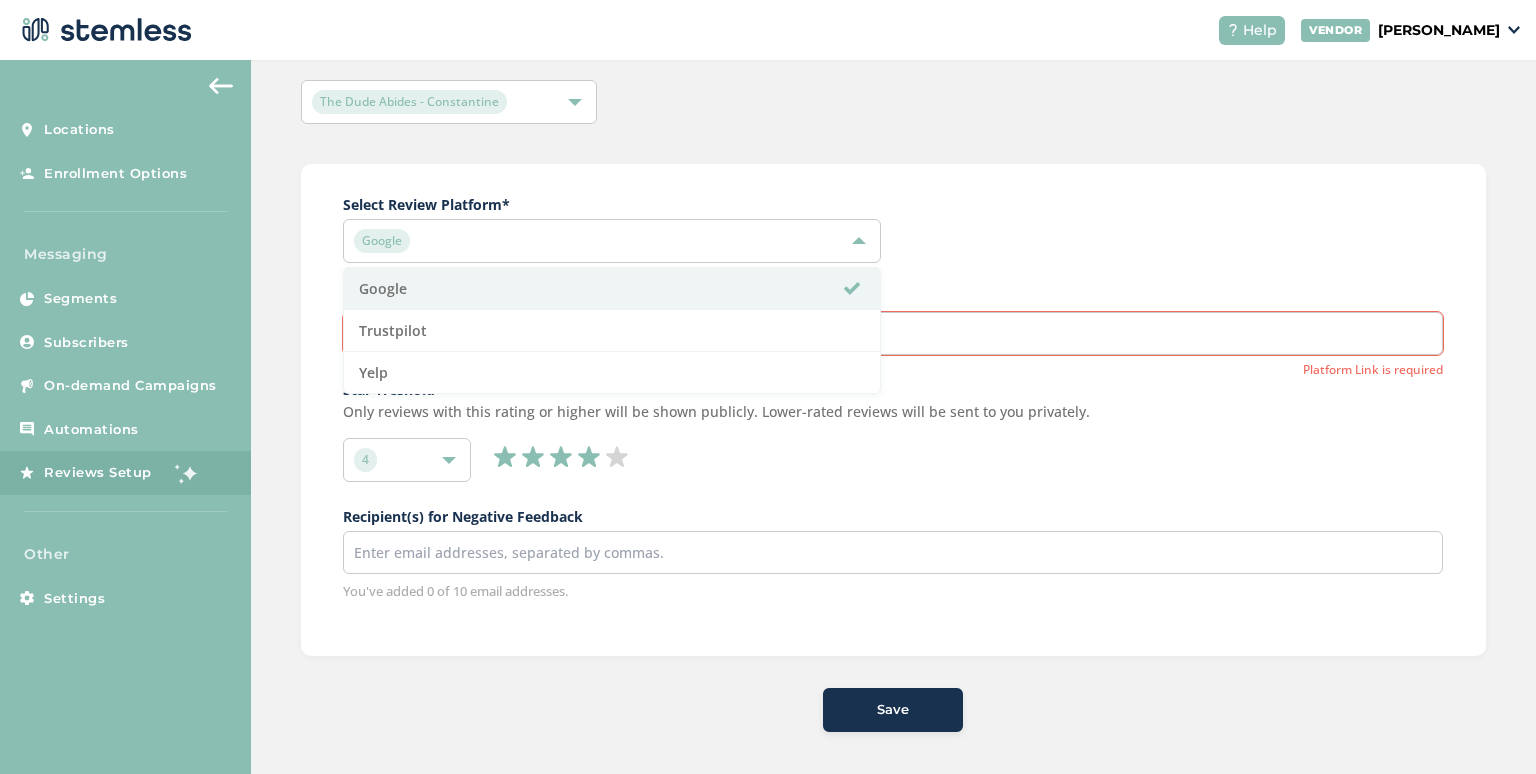 scroll, scrollTop: 96, scrollLeft: 0, axis: vertical 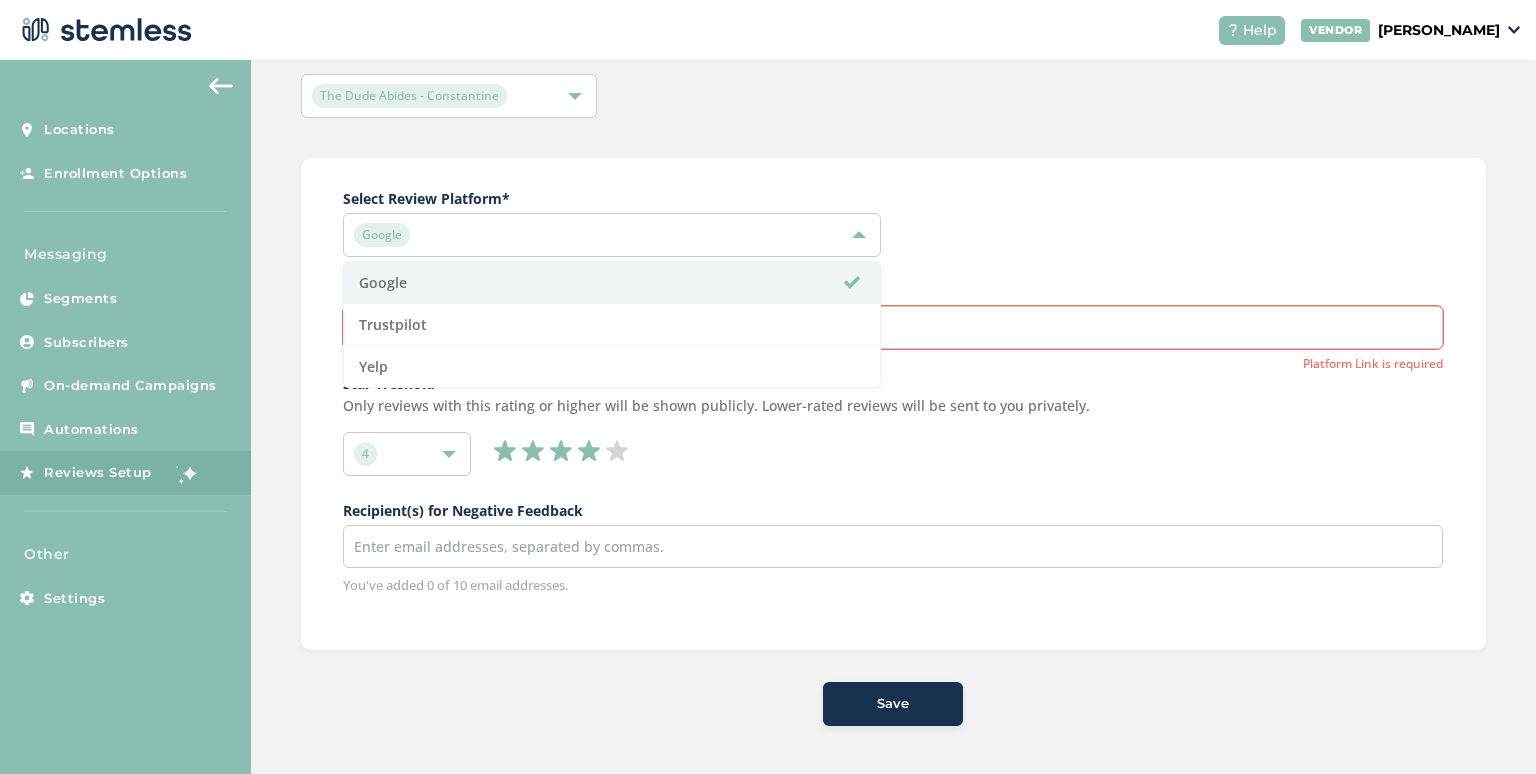 click on "The Dude Abides - Constantine" at bounding box center [893, 96] 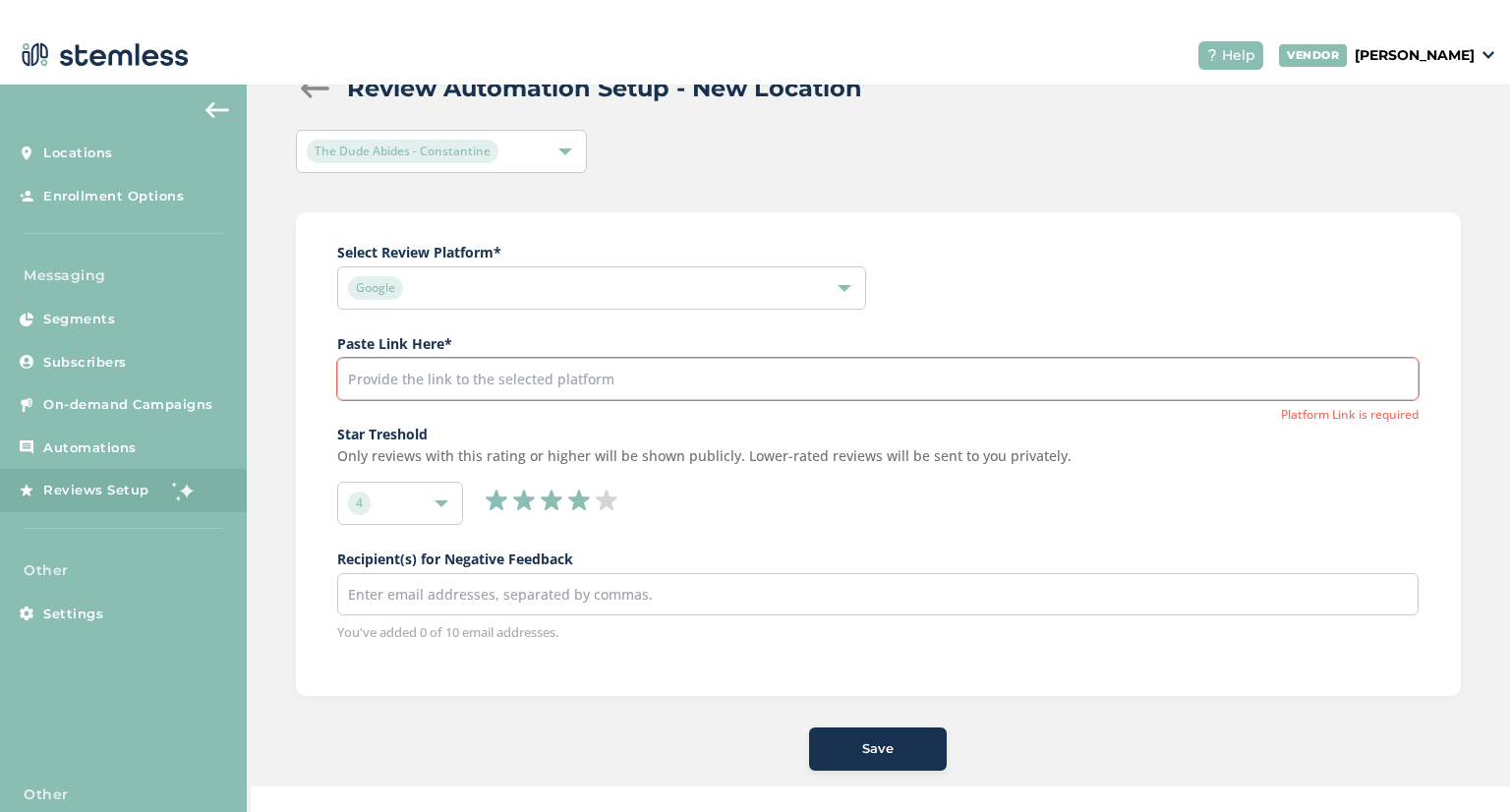 scroll, scrollTop: 0, scrollLeft: 0, axis: both 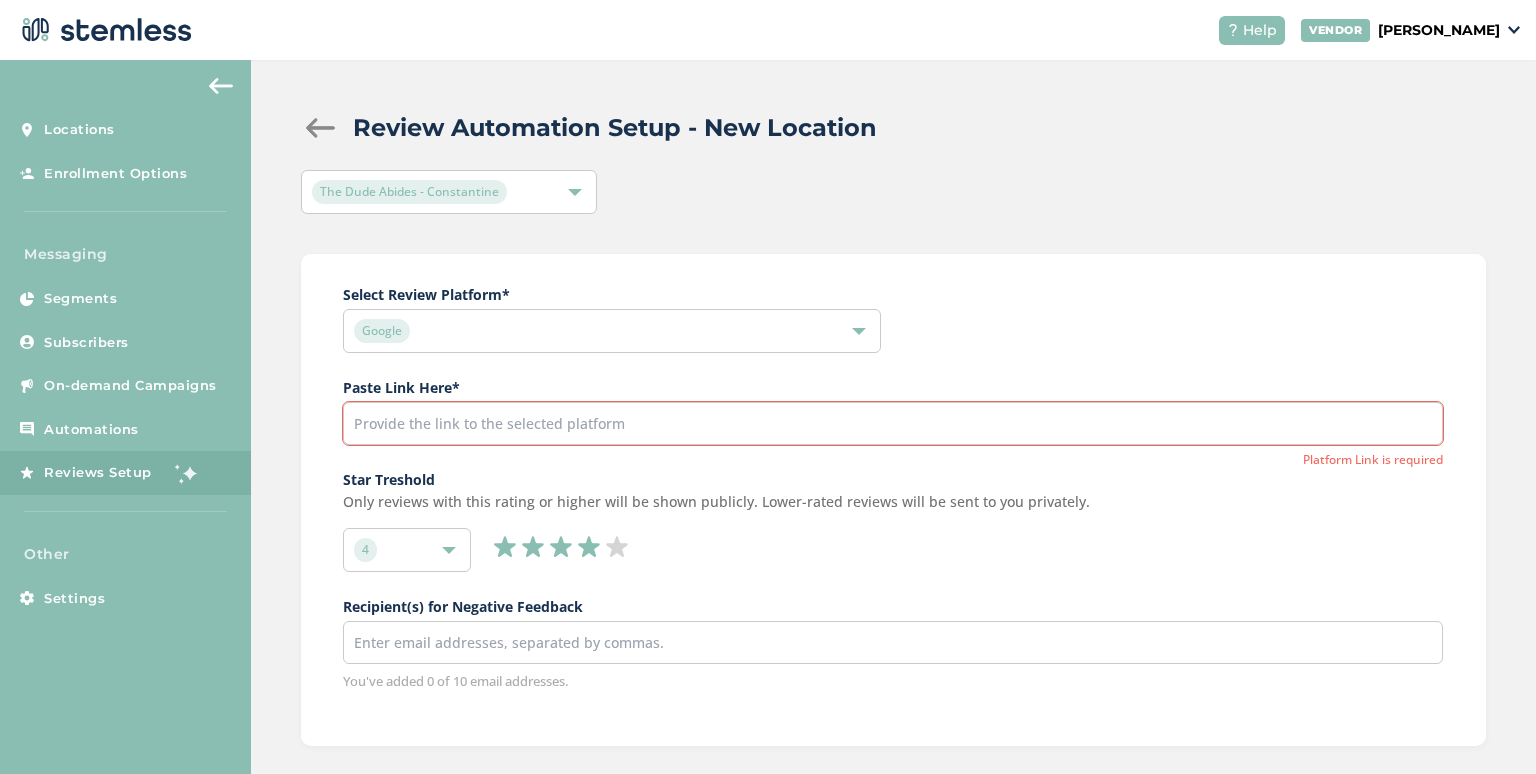 click at bounding box center [321, 128] 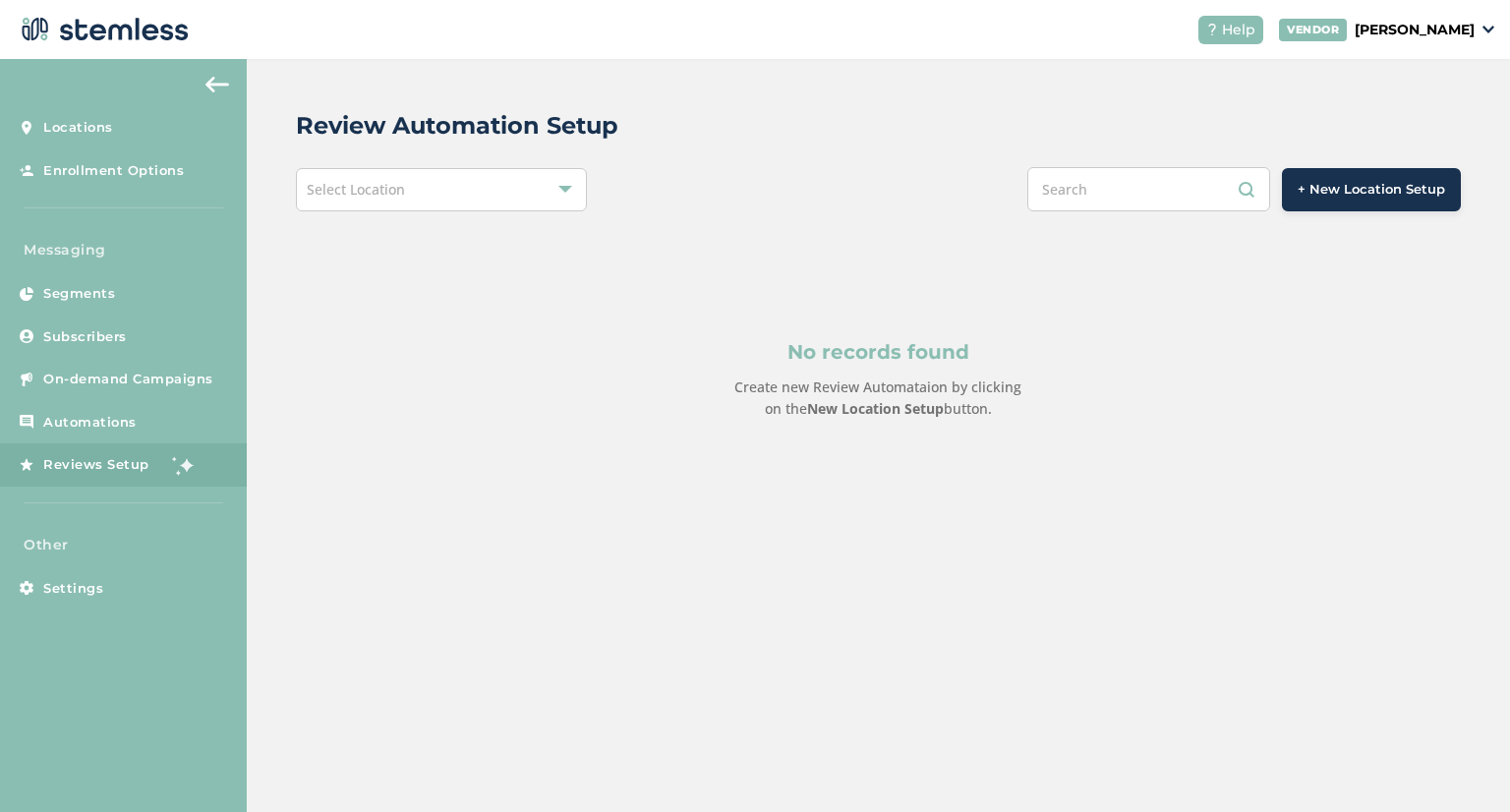 drag, startPoint x: 861, startPoint y: 770, endPoint x: 1509, endPoint y: 857, distance: 653.8142 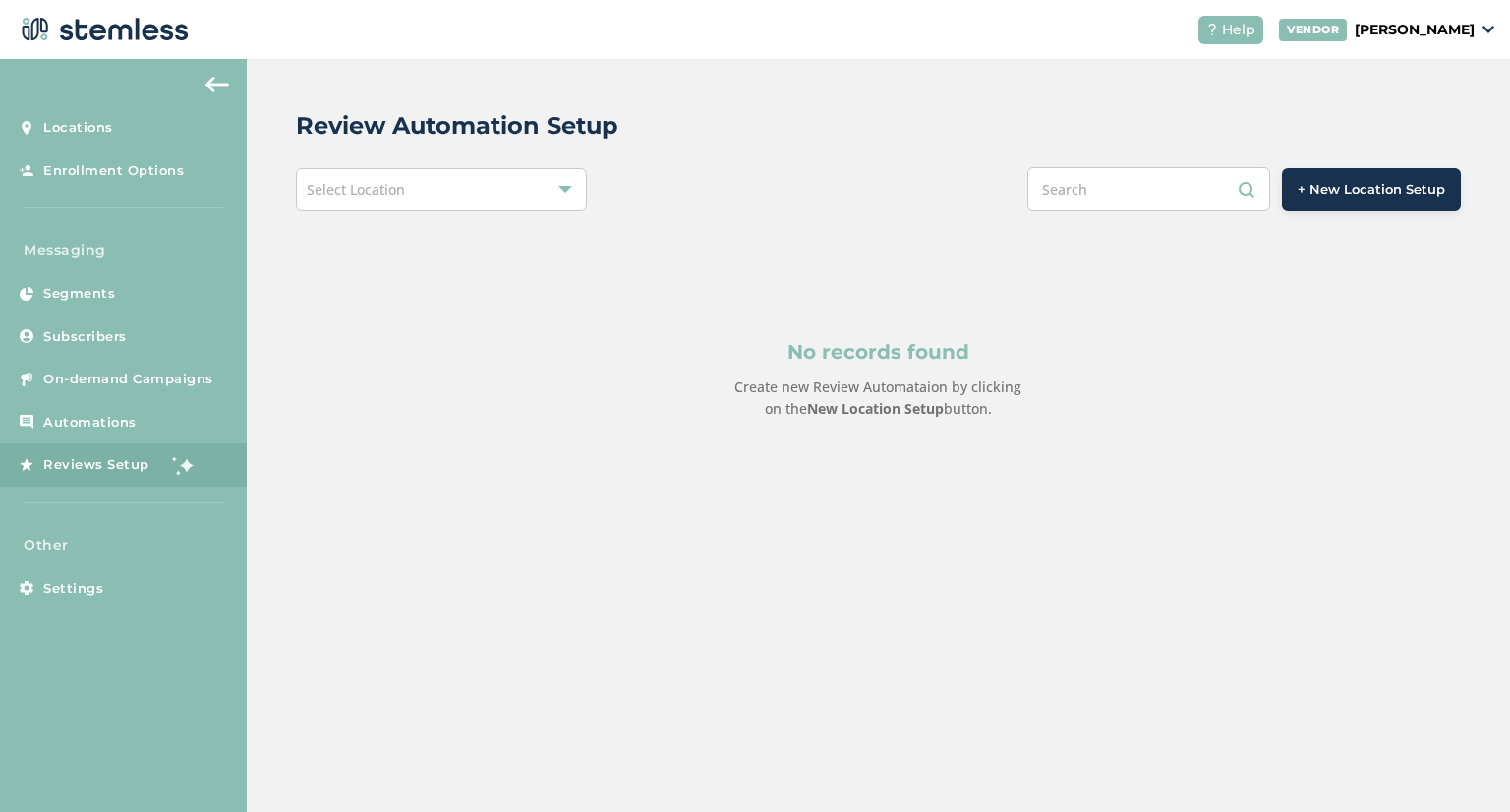 click on "Help  VENDOR   [PERSON]   Locations   Enrollment Options   Messaging   Segments   Subscribers   On-demand Campaigns   Automations   Reviews Setup   Other   Settings  Review Automation Setup Select Location + New Location Setup No records found Create new Review Automataion by clicking   on the  New Location Setup  button." at bounding box center [755, 406] 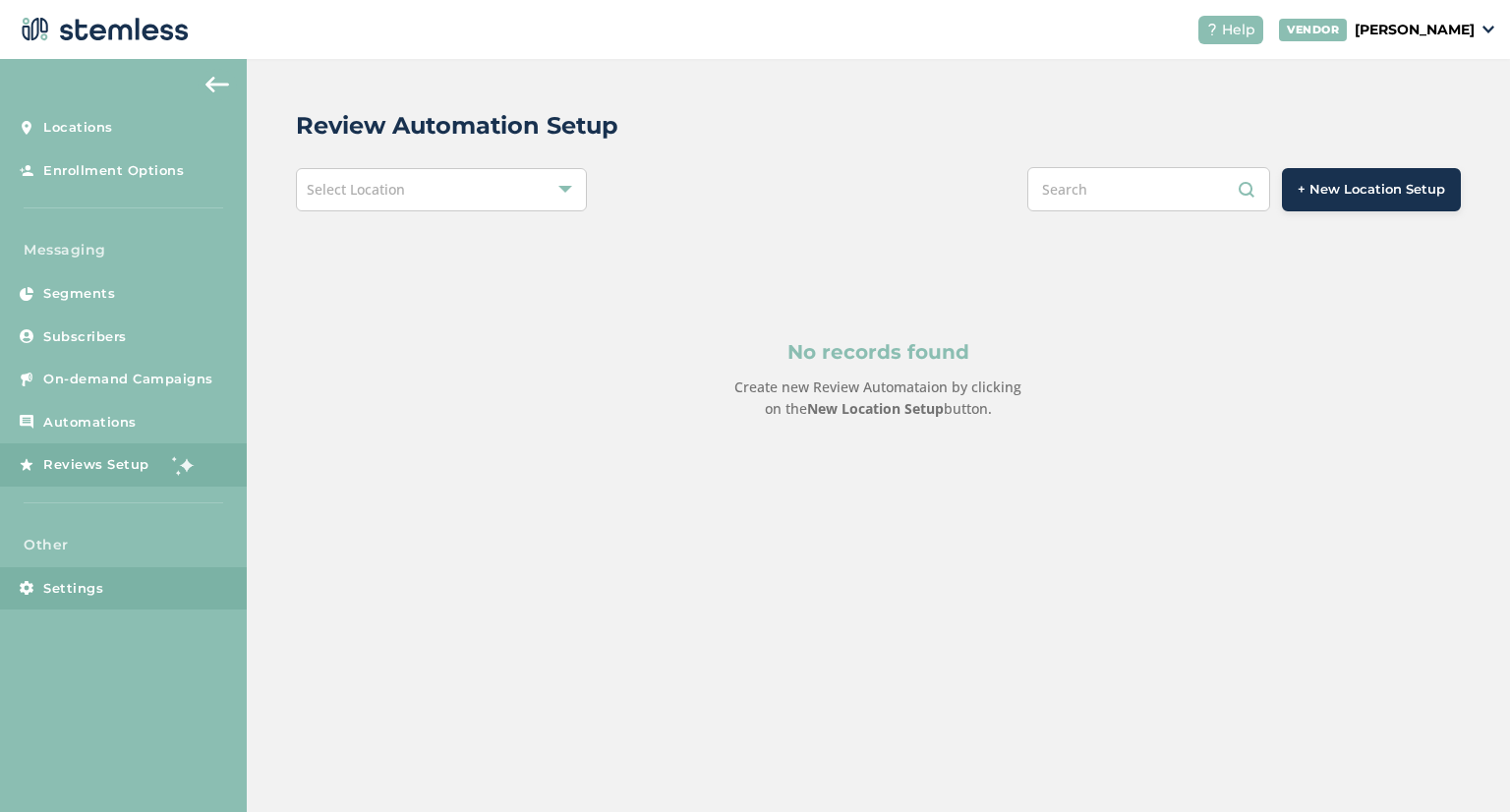 click on "Settings" at bounding box center [123, 589] 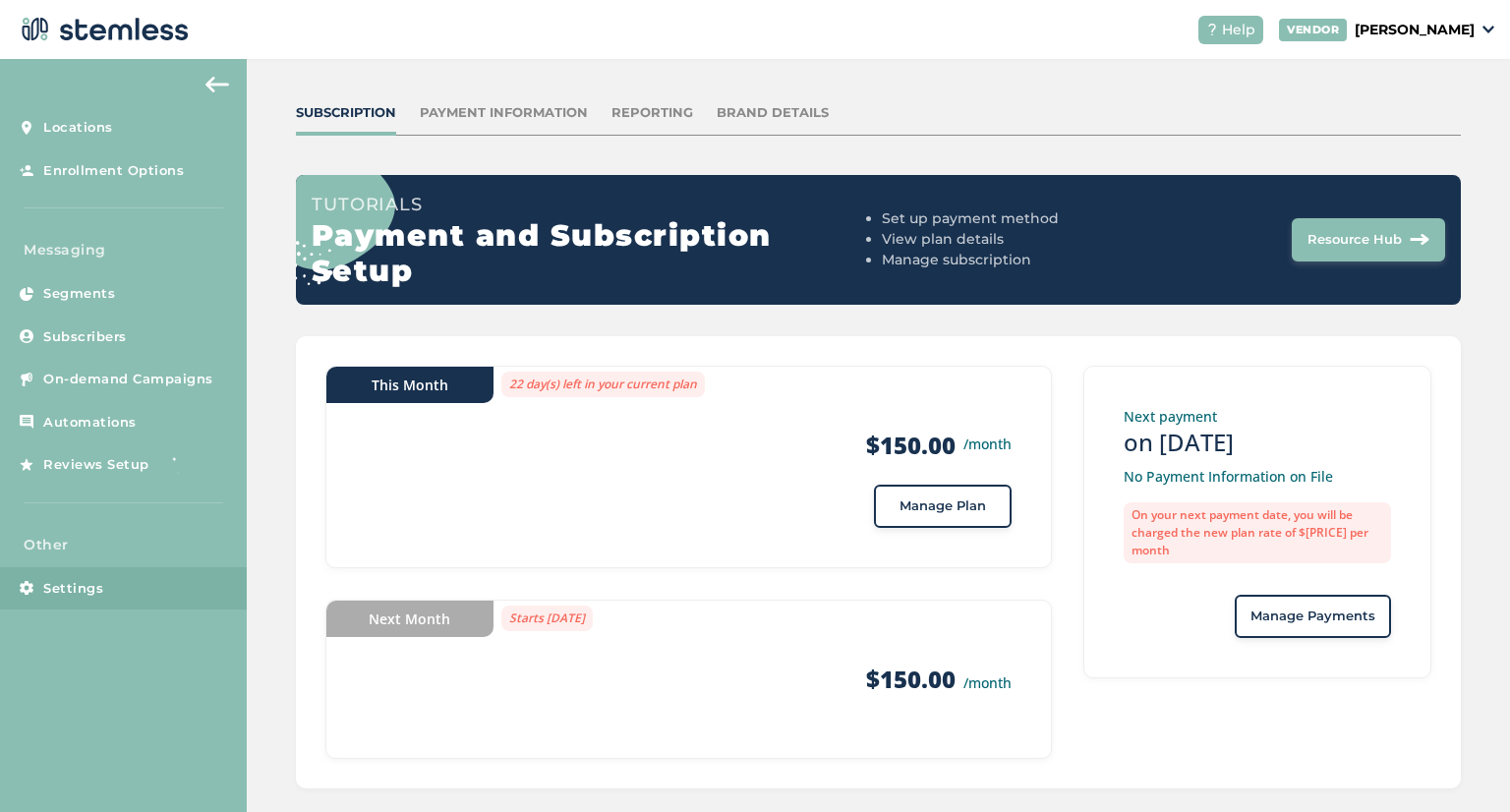 scroll, scrollTop: 103, scrollLeft: 0, axis: vertical 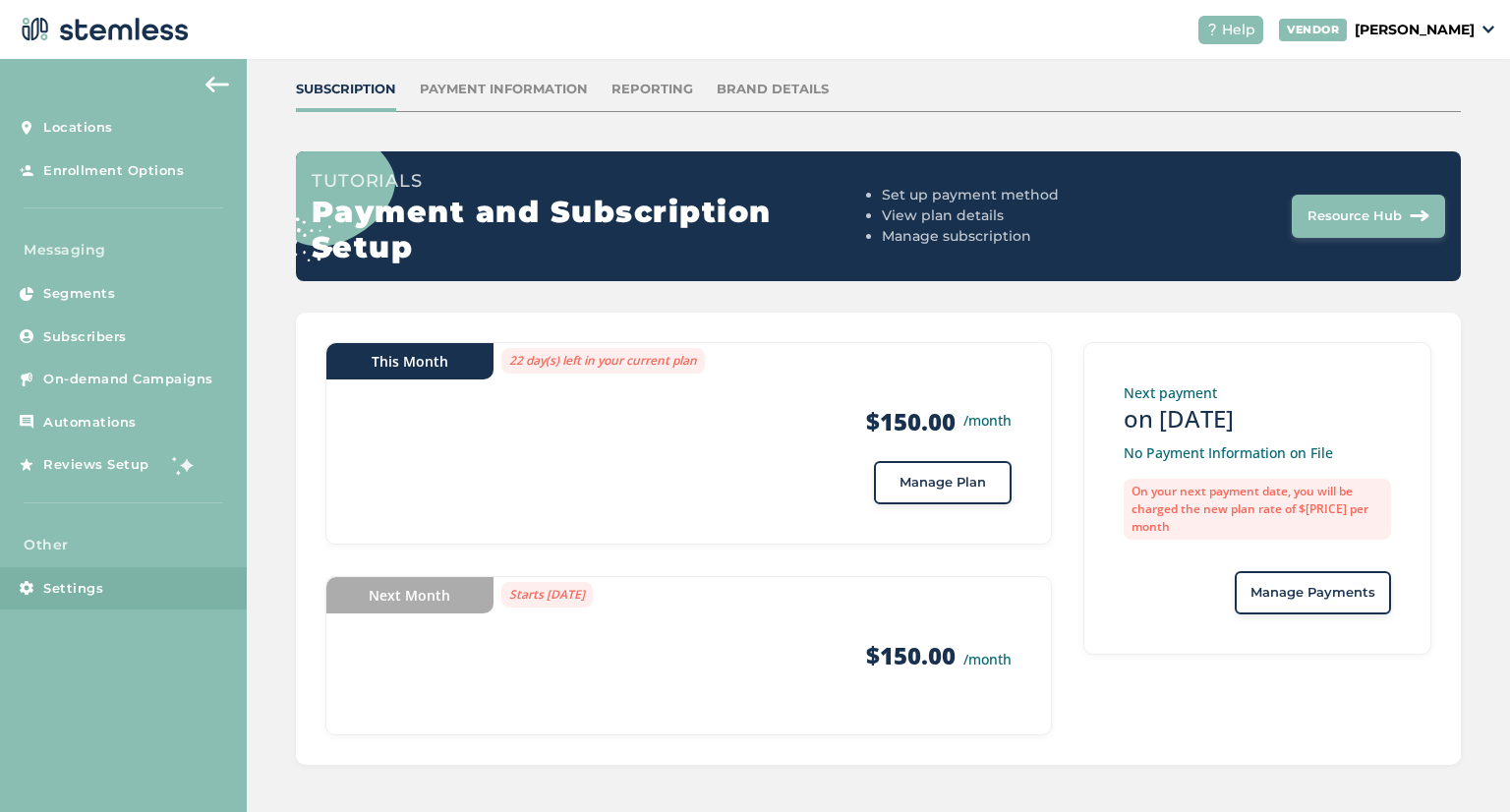 click on "Settings Subscription Payment Information Reporting Brand Details Tutorials Payment and Subscription Setup Set up payment method View plan details Manage subscription Resource Hub This Month 22 day(s) left in your current plan Products $[PRICE] /month Messages Manage Plan Next Month Starts August 24, 2025 Products $[PRICE] /month Messages Next payment on August 24, 2025 No Payment Information on File On your next payment date, you will be charged the new plan rate of $[PRICE] Manage Payments" at bounding box center [878, 384] 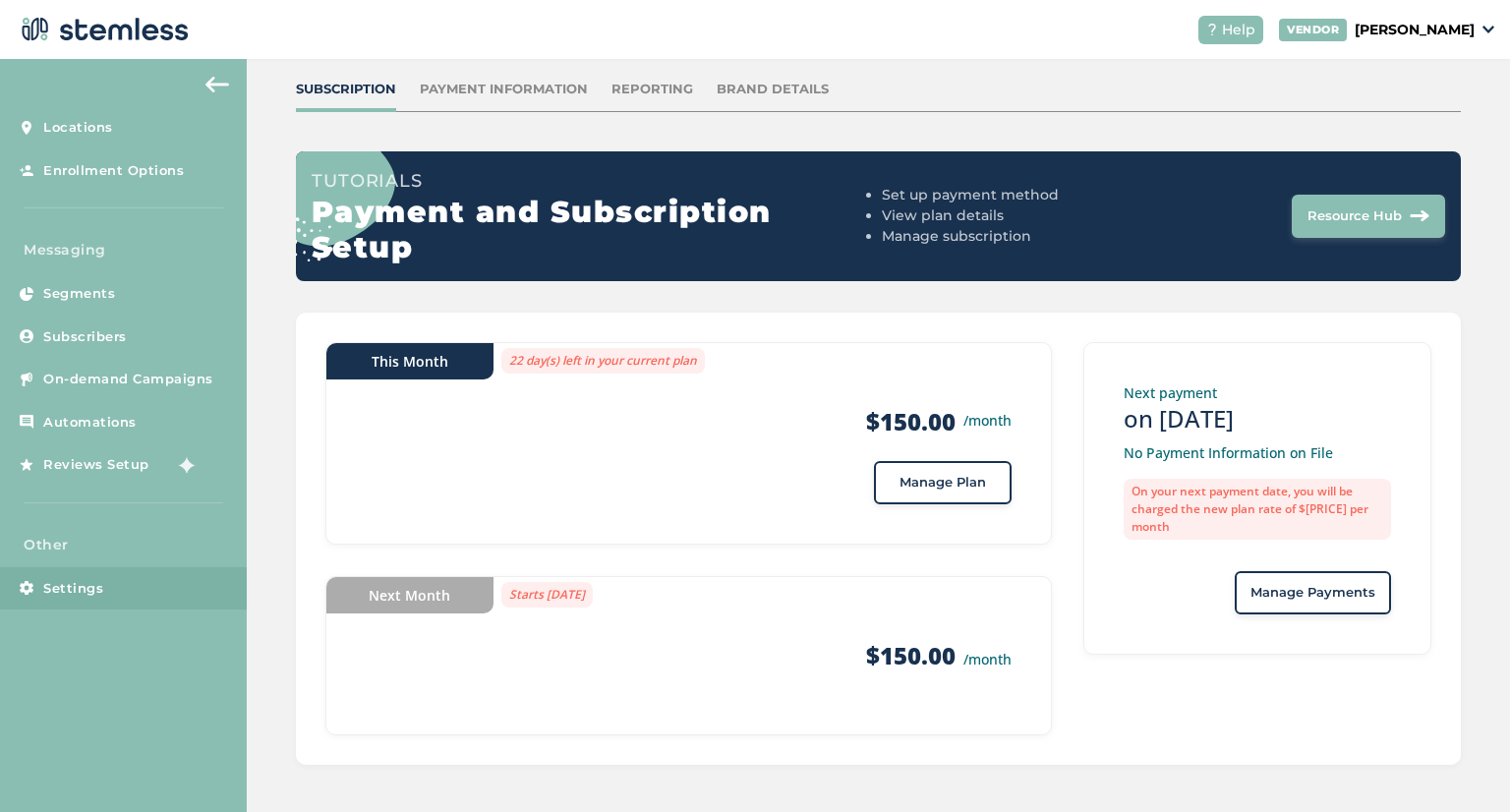 click on "Payment Information" at bounding box center (503, 89) 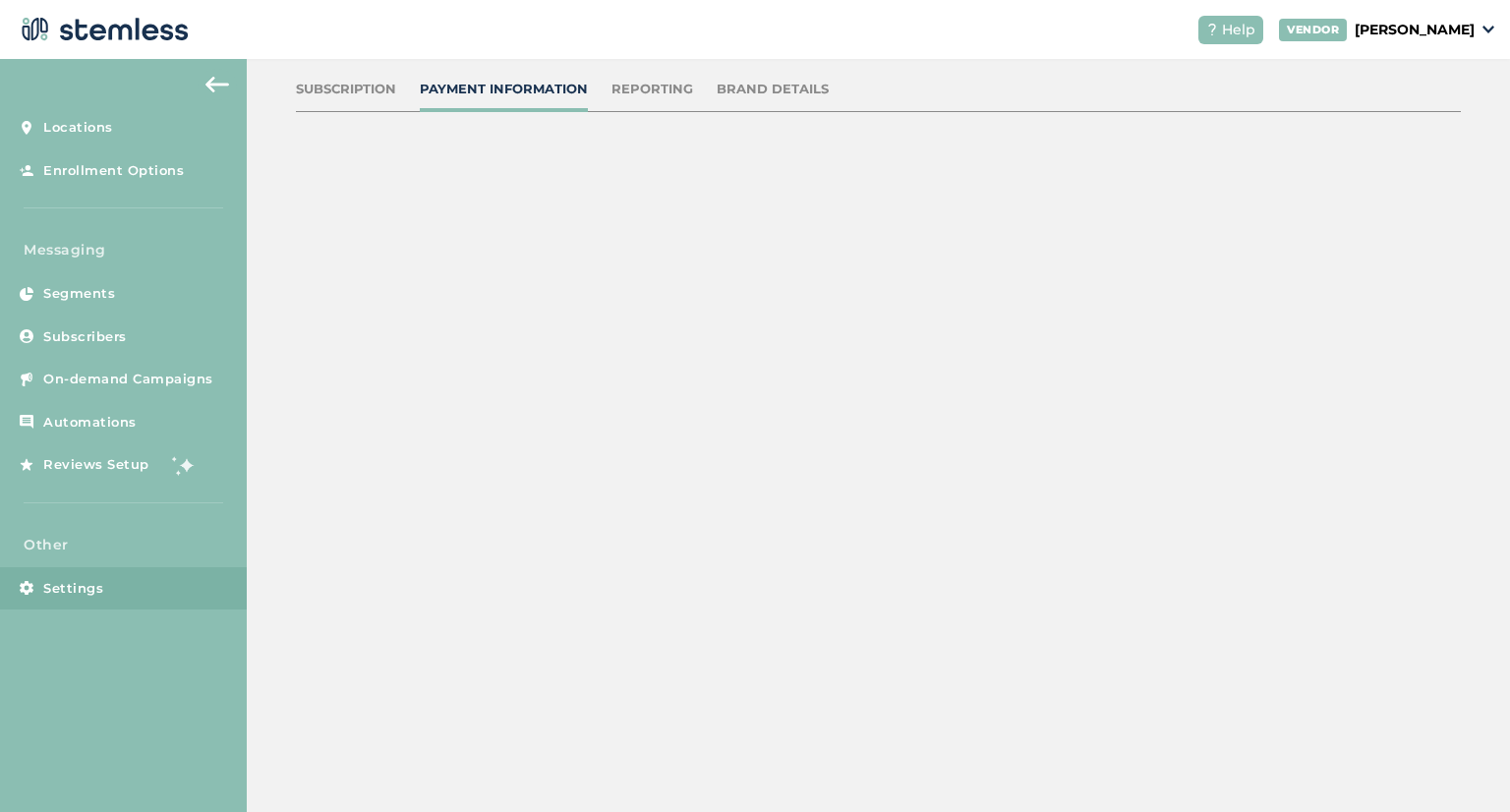 scroll, scrollTop: 0, scrollLeft: 0, axis: both 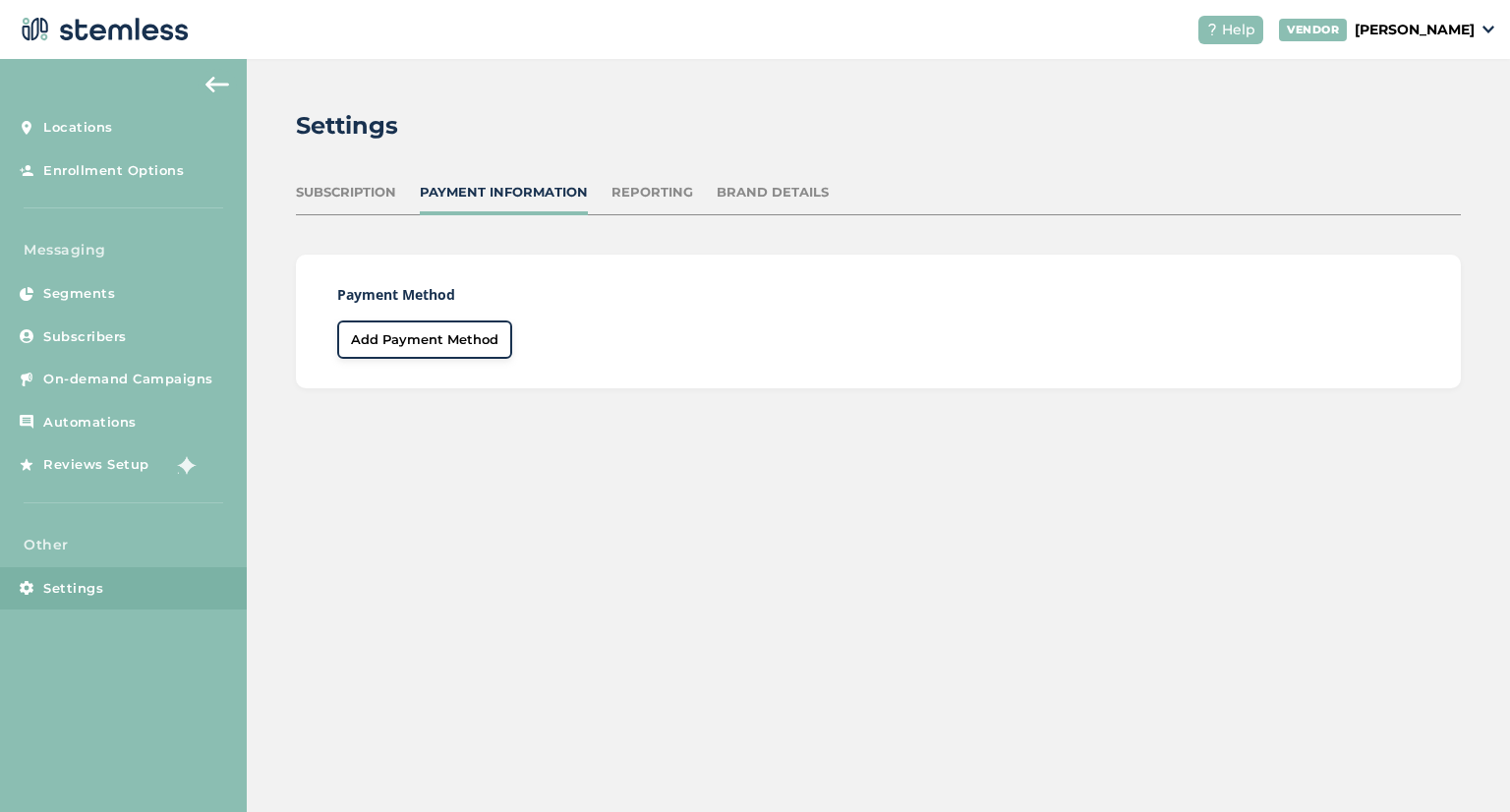 click on "Brand Details" at bounding box center [773, 193] 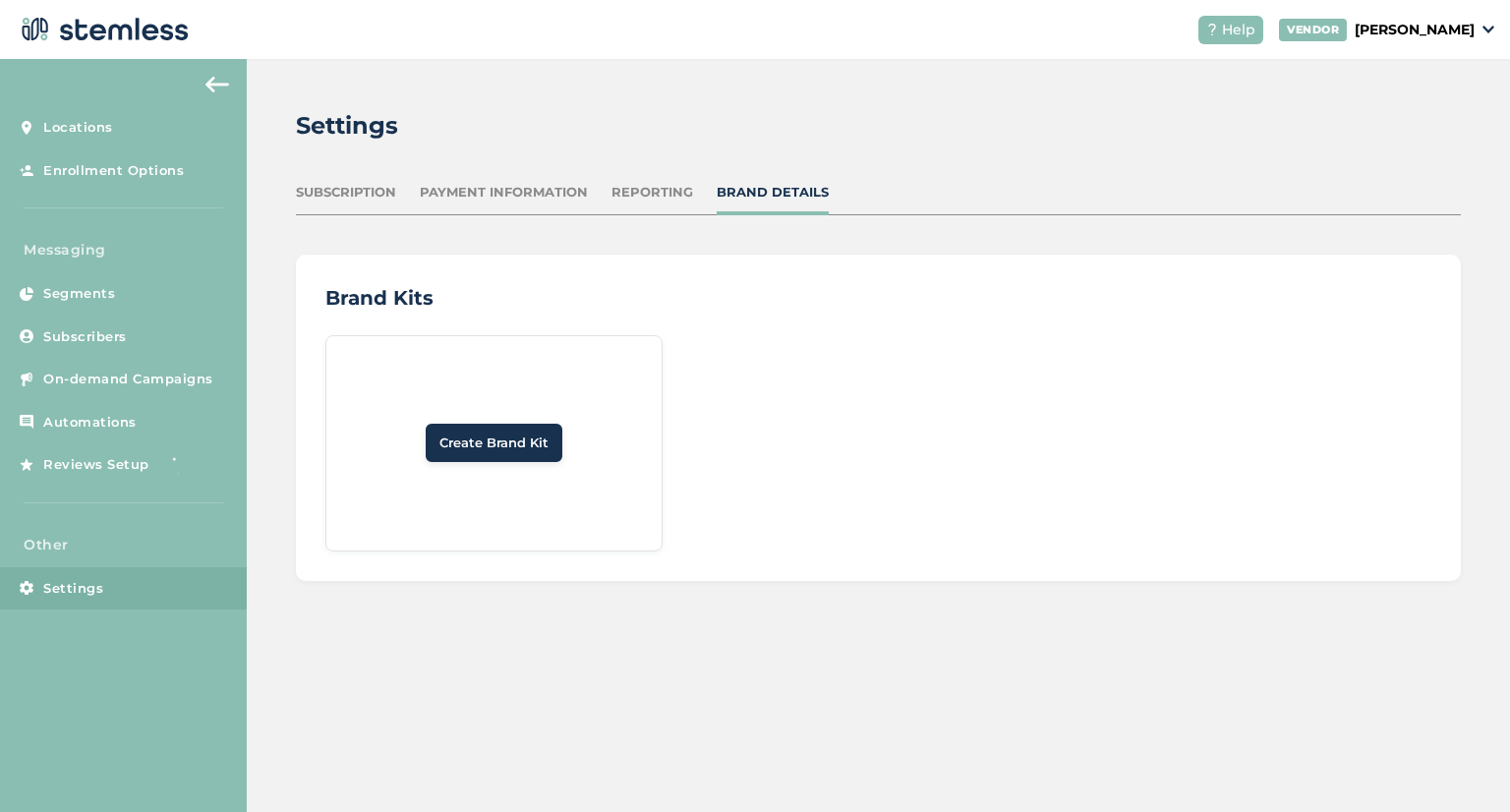 click on "Locations   Enrollment Options   Messaging   Segments   Subscribers   On-demand Campaigns   Automations   Reviews Setup   Other   Settings" at bounding box center [123, 435] 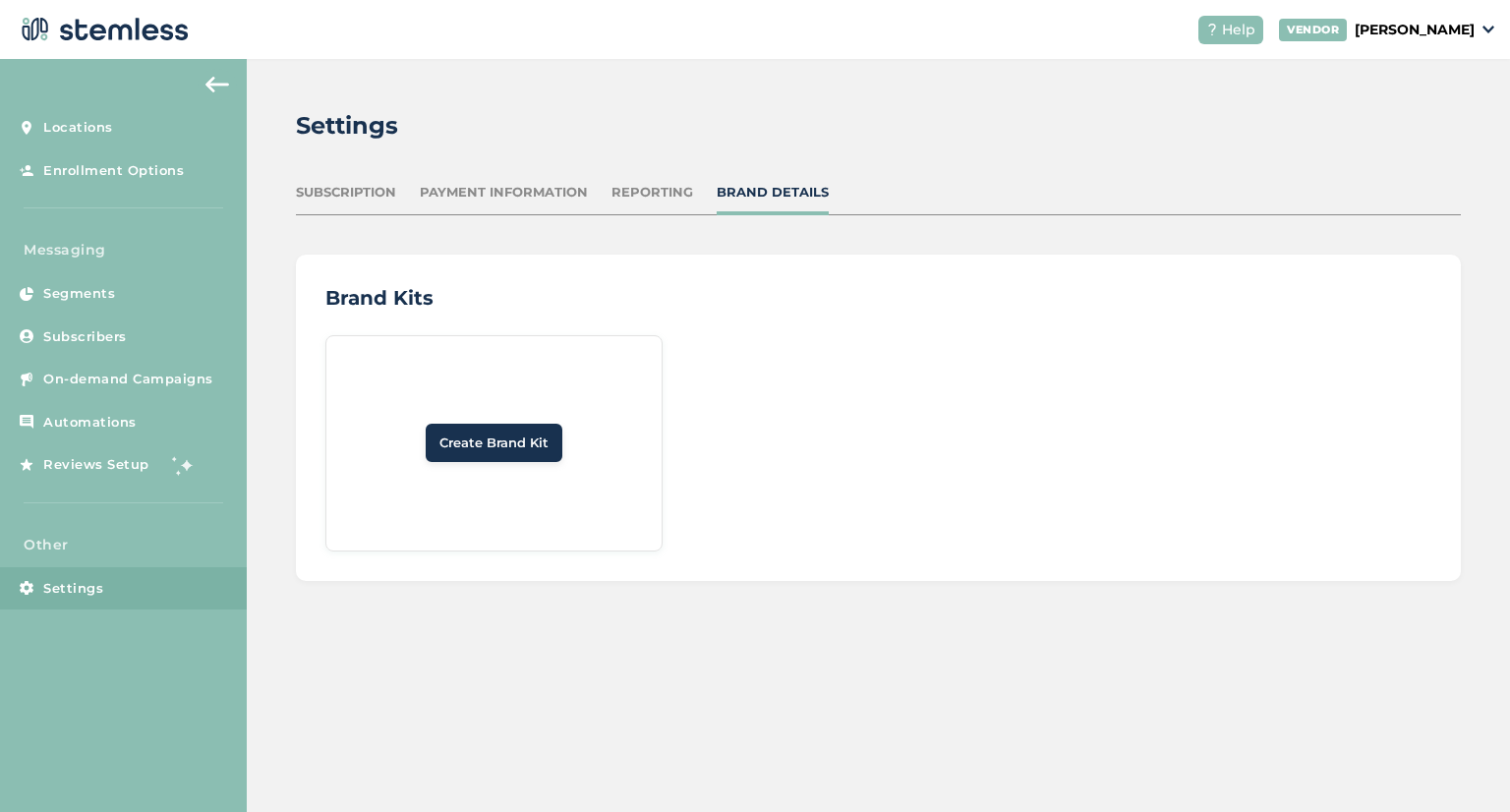 click at bounding box center [217, 85] 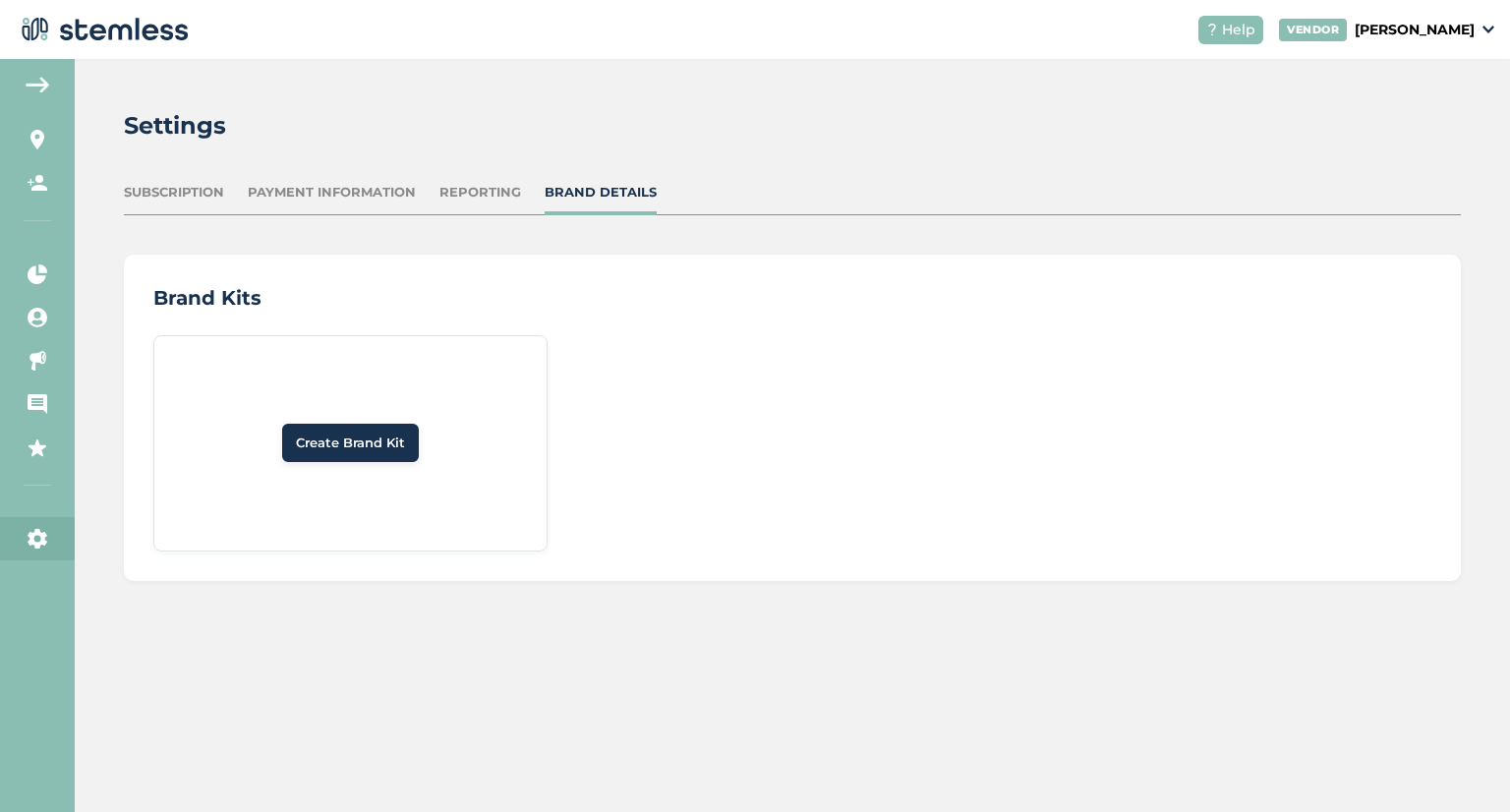 click on "Settings  Subscription   Payment Information   Reporting   Brand Details  Brand Kits Create Brand Kit" at bounding box center (792, 344) 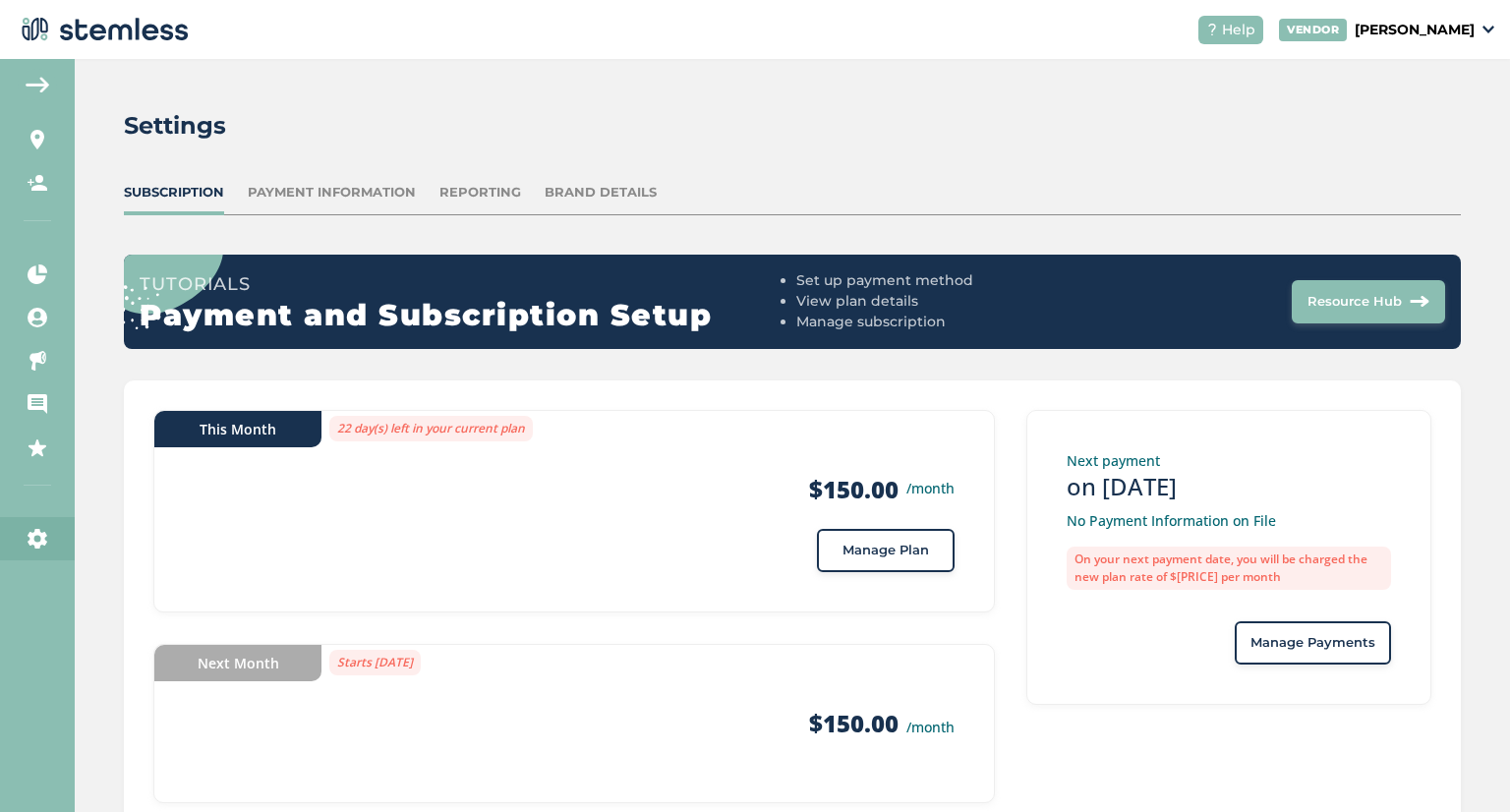 drag, startPoint x: 1441, startPoint y: 44, endPoint x: 1449, endPoint y: 30, distance: 16.124515 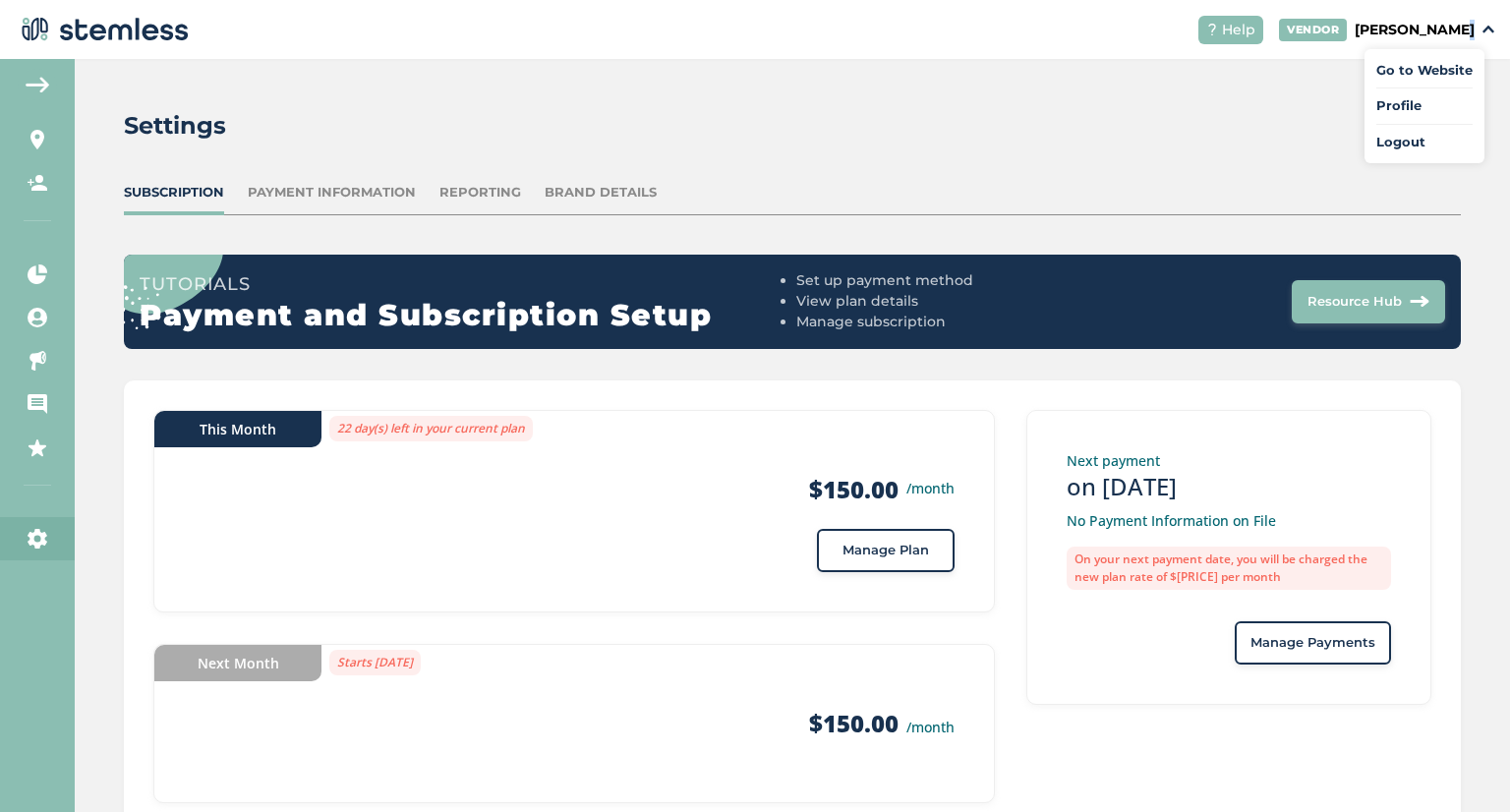 click on "Profile" at bounding box center [1424, 106] 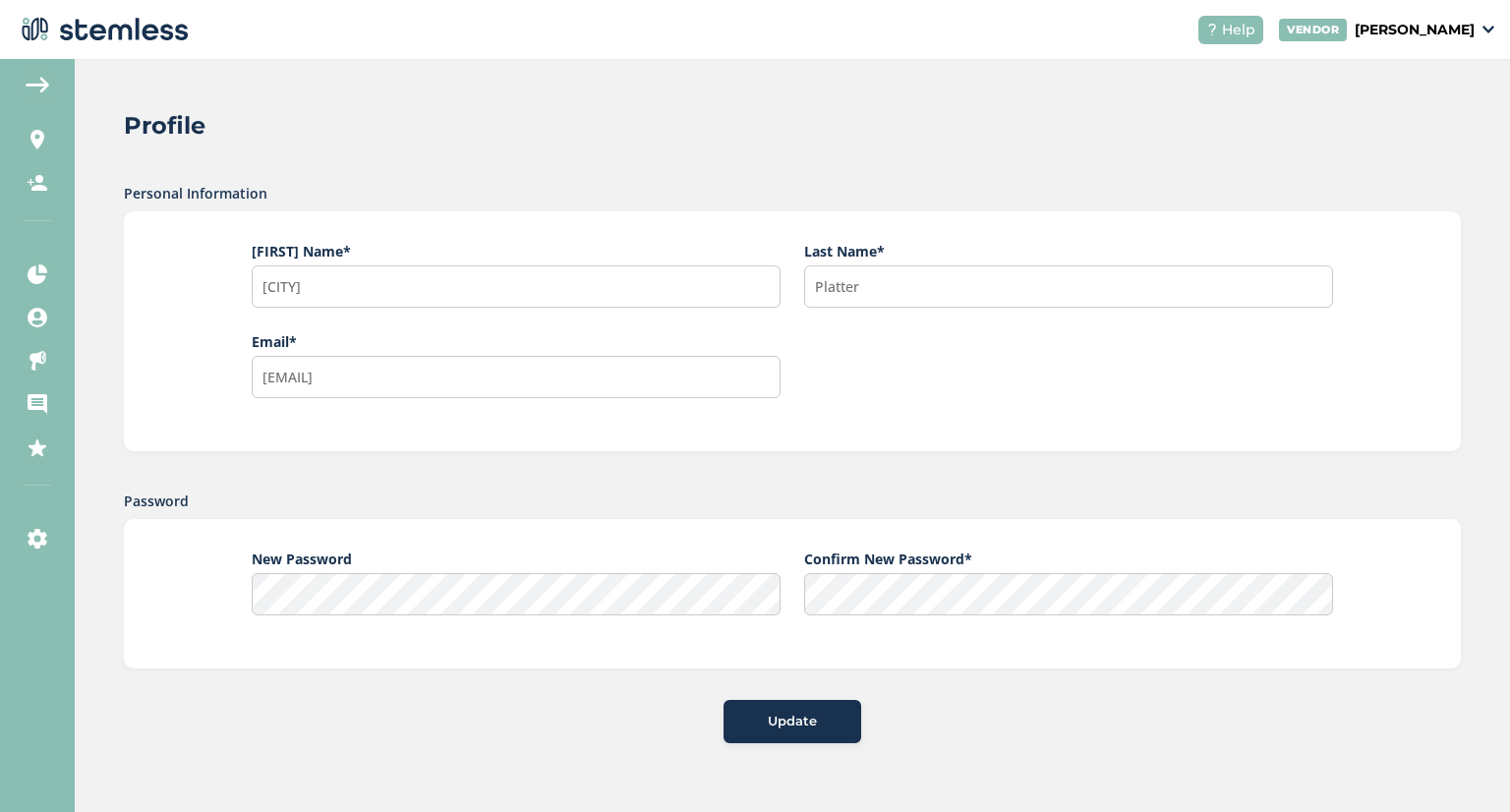 click on "Update" at bounding box center (792, 722) 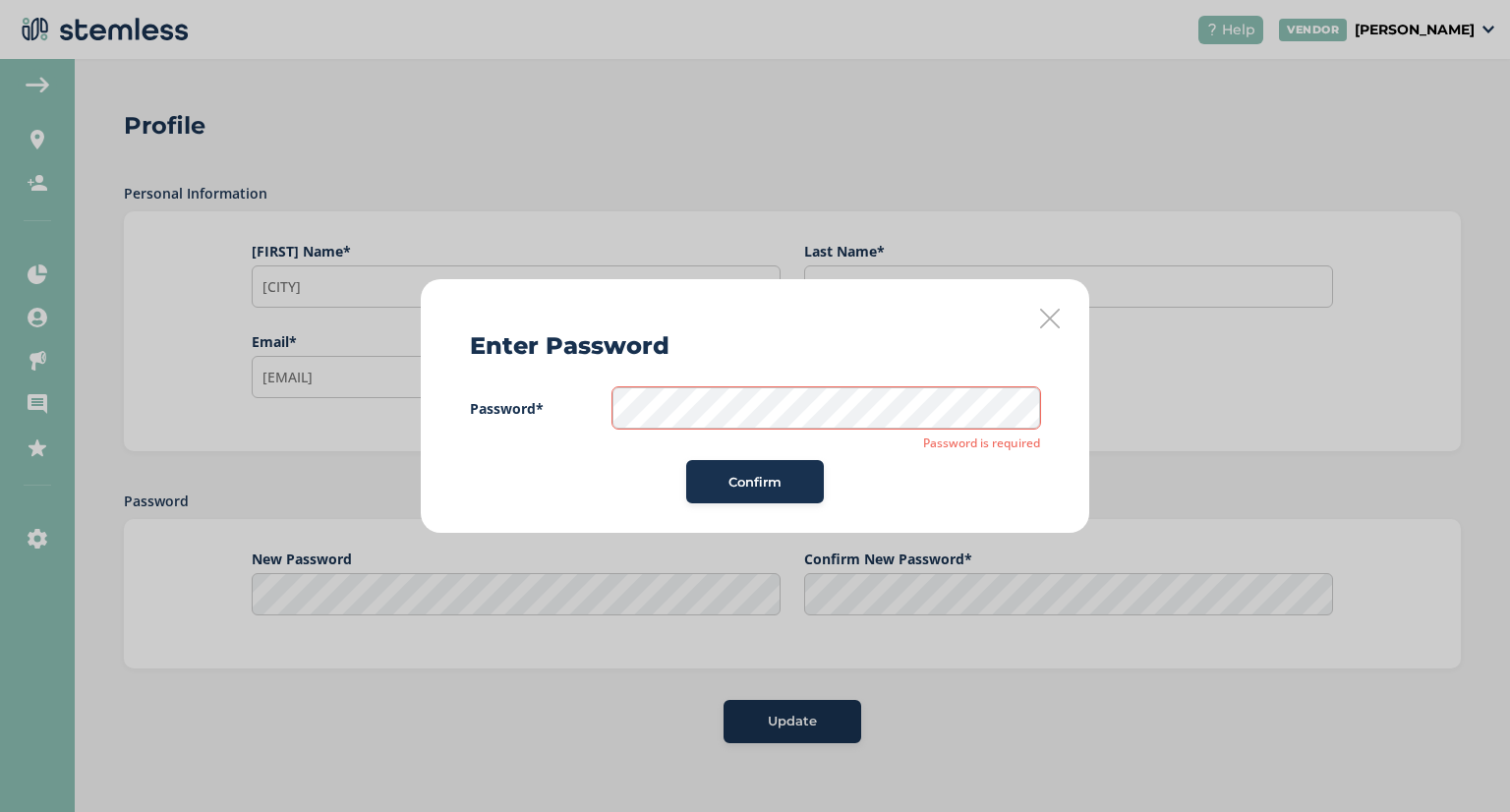 click on "Confirm" at bounding box center [755, 483] 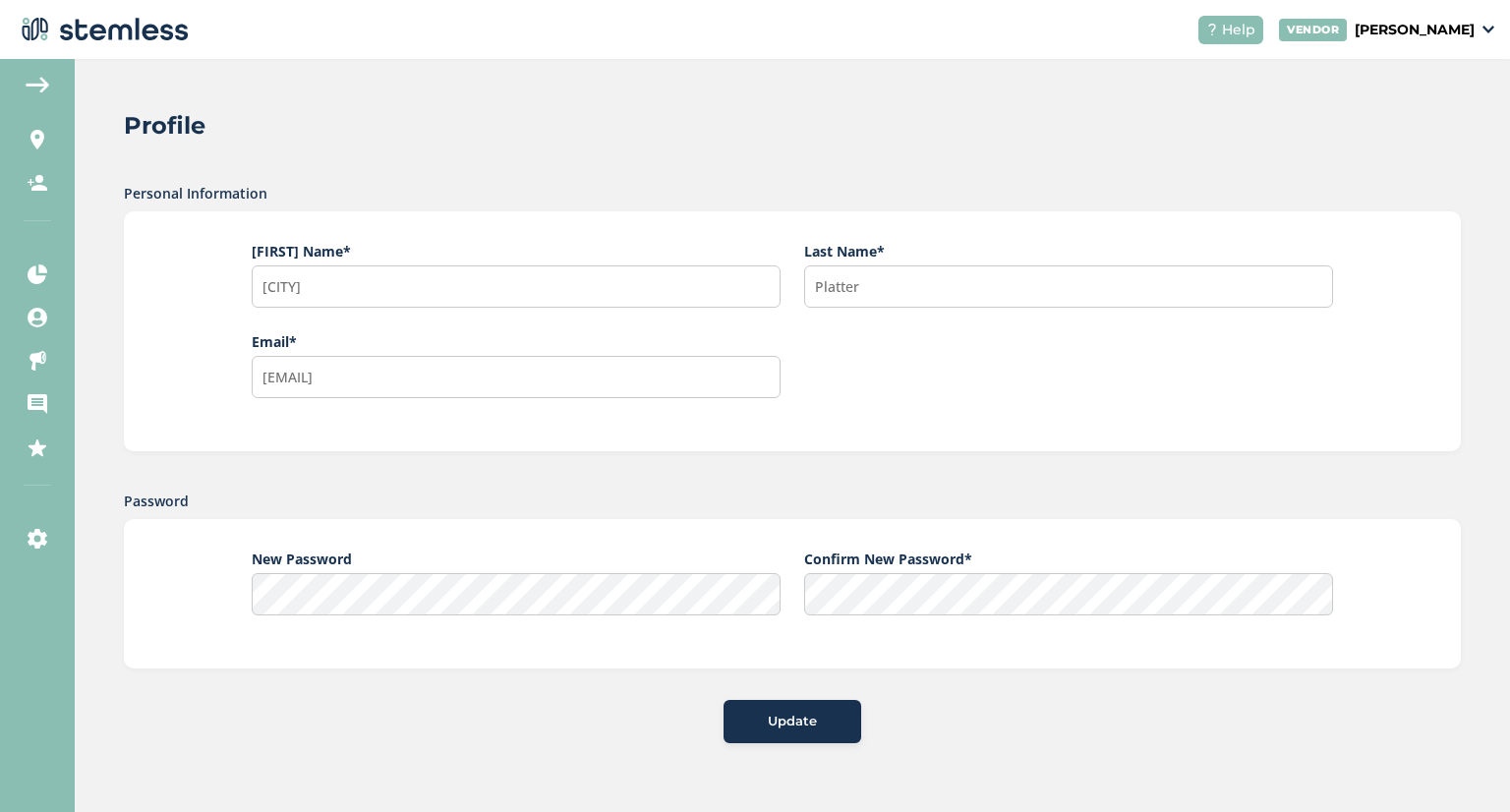 click on "Update" at bounding box center (792, 722) 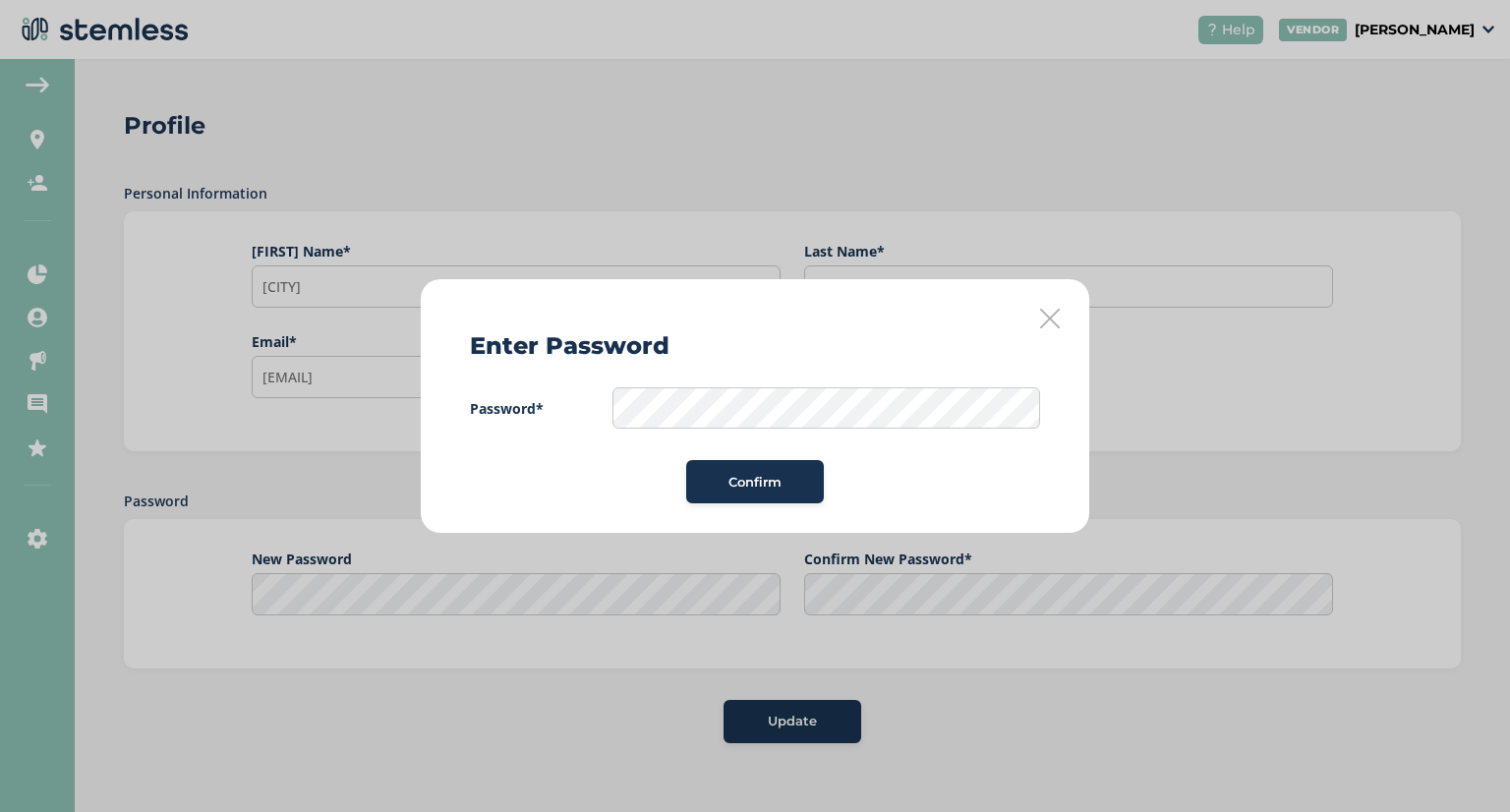 click on "Confirm" at bounding box center [755, 482] 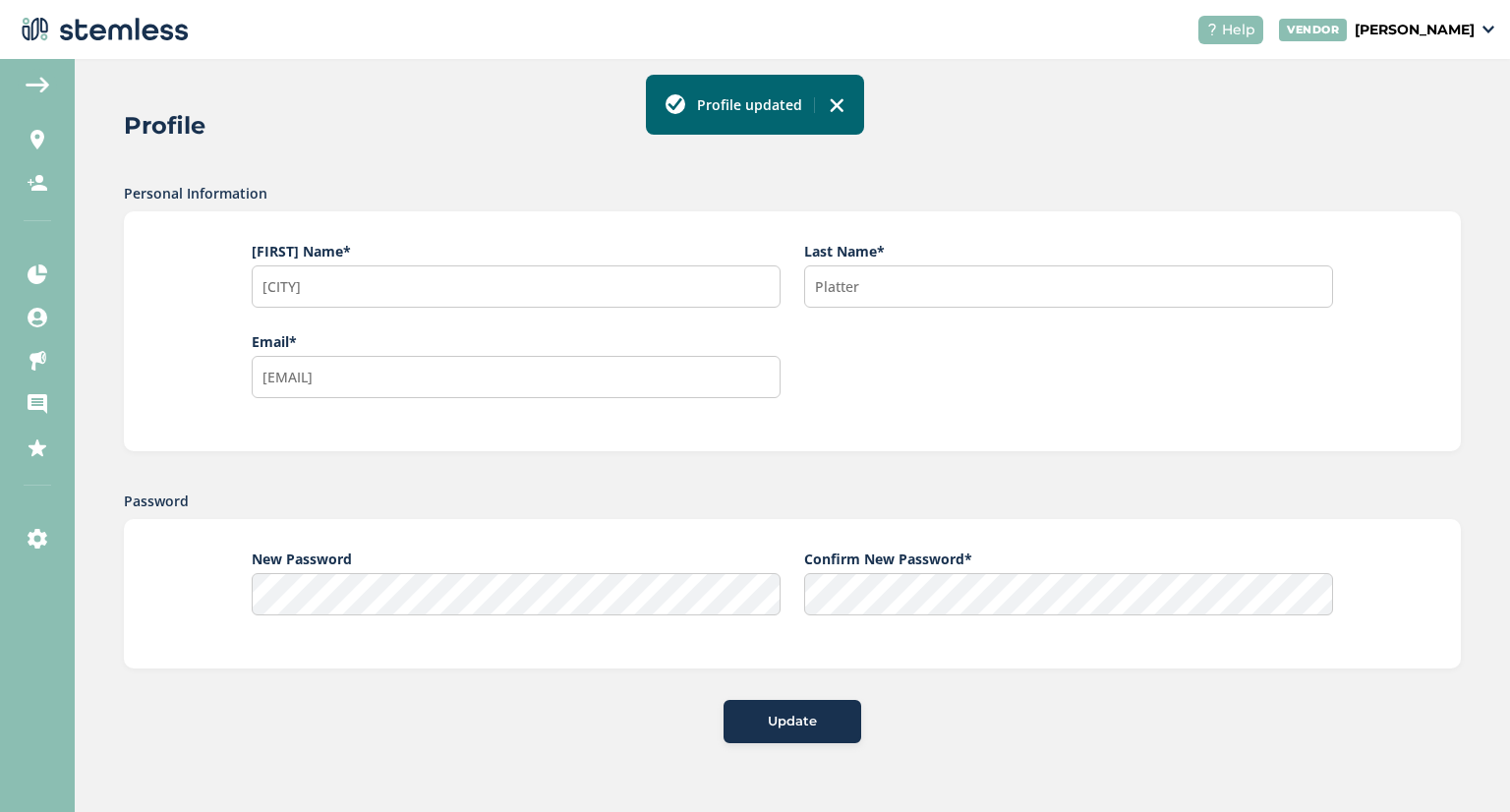 click on "[PERSON_NAME]" at bounding box center [1415, 29] 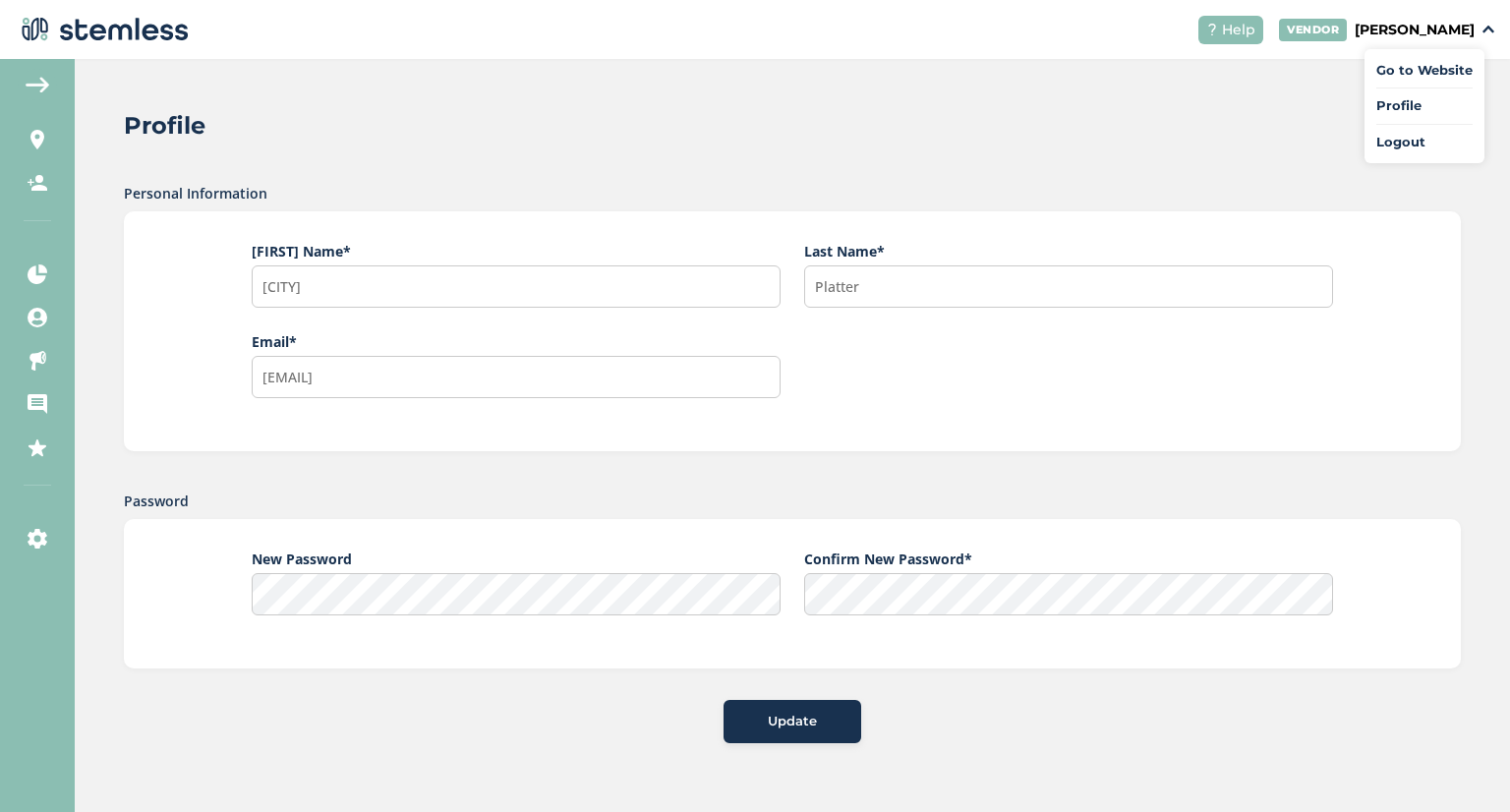 click on "Go to Website" at bounding box center [1424, 71] 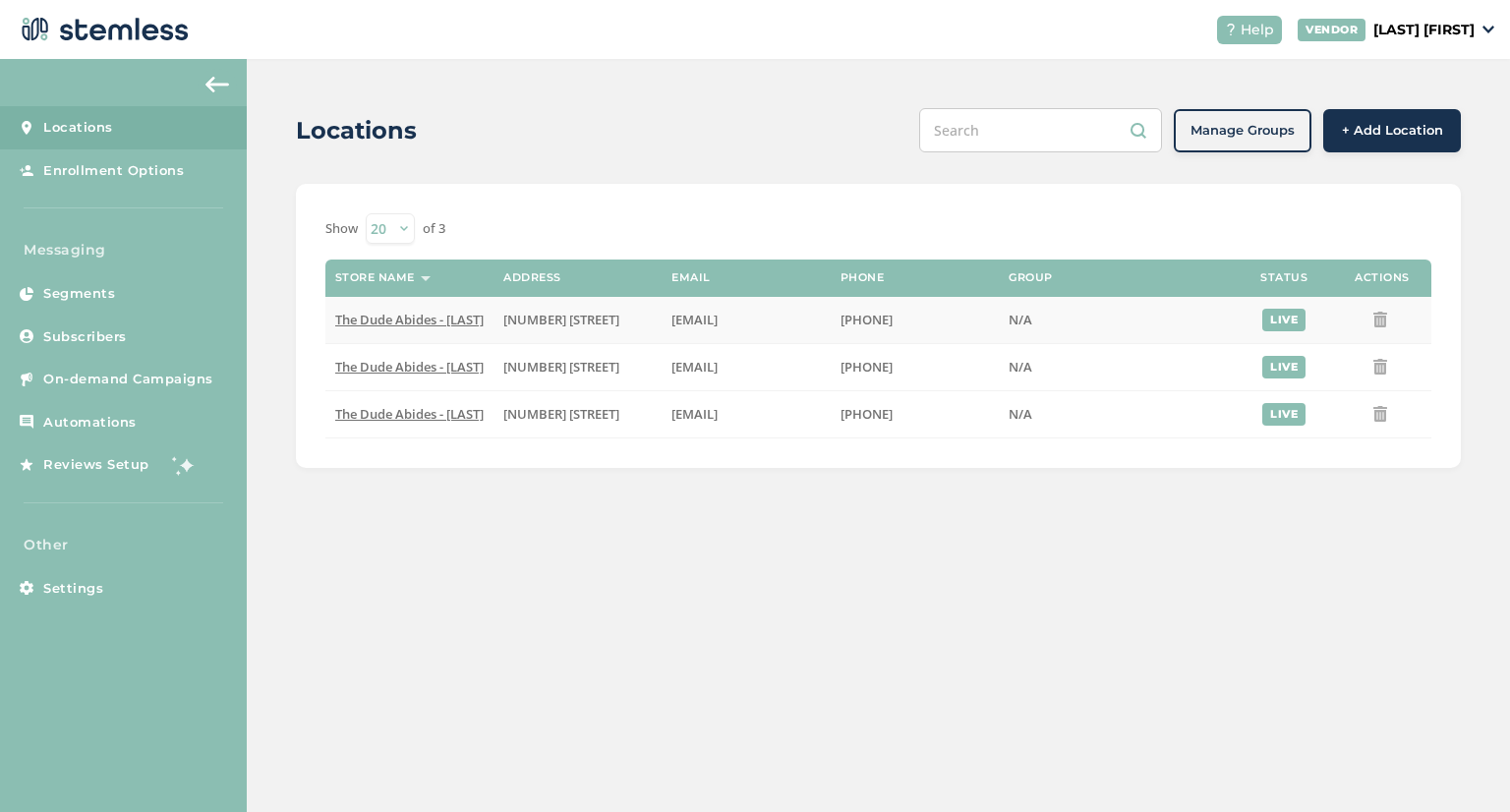 scroll, scrollTop: 0, scrollLeft: 0, axis: both 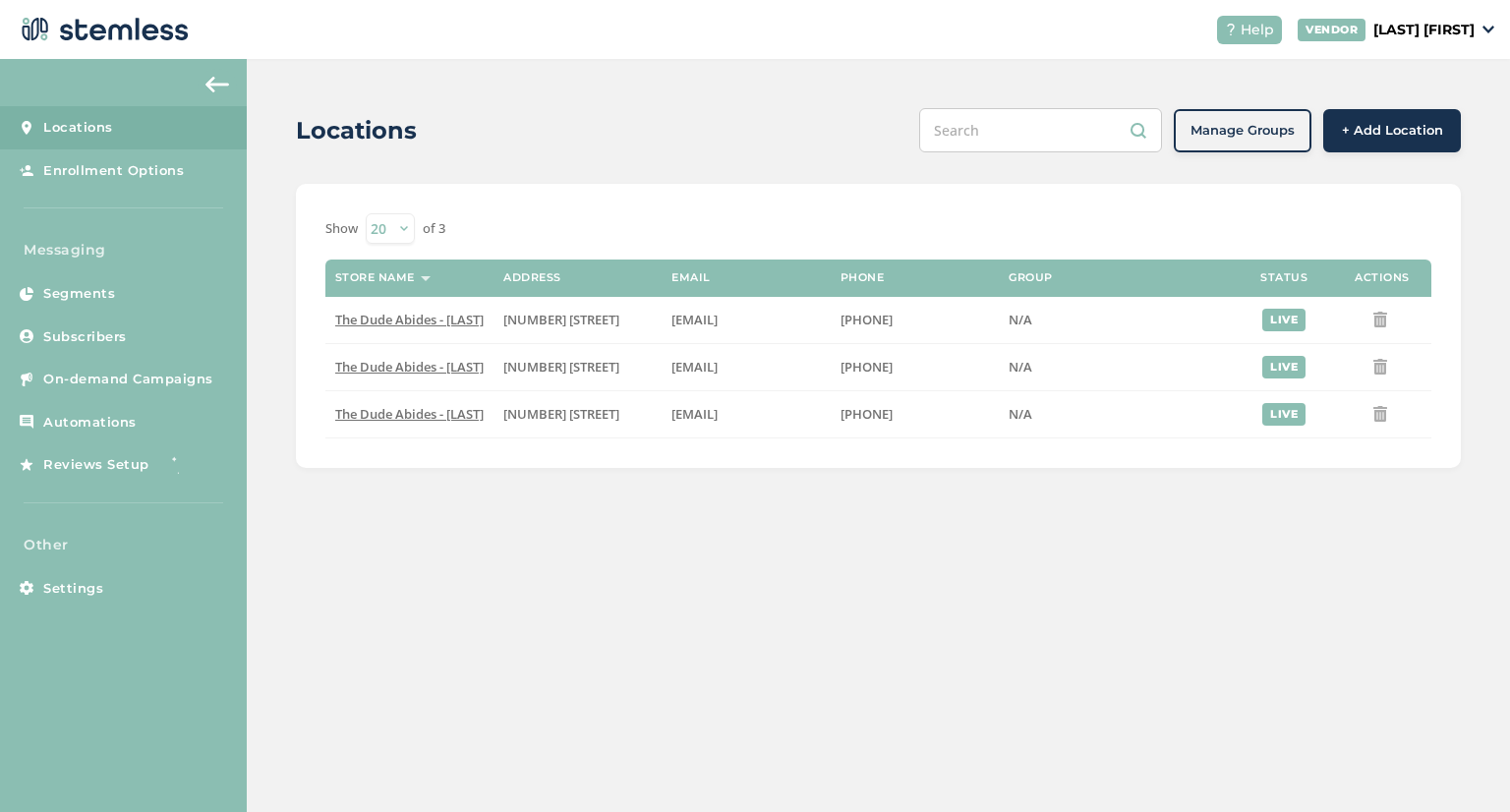 click on "Locations Manage Groups + Add Location Show  20   50   100  of 3  Store name   Address   Email   Phone   Group   Status   Actions   The Dude Abides - [LAST]   [NUMBER] [STREET]   [EMAIL]   [PHONE]   N/A   live      The Dude Abides - [LAST]   [NUMBER] [STREET]   [EMAIL]   [PHONE]   N/A   live      The Dude Abides - [LAST]   [NUMBER] [STREET]   [EMAIL]   [PHONE]   N/A   live" at bounding box center [878, 435] 